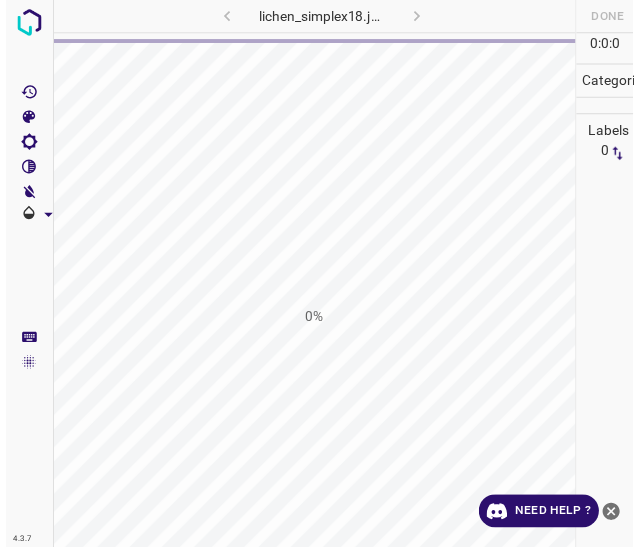 scroll, scrollTop: 0, scrollLeft: 0, axis: both 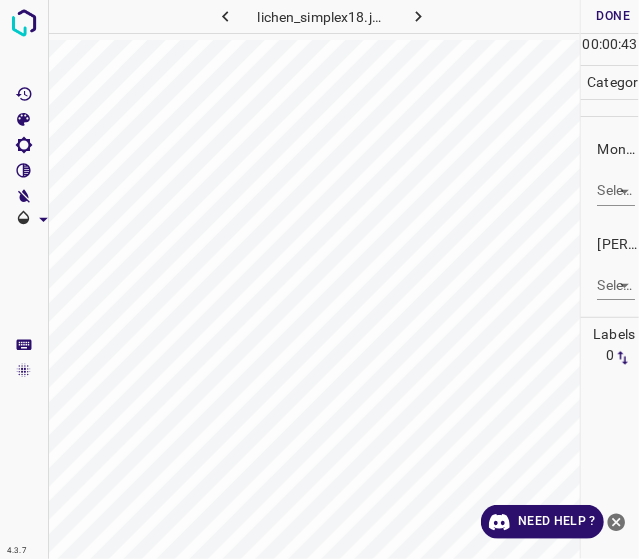 click on "4.3.7 lichen_simplex18.jpg Done Skip 0 00   : 00   : 43   Categories Monk *  Select ​  Fitzpatrick *  Select ​ Labels   0 Categories 1 Monk 2  Fitzpatrick Tools Space Change between modes (Draw & Edit) I Auto labeling R Restore zoom M Zoom in N Zoom out Delete Delete selecte label Filters Z Restore filters X Saturation filter C Brightness filter V Contrast filter B Gray scale filter General O Download Need Help ? - Text - Hide - Delete" at bounding box center [319, 279] 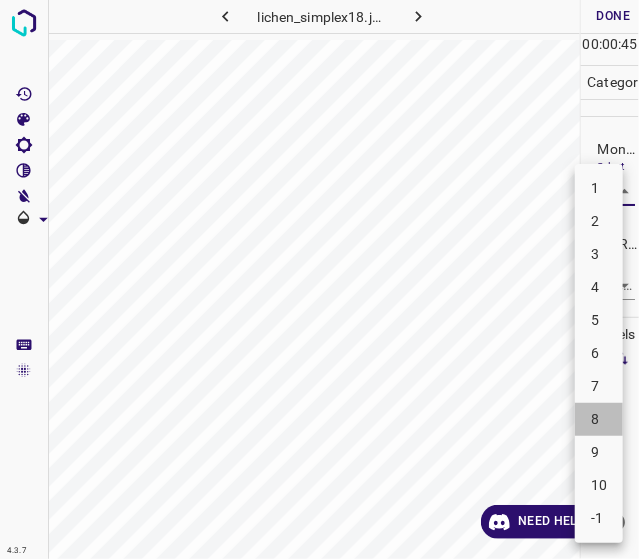 click on "8" at bounding box center (599, 419) 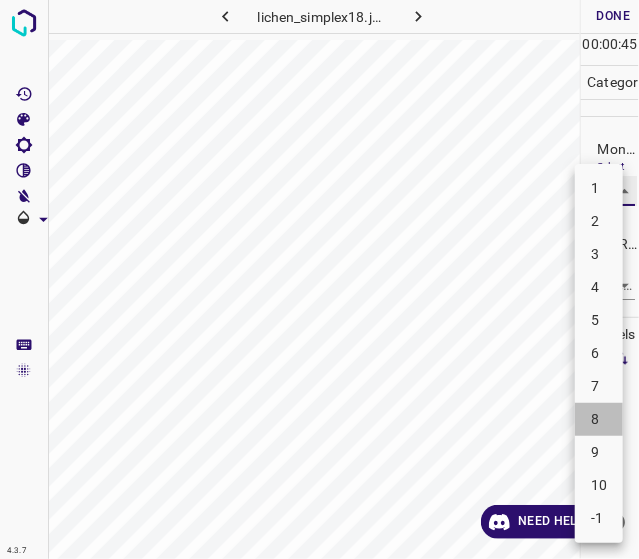 type on "8" 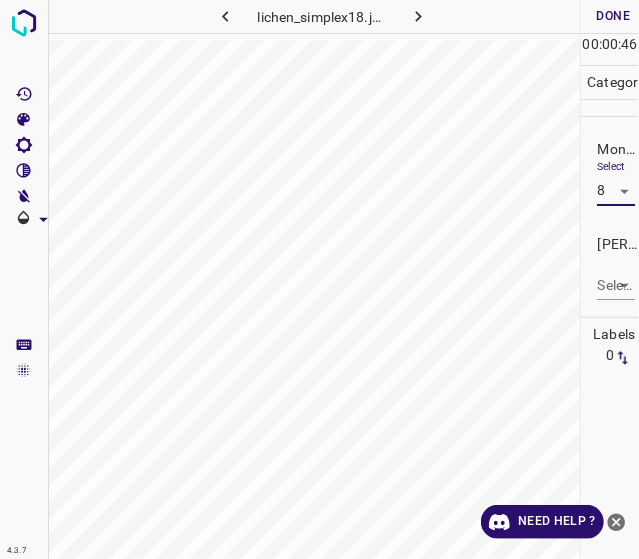 click on "4.3.7 lichen_simplex18.jpg Done Skip 0 00   : 00   : 46   Categories Monk *  Select 8 8  Fitzpatrick *  Select ​ Labels   0 Categories 1 Monk 2  Fitzpatrick Tools Space Change between modes (Draw & Edit) I Auto labeling R Restore zoom M Zoom in N Zoom out Delete Delete selecte label Filters Z Restore filters X Saturation filter C Brightness filter V Contrast filter B Gray scale filter General O Download Need Help ? - Text - Hide - Delete" at bounding box center [319, 279] 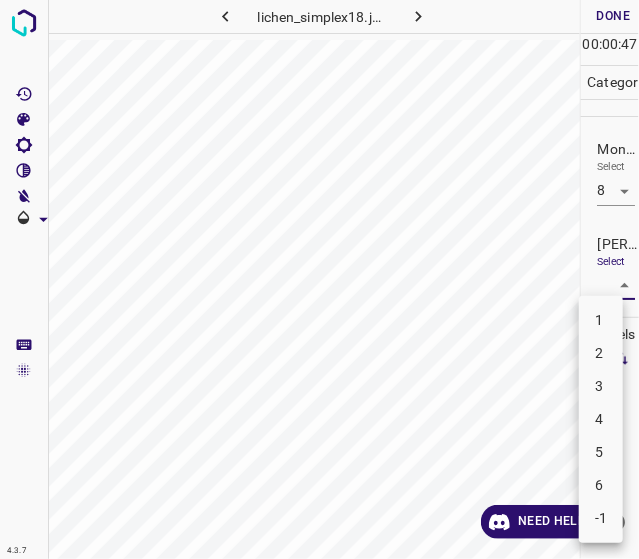 click on "6" at bounding box center [601, 485] 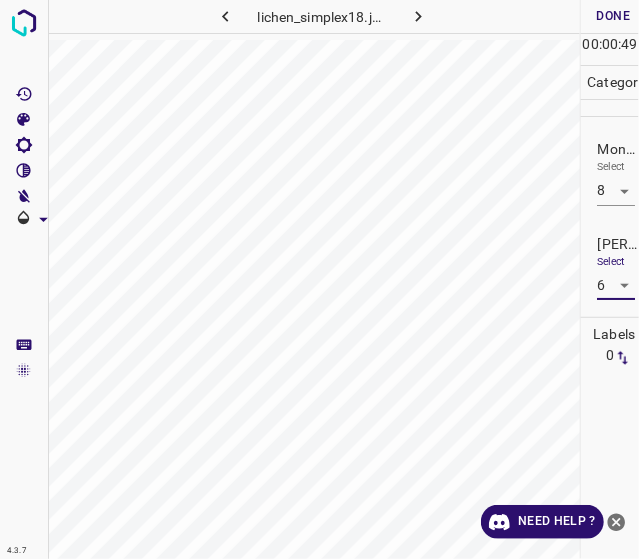 click on "4.3.7 lichen_simplex18.jpg Done Skip 0 00   : 00   : 49   Categories Monk *  Select 8 8  Fitzpatrick *  Select 6 6 Labels   0 Categories 1 Monk 2  Fitzpatrick Tools Space Change between modes (Draw & Edit) I Auto labeling R Restore zoom M Zoom in N Zoom out Delete Delete selecte label Filters Z Restore filters X Saturation filter C Brightness filter V Contrast filter B Gray scale filter General O Download Need Help ? - Text - Hide - Delete" at bounding box center [319, 279] 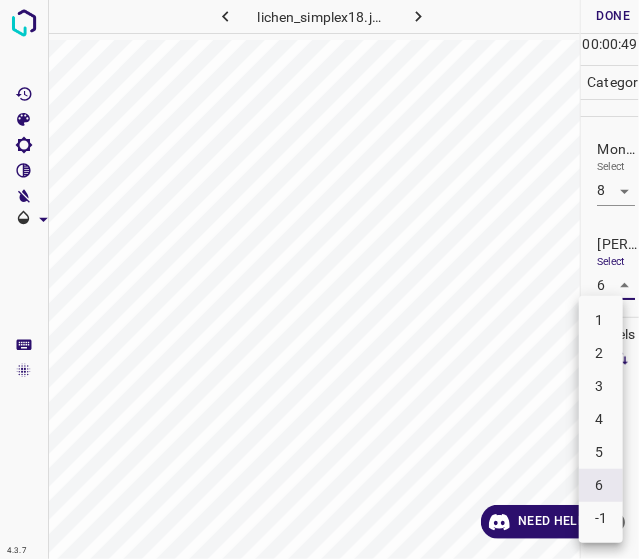 click on "5" at bounding box center (601, 452) 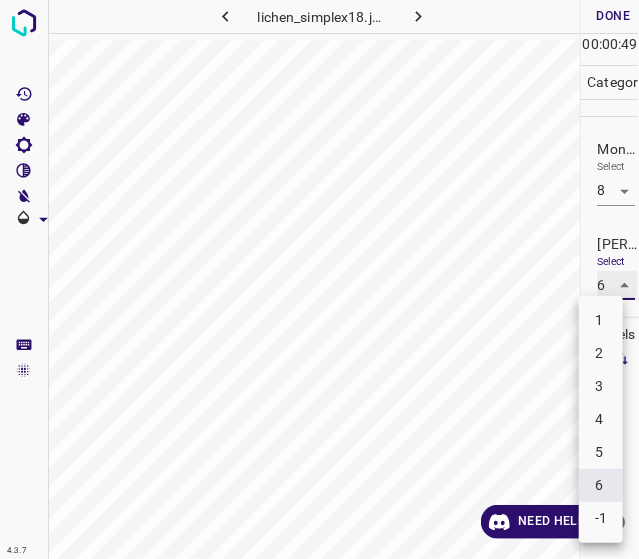 type on "5" 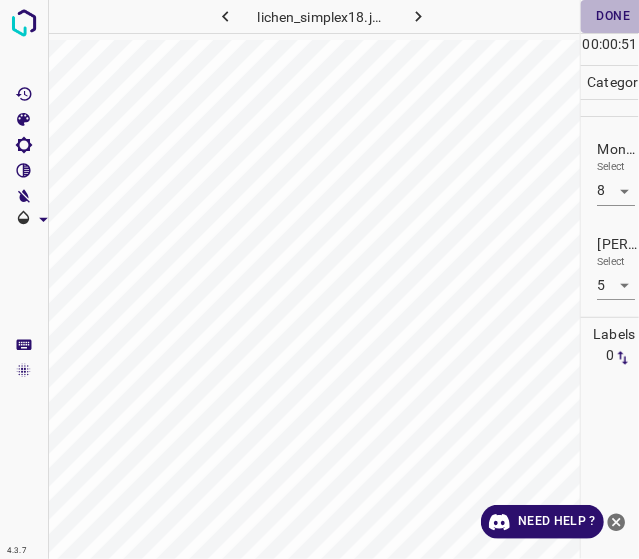 click on "Done" at bounding box center (613, 16) 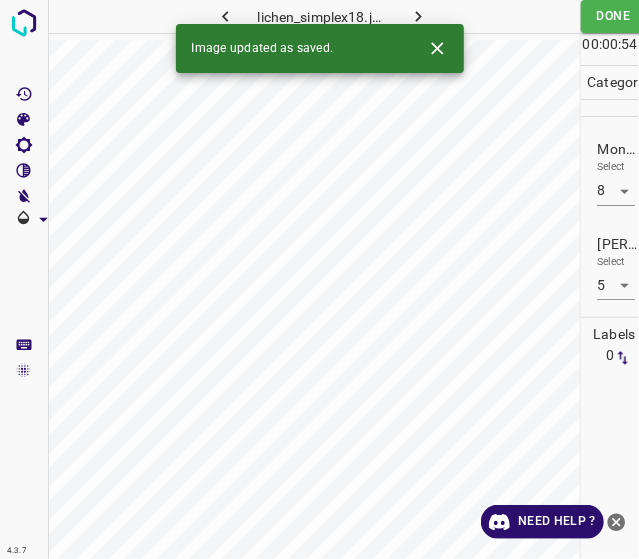 click 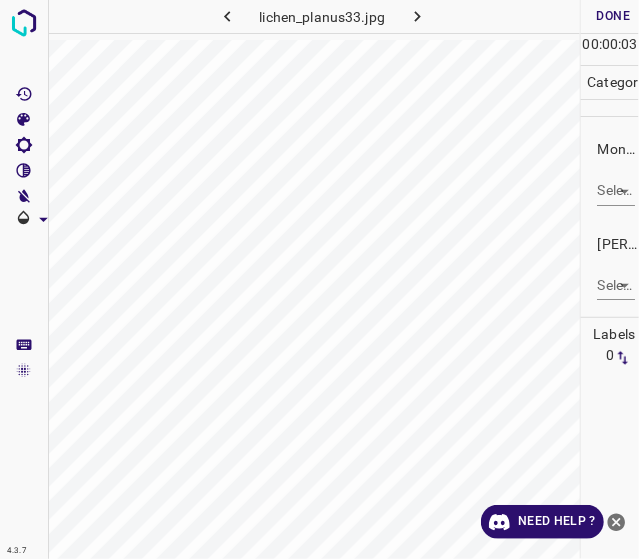 click on "4.3.7 lichen_planus33.jpg Done Skip 0 00   : 00   : 03   Categories Monk *  Select ​  Fitzpatrick *  Select ​ Labels   0 Categories 1 Monk 2  Fitzpatrick Tools Space Change between modes (Draw & Edit) I Auto labeling R Restore zoom M Zoom in N Zoom out Delete Delete selecte label Filters Z Restore filters X Saturation filter C Brightness filter V Contrast filter B Gray scale filter General O Download Need Help ? - Text - Hide - Delete" at bounding box center [319, 279] 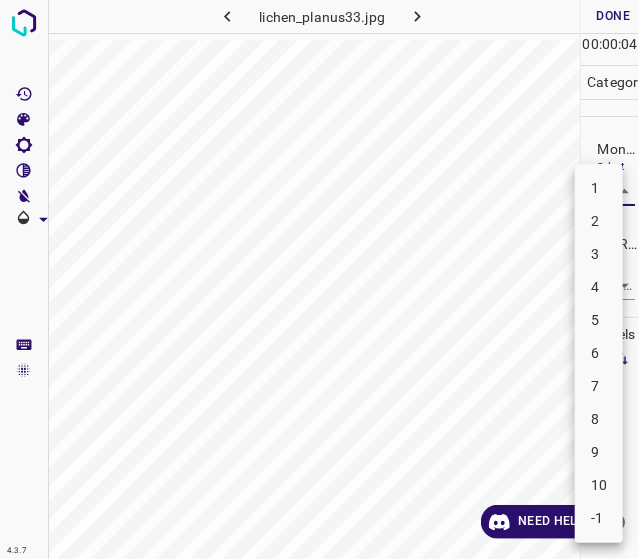 click on "3" at bounding box center (599, 254) 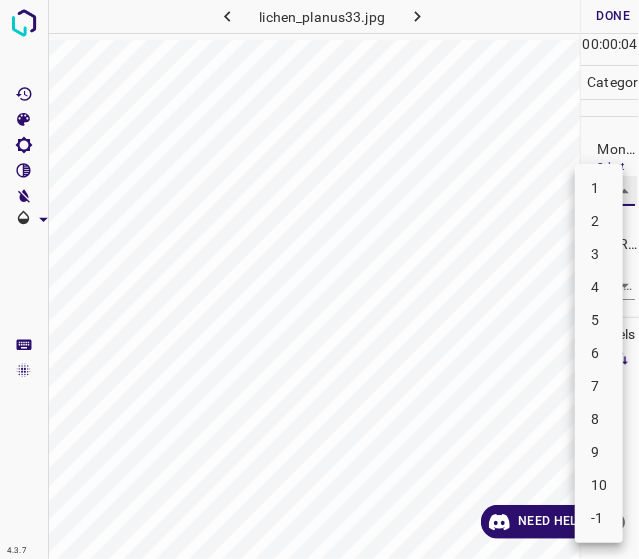 type on "3" 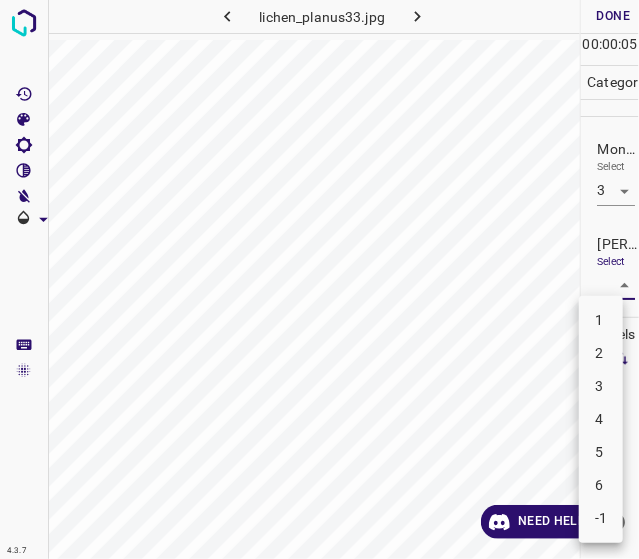click on "4.3.7 lichen_planus33.jpg Done Skip 0 00   : 00   : 05   Categories Monk *  Select 3 3  Fitzpatrick *  Select ​ Labels   0 Categories 1 Monk 2  Fitzpatrick Tools Space Change between modes (Draw & Edit) I Auto labeling R Restore zoom M Zoom in N Zoom out Delete Delete selecte label Filters Z Restore filters X Saturation filter C Brightness filter V Contrast filter B Gray scale filter General O Download Need Help ? - Text - Hide - Delete 1 2 3 4 5 6 -1" at bounding box center (319, 279) 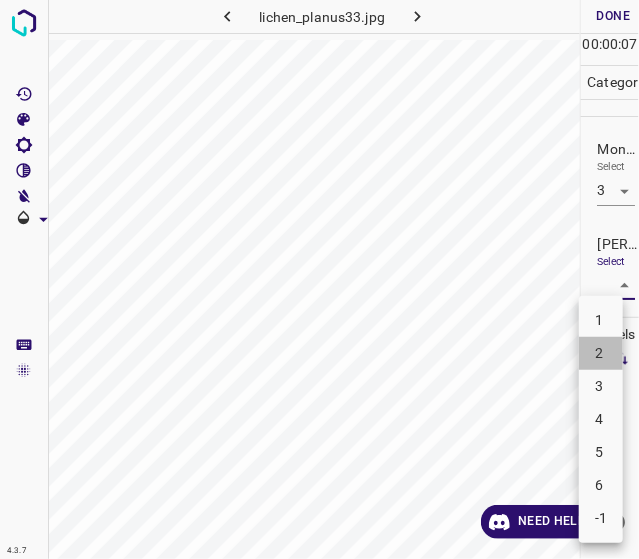 click on "2" at bounding box center [601, 353] 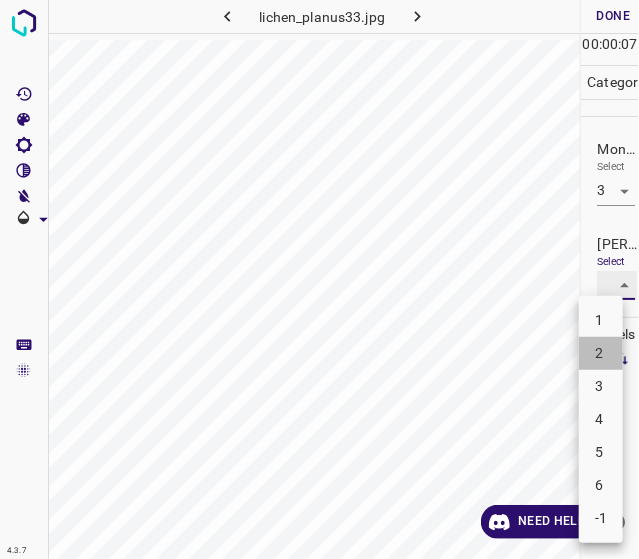 type on "2" 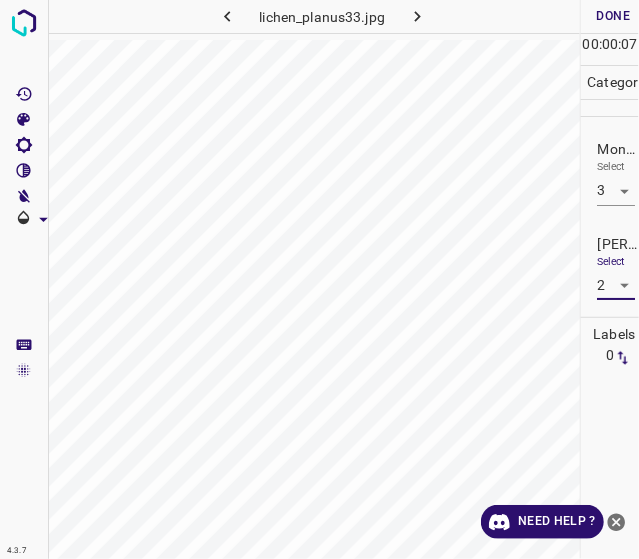 click on "Done" at bounding box center (613, 16) 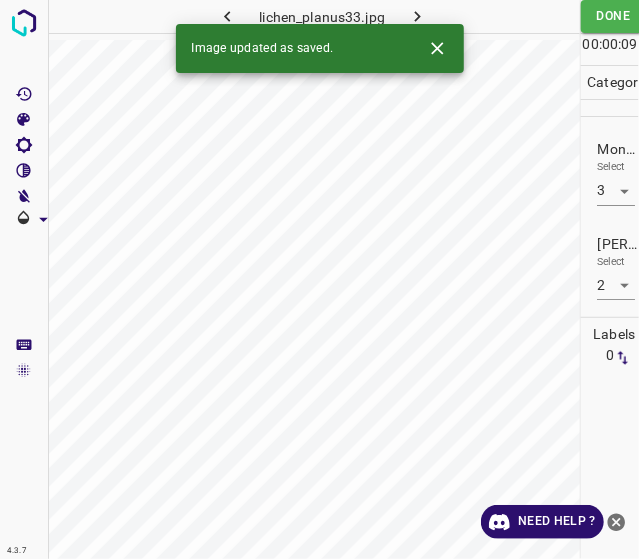 click 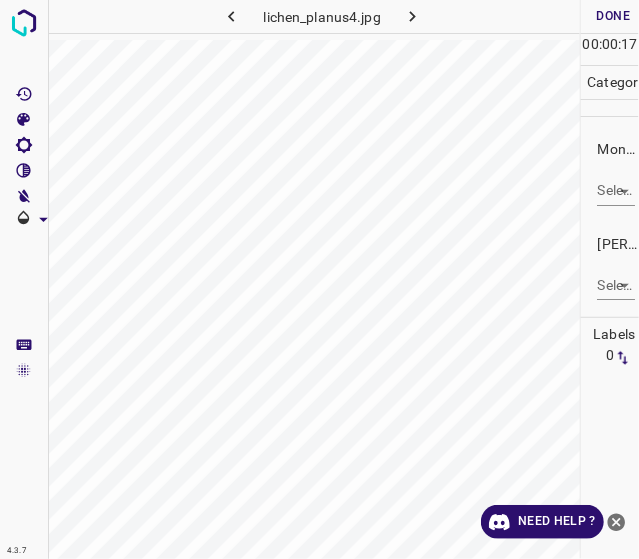 click on "4.3.7 lichen_planus4.jpg Done Skip 0 00   : 00   : 17   Categories Monk *  Select ​  Fitzpatrick *  Select ​ Labels   0 Categories 1 Monk 2  Fitzpatrick Tools Space Change between modes (Draw & Edit) I Auto labeling R Restore zoom M Zoom in N Zoom out Delete Delete selecte label Filters Z Restore filters X Saturation filter C Brightness filter V Contrast filter B Gray scale filter General O Download Need Help ? - Text - Hide - Delete" at bounding box center (319, 279) 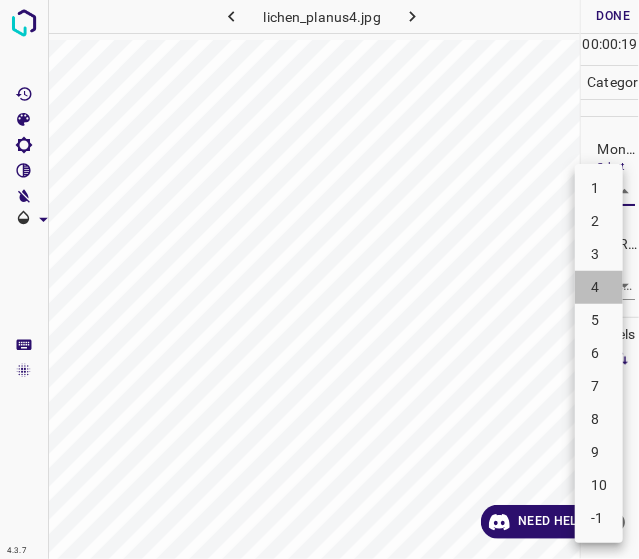 click on "4" at bounding box center (599, 287) 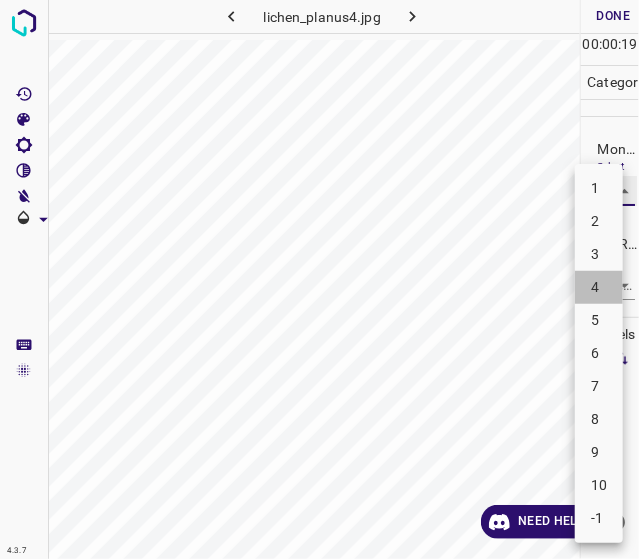 type on "4" 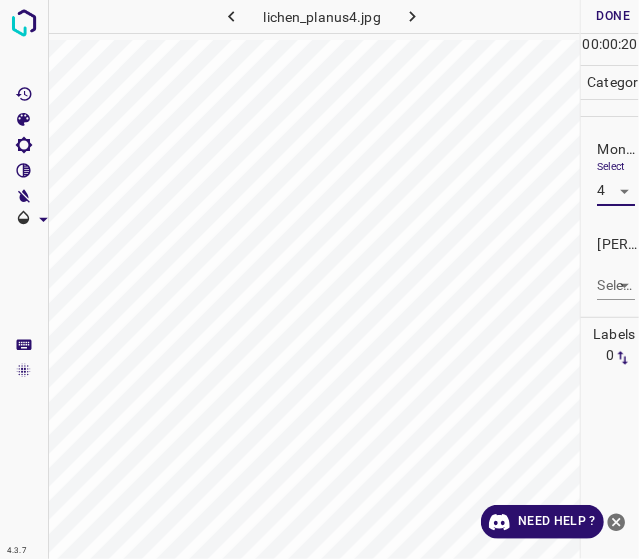 click on "4.3.7 lichen_planus4.jpg Done Skip 0 00   : 00   : 20   Categories Monk *  Select 4 4  Fitzpatrick *  Select ​ Labels   0 Categories 1 Monk 2  Fitzpatrick Tools Space Change between modes (Draw & Edit) I Auto labeling R Restore zoom M Zoom in N Zoom out Delete Delete selecte label Filters Z Restore filters X Saturation filter C Brightness filter V Contrast filter B Gray scale filter General O Download Need Help ? - Text - Hide - Delete" at bounding box center (319, 279) 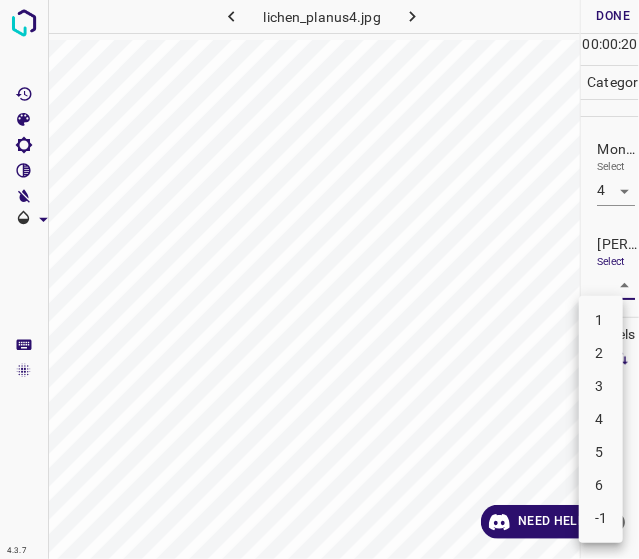 click on "2" at bounding box center [601, 353] 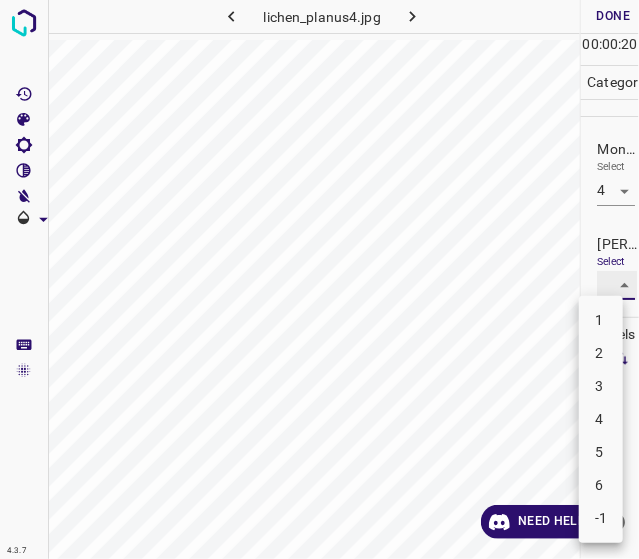 type on "2" 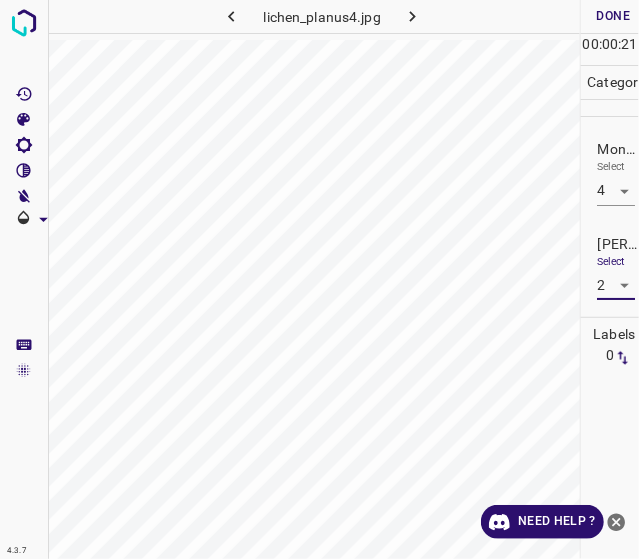 click on "Done" at bounding box center (613, 16) 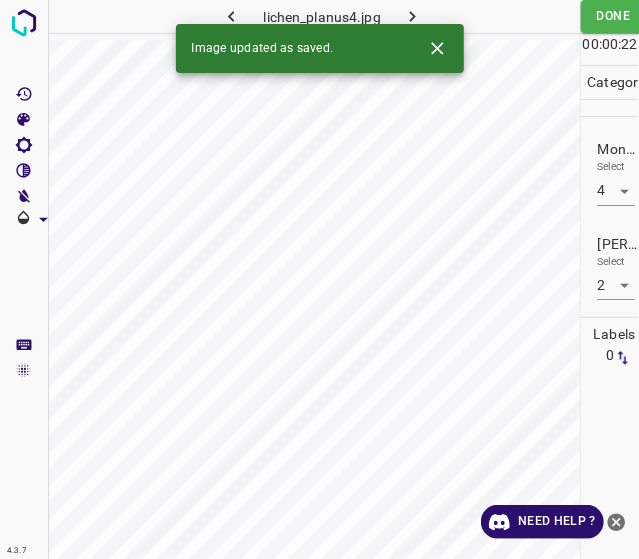 click 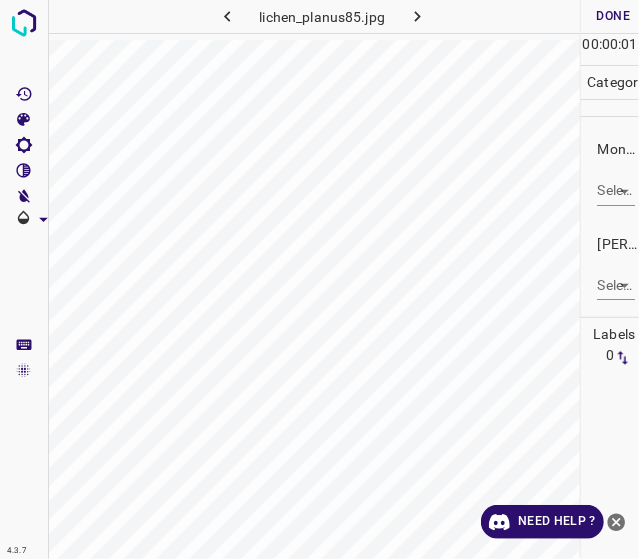 click on "4.3.7 lichen_planus85.jpg Done Skip 0 00   : 00   : 01   Categories Monk *  Select ​  Fitzpatrick *  Select ​ Labels   0 Categories 1 Monk 2  Fitzpatrick Tools Space Change between modes (Draw & Edit) I Auto labeling R Restore zoom M Zoom in N Zoom out Delete Delete selecte label Filters Z Restore filters X Saturation filter C Brightness filter V Contrast filter B Gray scale filter General O Download Need Help ? - Text - Hide - Delete" at bounding box center (319, 279) 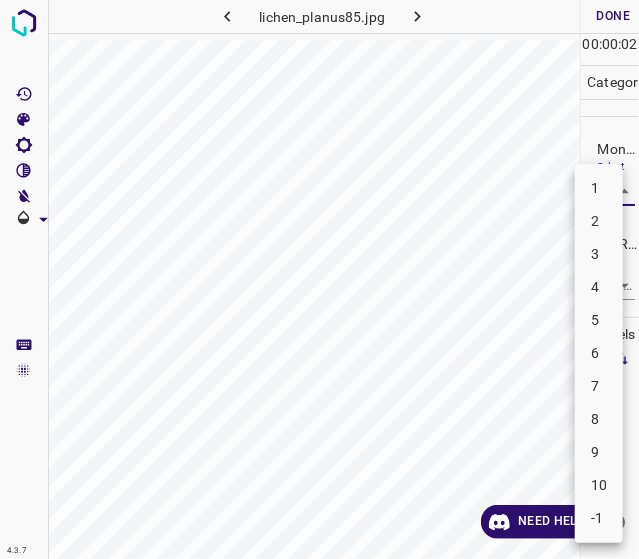 click on "2" at bounding box center [599, 221] 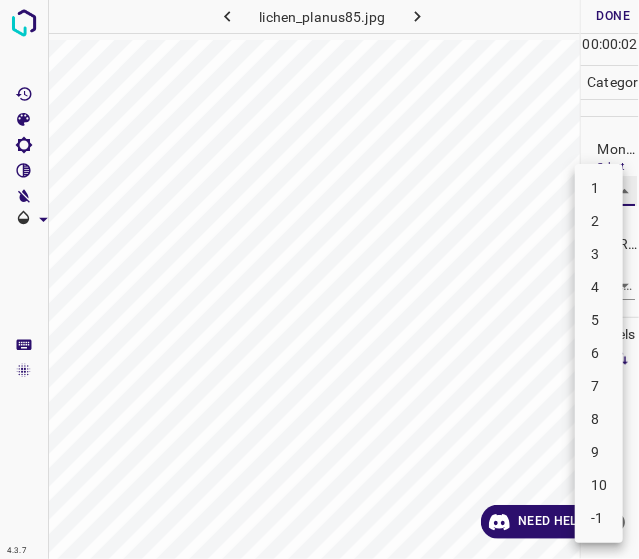 type on "2" 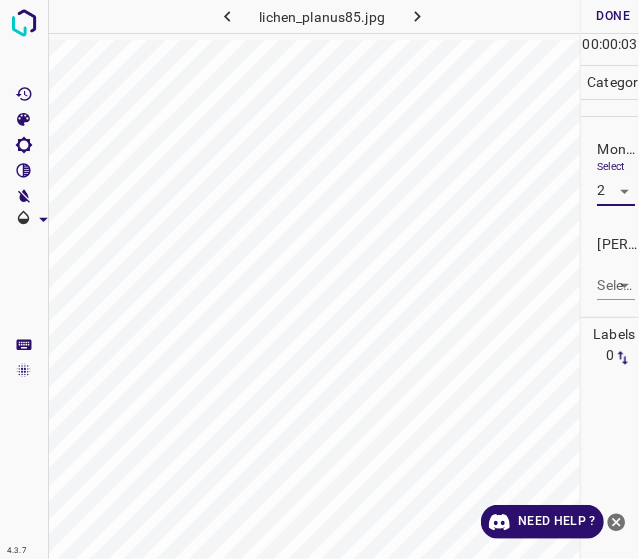 click on "4.3.7 lichen_planus85.jpg Done Skip 0 00   : 00   : 03   Categories Monk *  Select 2 2  Fitzpatrick *  Select ​ Labels   0 Categories 1 Monk 2  Fitzpatrick Tools Space Change between modes (Draw & Edit) I Auto labeling R Restore zoom M Zoom in N Zoom out Delete Delete selecte label Filters Z Restore filters X Saturation filter C Brightness filter V Contrast filter B Gray scale filter General O Download Need Help ? - Text - Hide - Delete" at bounding box center [319, 279] 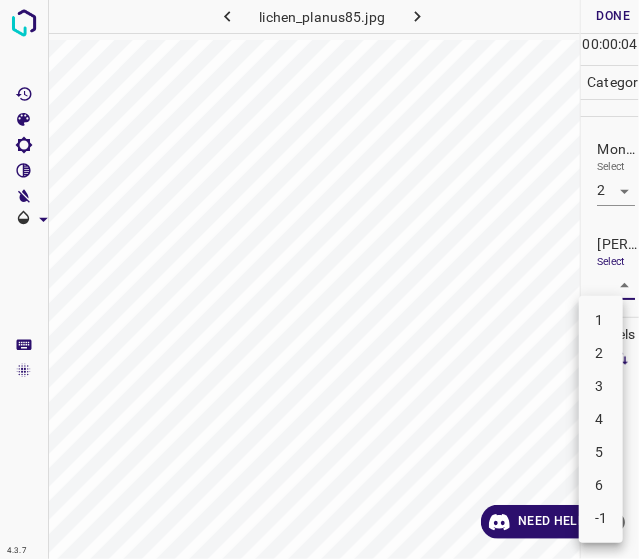 click on "1" at bounding box center (601, 320) 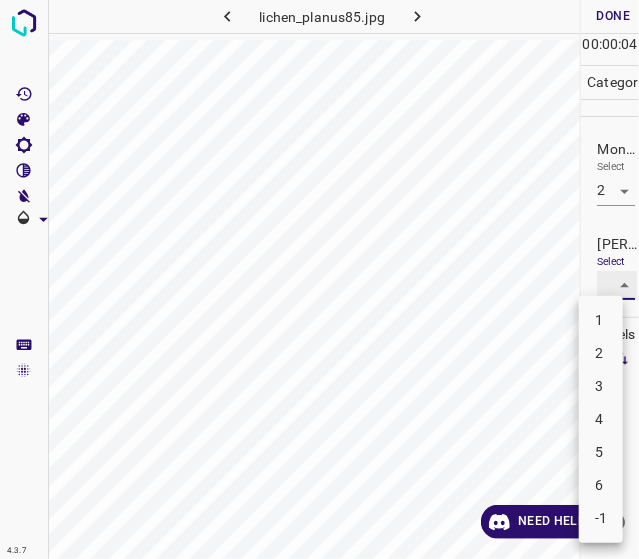 type on "1" 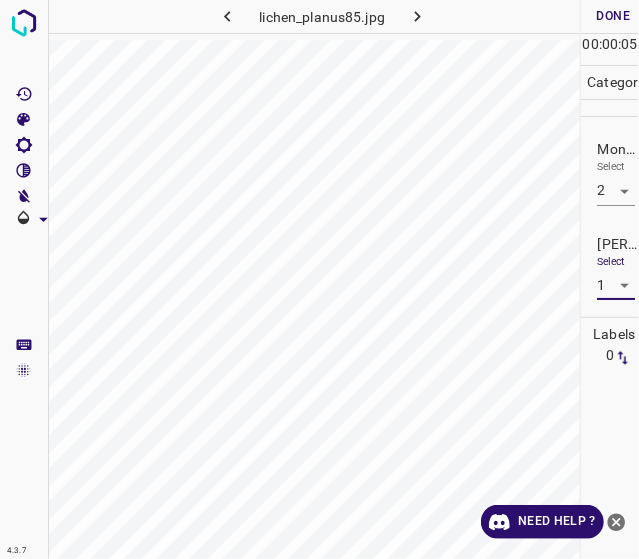 click on "Done" at bounding box center (613, 16) 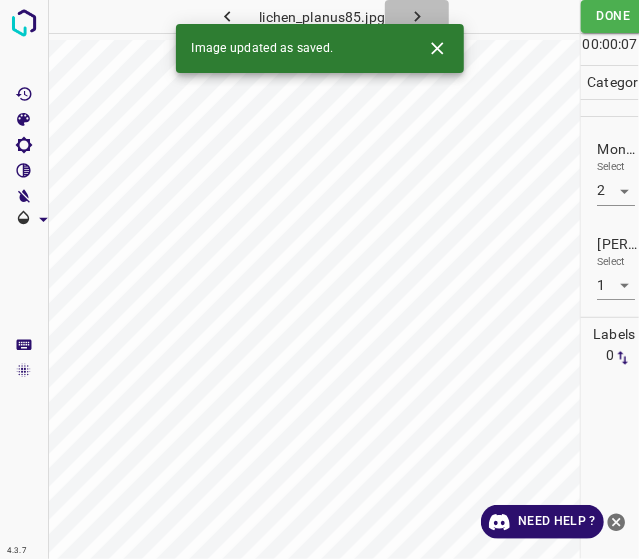 click 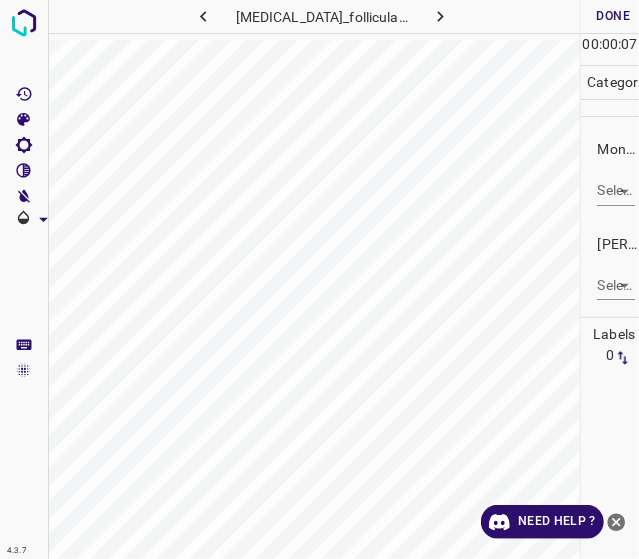 click on "4.3.7 lichen_planus_follicularis30.jpg Done Skip 0 00   : 00   : 07   Categories Monk *  Select ​  Fitzpatrick *  Select ​ Labels   0 Categories 1 Monk 2  Fitzpatrick Tools Space Change between modes (Draw & Edit) I Auto labeling R Restore zoom M Zoom in N Zoom out Delete Delete selecte label Filters Z Restore filters X Saturation filter C Brightness filter V Contrast filter B Gray scale filter General O Download Need Help ? - Text - Hide - Delete" at bounding box center [319, 279] 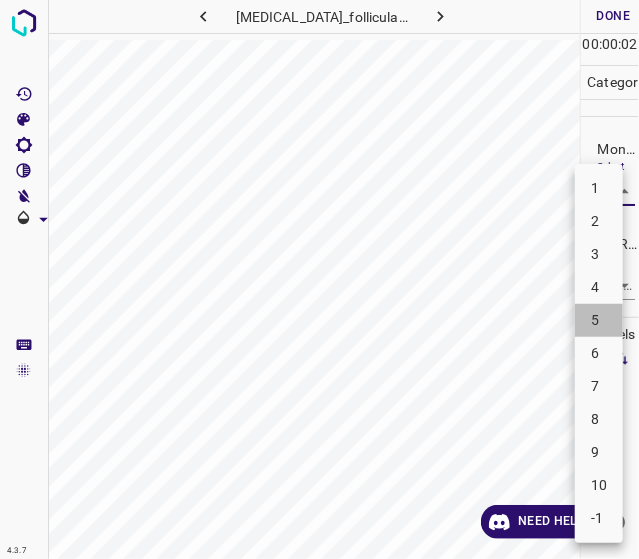click on "5" at bounding box center [599, 320] 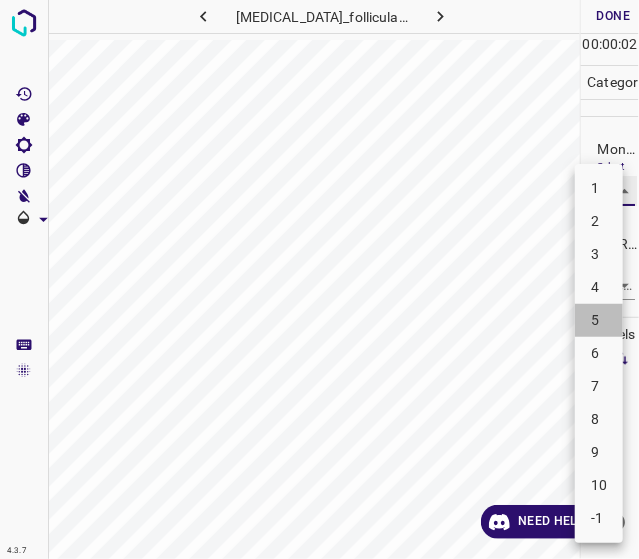 type on "5" 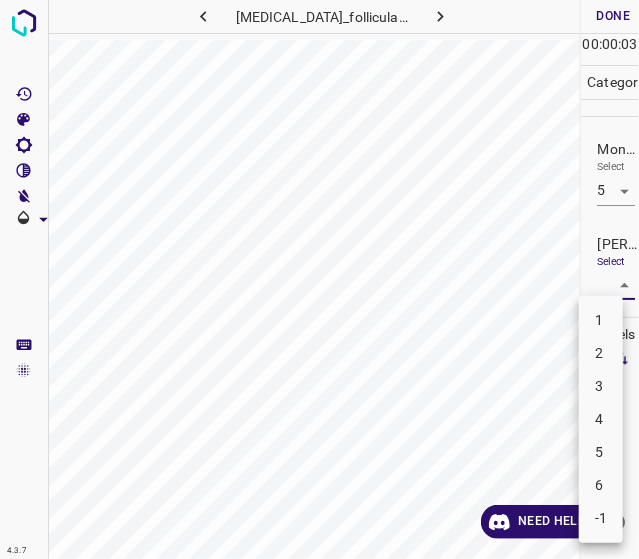 click on "4.3.7 lichen_planus_follicularis30.jpg Done Skip 0 00   : 00   : 03   Categories Monk *  Select 5 5  Fitzpatrick *  Select ​ Labels   0 Categories 1 Monk 2  Fitzpatrick Tools Space Change between modes (Draw & Edit) I Auto labeling R Restore zoom M Zoom in N Zoom out Delete Delete selecte label Filters Z Restore filters X Saturation filter C Brightness filter V Contrast filter B Gray scale filter General O Download Need Help ? - Text - Hide - Delete 1 2 3 4 5 6 -1" at bounding box center (319, 279) 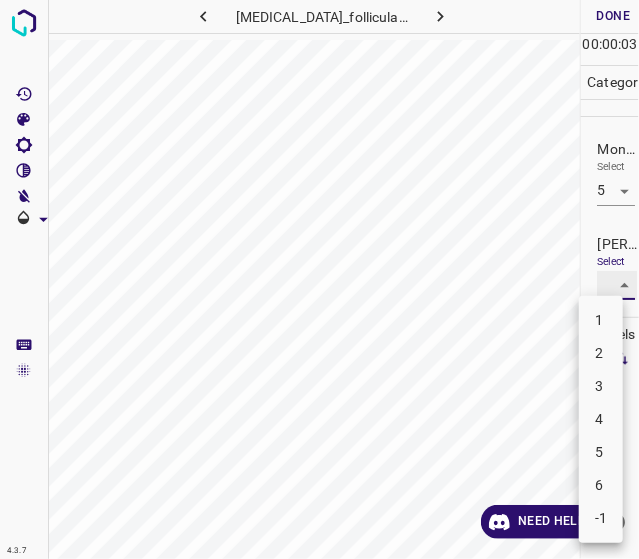 type on "3" 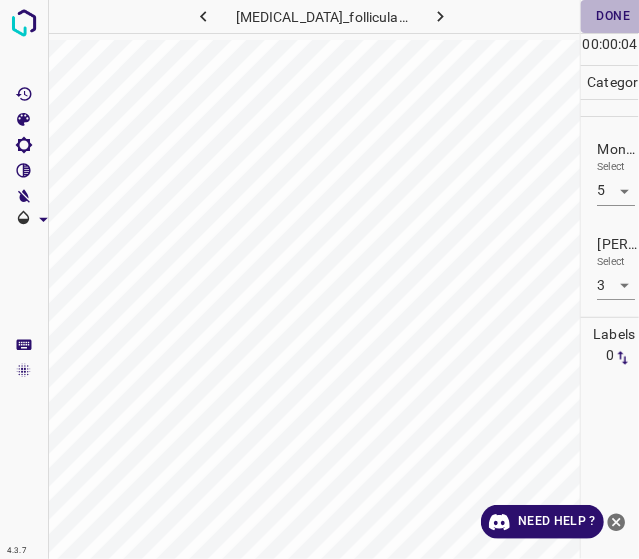 click on "Done" at bounding box center (613, 16) 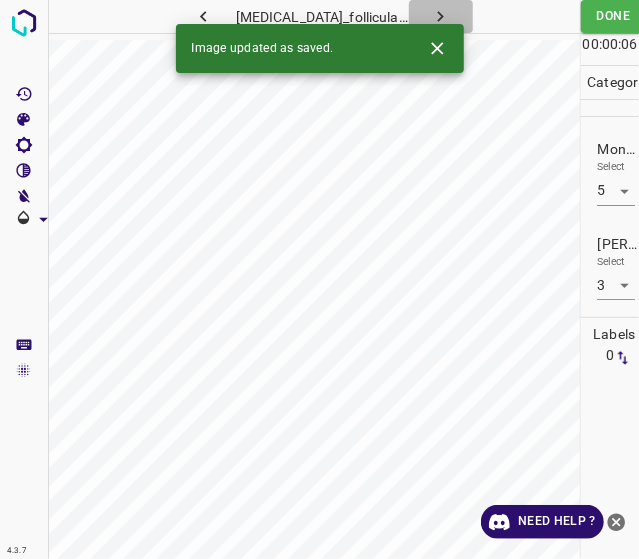 click at bounding box center [441, 16] 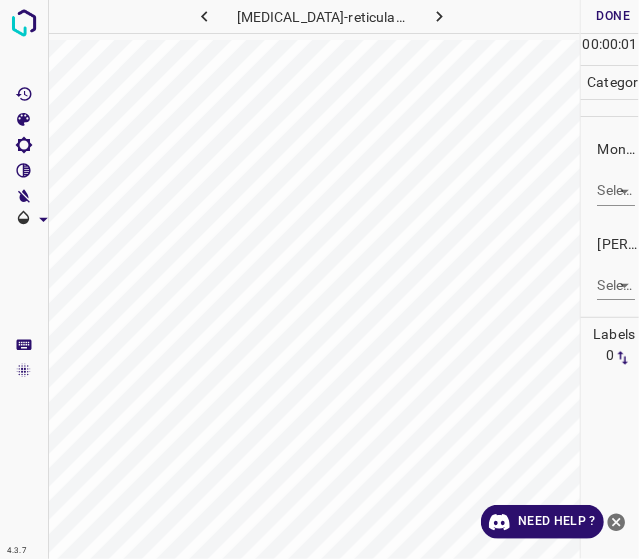 click on "4.3.7 livedo-reticularis13.jpg Done Skip 0 00   : 00   : 01   Categories Monk *  Select ​  Fitzpatrick *  Select ​ Labels   0 Categories 1 Monk 2  Fitzpatrick Tools Space Change between modes (Draw & Edit) I Auto labeling R Restore zoom M Zoom in N Zoom out Delete Delete selecte label Filters Z Restore filters X Saturation filter C Brightness filter V Contrast filter B Gray scale filter General O Download Need Help ? - Text - Hide - Delete" at bounding box center [319, 279] 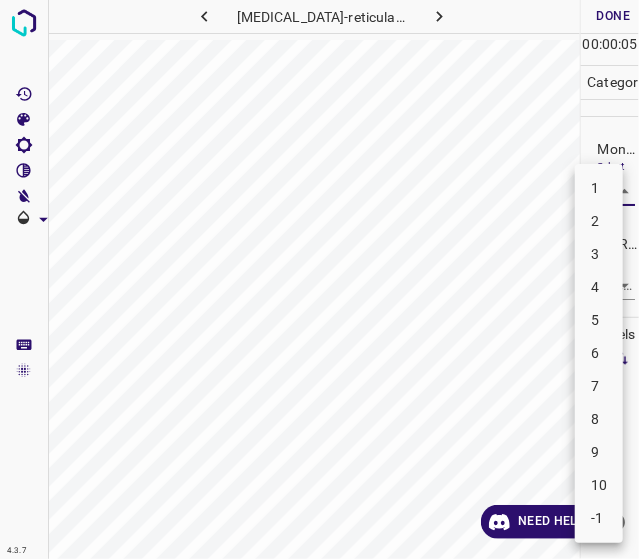 click on "4" at bounding box center (599, 287) 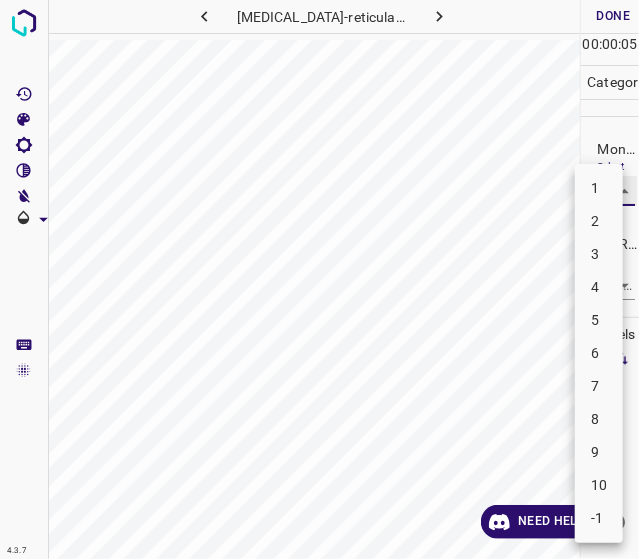 type on "4" 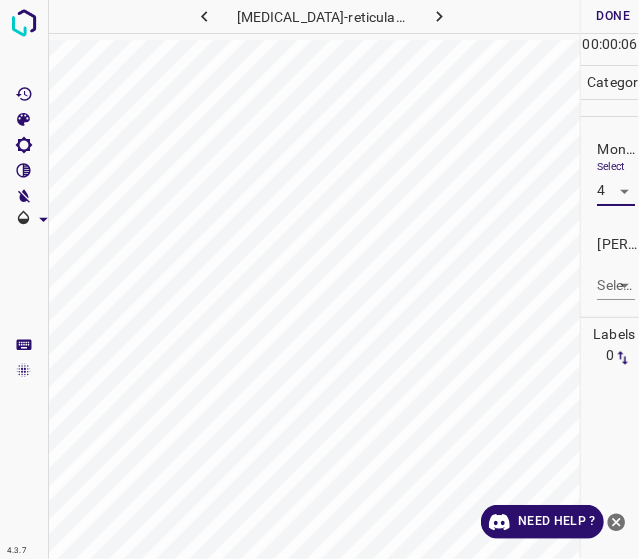 click on "4.3.7 livedo-reticularis13.jpg Done Skip 0 00   : 00   : 06   Categories Monk *  Select 4 4  Fitzpatrick *  Select ​ Labels   0 Categories 1 Monk 2  Fitzpatrick Tools Space Change between modes (Draw & Edit) I Auto labeling R Restore zoom M Zoom in N Zoom out Delete Delete selecte label Filters Z Restore filters X Saturation filter C Brightness filter V Contrast filter B Gray scale filter General O Download Need Help ? - Text - Hide - Delete 1 2 3 4 5 6 7 8 9 10 -1" at bounding box center [319, 279] 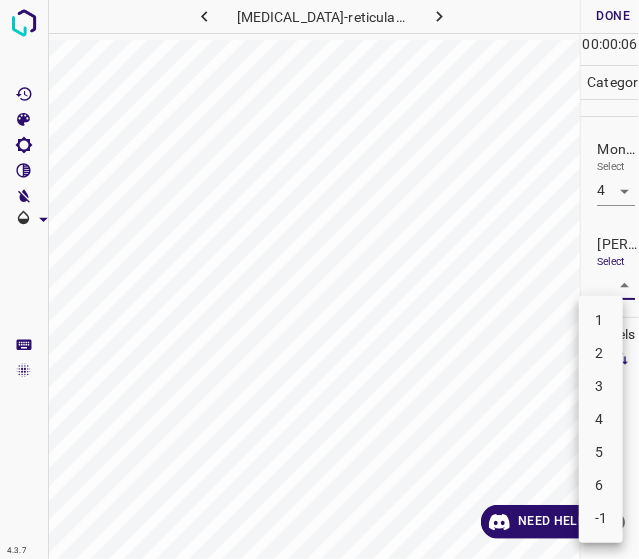 click on "2" at bounding box center [601, 353] 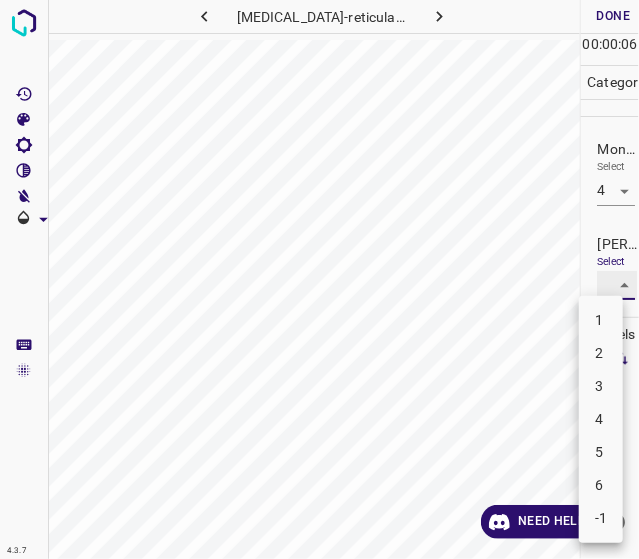 type on "2" 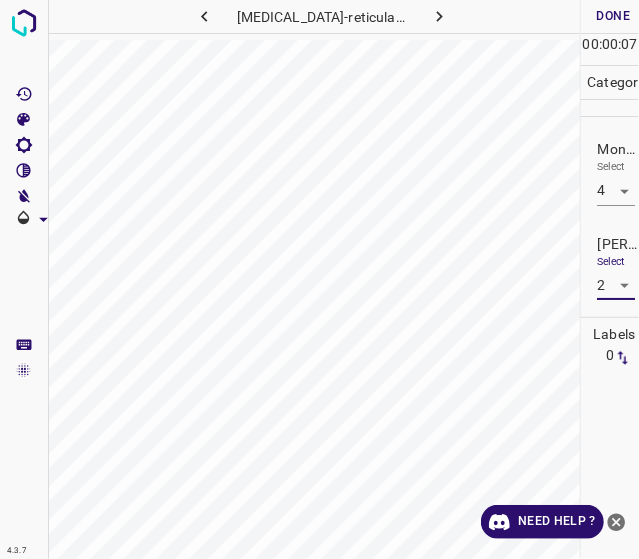 click on "Done" at bounding box center [613, 16] 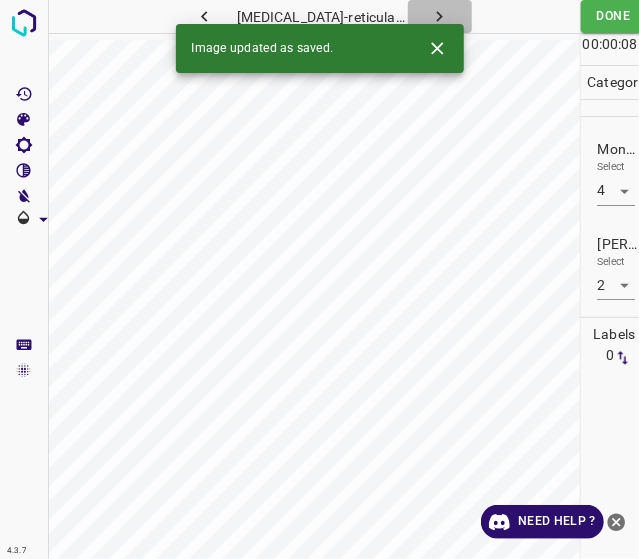 click at bounding box center (440, 16) 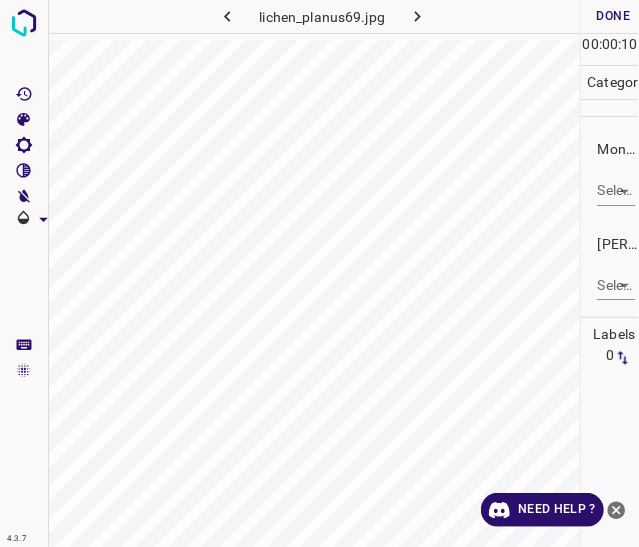 click on "4.3.7 lichen_planus69.jpg Done Skip 0 00   : 00   : 10   Categories Monk *  Select ​  Fitzpatrick *  Select ​ Labels   0 Categories 1 Monk 2  Fitzpatrick Tools Space Change between modes (Draw & Edit) I Auto labeling R Restore zoom M Zoom in N Zoom out Delete Delete selecte label Filters Z Restore filters X Saturation filter C Brightness filter V Contrast filter B Gray scale filter General O Download Need Help ? - Text - Hide - Delete" at bounding box center (319, 273) 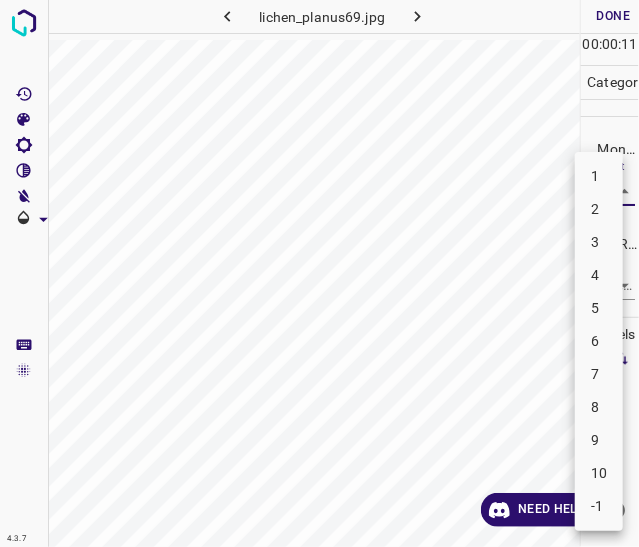 click on "4" at bounding box center [599, 275] 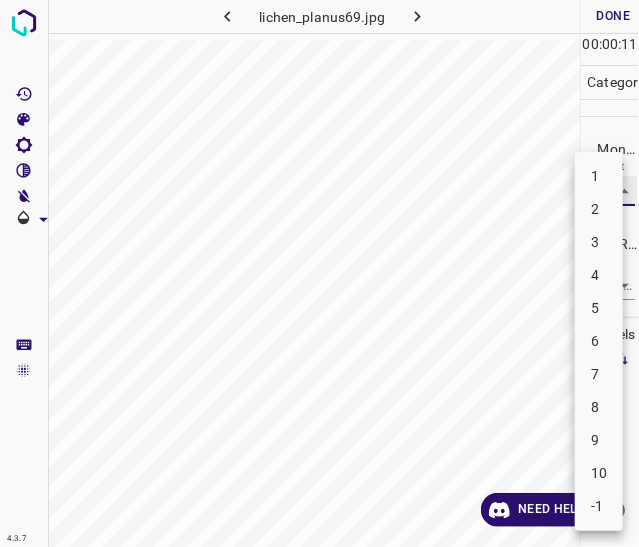 type on "4" 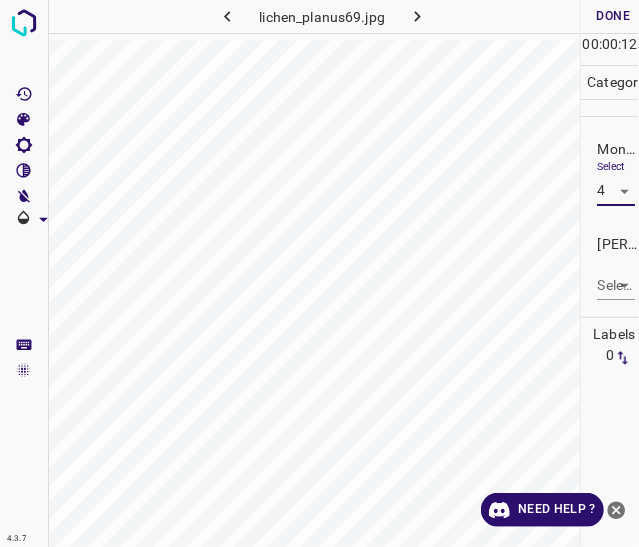 click on "4.3.7 lichen_planus69.jpg Done Skip 0 00   : 00   : 12   Categories Monk *  Select 4 4  Fitzpatrick *  Select ​ Labels   0 Categories 1 Monk 2  Fitzpatrick Tools Space Change between modes (Draw & Edit) I Auto labeling R Restore zoom M Zoom in N Zoom out Delete Delete selecte label Filters Z Restore filters X Saturation filter C Brightness filter V Contrast filter B Gray scale filter General O Download Need Help ? - Text - Hide - Delete" at bounding box center (319, 273) 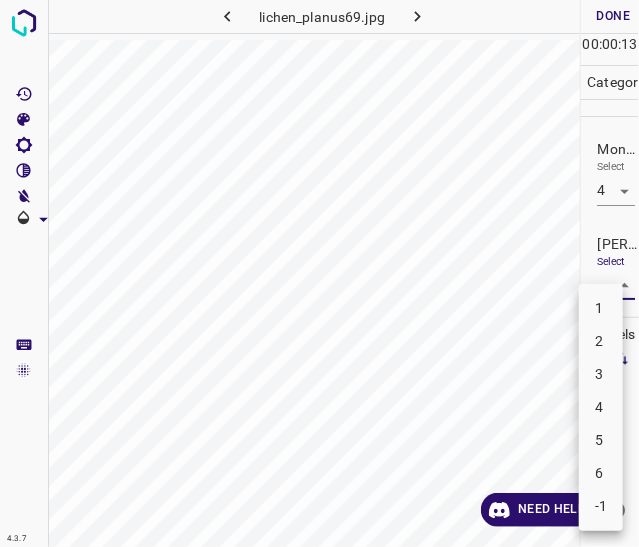 click on "2" at bounding box center [601, 341] 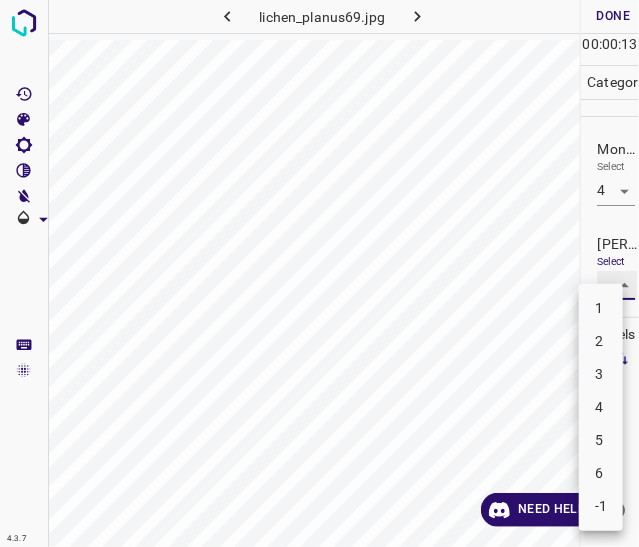 type on "2" 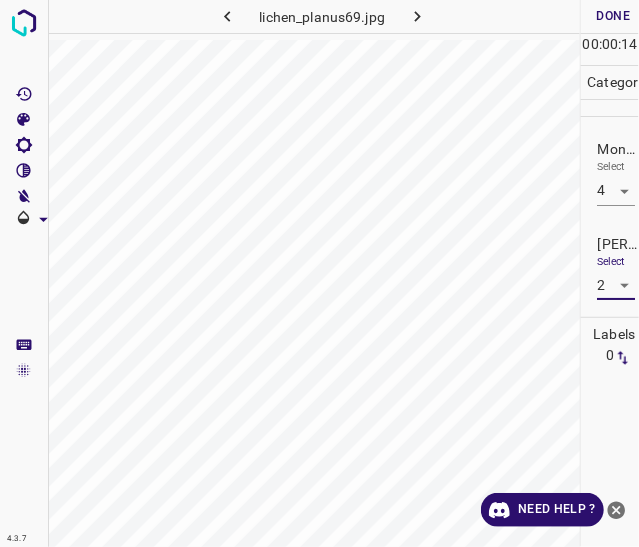 click on "Done" at bounding box center [613, 16] 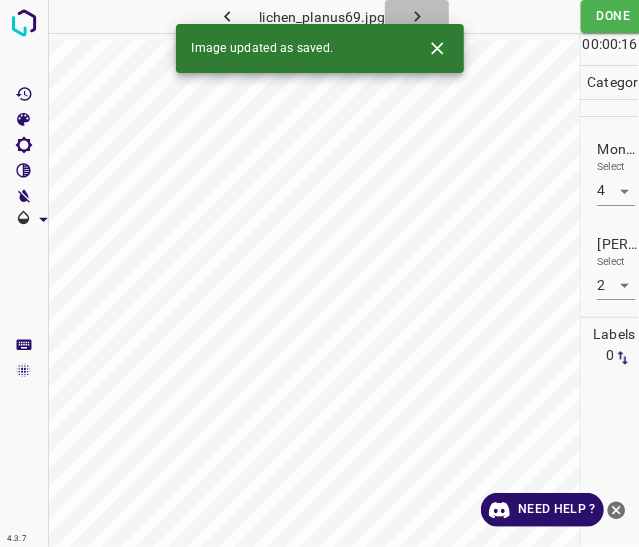 click 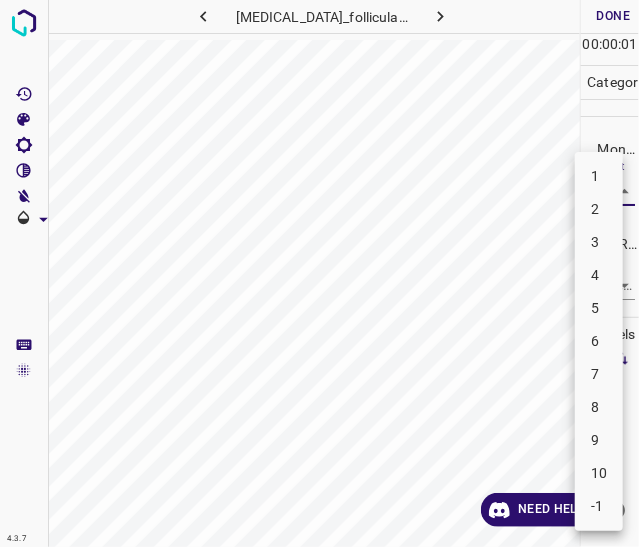 click on "4.3.7 lichen_planus_follicularis17.jpg Done Skip 0 00   : 00   : 01   Categories Monk *  Select ​  Fitzpatrick *  Select ​ Labels   0 Categories 1 Monk 2  Fitzpatrick Tools Space Change between modes (Draw & Edit) I Auto labeling R Restore zoom M Zoom in N Zoom out Delete Delete selecte label Filters Z Restore filters X Saturation filter C Brightness filter V Contrast filter B Gray scale filter General O Download Need Help ? - Text - Hide - Delete 1 2 3 4 5 6 7 8 9 10 -1" at bounding box center [319, 273] 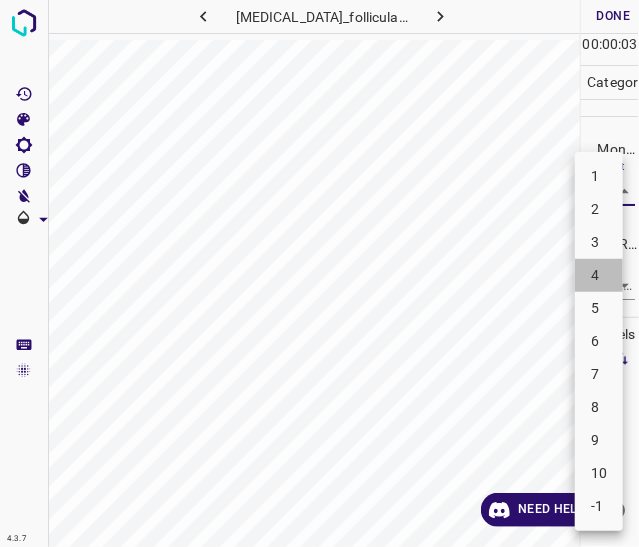 click on "4" at bounding box center [599, 275] 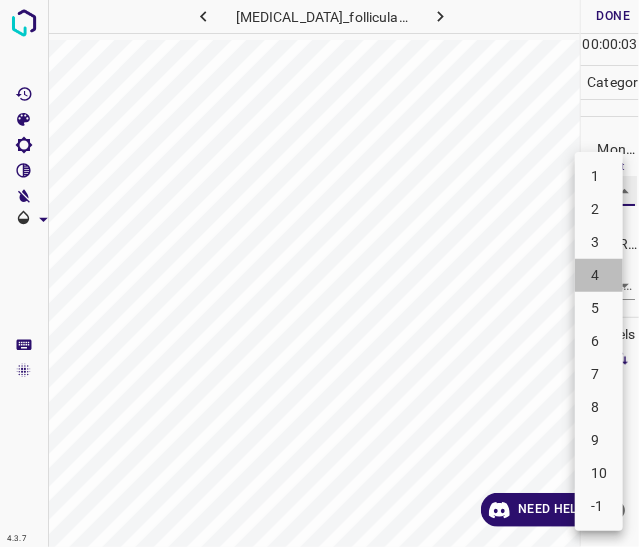 type on "4" 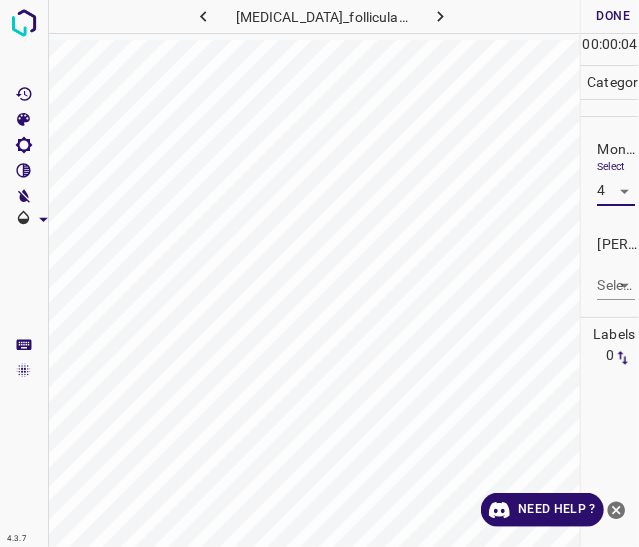click on "[PERSON_NAME] *  Select ​" at bounding box center [610, 267] 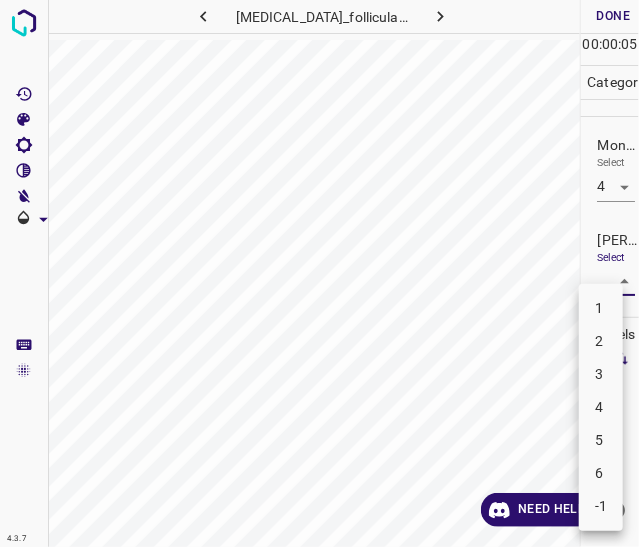 click on "4.3.7 lichen_planus_follicularis17.jpg Done Skip 0 00   : 00   : 05   Categories Monk *  Select 4 4  Fitzpatrick *  Select ​ Labels   0 Categories 1 Monk 2  Fitzpatrick Tools Space Change between modes (Draw & Edit) I Auto labeling R Restore zoom M Zoom in N Zoom out Delete Delete selecte label Filters Z Restore filters X Saturation filter C Brightness filter V Contrast filter B Gray scale filter General O Download Need Help ? - Text - Hide - Delete 1 2 3 4 5 6 -1" at bounding box center (319, 273) 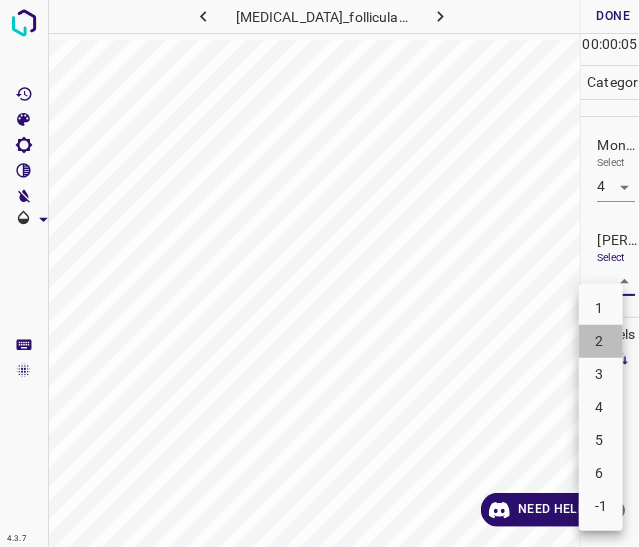 click on "2" at bounding box center [601, 341] 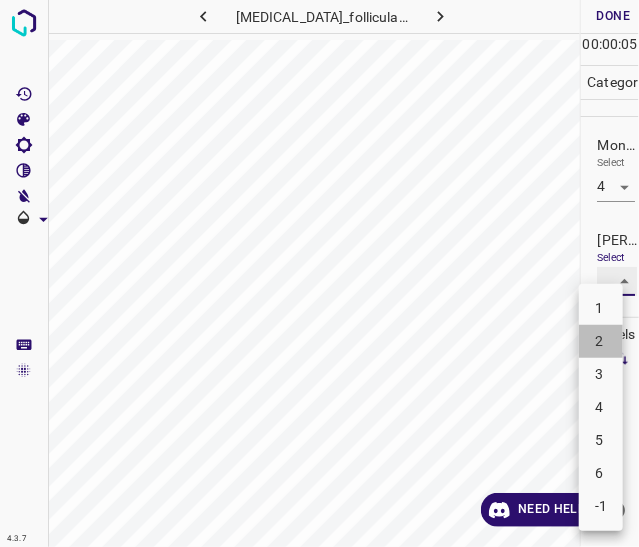 type on "2" 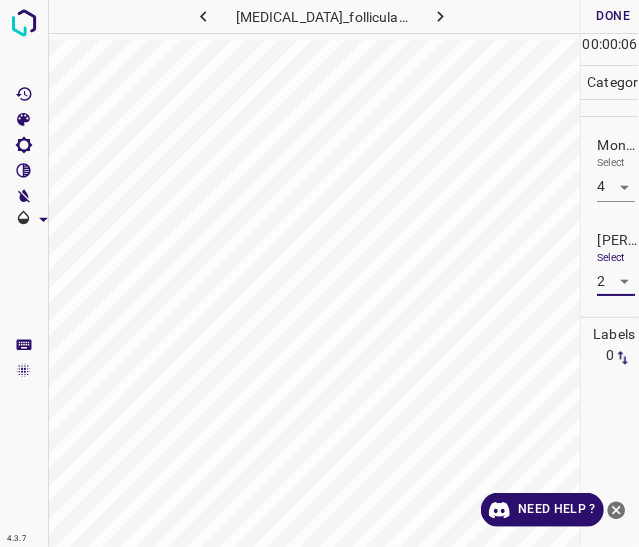 click on "Done" at bounding box center (613, 16) 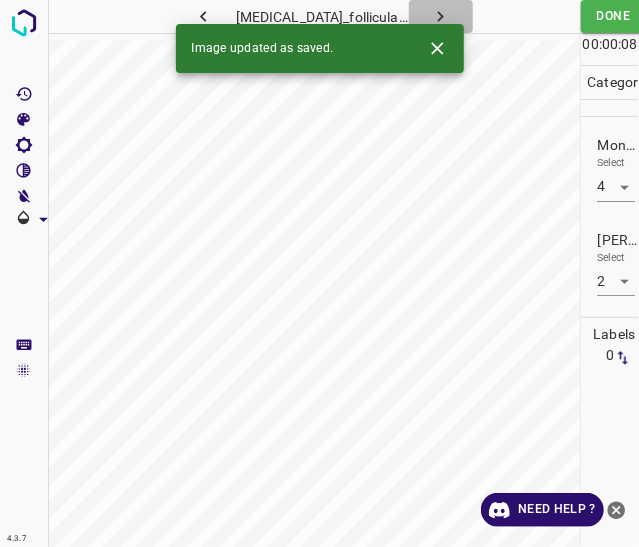 click at bounding box center [441, 16] 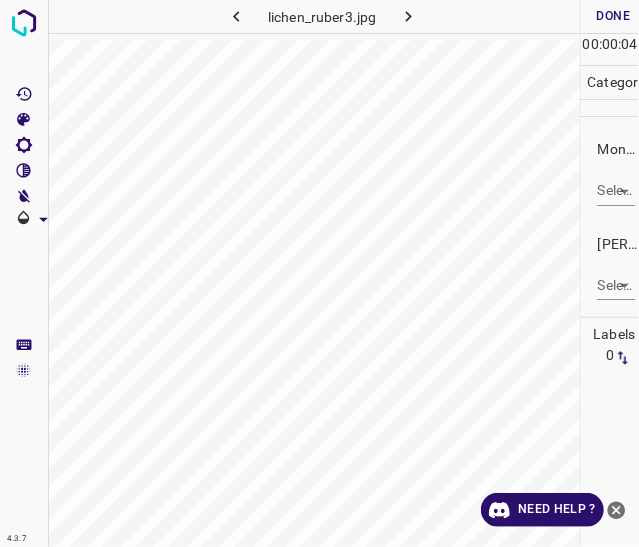 click on "4.3.7 lichen_ruber3.jpg Done Skip 0 00   : 00   : 04   Categories Monk *  Select ​  Fitzpatrick *  Select ​ Labels   0 Categories 1 Monk 2  Fitzpatrick Tools Space Change between modes (Draw & Edit) I Auto labeling R Restore zoom M Zoom in N Zoom out Delete Delete selecte label Filters Z Restore filters X Saturation filter C Brightness filter V Contrast filter B Gray scale filter General O Download Need Help ? - Text - Hide - Delete" at bounding box center (319, 273) 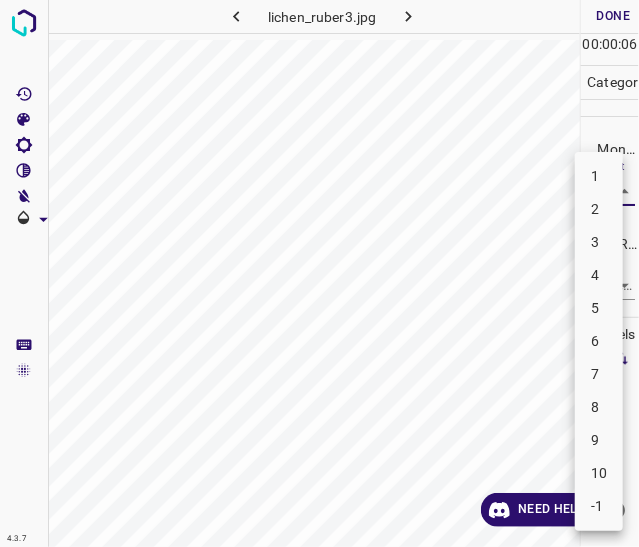 click on "4" at bounding box center [599, 275] 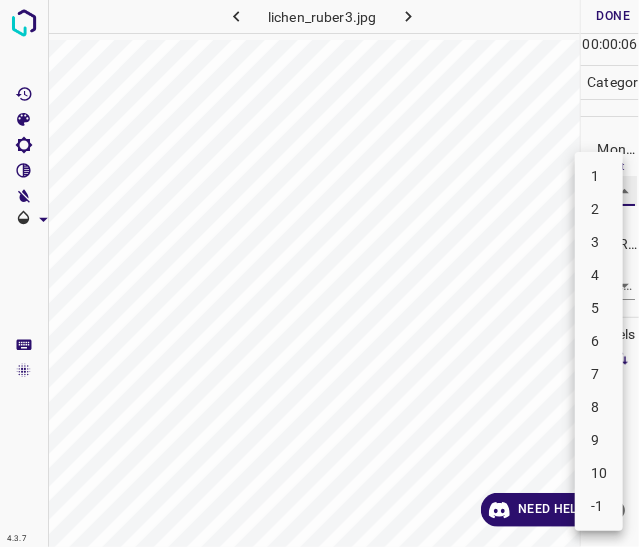 type on "4" 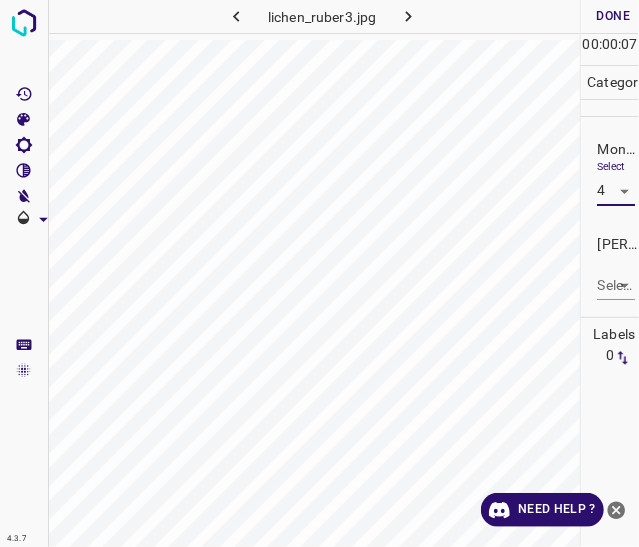 click on "4.3.7 lichen_ruber3.jpg Done Skip 0 00   : 00   : 07   Categories Monk *  Select 4 4  Fitzpatrick *  Select ​ Labels   0 Categories 1 Monk 2  Fitzpatrick Tools Space Change between modes (Draw & Edit) I Auto labeling R Restore zoom M Zoom in N Zoom out Delete Delete selecte label Filters Z Restore filters X Saturation filter C Brightness filter V Contrast filter B Gray scale filter General O Download Need Help ? - Text - Hide - Delete" at bounding box center (319, 273) 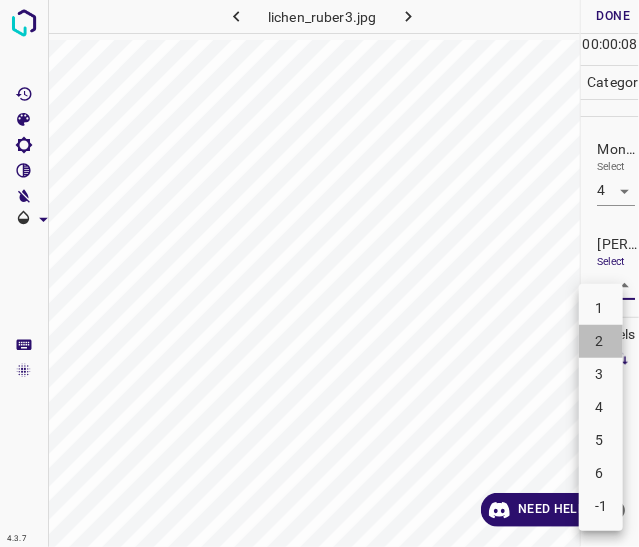 click on "2" at bounding box center [601, 341] 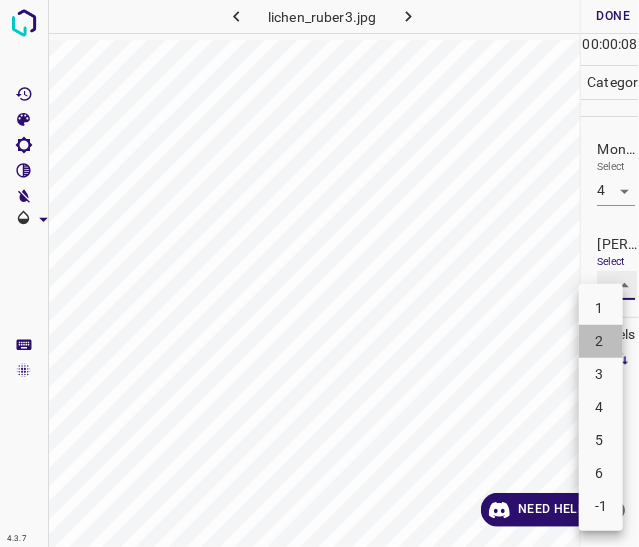 type on "2" 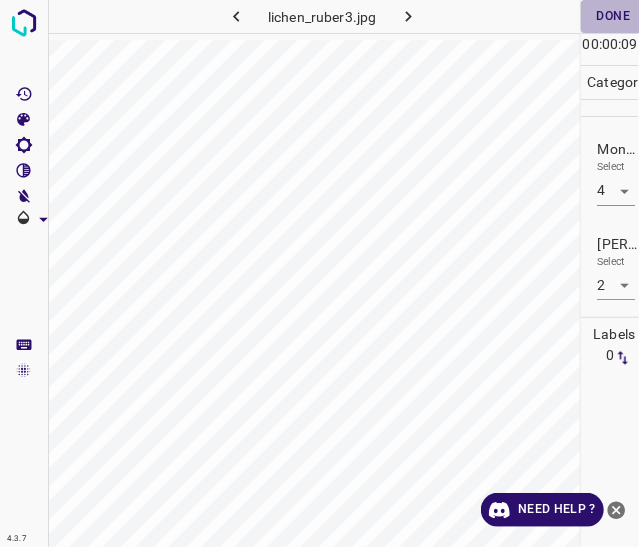 click on "Done" at bounding box center (613, 16) 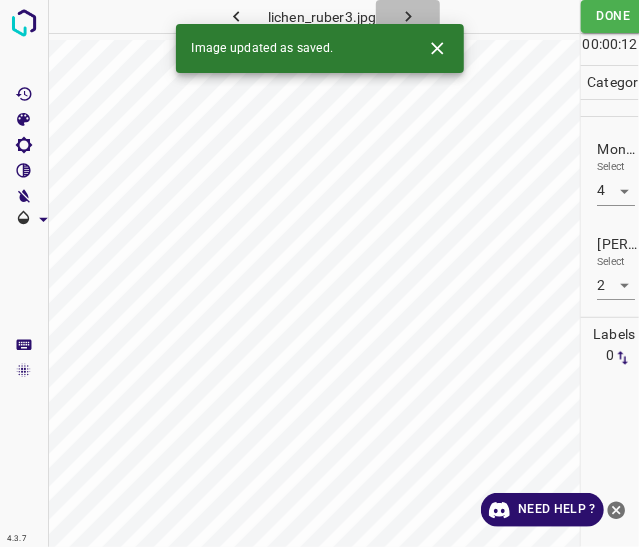click 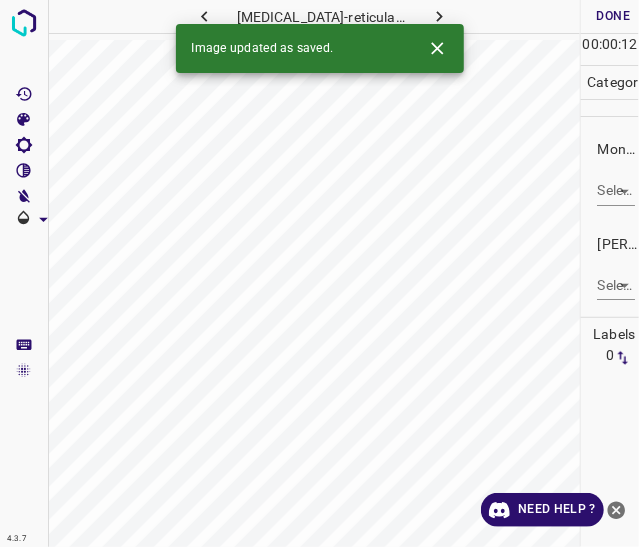 click on "4.3.7 livedo-reticularis11.jpg Done Skip 0 00   : 00   : 12   Categories Monk *  Select ​  Fitzpatrick *  Select ​ Labels   0 Categories 1 Monk 2  Fitzpatrick Tools Space Change between modes (Draw & Edit) I Auto labeling R Restore zoom M Zoom in N Zoom out Delete Delete selecte label Filters Z Restore filters X Saturation filter C Brightness filter V Contrast filter B Gray scale filter General O Download Image updated as saved. Need Help ? - Text - Hide - Delete" at bounding box center [319, 273] 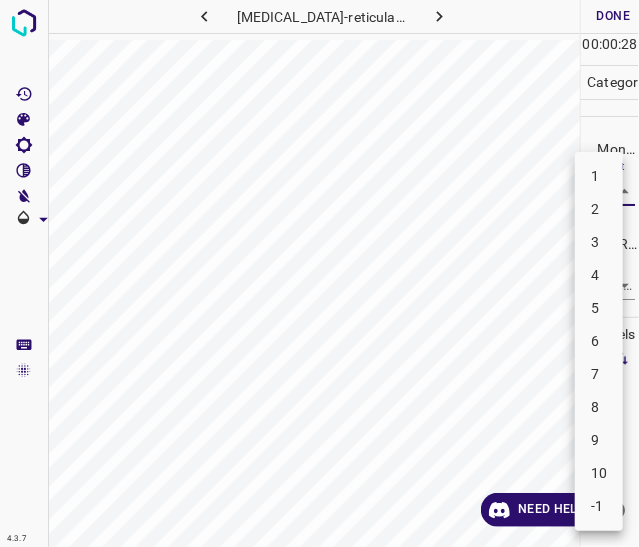 click on "4" at bounding box center (599, 275) 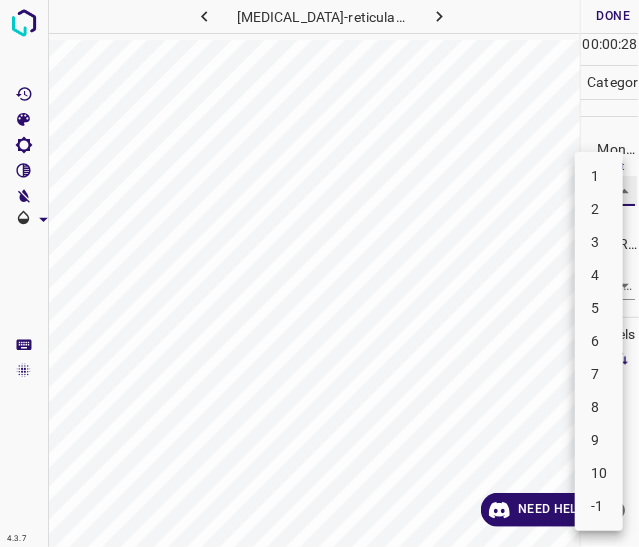 type on "4" 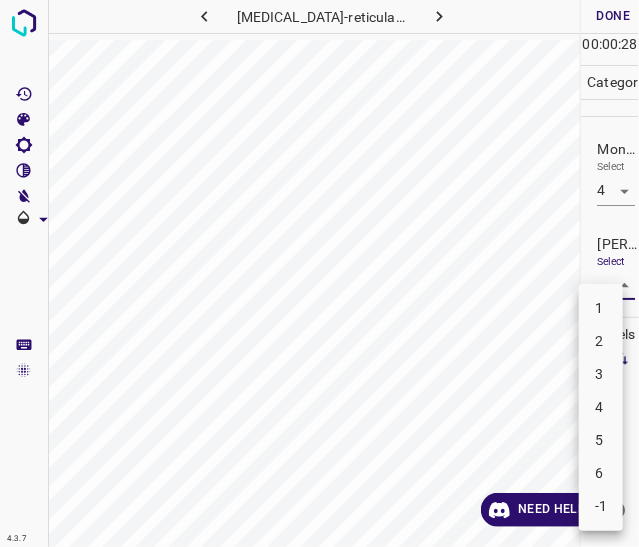 click on "4.3.7 livedo-reticularis11.jpg Done Skip 0 00   : 00   : 28   Categories Monk *  Select 4 4  Fitzpatrick *  Select ​ Labels   0 Categories 1 Monk 2  Fitzpatrick Tools Space Change between modes (Draw & Edit) I Auto labeling R Restore zoom M Zoom in N Zoom out Delete Delete selecte label Filters Z Restore filters X Saturation filter C Brightness filter V Contrast filter B Gray scale filter General O Download Need Help ? - Text - Hide - Delete 1 2 3 4 5 6 -1" at bounding box center (319, 273) 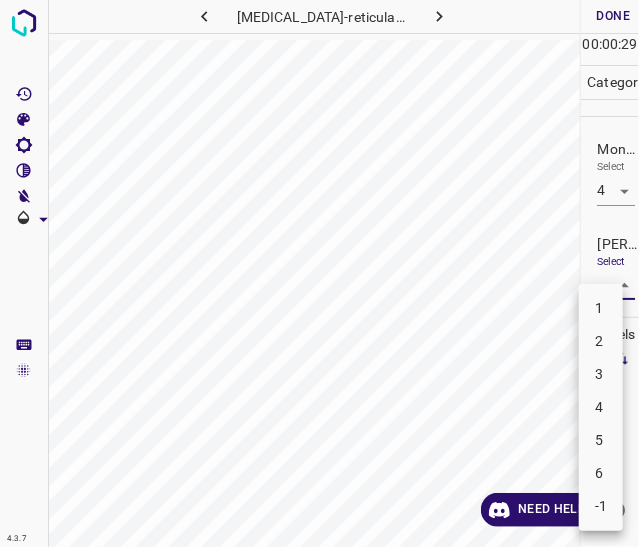 click on "2" at bounding box center [601, 341] 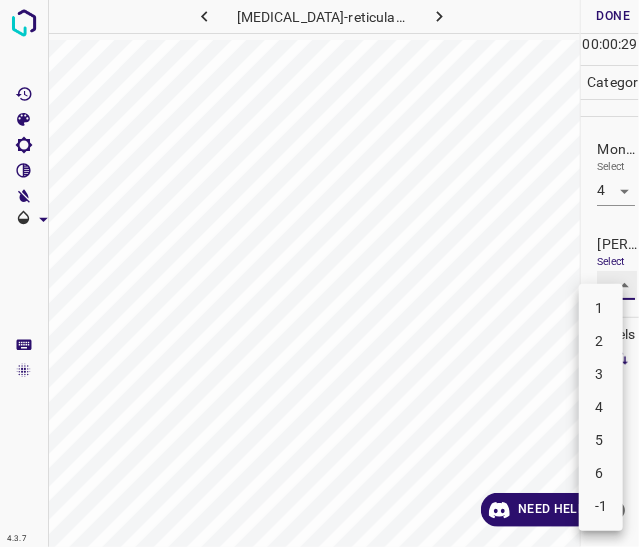 type on "2" 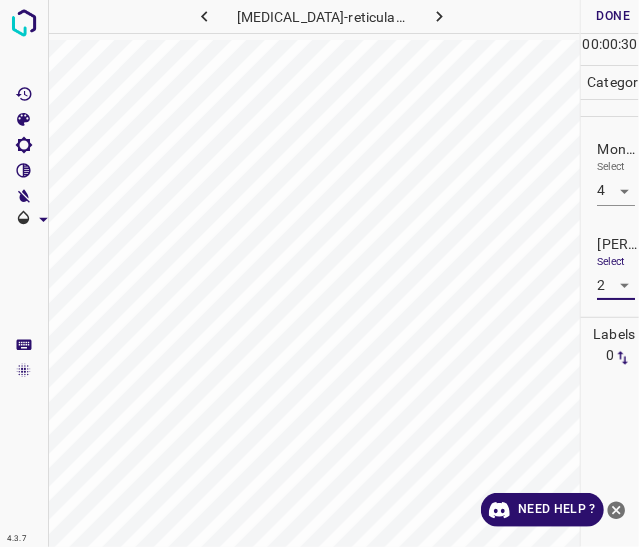 click on "00" at bounding box center [610, 44] 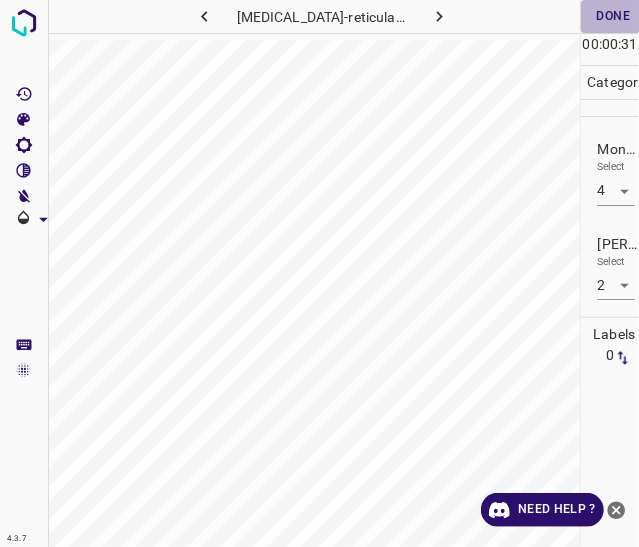 click on "Done" at bounding box center [613, 16] 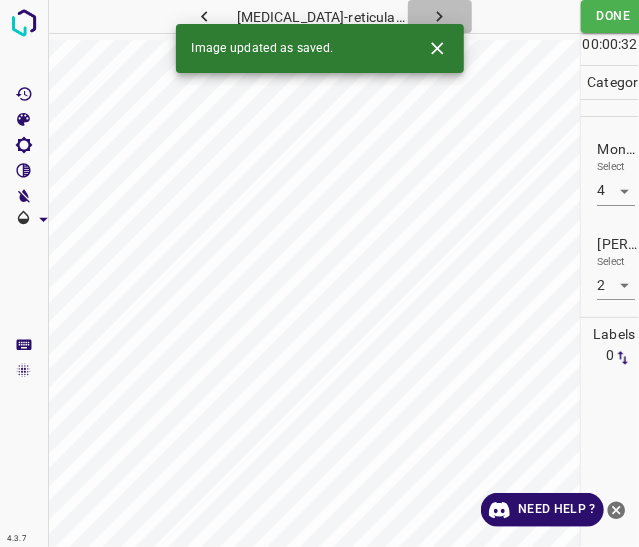 click at bounding box center [440, 16] 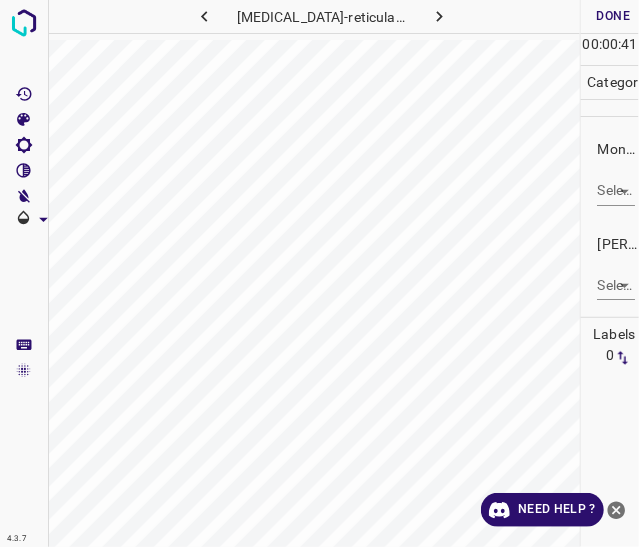 click on "4.3.7 livedo-reticularis30.jpg Done Skip 0 00   : 00   : 41   Categories Monk *  Select ​  Fitzpatrick *  Select ​ Labels   0 Categories 1 Monk 2  Fitzpatrick Tools Space Change between modes (Draw & Edit) I Auto labeling R Restore zoom M Zoom in N Zoom out Delete Delete selecte label Filters Z Restore filters X Saturation filter C Brightness filter V Contrast filter B Gray scale filter General O Download Need Help ? - Text - Hide - Delete" at bounding box center [319, 273] 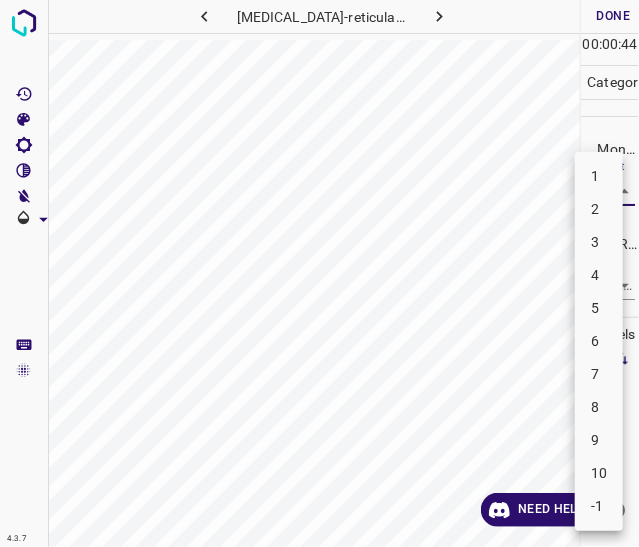click on "3" at bounding box center (599, 242) 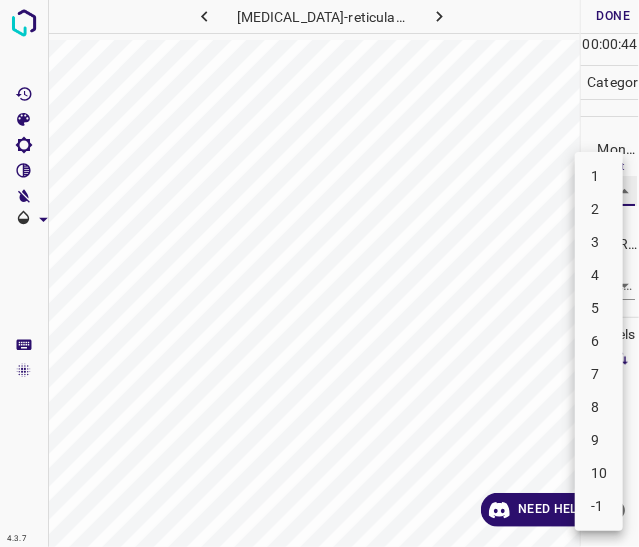 type on "3" 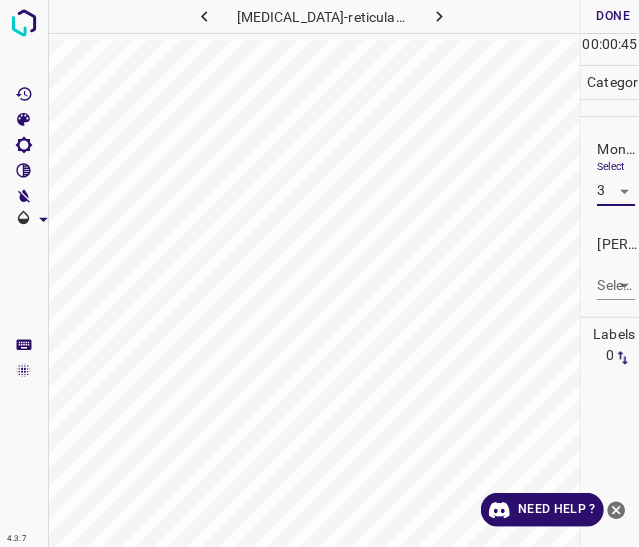 click on "4.3.7 livedo-reticularis30.jpg Done Skip 0 00   : 00   : 45   Categories Monk *  Select 3 3  Fitzpatrick *  Select ​ Labels   0 Categories 1 Monk 2  Fitzpatrick Tools Space Change between modes (Draw & Edit) I Auto labeling R Restore zoom M Zoom in N Zoom out Delete Delete selecte label Filters Z Restore filters X Saturation filter C Brightness filter V Contrast filter B Gray scale filter General O Download Need Help ? - Text - Hide - Delete" at bounding box center (319, 273) 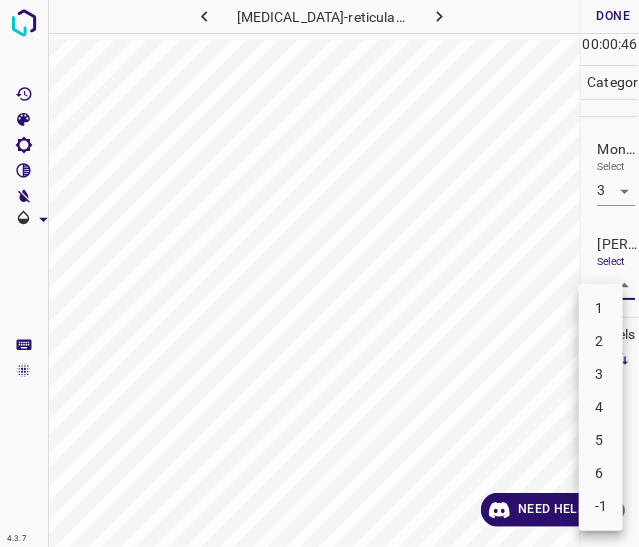 click on "2" at bounding box center (601, 341) 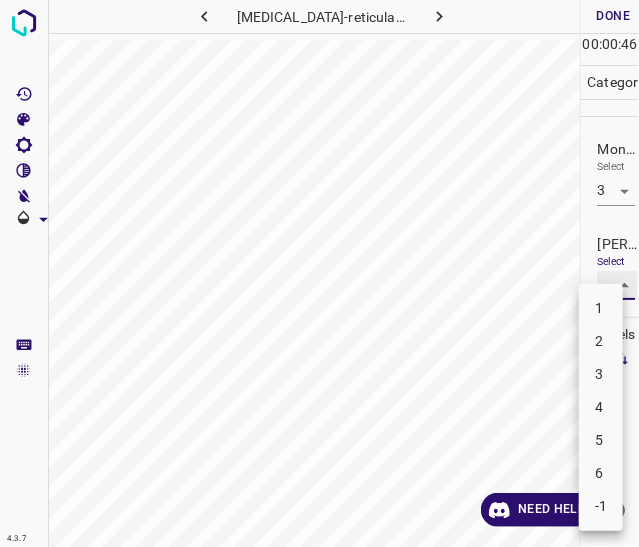 type on "2" 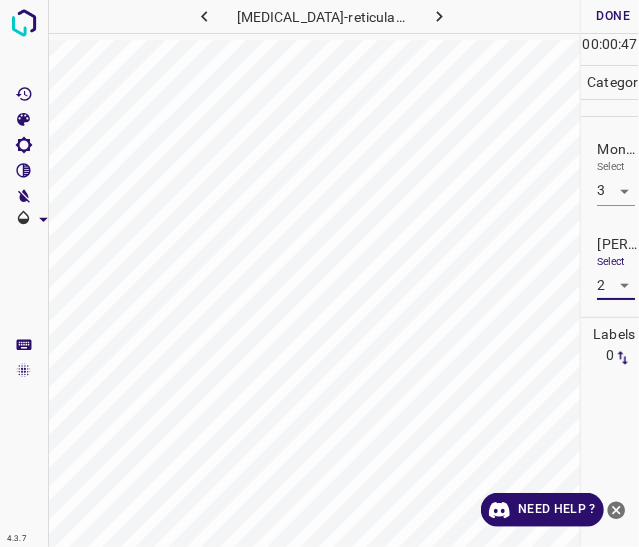 click on "Done" at bounding box center [613, 16] 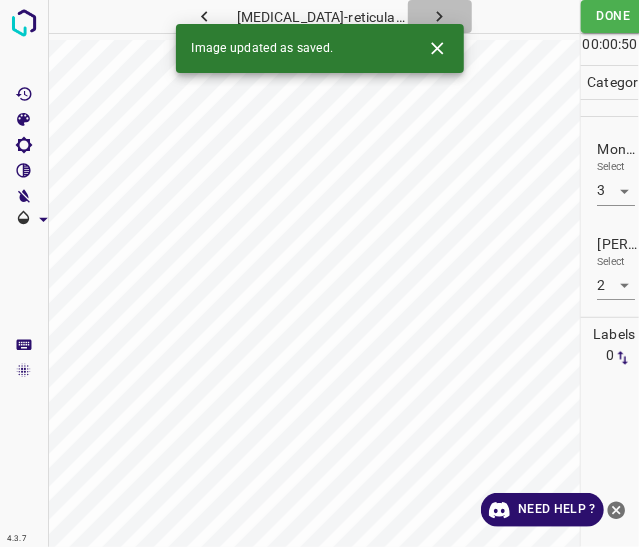 click at bounding box center (440, 16) 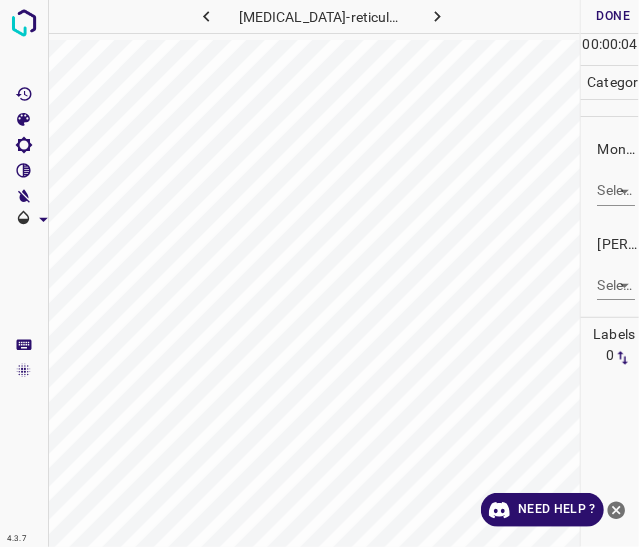 click on "4.3.7 livedo-reticularis3.jpg Done Skip 0 00   : 00   : 04   Categories Monk *  Select ​  Fitzpatrick *  Select ​ Labels   0 Categories 1 Monk 2  Fitzpatrick Tools Space Change between modes (Draw & Edit) I Auto labeling R Restore zoom M Zoom in N Zoom out Delete Delete selecte label Filters Z Restore filters X Saturation filter C Brightness filter V Contrast filter B Gray scale filter General O Download Need Help ? - Text - Hide - Delete" at bounding box center [319, 273] 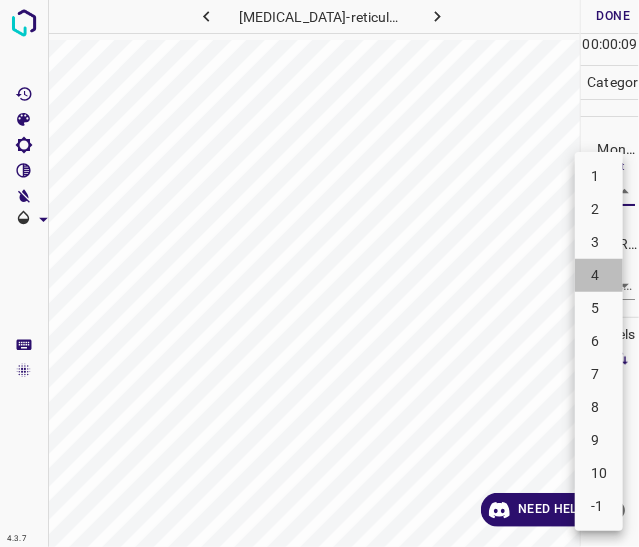 click on "4" at bounding box center (599, 275) 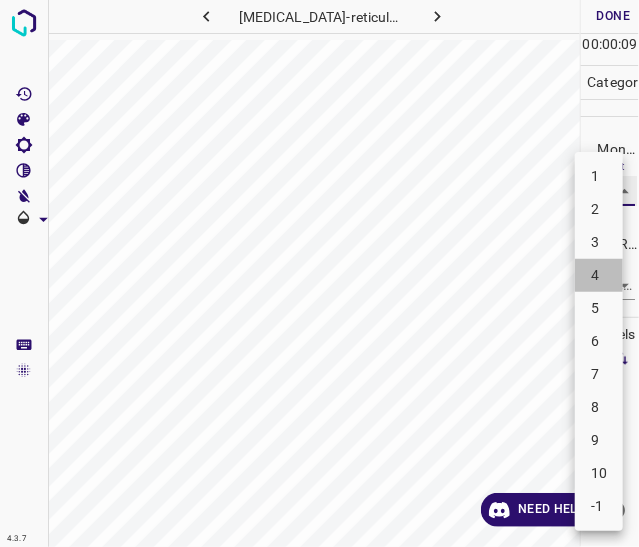 type on "4" 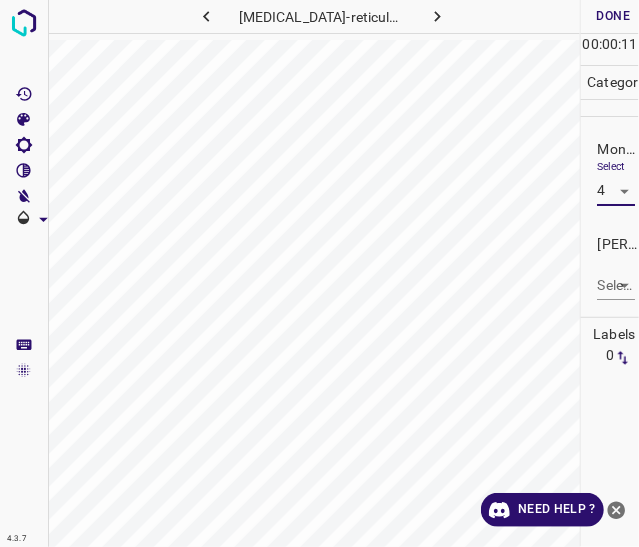 click on "4.3.7 livedo-reticularis3.jpg Done Skip 0 00   : 00   : 11   Categories Monk *  Select 4 4  Fitzpatrick *  Select ​ Labels   0 Categories 1 Monk 2  Fitzpatrick Tools Space Change between modes (Draw & Edit) I Auto labeling R Restore zoom M Zoom in N Zoom out Delete Delete selecte label Filters Z Restore filters X Saturation filter C Brightness filter V Contrast filter B Gray scale filter General O Download Need Help ? - Text - Hide - Delete" at bounding box center [319, 273] 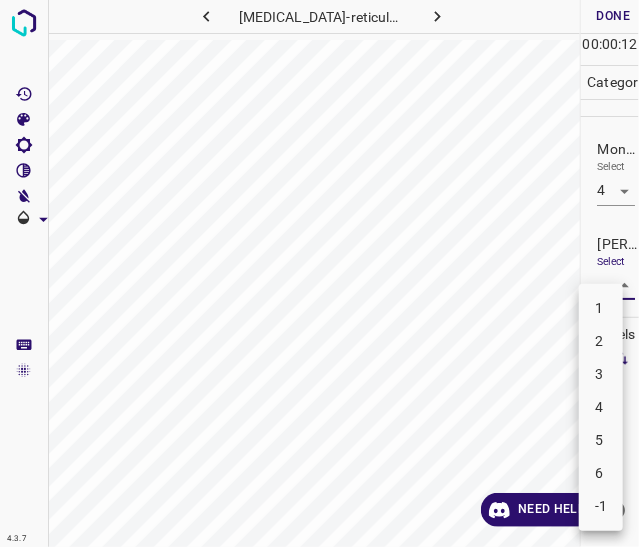 click on "2" at bounding box center (601, 341) 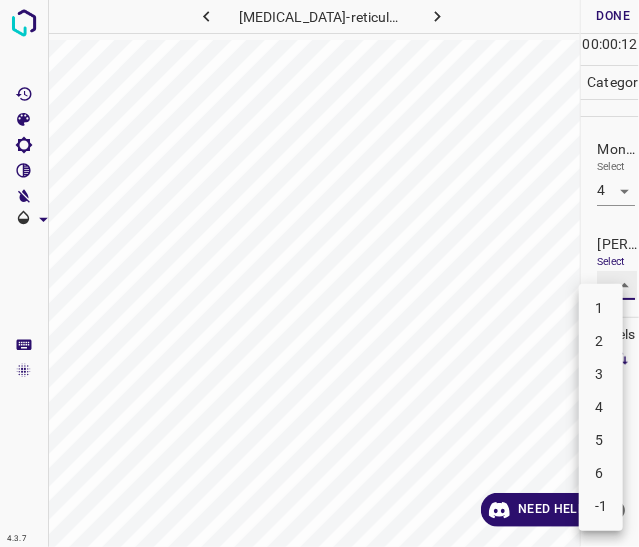type on "2" 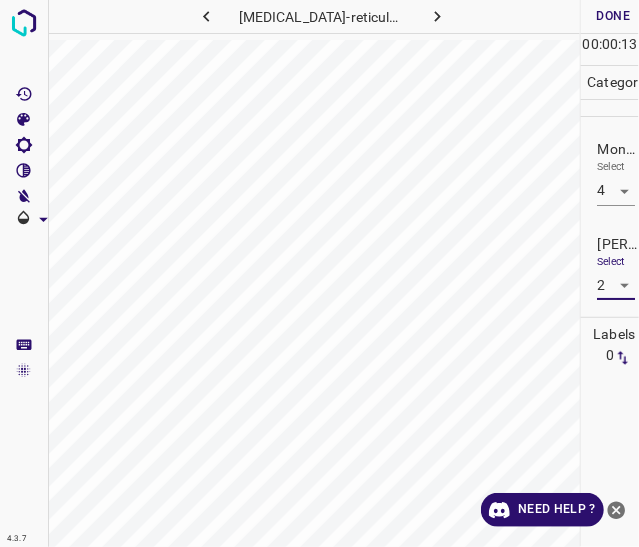 click on "Done" at bounding box center (613, 16) 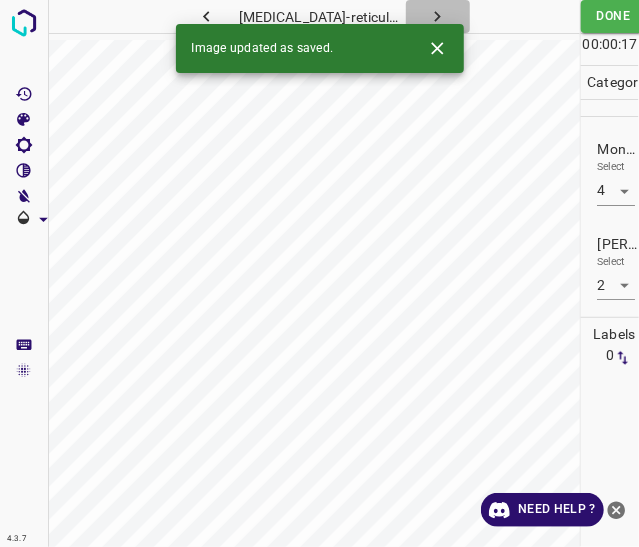 click 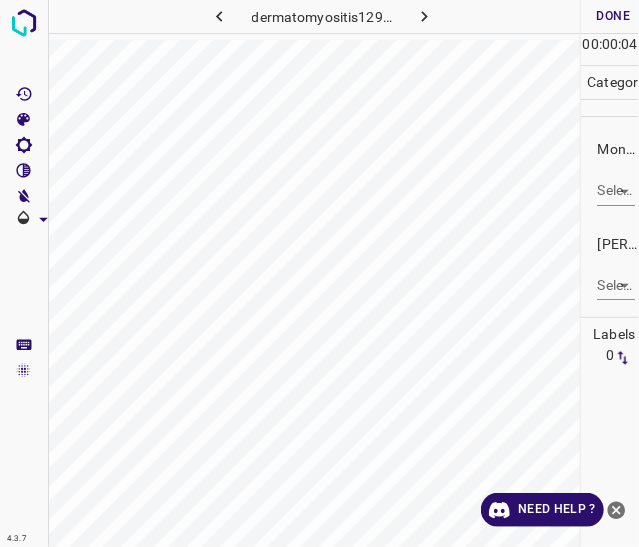 click on "4.3.7 dermatomyositis129.jpg Done Skip 0 00   : 00   : 04   Categories Monk *  Select ​  Fitzpatrick *  Select ​ Labels   0 Categories 1 Monk 2  Fitzpatrick Tools Space Change between modes (Draw & Edit) I Auto labeling R Restore zoom M Zoom in N Zoom out Delete Delete selecte label Filters Z Restore filters X Saturation filter C Brightness filter V Contrast filter B Gray scale filter General O Download Need Help ? - Text - Hide - Delete" at bounding box center (319, 273) 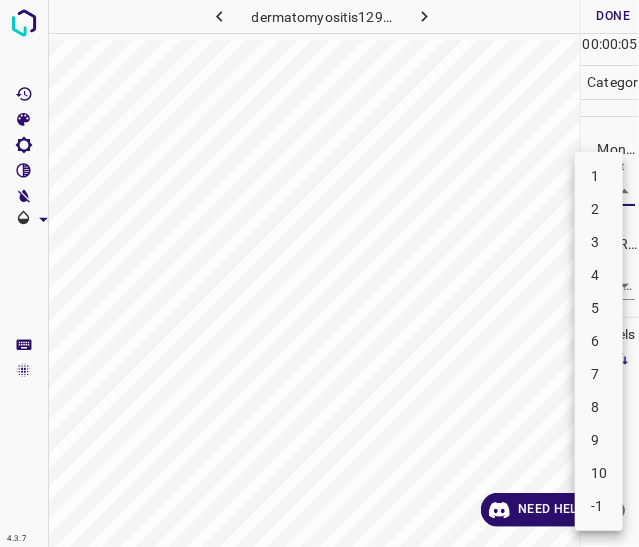 click on "5" at bounding box center (599, 308) 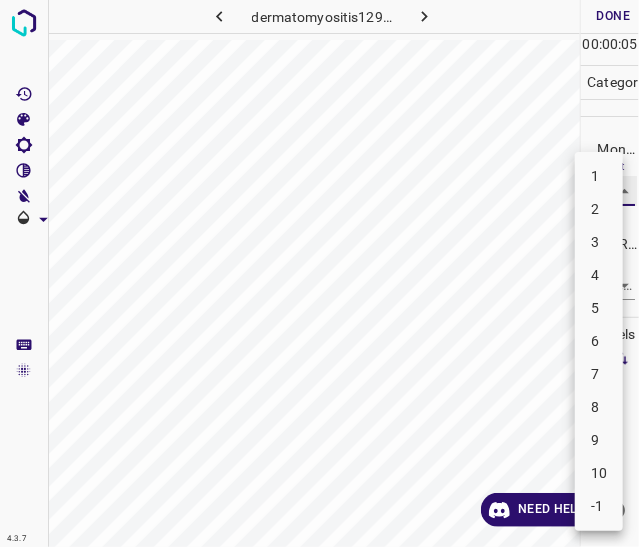 type on "5" 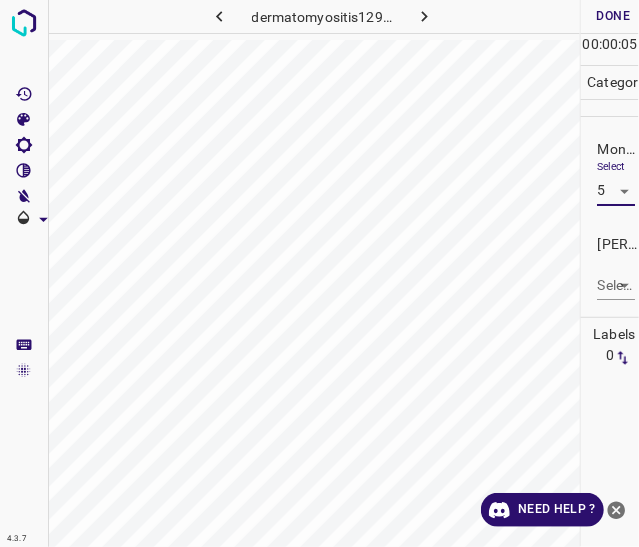 click on "4.3.7 dermatomyositis129.jpg Done Skip 0 00   : 00   : 05   Categories Monk *  Select 5 5  Fitzpatrick *  Select ​ Labels   0 Categories 1 Monk 2  Fitzpatrick Tools Space Change between modes (Draw & Edit) I Auto labeling R Restore zoom M Zoom in N Zoom out Delete Delete selecte label Filters Z Restore filters X Saturation filter C Brightness filter V Contrast filter B Gray scale filter General O Download Need Help ? - Text - Hide - Delete 1 2 3 4 5 6 7 8 9 10 -1" at bounding box center (319, 273) 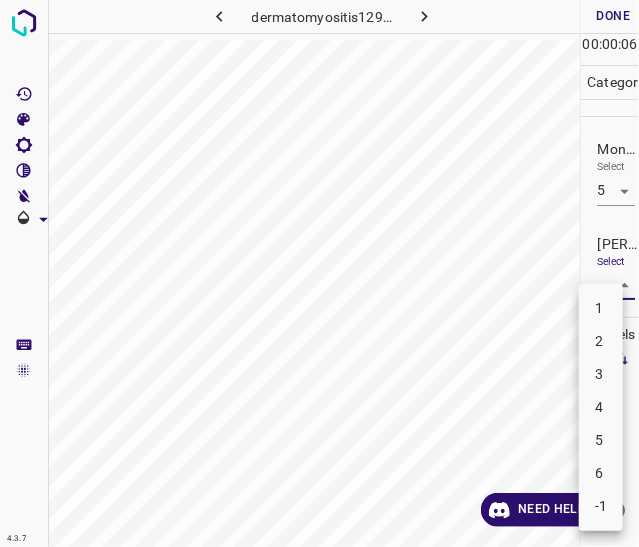 click on "3" at bounding box center (601, 374) 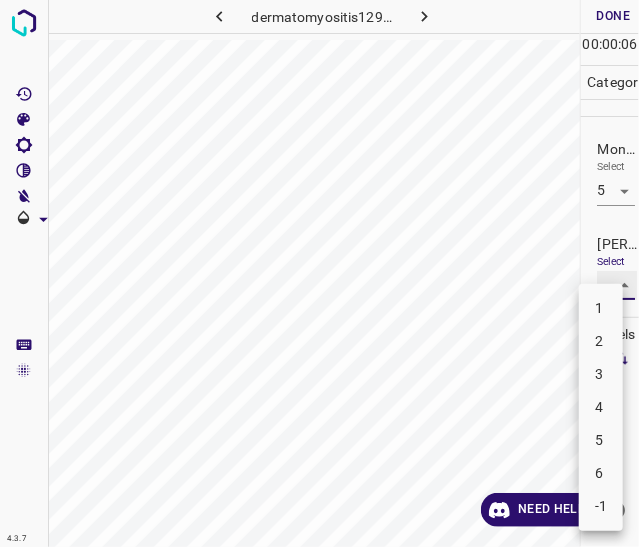 type on "3" 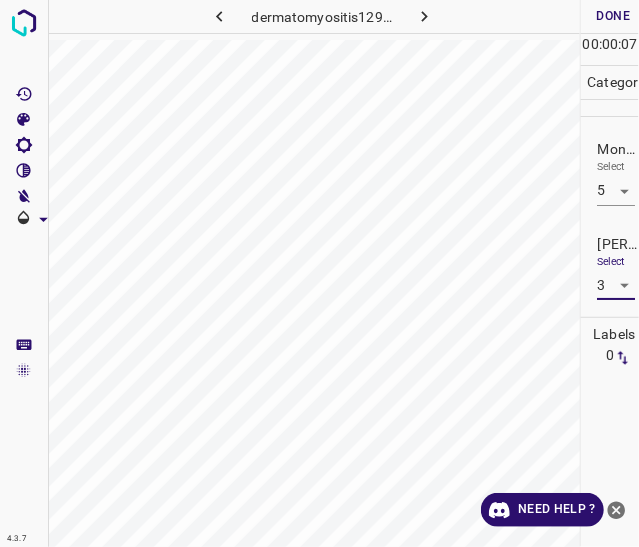 click on "Done" at bounding box center [613, 16] 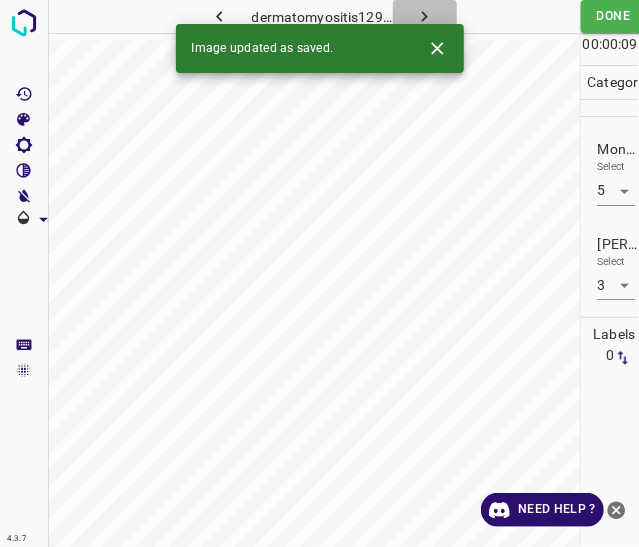 click 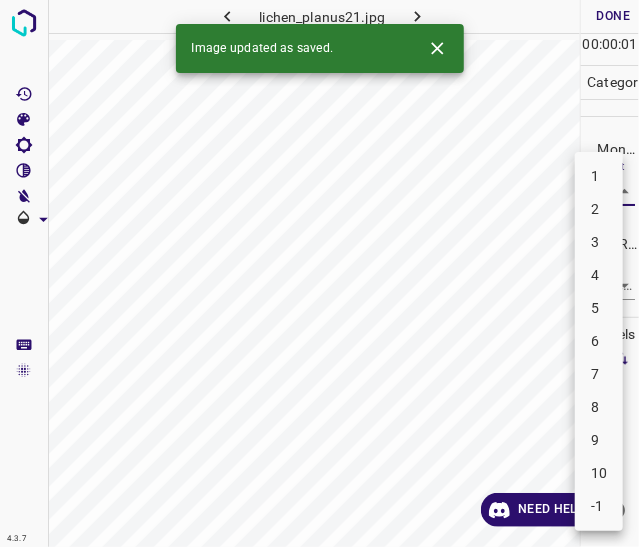 click on "4.3.7 lichen_planus21.jpg Done Skip 0 00   : 00   : 01   Categories Monk *  Select ​  Fitzpatrick *  Select ​ Labels   0 Categories 1 Monk 2  Fitzpatrick Tools Space Change between modes (Draw & Edit) I Auto labeling R Restore zoom M Zoom in N Zoom out Delete Delete selecte label Filters Z Restore filters X Saturation filter C Brightness filter V Contrast filter B Gray scale filter General O Download Image updated as saved. Need Help ? - Text - Hide - Delete 1 2 3 4 5 6 7 8 9 10 -1" at bounding box center [319, 273] 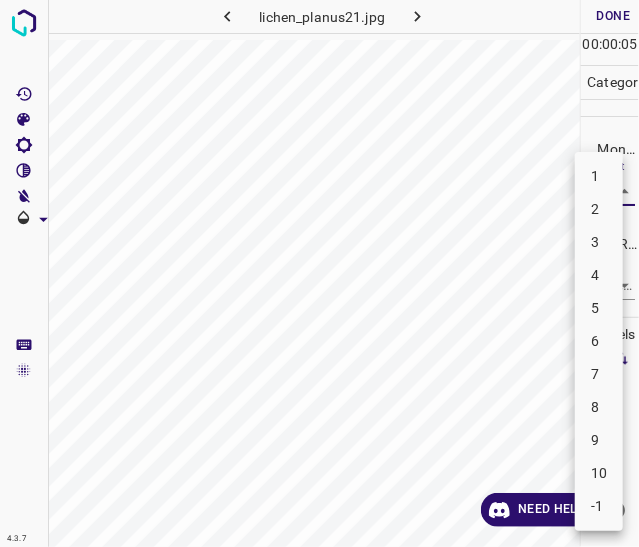click on "4" at bounding box center (599, 275) 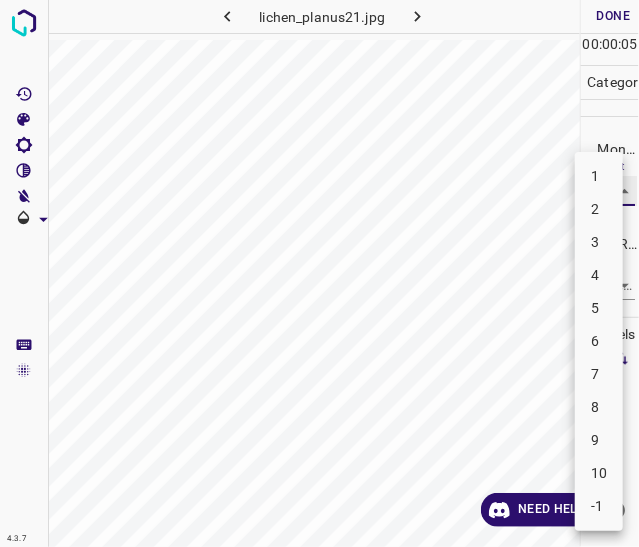 type on "4" 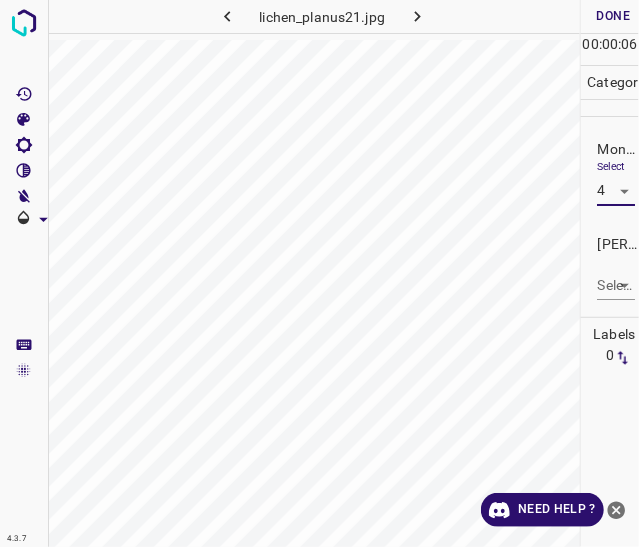click on "4.3.7 lichen_planus21.jpg Done Skip 0 00   : 00   : 06   Categories Monk *  Select 4 4  Fitzpatrick *  Select ​ Labels   0 Categories 1 Monk 2  Fitzpatrick Tools Space Change between modes (Draw & Edit) I Auto labeling R Restore zoom M Zoom in N Zoom out Delete Delete selecte label Filters Z Restore filters X Saturation filter C Brightness filter V Contrast filter B Gray scale filter General O Download Need Help ? - Text - Hide - Delete" at bounding box center (319, 273) 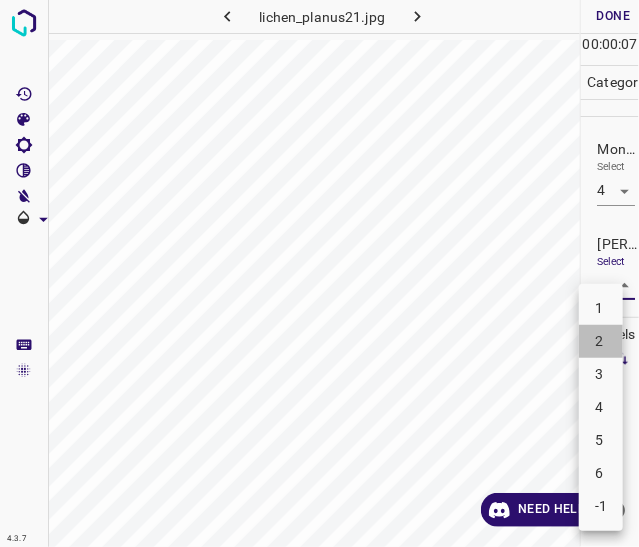 click on "2" at bounding box center [601, 341] 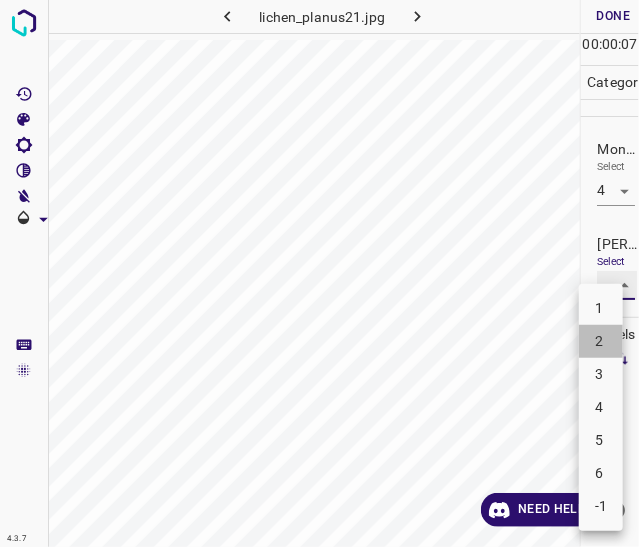 type on "2" 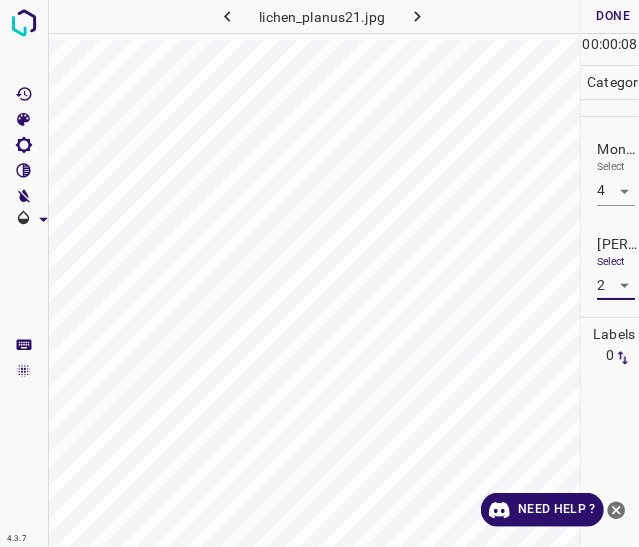 click on "Done" at bounding box center [613, 16] 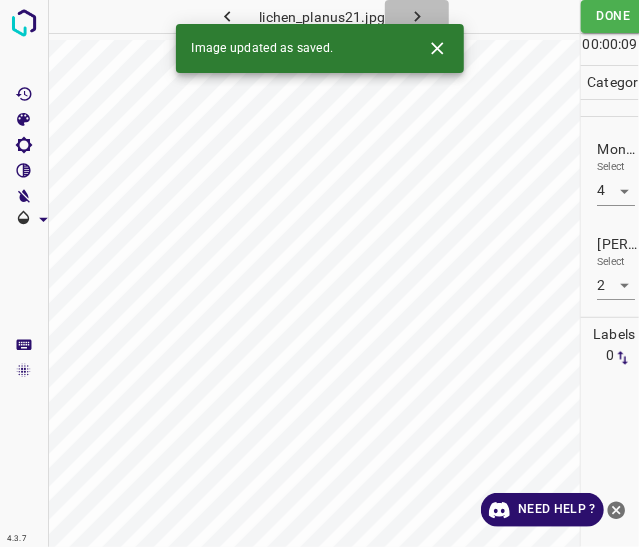 click 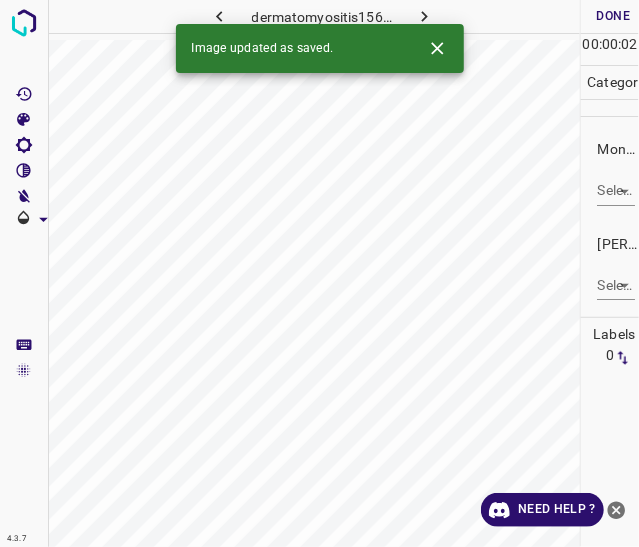 click on "Monk *  Select ​" at bounding box center (610, 172) 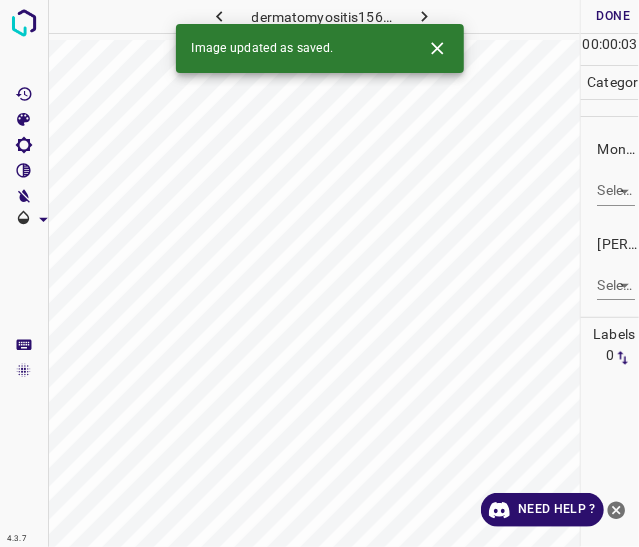 click on "4.3.7 dermatomyositis156.jpg Done Skip 0 00   : 00   : 03   Categories Monk *  Select ​  Fitzpatrick *  Select ​ Labels   0 Categories 1 Monk 2  Fitzpatrick Tools Space Change between modes (Draw & Edit) I Auto labeling R Restore zoom M Zoom in N Zoom out Delete Delete selecte label Filters Z Restore filters X Saturation filter C Brightness filter V Contrast filter B Gray scale filter General O Download Image updated as saved. Need Help ? - Text - Hide - Delete" at bounding box center [319, 273] 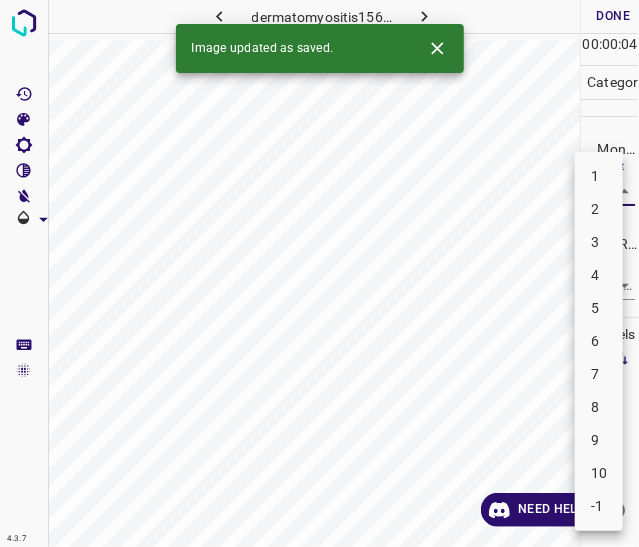 click on "4" at bounding box center (599, 275) 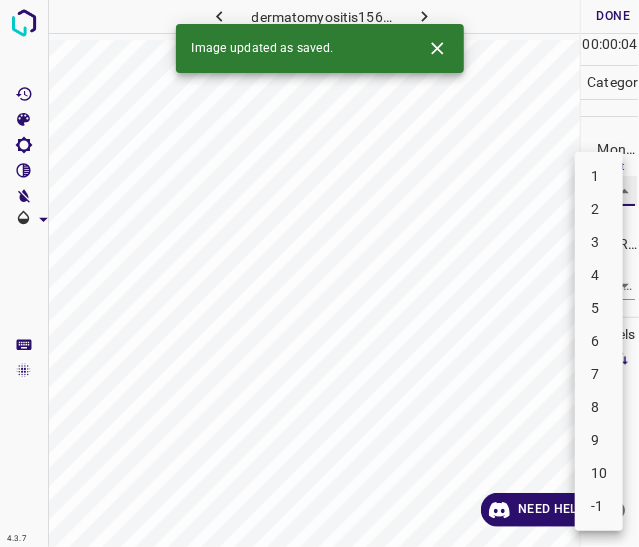 type on "4" 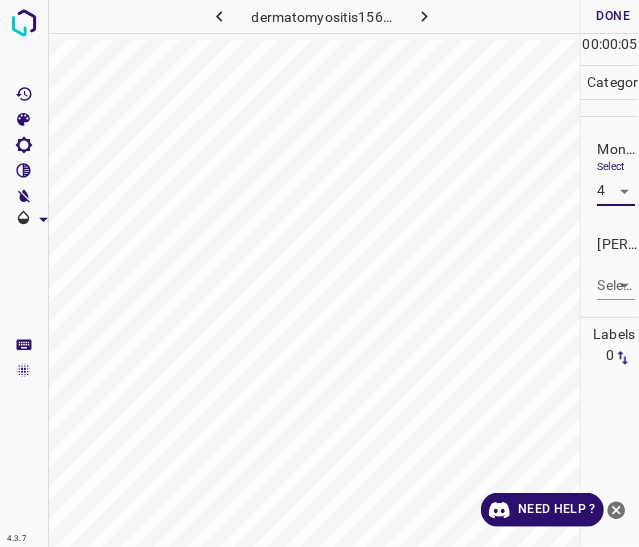 click on "4.3.7 dermatomyositis156.jpg Done Skip 0 00   : 00   : 05   Categories Monk *  Select 4 4  Fitzpatrick *  Select ​ Labels   0 Categories 1 Monk 2  Fitzpatrick Tools Space Change between modes (Draw & Edit) I Auto labeling R Restore zoom M Zoom in N Zoom out Delete Delete selecte label Filters Z Restore filters X Saturation filter C Brightness filter V Contrast filter B Gray scale filter General O Download Need Help ? - Text - Hide - Delete" at bounding box center (319, 273) 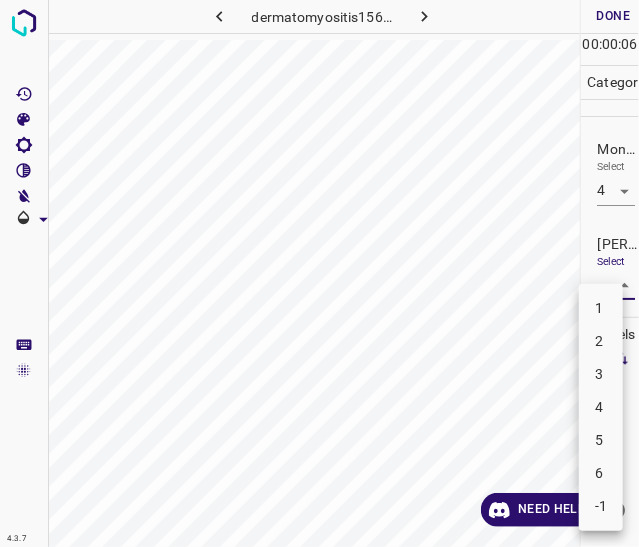 click on "2" at bounding box center [601, 341] 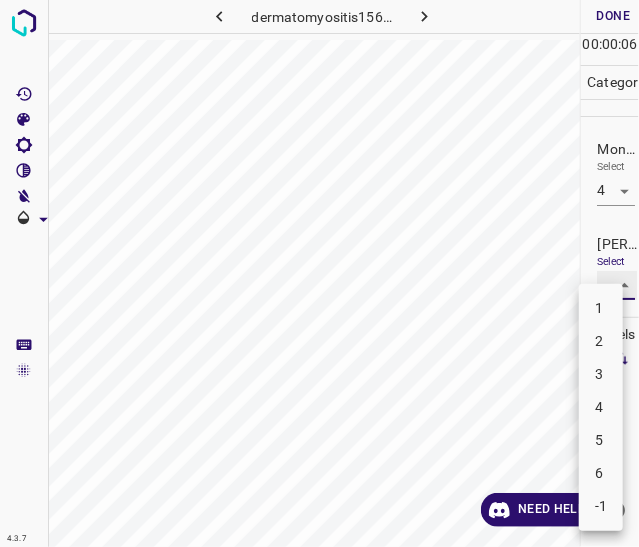 type on "2" 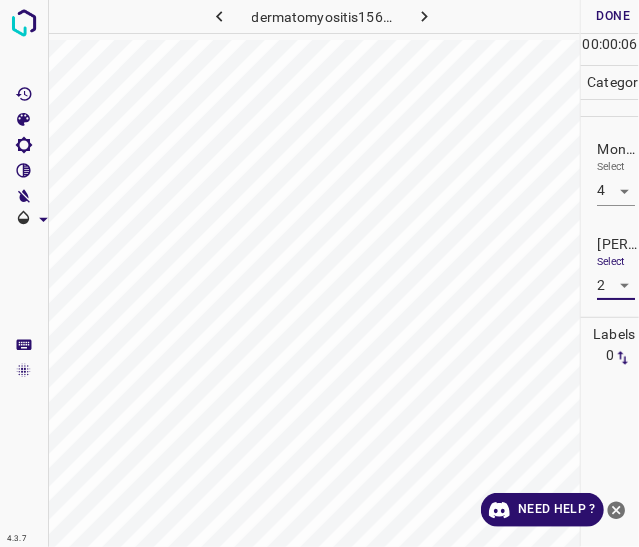 click on "Done" at bounding box center [613, 16] 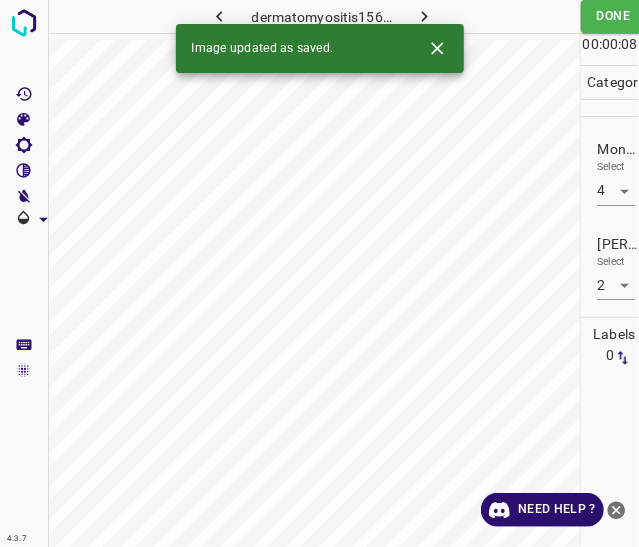 click 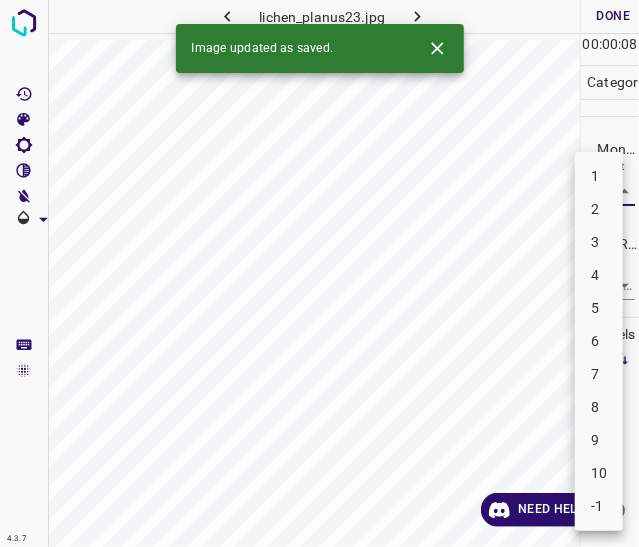 click on "4.3.7 lichen_planus23.jpg Done Skip 0 00   : 00   : 08   Categories Monk *  Select ​  Fitzpatrick *  Select ​ Labels   0 Categories 1 Monk 2  Fitzpatrick Tools Space Change between modes (Draw & Edit) I Auto labeling R Restore zoom M Zoom in N Zoom out Delete Delete selecte label Filters Z Restore filters X Saturation filter C Brightness filter V Contrast filter B Gray scale filter General O Download Image updated as saved. Need Help ? - Text - Hide - Delete 1 2 3 4 5 6 7 8 9 10 -1" at bounding box center [319, 273] 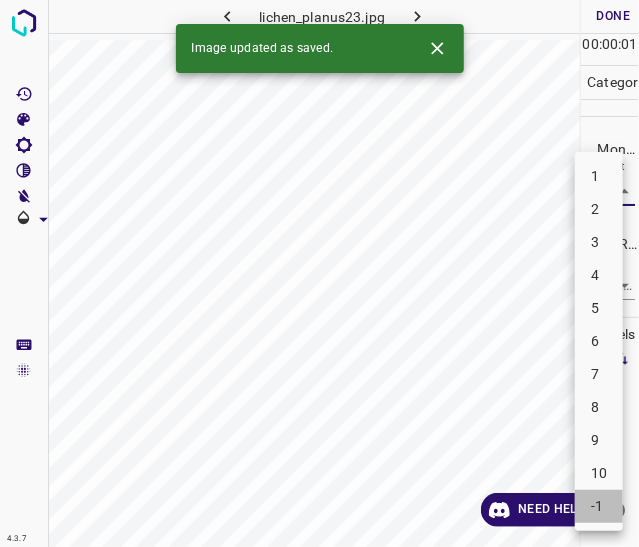 click on "-1" at bounding box center (599, 506) 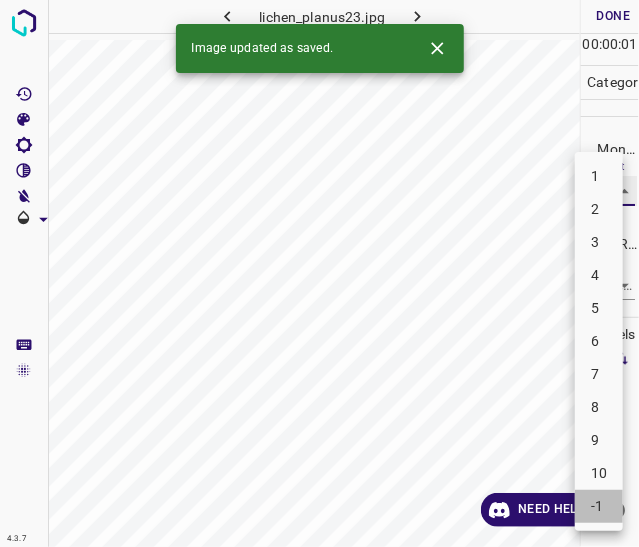 type on "-1" 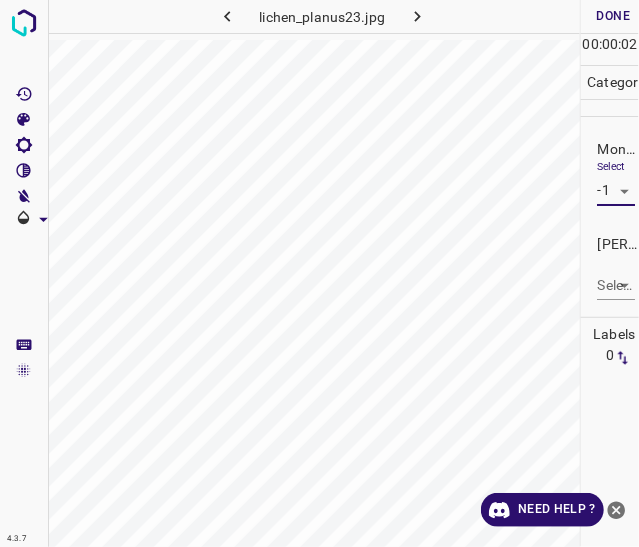 click on "4.3.7 lichen_planus23.jpg Done Skip 0 00   : 00   : 02   Categories Monk *  Select -1 -1  Fitzpatrick *  Select ​ Labels   0 Categories 1 Monk 2  Fitzpatrick Tools Space Change between modes (Draw & Edit) I Auto labeling R Restore zoom M Zoom in N Zoom out Delete Delete selecte label Filters Z Restore filters X Saturation filter C Brightness filter V Contrast filter B Gray scale filter General O Download Need Help ? - Text - Hide - Delete" at bounding box center (319, 273) 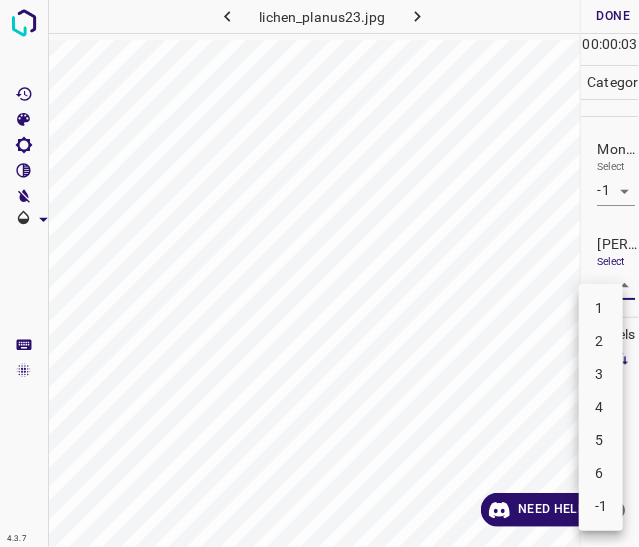 click on "-1" at bounding box center [601, 506] 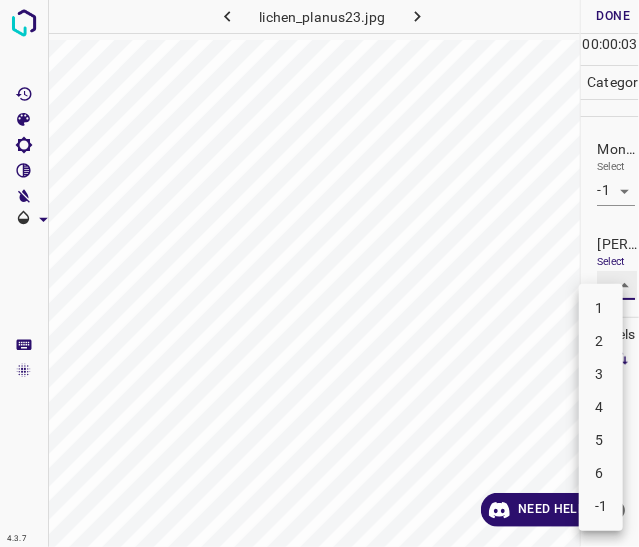 type on "-1" 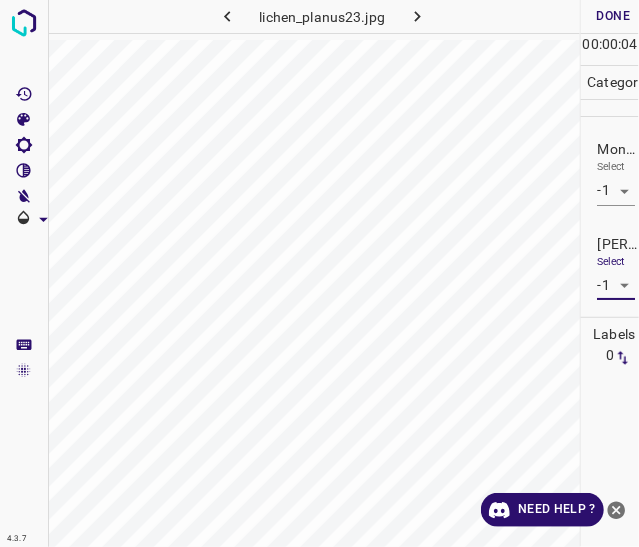 click on "Done" at bounding box center [613, 16] 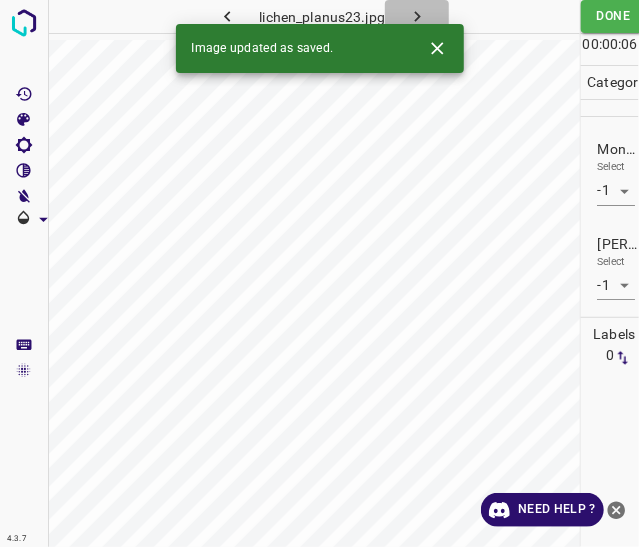 click at bounding box center (417, 16) 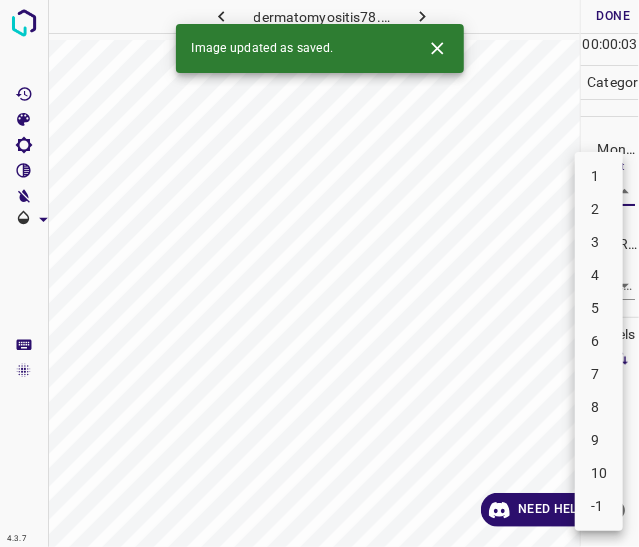 click on "4.3.7 dermatomyositis78.jpg Done Skip 0 00   : 00   : 03   Categories Monk *  Select ​  Fitzpatrick *  Select ​ Labels   0 Categories 1 Monk 2  Fitzpatrick Tools Space Change between modes (Draw & Edit) I Auto labeling R Restore zoom M Zoom in N Zoom out Delete Delete selecte label Filters Z Restore filters X Saturation filter C Brightness filter V Contrast filter B Gray scale filter General O Download Image updated as saved. Need Help ? - Text - Hide - Delete 1 2 3 4 5 6 7 8 9 10 -1" at bounding box center [319, 273] 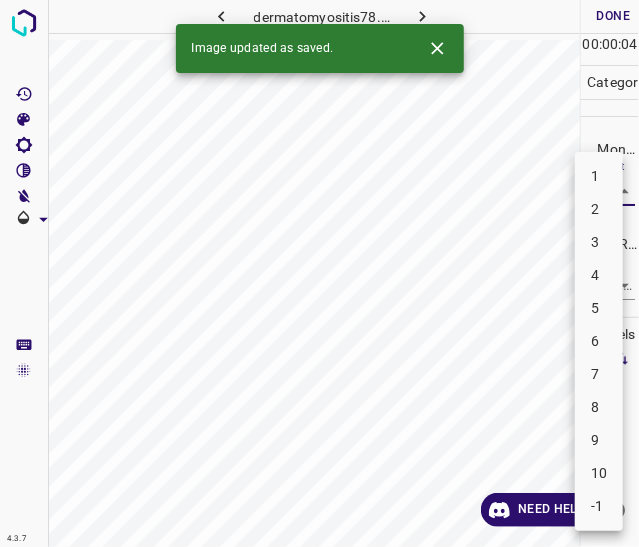 click on "3" at bounding box center [599, 242] 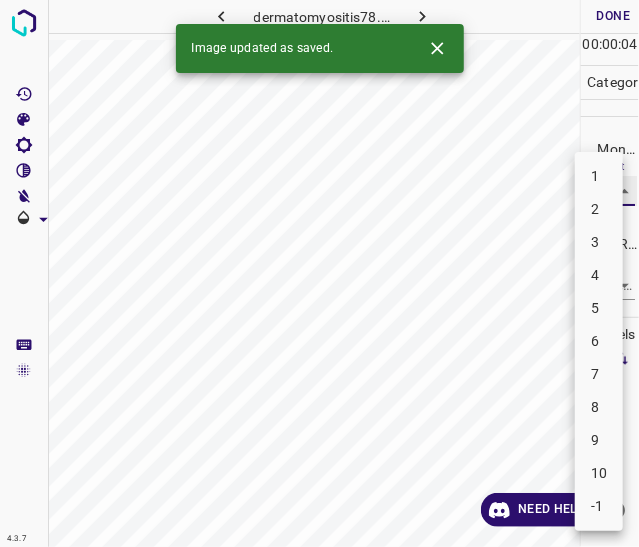 type on "3" 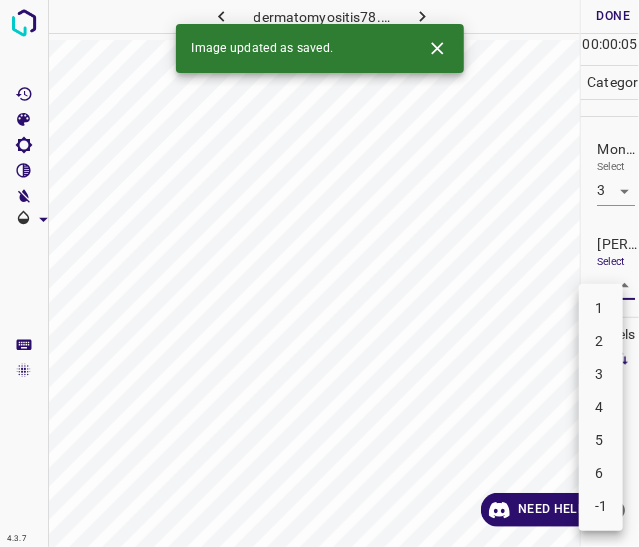 click on "4.3.7 dermatomyositis78.jpg Done Skip 0 00   : 00   : 05   Categories Monk *  Select 3 3  Fitzpatrick *  Select ​ Labels   0 Categories 1 Monk 2  Fitzpatrick Tools Space Change between modes (Draw & Edit) I Auto labeling R Restore zoom M Zoom in N Zoom out Delete Delete selecte label Filters Z Restore filters X Saturation filter C Brightness filter V Contrast filter B Gray scale filter General O Download Image updated as saved. Need Help ? - Text - Hide - Delete 1 2 3 4 5 6 -1" at bounding box center [319, 273] 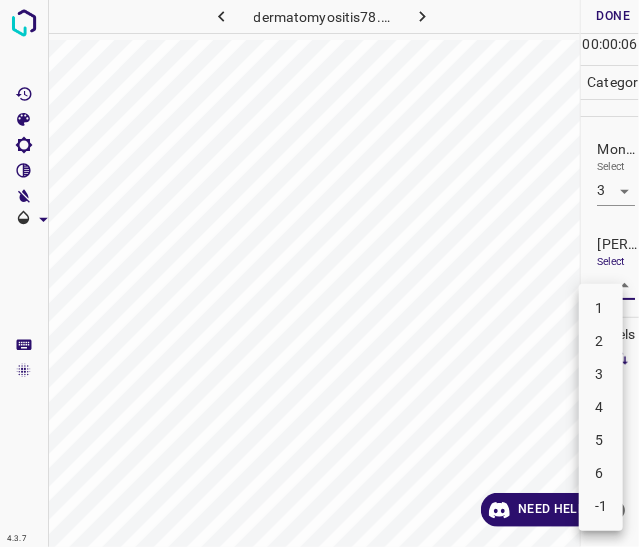 click on "2" at bounding box center (601, 341) 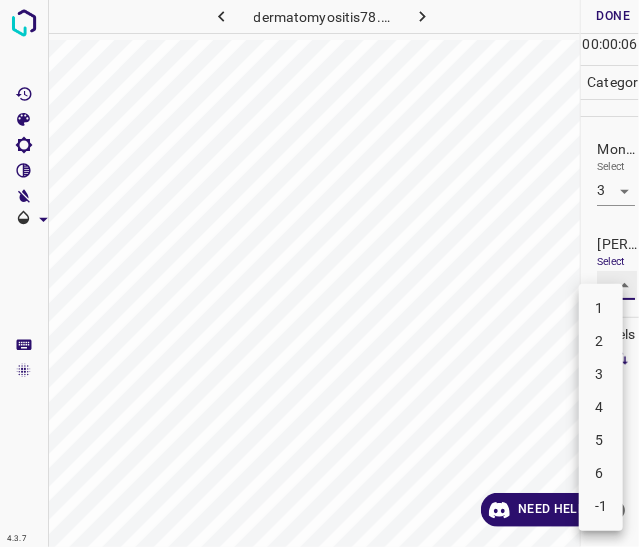 type on "2" 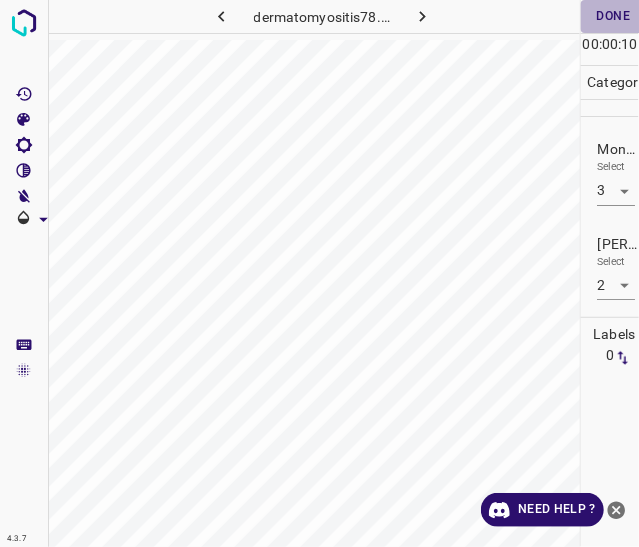 click on "Done" at bounding box center [613, 16] 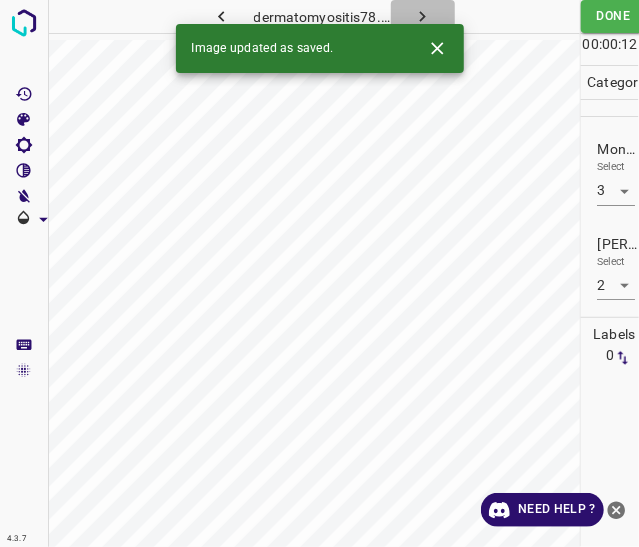 click 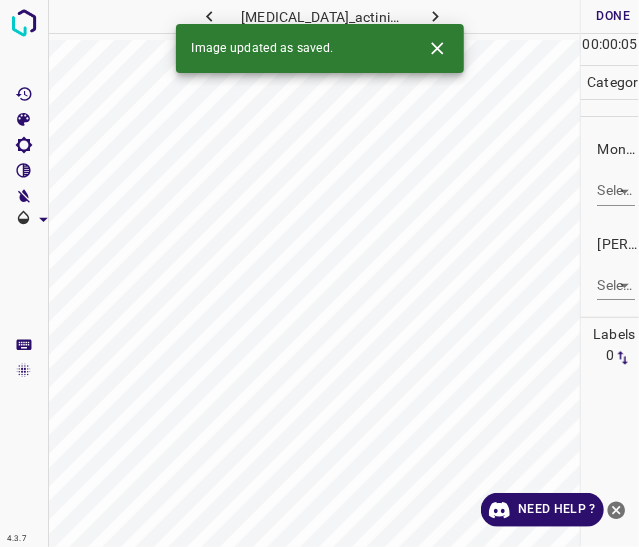 click on "4.3.7 lichen_planus_actinic26.jpg Done Skip 0 00   : 00   : 05   Categories Monk *  Select ​  Fitzpatrick *  Select ​ Labels   0 Categories 1 Monk 2  Fitzpatrick Tools Space Change between modes (Draw & Edit) I Auto labeling R Restore zoom M Zoom in N Zoom out Delete Delete selecte label Filters Z Restore filters X Saturation filter C Brightness filter V Contrast filter B Gray scale filter General O Download Image updated as saved. Need Help ? - Text - Hide - Delete" at bounding box center (319, 273) 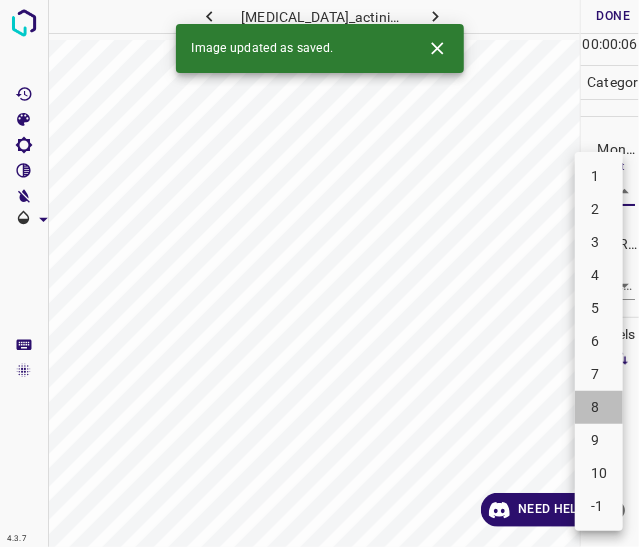 click on "8" at bounding box center (599, 407) 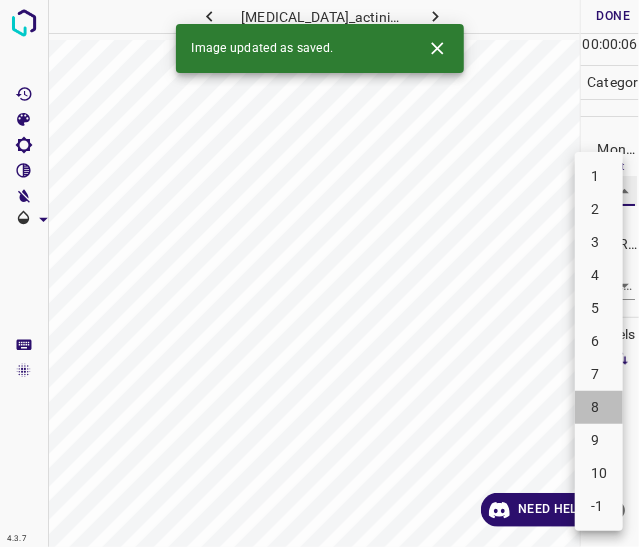 type on "8" 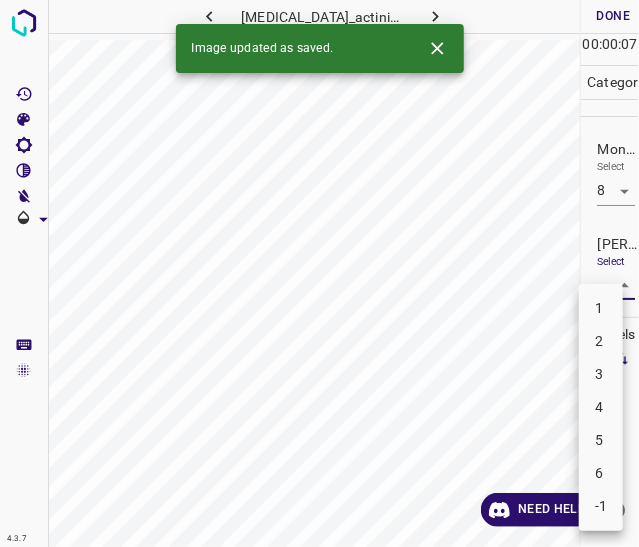click on "4.3.7 lichen_planus_actinic26.jpg Done Skip 0 00   : 00   : 07   Categories Monk *  Select 8 8  Fitzpatrick *  Select ​ Labels   0 Categories 1 Monk 2  Fitzpatrick Tools Space Change between modes (Draw & Edit) I Auto labeling R Restore zoom M Zoom in N Zoom out Delete Delete selecte label Filters Z Restore filters X Saturation filter C Brightness filter V Contrast filter B Gray scale filter General O Download Image updated as saved. Need Help ? - Text - Hide - Delete 1 2 3 4 5 6 -1" at bounding box center [319, 273] 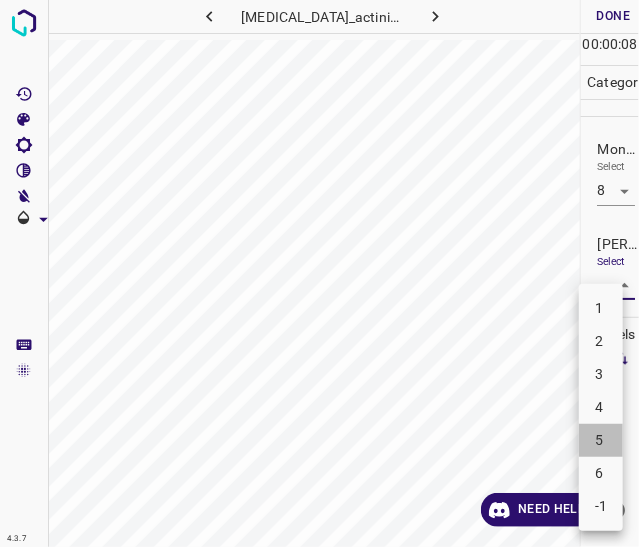 click on "5" at bounding box center (601, 440) 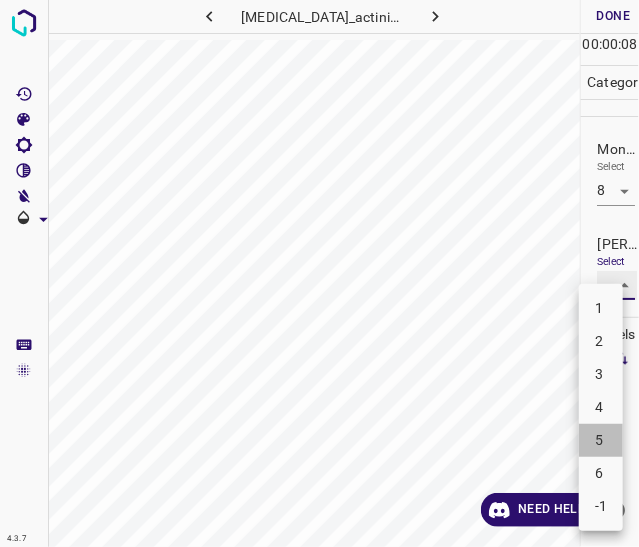 type on "5" 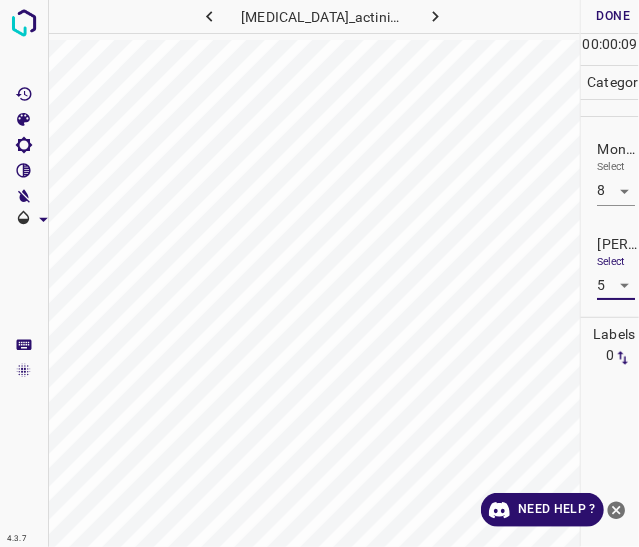 click on "Done" at bounding box center (613, 16) 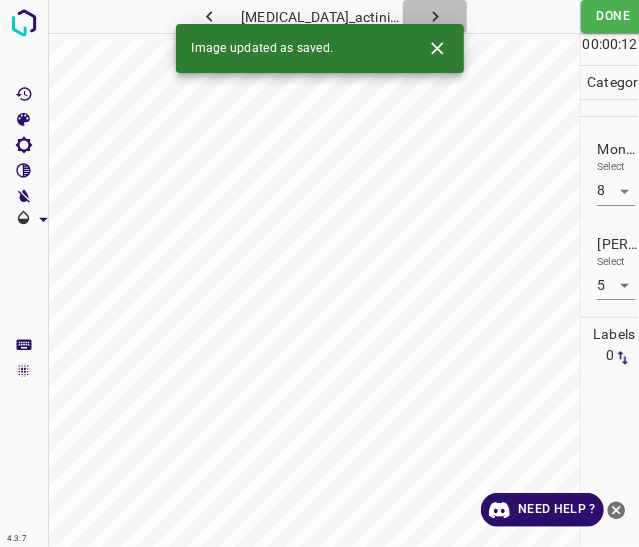 click at bounding box center [435, 16] 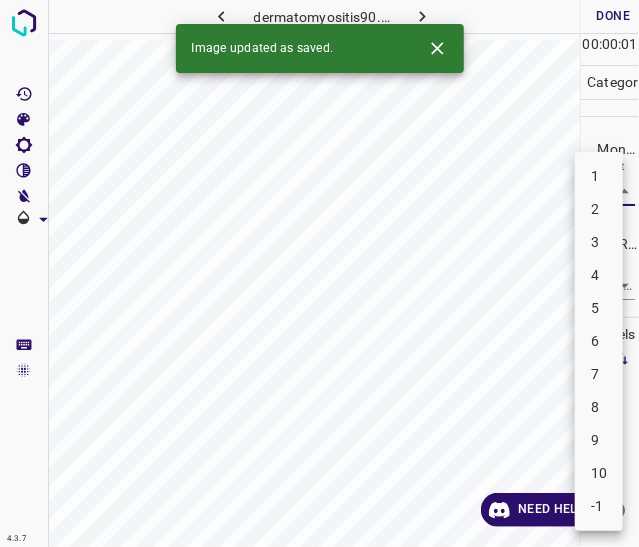 click on "4.3.7 dermatomyositis90.jpg Done Skip 0 00   : 00   : 01   Categories Monk *  Select ​  Fitzpatrick *  Select ​ Labels   0 Categories 1 Monk 2  Fitzpatrick Tools Space Change between modes (Draw & Edit) I Auto labeling R Restore zoom M Zoom in N Zoom out Delete Delete selecte label Filters Z Restore filters X Saturation filter C Brightness filter V Contrast filter B Gray scale filter General O Download Image updated as saved. Need Help ? - Text - Hide - Delete 1 2 3 4 5 6 7 8 9 10 -1" at bounding box center (319, 273) 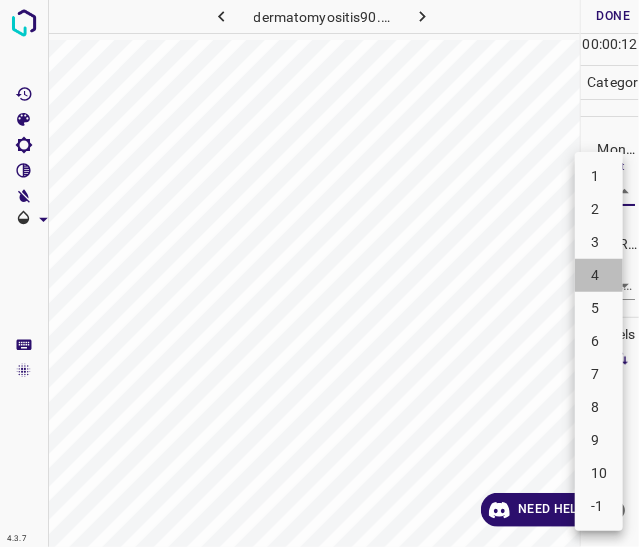 click on "4" at bounding box center [599, 275] 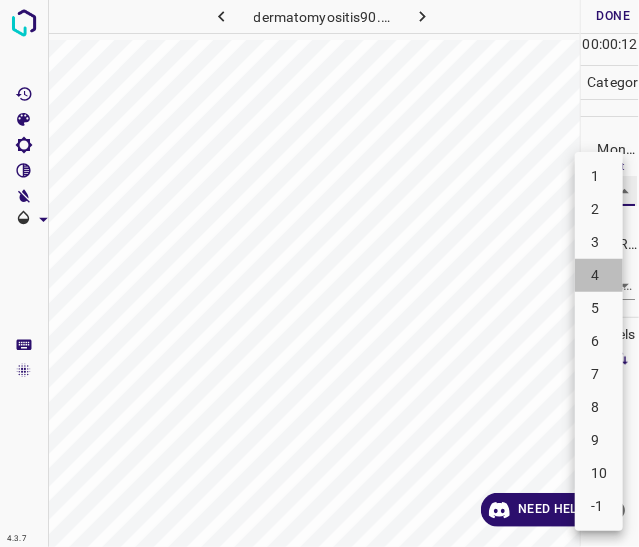 type on "4" 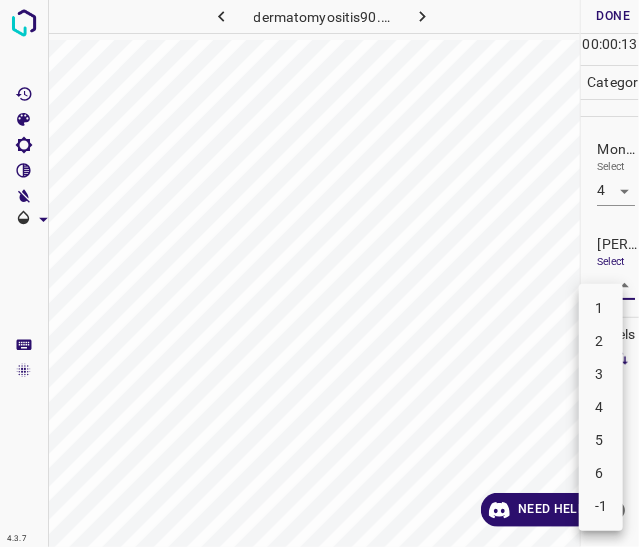 click on "4.3.7 dermatomyositis90.jpg Done Skip 0 00   : 00   : 13   Categories Monk *  Select 4 4  Fitzpatrick *  Select ​ Labels   0 Categories 1 Monk 2  Fitzpatrick Tools Space Change between modes (Draw & Edit) I Auto labeling R Restore zoom M Zoom in N Zoom out Delete Delete selecte label Filters Z Restore filters X Saturation filter C Brightness filter V Contrast filter B Gray scale filter General O Download Need Help ? - Text - Hide - Delete 1 2 3 4 5 6 -1" at bounding box center (319, 273) 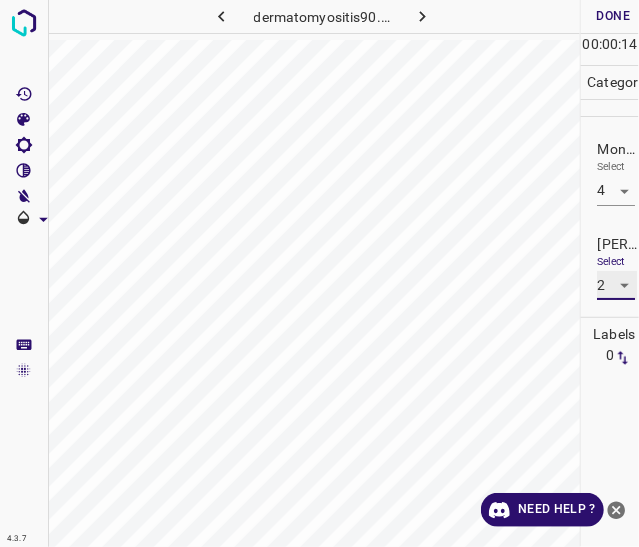 type on "2" 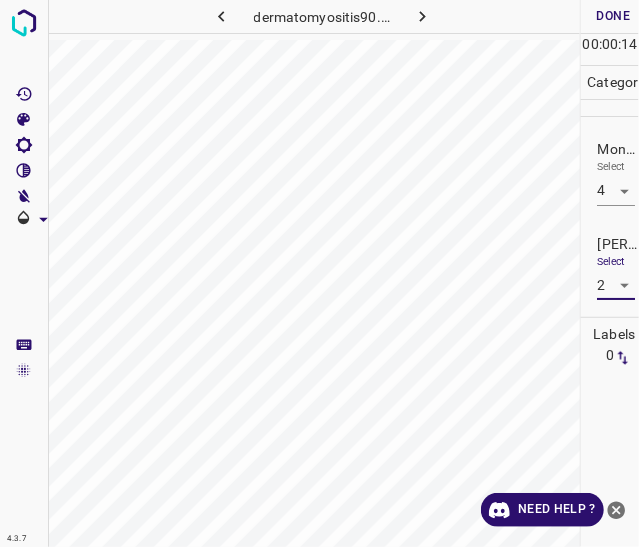 click on "Done" at bounding box center [613, 16] 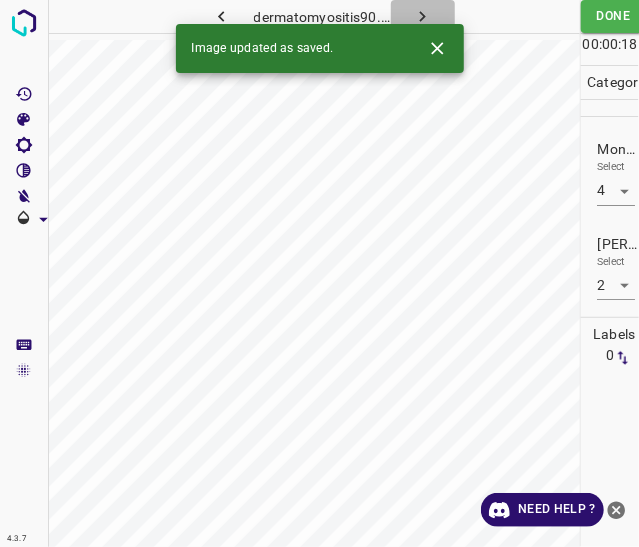 click 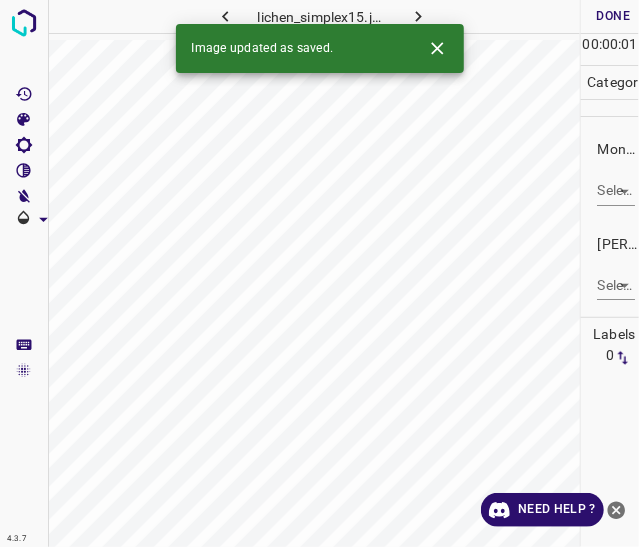 click on "4.3.7 lichen_simplex15.jpg Done Skip 0 00   : 00   : 01   Categories Monk *  Select ​  Fitzpatrick *  Select ​ Labels   0 Categories 1 Monk 2  Fitzpatrick Tools Space Change between modes (Draw & Edit) I Auto labeling R Restore zoom M Zoom in N Zoom out Delete Delete selecte label Filters Z Restore filters X Saturation filter C Brightness filter V Contrast filter B Gray scale filter General O Download Image updated as saved. Need Help ? - Text - Hide - Delete" at bounding box center [319, 273] 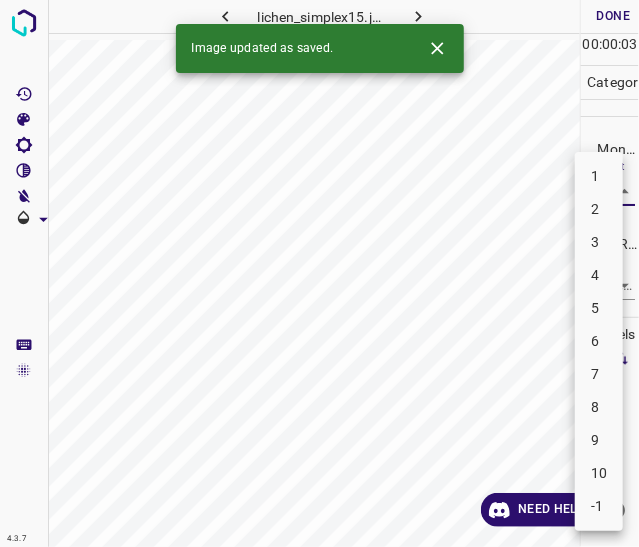 click on "5" at bounding box center (599, 308) 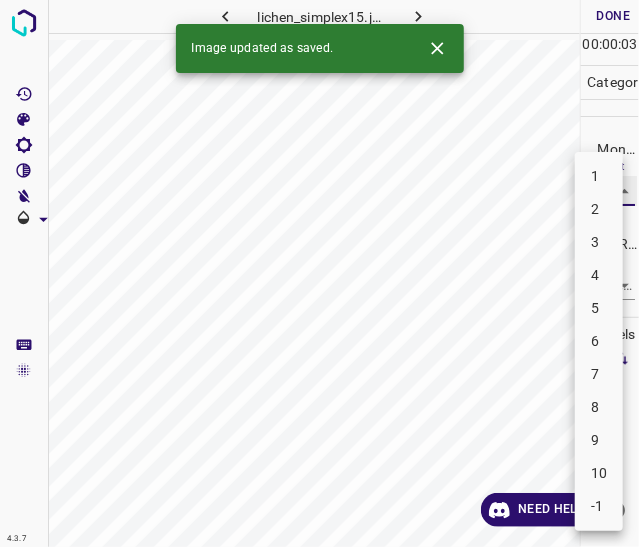 type on "5" 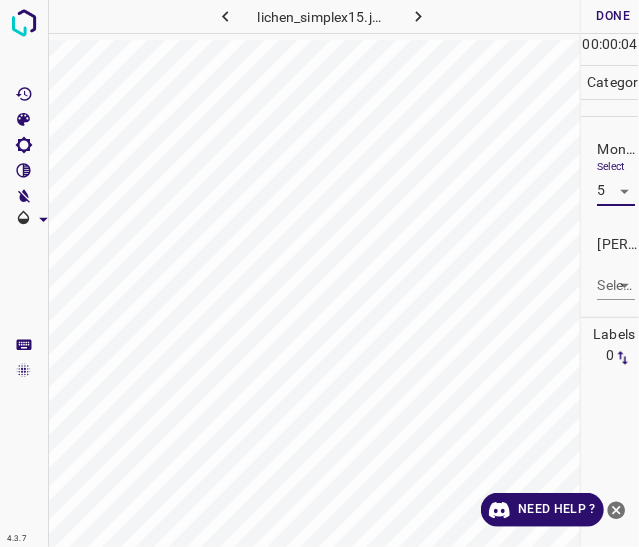 click on "4.3.7 lichen_simplex15.jpg Done Skip 0 00   : 00   : 04   Categories Monk *  Select 5 5  Fitzpatrick *  Select ​ Labels   0 Categories 1 Monk 2  Fitzpatrick Tools Space Change between modes (Draw & Edit) I Auto labeling R Restore zoom M Zoom in N Zoom out Delete Delete selecte label Filters Z Restore filters X Saturation filter C Brightness filter V Contrast filter B Gray scale filter General O Download Need Help ? - Text - Hide - Delete" at bounding box center [319, 273] 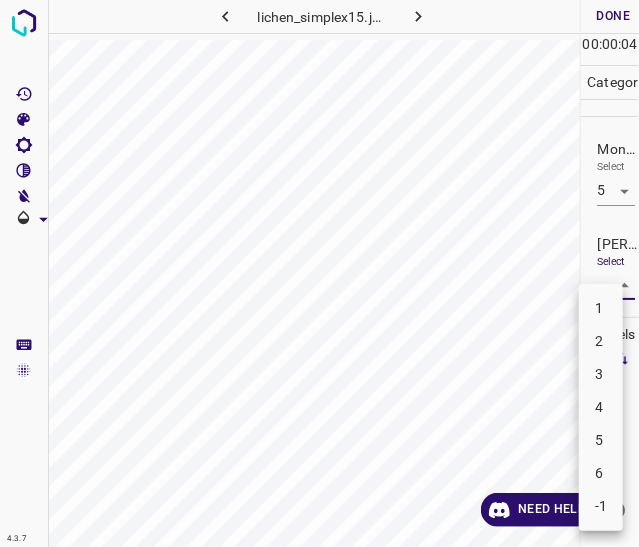 click on "3" at bounding box center (601, 374) 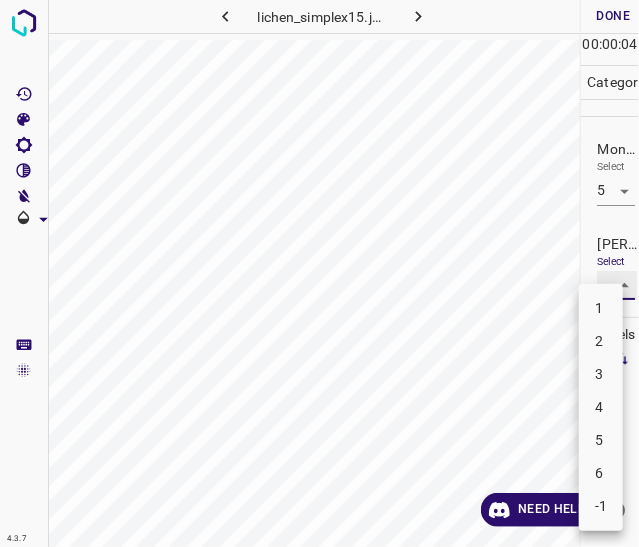 type on "3" 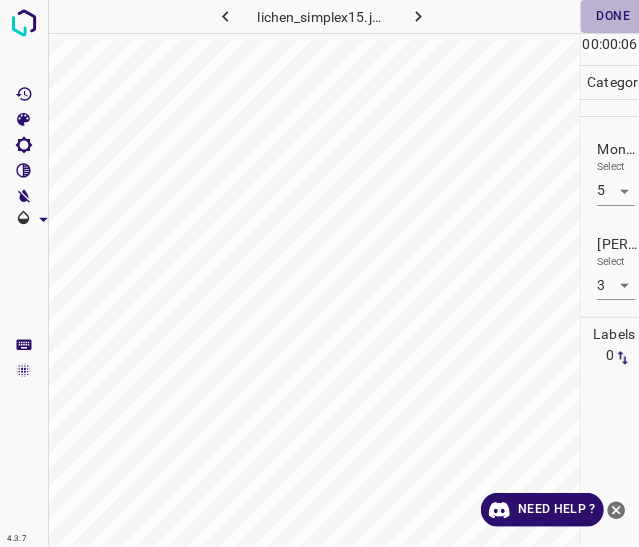 click on "Done" at bounding box center (613, 16) 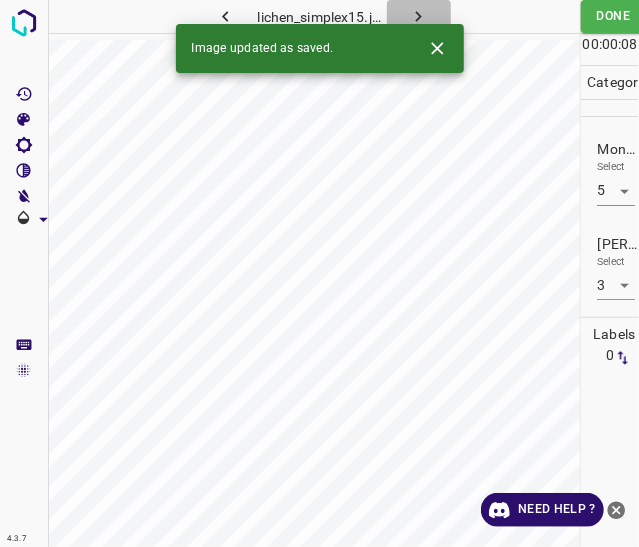 click 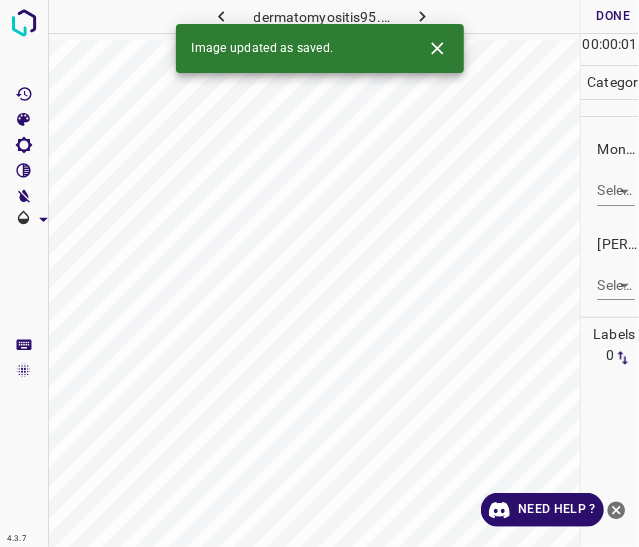 click on "4.3.7 dermatomyositis95.jpg Done Skip 0 00   : 00   : 01   Categories Monk *  Select ​  Fitzpatrick *  Select ​ Labels   0 Categories 1 Monk 2  Fitzpatrick Tools Space Change between modes (Draw & Edit) I Auto labeling R Restore zoom M Zoom in N Zoom out Delete Delete selecte label Filters Z Restore filters X Saturation filter C Brightness filter V Contrast filter B Gray scale filter General O Download Image updated as saved. Need Help ? - Text - Hide - Delete" at bounding box center (319, 273) 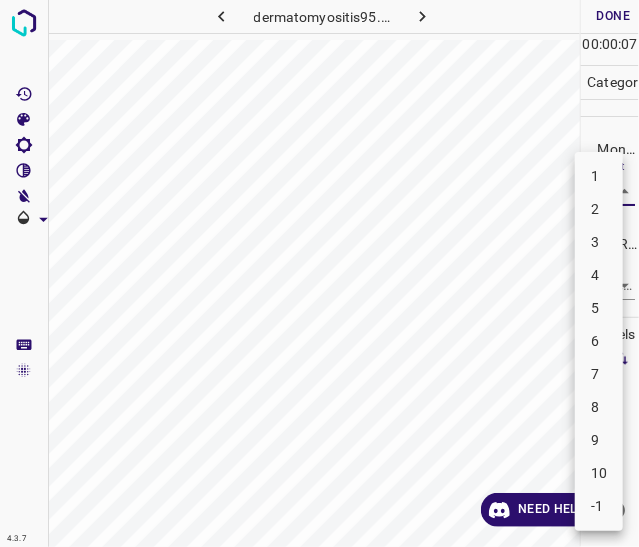 click on "3" at bounding box center (599, 242) 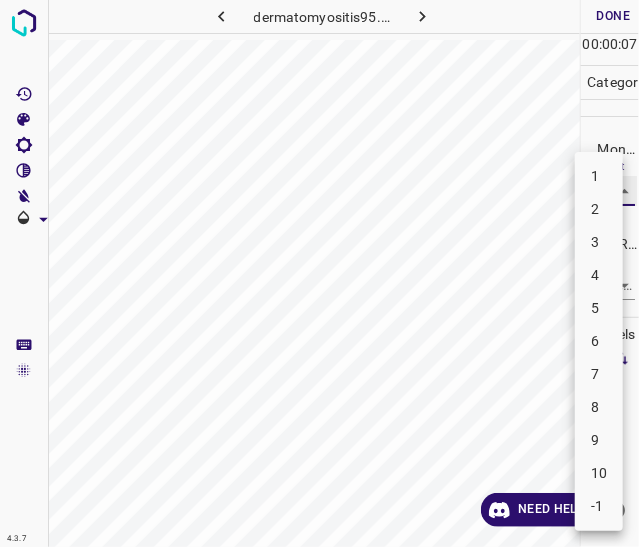 type on "3" 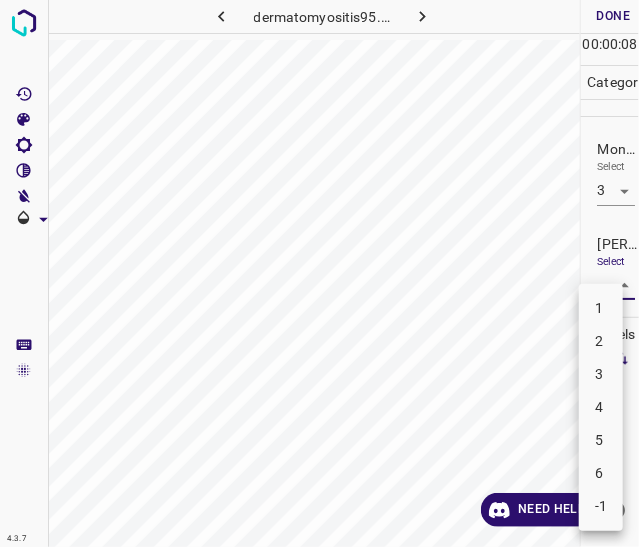 click on "4.3.7 dermatomyositis95.jpg Done Skip 0 00   : 00   : 08   Categories Monk *  Select 3 3  Fitzpatrick *  Select ​ Labels   0 Categories 1 Monk 2  Fitzpatrick Tools Space Change between modes (Draw & Edit) I Auto labeling R Restore zoom M Zoom in N Zoom out Delete Delete selecte label Filters Z Restore filters X Saturation filter C Brightness filter V Contrast filter B Gray scale filter General O Download Need Help ? - Text - Hide - Delete 1 2 3 4 5 6 -1" at bounding box center [319, 273] 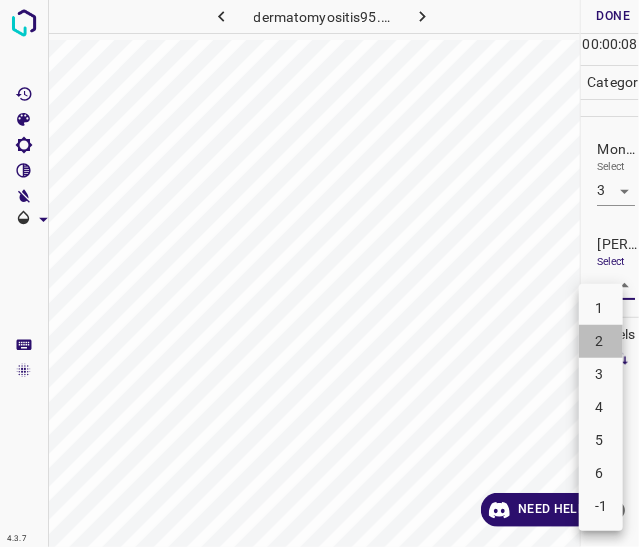 click on "2" at bounding box center [601, 341] 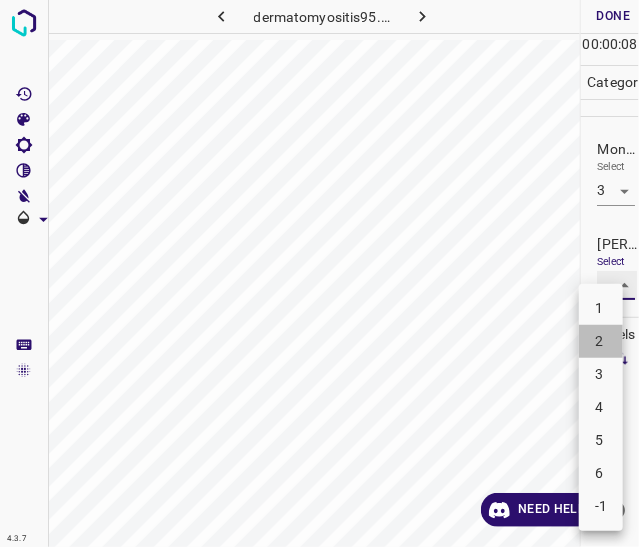 type on "2" 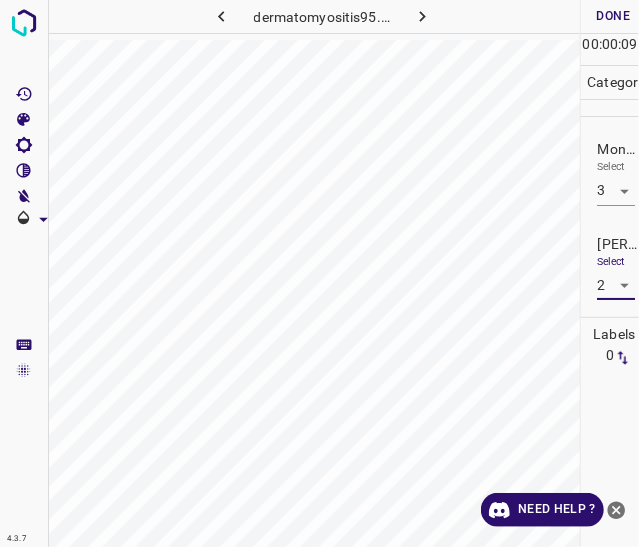 click on "Done" at bounding box center [613, 16] 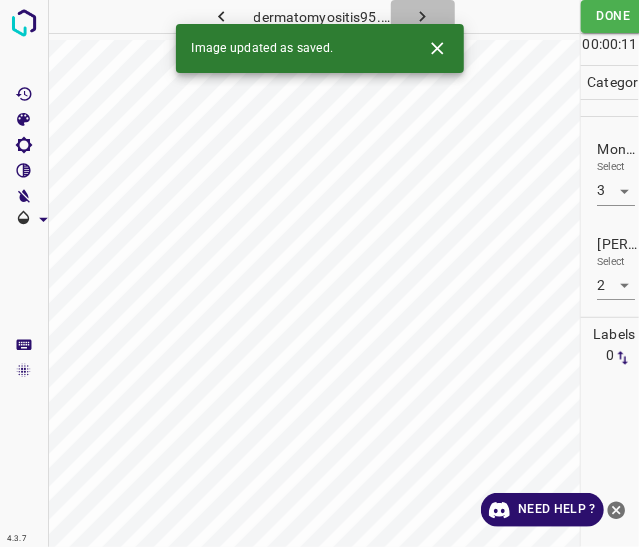 click 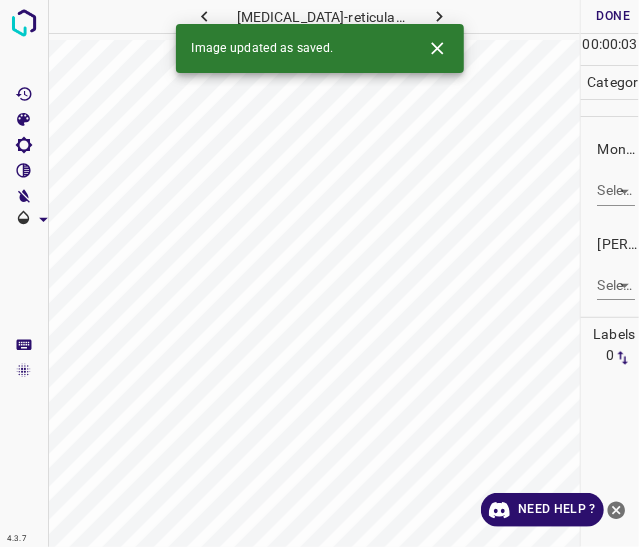 click on "4.3.7 livedo-reticularis10.jpg Done Skip 0 00   : 00   : 03   Categories Monk *  Select ​  Fitzpatrick *  Select ​ Labels   0 Categories 1 Monk 2  Fitzpatrick Tools Space Change between modes (Draw & Edit) I Auto labeling R Restore zoom M Zoom in N Zoom out Delete Delete selecte label Filters Z Restore filters X Saturation filter C Brightness filter V Contrast filter B Gray scale filter General O Download Image updated as saved. Need Help ? - Text - Hide - Delete" at bounding box center (319, 273) 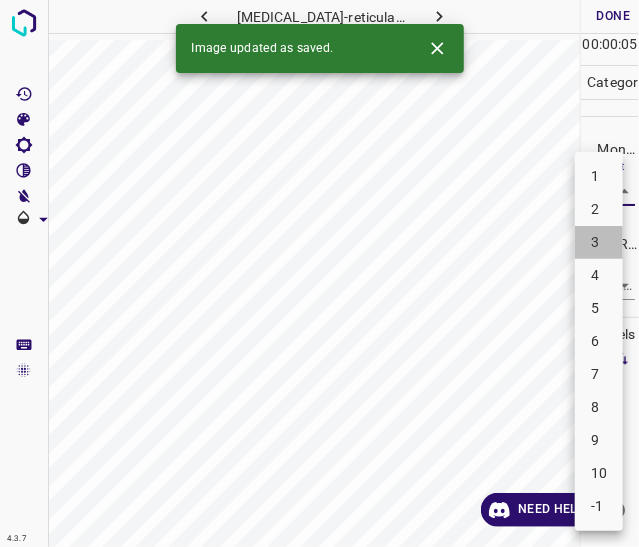 click on "3" at bounding box center (599, 242) 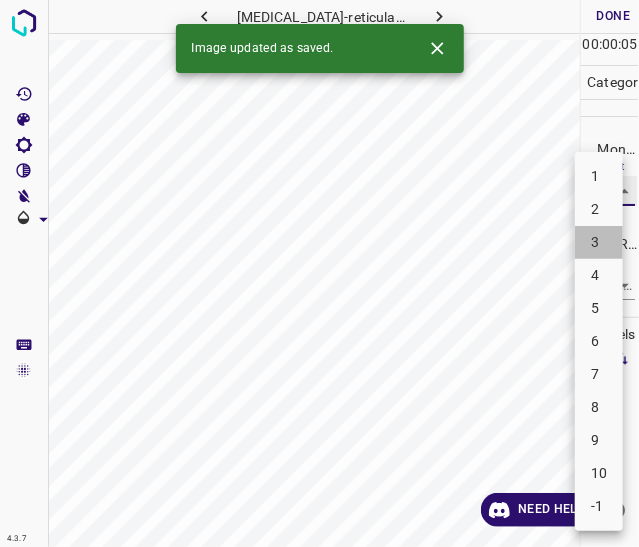 type on "3" 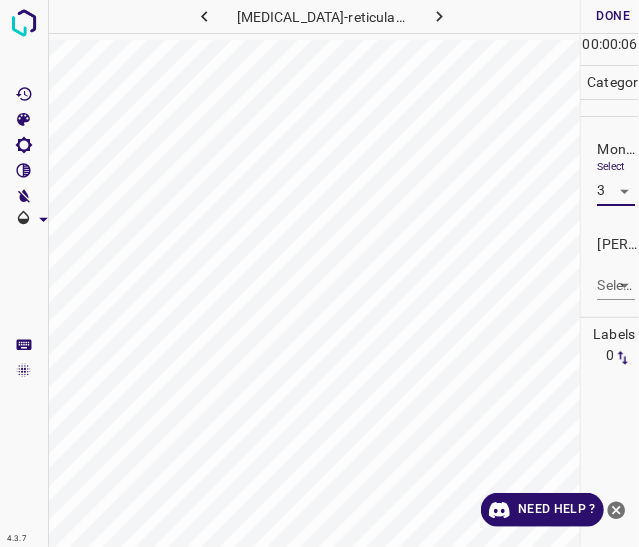 click on "4.3.7 livedo-reticularis10.jpg Done Skip 0 00   : 00   : 06   Categories Monk *  Select 3 3  Fitzpatrick *  Select ​ Labels   0 Categories 1 Monk 2  Fitzpatrick Tools Space Change between modes (Draw & Edit) I Auto labeling R Restore zoom M Zoom in N Zoom out Delete Delete selecte label Filters Z Restore filters X Saturation filter C Brightness filter V Contrast filter B Gray scale filter General O Download Need Help ? - Text - Hide - Delete" at bounding box center [319, 273] 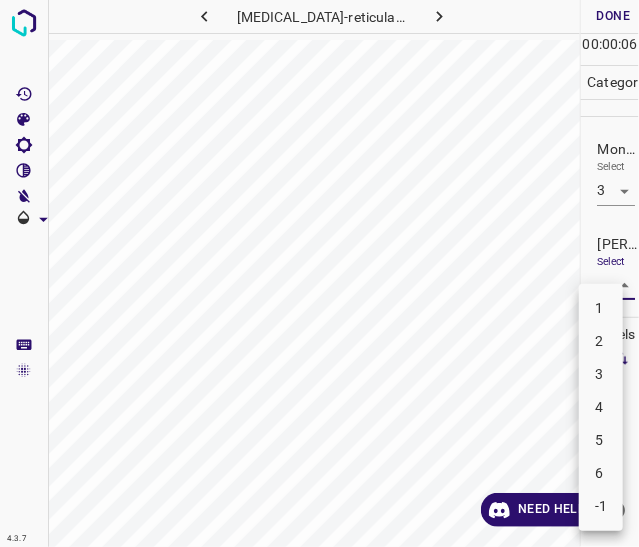 click on "2" at bounding box center [601, 341] 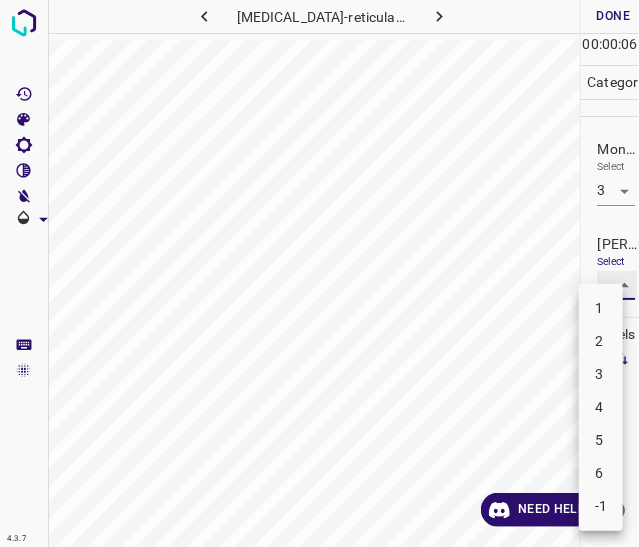 type on "2" 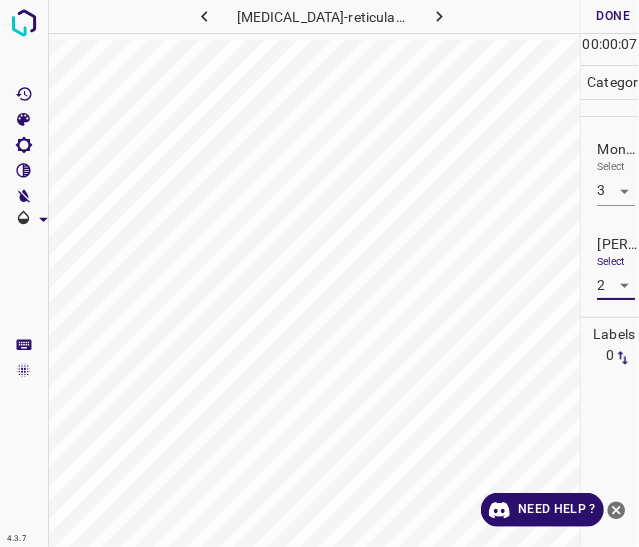 click on "Done" at bounding box center [613, 16] 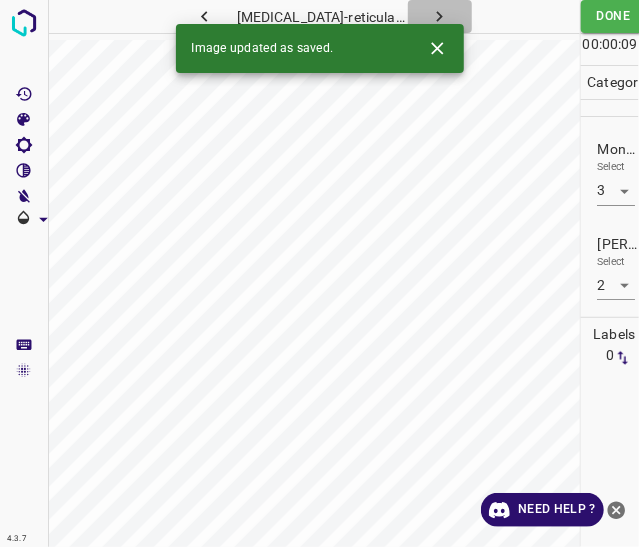 click 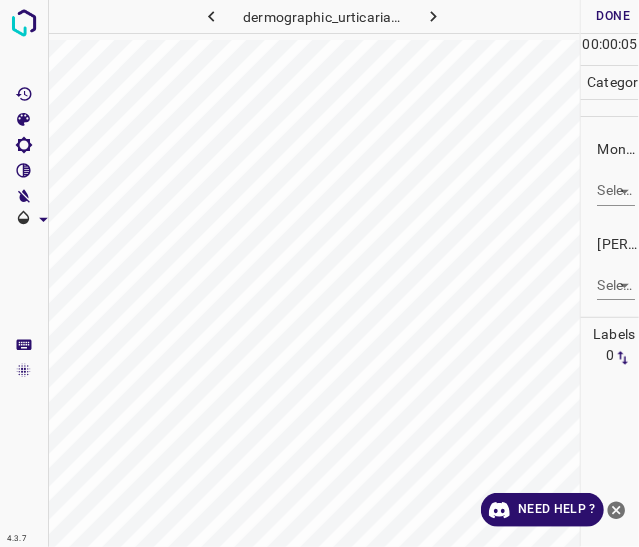 click on "4.3.7 dermographic_urticaria21.jpg Done Skip 0 00   : 00   : 05   Categories Monk *  Select ​  Fitzpatrick *  Select ​ Labels   0 Categories 1 Monk 2  Fitzpatrick Tools Space Change between modes (Draw & Edit) I Auto labeling R Restore zoom M Zoom in N Zoom out Delete Delete selecte label Filters Z Restore filters X Saturation filter C Brightness filter V Contrast filter B Gray scale filter General O Download Need Help ? - Text - Hide - Delete" at bounding box center [319, 273] 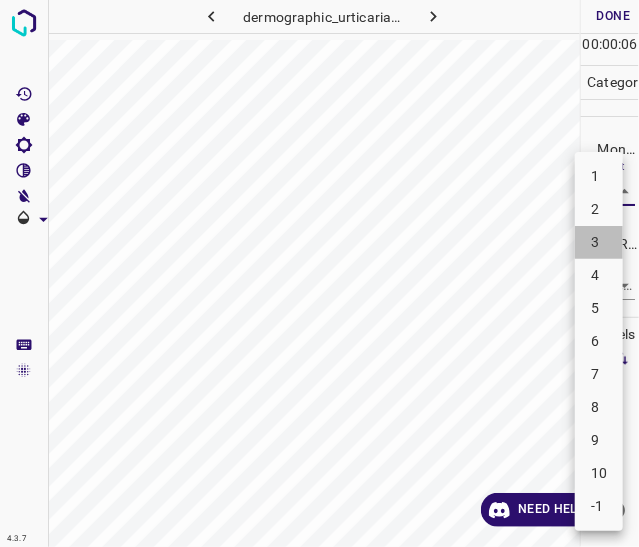 click on "3" at bounding box center [599, 242] 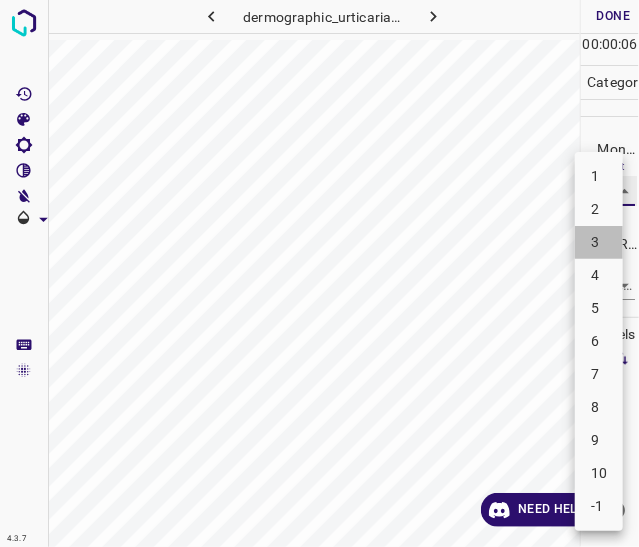 type on "3" 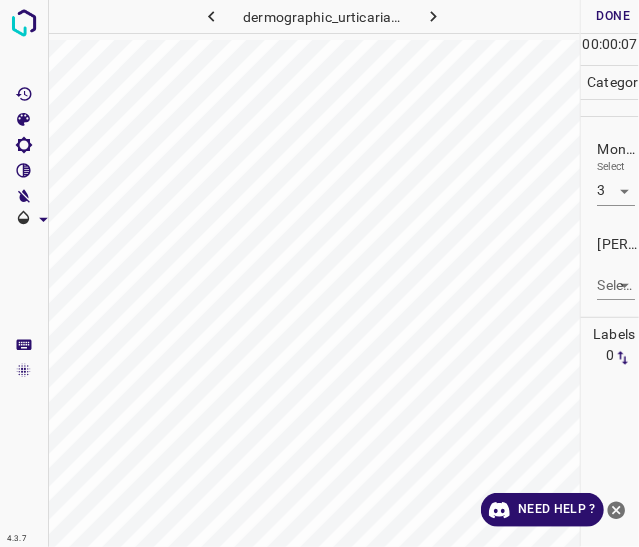 click on "[PERSON_NAME] *  Select ​" at bounding box center [610, 267] 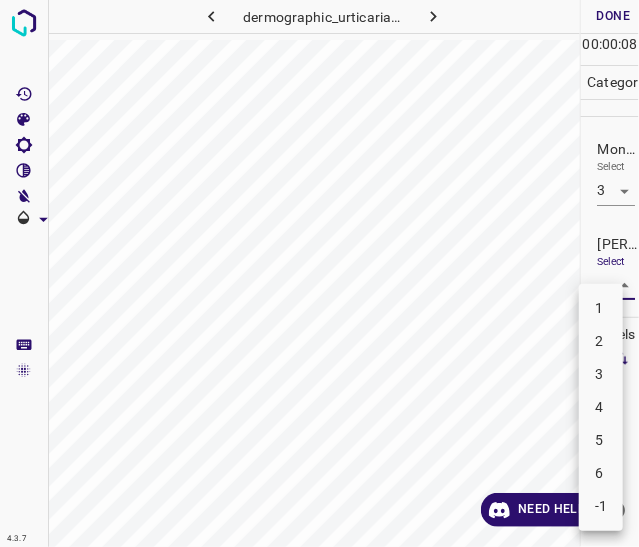 click on "2" at bounding box center (601, 341) 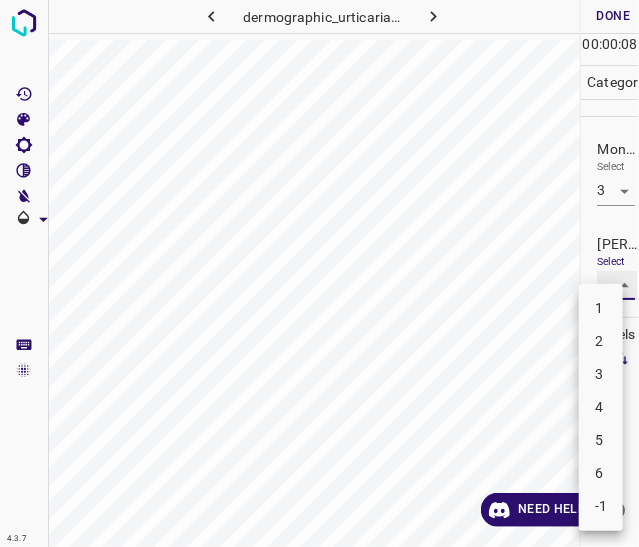 type on "2" 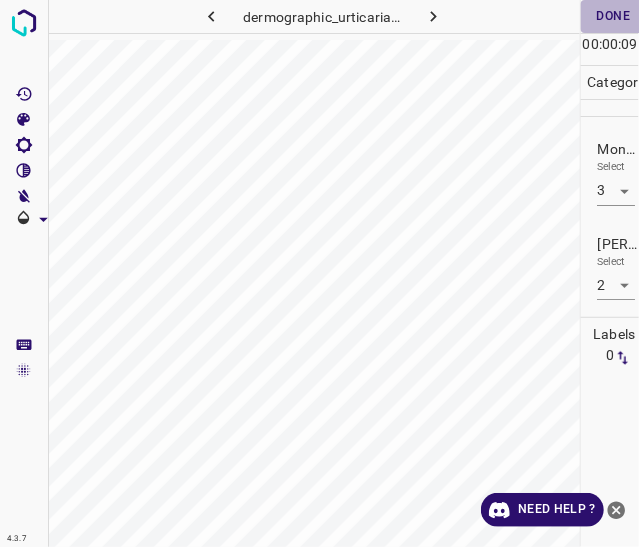 click on "Done" at bounding box center (613, 16) 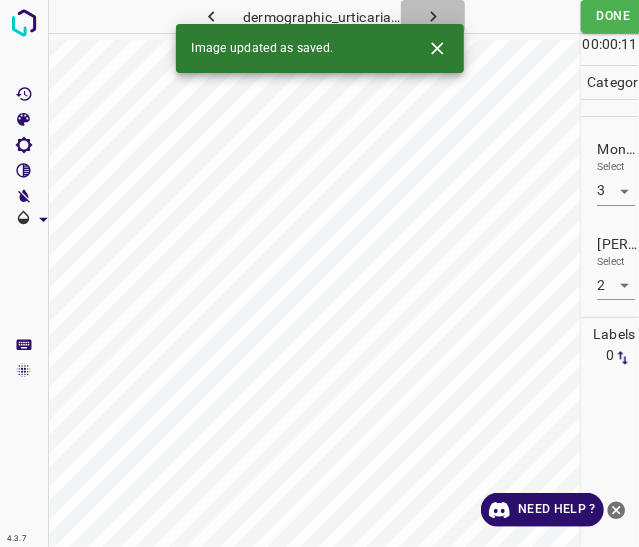 click 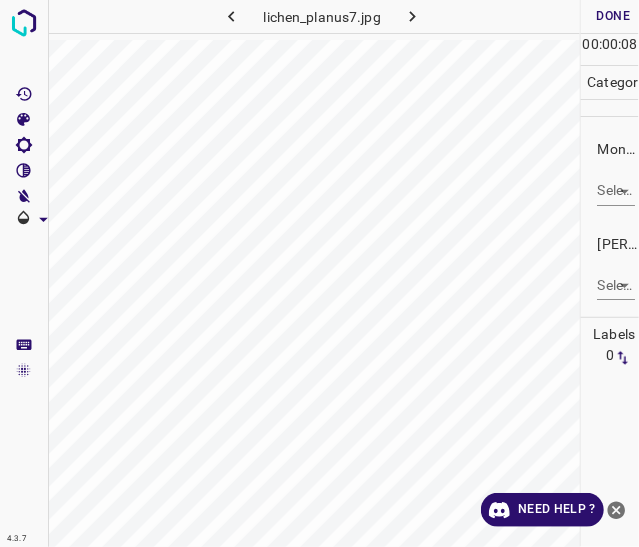 click on "Labels   0" at bounding box center [610, 432] 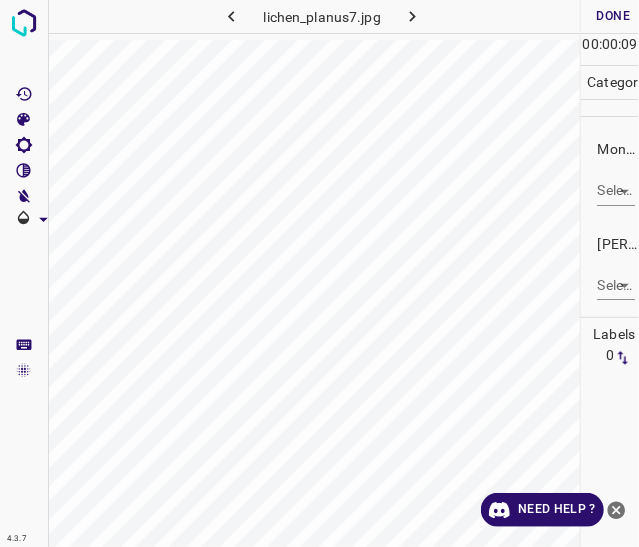 click on "4.3.7 lichen_planus7.jpg Done Skip 0 00   : 00   : 09   Categories Monk *  Select ​  Fitzpatrick *  Select ​ Labels   0 Categories 1 Monk 2  Fitzpatrick Tools Space Change between modes (Draw & Edit) I Auto labeling R Restore zoom M Zoom in N Zoom out Delete Delete selecte label Filters Z Restore filters X Saturation filter C Brightness filter V Contrast filter B Gray scale filter General O Download Need Help ? - Text - Hide - Delete" at bounding box center [319, 273] 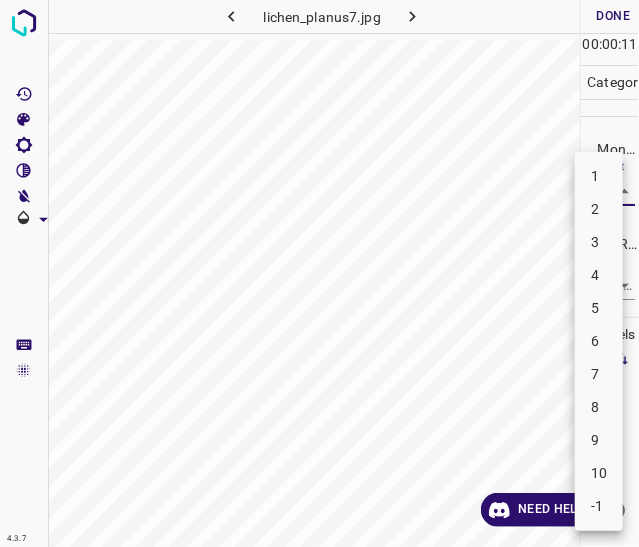 click on "4" at bounding box center [599, 275] 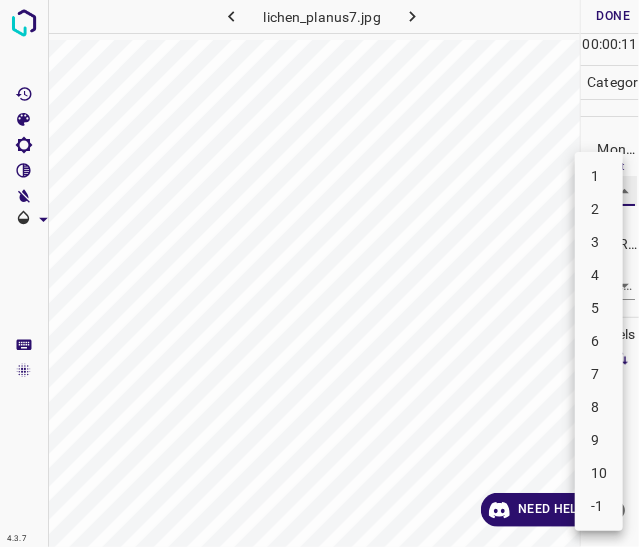 type on "4" 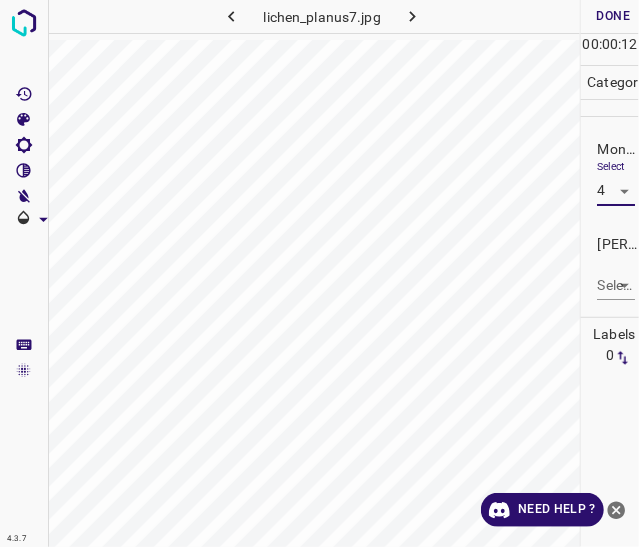 click on "4.3.7 lichen_planus7.jpg Done Skip 0 00   : 00   : 12   Categories Monk *  Select 4 4  Fitzpatrick *  Select ​ Labels   0 Categories 1 Monk 2  Fitzpatrick Tools Space Change between modes (Draw & Edit) I Auto labeling R Restore zoom M Zoom in N Zoom out Delete Delete selecte label Filters Z Restore filters X Saturation filter C Brightness filter V Contrast filter B Gray scale filter General O Download Need Help ? - Text - Hide - Delete" at bounding box center (319, 273) 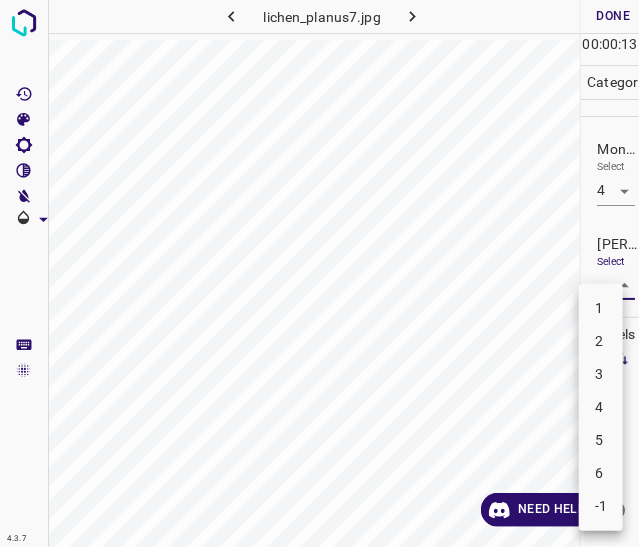 click on "2" at bounding box center (601, 341) 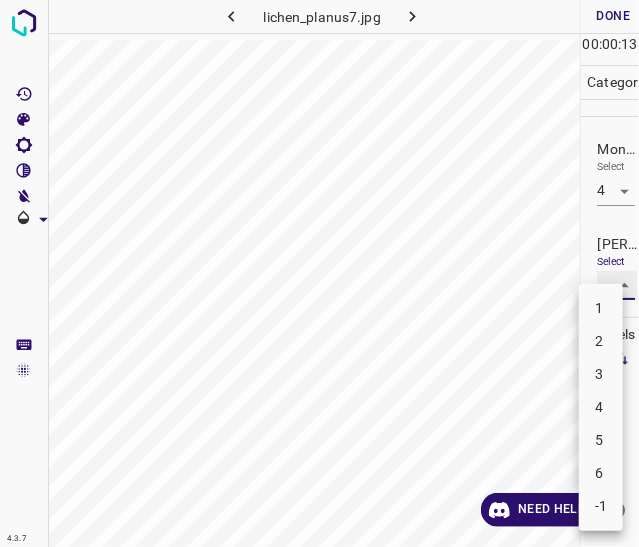 type on "2" 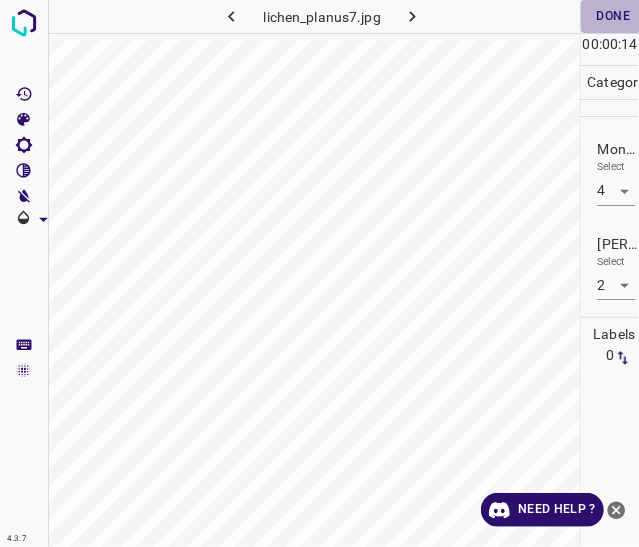 click on "Done" at bounding box center [613, 16] 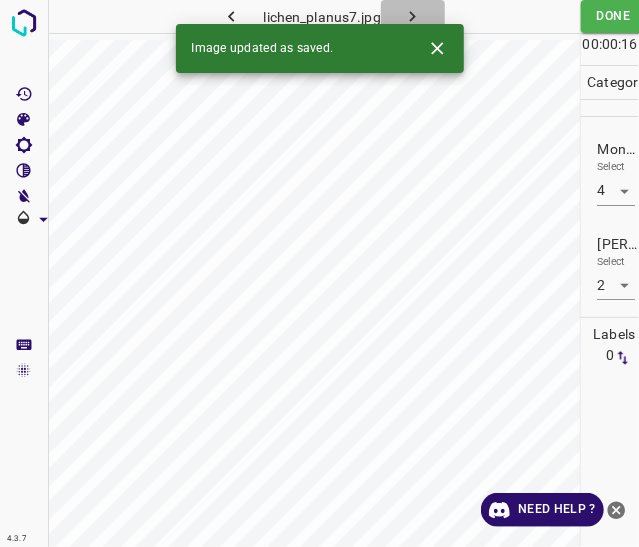 click 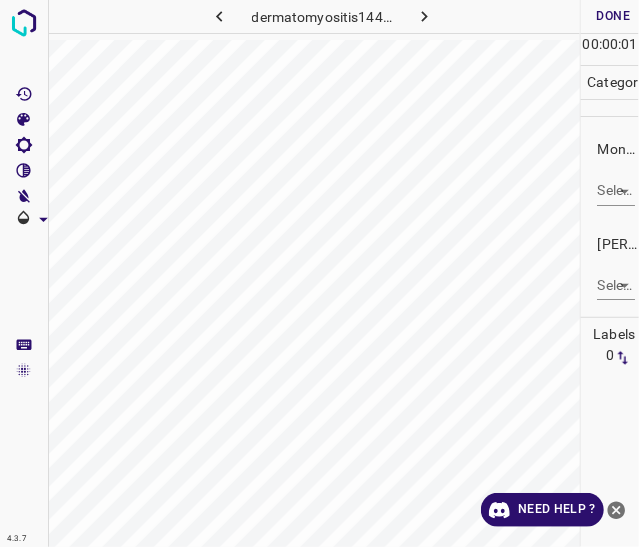 click on "4.3.7 dermatomyositis144.jpg Done Skip 0 00   : 00   : 01   Categories Monk *  Select ​  Fitzpatrick *  Select ​ Labels   0 Categories 1 Monk 2  Fitzpatrick Tools Space Change between modes (Draw & Edit) I Auto labeling R Restore zoom M Zoom in N Zoom out Delete Delete selecte label Filters Z Restore filters X Saturation filter C Brightness filter V Contrast filter B Gray scale filter General O Download Need Help ? - Text - Hide - Delete" at bounding box center [319, 273] 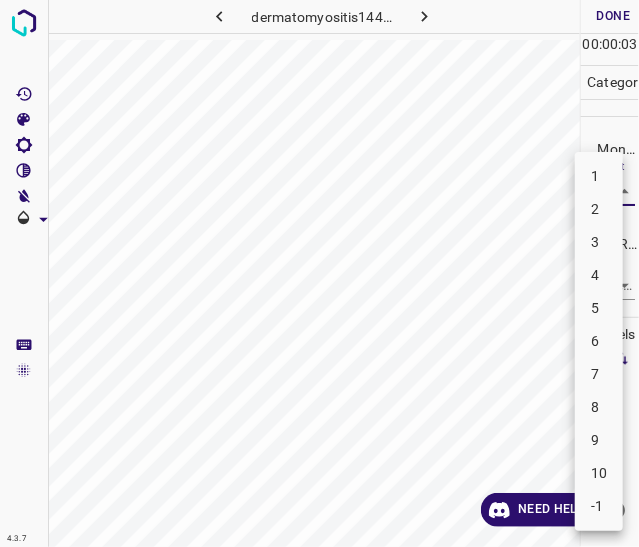 click on "3" at bounding box center [599, 242] 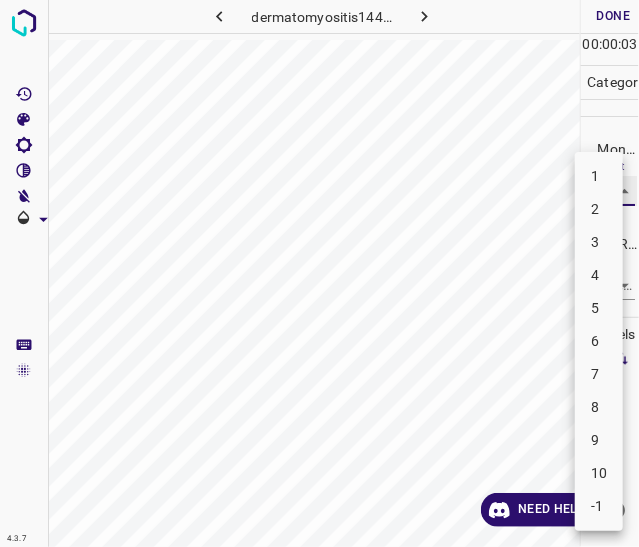type on "3" 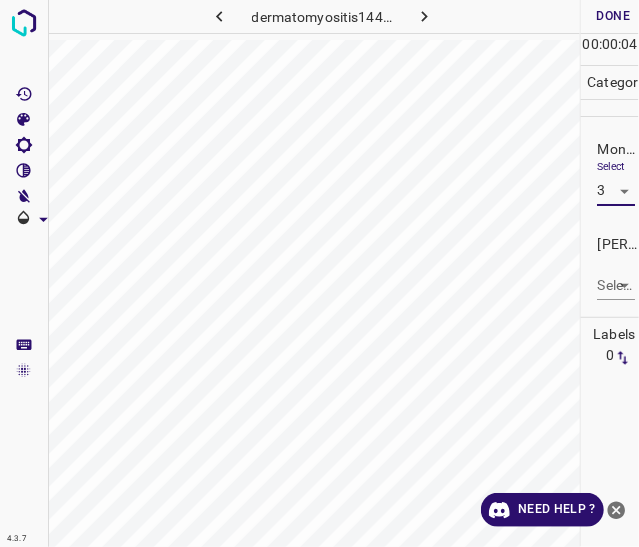 click on "4.3.7 dermatomyositis144.jpg Done Skip 0 00   : 00   : 04   Categories Monk *  Select 3 3  Fitzpatrick *  Select ​ Labels   0 Categories 1 Monk 2  Fitzpatrick Tools Space Change between modes (Draw & Edit) I Auto labeling R Restore zoom M Zoom in N Zoom out Delete Delete selecte label Filters Z Restore filters X Saturation filter C Brightness filter V Contrast filter B Gray scale filter General O Download Need Help ? - Text - Hide - Delete" at bounding box center (319, 273) 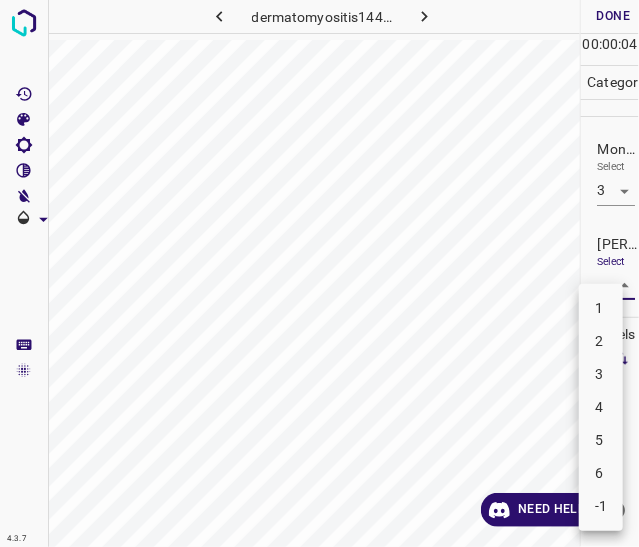 click on "2" at bounding box center (601, 341) 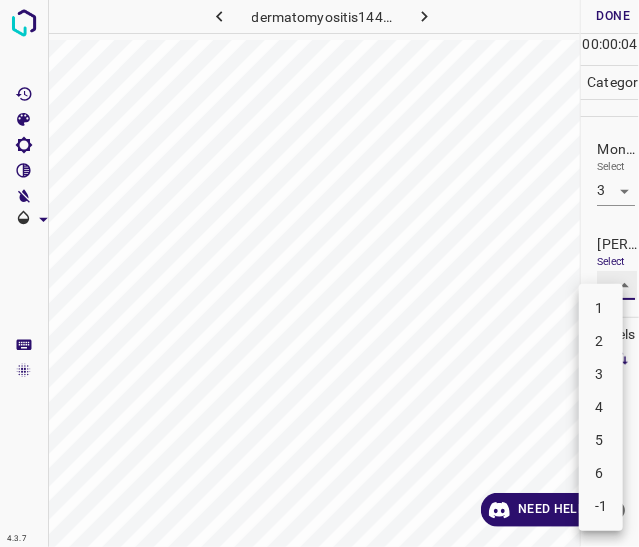 type on "2" 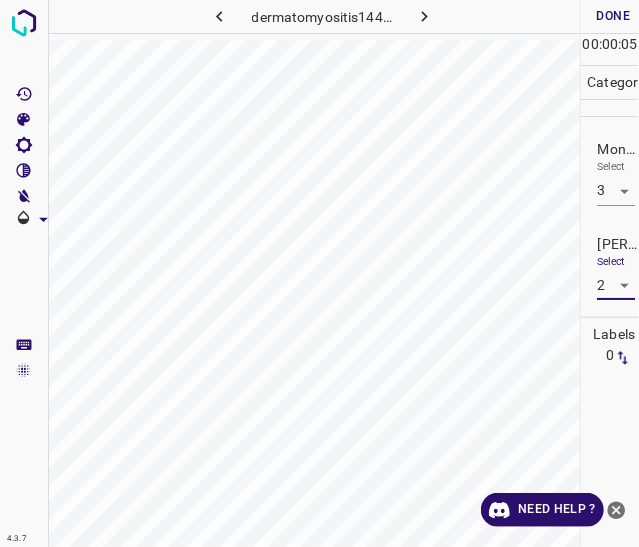 click on "Done" at bounding box center [613, 16] 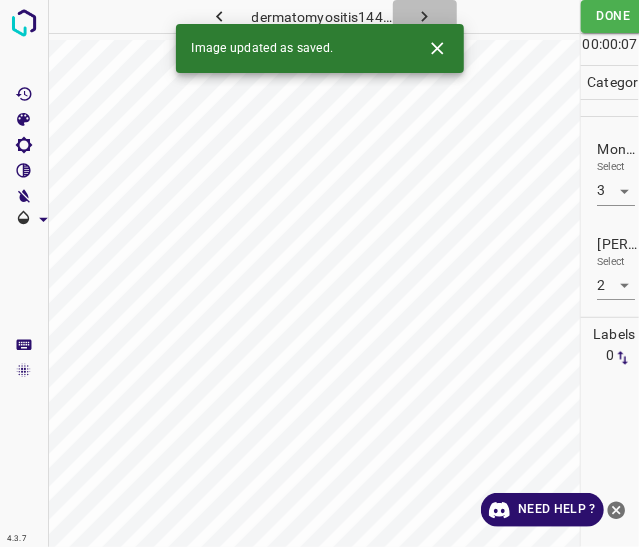 click at bounding box center (425, 16) 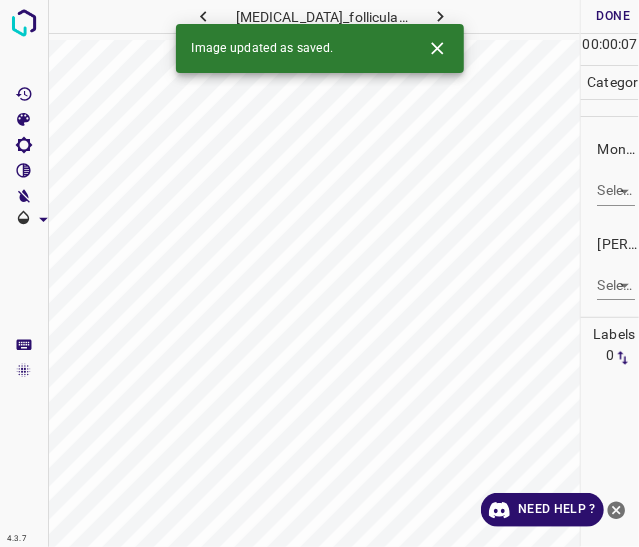 click on "4.3.7 lichen_planus_follicularis23.jpg Done Skip 0 00   : 00   : 07   Categories Monk *  Select ​  Fitzpatrick *  Select ​ Labels   0 Categories 1 Monk 2  Fitzpatrick Tools Space Change between modes (Draw & Edit) I Auto labeling R Restore zoom M Zoom in N Zoom out Delete Delete selecte label Filters Z Restore filters X Saturation filter C Brightness filter V Contrast filter B Gray scale filter General O Download Image updated as saved. Need Help ? - Text - Hide - Delete" at bounding box center [319, 273] 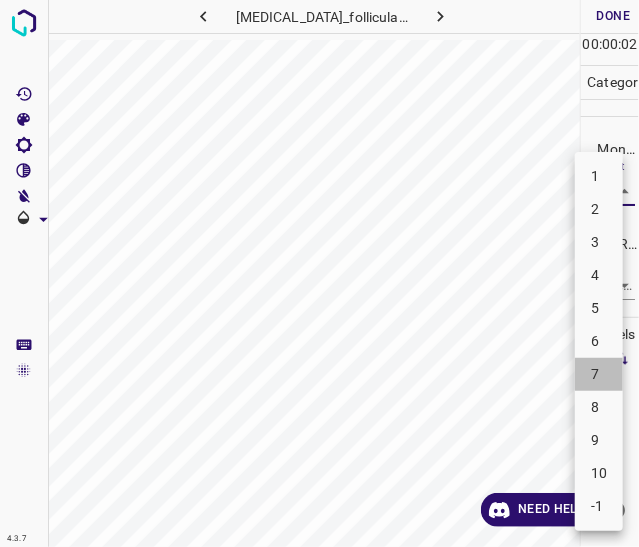 click on "7" at bounding box center [599, 374] 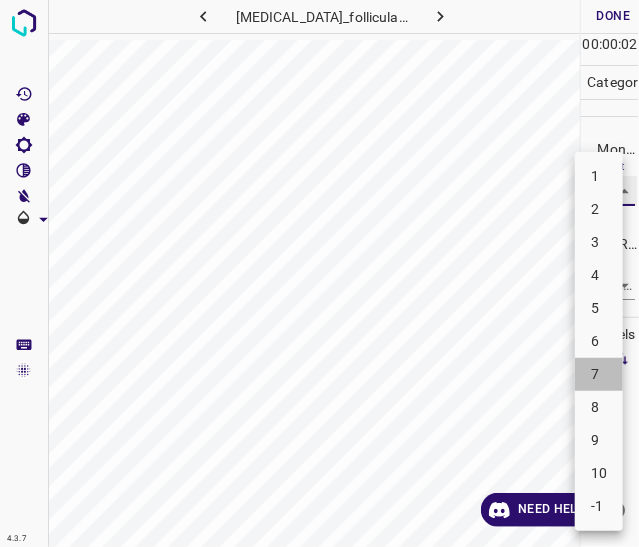 type on "7" 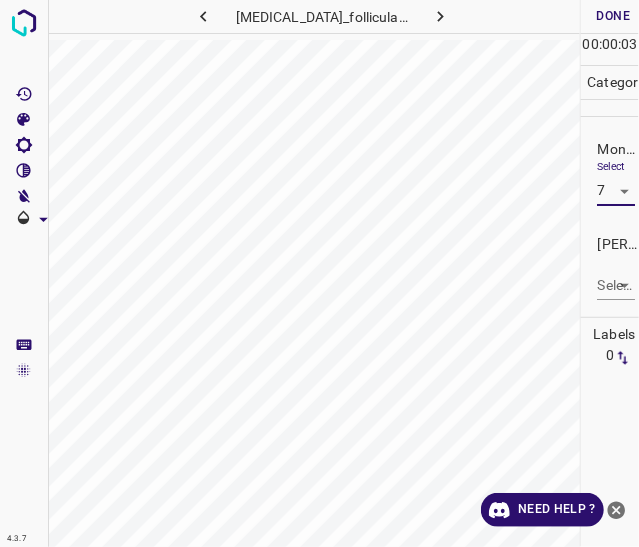 click on "4.3.7 lichen_planus_follicularis23.jpg Done Skip 0 00   : 00   : 03   Categories Monk *  Select 7 7  Fitzpatrick *  Select ​ Labels   0 Categories 1 Monk 2  Fitzpatrick Tools Space Change between modes (Draw & Edit) I Auto labeling R Restore zoom M Zoom in N Zoom out Delete Delete selecte label Filters Z Restore filters X Saturation filter C Brightness filter V Contrast filter B Gray scale filter General O Download Need Help ? - Text - Hide - Delete" at bounding box center (319, 273) 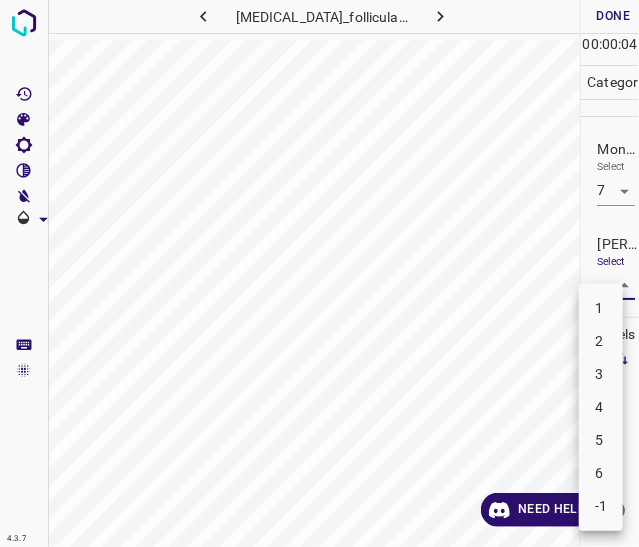 click on "5" at bounding box center [601, 440] 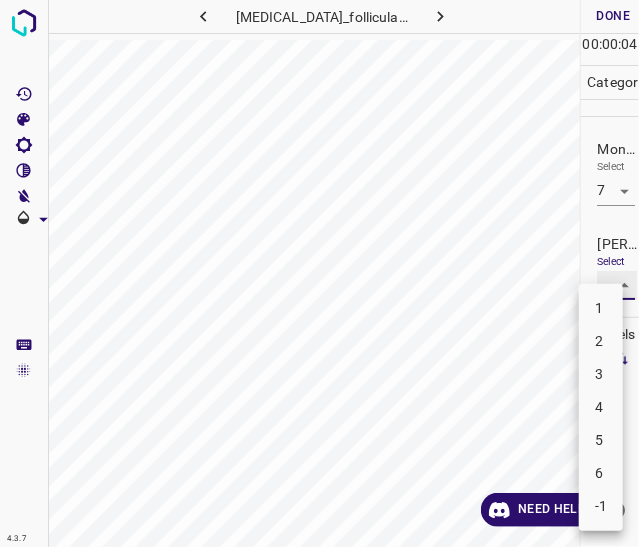 type on "5" 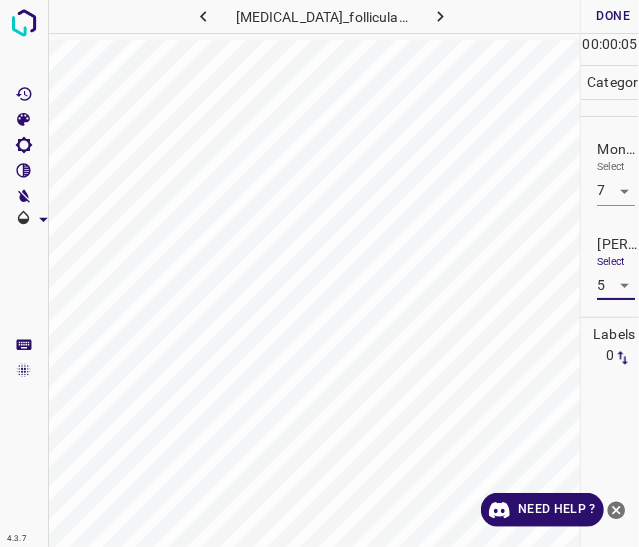 click on "Done" at bounding box center [613, 16] 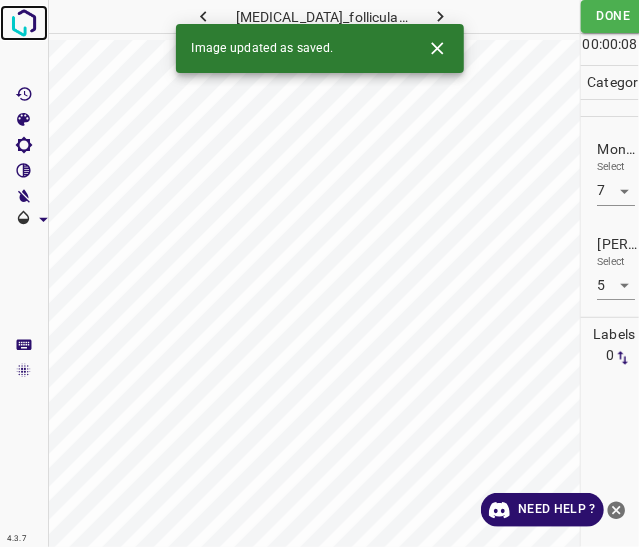 click at bounding box center [24, 23] 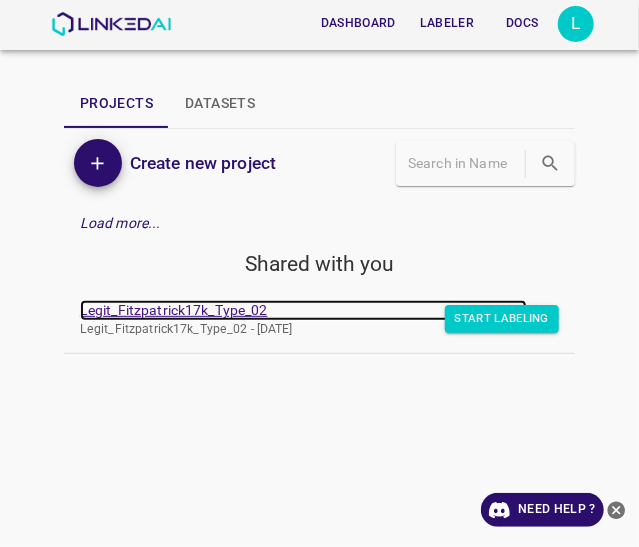 click on "Legit_Fitzpatrick17k_Type_02" at bounding box center (303, 310) 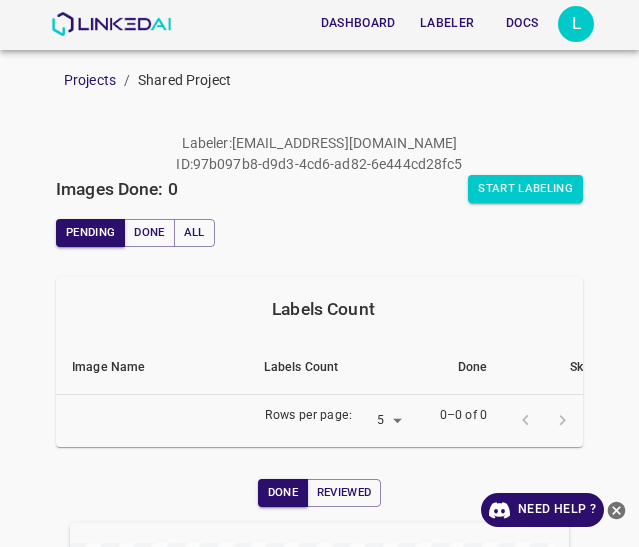 scroll, scrollTop: 0, scrollLeft: 0, axis: both 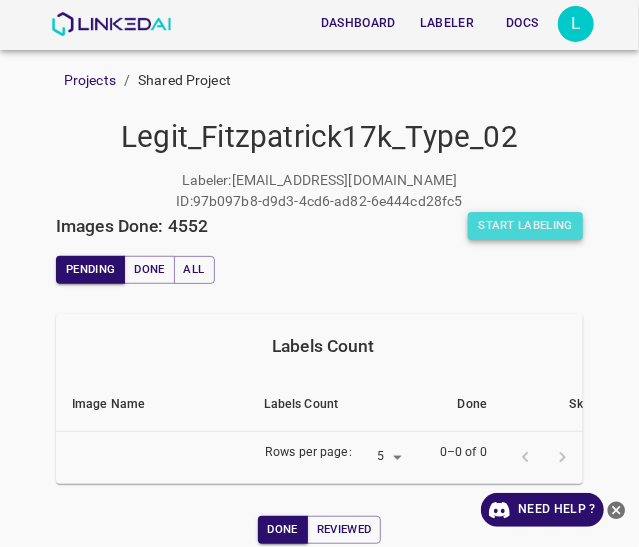 click on "Start Labeling" at bounding box center [525, 226] 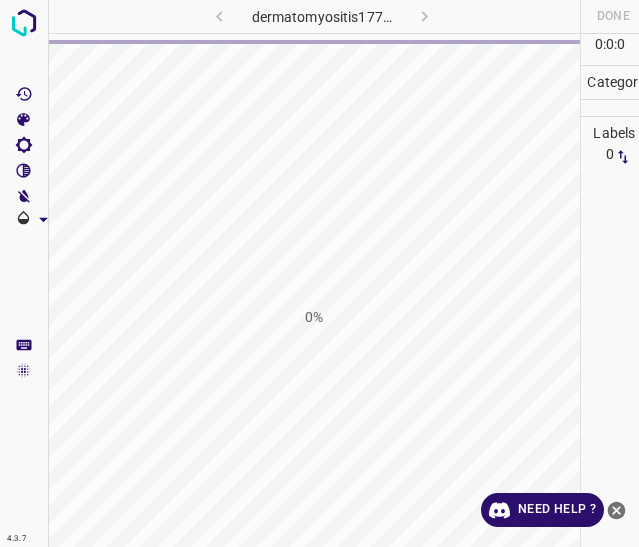 scroll, scrollTop: 0, scrollLeft: 0, axis: both 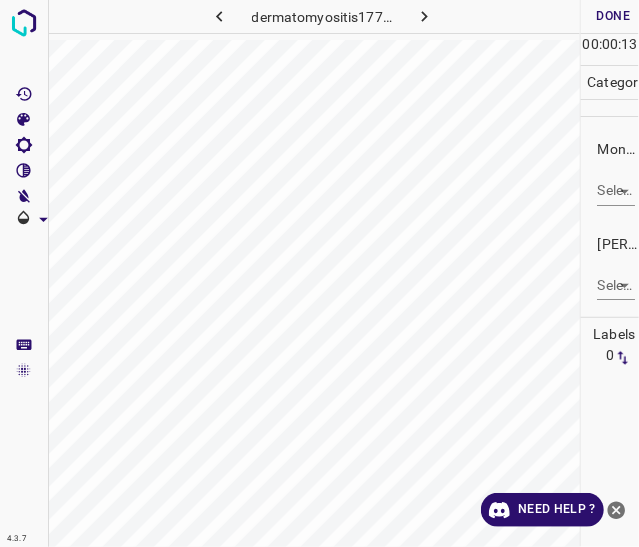 click on "4.3.7 dermatomyositis177.jpg Done Skip 0 00   : 00   : 13   Categories Monk *  Select ​  Fitzpatrick *  Select ​ Labels   0 Categories 1 Monk 2  Fitzpatrick Tools Space Change between modes (Draw & Edit) I Auto labeling R Restore zoom M Zoom in N Zoom out Delete Delete selecte label Filters Z Restore filters X Saturation filter C Brightness filter V Contrast filter B Gray scale filter General O Download Need Help ? - Text - Hide - Delete" at bounding box center (319, 273) 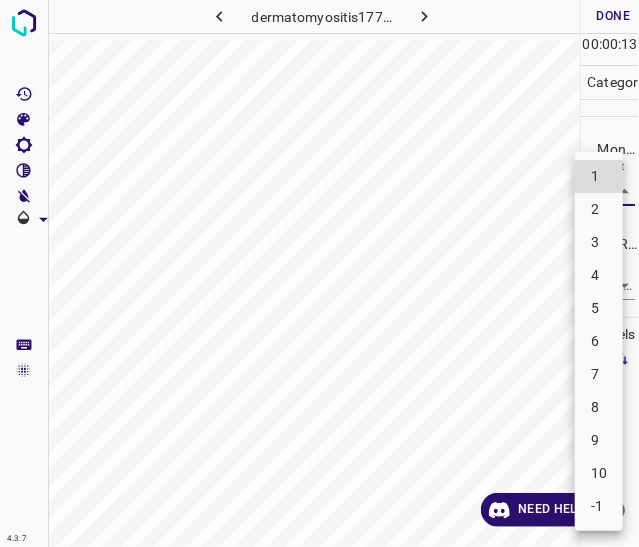 click on "3" at bounding box center [599, 242] 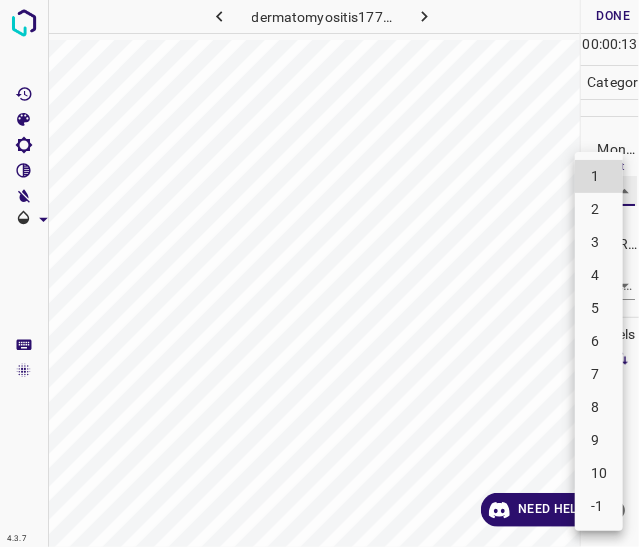type on "3" 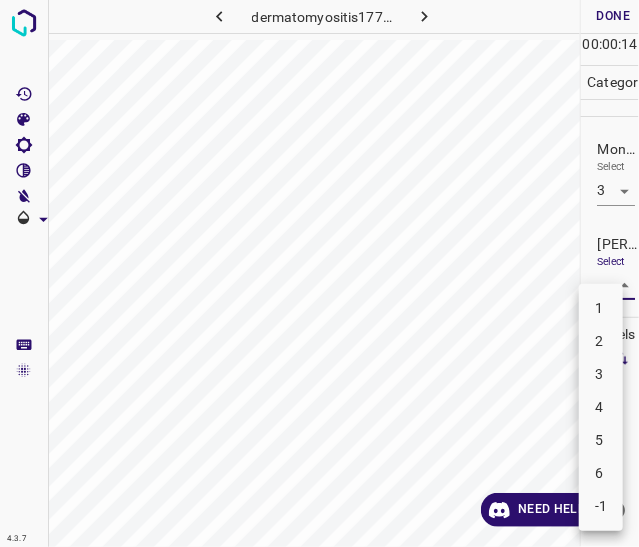 click on "4.3.7 dermatomyositis177.jpg Done Skip 0 00   : 00   : 14   Categories Monk *  Select 3 3  Fitzpatrick *  Select ​ Labels   0 Categories 1 Monk 2  Fitzpatrick Tools Space Change between modes (Draw & Edit) I Auto labeling R Restore zoom M Zoom in N Zoom out Delete Delete selecte label Filters Z Restore filters X Saturation filter C Brightness filter V Contrast filter B Gray scale filter General O Download Need Help ? - Text - Hide - Delete 1 2 3 4 5 6 -1" at bounding box center [319, 273] 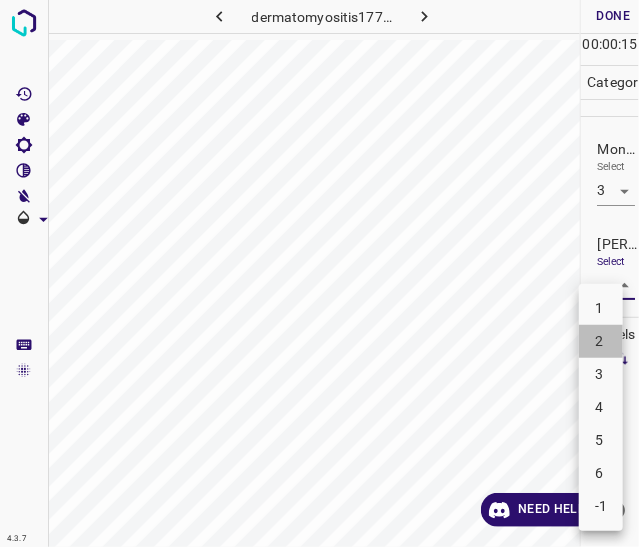 click on "2" at bounding box center (601, 341) 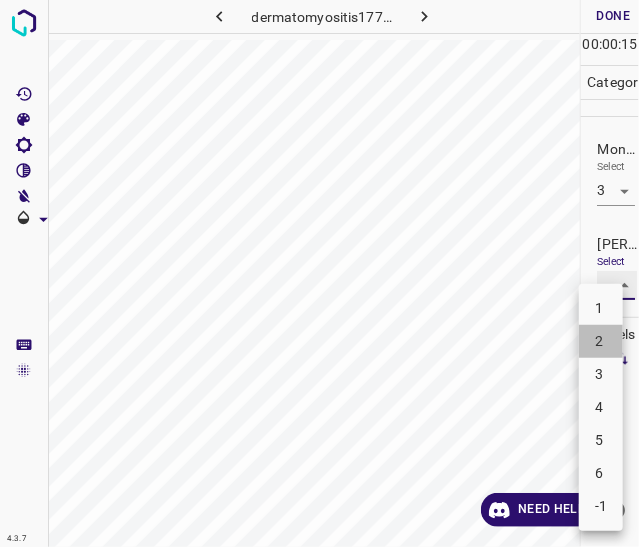 type on "2" 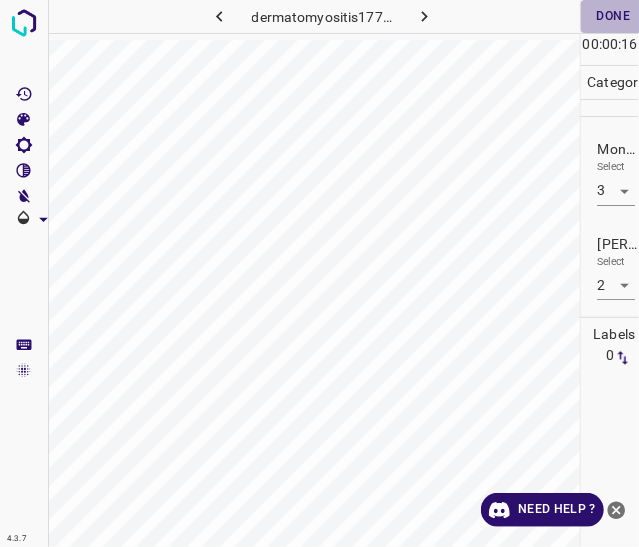click on "Done" at bounding box center (613, 16) 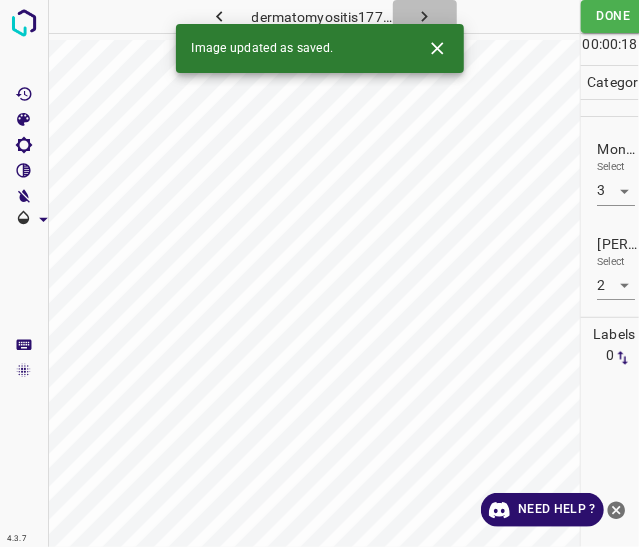 click at bounding box center (425, 16) 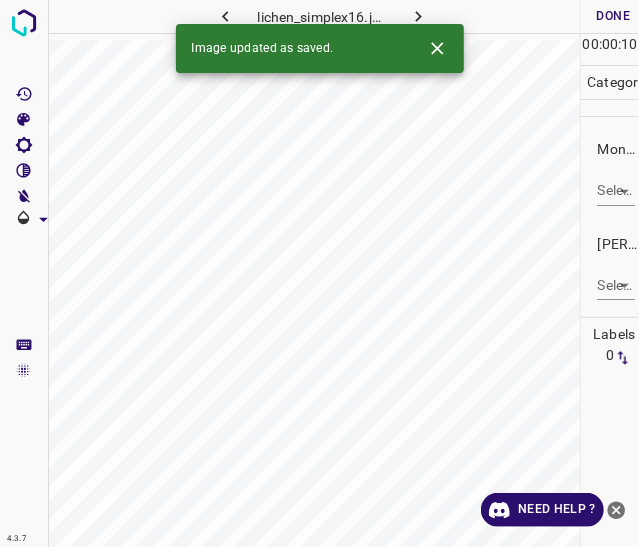 click on "4.3.7 lichen_simplex16.jpg Done Skip 0 00   : 00   : 10   Categories Monk *  Select ​  Fitzpatrick *  Select ​ Labels   0 Categories 1 Monk 2  Fitzpatrick Tools Space Change between modes (Draw & Edit) I Auto labeling R Restore zoom M Zoom in N Zoom out Delete Delete selecte label Filters Z Restore filters X Saturation filter C Brightness filter V Contrast filter B Gray scale filter General O Download Image updated as saved. Need Help ? - Text - Hide - Delete" at bounding box center [319, 273] 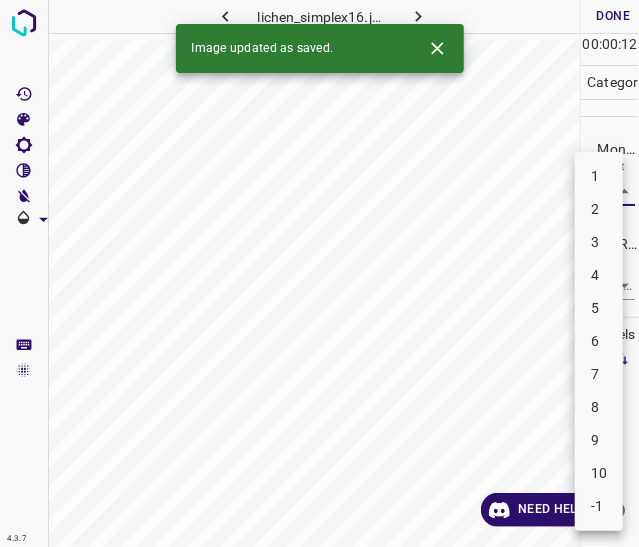 click on "6" at bounding box center (599, 341) 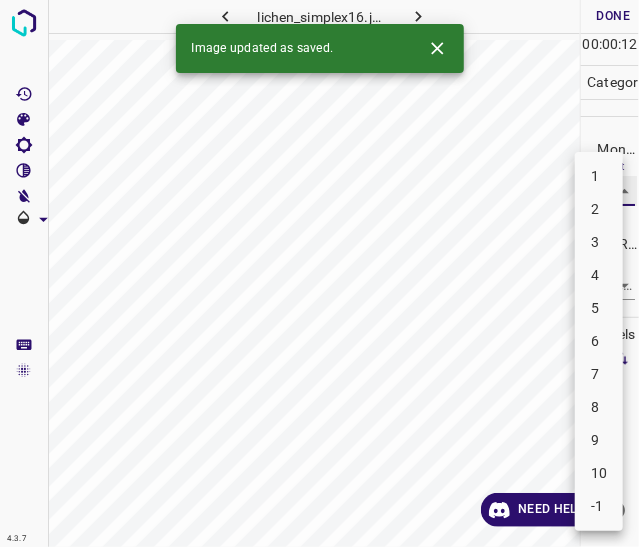 type on "6" 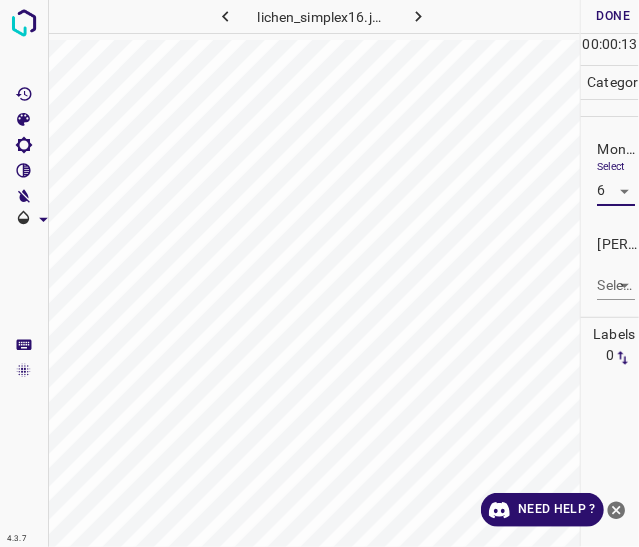click on "[PERSON_NAME] *  Select ​" at bounding box center [610, 267] 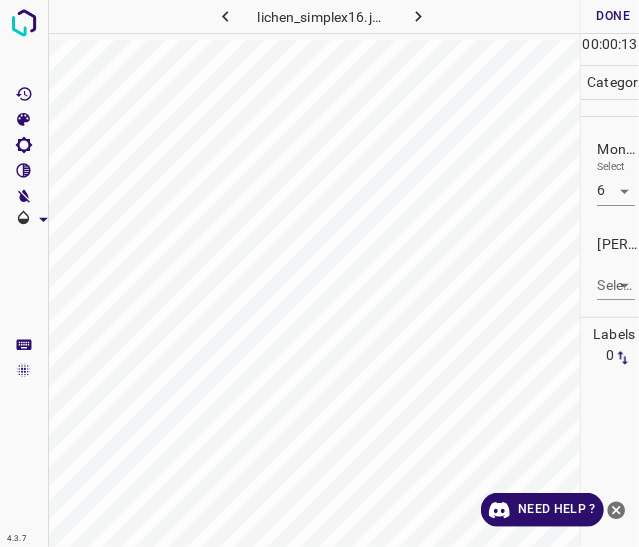click on "4.3.7 lichen_simplex16.jpg Done Skip 0 00   : 00   : 13   Categories Monk *  Select 6 6  Fitzpatrick *  Select ​ Labels   0 Categories 1 Monk 2  Fitzpatrick Tools Space Change between modes (Draw & Edit) I Auto labeling R Restore zoom M Zoom in N Zoom out Delete Delete selecte label Filters Z Restore filters X Saturation filter C Brightness filter V Contrast filter B Gray scale filter General O Download Need Help ? - Text - Hide - Delete" at bounding box center [319, 273] 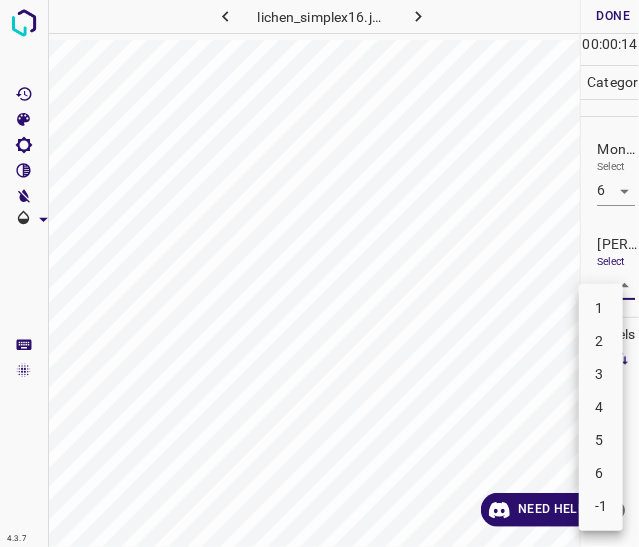 click on "4" at bounding box center (601, 407) 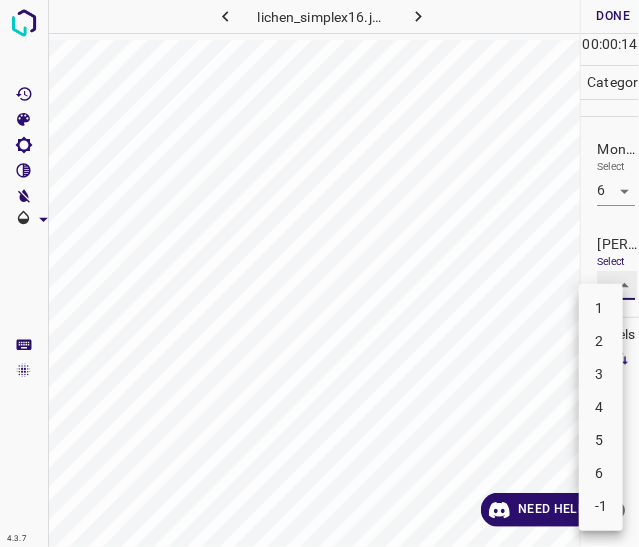 type on "4" 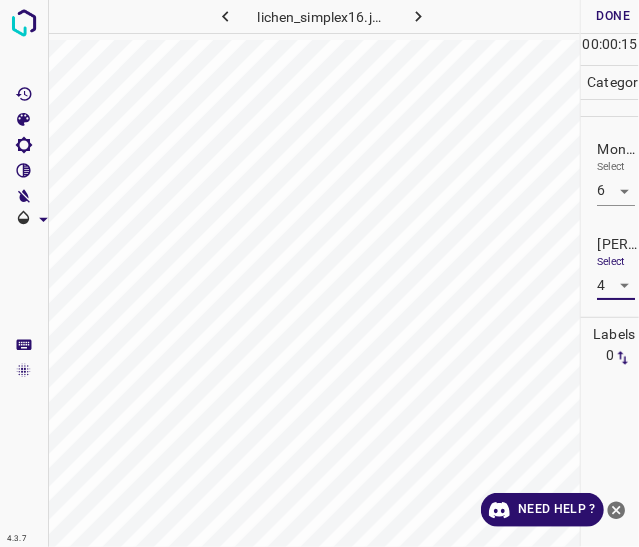 click on "Done" at bounding box center (613, 16) 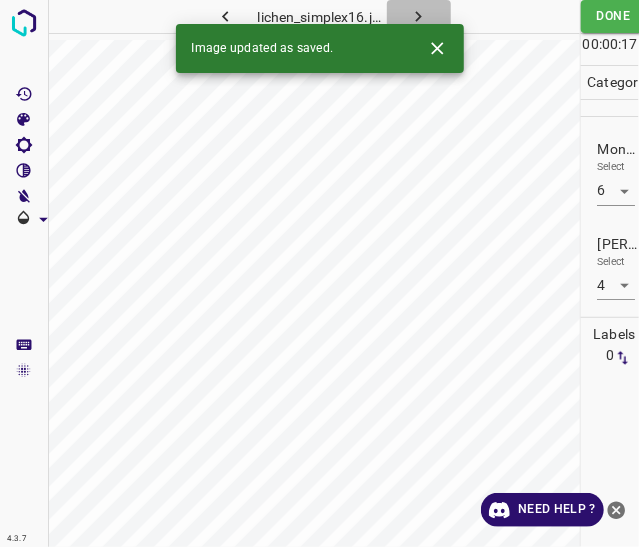 click 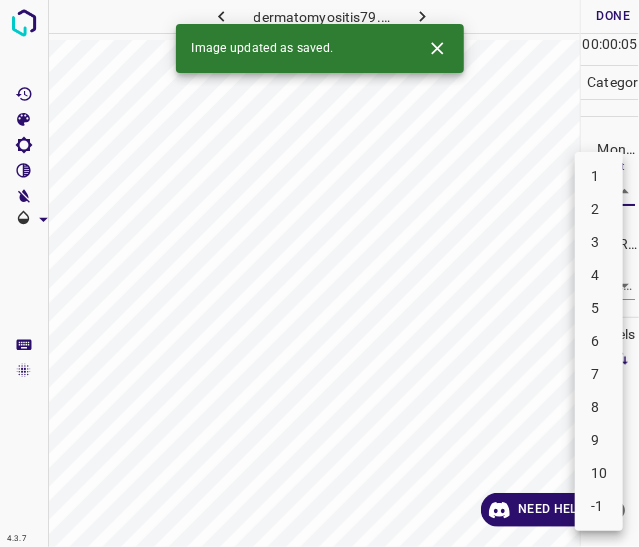 click on "4.3.7 dermatomyositis79.jpg Done Skip 0 00   : 00   : 05   Categories Monk *  Select ​  Fitzpatrick *  Select ​ Labels   0 Categories 1 Monk 2  Fitzpatrick Tools Space Change between modes (Draw & Edit) I Auto labeling R Restore zoom M Zoom in N Zoom out Delete Delete selecte label Filters Z Restore filters X Saturation filter C Brightness filter V Contrast filter B Gray scale filter General O Download Image updated as saved. Need Help ? - Text - Hide - Delete 1 2 3 4 5 6 7 8 9 10 -1" at bounding box center (319, 273) 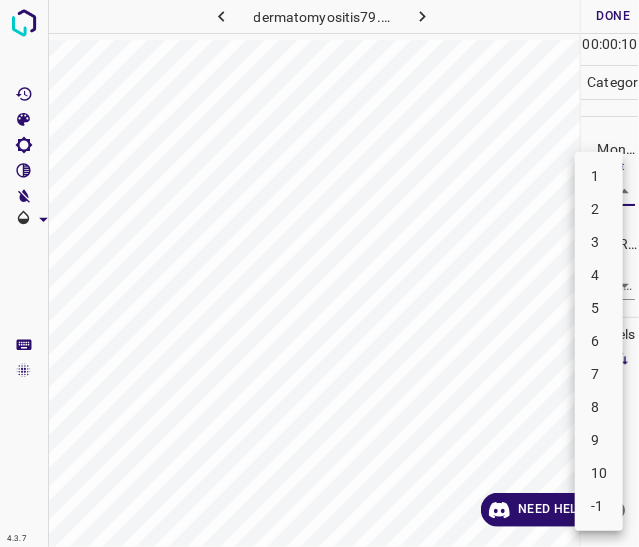 click on "3" at bounding box center [599, 242] 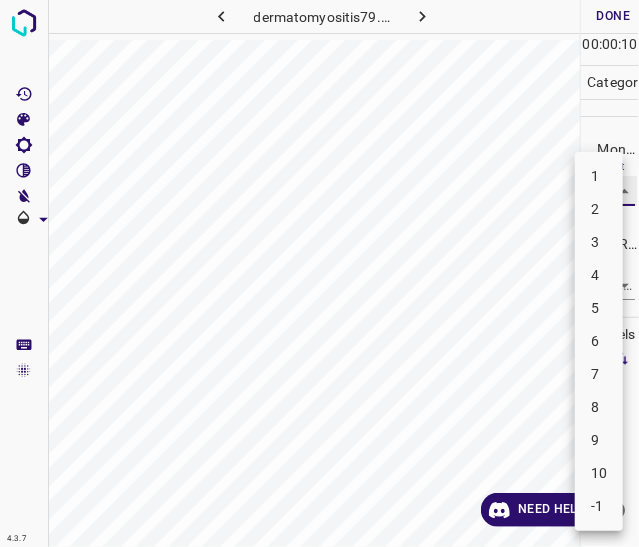 type on "3" 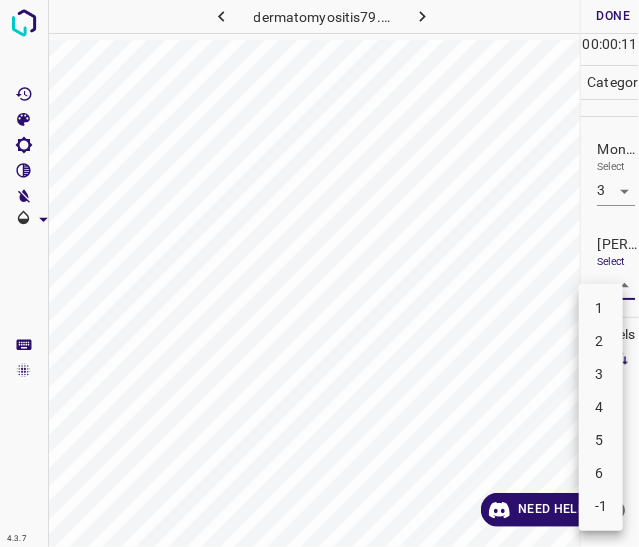 click on "4.3.7 dermatomyositis79.jpg Done Skip 0 00   : 00   : 11   Categories Monk *  Select 3 3  Fitzpatrick *  Select ​ Labels   0 Categories 1 Monk 2  Fitzpatrick Tools Space Change between modes (Draw & Edit) I Auto labeling R Restore zoom M Zoom in N Zoom out Delete Delete selecte label Filters Z Restore filters X Saturation filter C Brightness filter V Contrast filter B Gray scale filter General O Download Need Help ? - Text - Hide - Delete 1 2 3 4 5 6 -1" at bounding box center (319, 273) 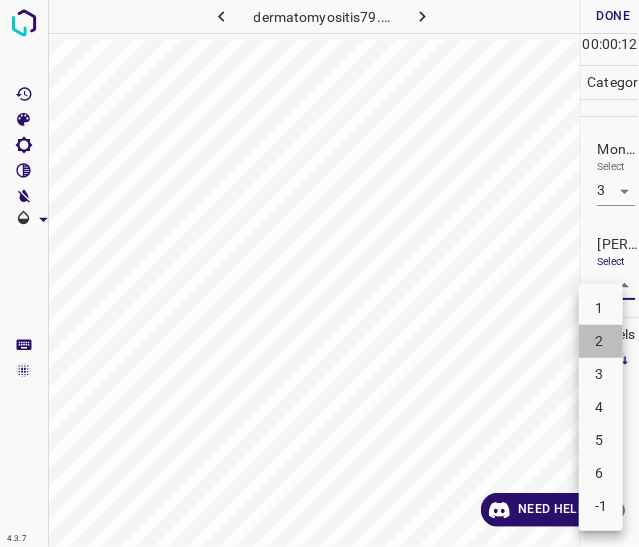 click on "2" at bounding box center (601, 341) 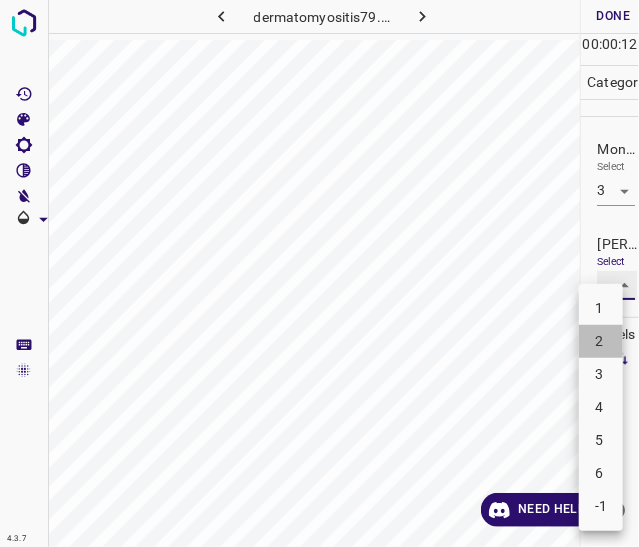 type on "2" 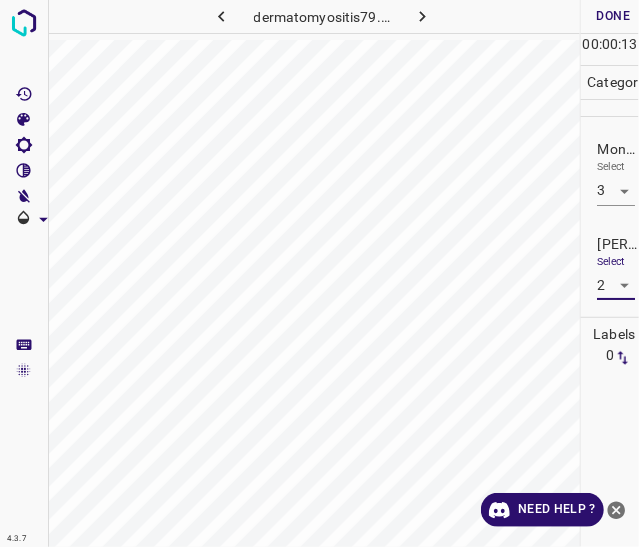 click on "Done" at bounding box center [613, 16] 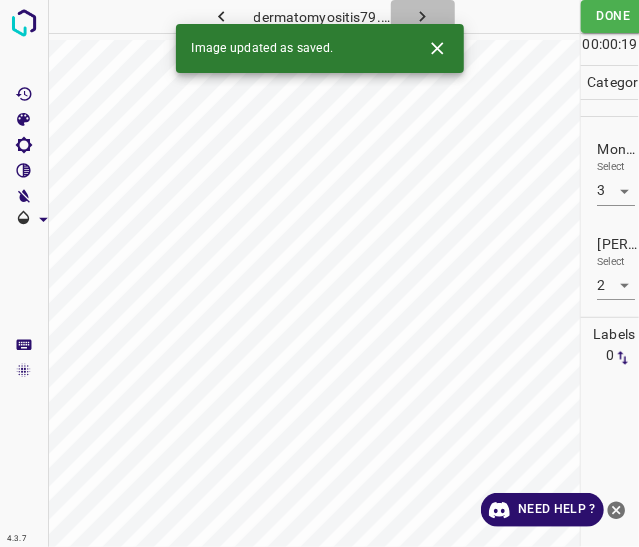 click 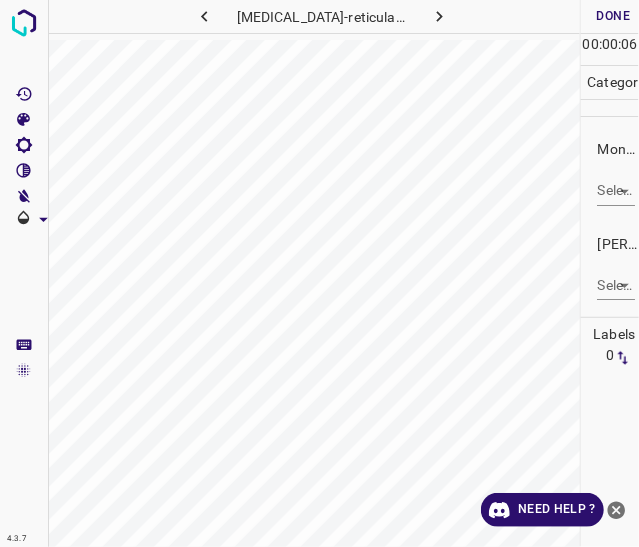 click on "4.3.7 livedo-reticularis16.jpg Done Skip 0 00   : 00   : 06   Categories Monk *  Select ​  Fitzpatrick *  Select ​ Labels   0 Categories 1 Monk 2  Fitzpatrick Tools Space Change between modes (Draw & Edit) I Auto labeling R Restore zoom M Zoom in N Zoom out Delete Delete selecte label Filters Z Restore filters X Saturation filter C Brightness filter V Contrast filter B Gray scale filter General O Download Need Help ? - Text - Hide - Delete" at bounding box center (319, 273) 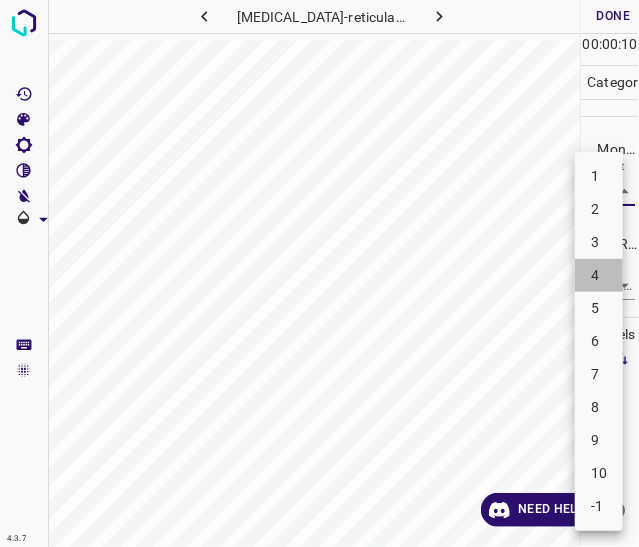 click on "4" at bounding box center (599, 275) 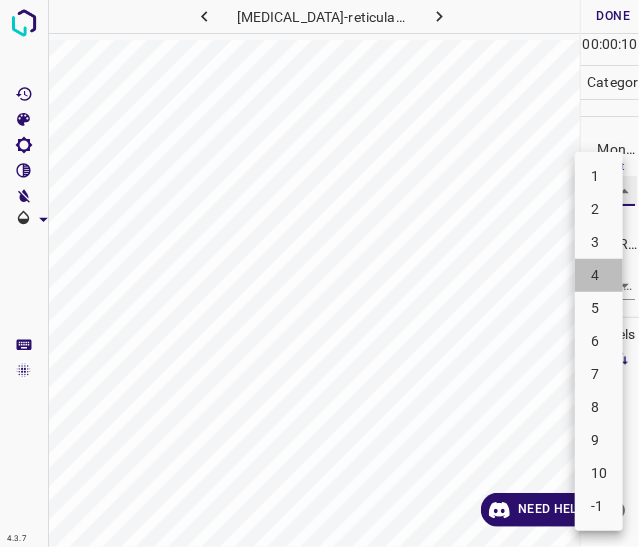 type on "4" 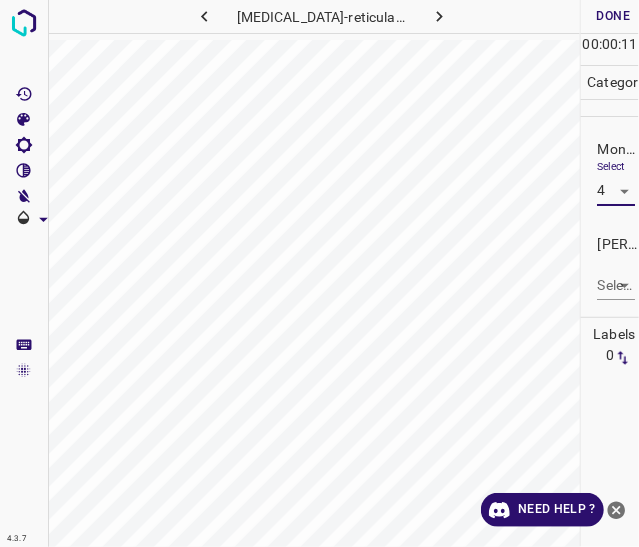 click on "4.3.7 livedo-reticularis16.jpg Done Skip 0 00   : 00   : 11   Categories Monk *  Select 4 4  Fitzpatrick *  Select ​ Labels   0 Categories 1 Monk 2  Fitzpatrick Tools Space Change between modes (Draw & Edit) I Auto labeling R Restore zoom M Zoom in N Zoom out Delete Delete selecte label Filters Z Restore filters X Saturation filter C Brightness filter V Contrast filter B Gray scale filter General O Download Need Help ? - Text - Hide - Delete" at bounding box center (319, 273) 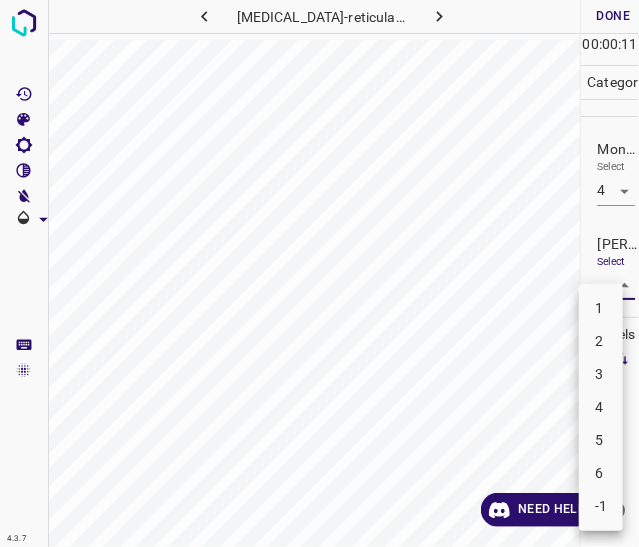 click on "2" at bounding box center (601, 341) 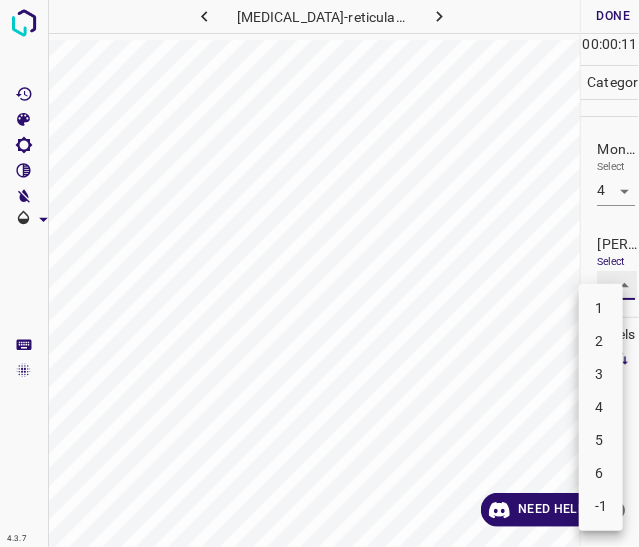 type on "2" 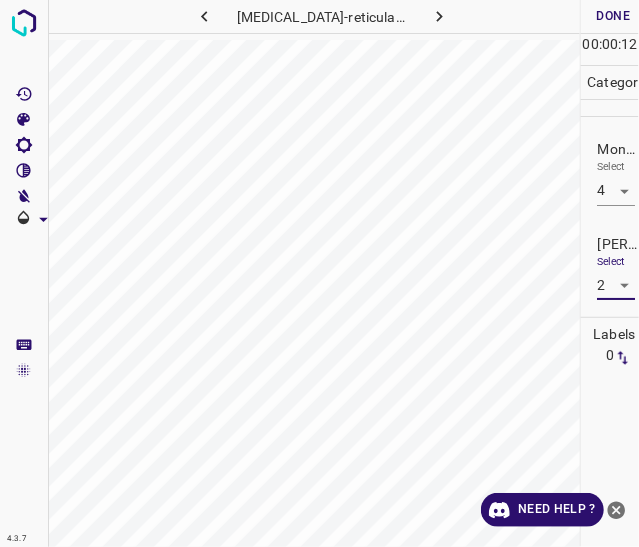 click on "Done" at bounding box center (613, 16) 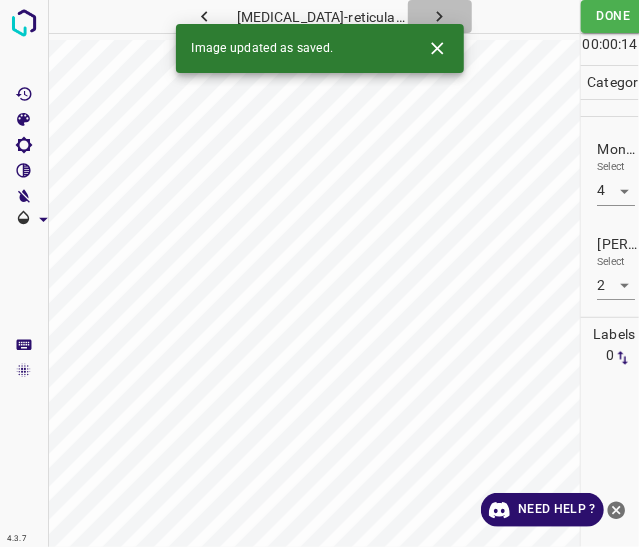 click 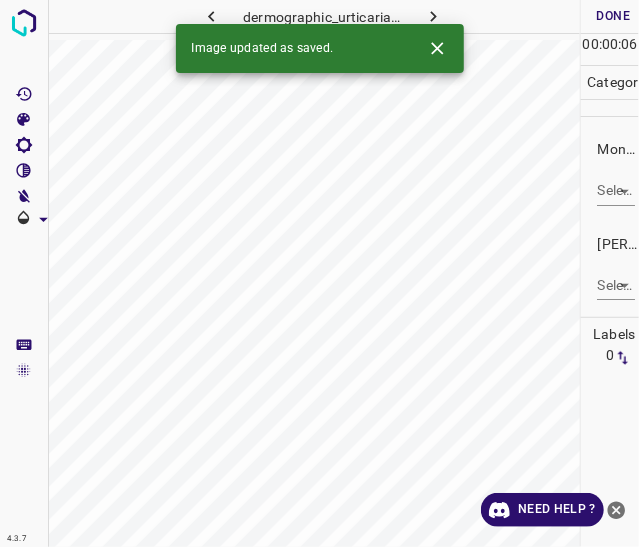 click on "4.3.7 dermographic_urticaria23.jpg Done Skip 0 00   : 00   : 06   Categories Monk *  Select ​  Fitzpatrick *  Select ​ Labels   0 Categories 1 Monk 2  Fitzpatrick Tools Space Change between modes (Draw & Edit) I Auto labeling R Restore zoom M Zoom in N Zoom out Delete Delete selecte label Filters Z Restore filters X Saturation filter C Brightness filter V Contrast filter B Gray scale filter General O Download Image updated as saved. Need Help ? - Text - Hide - Delete" at bounding box center [319, 273] 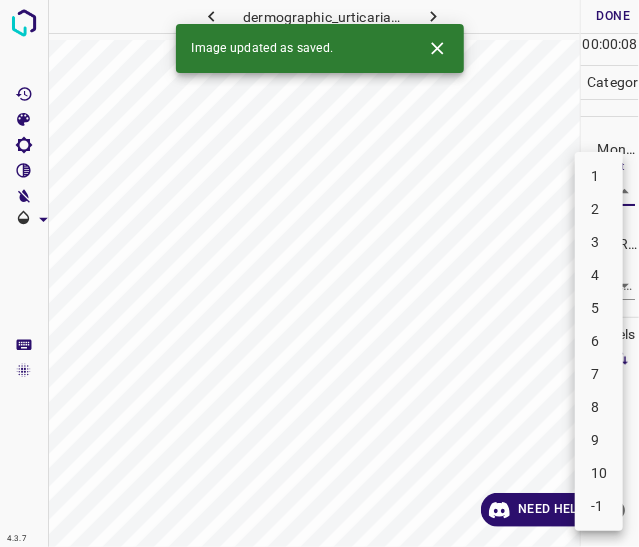 click on "5" at bounding box center (599, 308) 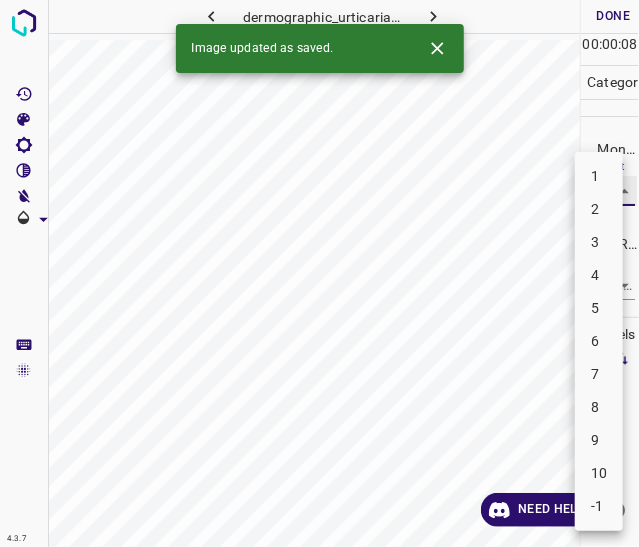 type on "5" 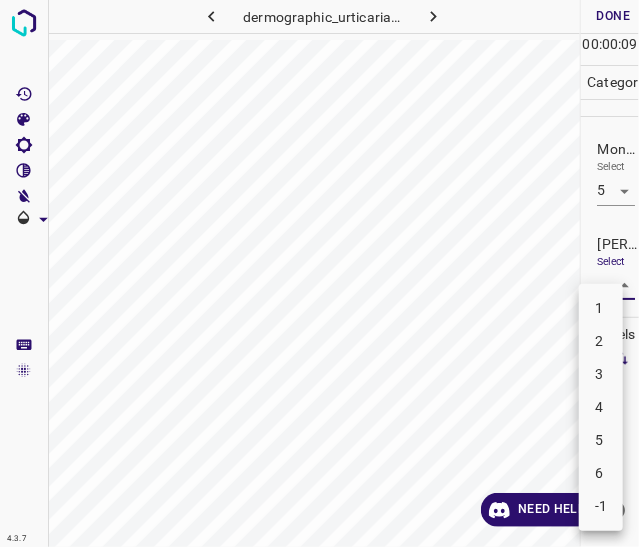 click on "4.3.7 dermographic_urticaria23.jpg Done Skip 0 00   : 00   : 09   Categories Monk *  Select 5 5  Fitzpatrick *  Select ​ Labels   0 Categories 1 Monk 2  Fitzpatrick Tools Space Change between modes (Draw & Edit) I Auto labeling R Restore zoom M Zoom in N Zoom out Delete Delete selecte label Filters Z Restore filters X Saturation filter C Brightness filter V Contrast filter B Gray scale filter General O Download Need Help ? - Text - Hide - Delete 1 2 3 4 5 6 -1" at bounding box center [319, 273] 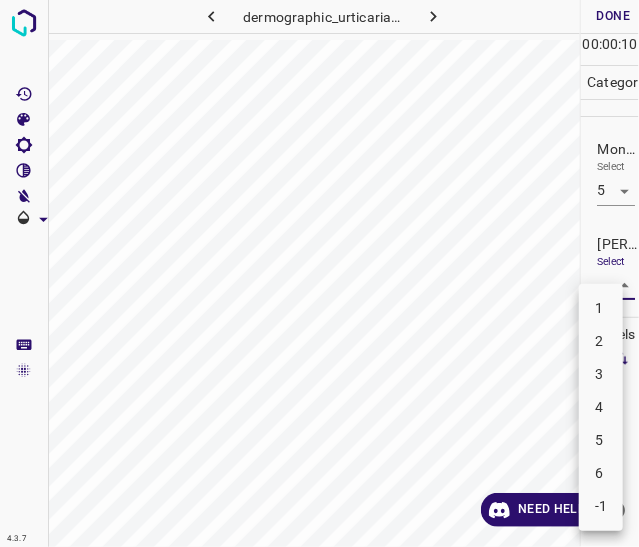click on "3" at bounding box center [601, 374] 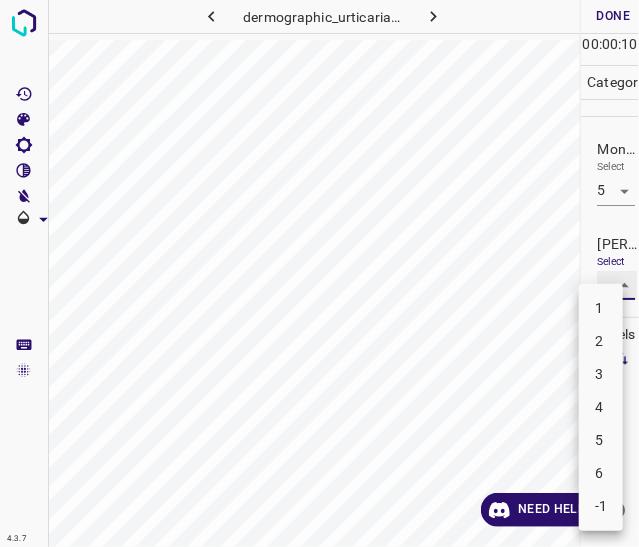 type on "3" 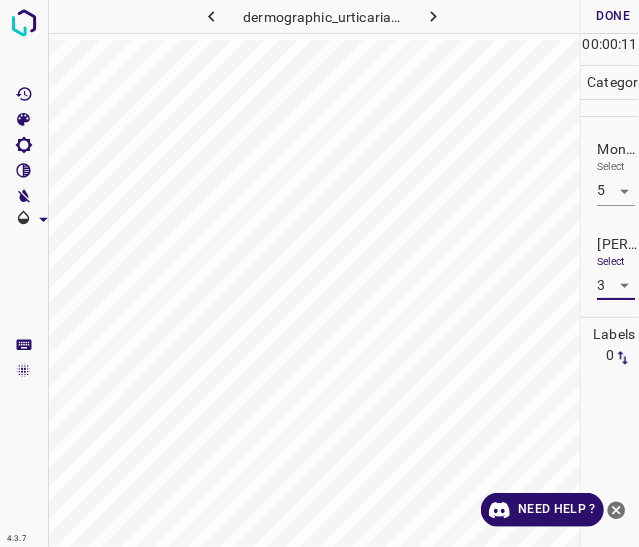 click on "Done" at bounding box center (613, 16) 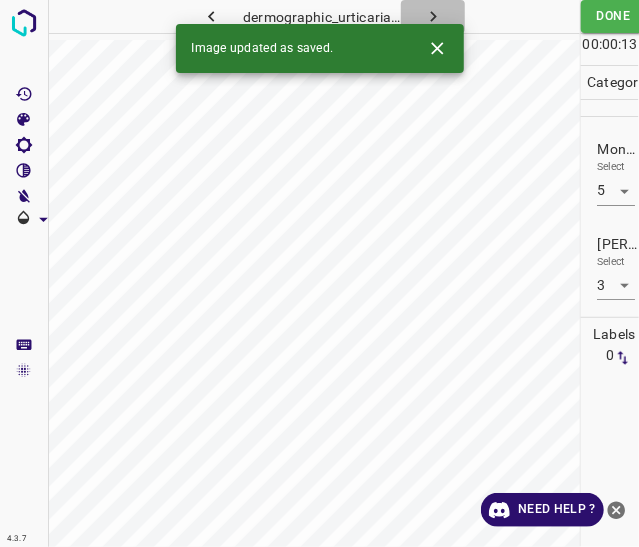 click at bounding box center (433, 16) 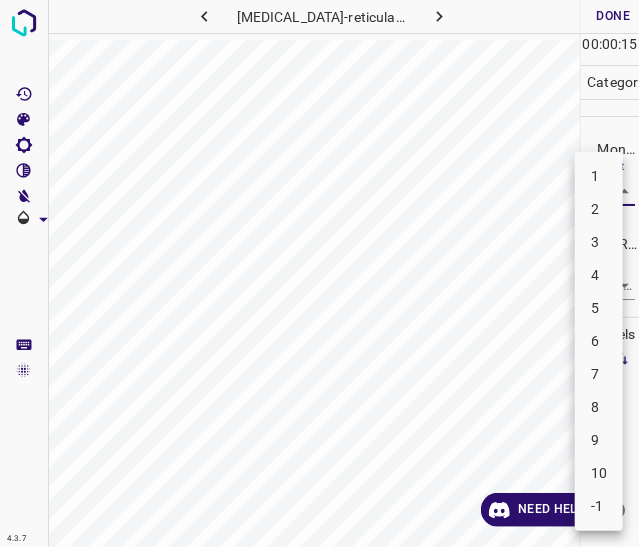 click on "4.3.7 livedo-reticularis36.jpg Done Skip 0 00   : 00   : 15   Categories Monk *  Select ​  Fitzpatrick *  Select ​ Labels   0 Categories 1 Monk 2  Fitzpatrick Tools Space Change between modes (Draw & Edit) I Auto labeling R Restore zoom M Zoom in N Zoom out Delete Delete selecte label Filters Z Restore filters X Saturation filter C Brightness filter V Contrast filter B Gray scale filter General O Download Need Help ? - Text - Hide - Delete 1 2 3 4 5 6 7 8 9 10 -1" at bounding box center [319, 273] 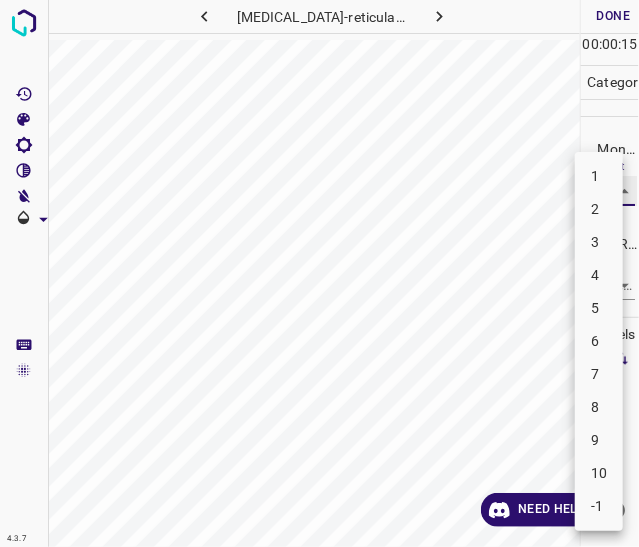 type on "4" 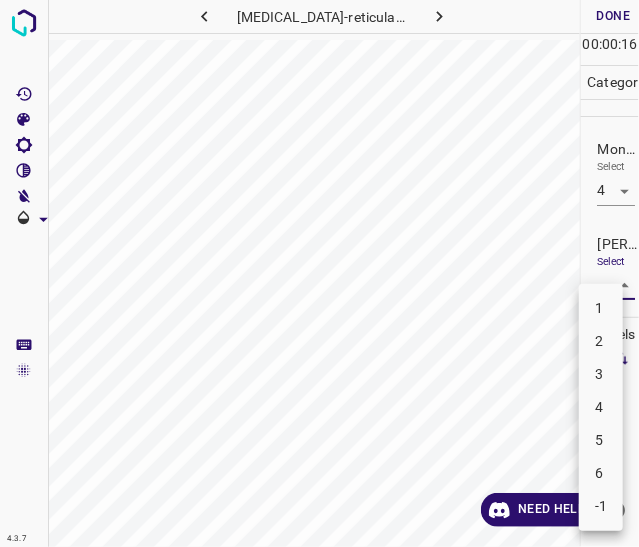 click on "4.3.7 livedo-reticularis36.jpg Done Skip 0 00   : 00   : 16   Categories Monk *  Select 4 4  Fitzpatrick *  Select ​ Labels   0 Categories 1 Monk 2  Fitzpatrick Tools Space Change between modes (Draw & Edit) I Auto labeling R Restore zoom M Zoom in N Zoom out Delete Delete selecte label Filters Z Restore filters X Saturation filter C Brightness filter V Contrast filter B Gray scale filter General O Download Need Help ? - Text - Hide - Delete 1 2 3 4 5 6 -1" at bounding box center (319, 273) 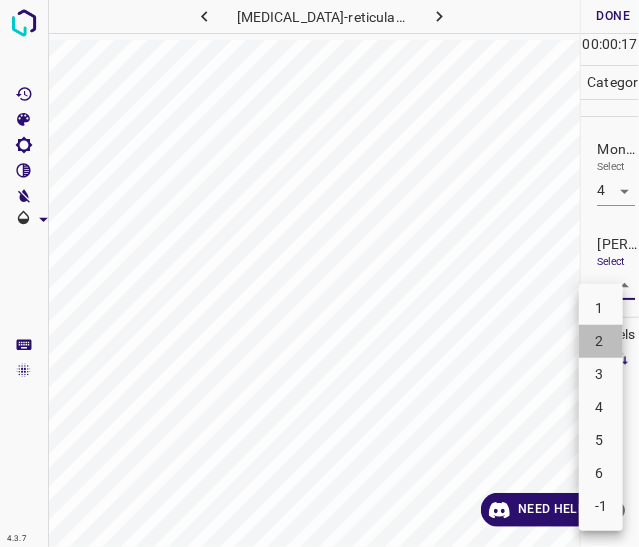 click on "2" at bounding box center [601, 341] 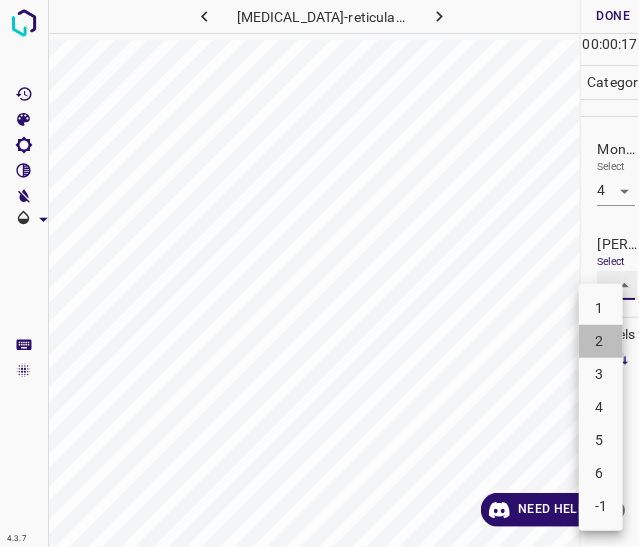 type on "2" 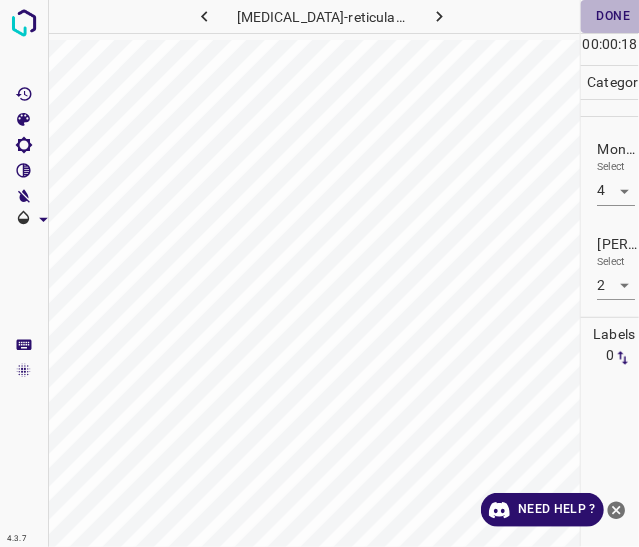 click on "Done" at bounding box center (613, 16) 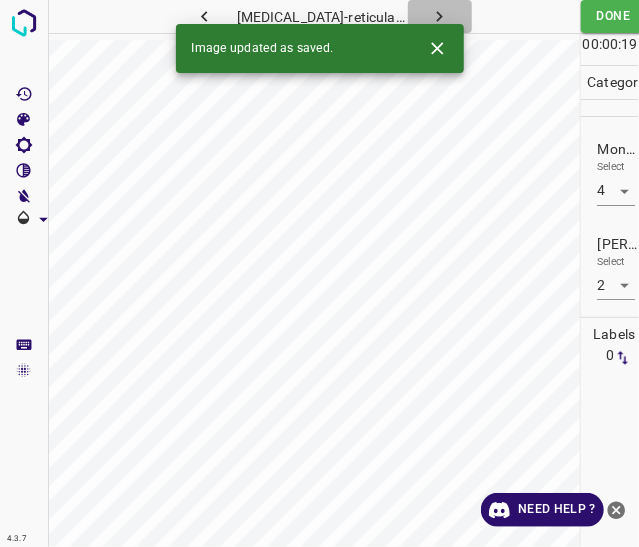 click 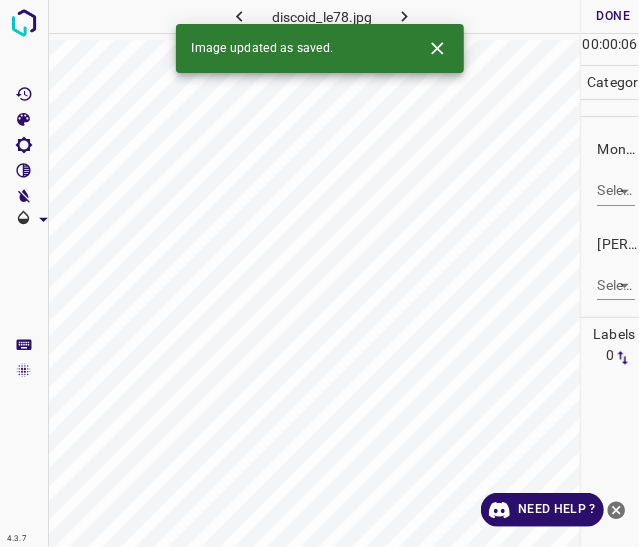click on "4.3.7 discoid_le78.jpg Done Skip 0 00   : 00   : 06   Categories Monk *  Select ​  Fitzpatrick *  Select ​ Labels   0 Categories 1 Monk 2  Fitzpatrick Tools Space Change between modes (Draw & Edit) I Auto labeling R Restore zoom M Zoom in N Zoom out Delete Delete selecte label Filters Z Restore filters X Saturation filter C Brightness filter V Contrast filter B Gray scale filter General O Download Image updated as saved. Need Help ? - Text - Hide - Delete" at bounding box center (319, 273) 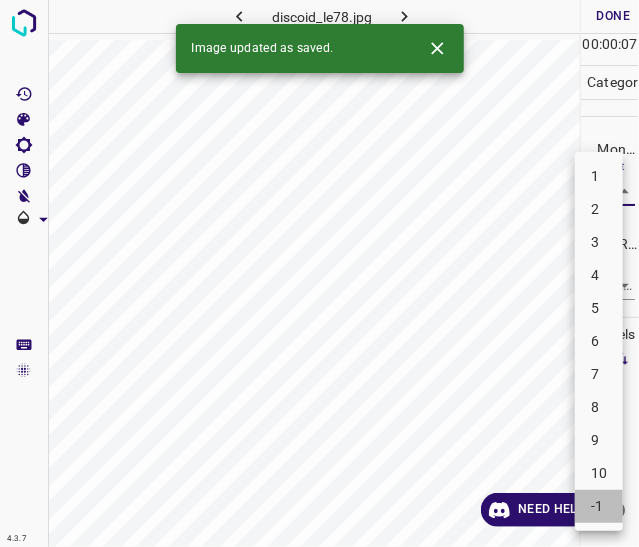click on "-1" at bounding box center [599, 506] 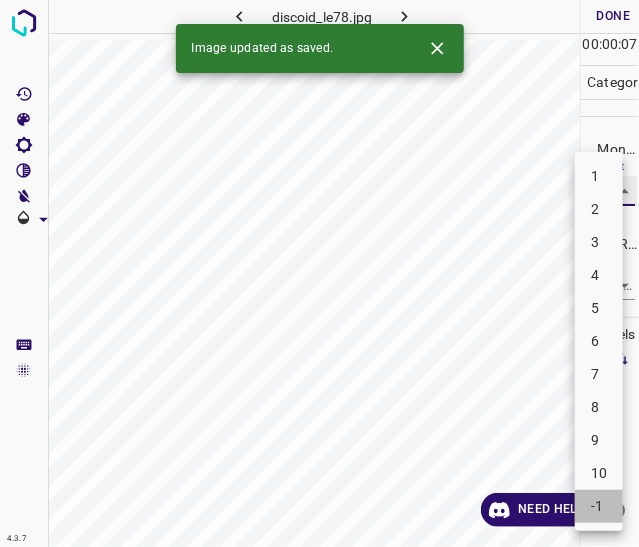 type on "-1" 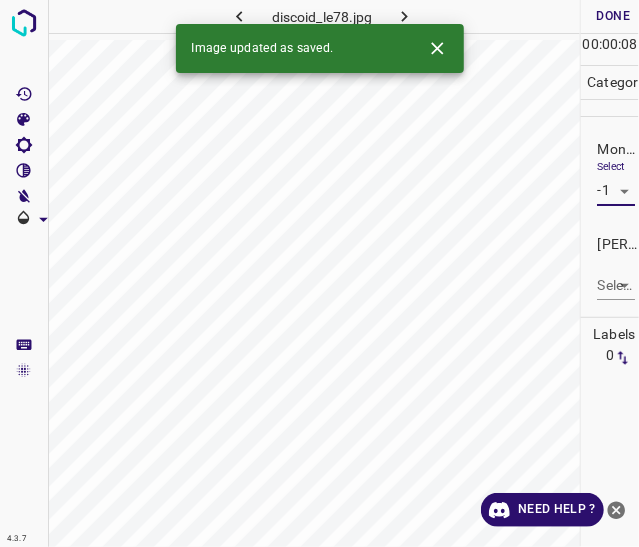 click on "Select ​" at bounding box center [615, 277] 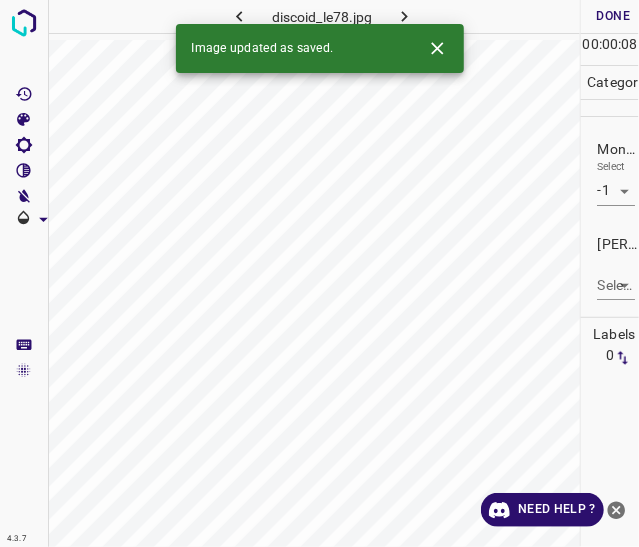 click on "4.3.7 discoid_le78.jpg Done Skip 0 00   : 00   : 08   Categories Monk *  Select -1 -1  Fitzpatrick *  Select ​ Labels   0 Categories 1 Monk 2  Fitzpatrick Tools Space Change between modes (Draw & Edit) I Auto labeling R Restore zoom M Zoom in N Zoom out Delete Delete selecte label Filters Z Restore filters X Saturation filter C Brightness filter V Contrast filter B Gray scale filter General O Download Image updated as saved. Need Help ? - Text - Hide - Delete" at bounding box center [319, 273] 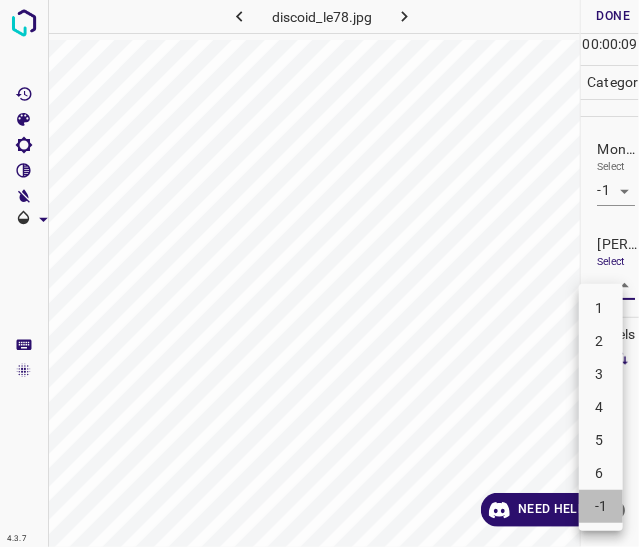 click on "-1" at bounding box center [601, 506] 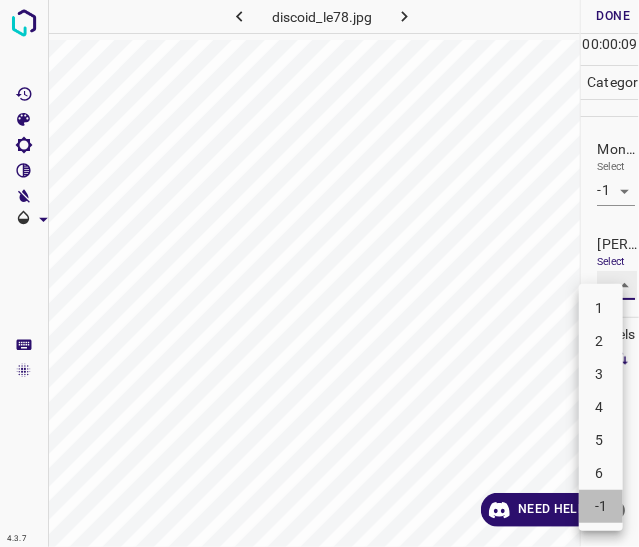 type on "-1" 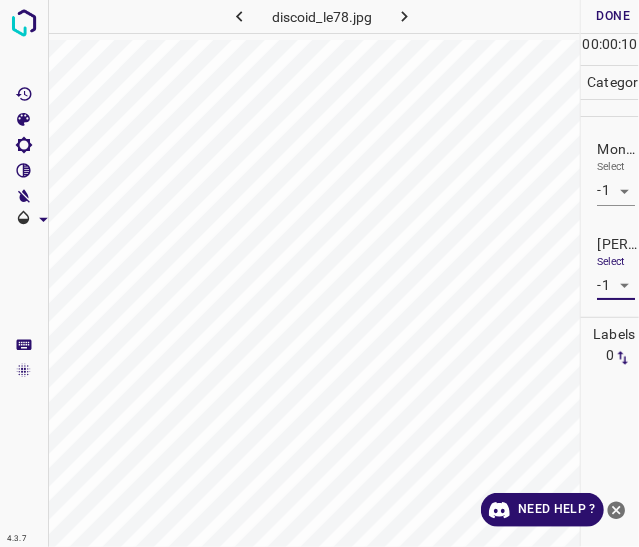 click on "Done" at bounding box center [613, 16] 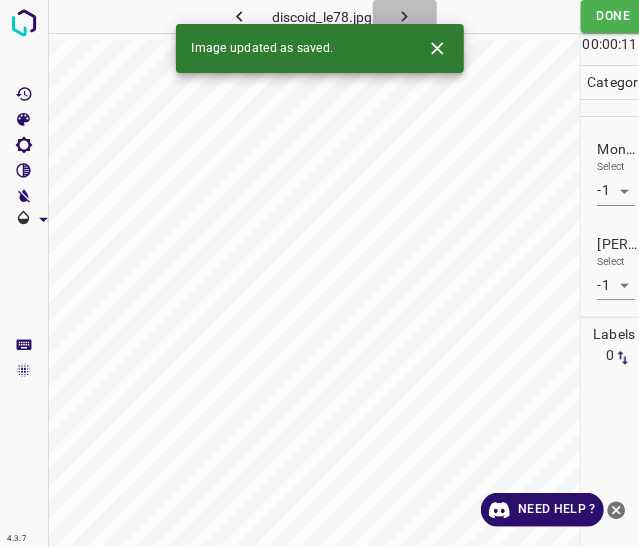 click at bounding box center [405, 16] 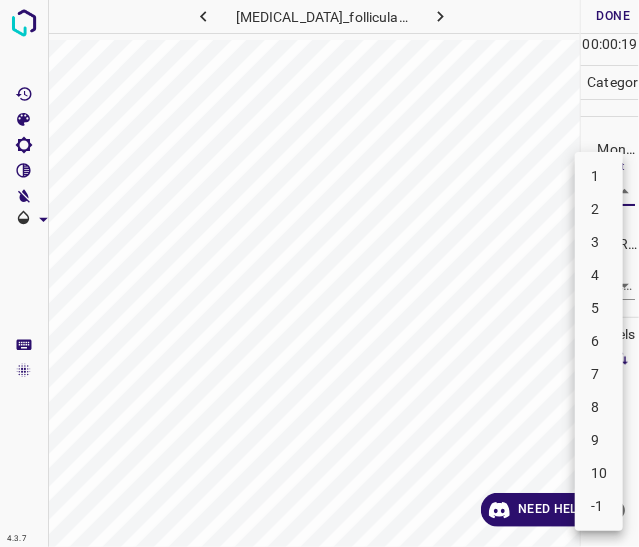 click on "4.3.7 lichen_planus_follicularis10.jpg Done Skip 0 00   : 00   : 19   Categories Monk *  Select ​  Fitzpatrick *  Select ​ Labels   0 Categories 1 Monk 2  Fitzpatrick Tools Space Change between modes (Draw & Edit) I Auto labeling R Restore zoom M Zoom in N Zoom out Delete Delete selecte label Filters Z Restore filters X Saturation filter C Brightness filter V Contrast filter B Gray scale filter General O Download Need Help ? - Text - Hide - Delete 1 2 3 4 5 6 7 8 9 10 -1" at bounding box center [319, 273] 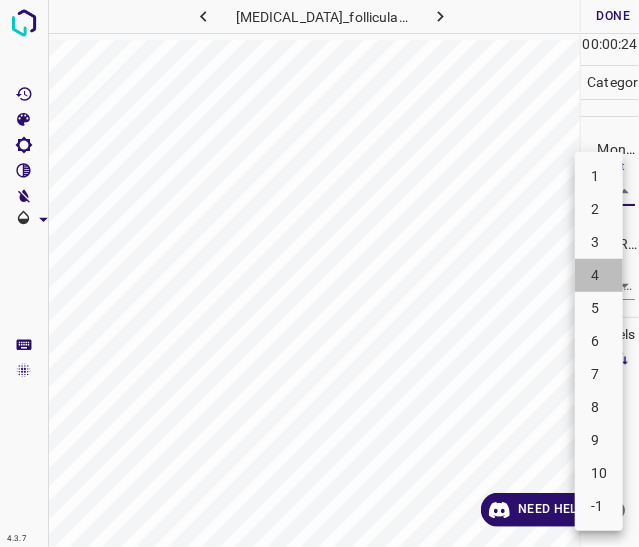 click on "4" at bounding box center (599, 275) 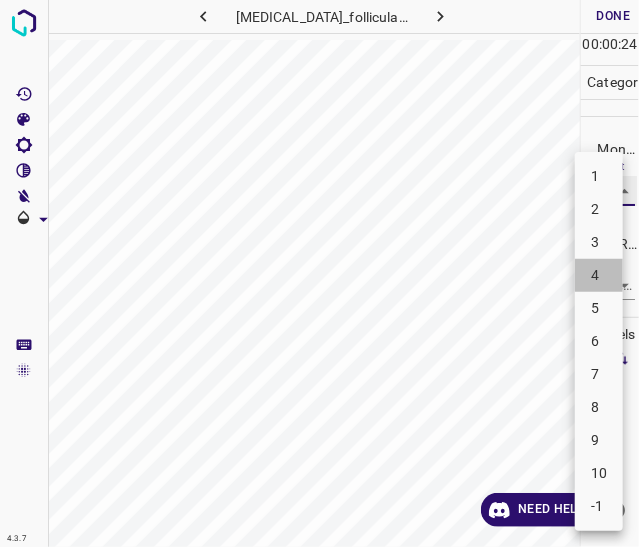 type on "4" 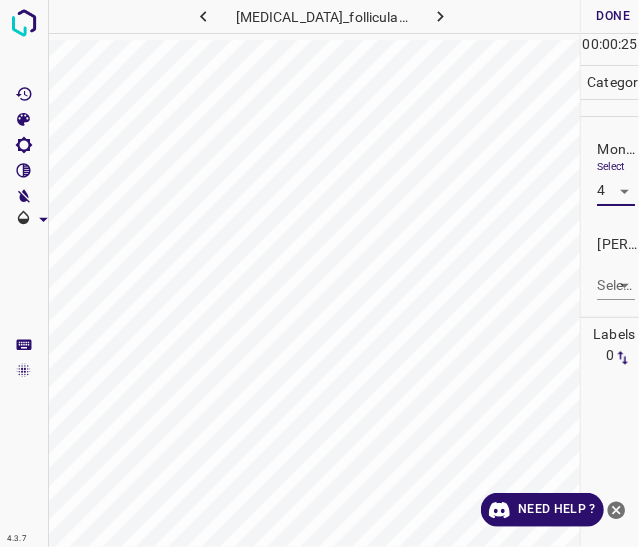 click on "4.3.7 lichen_planus_follicularis10.jpg Done Skip 0 00   : 00   : 25   Categories Monk *  Select 4 4  Fitzpatrick *  Select ​ Labels   0 Categories 1 Monk 2  Fitzpatrick Tools Space Change between modes (Draw & Edit) I Auto labeling R Restore zoom M Zoom in N Zoom out Delete Delete selecte label Filters Z Restore filters X Saturation filter C Brightness filter V Contrast filter B Gray scale filter General O Download Need Help ? - Text - Hide - Delete" at bounding box center (319, 273) 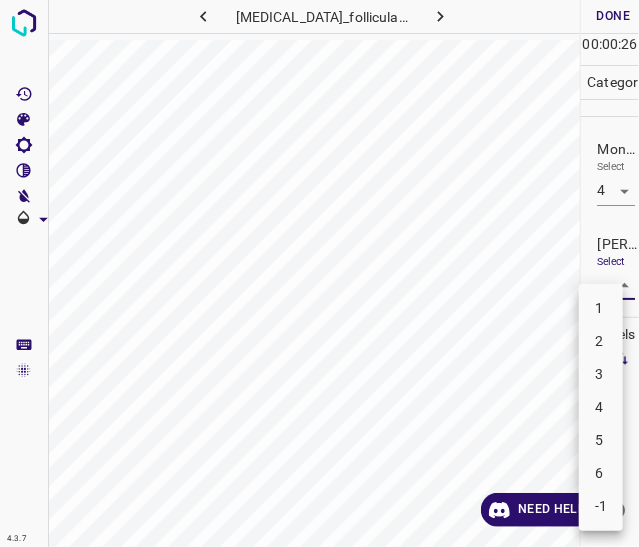 click on "2" at bounding box center [601, 341] 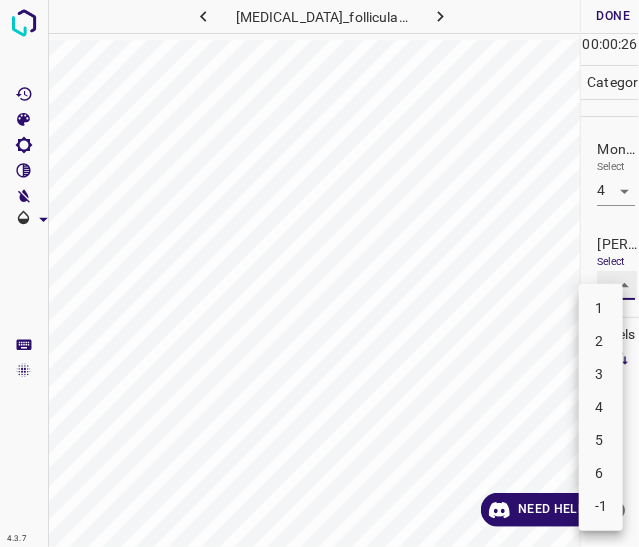 type on "2" 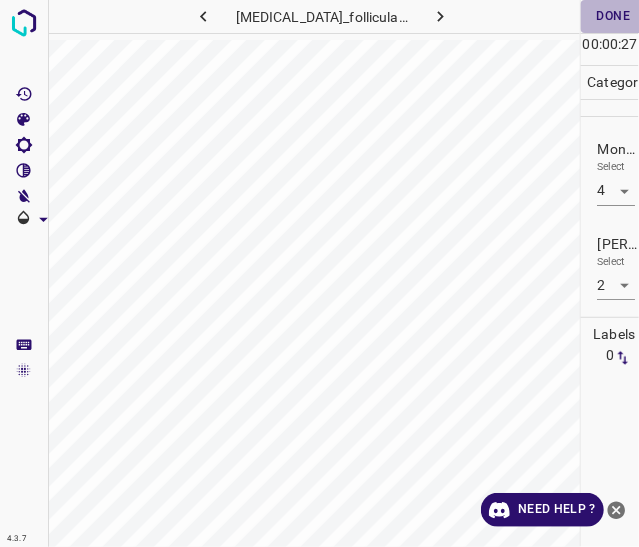 click on "Done" at bounding box center [613, 16] 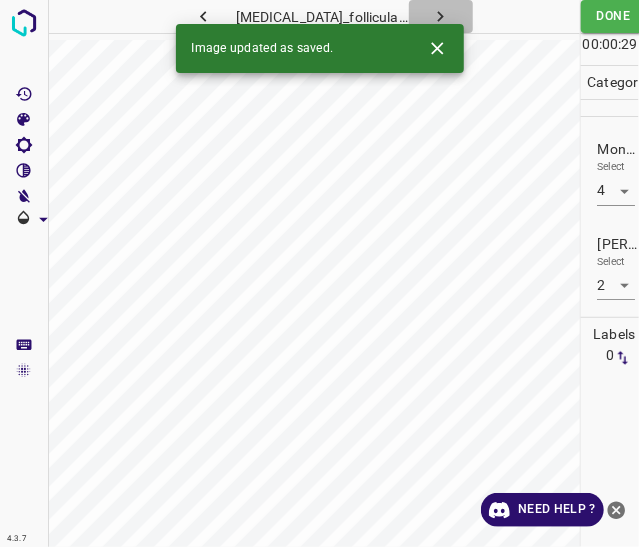click at bounding box center [441, 16] 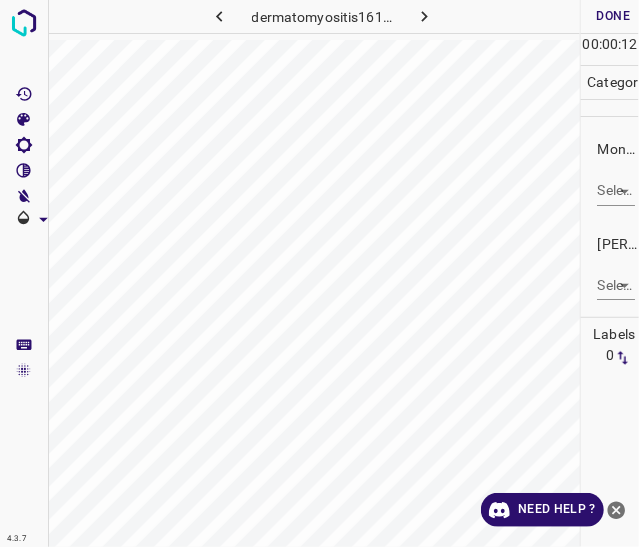 click on "4.3.7 dermatomyositis161.jpg Done Skip 0 00   : 00   : 12   Categories Monk *  Select ​  Fitzpatrick *  Select ​ Labels   0 Categories 1 Monk 2  Fitzpatrick Tools Space Change between modes (Draw & Edit) I Auto labeling R Restore zoom M Zoom in N Zoom out Delete Delete selecte label Filters Z Restore filters X Saturation filter C Brightness filter V Contrast filter B Gray scale filter General O Download Need Help ? - Text - Hide - Delete" at bounding box center [319, 273] 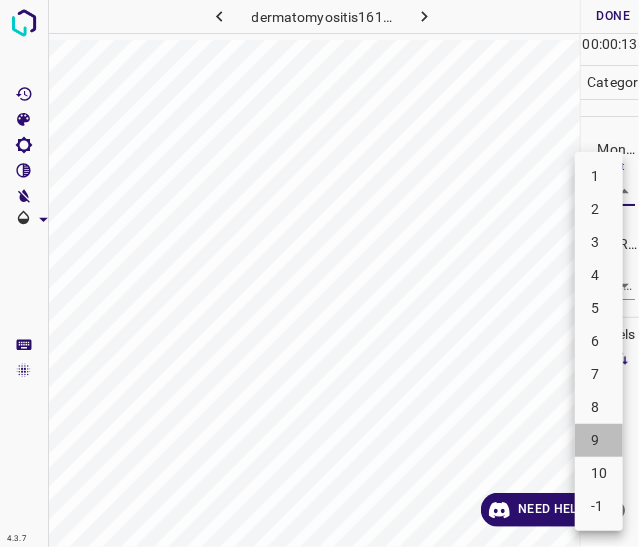 click on "9" at bounding box center (599, 440) 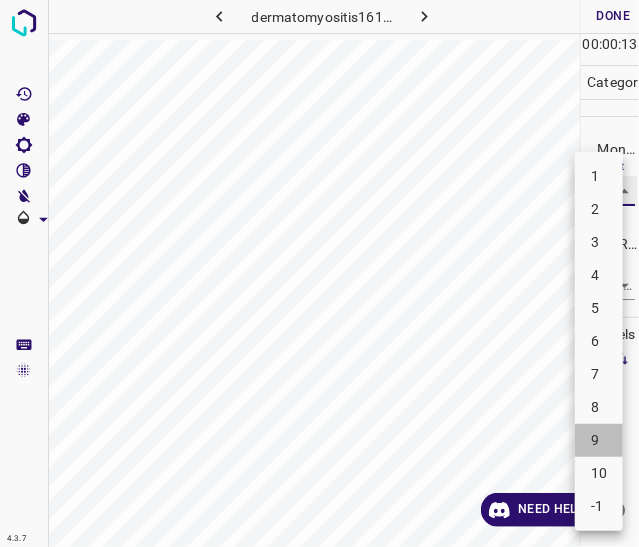 type on "9" 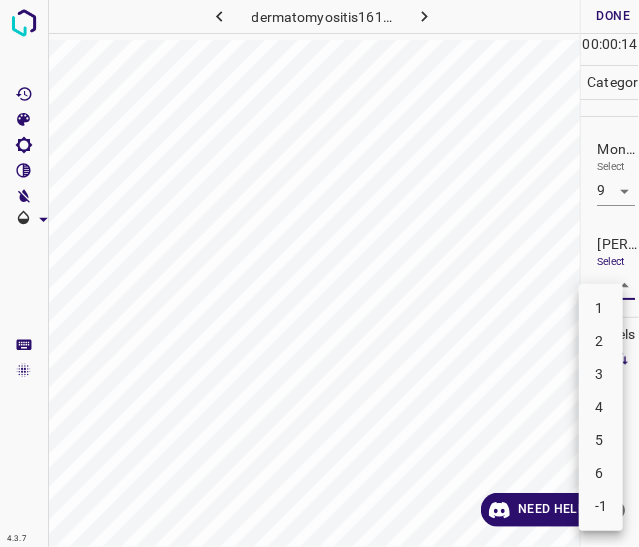 click on "4.3.7 dermatomyositis161.jpg Done Skip 0 00   : 00   : 14   Categories Monk *  Select 9 9  Fitzpatrick *  Select ​ Labels   0 Categories 1 Monk 2  Fitzpatrick Tools Space Change between modes (Draw & Edit) I Auto labeling R Restore zoom M Zoom in N Zoom out Delete Delete selecte label Filters Z Restore filters X Saturation filter C Brightness filter V Contrast filter B Gray scale filter General O Download Need Help ? - Text - Hide - Delete 1 2 3 4 5 6 -1" at bounding box center [319, 273] 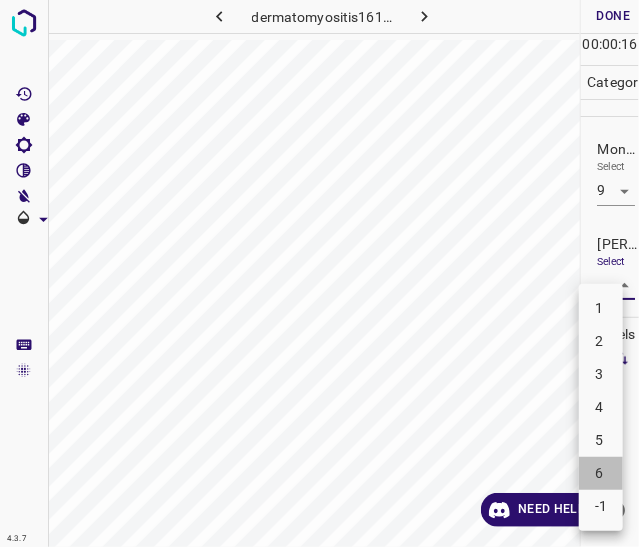 click on "6" at bounding box center (601, 473) 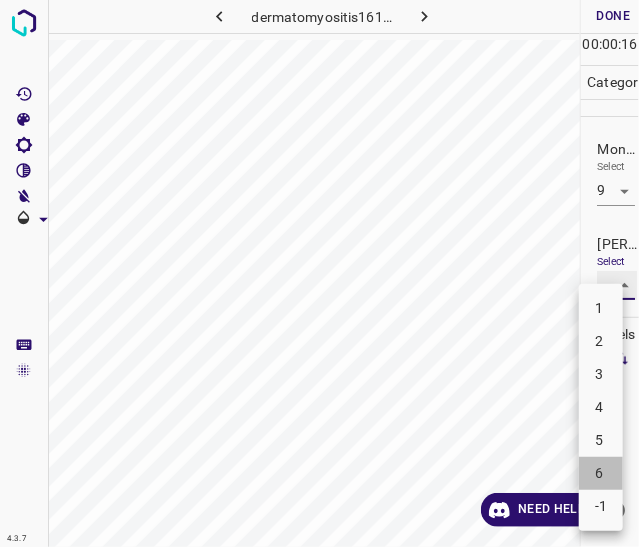 type on "6" 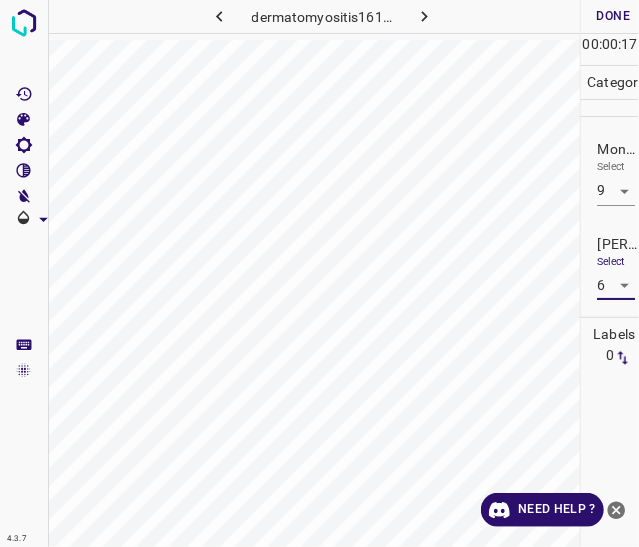 click on "Done" at bounding box center (613, 16) 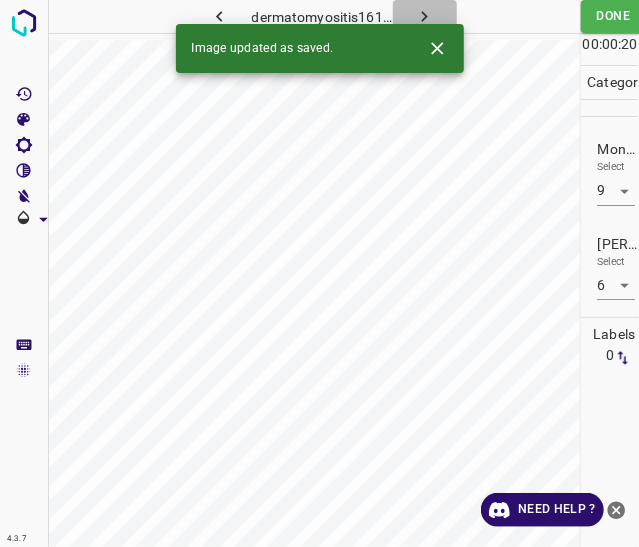 click at bounding box center [425, 16] 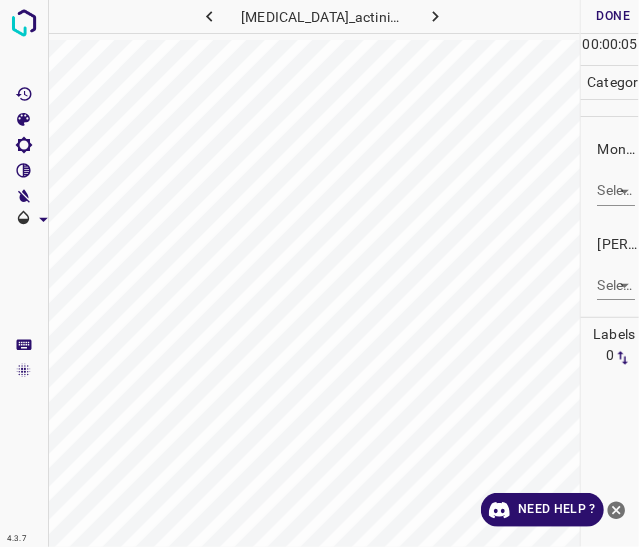 click on "4.3.7 lichen_planus_actinic36.jpg Done Skip 0 00   : 00   : 05   Categories Monk *  Select ​  Fitzpatrick *  Select ​ Labels   0 Categories 1 Monk 2  Fitzpatrick Tools Space Change between modes (Draw & Edit) I Auto labeling R Restore zoom M Zoom in N Zoom out Delete Delete selecte label Filters Z Restore filters X Saturation filter C Brightness filter V Contrast filter B Gray scale filter General O Download Need Help ? - Text - Hide - Delete" at bounding box center (319, 273) 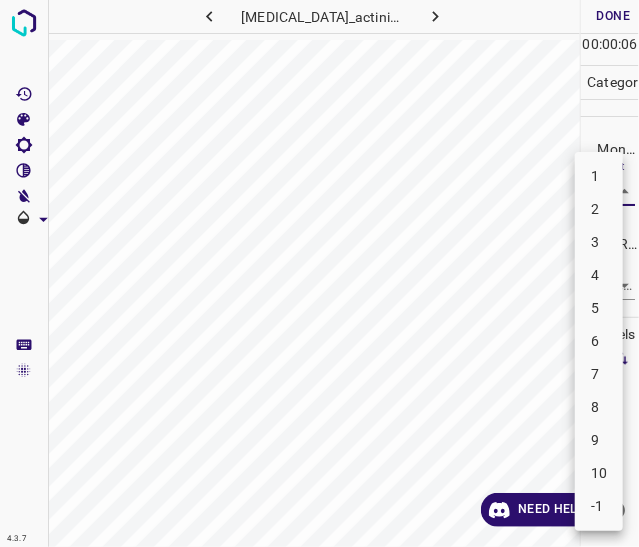 click on "9" at bounding box center (599, 440) 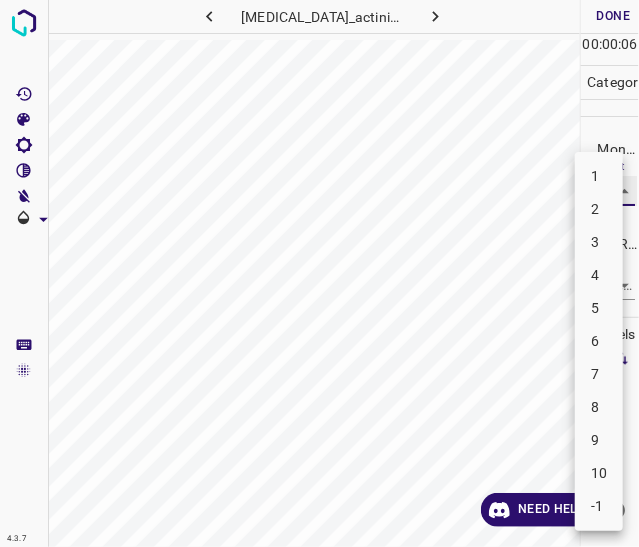 type on "9" 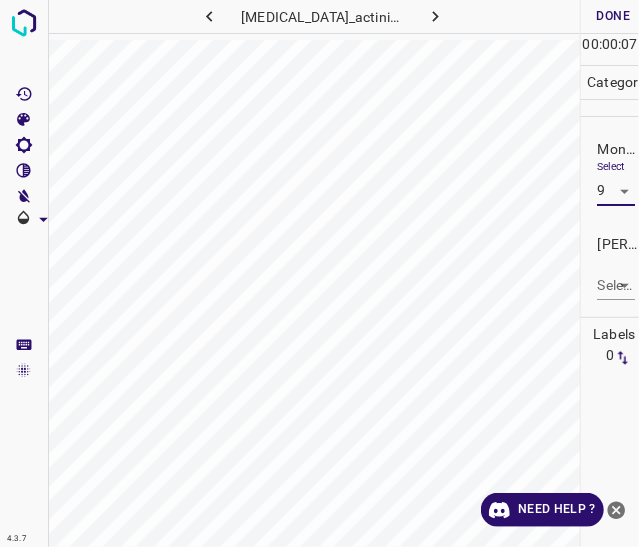 click on "4.3.7 lichen_planus_actinic36.jpg Done Skip 0 00   : 00   : 07   Categories Monk *  Select 9 9  Fitzpatrick *  Select ​ Labels   0 Categories 1 Monk 2  Fitzpatrick Tools Space Change between modes (Draw & Edit) I Auto labeling R Restore zoom M Zoom in N Zoom out Delete Delete selecte label Filters Z Restore filters X Saturation filter C Brightness filter V Contrast filter B Gray scale filter General O Download Need Help ? - Text - Hide - Delete" at bounding box center (319, 273) 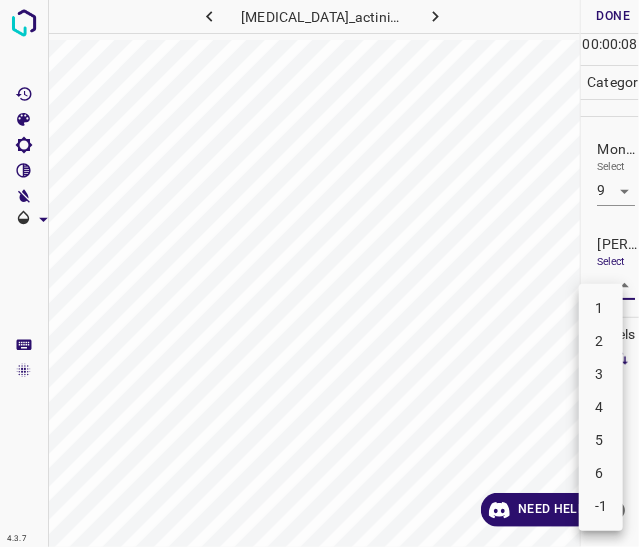 click on "6" at bounding box center (601, 473) 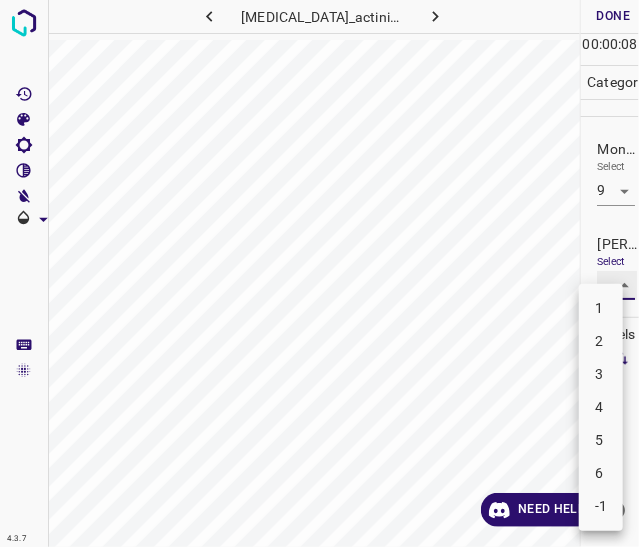 type on "6" 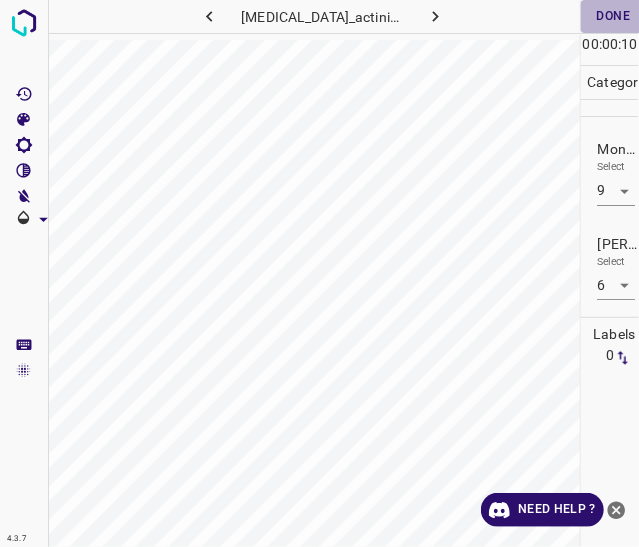 click on "Done" at bounding box center (613, 16) 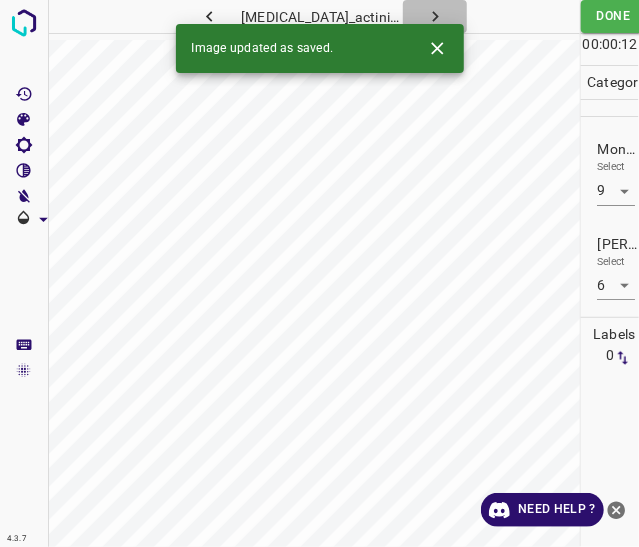click at bounding box center [435, 16] 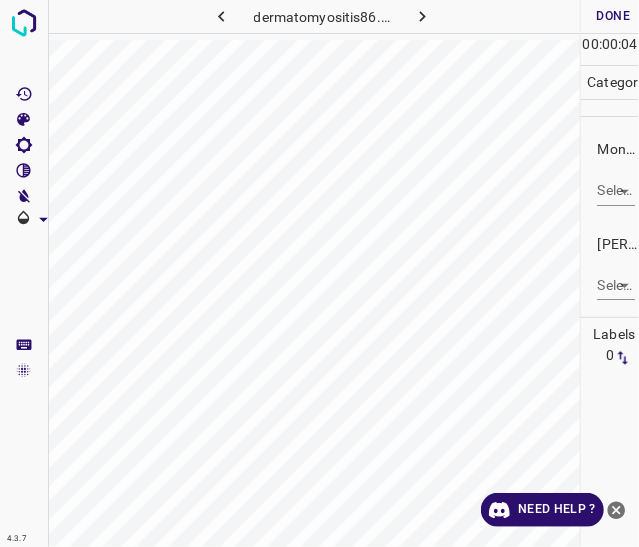 click on "4.3.7 dermatomyositis86.jpg Done Skip 0 00   : 00   : 04   Categories Monk *  Select ​  Fitzpatrick *  Select ​ Labels   0 Categories 1 Monk 2  Fitzpatrick Tools Space Change between modes (Draw & Edit) I Auto labeling R Restore zoom M Zoom in N Zoom out Delete Delete selecte label Filters Z Restore filters X Saturation filter C Brightness filter V Contrast filter B Gray scale filter General O Download Need Help ? - Text - Hide - Delete" at bounding box center (319, 273) 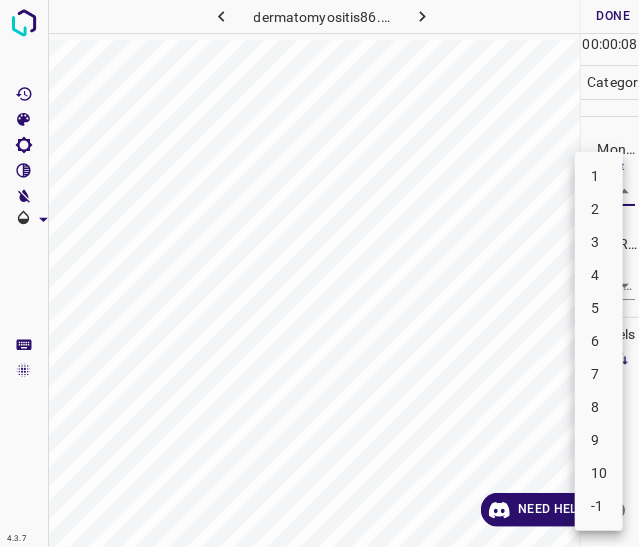 click on "7" at bounding box center [599, 374] 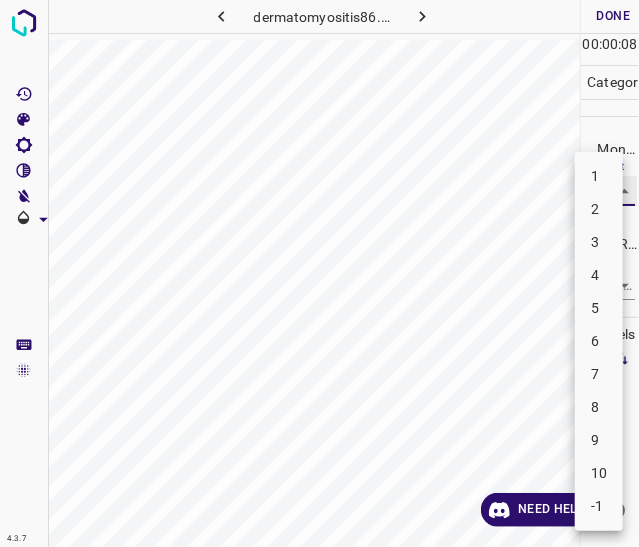 type on "7" 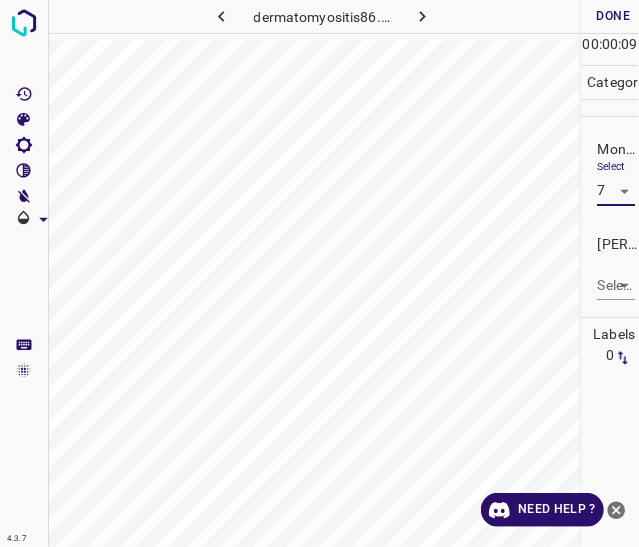 click on "4.3.7 dermatomyositis86.jpg Done Skip 0 00   : 00   : 09   Categories Monk *  Select 7 7  Fitzpatrick *  Select ​ Labels   0 Categories 1 Monk 2  Fitzpatrick Tools Space Change between modes (Draw & Edit) I Auto labeling R Restore zoom M Zoom in N Zoom out Delete Delete selecte label Filters Z Restore filters X Saturation filter C Brightness filter V Contrast filter B Gray scale filter General O Download Need Help ? - Text - Hide - Delete" at bounding box center [319, 273] 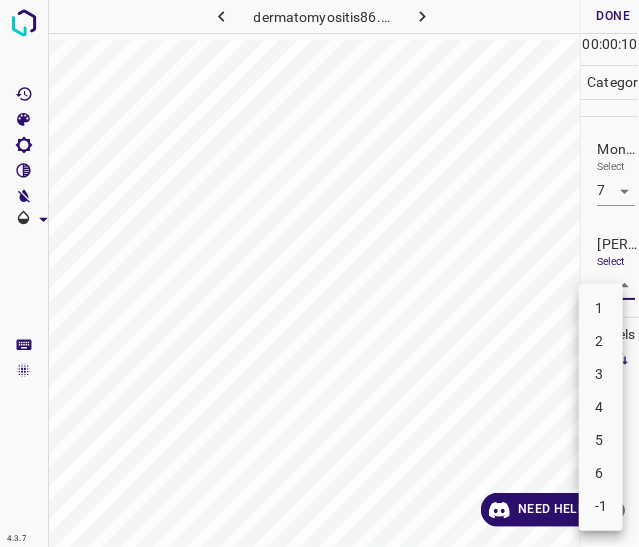 click on "5" at bounding box center (601, 440) 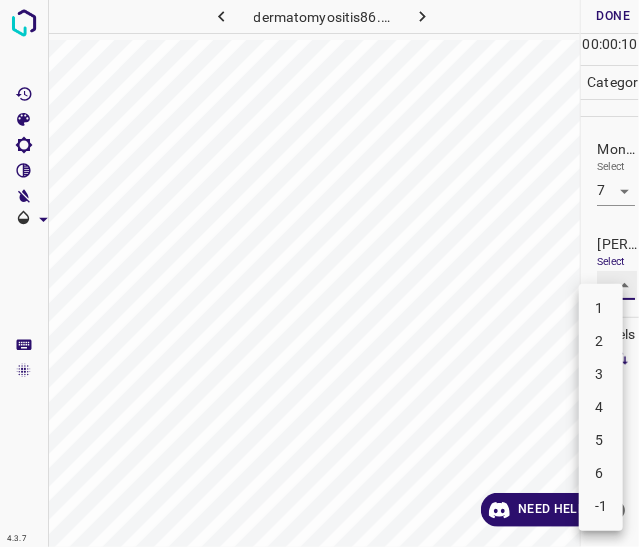 type on "5" 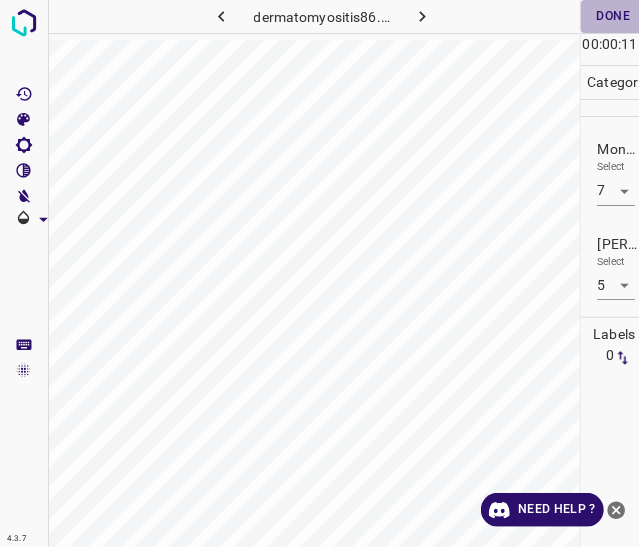 click on "Done" at bounding box center [613, 16] 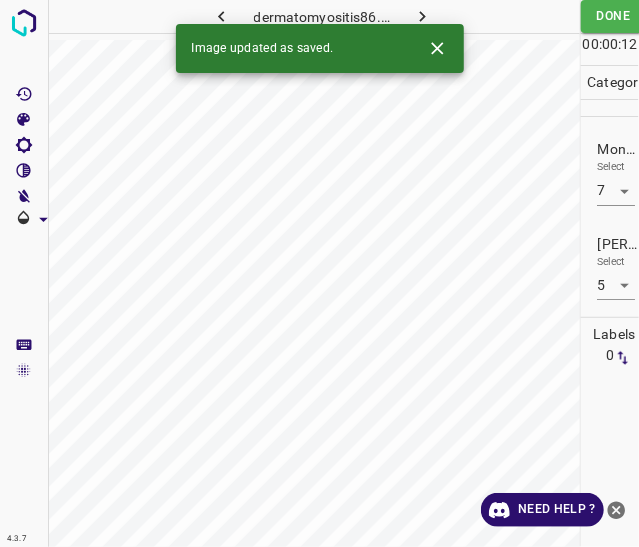 click at bounding box center (423, 16) 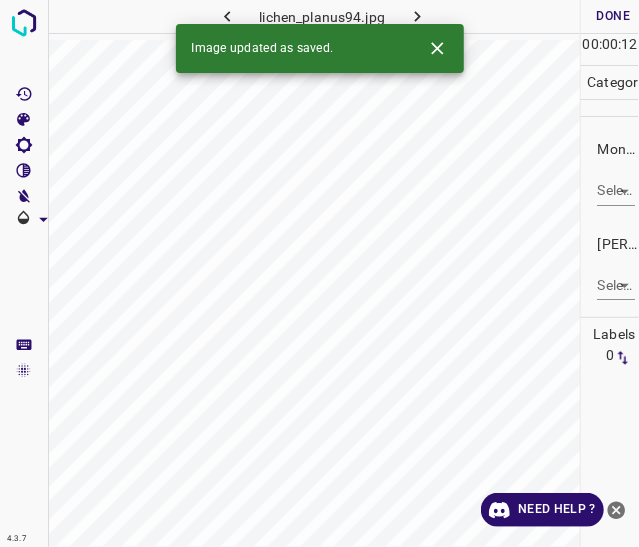 click on "4.3.7 lichen_planus94.jpg Done Skip 0 00   : 00   : 12   Categories Monk *  Select ​  Fitzpatrick *  Select ​ Labels   0 Categories 1 Monk 2  Fitzpatrick Tools Space Change between modes (Draw & Edit) I Auto labeling R Restore zoom M Zoom in N Zoom out Delete Delete selecte label Filters Z Restore filters X Saturation filter C Brightness filter V Contrast filter B Gray scale filter General O Download Image updated as saved. Need Help ? - Text - Hide - Delete" at bounding box center (319, 273) 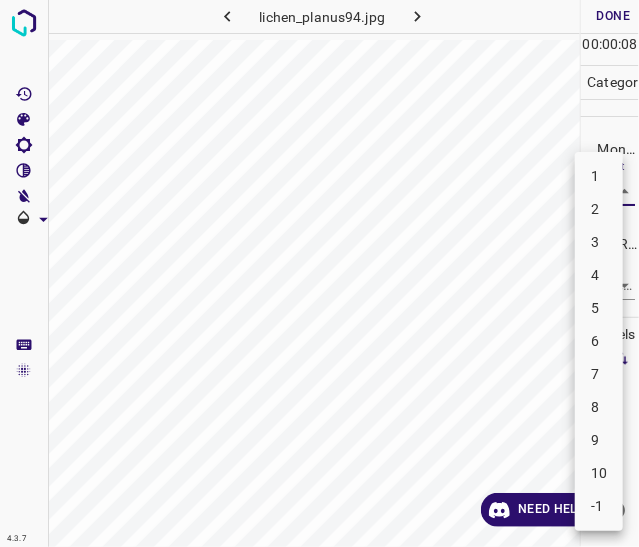 click on "4" at bounding box center (599, 275) 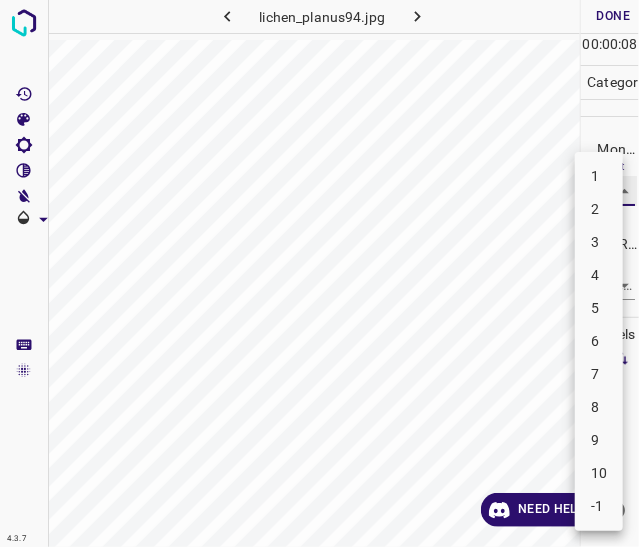 type on "4" 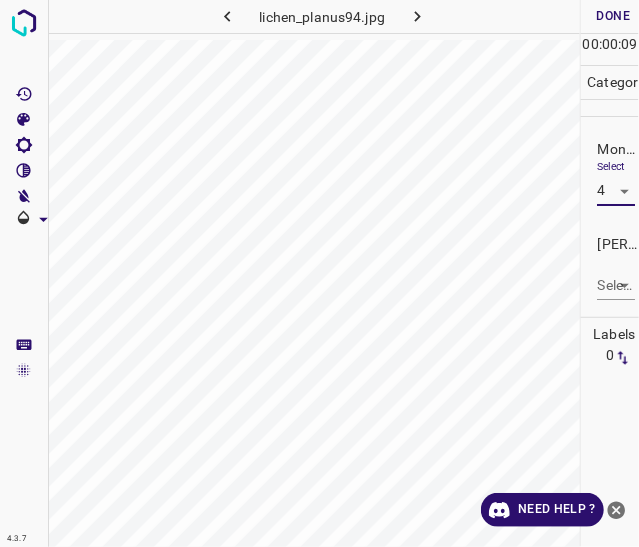 click on "4.3.7 lichen_planus94.jpg Done Skip 0 00   : 00   : 09   Categories Monk *  Select 4 4  Fitzpatrick *  Select ​ Labels   0 Categories 1 Monk 2  Fitzpatrick Tools Space Change between modes (Draw & Edit) I Auto labeling R Restore zoom M Zoom in N Zoom out Delete Delete selecte label Filters Z Restore filters X Saturation filter C Brightness filter V Contrast filter B Gray scale filter General O Download Need Help ? - Text - Hide - Delete" at bounding box center (319, 273) 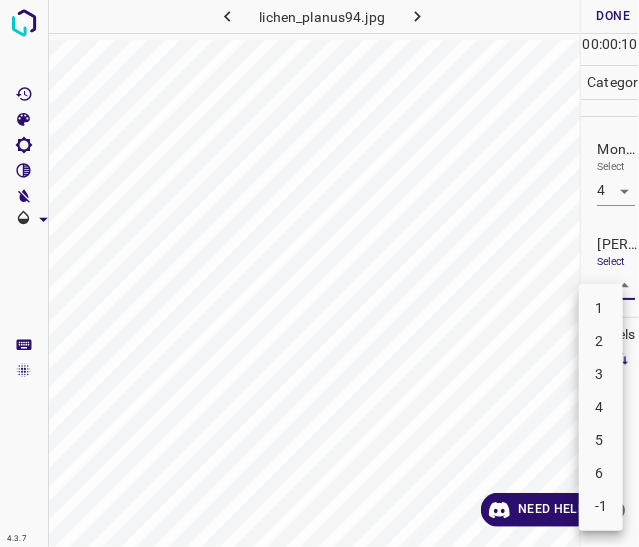 click on "2" at bounding box center (601, 341) 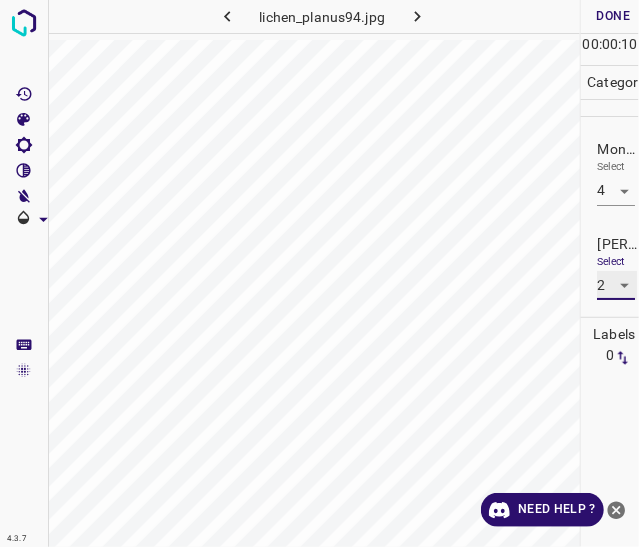 type on "2" 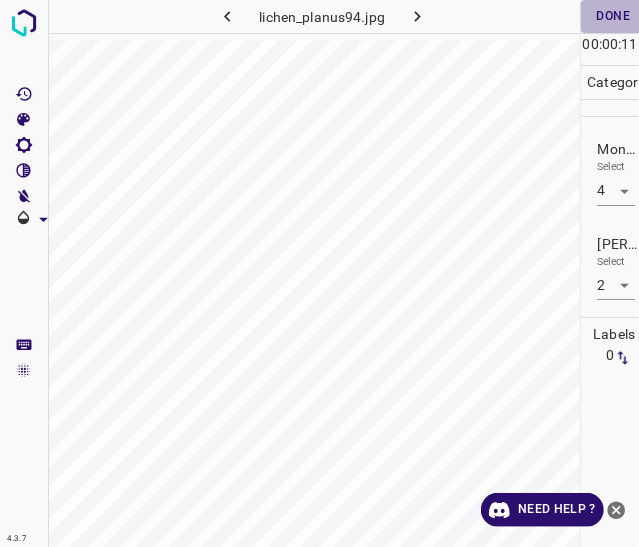 click on "Done" at bounding box center (613, 16) 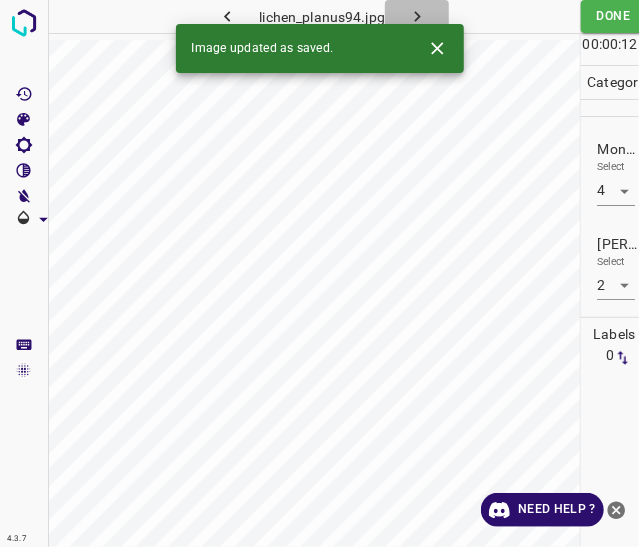 click at bounding box center (417, 16) 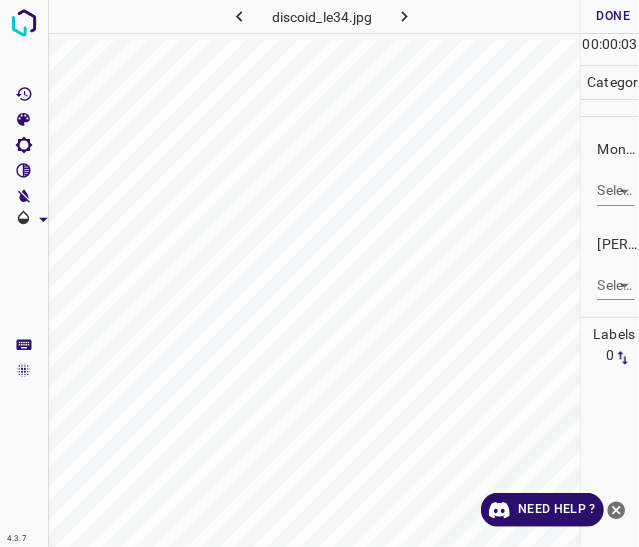 click on "4.3.7 discoid_le34.jpg Done Skip 0 00   : 00   : 03   Categories Monk *  Select ​  Fitzpatrick *  Select ​ Labels   0 Categories 1 Monk 2  Fitzpatrick Tools Space Change between modes (Draw & Edit) I Auto labeling R Restore zoom M Zoom in N Zoom out Delete Delete selecte label Filters Z Restore filters X Saturation filter C Brightness filter V Contrast filter B Gray scale filter General O Download Need Help ? - Text - Hide - Delete" at bounding box center (319, 273) 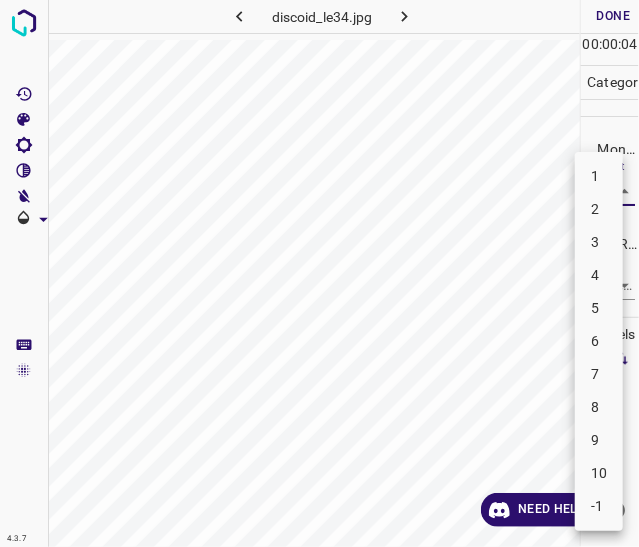 click on "3" at bounding box center [599, 242] 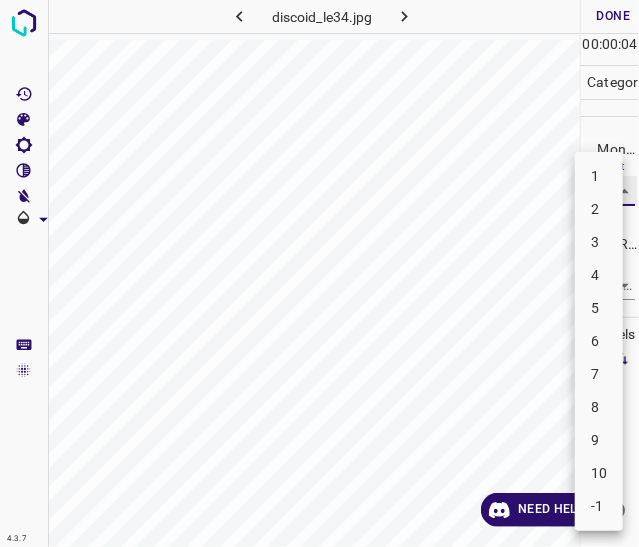 type on "3" 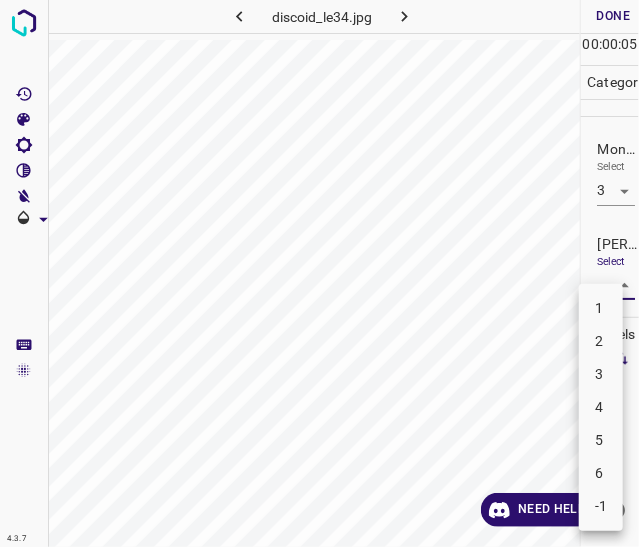 click on "4.3.7 discoid_le34.jpg Done Skip 0 00   : 00   : 05   Categories Monk *  Select 3 3  Fitzpatrick *  Select ​ Labels   0 Categories 1 Monk 2  Fitzpatrick Tools Space Change between modes (Draw & Edit) I Auto labeling R Restore zoom M Zoom in N Zoom out Delete Delete selecte label Filters Z Restore filters X Saturation filter C Brightness filter V Contrast filter B Gray scale filter General O Download Need Help ? - Text - Hide - Delete 1 2 3 4 5 6 -1" at bounding box center [319, 273] 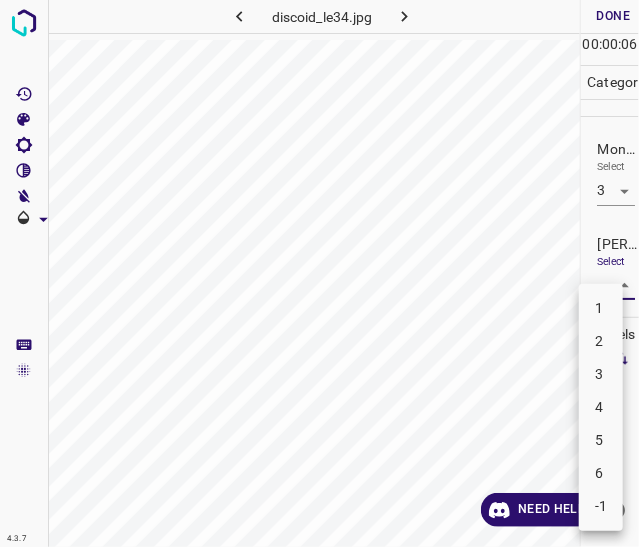 click on "2" at bounding box center (601, 341) 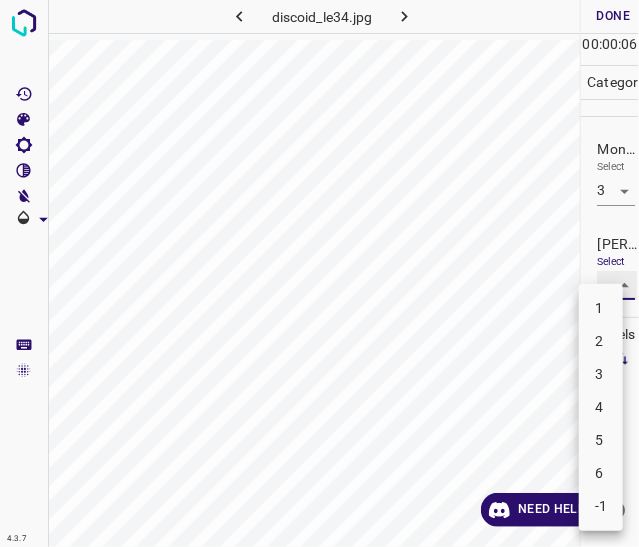 type on "2" 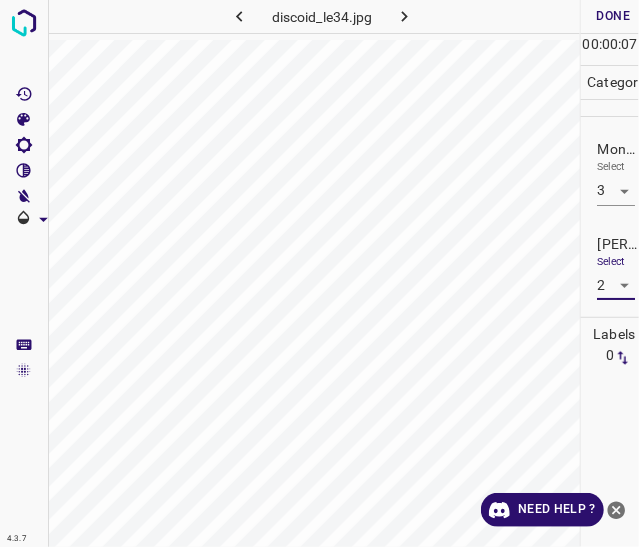click on "Done" at bounding box center [613, 16] 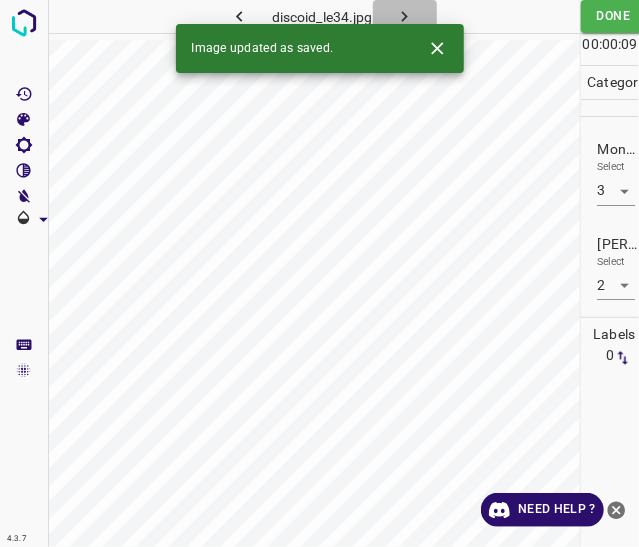 click 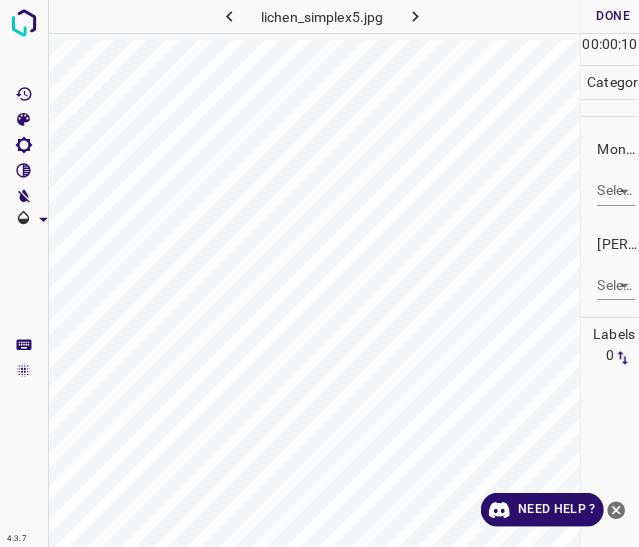 click on "4.3.7 lichen_simplex5.jpg Done Skip 0 00   : 00   : 10   Categories Monk *  Select ​  Fitzpatrick *  Select ​ Labels   0 Categories 1 Monk 2  Fitzpatrick Tools Space Change between modes (Draw & Edit) I Auto labeling R Restore zoom M Zoom in N Zoom out Delete Delete selecte label Filters Z Restore filters X Saturation filter C Brightness filter V Contrast filter B Gray scale filter General O Download Need Help ? - Text - Hide - Delete" at bounding box center [319, 273] 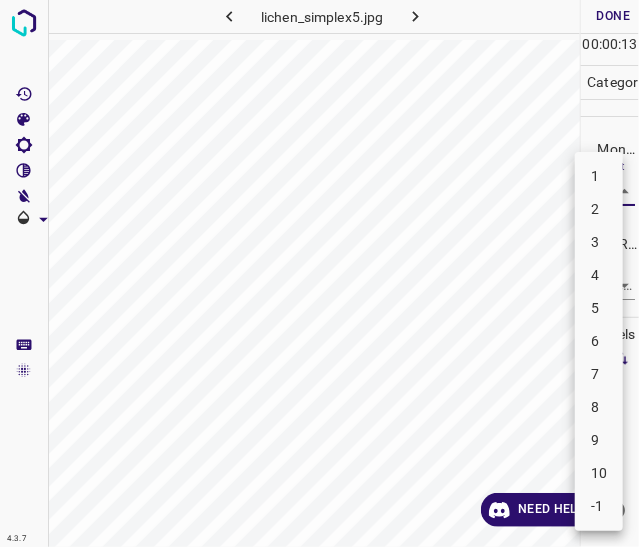 click on "8" at bounding box center [599, 407] 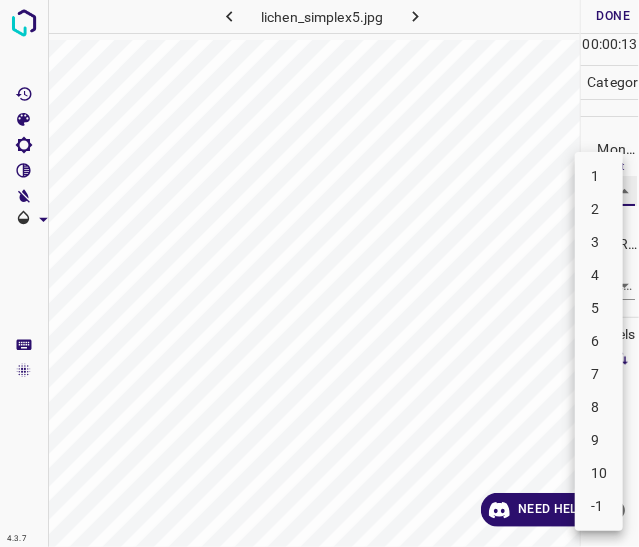 type on "8" 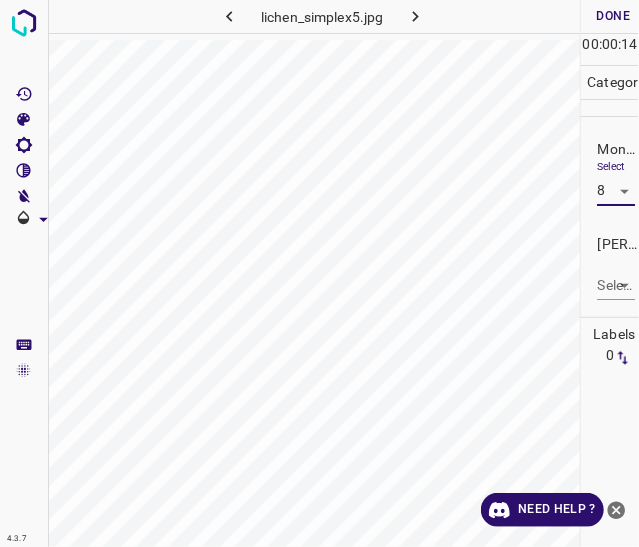 click on "4.3.7 lichen_simplex5.jpg Done Skip 0 00   : 00   : 14   Categories Monk *  Select 8 8  Fitzpatrick *  Select ​ Labels   0 Categories 1 Monk 2  Fitzpatrick Tools Space Change between modes (Draw & Edit) I Auto labeling R Restore zoom M Zoom in N Zoom out Delete Delete selecte label Filters Z Restore filters X Saturation filter C Brightness filter V Contrast filter B Gray scale filter General O Download Need Help ? - Text - Hide - Delete" at bounding box center (319, 273) 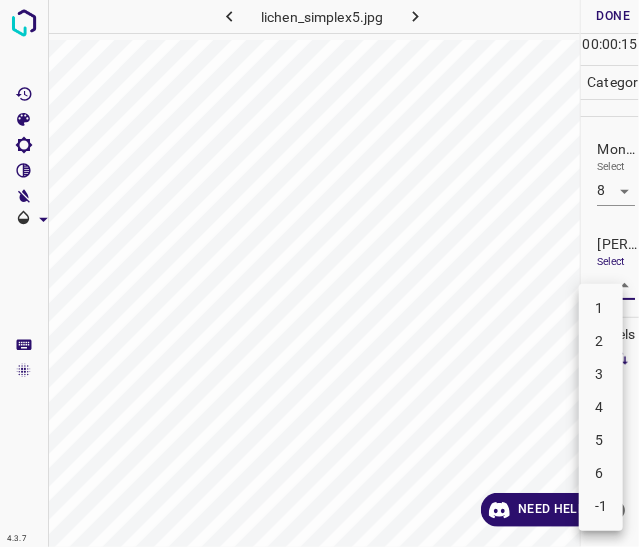 click on "5" at bounding box center [601, 440] 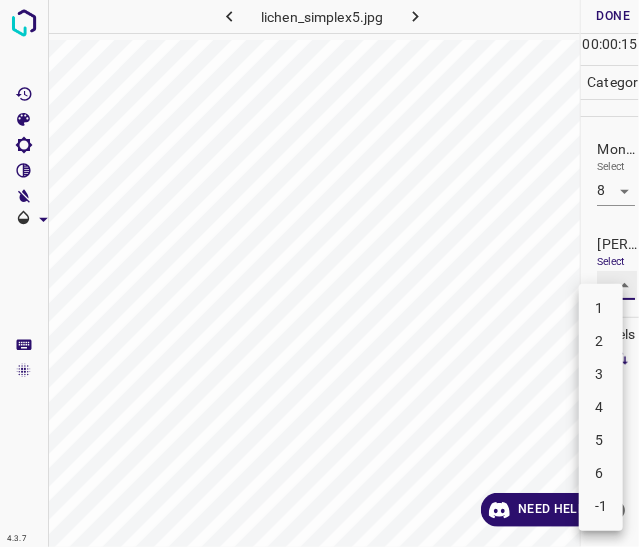 type on "5" 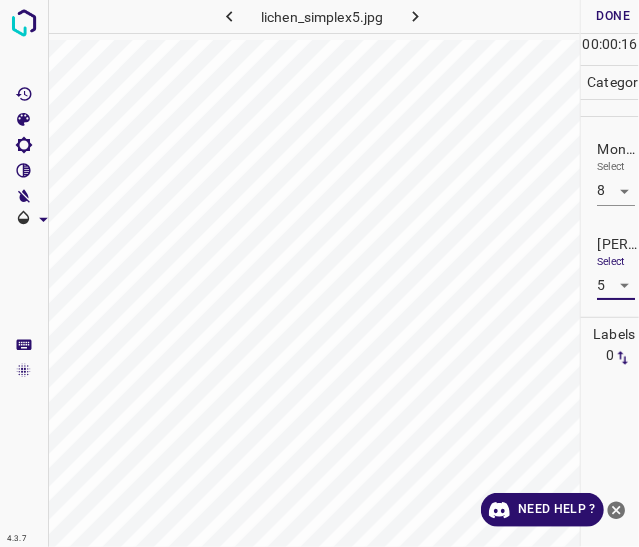 click on "Done" at bounding box center (613, 16) 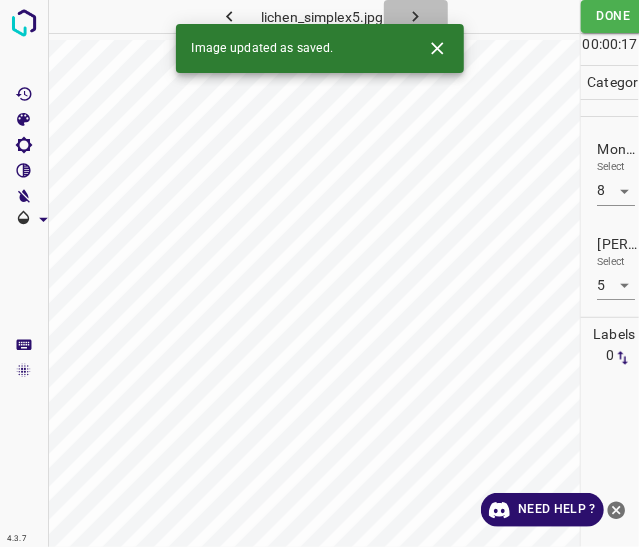 click at bounding box center (416, 16) 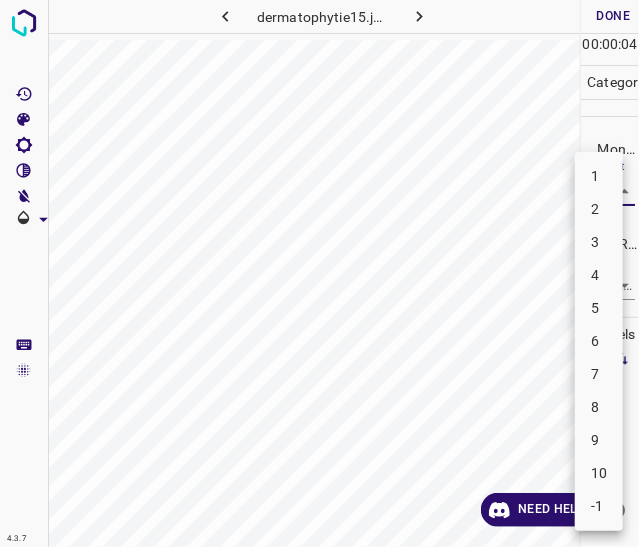 click on "4.3.7 dermatophytie15.jpg Done Skip 0 00   : 00   : 04   Categories Monk *  Select ​  Fitzpatrick *  Select ​ Labels   0 Categories 1 Monk 2  Fitzpatrick Tools Space Change between modes (Draw & Edit) I Auto labeling R Restore zoom M Zoom in N Zoom out Delete Delete selecte label Filters Z Restore filters X Saturation filter C Brightness filter V Contrast filter B Gray scale filter General O Download Need Help ? - Text - Hide - Delete 1 2 3 4 5 6 7 8 9 10 -1" at bounding box center (319, 273) 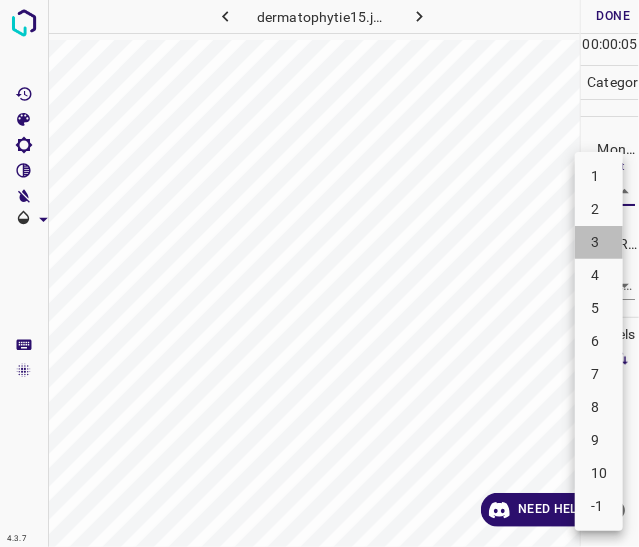 click on "3" at bounding box center [599, 242] 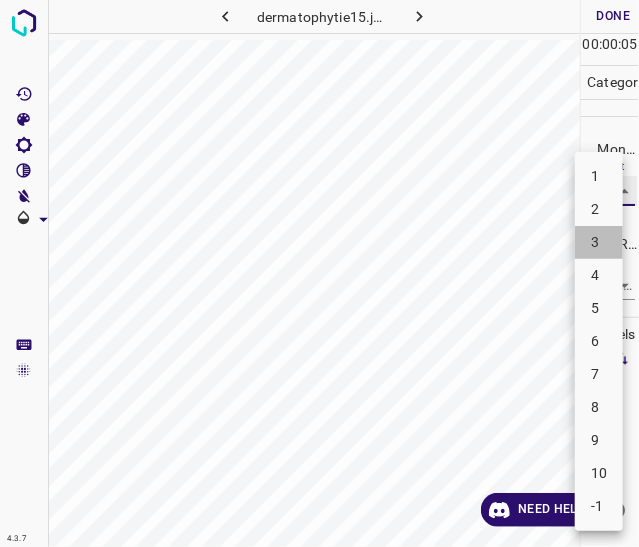 type on "3" 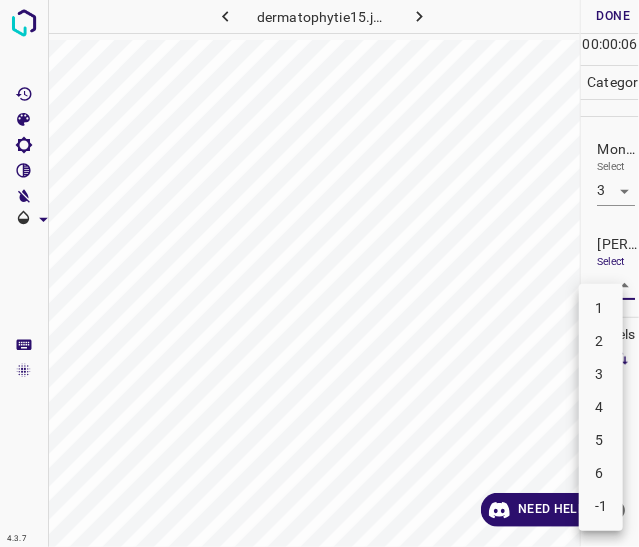 click on "4.3.7 dermatophytie15.jpg Done Skip 0 00   : 00   : 06   Categories Monk *  Select 3 3  Fitzpatrick *  Select ​ Labels   0 Categories 1 Monk 2  Fitzpatrick Tools Space Change between modes (Draw & Edit) I Auto labeling R Restore zoom M Zoom in N Zoom out Delete Delete selecte label Filters Z Restore filters X Saturation filter C Brightness filter V Contrast filter B Gray scale filter General O Download Need Help ? - Text - Hide - Delete 1 2 3 4 5 6 -1" at bounding box center [319, 273] 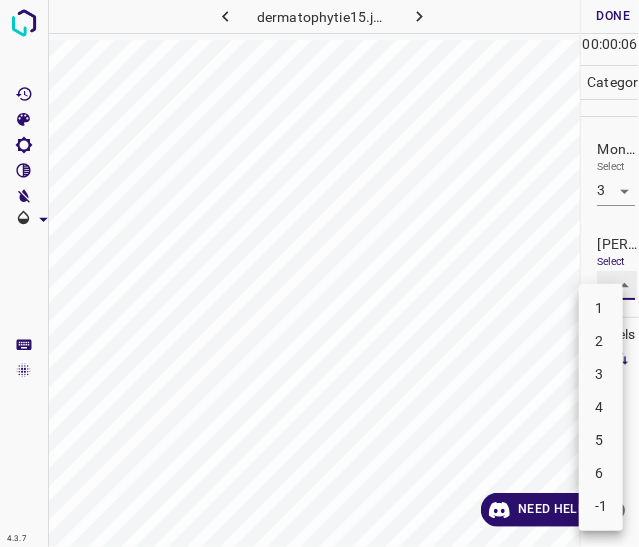 type on "2" 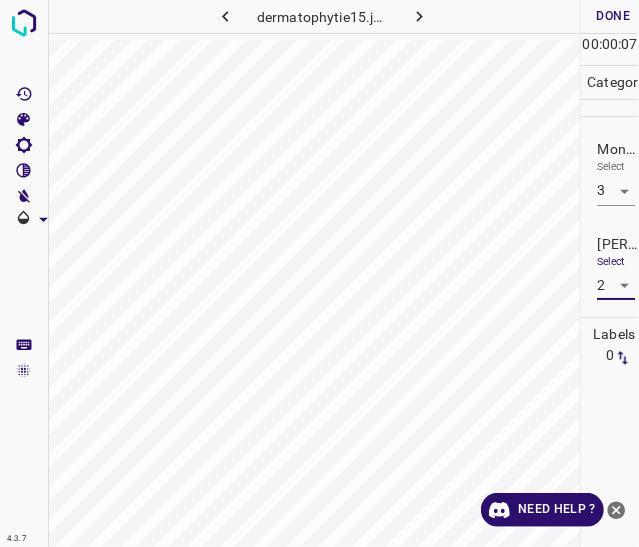 click on "Done" at bounding box center [613, 16] 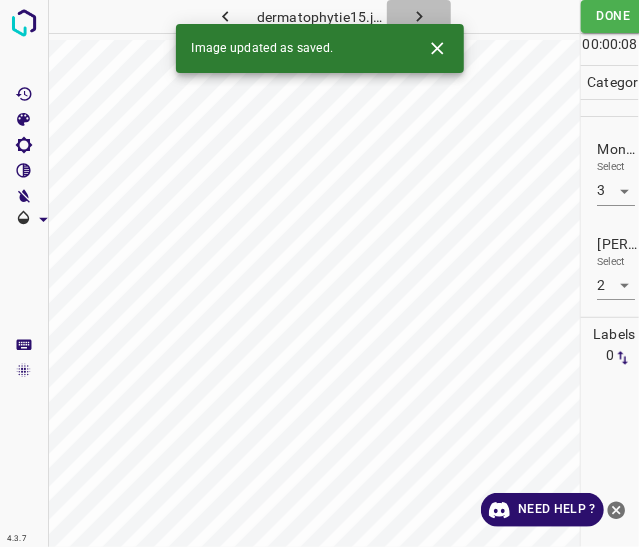 click 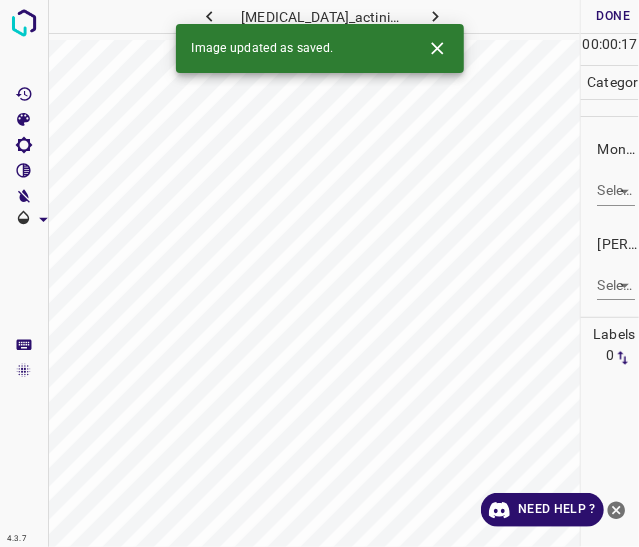 click on "4.3.7 lichen_planus_actinic34.jpg Done Skip 0 00   : 00   : 17   Categories Monk *  Select ​  Fitzpatrick *  Select ​ Labels   0 Categories 1 Monk 2  Fitzpatrick Tools Space Change between modes (Draw & Edit) I Auto labeling R Restore zoom M Zoom in N Zoom out Delete Delete selecte label Filters Z Restore filters X Saturation filter C Brightness filter V Contrast filter B Gray scale filter General O Download Image updated as saved. Need Help ? - Text - Hide - Delete" at bounding box center (319, 273) 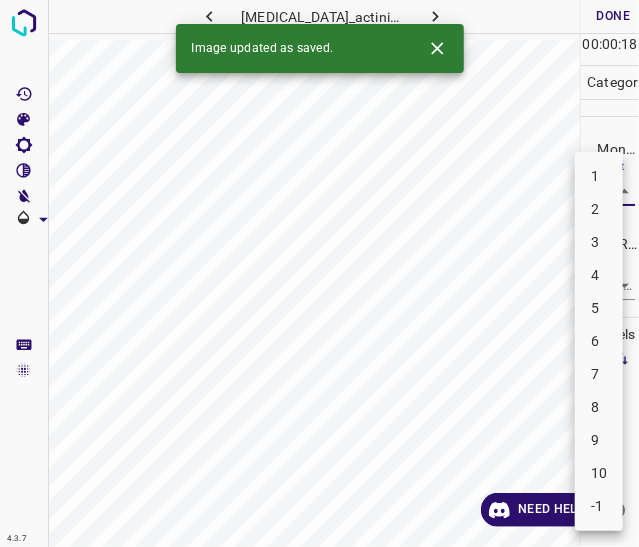 click on "8" at bounding box center [599, 407] 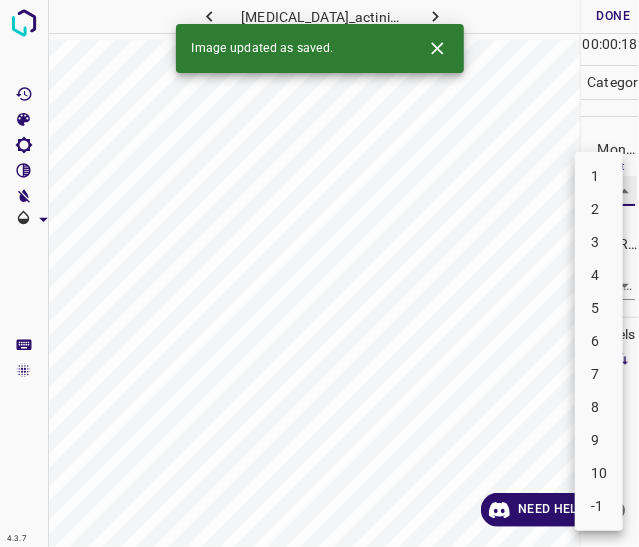 type on "8" 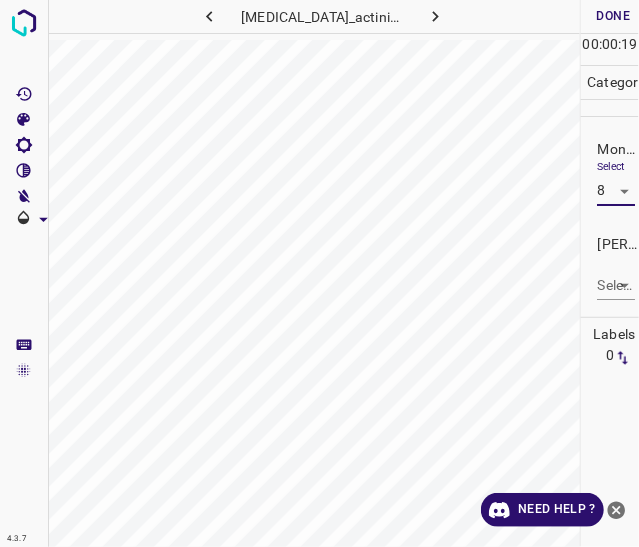 click on "4.3.7 lichen_planus_actinic34.jpg Done Skip 0 00   : 00   : 19   Categories Monk *  Select 8 8  Fitzpatrick *  Select ​ Labels   0 Categories 1 Monk 2  Fitzpatrick Tools Space Change between modes (Draw & Edit) I Auto labeling R Restore zoom M Zoom in N Zoom out Delete Delete selecte label Filters Z Restore filters X Saturation filter C Brightness filter V Contrast filter B Gray scale filter General O Download Need Help ? - Text - Hide - Delete" at bounding box center (319, 273) 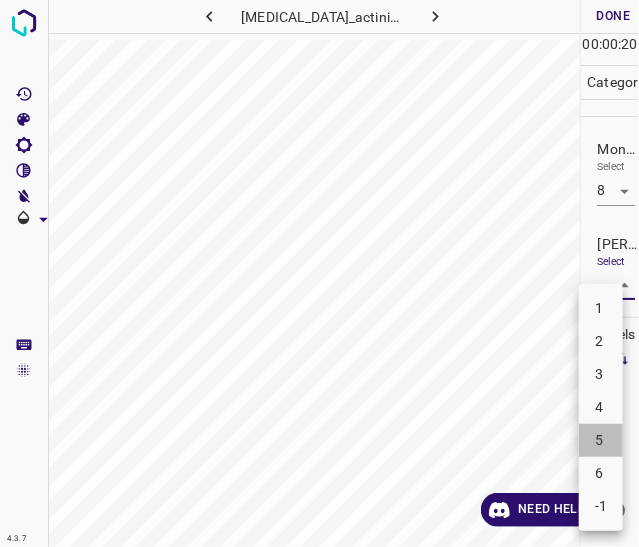 click on "5" at bounding box center [601, 440] 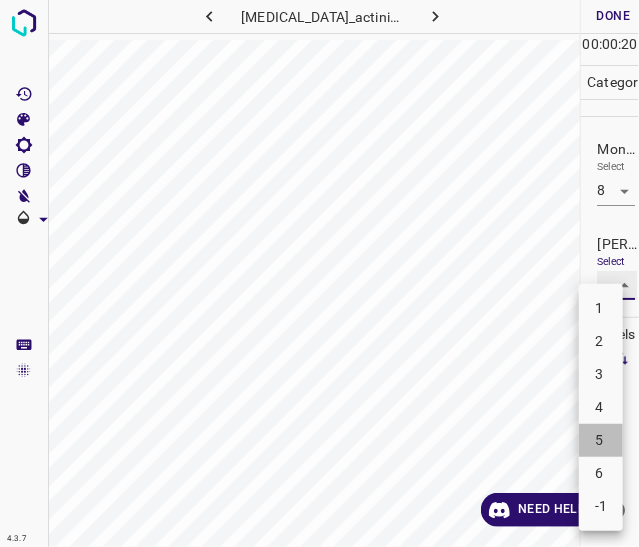 type on "5" 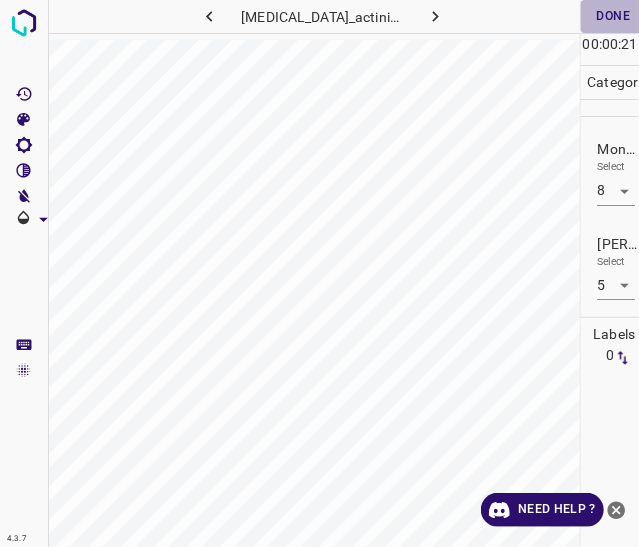 click on "Done" at bounding box center [613, 16] 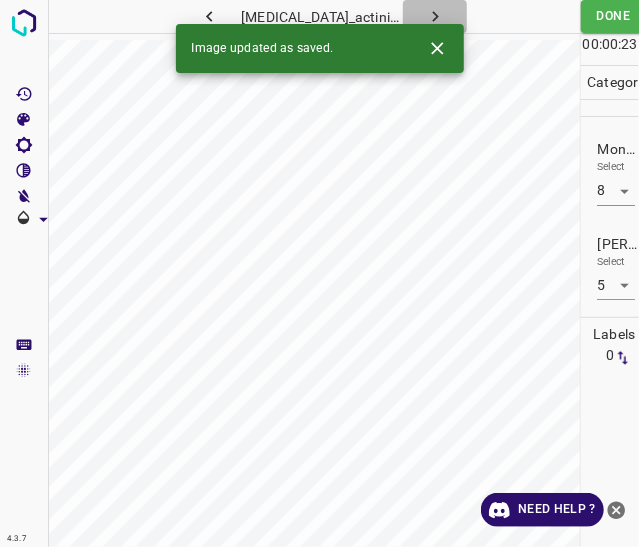 click 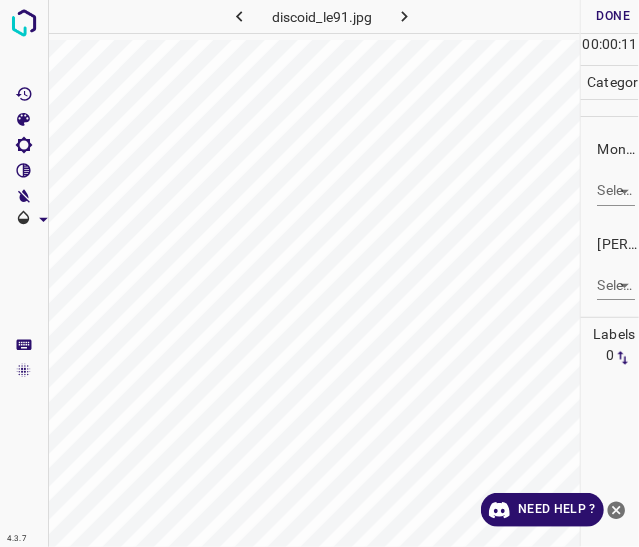 click on "4.3.7 discoid_le91.jpg Done Skip 0 00   : 00   : 11   Categories Monk *  Select ​  Fitzpatrick *  Select ​ Labels   0 Categories 1 Monk 2  Fitzpatrick Tools Space Change between modes (Draw & Edit) I Auto labeling R Restore zoom M Zoom in N Zoom out Delete Delete selecte label Filters Z Restore filters X Saturation filter C Brightness filter V Contrast filter B Gray scale filter General O Download Need Help ? - Text - Hide - Delete" at bounding box center [319, 273] 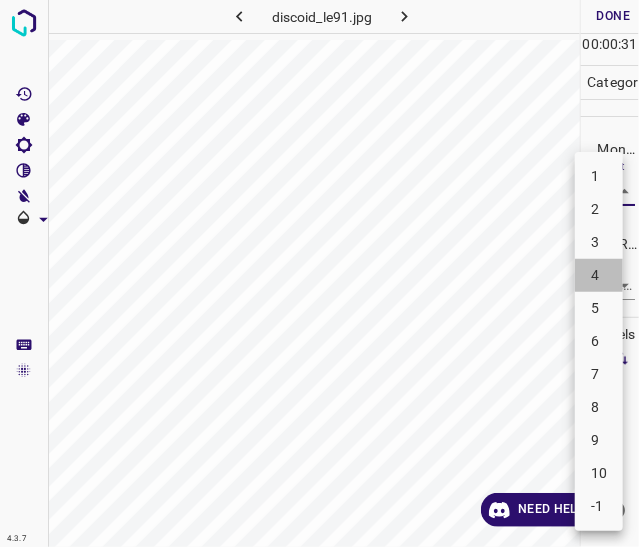 click on "4" at bounding box center [599, 275] 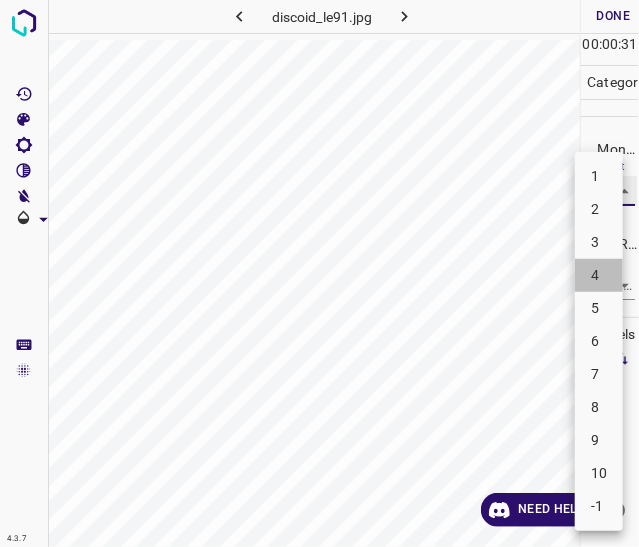 type on "4" 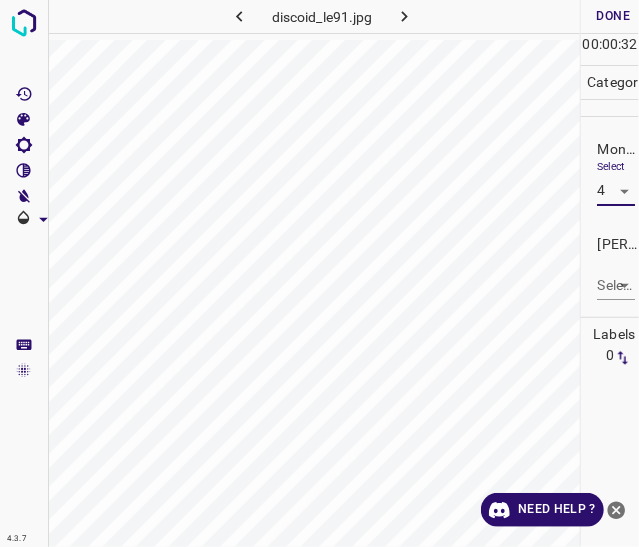 click on "4.3.7 discoid_le91.jpg Done Skip 0 00   : 00   : 32   Categories Monk *  Select 4 4  Fitzpatrick *  Select ​ Labels   0 Categories 1 Monk 2  Fitzpatrick Tools Space Change between modes (Draw & Edit) I Auto labeling R Restore zoom M Zoom in N Zoom out Delete Delete selecte label Filters Z Restore filters X Saturation filter C Brightness filter V Contrast filter B Gray scale filter General O Download Need Help ? - Text - Hide - Delete" at bounding box center (319, 273) 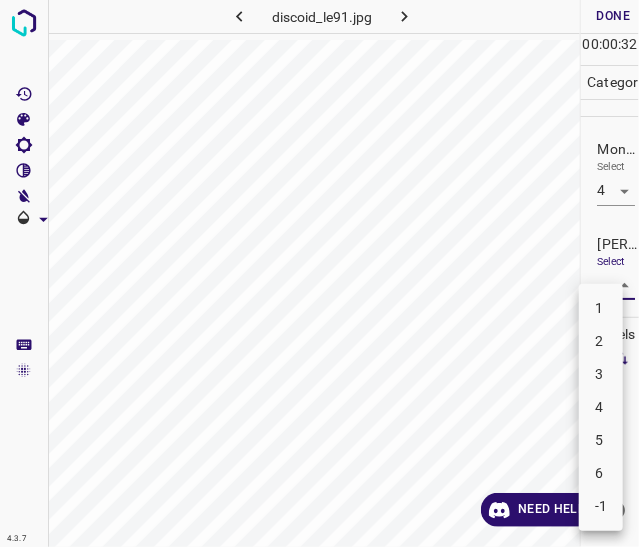click on "2" at bounding box center (601, 341) 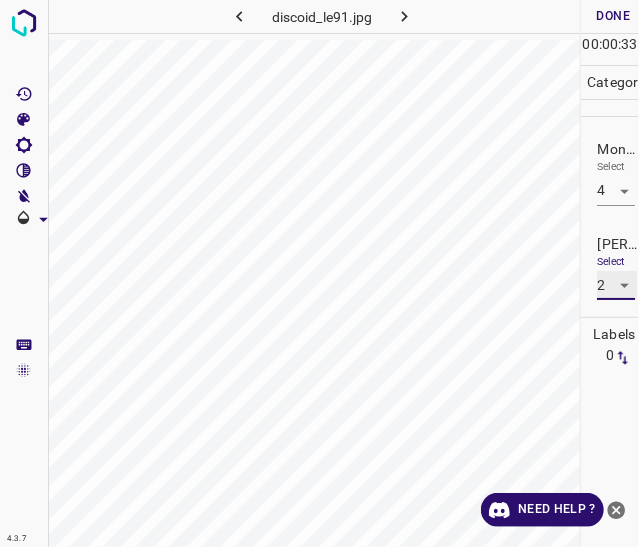 type on "2" 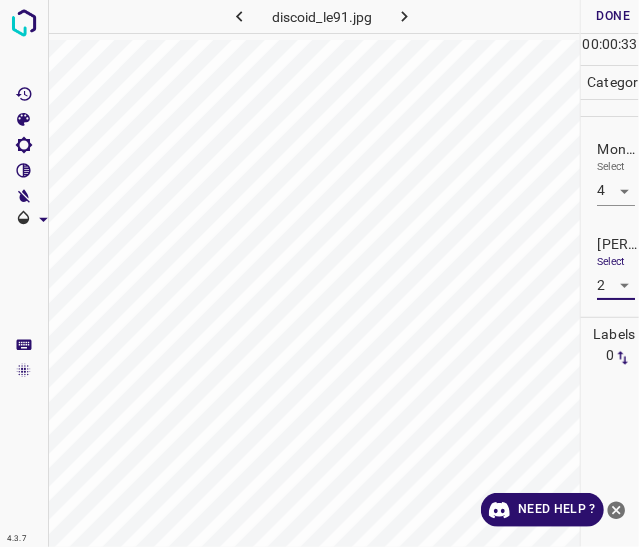 click on "Done" at bounding box center [613, 16] 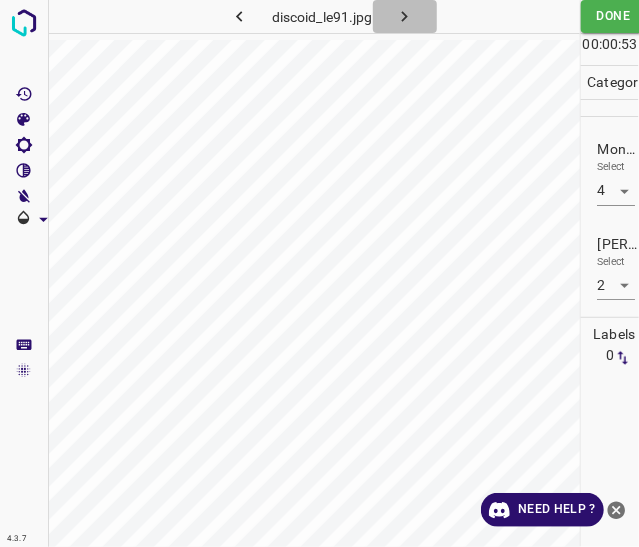 click at bounding box center (405, 16) 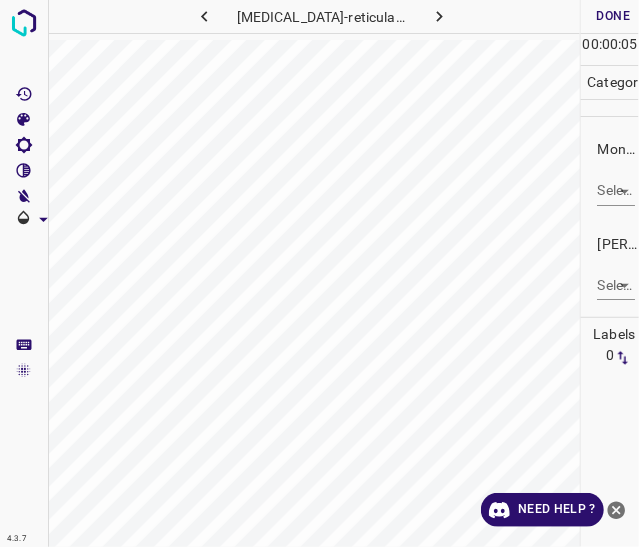 click on "4.3.7 livedo-reticularis37.jpg Done Skip 0 00   : 00   : 05   Categories Monk *  Select ​  Fitzpatrick *  Select ​ Labels   0 Categories 1 Monk 2  Fitzpatrick Tools Space Change between modes (Draw & Edit) I Auto labeling R Restore zoom M Zoom in N Zoom out Delete Delete selecte label Filters Z Restore filters X Saturation filter C Brightness filter V Contrast filter B Gray scale filter General O Download Need Help ? - Text - Hide - Delete" at bounding box center [319, 273] 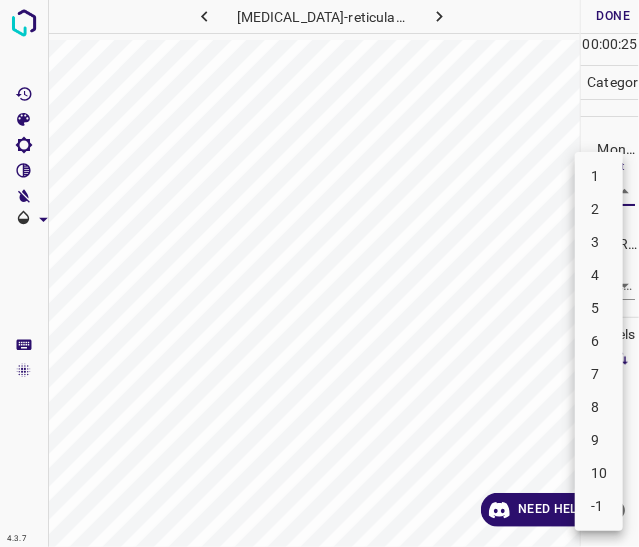 click on "3" at bounding box center [599, 242] 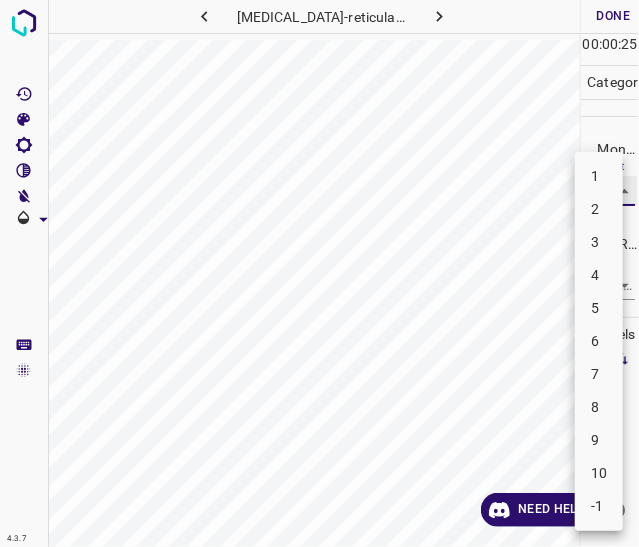 type on "3" 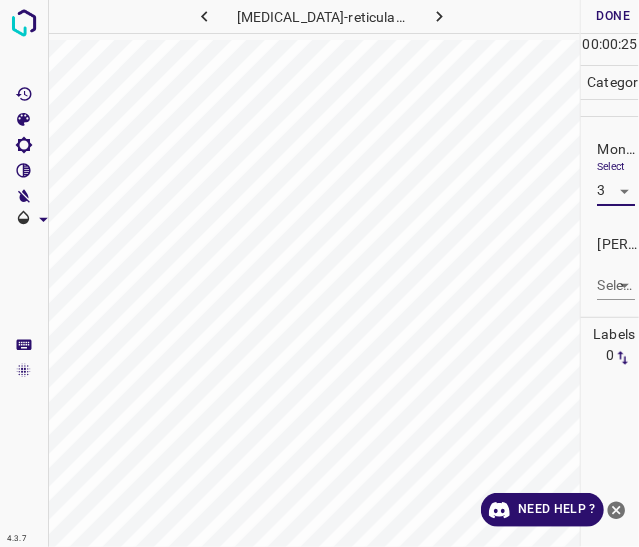 click on "4.3.7 livedo-reticularis37.jpg Done Skip 0 00   : 00   : 25   Categories Monk *  Select 3 3  Fitzpatrick *  Select ​ Labels   0 Categories 1 Monk 2  Fitzpatrick Tools Space Change between modes (Draw & Edit) I Auto labeling R Restore zoom M Zoom in N Zoom out Delete Delete selecte label Filters Z Restore filters X Saturation filter C Brightness filter V Contrast filter B Gray scale filter General O Download Need Help ? - Text - Hide - Delete" at bounding box center [319, 273] 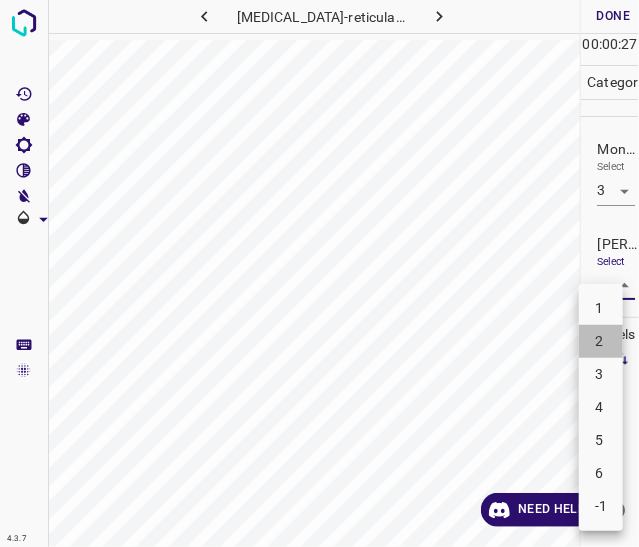 click on "2" at bounding box center (601, 341) 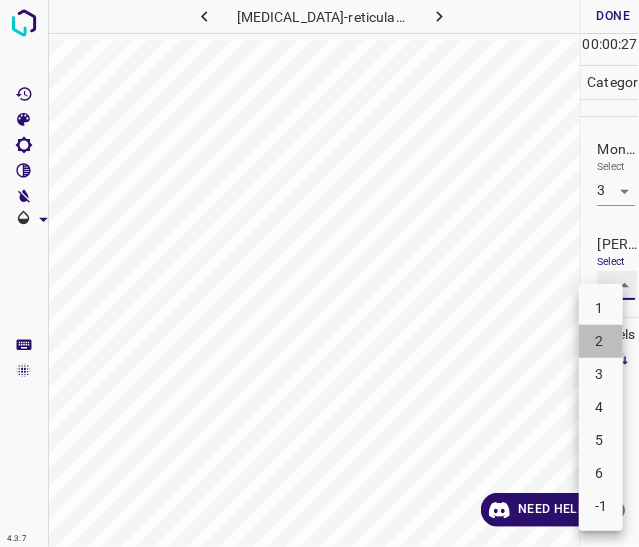 type on "2" 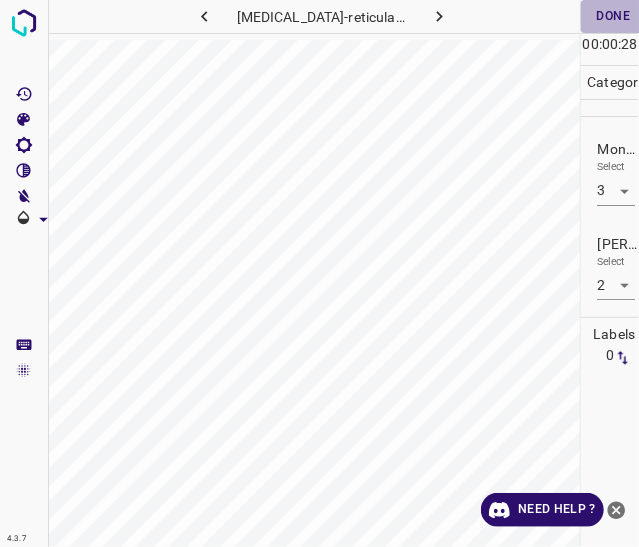 click on "Done" at bounding box center (613, 16) 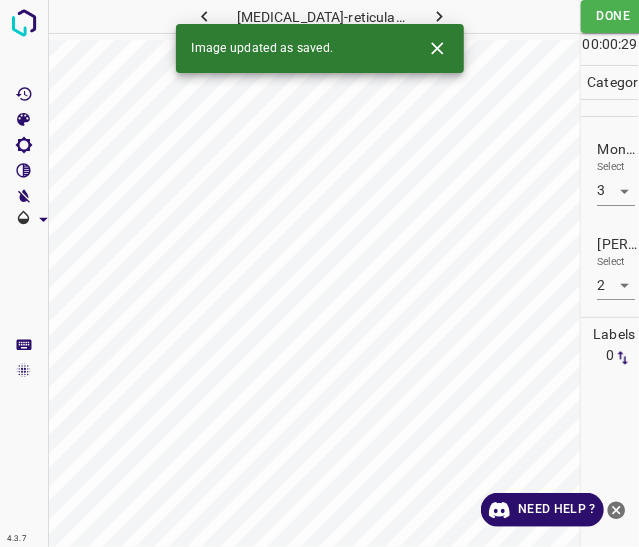 click on "Image updated as saved." at bounding box center (320, 48) 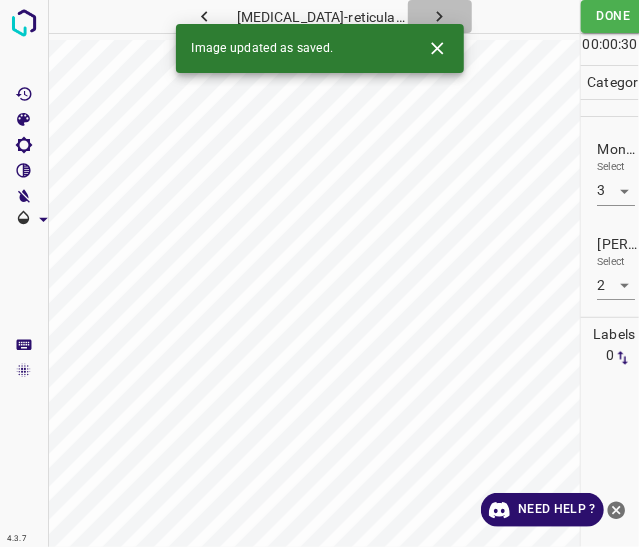 click 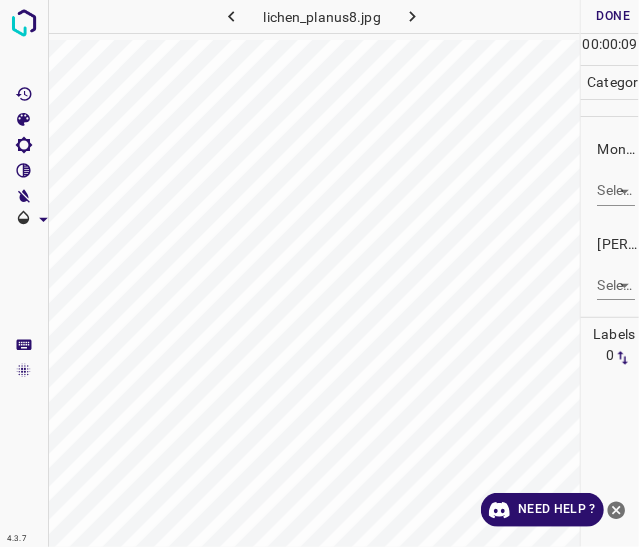 click on "4.3.7 lichen_planus8.jpg Done Skip 0 00   : 00   : 09   Categories Monk *  Select ​  Fitzpatrick *  Select ​ Labels   0 Categories 1 Monk 2  Fitzpatrick Tools Space Change between modes (Draw & Edit) I Auto labeling R Restore zoom M Zoom in N Zoom out Delete Delete selecte label Filters Z Restore filters X Saturation filter C Brightness filter V Contrast filter B Gray scale filter General O Download Need Help ? - Text - Hide - Delete" at bounding box center (319, 273) 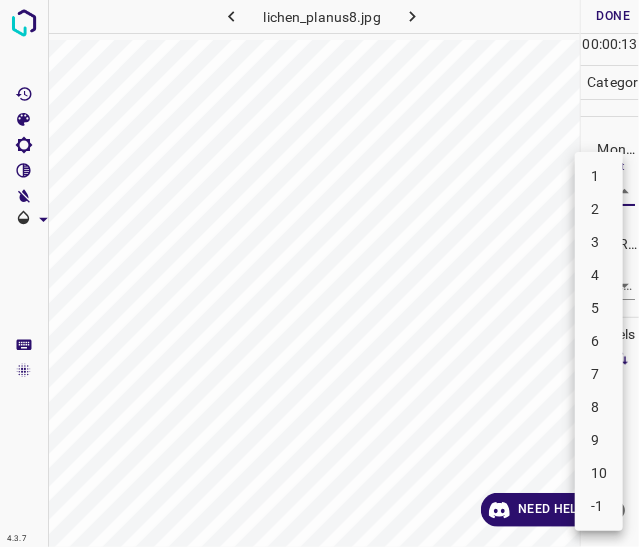 click on "5" at bounding box center [599, 308] 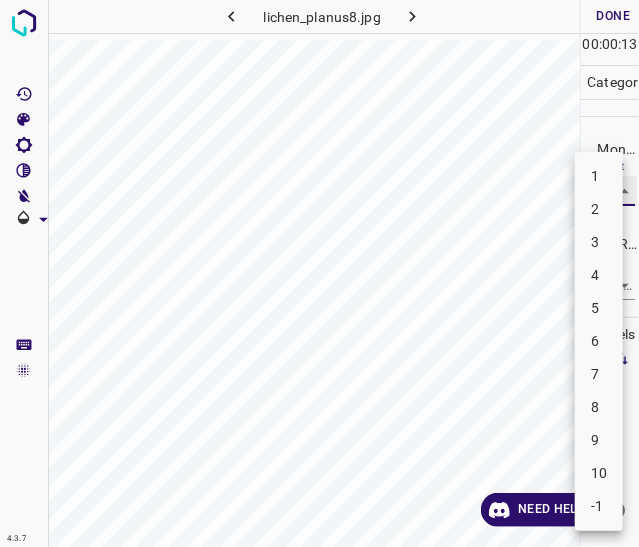 type on "5" 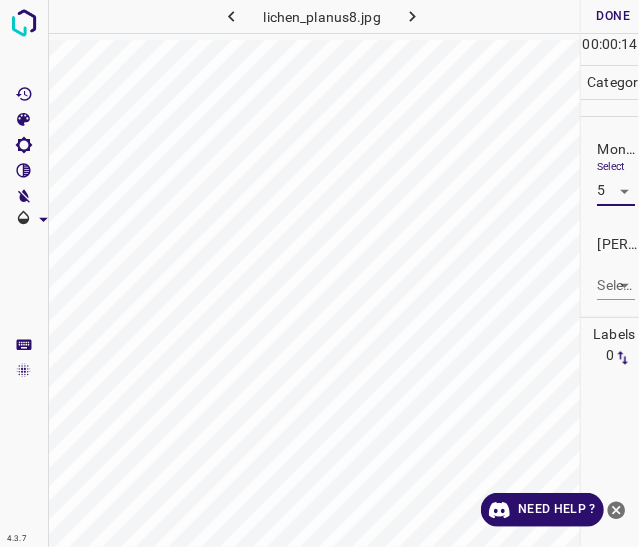 click on "4.3.7 lichen_planus8.jpg Done Skip 0 00   : 00   : 14   Categories Monk *  Select 5 5  Fitzpatrick *  Select ​ Labels   0 Categories 1 Monk 2  Fitzpatrick Tools Space Change between modes (Draw & Edit) I Auto labeling R Restore zoom M Zoom in N Zoom out Delete Delete selecte label Filters Z Restore filters X Saturation filter C Brightness filter V Contrast filter B Gray scale filter General O Download Need Help ? - Text - Hide - Delete" at bounding box center (319, 273) 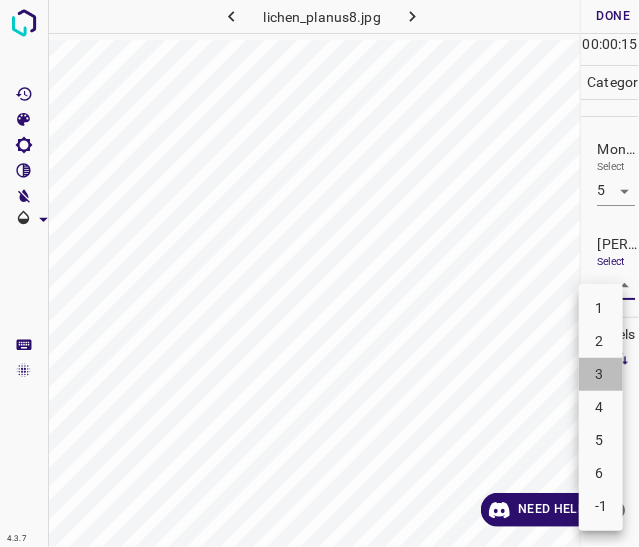 drag, startPoint x: 604, startPoint y: 358, endPoint x: 604, endPoint y: 345, distance: 13 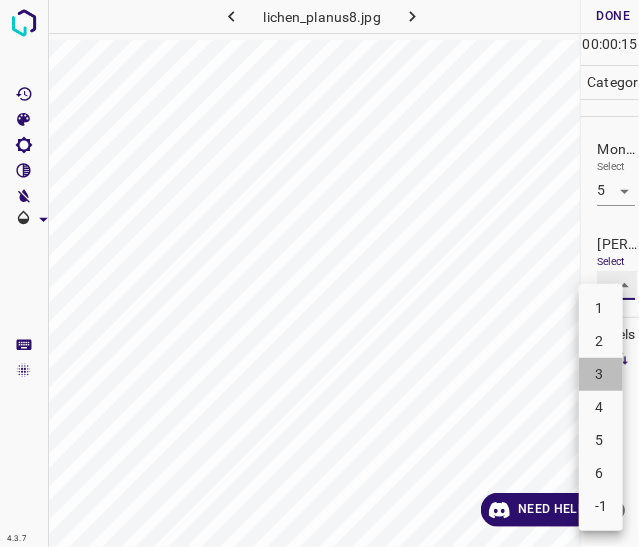 type on "3" 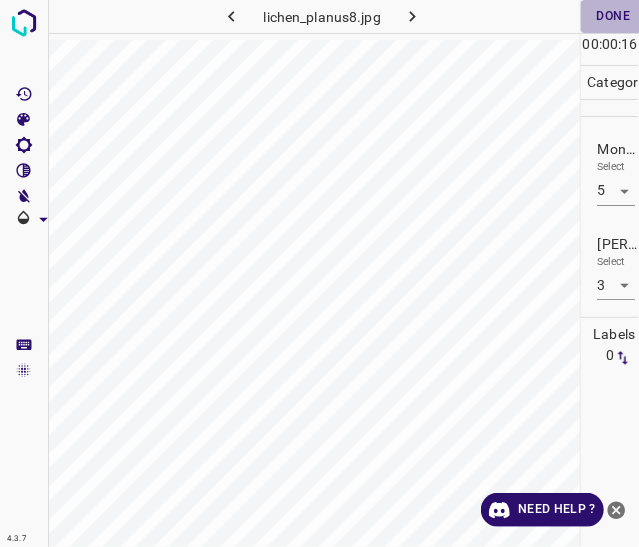click on "Done" at bounding box center [613, 16] 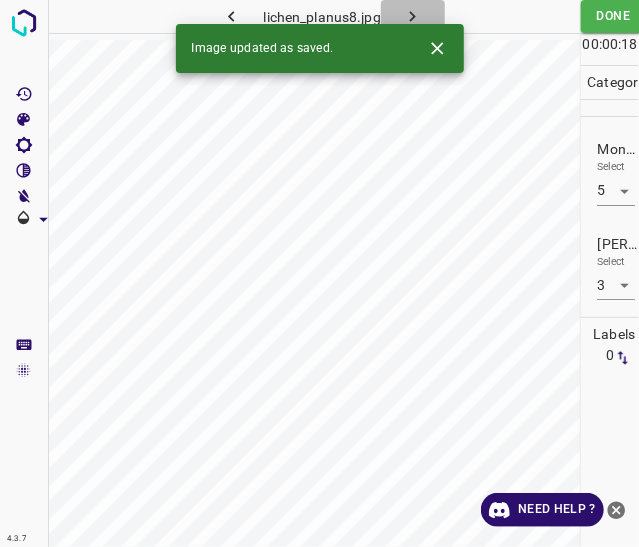click at bounding box center (413, 16) 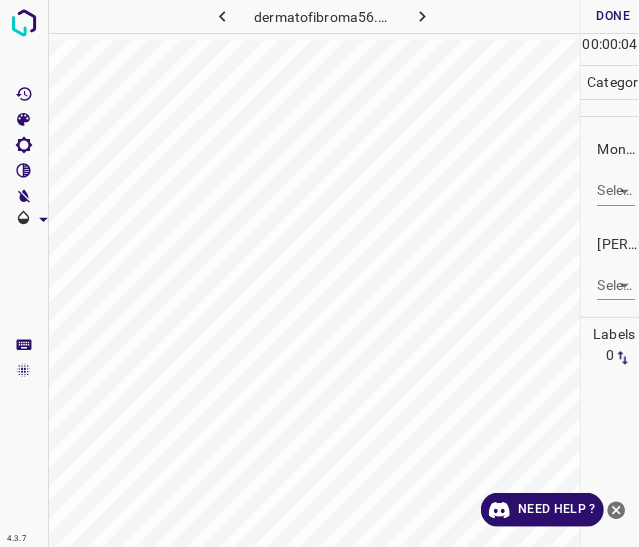 click on "4.3.7 dermatofibroma56.jpg Done Skip 0 00   : 00   : 04   Categories Monk *  Select ​  Fitzpatrick *  Select ​ Labels   0 Categories 1 Monk 2  Fitzpatrick Tools Space Change between modes (Draw & Edit) I Auto labeling R Restore zoom M Zoom in N Zoom out Delete Delete selecte label Filters Z Restore filters X Saturation filter C Brightness filter V Contrast filter B Gray scale filter General O Download Need Help ? - Text - Hide - Delete" at bounding box center [319, 273] 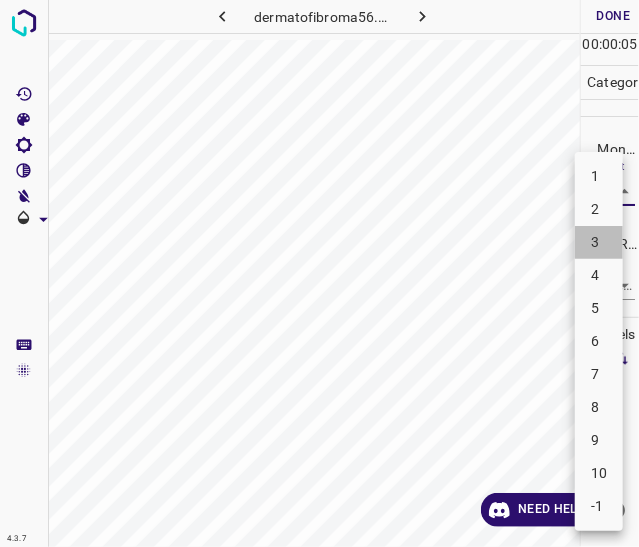 click on "3" at bounding box center [599, 242] 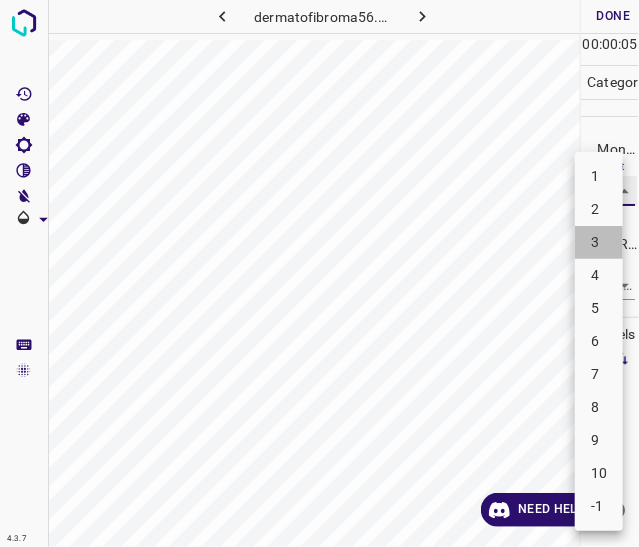 type on "3" 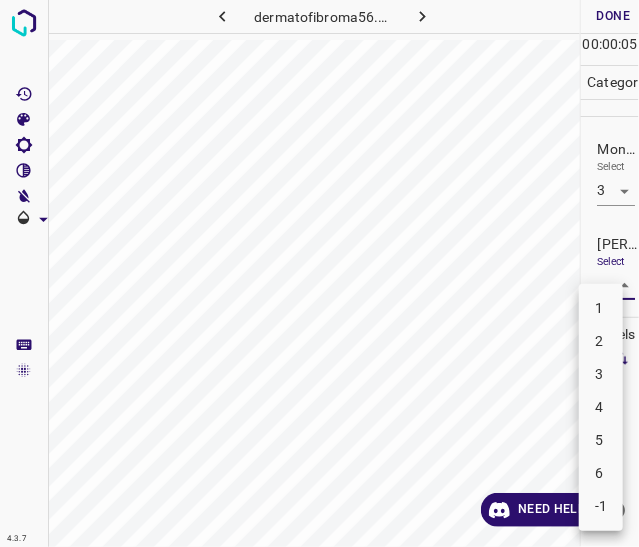 drag, startPoint x: 616, startPoint y: 291, endPoint x: 620, endPoint y: 301, distance: 10.770329 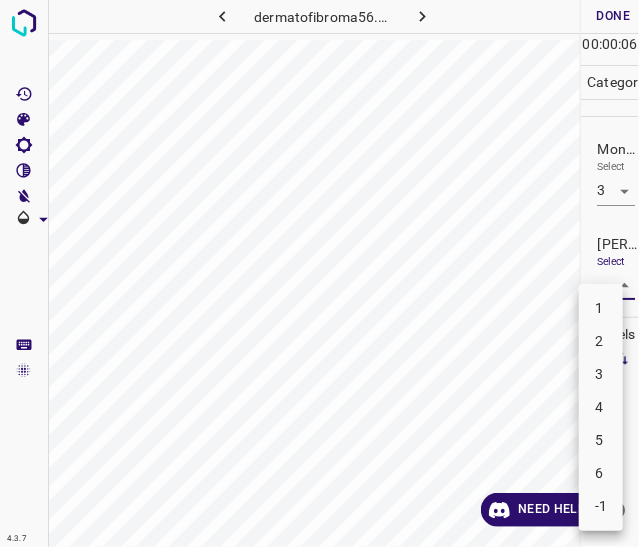 click on "2" at bounding box center (601, 341) 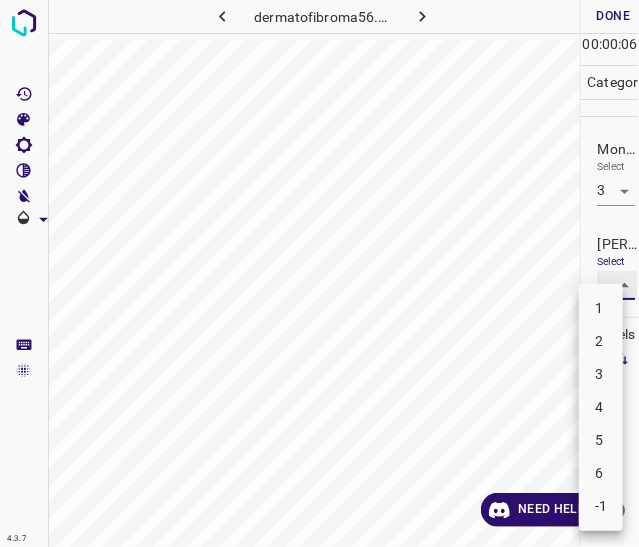 type on "2" 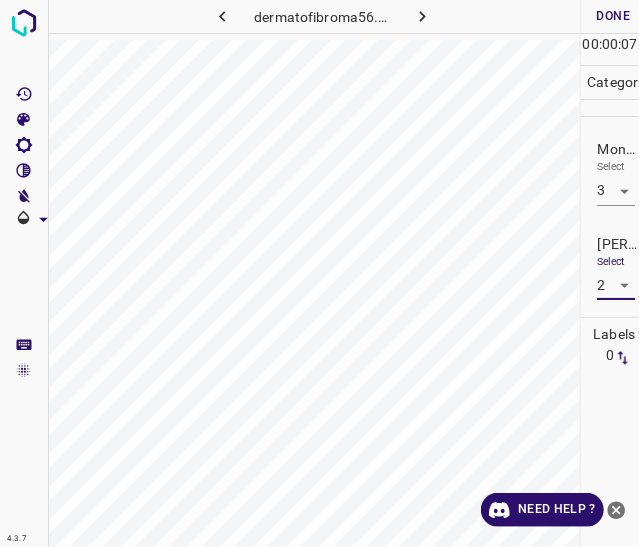 click on "07" at bounding box center [630, 44] 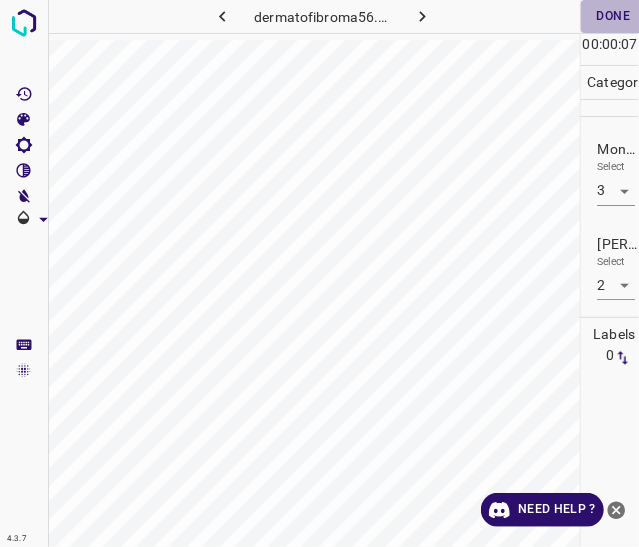 click on "Done" at bounding box center (613, 16) 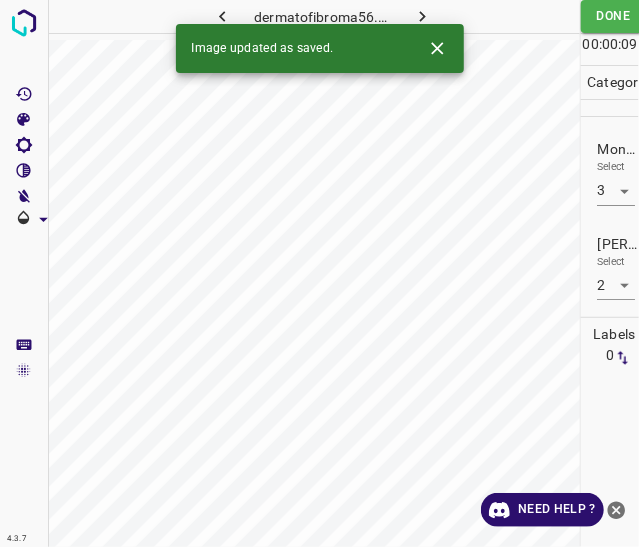 click at bounding box center [422, 16] 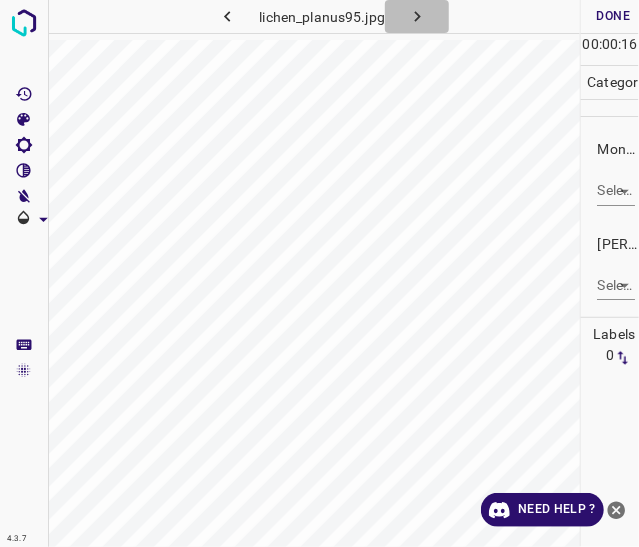 click at bounding box center [417, 16] 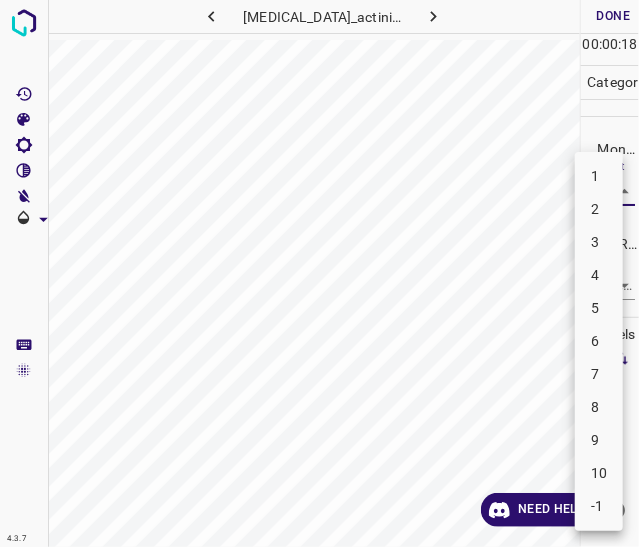 click on "4.3.7 lichen_planus_actinic3.jpg Done Skip 0 00   : 00   : 18   Categories Monk *  Select ​  Fitzpatrick *  Select ​ Labels   0 Categories 1 Monk 2  Fitzpatrick Tools Space Change between modes (Draw & Edit) I Auto labeling R Restore zoom M Zoom in N Zoom out Delete Delete selecte label Filters Z Restore filters X Saturation filter C Brightness filter V Contrast filter B Gray scale filter General O Download Need Help ? - Text - Hide - Delete 1 2 3 4 5 6 7 8 9 10 -1" at bounding box center (319, 273) 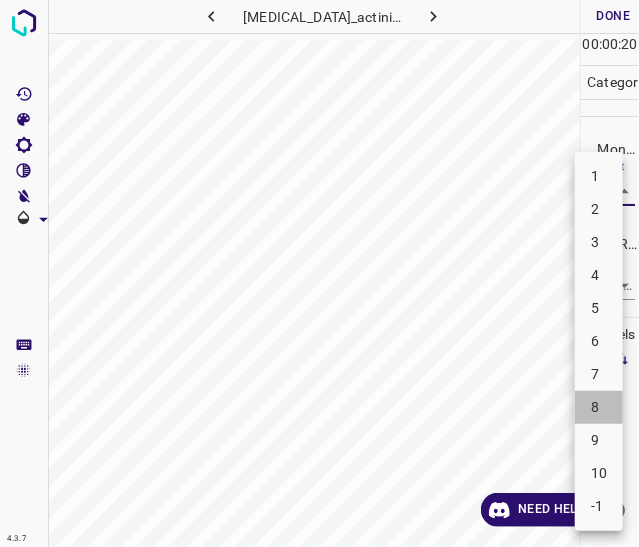 click on "8" at bounding box center [599, 407] 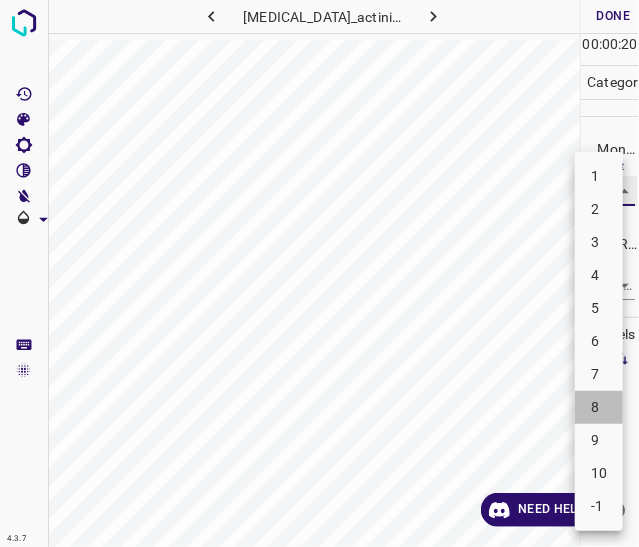 type on "8" 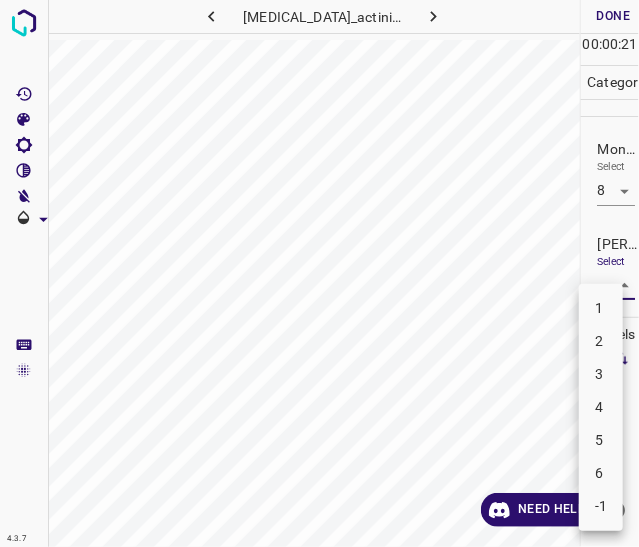 click on "4.3.7 lichen_planus_actinic3.jpg Done Skip 0 00   : 00   : 21   Categories Monk *  Select 8 8  Fitzpatrick *  Select ​ Labels   0 Categories 1 Monk 2  Fitzpatrick Tools Space Change between modes (Draw & Edit) I Auto labeling R Restore zoom M Zoom in N Zoom out Delete Delete selecte label Filters Z Restore filters X Saturation filter C Brightness filter V Contrast filter B Gray scale filter General O Download Need Help ? - Text - Hide - Delete 1 2 3 4 5 6 -1" at bounding box center (319, 273) 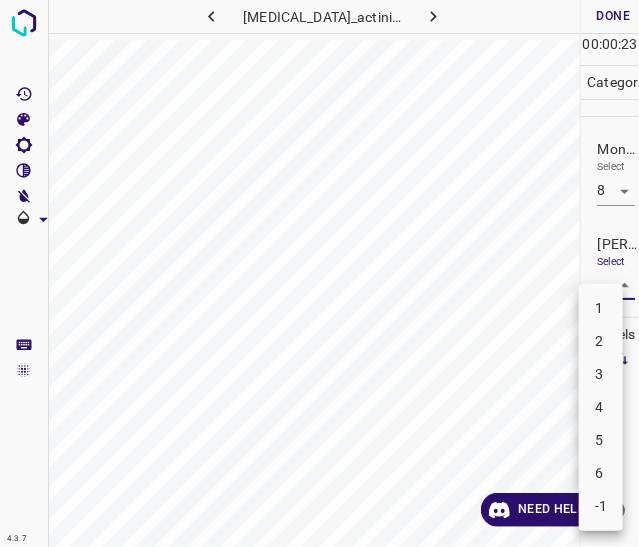 click on "5" at bounding box center [601, 440] 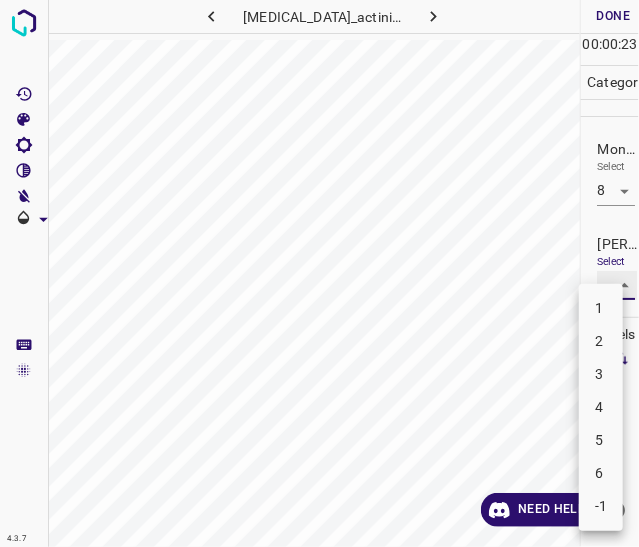 type on "5" 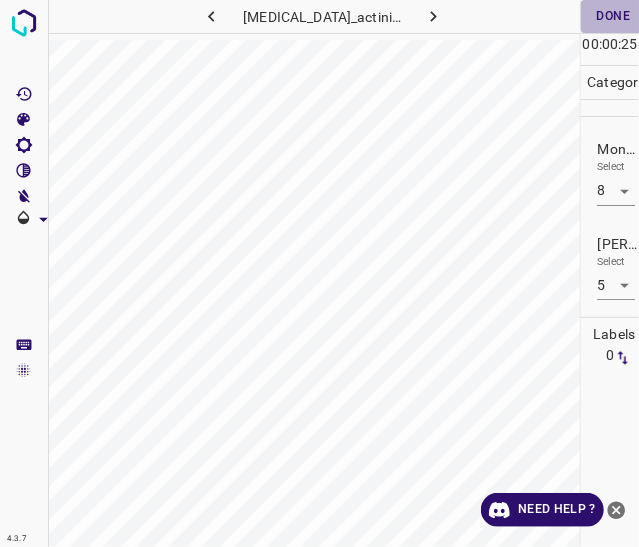 click on "Done" at bounding box center [613, 16] 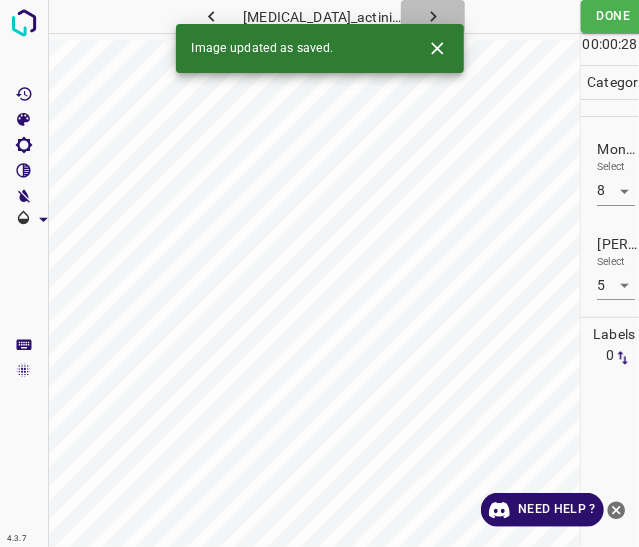 click at bounding box center [433, 16] 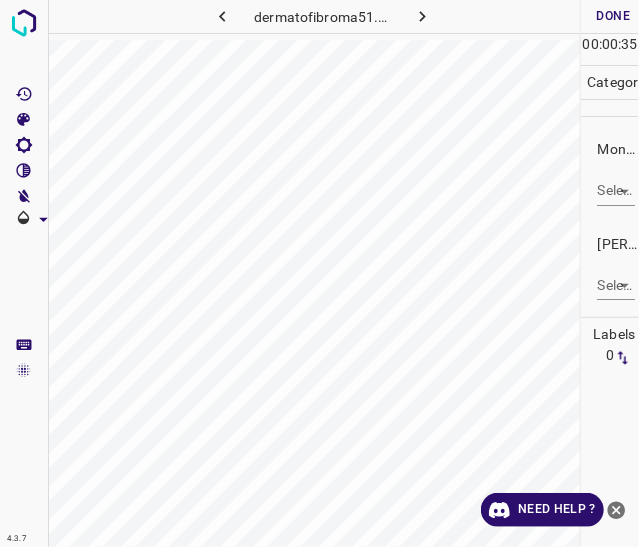 click on "4.3.7 dermatofibroma51.jpg Done Skip 0 00   : 00   : 35   Categories Monk *  Select ​  Fitzpatrick *  Select ​ Labels   0 Categories 1 Monk 2  Fitzpatrick Tools Space Change between modes (Draw & Edit) I Auto labeling R Restore zoom M Zoom in N Zoom out Delete Delete selecte label Filters Z Restore filters X Saturation filter C Brightness filter V Contrast filter B Gray scale filter General O Download Need Help ? - Text - Hide - Delete" at bounding box center (319, 273) 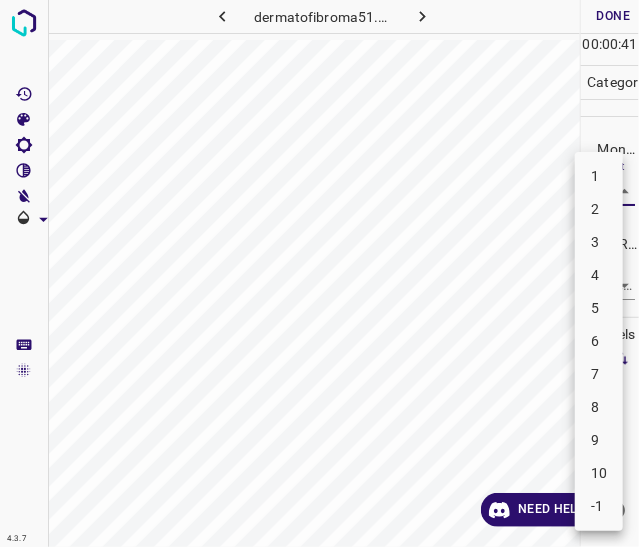 click on "3" at bounding box center (599, 242) 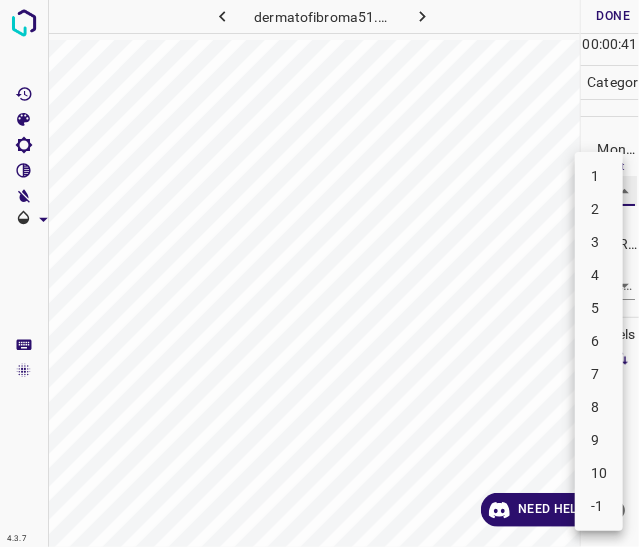 type on "3" 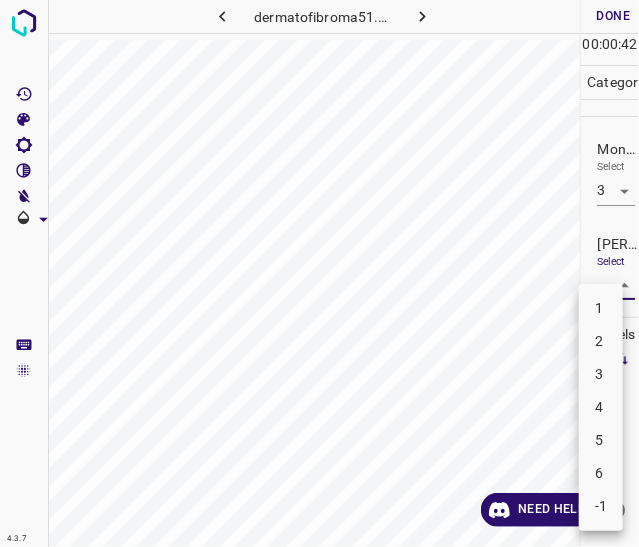 click on "4.3.7 dermatofibroma51.jpg Done Skip 0 00   : 00   : 42   Categories Monk *  Select 3 3  Fitzpatrick *  Select ​ Labels   0 Categories 1 Monk 2  Fitzpatrick Tools Space Change between modes (Draw & Edit) I Auto labeling R Restore zoom M Zoom in N Zoom out Delete Delete selecte label Filters Z Restore filters X Saturation filter C Brightness filter V Contrast filter B Gray scale filter General O Download Need Help ? - Text - Hide - Delete 1 2 3 4 5 6 -1" at bounding box center (319, 273) 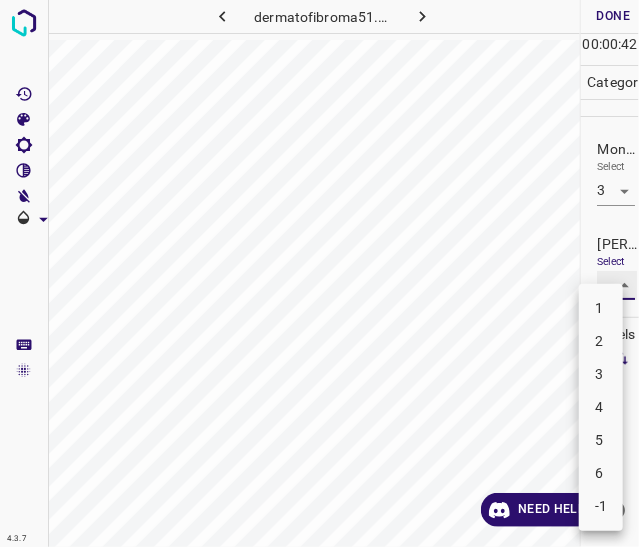 type on "2" 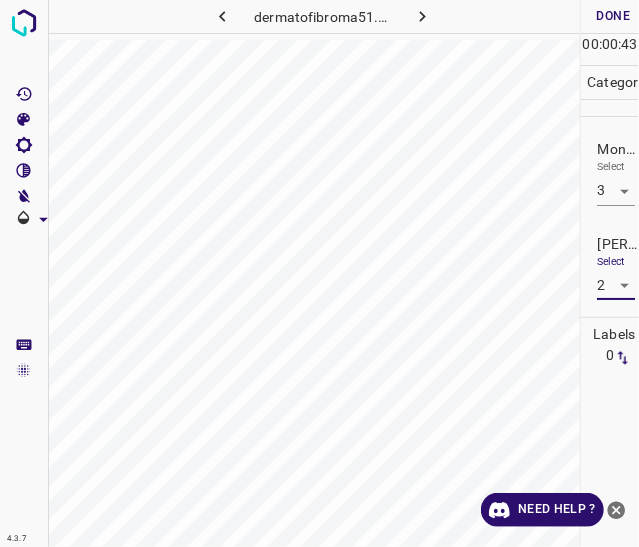 click on "Done" at bounding box center (613, 16) 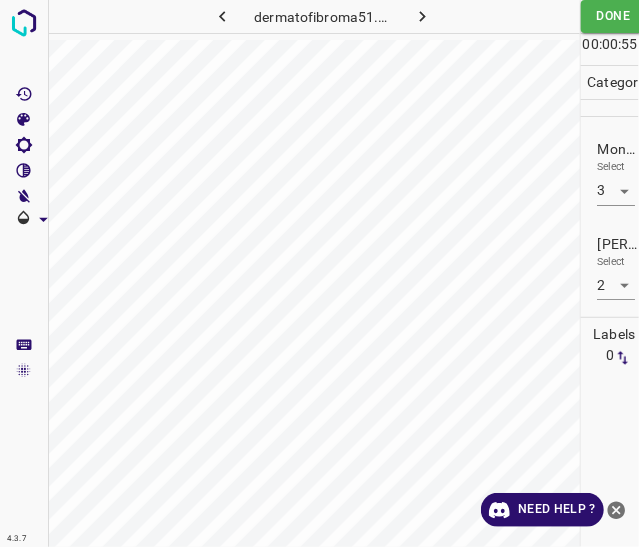 click at bounding box center (422, 16) 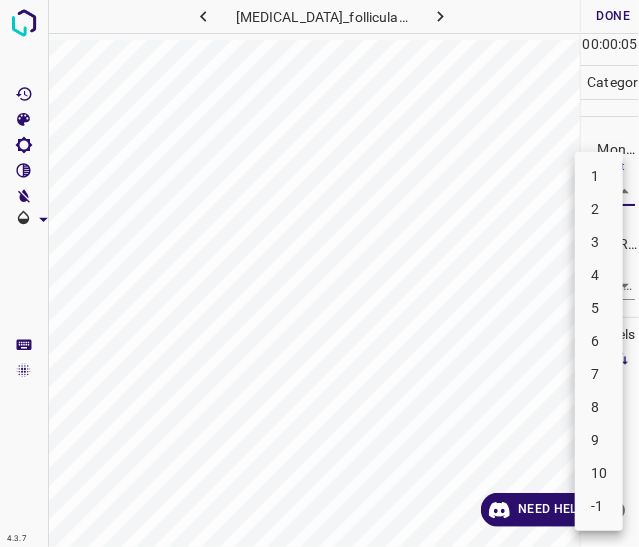click on "4.3.7 lichen_planus_follicularis11.jpg Done Skip 0 00   : 00   : 05   Categories Monk *  Select ​  Fitzpatrick *  Select ​ Labels   0 Categories 1 Monk 2  Fitzpatrick Tools Space Change between modes (Draw & Edit) I Auto labeling R Restore zoom M Zoom in N Zoom out Delete Delete selecte label Filters Z Restore filters X Saturation filter C Brightness filter V Contrast filter B Gray scale filter General O Download Need Help ? - Text - Hide - Delete 1 2 3 4 5 6 7 8 9 10 -1" at bounding box center [319, 273] 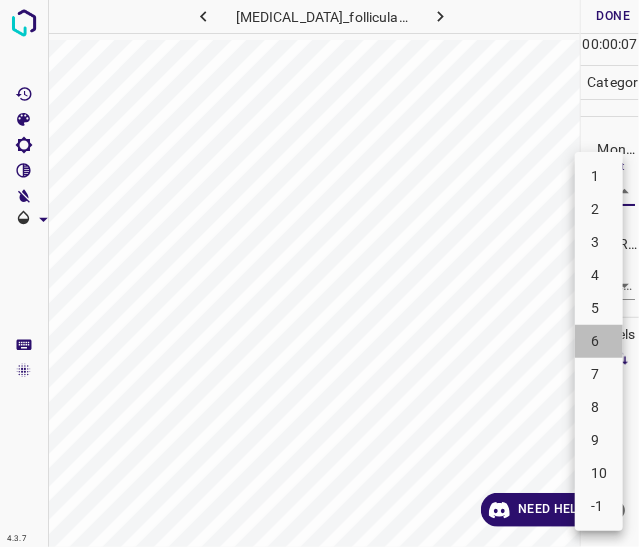 click on "6" at bounding box center [599, 341] 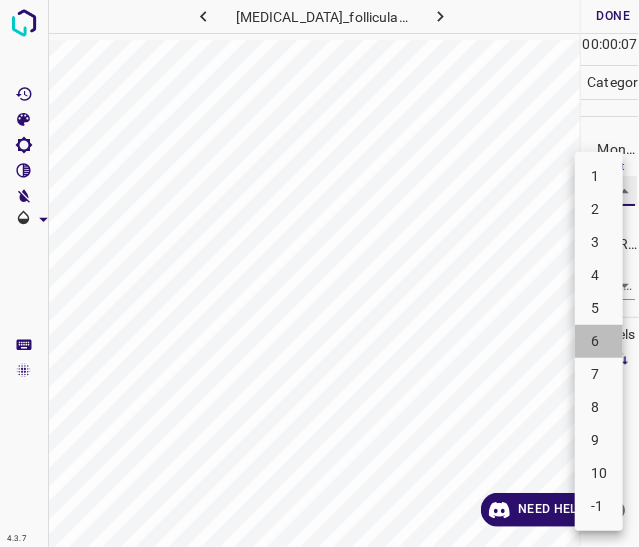 type on "6" 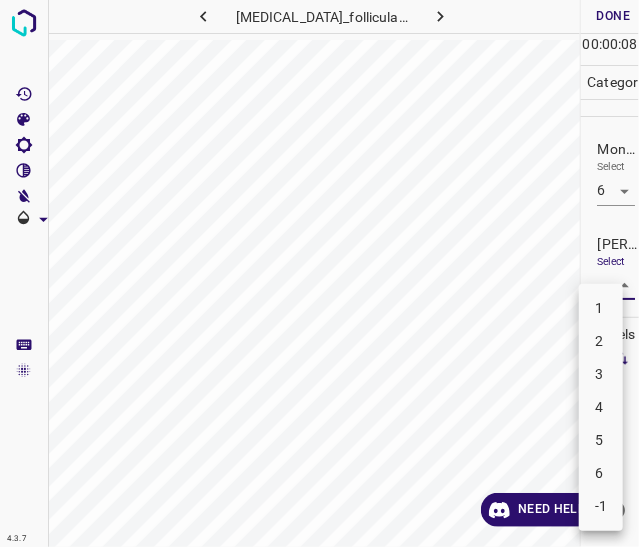 click on "4.3.7 lichen_planus_follicularis11.jpg Done Skip 0 00   : 00   : 08   Categories Monk *  Select 6 6  Fitzpatrick *  Select ​ Labels   0 Categories 1 Monk 2  Fitzpatrick Tools Space Change between modes (Draw & Edit) I Auto labeling R Restore zoom M Zoom in N Zoom out Delete Delete selecte label Filters Z Restore filters X Saturation filter C Brightness filter V Contrast filter B Gray scale filter General O Download Need Help ? - Text - Hide - Delete 1 2 3 4 5 6 -1" at bounding box center (319, 273) 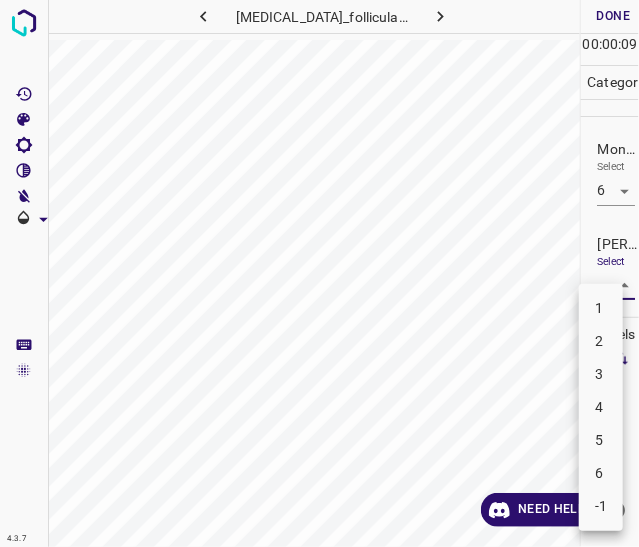 click on "4" at bounding box center (601, 407) 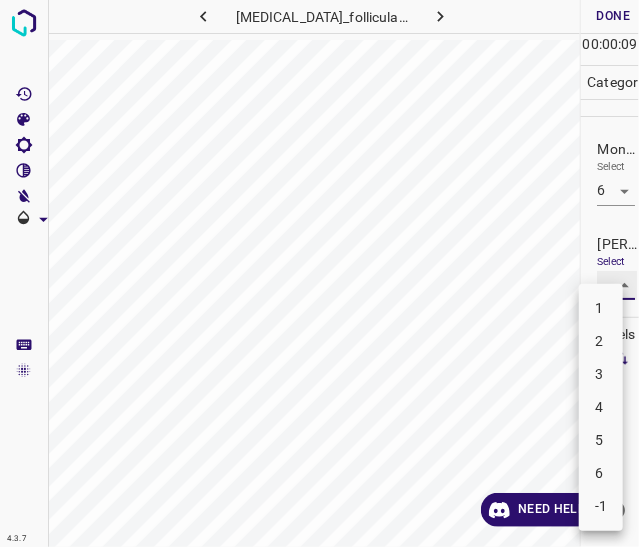 type on "4" 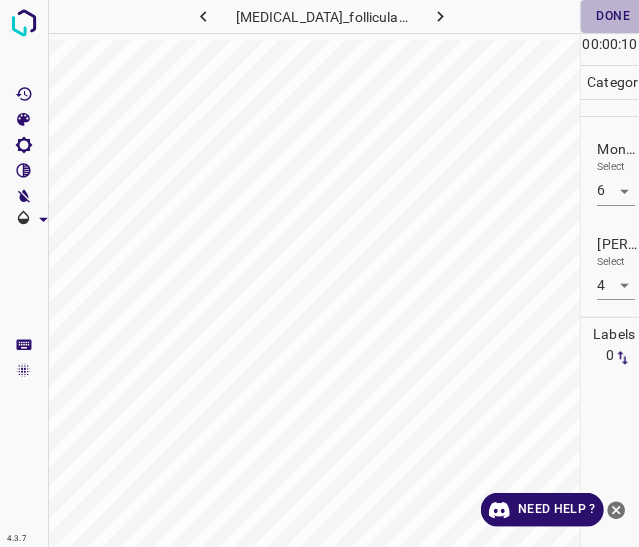 click on "Done" at bounding box center (613, 16) 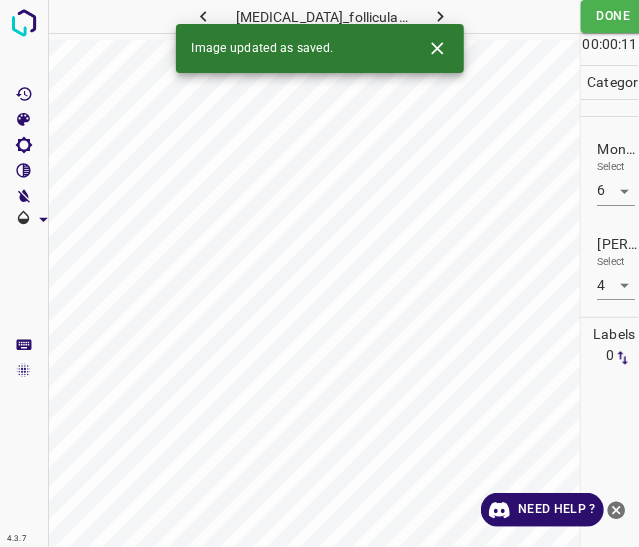 click on "4.3.7 lichen_planus_follicularis11.jpg Done Skip 0 00   : 00   : 11   Categories Monk *  Select 6 6  Fitzpatrick *  Select 4 4 Labels   0 Categories 1 Monk 2  Fitzpatrick Tools Space Change between modes (Draw & Edit) I Auto labeling R Restore zoom M Zoom in N Zoom out Delete Delete selecte label Filters Z Restore filters X Saturation filter C Brightness filter V Contrast filter B Gray scale filter General O Download Image updated as saved. Need Help ?" at bounding box center (319, 273) 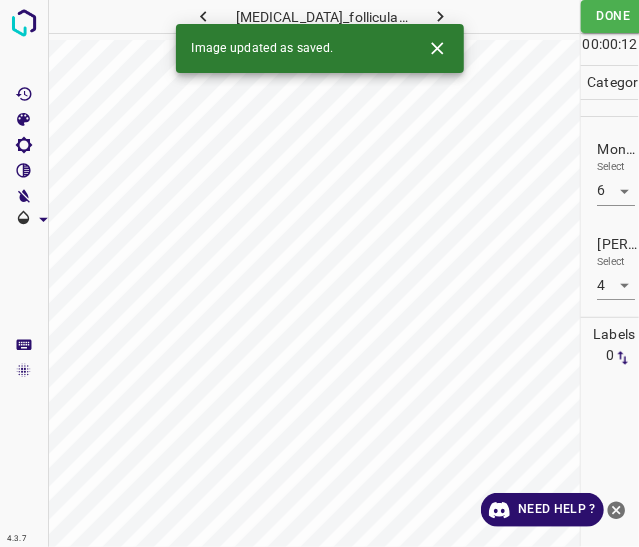 click 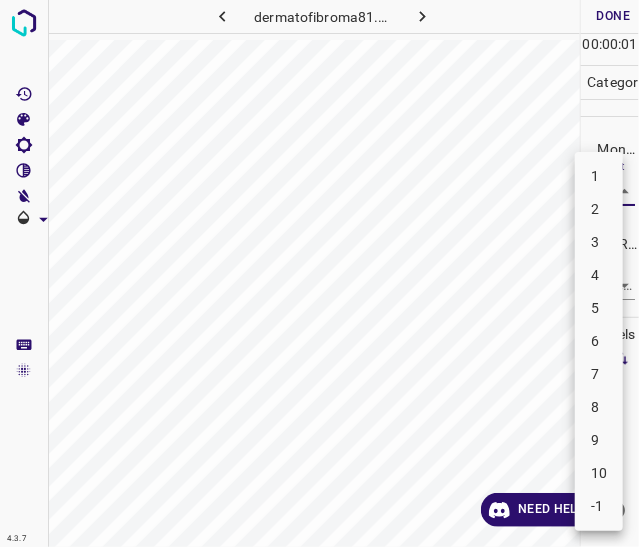 click on "4.3.7 dermatofibroma81.jpg Done Skip 0 00   : 00   : 01   Categories Monk *  Select ​  Fitzpatrick *  Select ​ Labels   0 Categories 1 Monk 2  Fitzpatrick Tools Space Change between modes (Draw & Edit) I Auto labeling R Restore zoom M Zoom in N Zoom out Delete Delete selecte label Filters Z Restore filters X Saturation filter C Brightness filter V Contrast filter B Gray scale filter General O Download Need Help ? - Text - Hide - Delete 1 2 3 4 5 6 7 8 9 10 -1" at bounding box center [319, 273] 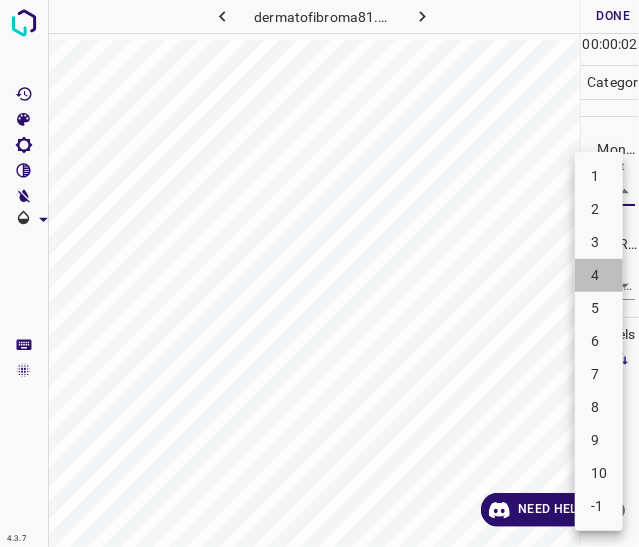 click on "4" at bounding box center [599, 275] 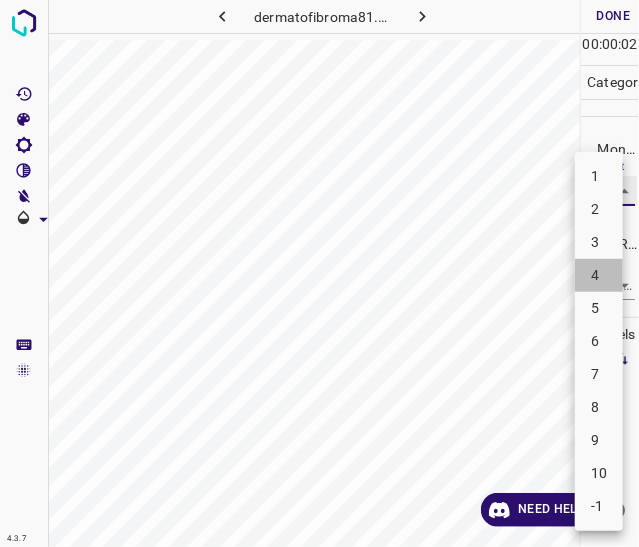 type on "4" 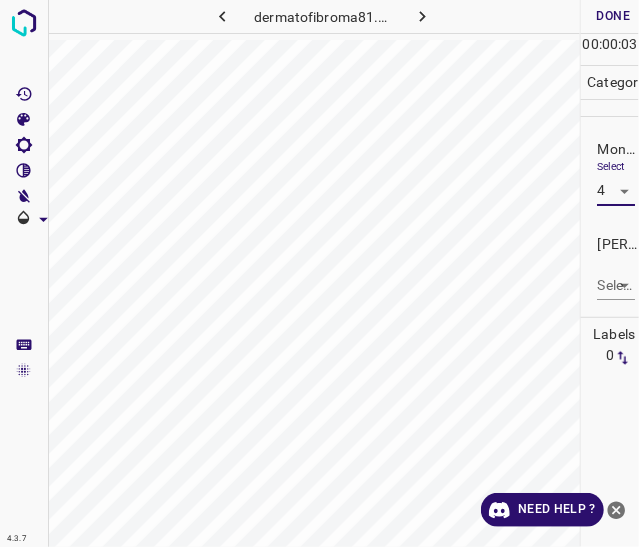 click on "4.3.7 dermatofibroma81.jpg Done Skip 0 00   : 00   : 03   Categories Monk *  Select 4 4  Fitzpatrick *  Select ​ Labels   0 Categories 1 Monk 2  Fitzpatrick Tools Space Change between modes (Draw & Edit) I Auto labeling R Restore zoom M Zoom in N Zoom out Delete Delete selecte label Filters Z Restore filters X Saturation filter C Brightness filter V Contrast filter B Gray scale filter General O Download Need Help ? - Text - Hide - Delete" at bounding box center [319, 273] 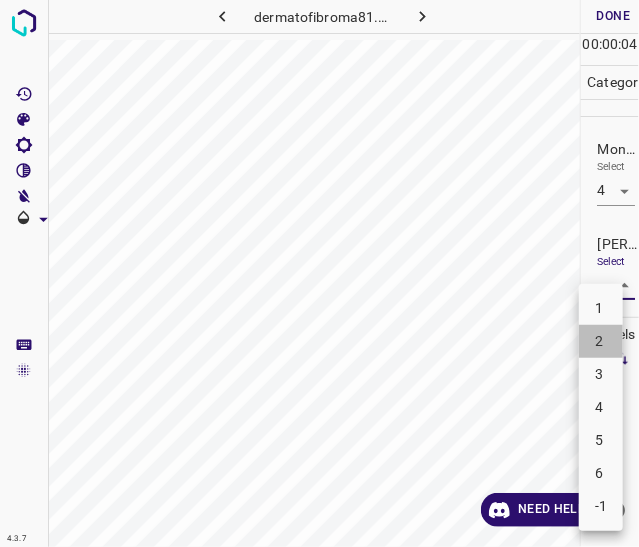 click on "2" at bounding box center (601, 341) 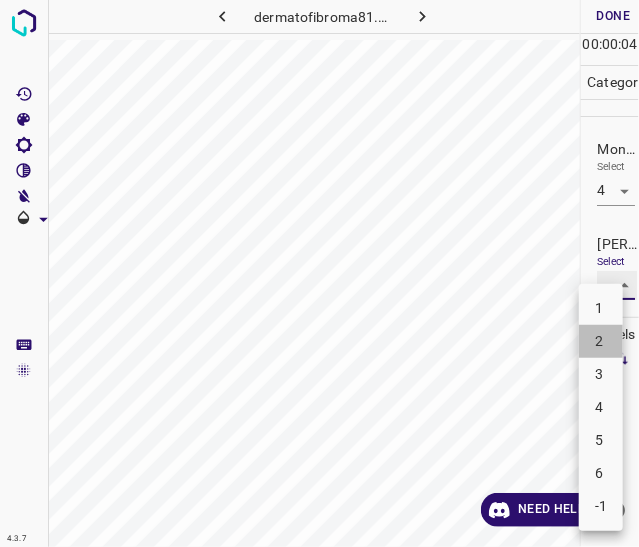 type on "2" 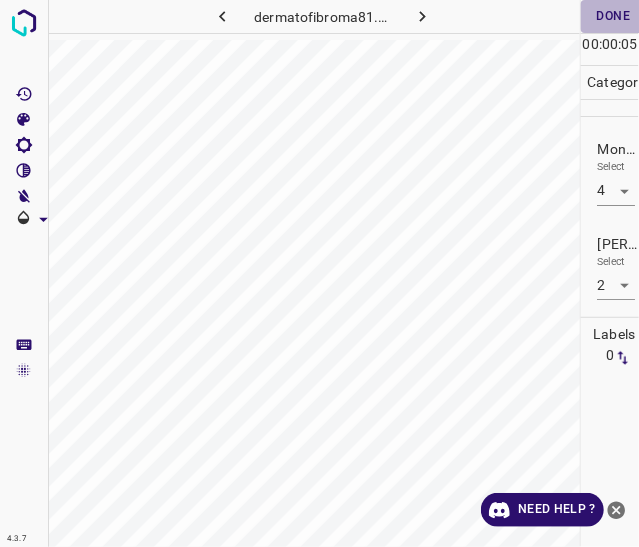 click on "Done" at bounding box center [613, 16] 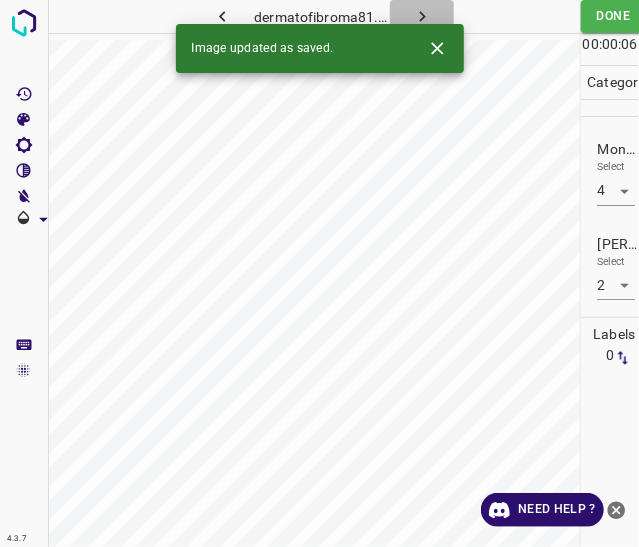 click at bounding box center [422, 16] 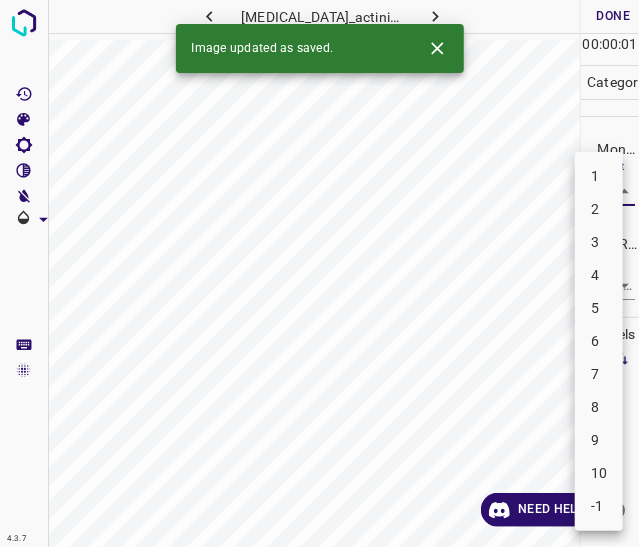 click on "4.3.7 lichen_planus_actinic17.jpg Done Skip 0 00   : 00   : 01   Categories Monk *  Select ​  Fitzpatrick *  Select ​ Labels   0 Categories 1 Monk 2  Fitzpatrick Tools Space Change between modes (Draw & Edit) I Auto labeling R Restore zoom M Zoom in N Zoom out Delete Delete selecte label Filters Z Restore filters X Saturation filter C Brightness filter V Contrast filter B Gray scale filter General O Download Image updated as saved. Need Help ? - Text - Hide - Delete 1 2 3 4 5 6 7 8 9 10 -1" at bounding box center (319, 273) 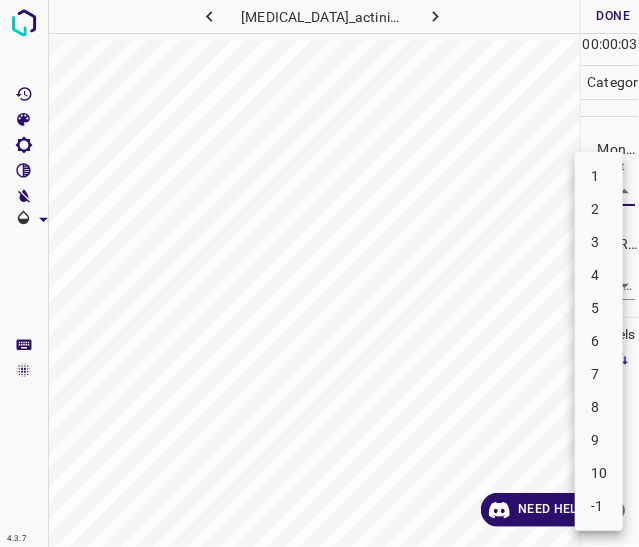 click on "6" at bounding box center (599, 341) 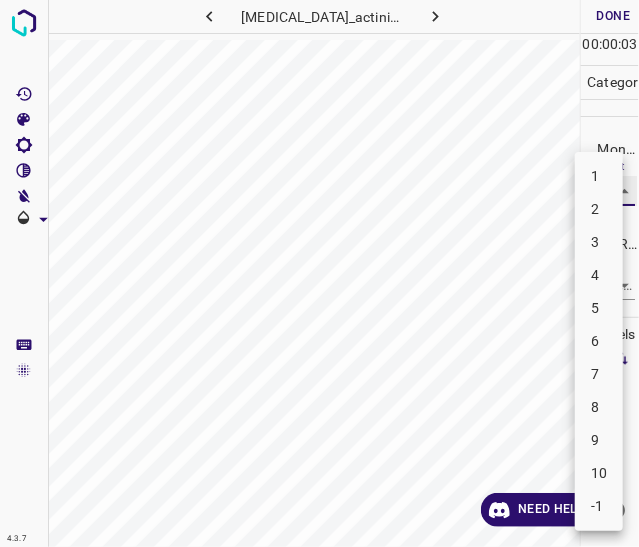 type on "6" 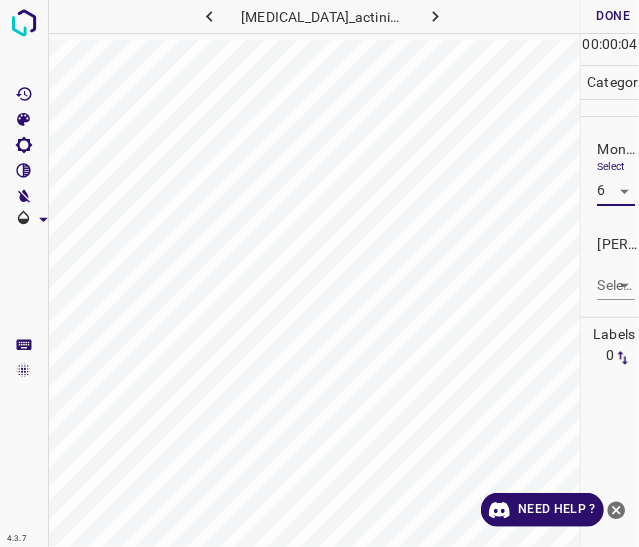 click on "4.3.7 lichen_planus_actinic17.jpg Done Skip 0 00   : 00   : 04   Categories Monk *  Select 6 6  Fitzpatrick *  Select ​ Labels   0 Categories 1 Monk 2  Fitzpatrick Tools Space Change between modes (Draw & Edit) I Auto labeling R Restore zoom M Zoom in N Zoom out Delete Delete selecte label Filters Z Restore filters X Saturation filter C Brightness filter V Contrast filter B Gray scale filter General O Download Need Help ? - Text - Hide - Delete" at bounding box center (319, 273) 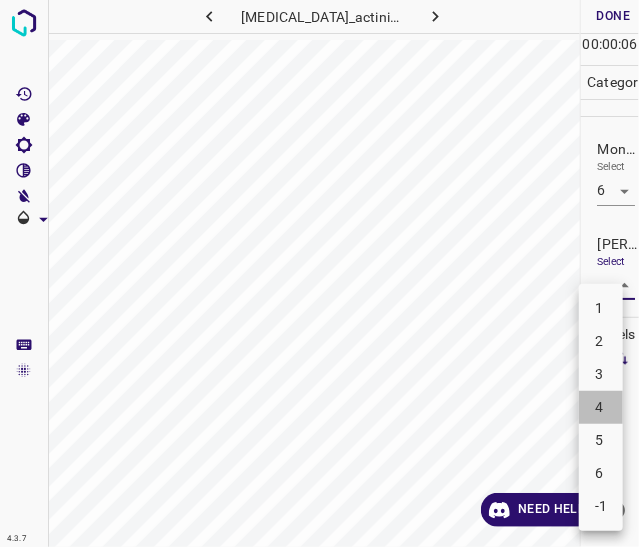 click on "4" at bounding box center (601, 407) 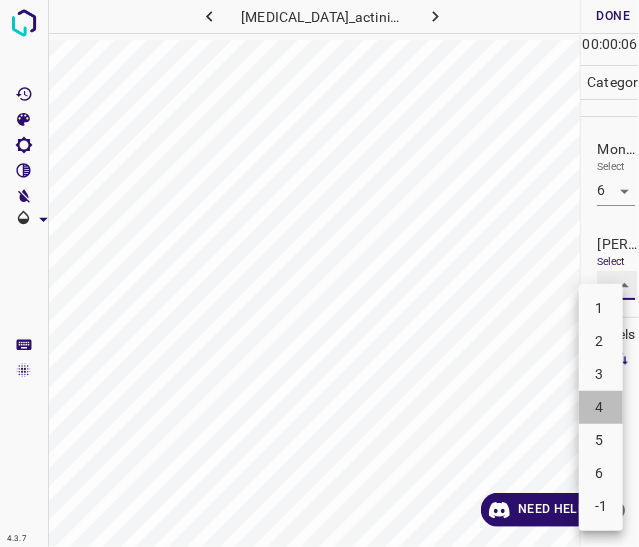type on "4" 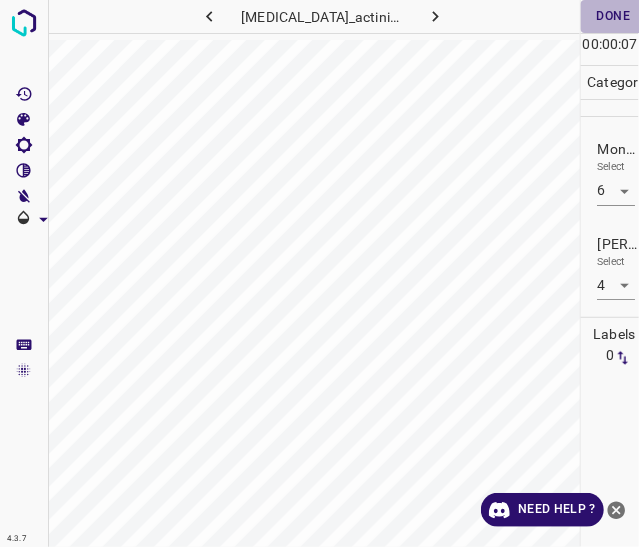 click on "Done" at bounding box center (613, 16) 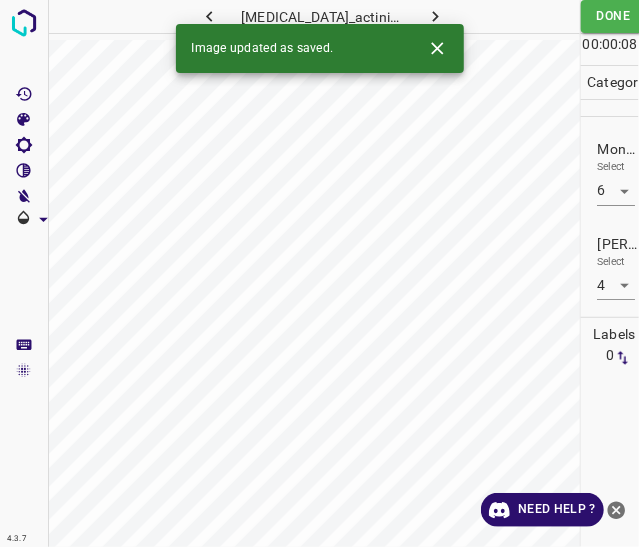 click 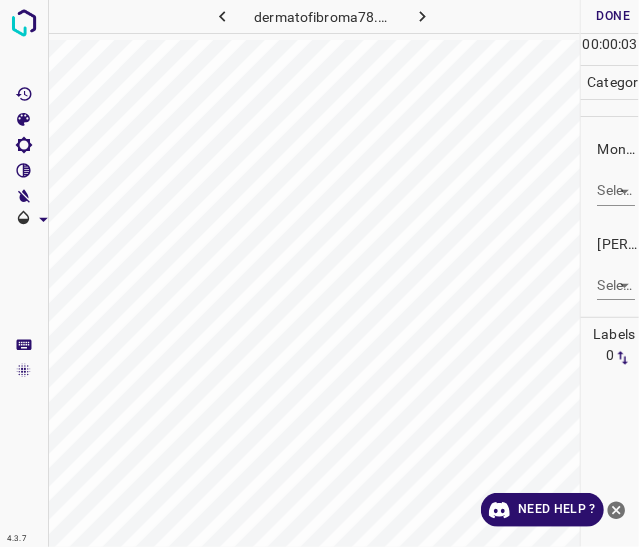 click on "4.3.7 dermatofibroma78.jpg Done Skip 0 00   : 00   : 03   Categories Monk *  Select ​  Fitzpatrick *  Select ​ Labels   0 Categories 1 Monk 2  Fitzpatrick Tools Space Change between modes (Draw & Edit) I Auto labeling R Restore zoom M Zoom in N Zoom out Delete Delete selecte label Filters Z Restore filters X Saturation filter C Brightness filter V Contrast filter B Gray scale filter General O Download Need Help ? - Text - Hide - Delete" at bounding box center [319, 273] 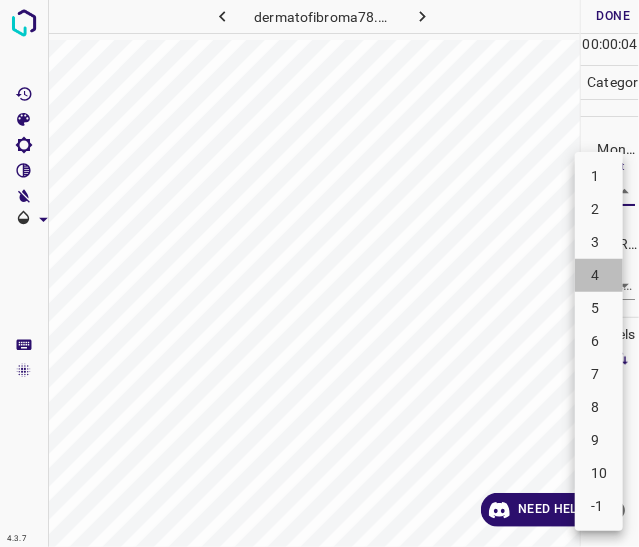 click on "4" at bounding box center (599, 275) 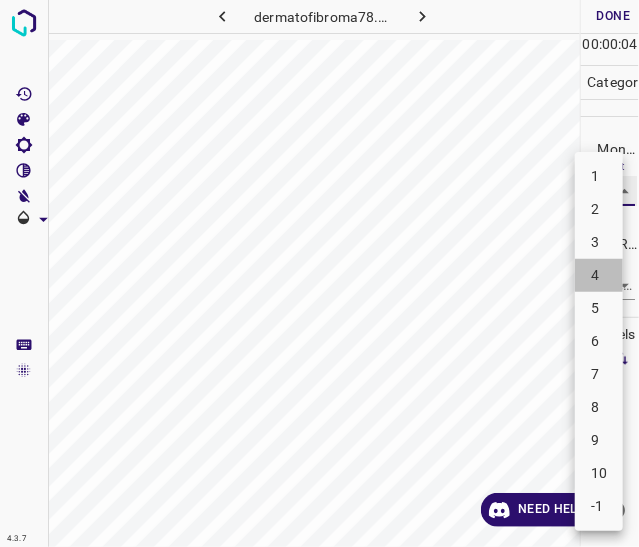 type on "4" 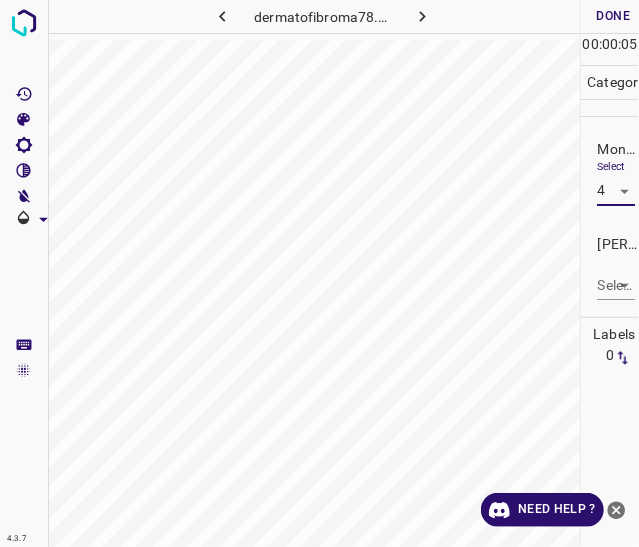 click on "4.3.7 dermatofibroma78.jpg Done Skip 0 00   : 00   : 05   Categories Monk *  Select 4 4  Fitzpatrick *  Select ​ Labels   0 Categories 1 Monk 2  Fitzpatrick Tools Space Change between modes (Draw & Edit) I Auto labeling R Restore zoom M Zoom in N Zoom out Delete Delete selecte label Filters Z Restore filters X Saturation filter C Brightness filter V Contrast filter B Gray scale filter General O Download Need Help ? - Text - Hide - Delete" at bounding box center (319, 273) 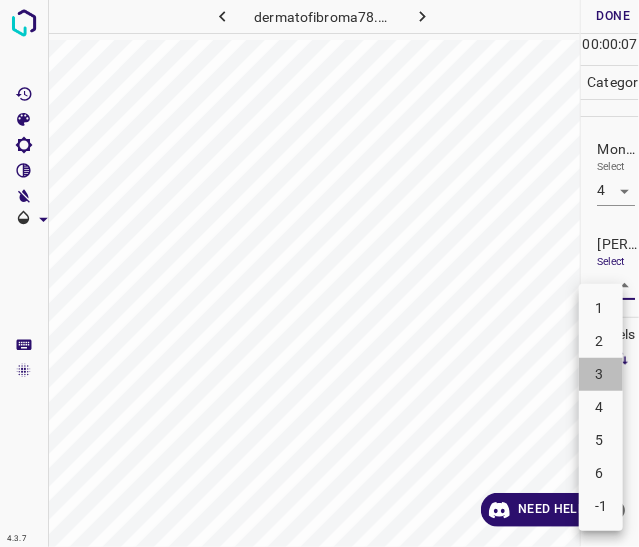 click on "3" at bounding box center [601, 374] 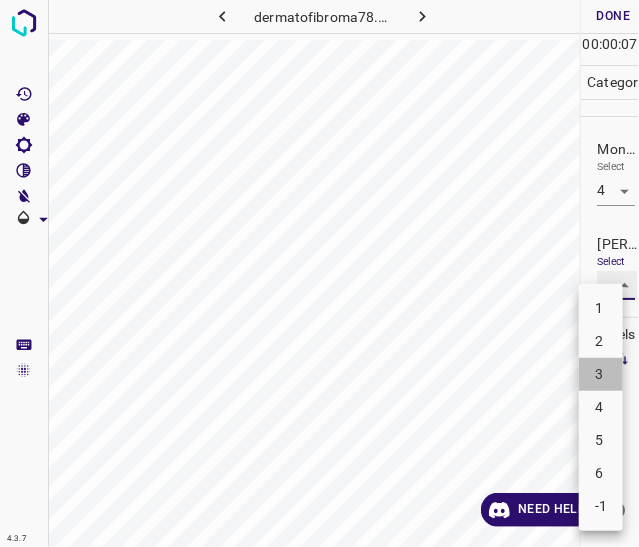 type on "3" 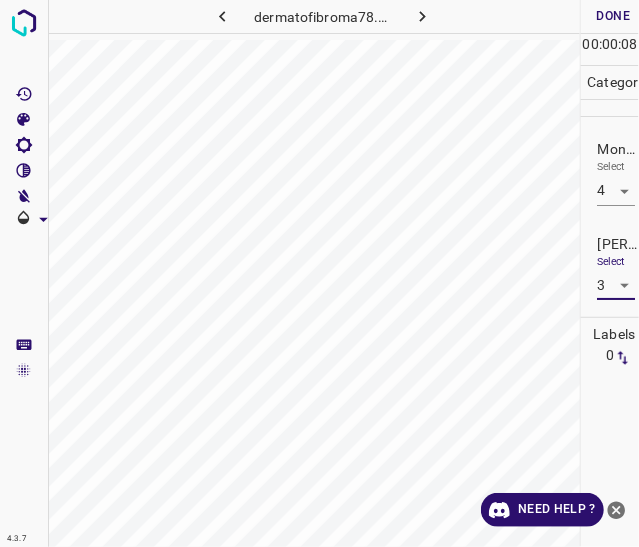 click on "00" at bounding box center [610, 44] 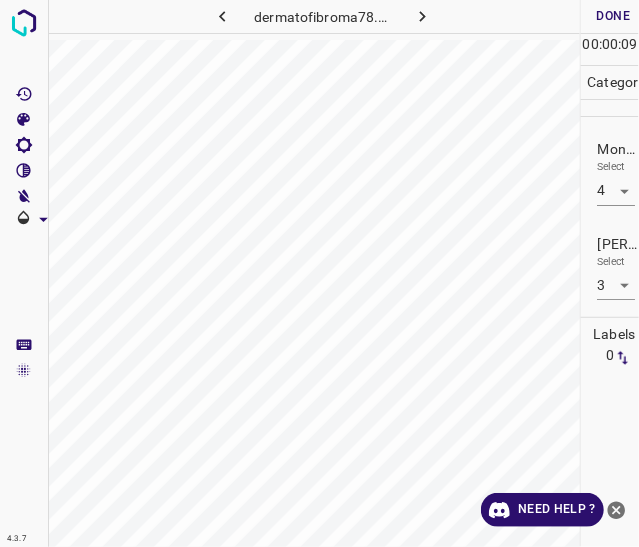 click on "Done" at bounding box center [613, 16] 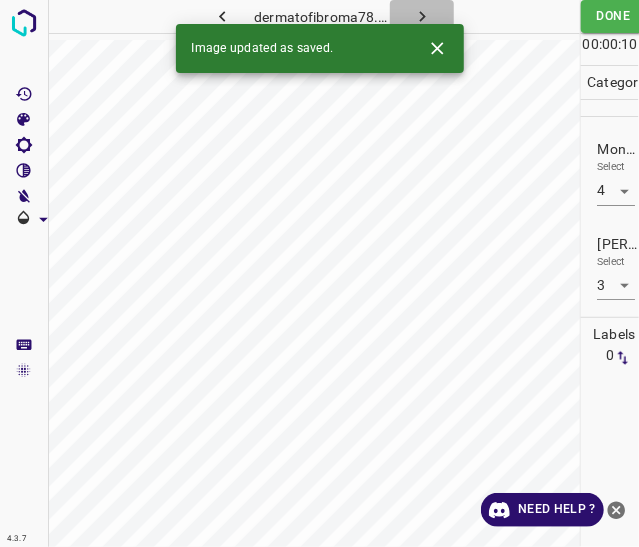 click 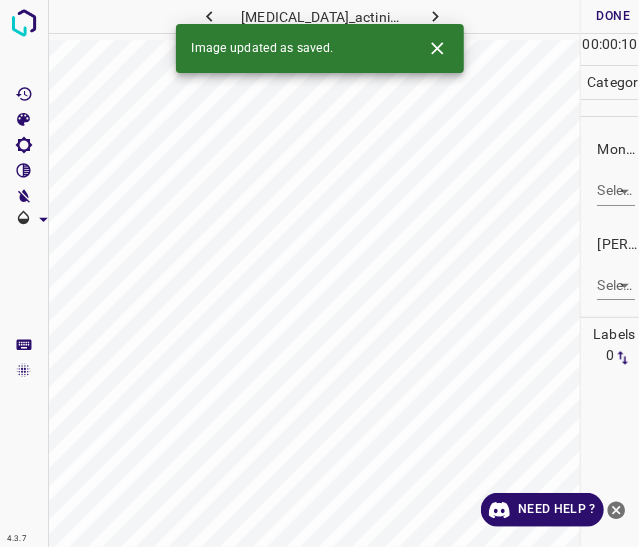 click on "4.3.7 lichen_planus_actinic32.jpg Done Skip 0 00   : 00   : 10   Categories Monk *  Select ​  Fitzpatrick *  Select ​ Labels   0 Categories 1 Monk 2  Fitzpatrick Tools Space Change between modes (Draw & Edit) I Auto labeling R Restore zoom M Zoom in N Zoom out Delete Delete selecte label Filters Z Restore filters X Saturation filter C Brightness filter V Contrast filter B Gray scale filter General O Download Image updated as saved. Need Help ? - Text - Hide - Delete" at bounding box center [319, 273] 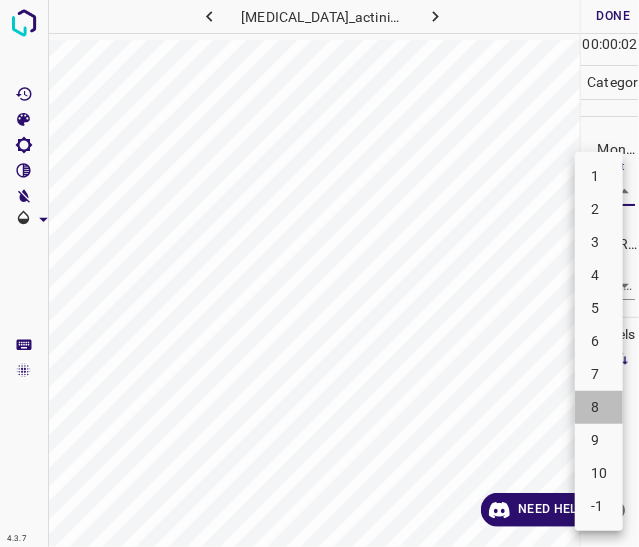 click on "8" at bounding box center [599, 407] 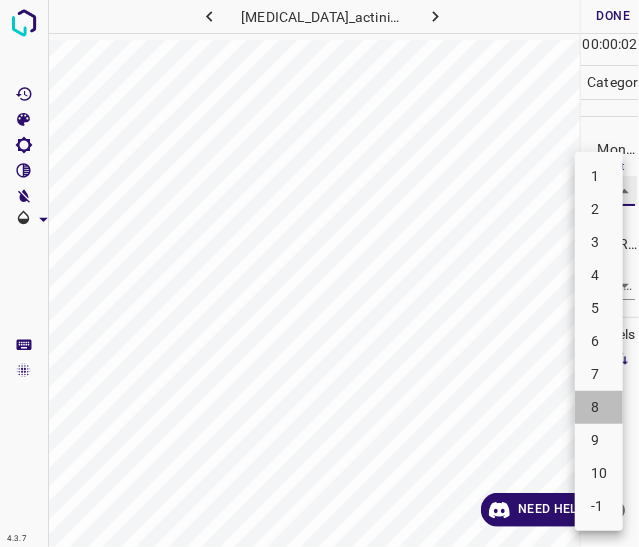 type on "8" 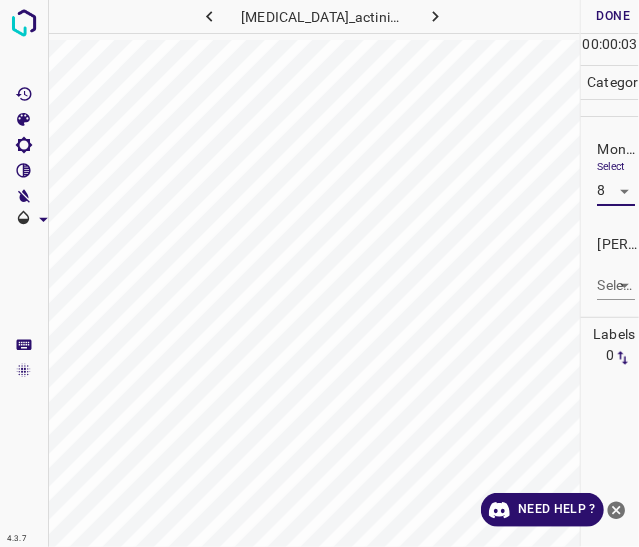 click on "4.3.7 lichen_planus_actinic32.jpg Done Skip 0 00   : 00   : 03   Categories Monk *  Select 8 8  Fitzpatrick *  Select ​ Labels   0 Categories 1 Monk 2  Fitzpatrick Tools Space Change between modes (Draw & Edit) I Auto labeling R Restore zoom M Zoom in N Zoom out Delete Delete selecte label Filters Z Restore filters X Saturation filter C Brightness filter V Contrast filter B Gray scale filter General O Download Need Help ? - Text - Hide - Delete" at bounding box center (319, 273) 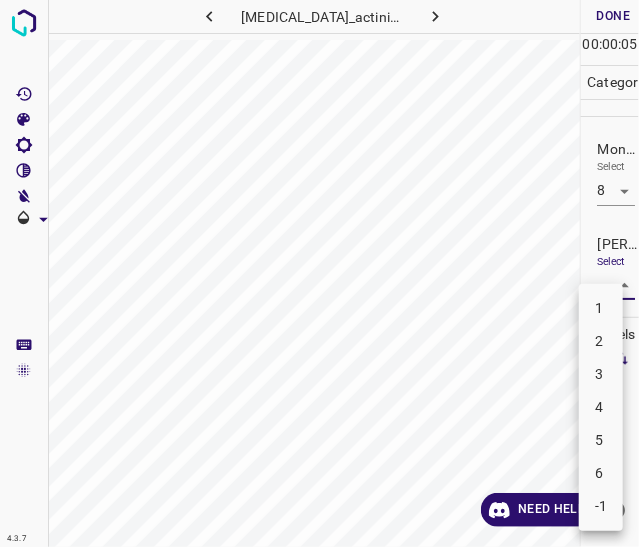 drag, startPoint x: 600, startPoint y: 421, endPoint x: 596, endPoint y: 437, distance: 16.492422 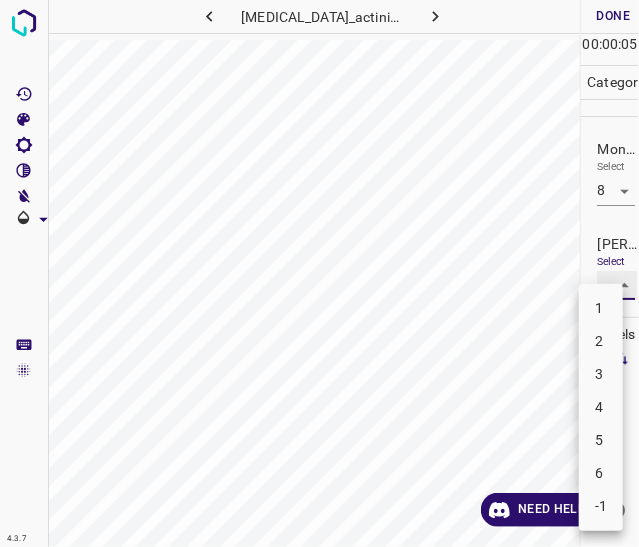 type on "5" 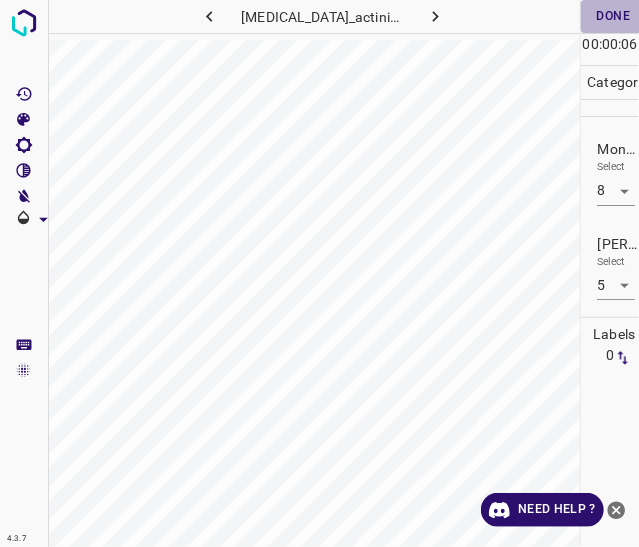 click on "Done" at bounding box center (613, 16) 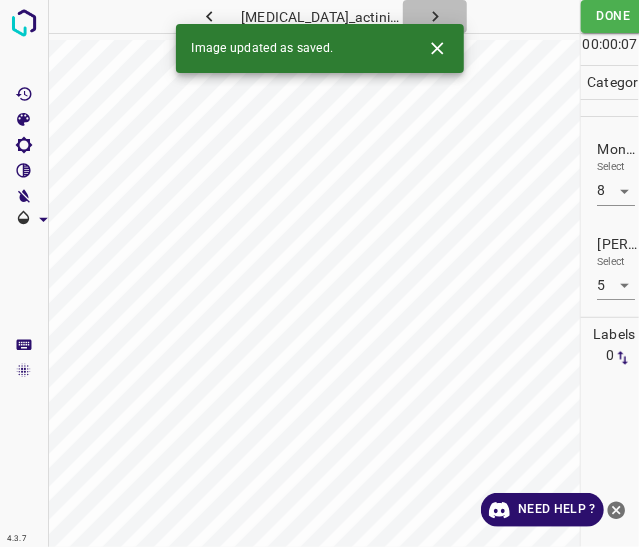 click at bounding box center (435, 16) 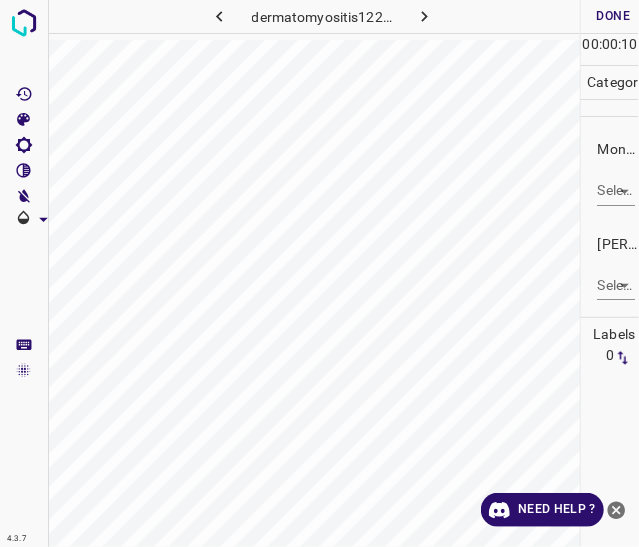 click on "4.3.7 dermatomyositis122.jpg Done Skip 0 00   : 00   : 10   Categories Monk *  Select ​  Fitzpatrick *  Select ​ Labels   0 Categories 1 Monk 2  Fitzpatrick Tools Space Change between modes (Draw & Edit) I Auto labeling R Restore zoom M Zoom in N Zoom out Delete Delete selecte label Filters Z Restore filters X Saturation filter C Brightness filter V Contrast filter B Gray scale filter General O Download Need Help ? - Text - Hide - Delete" at bounding box center [319, 273] 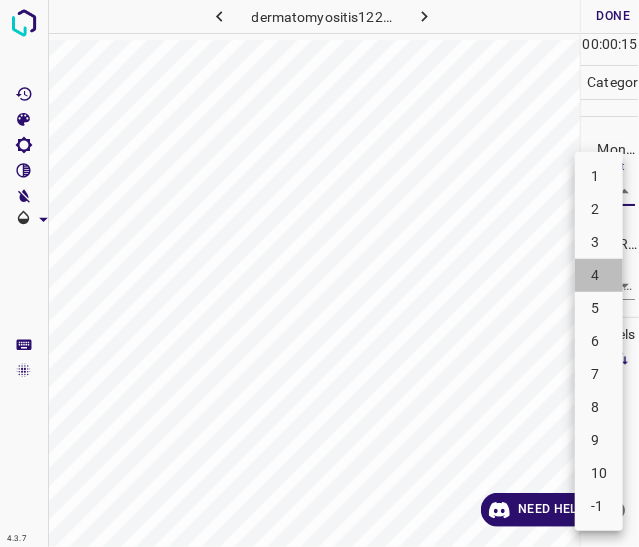 click on "4" at bounding box center (599, 275) 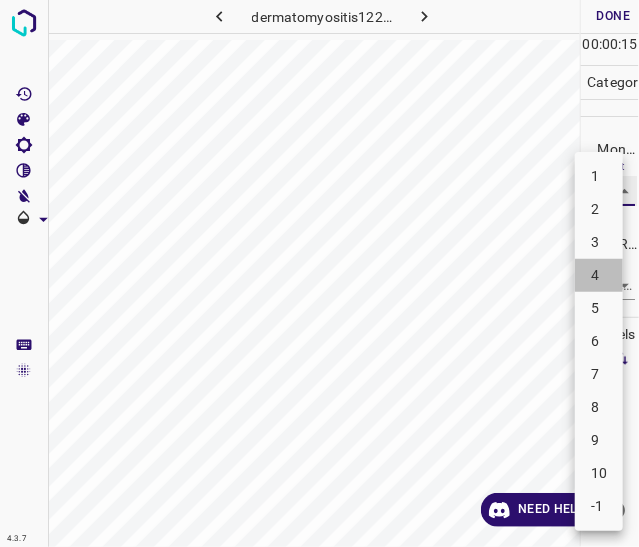 type on "4" 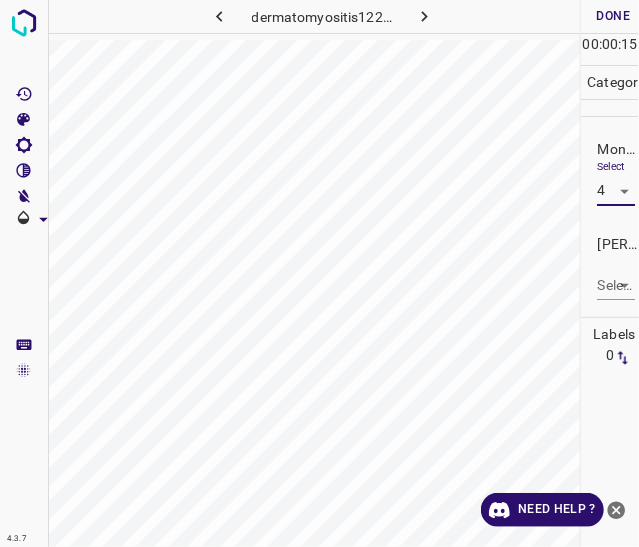 click on "4.3.7 dermatomyositis122.jpg Done Skip 0 00   : 00   : 15   Categories Monk *  Select 4 4  Fitzpatrick *  Select ​ Labels   0 Categories 1 Monk 2  Fitzpatrick Tools Space Change between modes (Draw & Edit) I Auto labeling R Restore zoom M Zoom in N Zoom out Delete Delete selecte label Filters Z Restore filters X Saturation filter C Brightness filter V Contrast filter B Gray scale filter General O Download Need Help ? - Text - Hide - Delete" at bounding box center [319, 273] 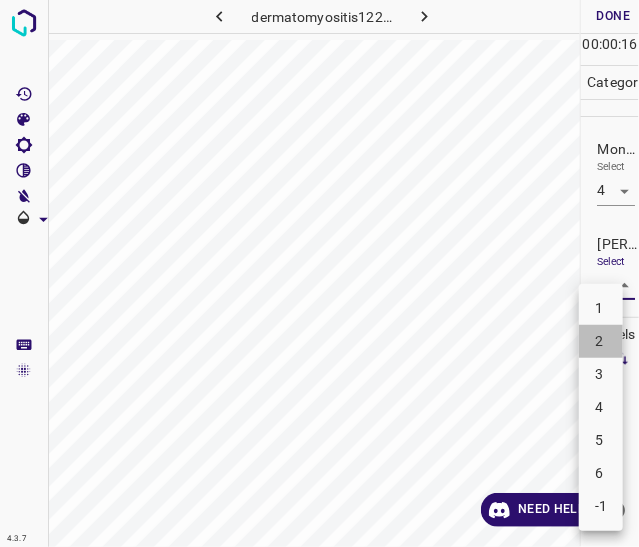 click on "2" at bounding box center [601, 341] 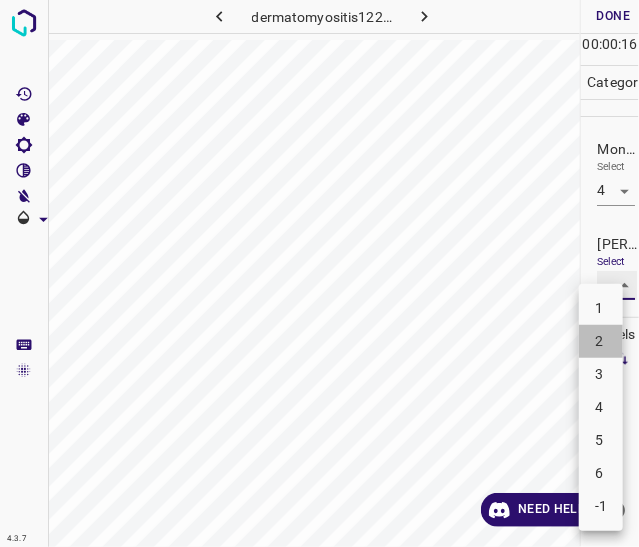 type on "2" 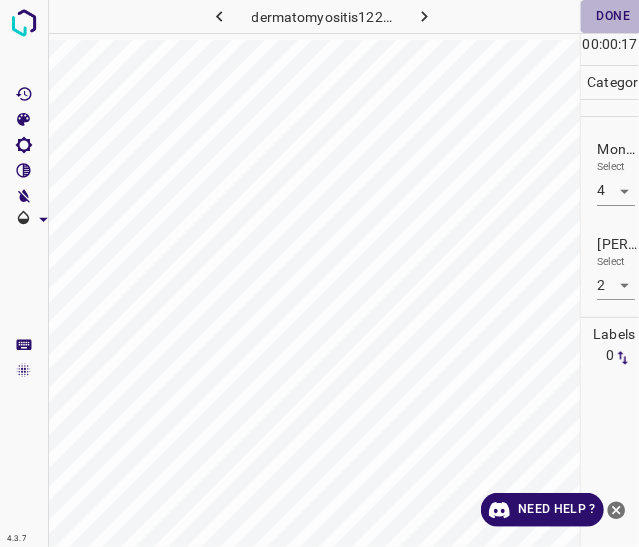 click on "Done" at bounding box center (613, 16) 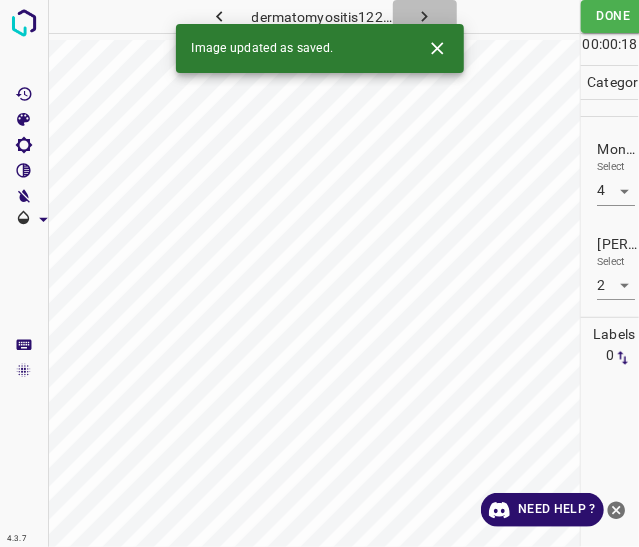 click at bounding box center [425, 16] 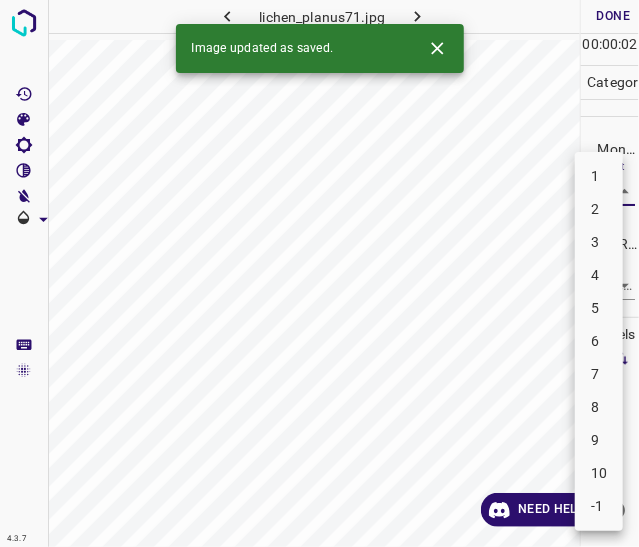 click on "4.3.7 lichen_planus71.jpg Done Skip 0 00   : 00   : 02   Categories Monk *  Select ​  Fitzpatrick *  Select ​ Labels   0 Categories 1 Monk 2  Fitzpatrick Tools Space Change between modes (Draw & Edit) I Auto labeling R Restore zoom M Zoom in N Zoom out Delete Delete selecte label Filters Z Restore filters X Saturation filter C Brightness filter V Contrast filter B Gray scale filter General O Download Image updated as saved. Need Help ? - Text - Hide - Delete 1 2 3 4 5 6 7 8 9 10 -1" at bounding box center (319, 273) 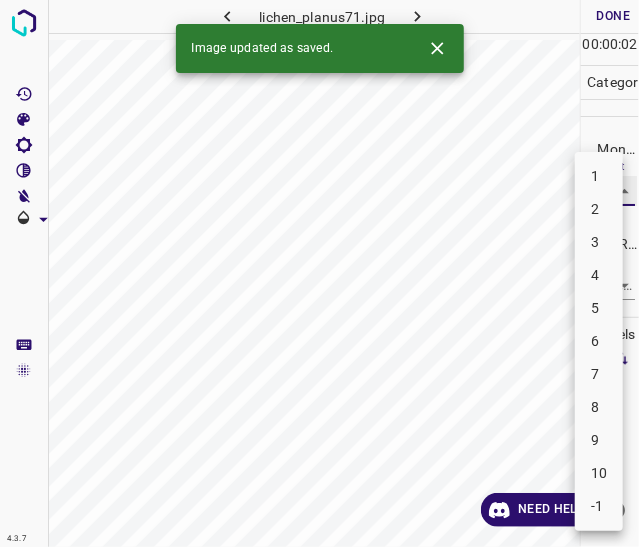 type on "3" 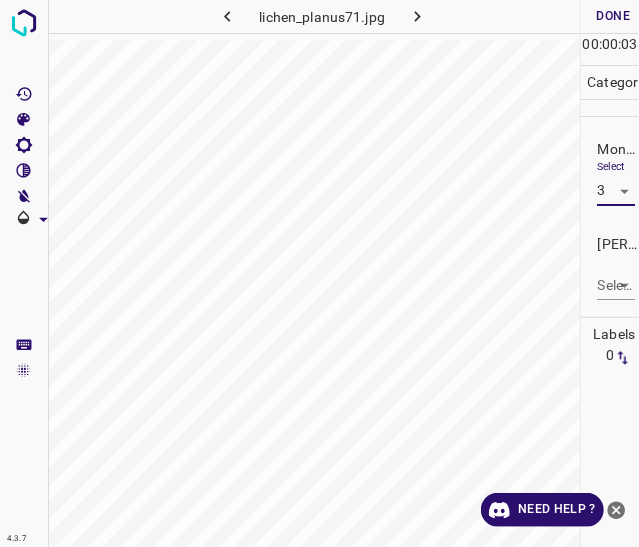 click on "4.3.7 lichen_planus71.jpg Done Skip 0 00   : 00   : 03   Categories Monk *  Select 3 3  Fitzpatrick *  Select ​ Labels   0 Categories 1 Monk 2  Fitzpatrick Tools Space Change between modes (Draw & Edit) I Auto labeling R Restore zoom M Zoom in N Zoom out Delete Delete selecte label Filters Z Restore filters X Saturation filter C Brightness filter V Contrast filter B Gray scale filter General O Download Need Help ? - Text - Hide - Delete" at bounding box center [319, 273] 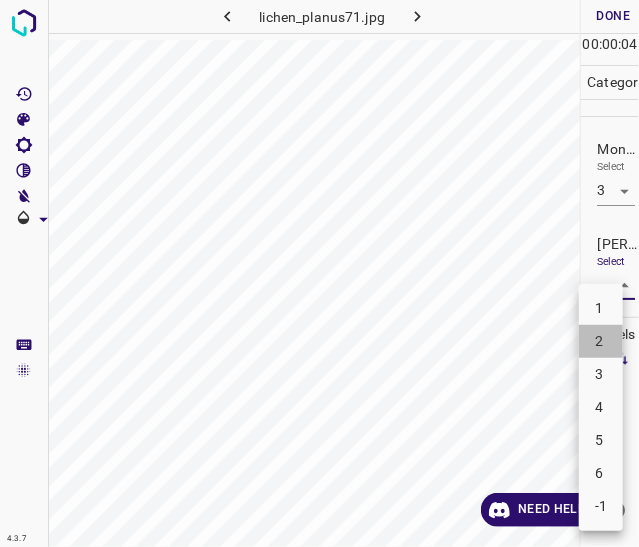 click on "2" at bounding box center [601, 341] 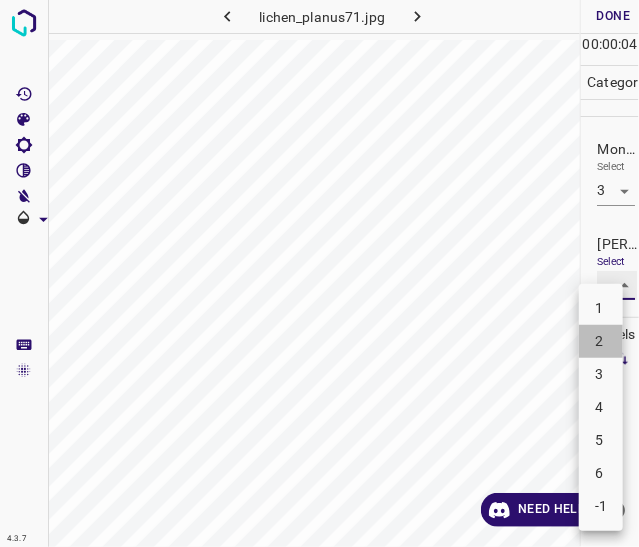 type on "2" 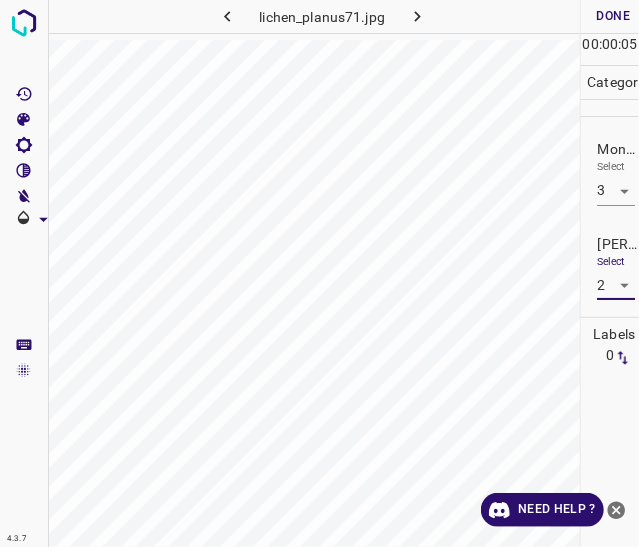click on "Done" at bounding box center (613, 16) 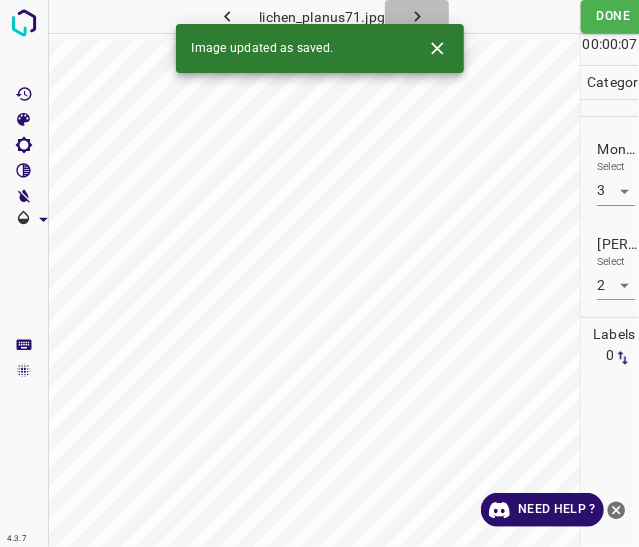 click 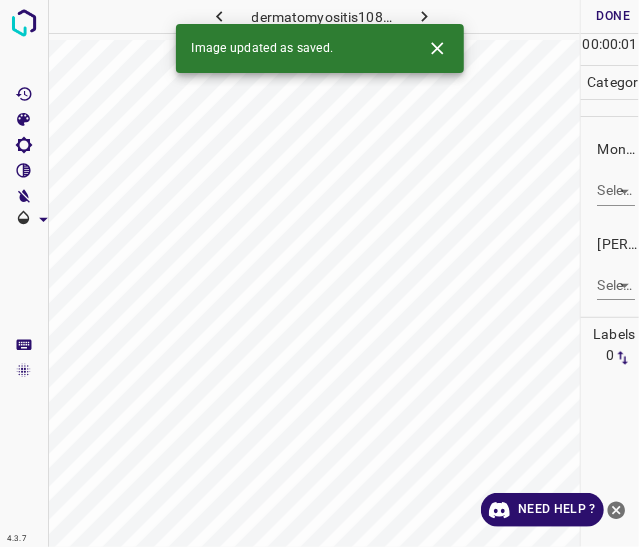 click on "4.3.7 dermatomyositis108.jpg Done Skip 0 00   : 00   : 01   Categories Monk *  Select ​  Fitzpatrick *  Select ​ Labels   0 Categories 1 Monk 2  Fitzpatrick Tools Space Change between modes (Draw & Edit) I Auto labeling R Restore zoom M Zoom in N Zoom out Delete Delete selecte label Filters Z Restore filters X Saturation filter C Brightness filter V Contrast filter B Gray scale filter General O Download Image updated as saved. Need Help ? - Text - Hide - Delete" at bounding box center (319, 273) 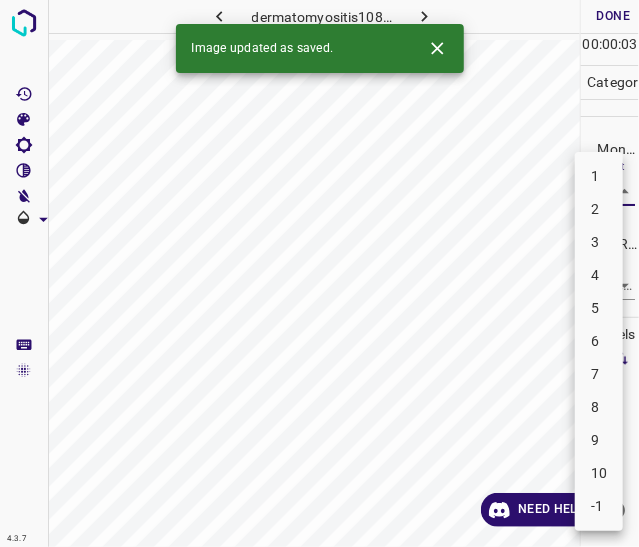 click on "3" at bounding box center (599, 242) 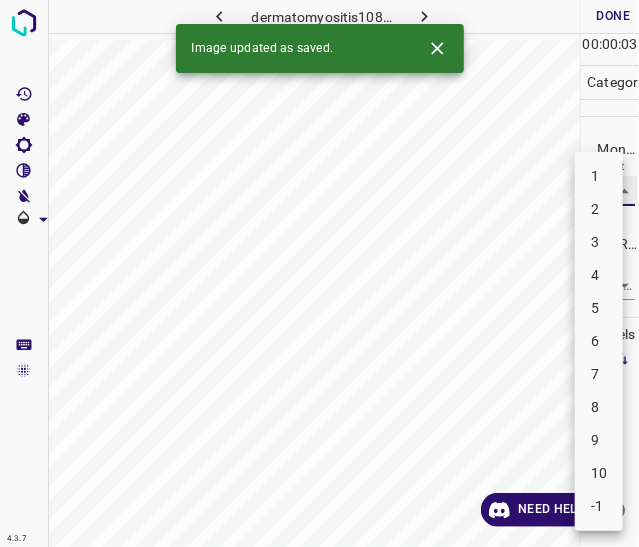 type on "3" 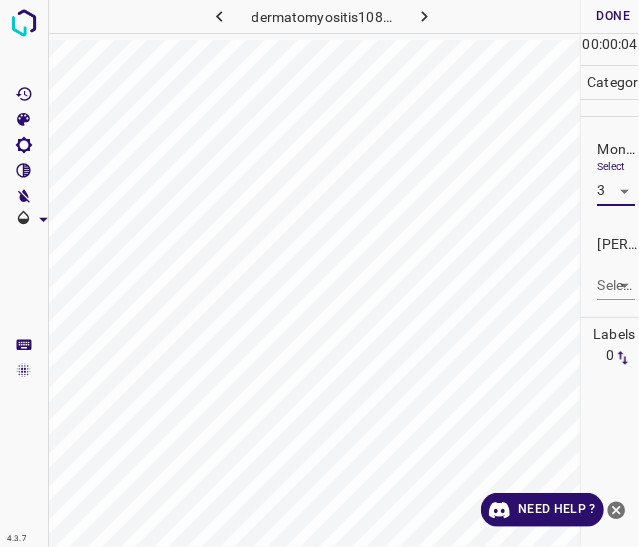 click on "4.3.7 dermatomyositis108.jpg Done Skip 0 00   : 00   : 04   Categories Monk *  Select 3 3  Fitzpatrick *  Select ​ Labels   0 Categories 1 Monk 2  Fitzpatrick Tools Space Change between modes (Draw & Edit) I Auto labeling R Restore zoom M Zoom in N Zoom out Delete Delete selecte label Filters Z Restore filters X Saturation filter C Brightness filter V Contrast filter B Gray scale filter General O Download Need Help ? - Text - Hide - Delete" at bounding box center (319, 273) 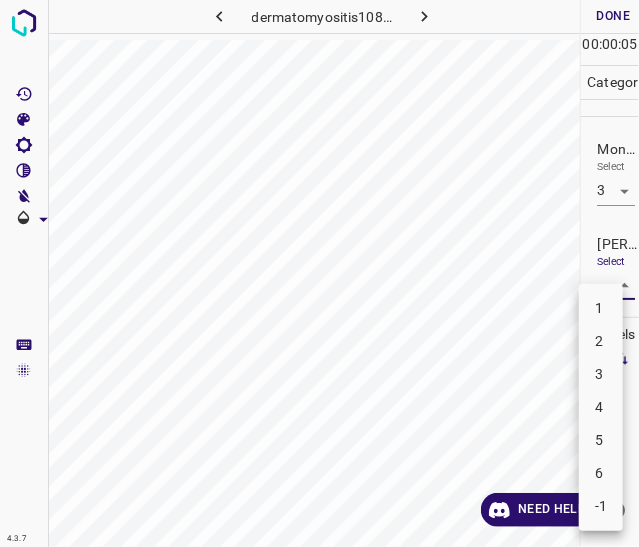 click on "2" at bounding box center (601, 341) 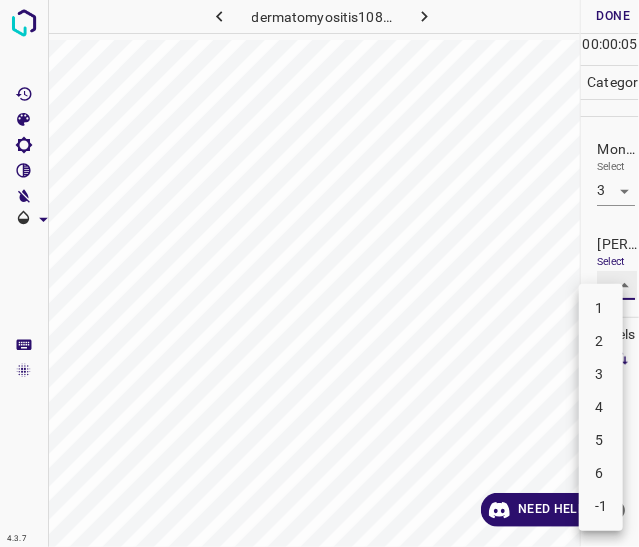 type on "2" 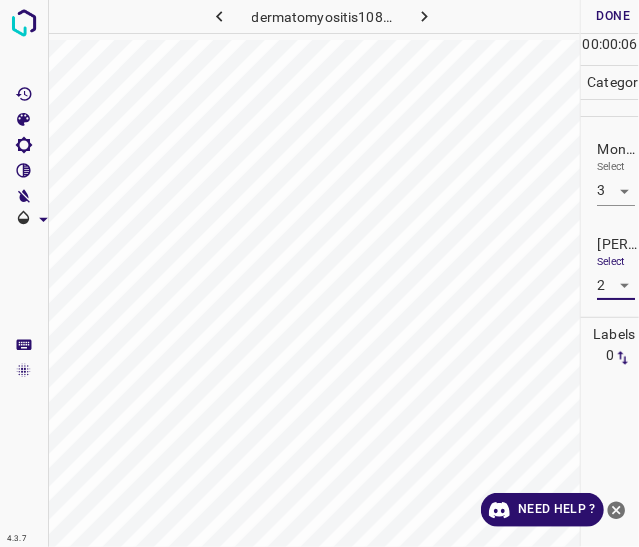 click on "Done" at bounding box center [613, 16] 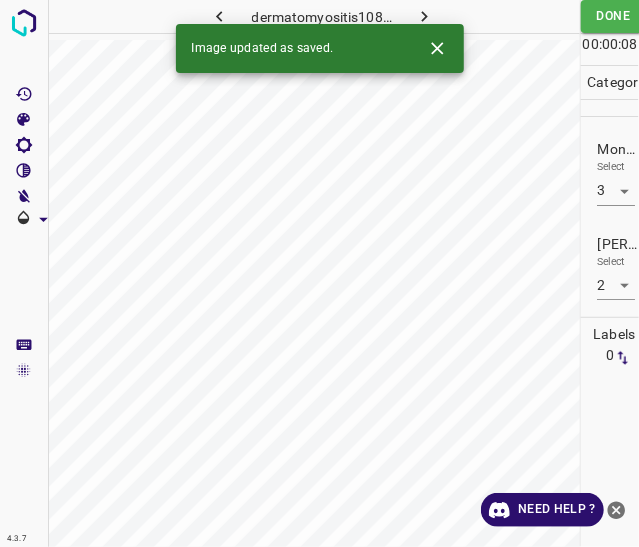 click 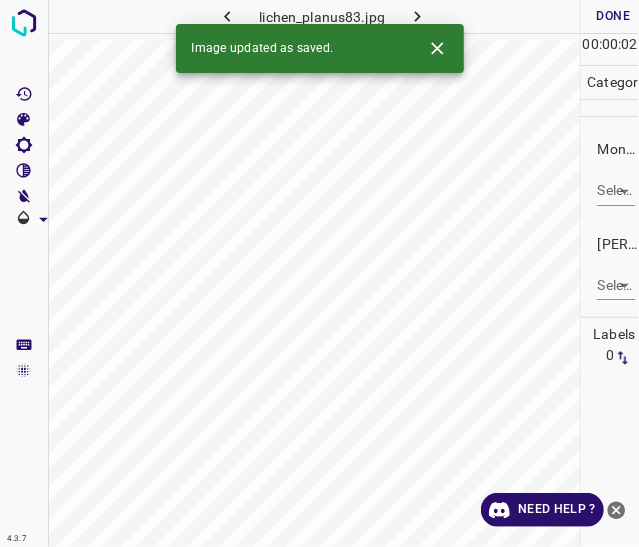 click on "4.3.7 lichen_planus83.jpg Done Skip 0 00   : 00   : 02   Categories Monk *  Select ​  Fitzpatrick *  Select ​ Labels   0 Categories 1 Monk 2  Fitzpatrick Tools Space Change between modes (Draw & Edit) I Auto labeling R Restore zoom M Zoom in N Zoom out Delete Delete selecte label Filters Z Restore filters X Saturation filter C Brightness filter V Contrast filter B Gray scale filter General O Download Image updated as saved. Need Help ? - Text - Hide - Delete" at bounding box center (319, 273) 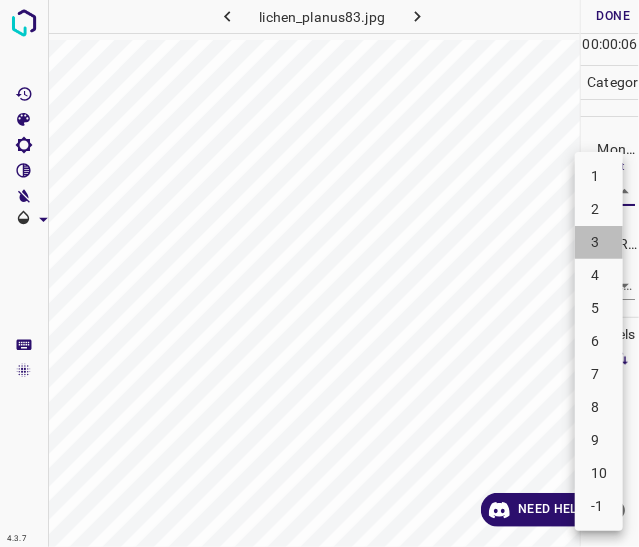 click on "3" at bounding box center (599, 242) 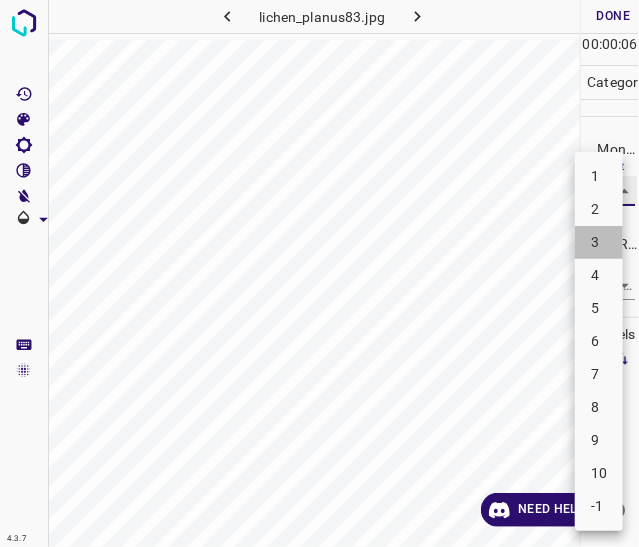 type on "3" 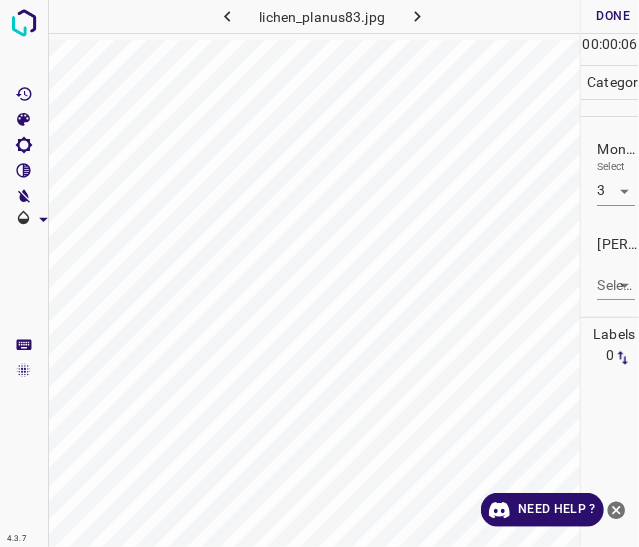 click on "[PERSON_NAME] *  Select ​" at bounding box center [610, 267] 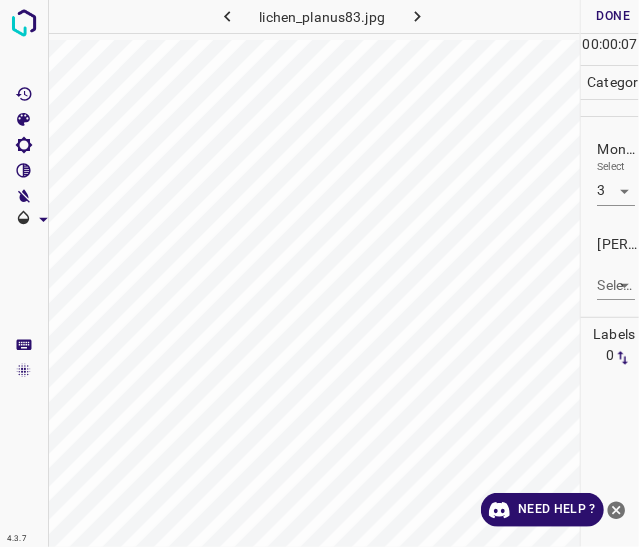 click on "4.3.7 lichen_planus83.jpg Done Skip 0 00   : 00   : 07   Categories Monk *  Select 3 3  Fitzpatrick *  Select ​ Labels   0 Categories 1 Monk 2  Fitzpatrick Tools Space Change between modes (Draw & Edit) I Auto labeling R Restore zoom M Zoom in N Zoom out Delete Delete selecte label Filters Z Restore filters X Saturation filter C Brightness filter V Contrast filter B Gray scale filter General O Download Need Help ? - Text - Hide - Delete" at bounding box center (319, 273) 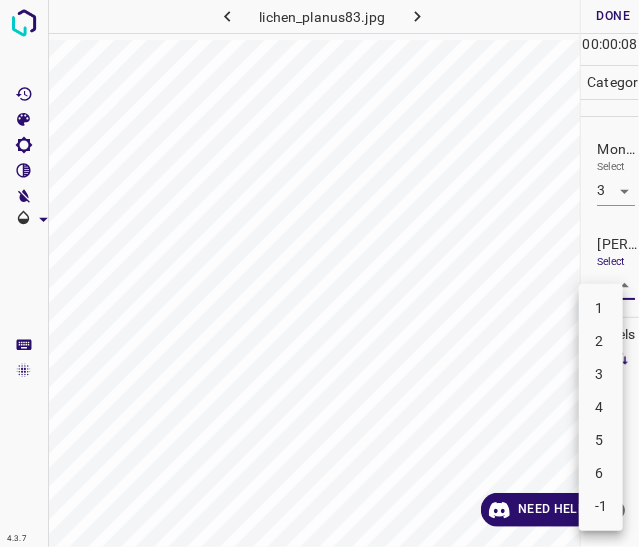 click on "2" at bounding box center [601, 341] 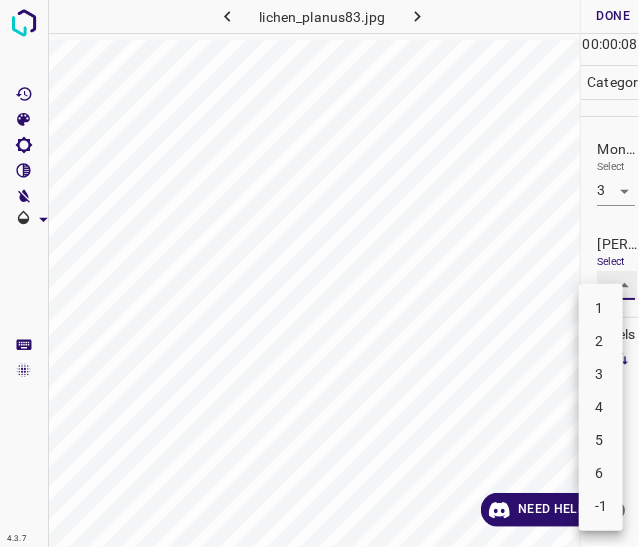 type on "2" 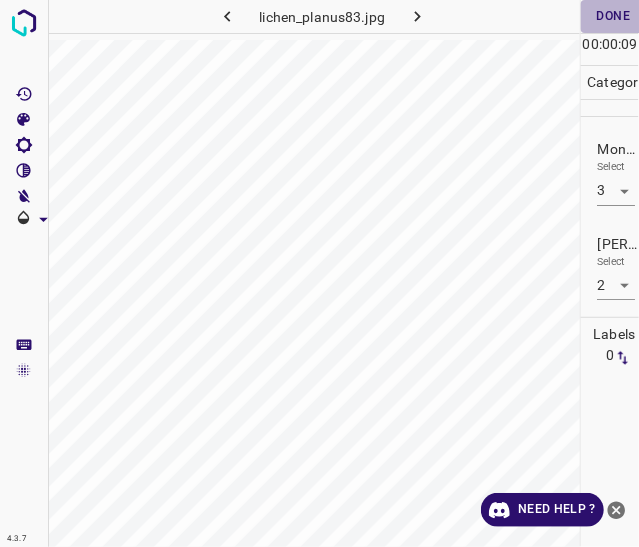 click on "Done" at bounding box center (613, 16) 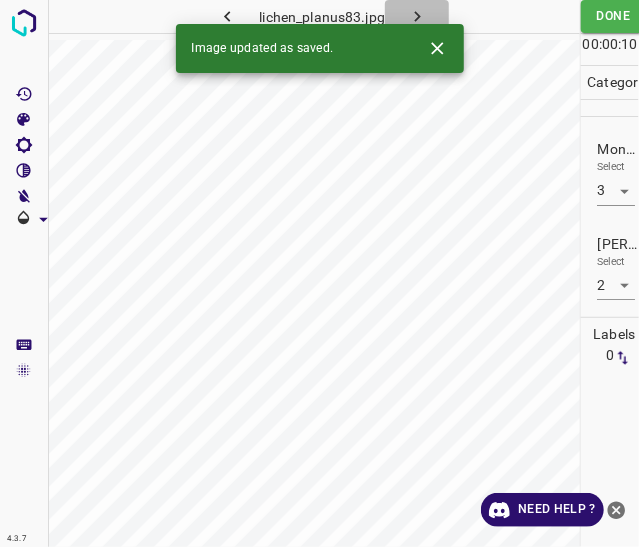 click 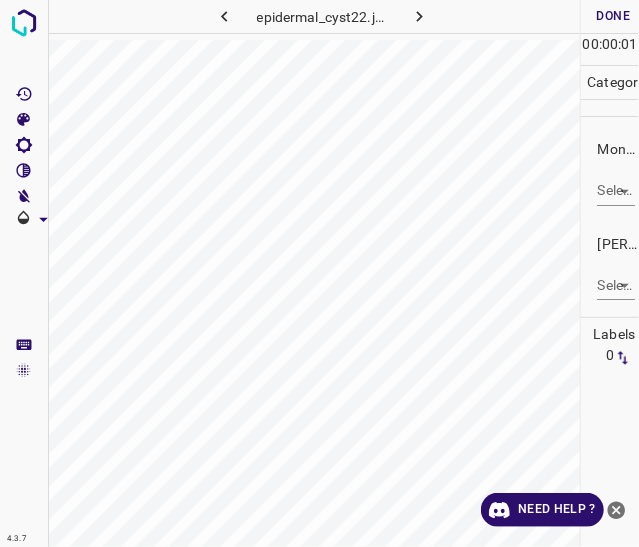click on "4.3.7 epidermal_cyst22.jpg Done Skip 0 00   : 00   : 01   Categories Monk *  Select ​  Fitzpatrick *  Select ​ Labels   0 Categories 1 Monk 2  Fitzpatrick Tools Space Change between modes (Draw & Edit) I Auto labeling R Restore zoom M Zoom in N Zoom out Delete Delete selecte label Filters Z Restore filters X Saturation filter C Brightness filter V Contrast filter B Gray scale filter General O Download Need Help ? - Text - Hide - Delete" at bounding box center (319, 273) 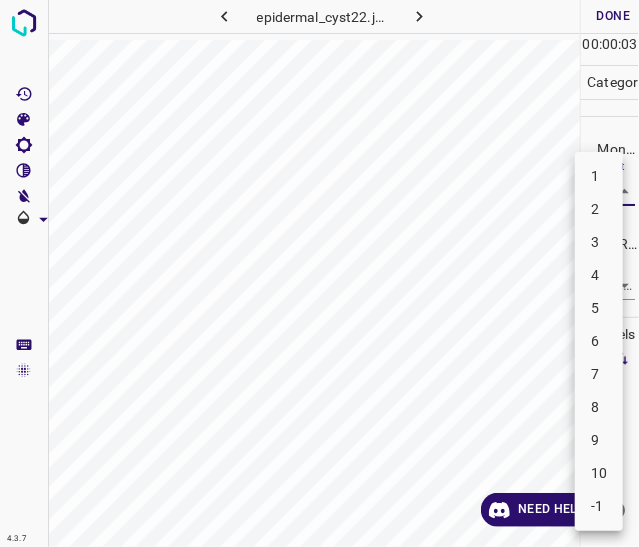click on "4" at bounding box center [599, 275] 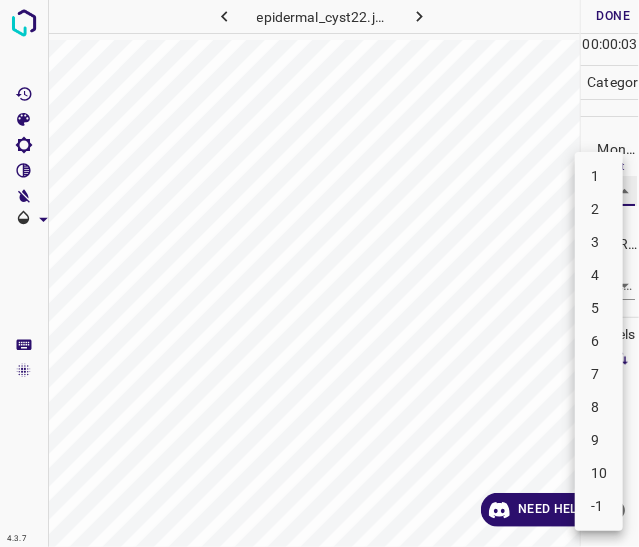 type on "4" 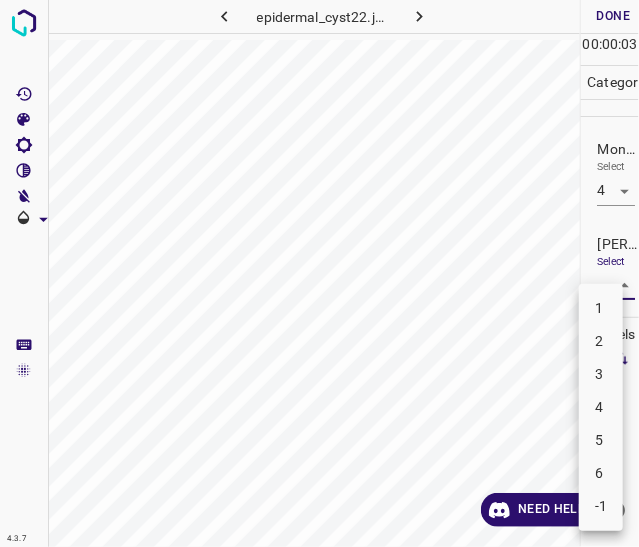 click on "4.3.7 epidermal_cyst22.jpg Done Skip 0 00   : 00   : 03   Categories Monk *  Select 4 4  Fitzpatrick *  Select ​ Labels   0 Categories 1 Monk 2  Fitzpatrick Tools Space Change between modes (Draw & Edit) I Auto labeling R Restore zoom M Zoom in N Zoom out Delete Delete selecte label Filters Z Restore filters X Saturation filter C Brightness filter V Contrast filter B Gray scale filter General O Download Need Help ? - Text - Hide - Delete 1 2 3 4 5 6 -1" at bounding box center (319, 273) 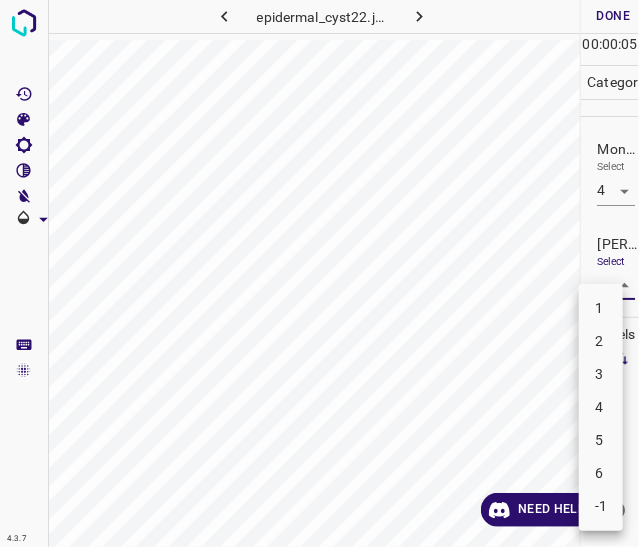 drag, startPoint x: 610, startPoint y: 357, endPoint x: 610, endPoint y: 342, distance: 15 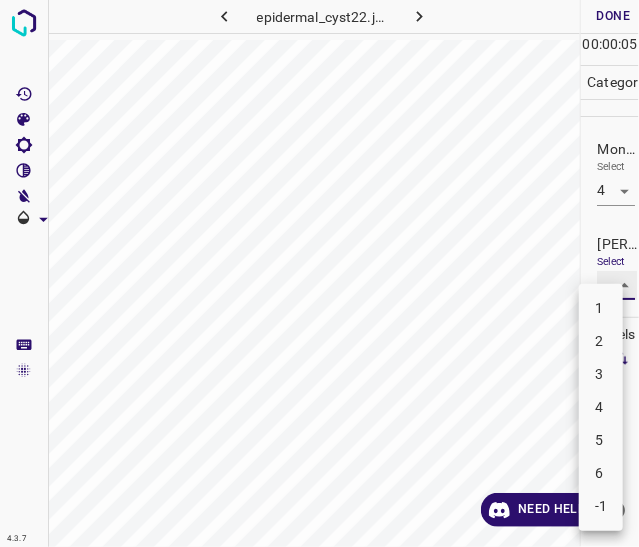 type on "2" 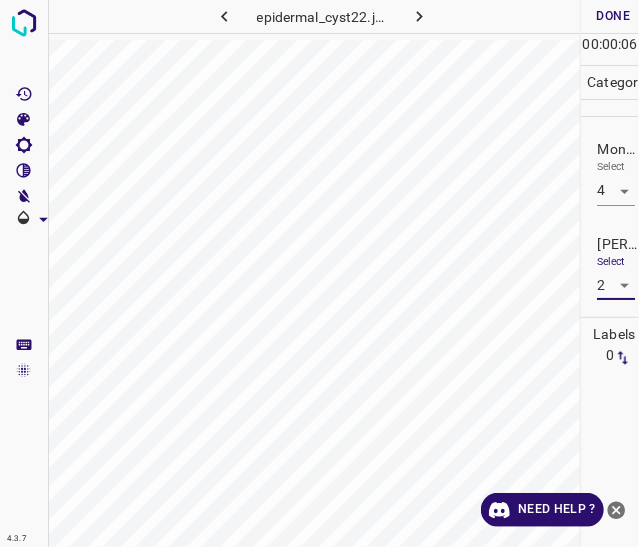 click on "Done" at bounding box center [613, 16] 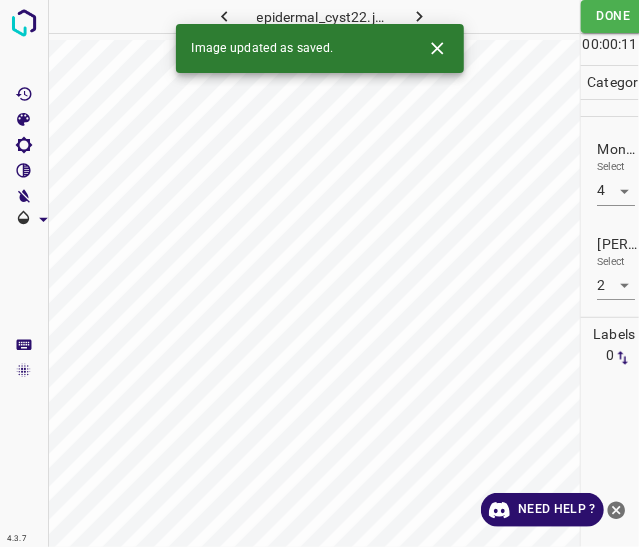 click 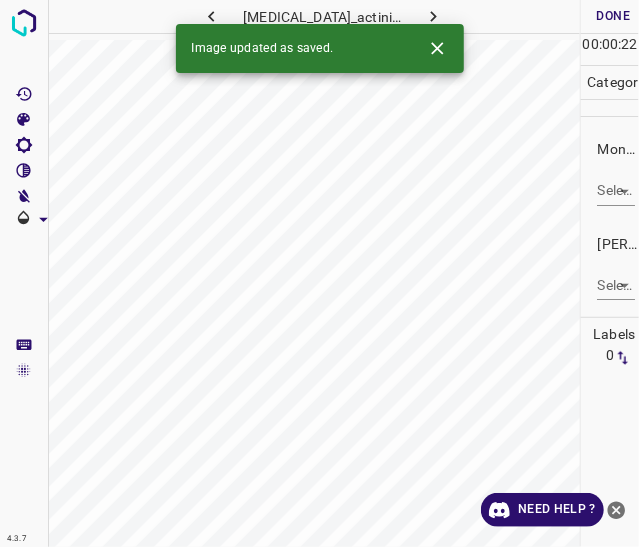 click on "Monk *  Select ​" at bounding box center (610, 172) 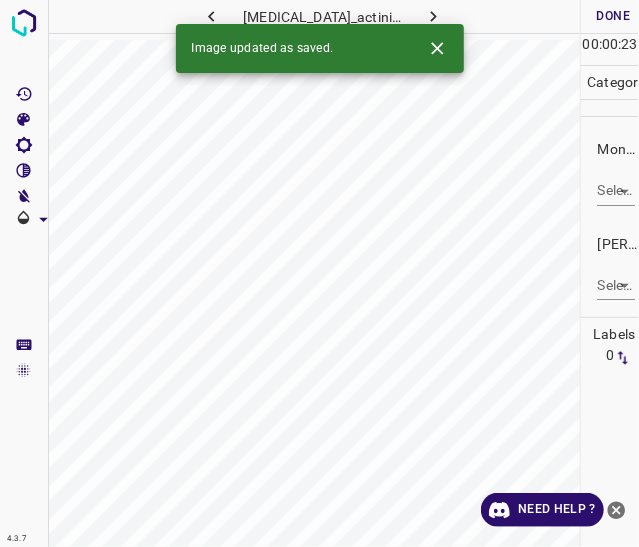 click on "4.3.7 lichen_planus_actinic7.jpg Done Skip 0 00   : 00   : 23   Categories Monk *  Select ​  Fitzpatrick *  Select ​ Labels   0 Categories 1 Monk 2  Fitzpatrick Tools Space Change between modes (Draw & Edit) I Auto labeling R Restore zoom M Zoom in N Zoom out Delete Delete selecte label Filters Z Restore filters X Saturation filter C Brightness filter V Contrast filter B Gray scale filter General O Download Image updated as saved. Need Help ? - Text - Hide - Delete" at bounding box center [319, 273] 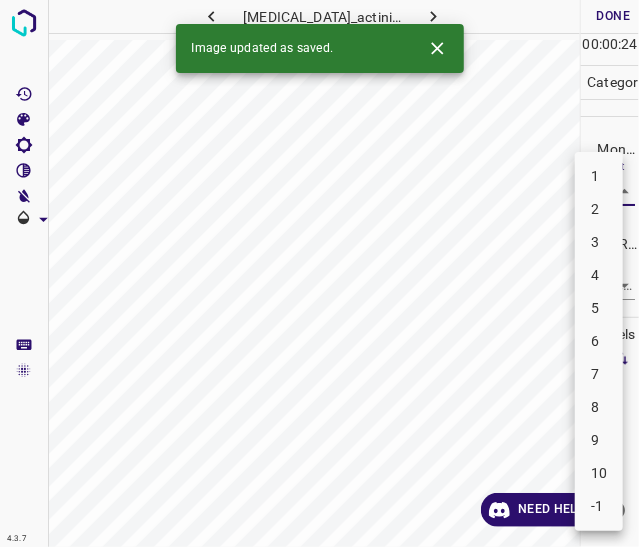 click on "8" at bounding box center (599, 407) 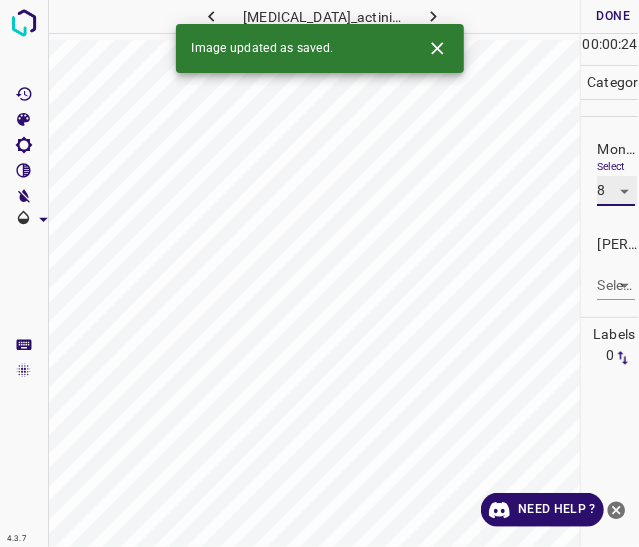 type on "8" 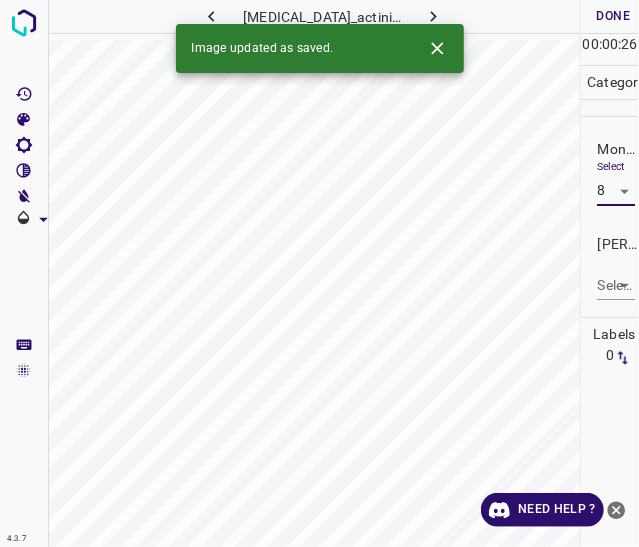 click on "4.3.7 lichen_planus_actinic7.jpg Done Skip 0 00   : 00   : 26   Categories Monk *  Select 8 8  Fitzpatrick *  Select ​ Labels   0 Categories 1 Monk 2  Fitzpatrick Tools Space Change between modes (Draw & Edit) I Auto labeling R Restore zoom M Zoom in N Zoom out Delete Delete selecte label Filters Z Restore filters X Saturation filter C Brightness filter V Contrast filter B Gray scale filter General O Download Image updated as saved. Need Help ? - Text - Hide - Delete" at bounding box center [319, 273] 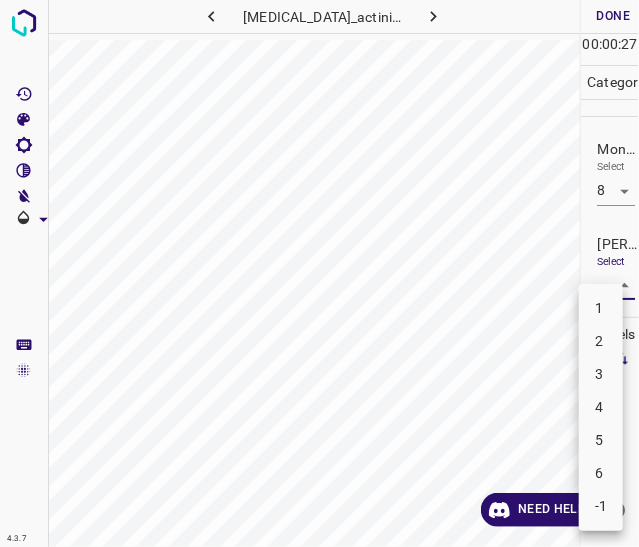click on "5" at bounding box center (601, 440) 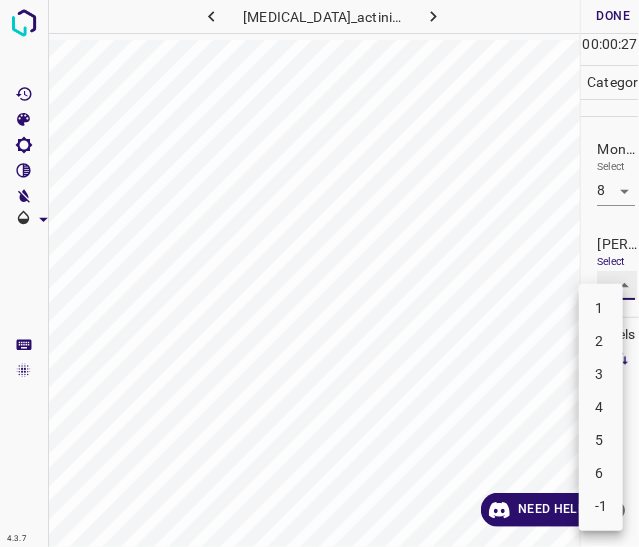 type on "5" 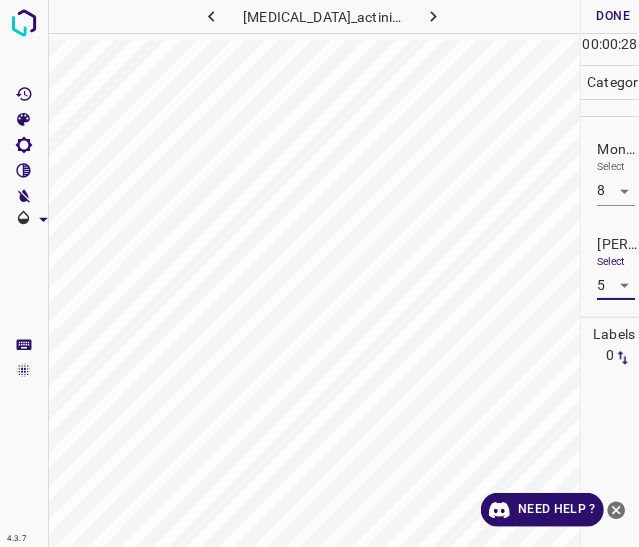 click on "Done" at bounding box center (613, 16) 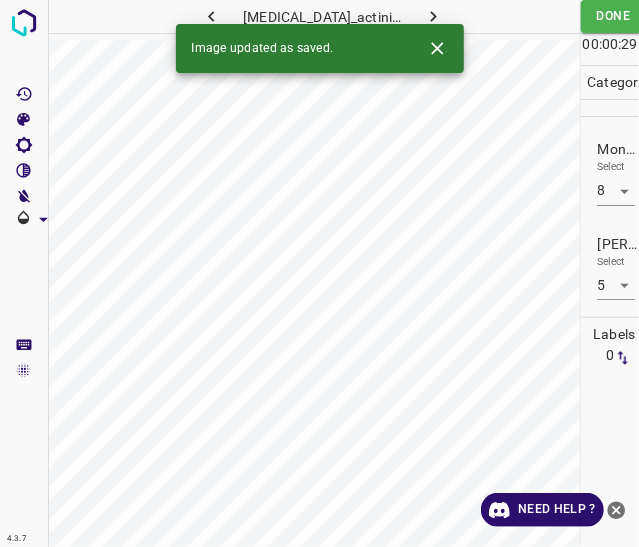 click on "Image updated as saved." at bounding box center (320, 48) 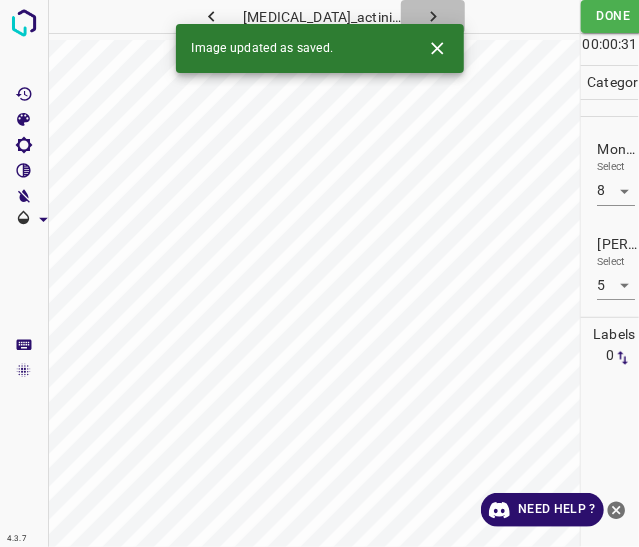 click 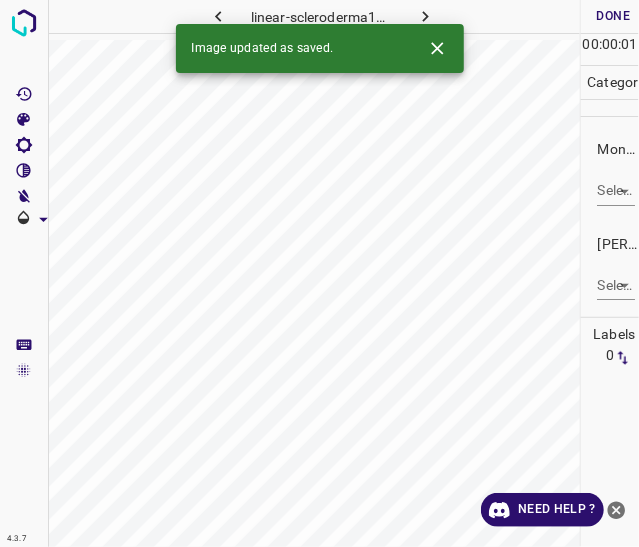 click on "4.3.7 linear-scleroderma16.jpg Done Skip 0 00   : 00   : 01   Categories Monk *  Select ​  Fitzpatrick *  Select ​ Labels   0 Categories 1 Monk 2  Fitzpatrick Tools Space Change between modes (Draw & Edit) I Auto labeling R Restore zoom M Zoom in N Zoom out Delete Delete selecte label Filters Z Restore filters X Saturation filter C Brightness filter V Contrast filter B Gray scale filter General O Download Image updated as saved. Need Help ? - Text - Hide - Delete" at bounding box center (319, 273) 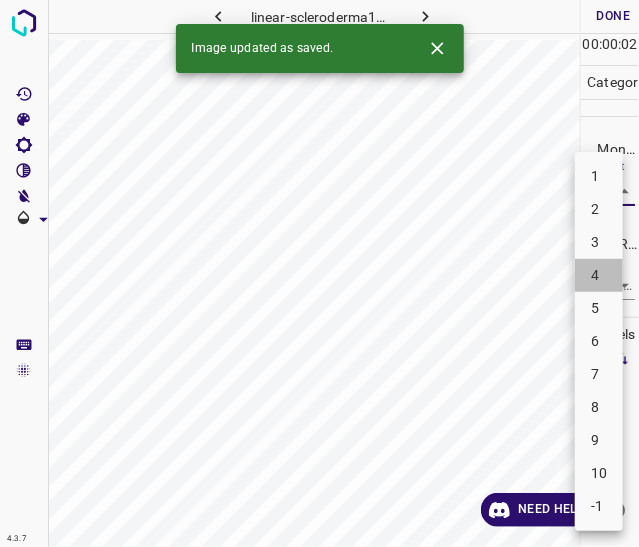 click on "4" at bounding box center [599, 275] 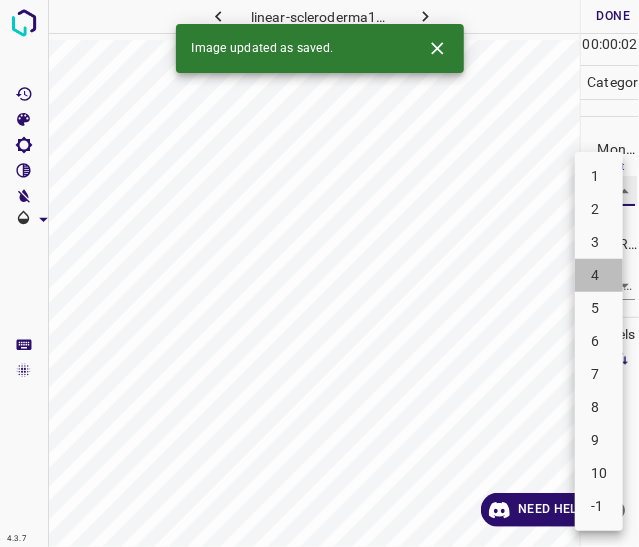 type on "4" 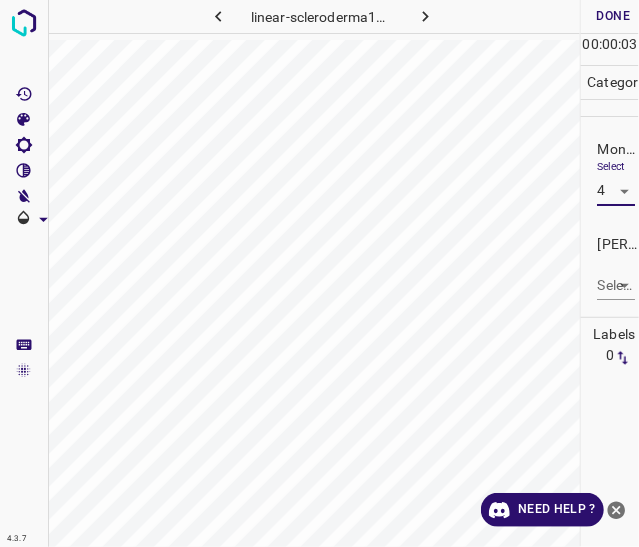 click on "4.3.7 linear-scleroderma16.jpg Done Skip 0 00   : 00   : 03   Categories Monk *  Select 4 4  Fitzpatrick *  Select ​ Labels   0 Categories 1 Monk 2  Fitzpatrick Tools Space Change between modes (Draw & Edit) I Auto labeling R Restore zoom M Zoom in N Zoom out Delete Delete selecte label Filters Z Restore filters X Saturation filter C Brightness filter V Contrast filter B Gray scale filter General O Download Need Help ? - Text - Hide - Delete" at bounding box center (319, 273) 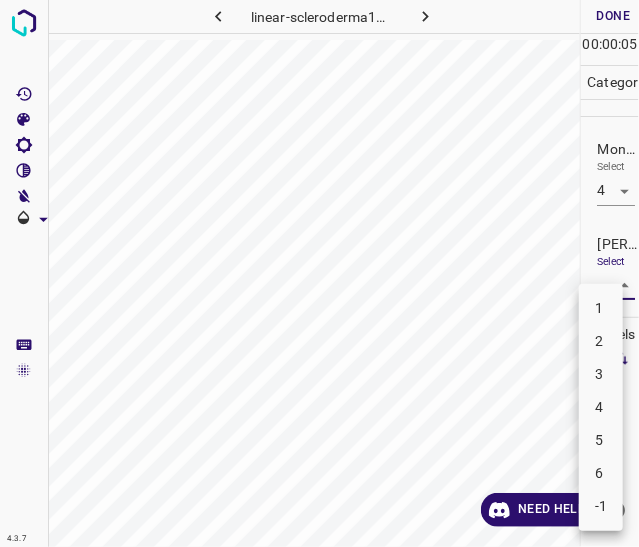 drag, startPoint x: 602, startPoint y: 343, endPoint x: 589, endPoint y: 295, distance: 49.729267 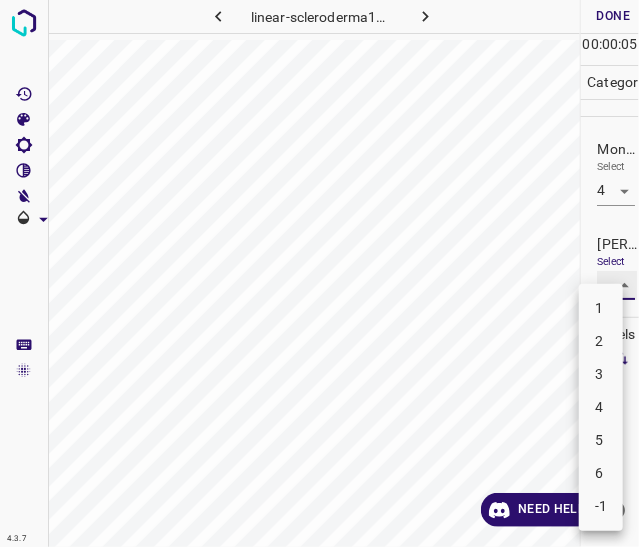 type on "2" 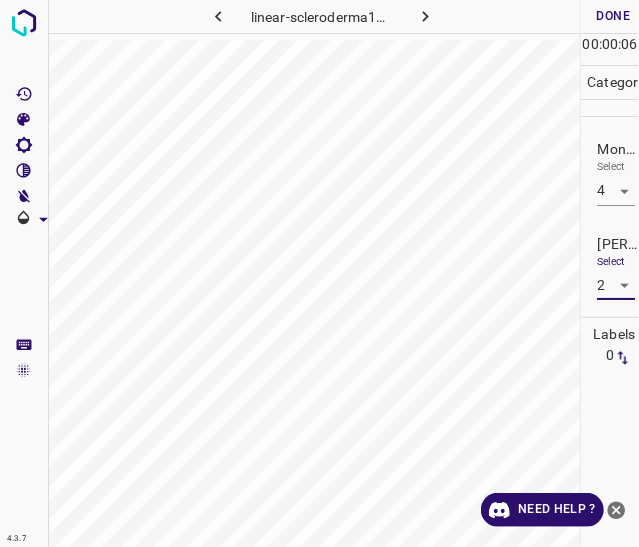 click on "Done" at bounding box center [613, 16] 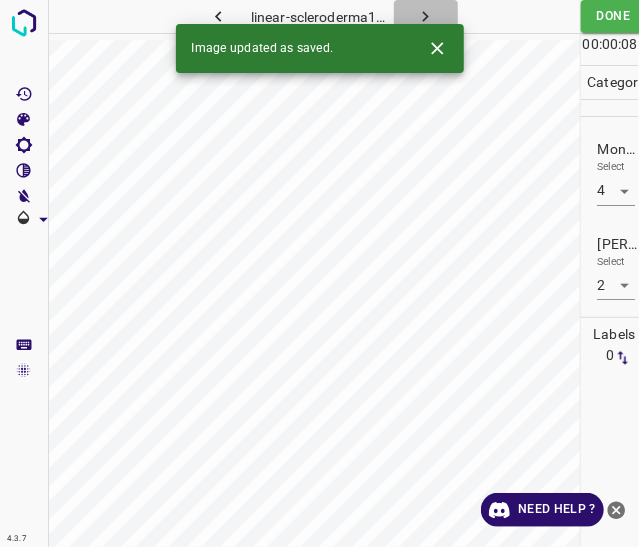 click at bounding box center (426, 16) 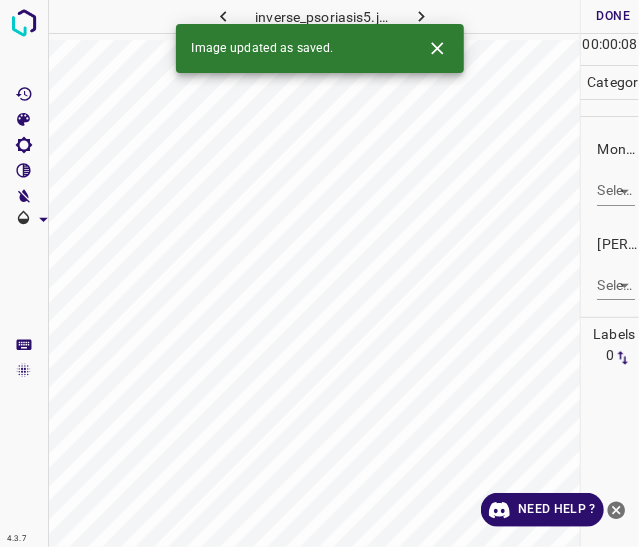 click on "4.3.7 inverse_psoriasis5.jpg Done Skip 0 00   : 00   : 08   Categories Monk *  Select ​  Fitzpatrick *  Select ​ Labels   0 Categories 1 Monk 2  Fitzpatrick Tools Space Change between modes (Draw & Edit) I Auto labeling R Restore zoom M Zoom in N Zoom out Delete Delete selecte label Filters Z Restore filters X Saturation filter C Brightness filter V Contrast filter B Gray scale filter General O Download Image updated as saved. Need Help ? - Text - Hide - Delete" at bounding box center (319, 273) 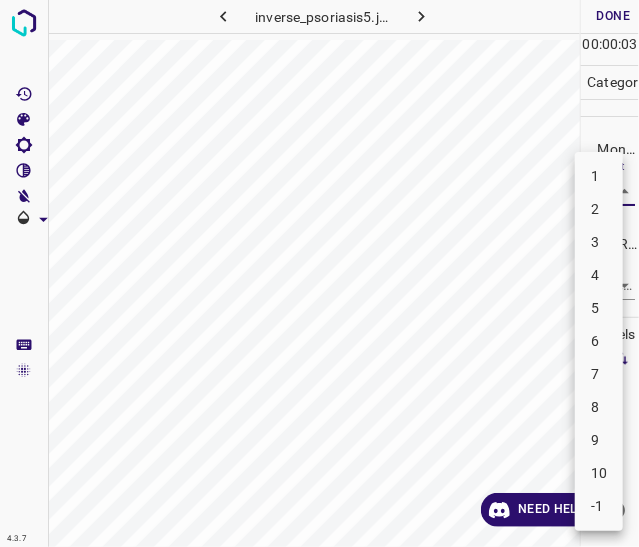 click on "5" at bounding box center (599, 308) 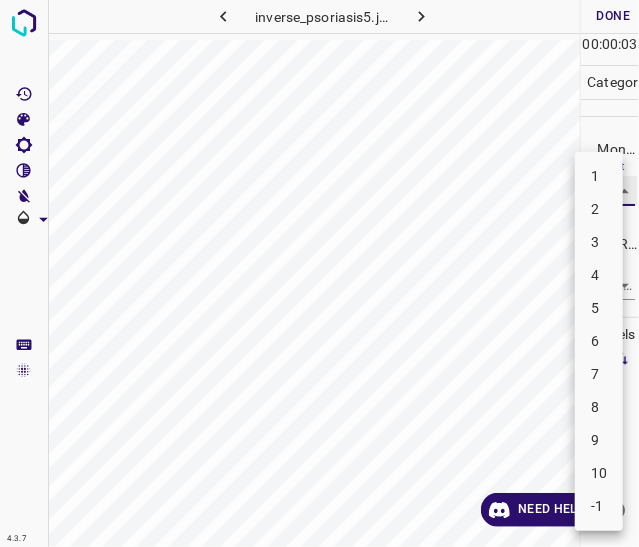 type on "5" 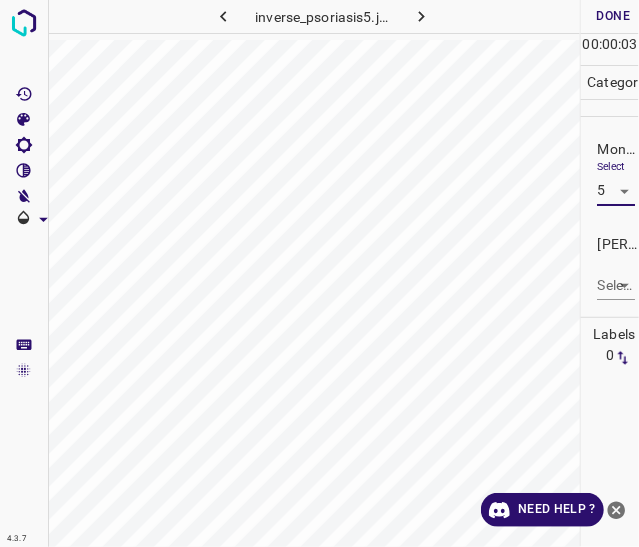 click on "4.3.7 inverse_psoriasis5.jpg Done Skip 0 00   : 00   : 03   Categories Monk *  Select 5 5  Fitzpatrick *  Select ​ Labels   0 Categories 1 Monk 2  Fitzpatrick Tools Space Change between modes (Draw & Edit) I Auto labeling R Restore zoom M Zoom in N Zoom out Delete Delete selecte label Filters Z Restore filters X Saturation filter C Brightness filter V Contrast filter B Gray scale filter General O Download Need Help ? - Text - Hide - Delete" at bounding box center [319, 273] 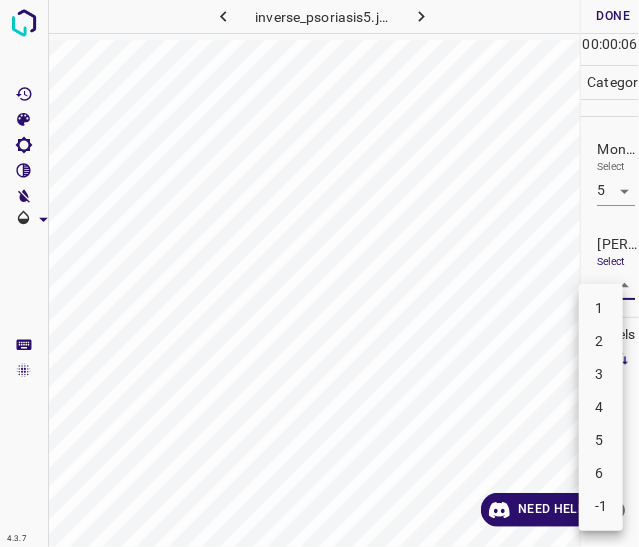 click on "3" at bounding box center (601, 374) 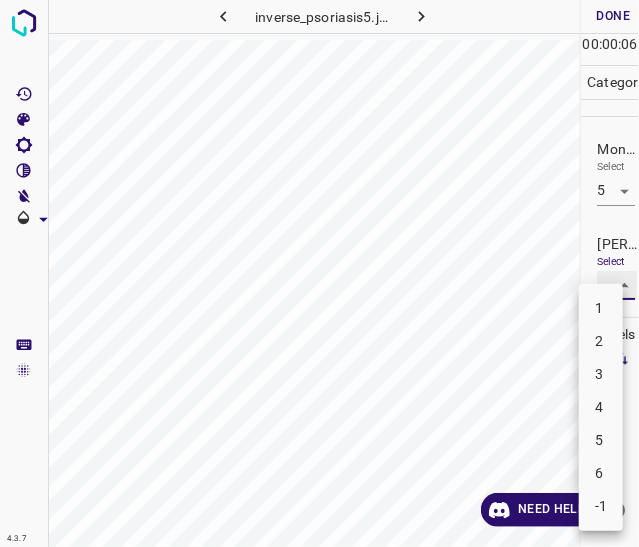 type on "3" 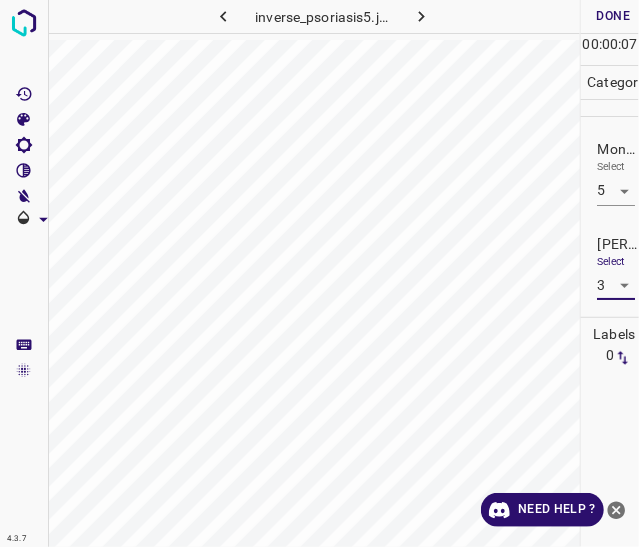 click on "Done" at bounding box center (613, 16) 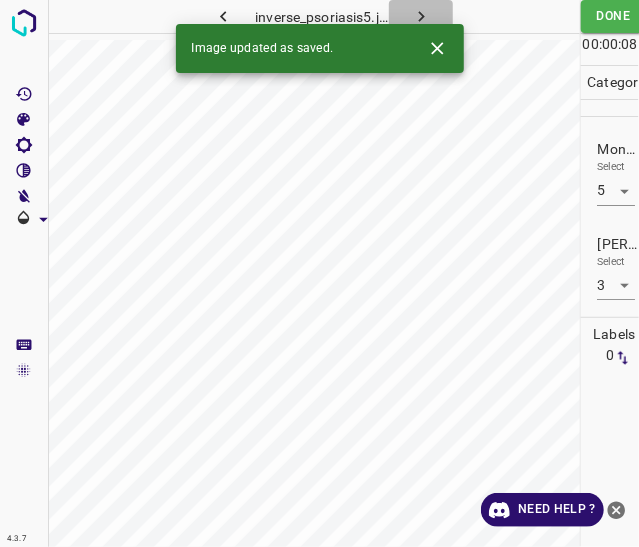 click at bounding box center (421, 16) 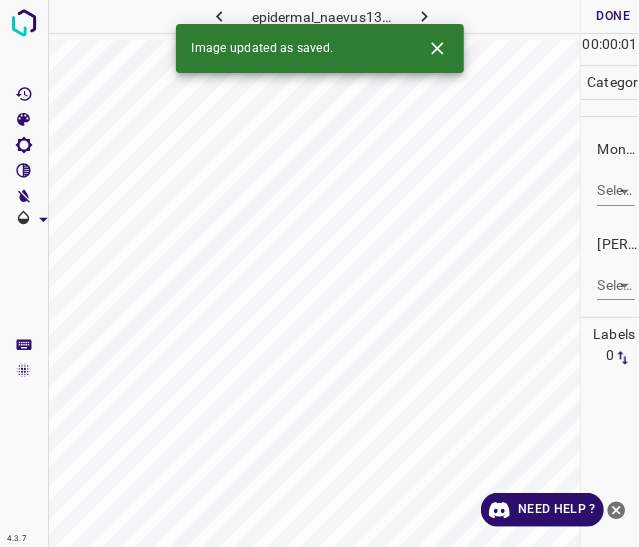 click on "Select ​" at bounding box center [615, 182] 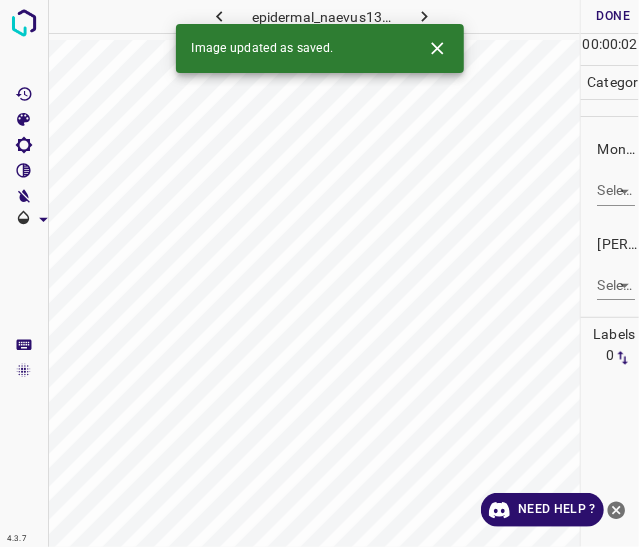 click on "4.3.7 epidermal_naevus13.jpg Done Skip 0 00   : 00   : 02   Categories Monk *  Select ​  Fitzpatrick *  Select ​ Labels   0 Categories 1 Monk 2  Fitzpatrick Tools Space Change between modes (Draw & Edit) I Auto labeling R Restore zoom M Zoom in N Zoom out Delete Delete selecte label Filters Z Restore filters X Saturation filter C Brightness filter V Contrast filter B Gray scale filter General O Download Image updated as saved. Need Help ? - Text - Hide - Delete" at bounding box center [319, 273] 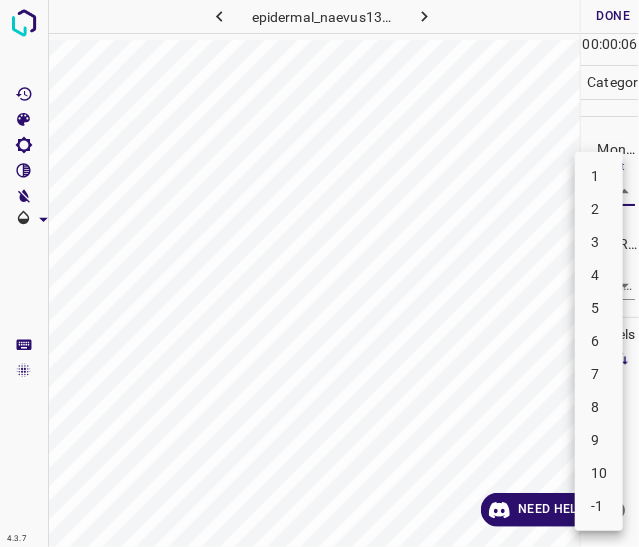 click on "3" at bounding box center (599, 242) 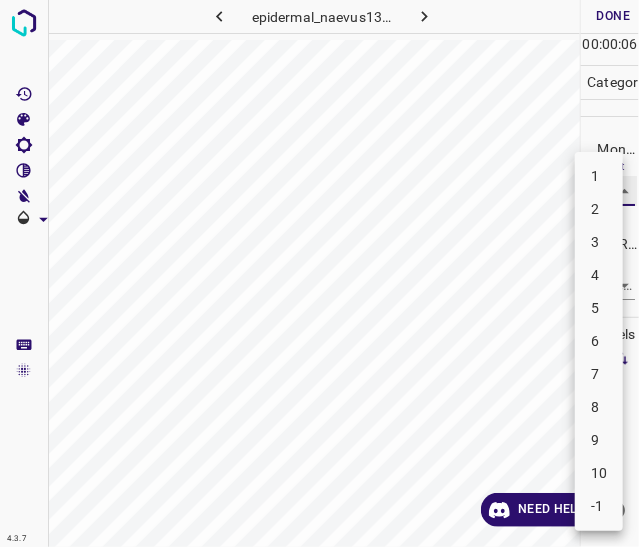 type on "3" 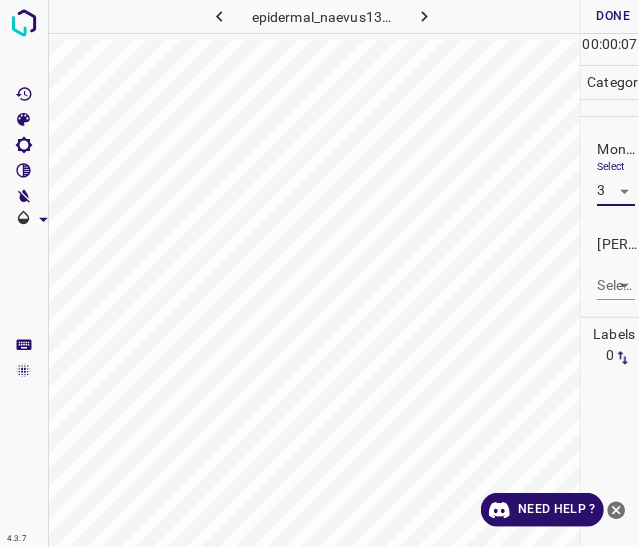 click on "4.3.7 epidermal_naevus13.jpg Done Skip 0 00   : 00   : 07   Categories Monk *  Select 3 3  Fitzpatrick *  Select ​ Labels   0 Categories 1 Monk 2  Fitzpatrick Tools Space Change between modes (Draw & Edit) I Auto labeling R Restore zoom M Zoom in N Zoom out Delete Delete selecte label Filters Z Restore filters X Saturation filter C Brightness filter V Contrast filter B Gray scale filter General O Download Need Help ? - Text - Hide - Delete" at bounding box center [319, 273] 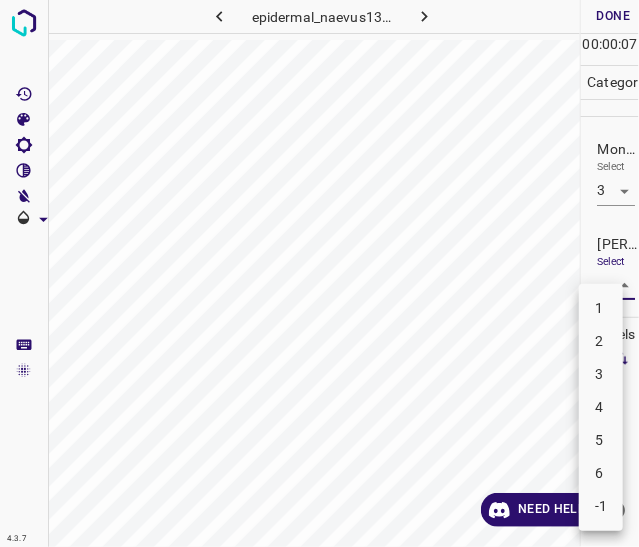 click on "2" at bounding box center [601, 341] 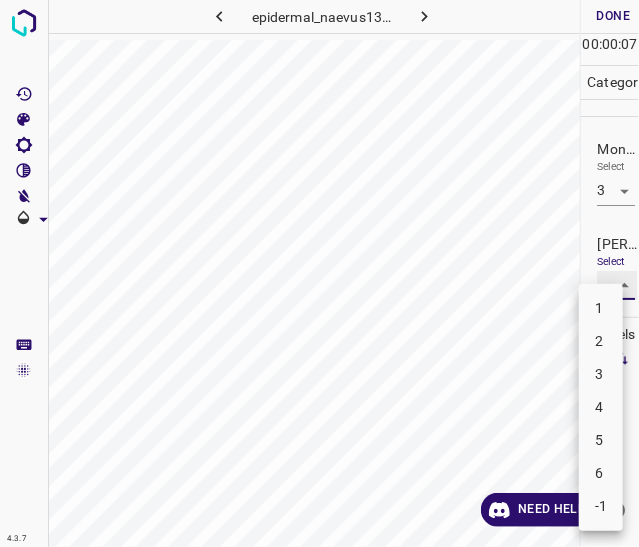 type on "2" 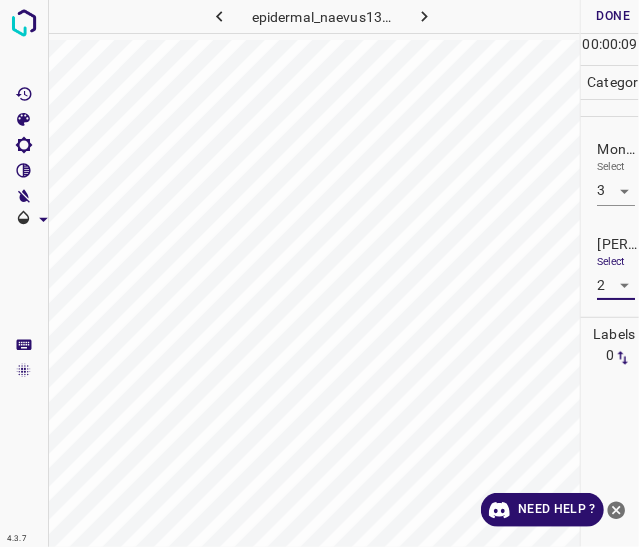 click on "Done" at bounding box center (613, 16) 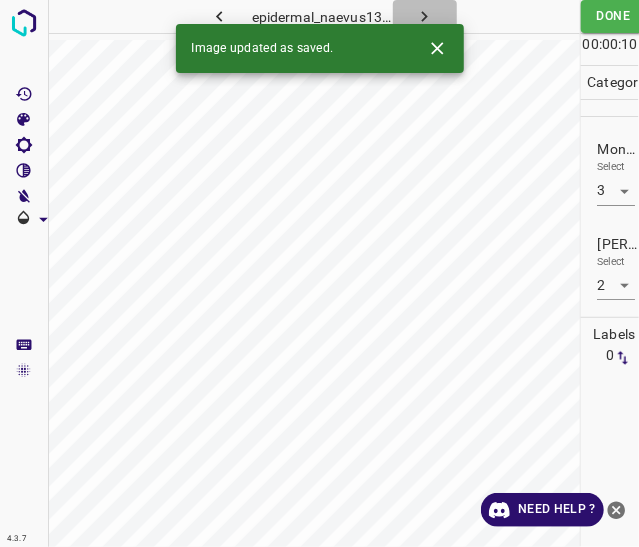 click at bounding box center [425, 16] 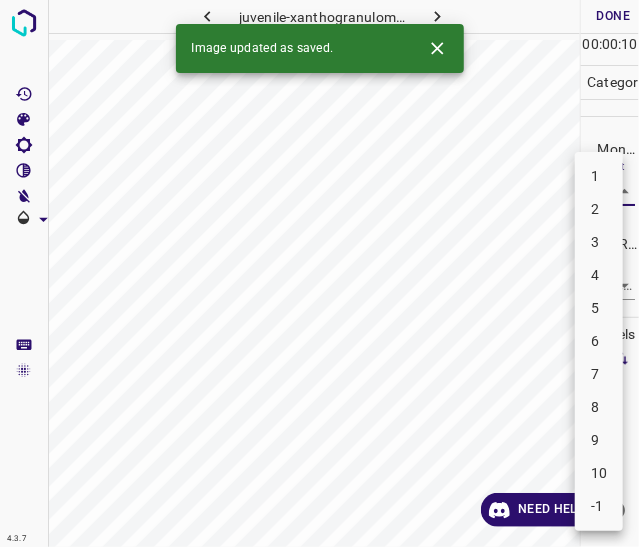 click on "4.3.7 juvenile-xanthogranuloma18.jpg Done Skip 0 00   : 00   : 10   Categories Monk *  Select ​  Fitzpatrick *  Select ​ Labels   0 Categories 1 Monk 2  Fitzpatrick Tools Space Change between modes (Draw & Edit) I Auto labeling R Restore zoom M Zoom in N Zoom out Delete Delete selecte label Filters Z Restore filters X Saturation filter C Brightness filter V Contrast filter B Gray scale filter General O Download Image updated as saved. Need Help ? - Text - Hide - Delete 1 2 3 4 5 6 7 8 9 10 -1" at bounding box center (319, 273) 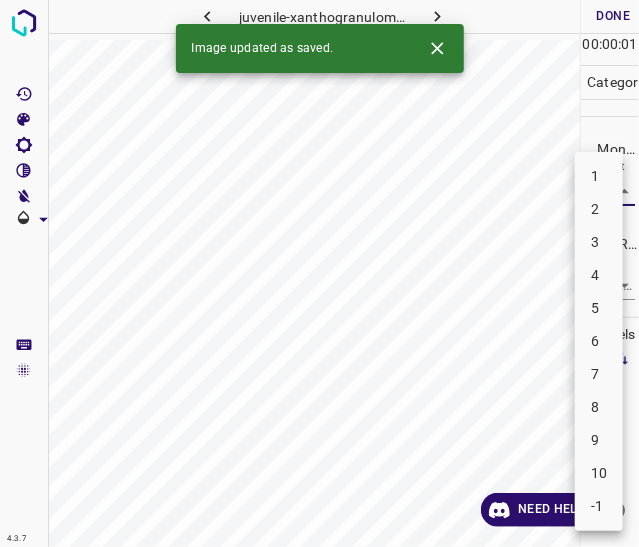 click on "3" at bounding box center (599, 242) 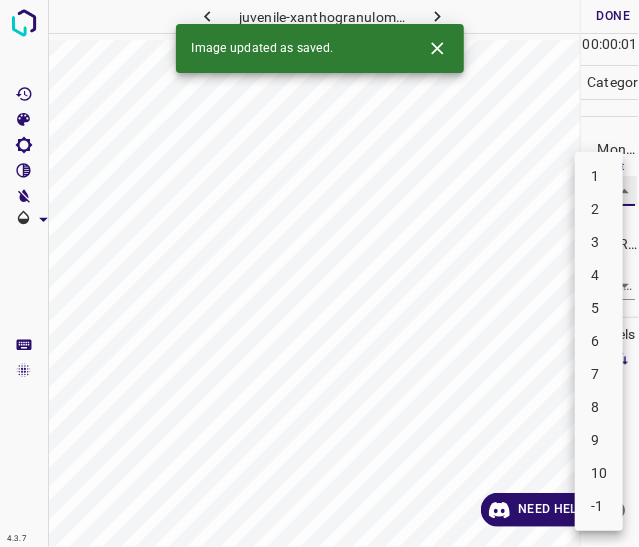 type on "3" 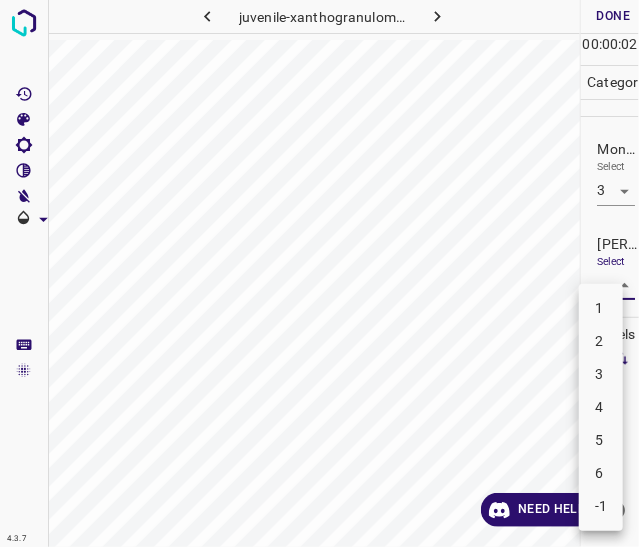 click on "4.3.7 juvenile-xanthogranuloma18.jpg Done Skip 0 00   : 00   : 02   Categories Monk *  Select 3 3  Fitzpatrick *  Select ​ Labels   0 Categories 1 Monk 2  Fitzpatrick Tools Space Change between modes (Draw & Edit) I Auto labeling R Restore zoom M Zoom in N Zoom out Delete Delete selecte label Filters Z Restore filters X Saturation filter C Brightness filter V Contrast filter B Gray scale filter General O Download Need Help ? - Text - Hide - Delete 1 2 3 4 5 6 -1" at bounding box center [319, 273] 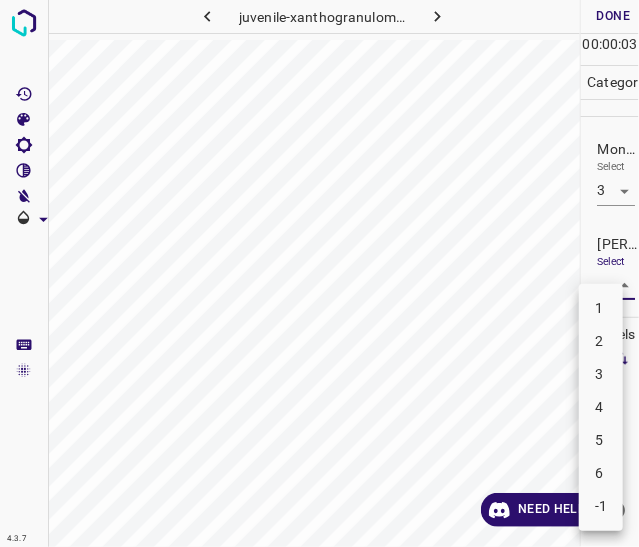click on "2" at bounding box center [601, 341] 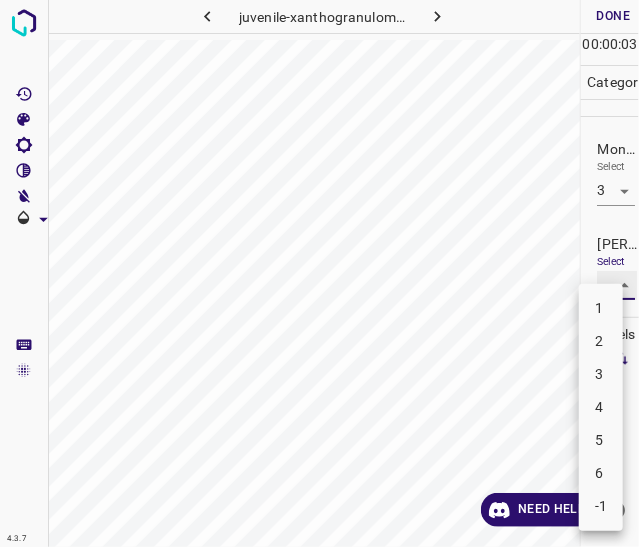 type on "2" 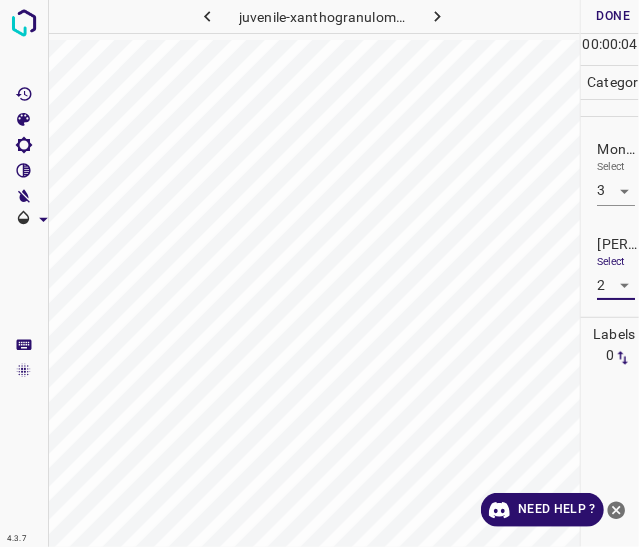 click on "Done" at bounding box center (613, 16) 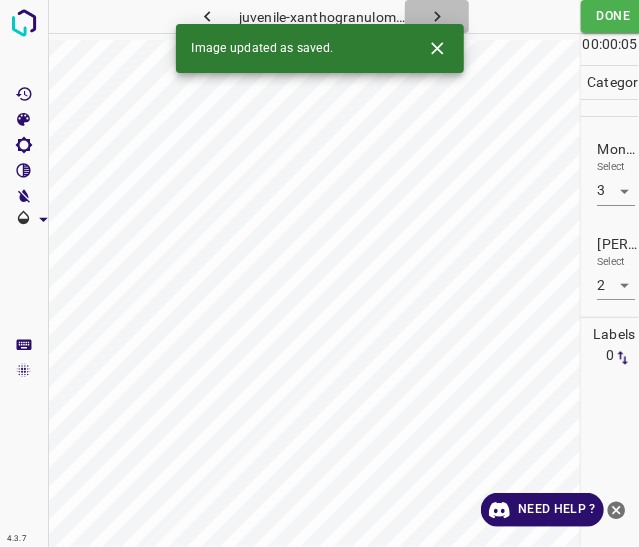 click 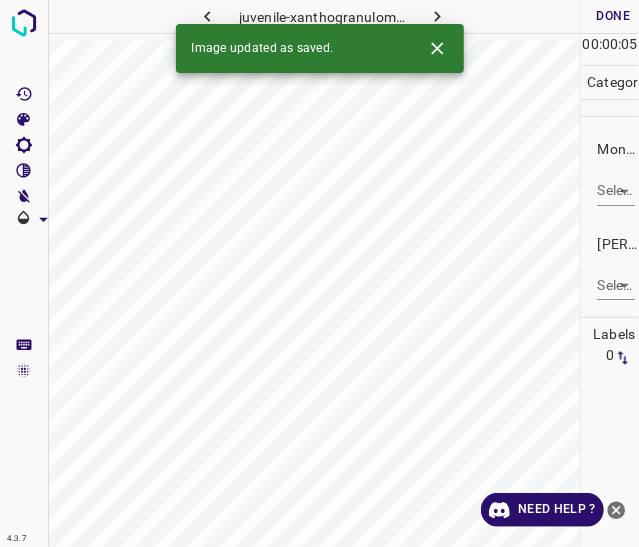 click on "4.3.7 juvenile-xanthogranuloma19.jpg Done Skip 0 00   : 00   : 05   Categories Monk *  Select ​  Fitzpatrick *  Select ​ Labels   0 Categories 1 Monk 2  Fitzpatrick Tools Space Change between modes (Draw & Edit) I Auto labeling R Restore zoom M Zoom in N Zoom out Delete Delete selecte label Filters Z Restore filters X Saturation filter C Brightness filter V Contrast filter B Gray scale filter General O Download Image updated as saved. Need Help ? - Text - Hide - Delete" at bounding box center (319, 273) 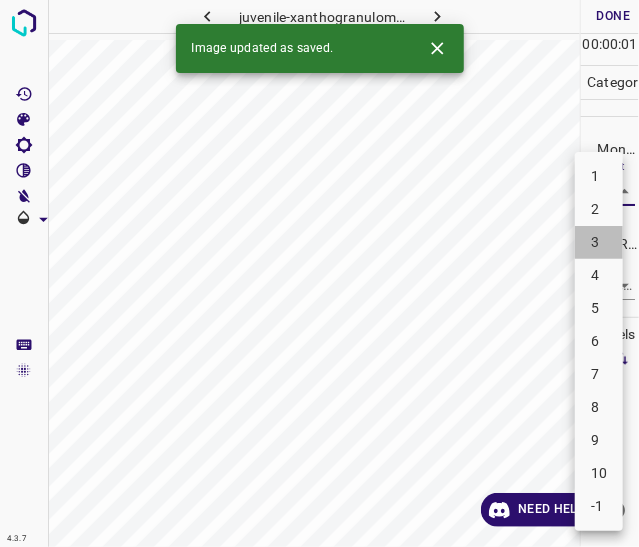 click on "3" at bounding box center [599, 242] 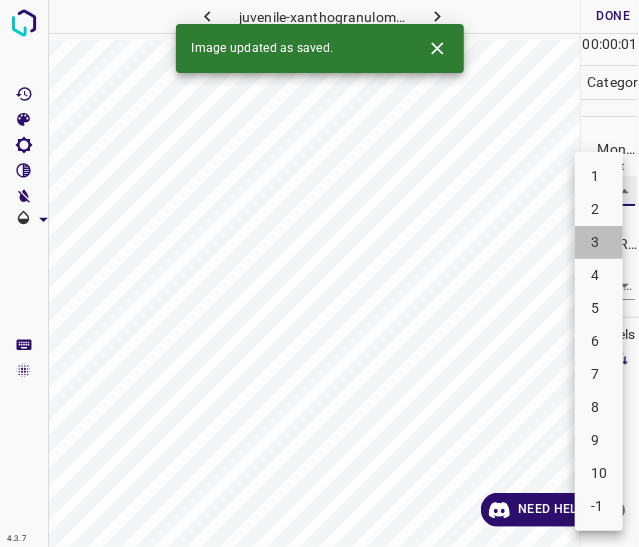 type on "3" 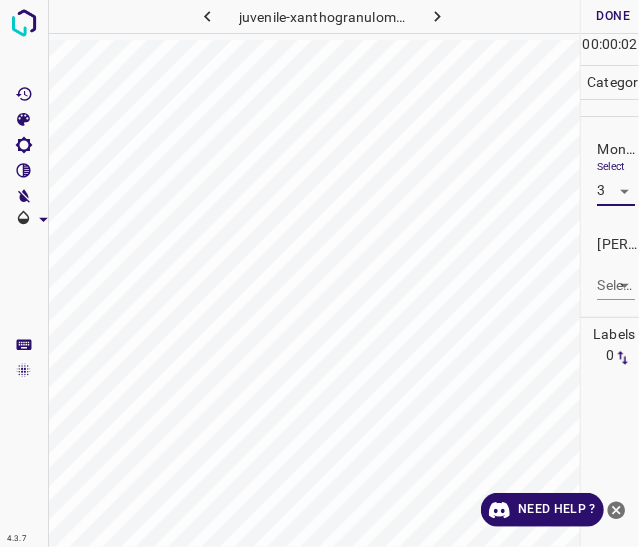 click on "4.3.7 juvenile-xanthogranuloma19.jpg Done Skip 0 00   : 00   : 02   Categories Monk *  Select 3 3  Fitzpatrick *  Select ​ Labels   0 Categories 1 Monk 2  Fitzpatrick Tools Space Change between modes (Draw & Edit) I Auto labeling R Restore zoom M Zoom in N Zoom out Delete Delete selecte label Filters Z Restore filters X Saturation filter C Brightness filter V Contrast filter B Gray scale filter General O Download Need Help ? - Text - Hide - Delete" at bounding box center (319, 273) 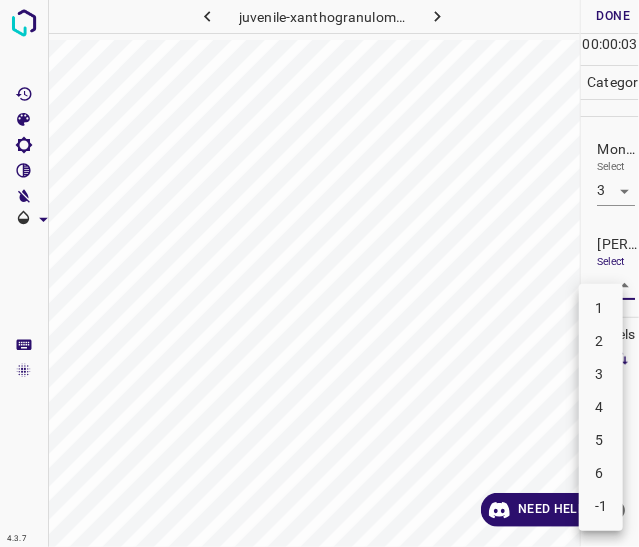 click on "2" at bounding box center [601, 341] 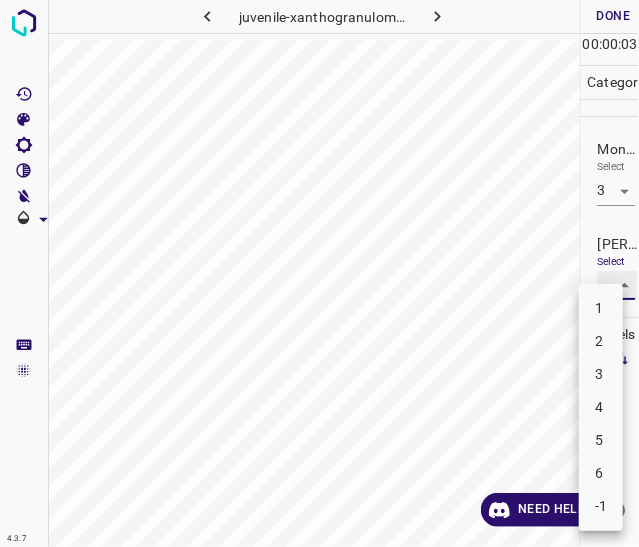 type on "2" 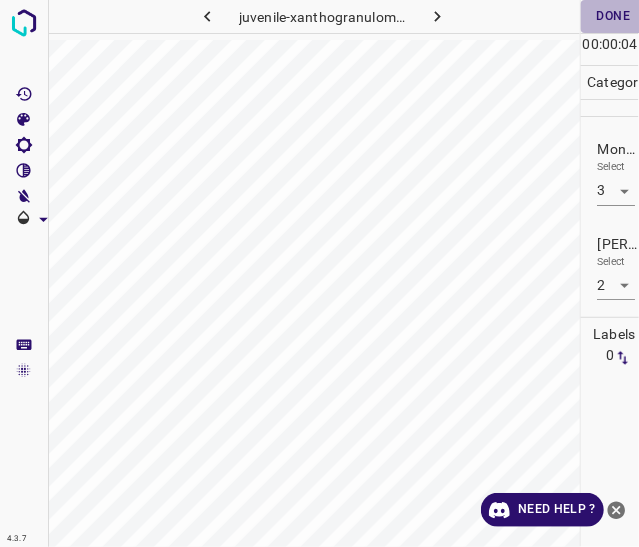click on "Done" at bounding box center [613, 16] 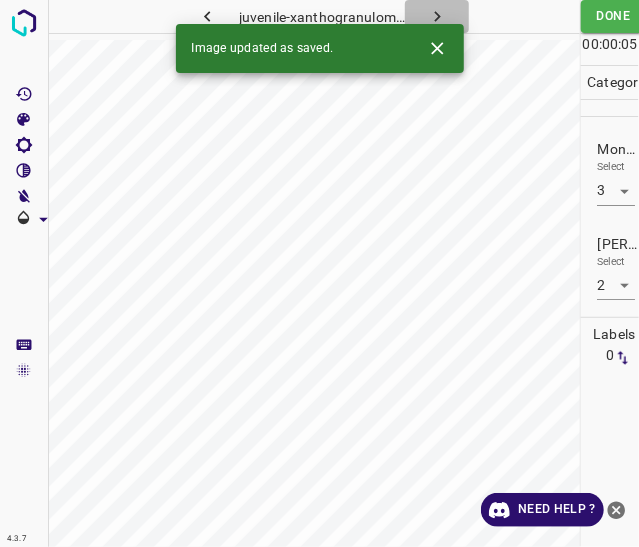 click 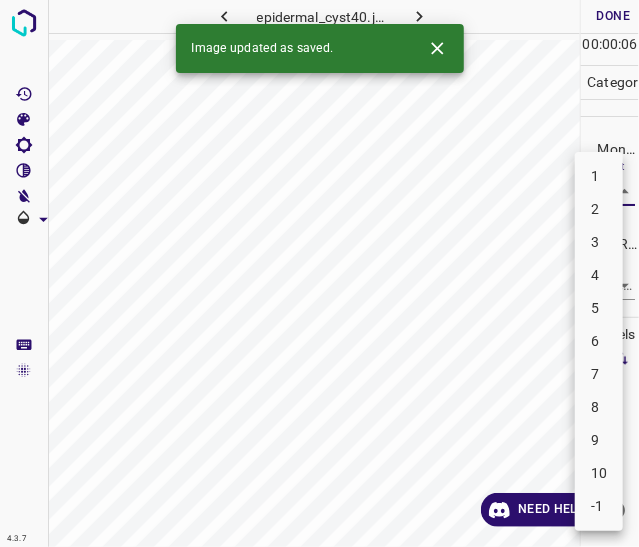 click on "4.3.7 epidermal_cyst40.jpg Done Skip 0 00   : 00   : 06   Categories Monk *  Select ​  Fitzpatrick *  Select ​ Labels   0 Categories 1 Monk 2  Fitzpatrick Tools Space Change between modes (Draw & Edit) I Auto labeling R Restore zoom M Zoom in N Zoom out Delete Delete selecte label Filters Z Restore filters X Saturation filter C Brightness filter V Contrast filter B Gray scale filter General O Download Image updated as saved. Need Help ? - Text - Hide - Delete 1 2 3 4 5 6 7 8 9 10 -1" at bounding box center (319, 273) 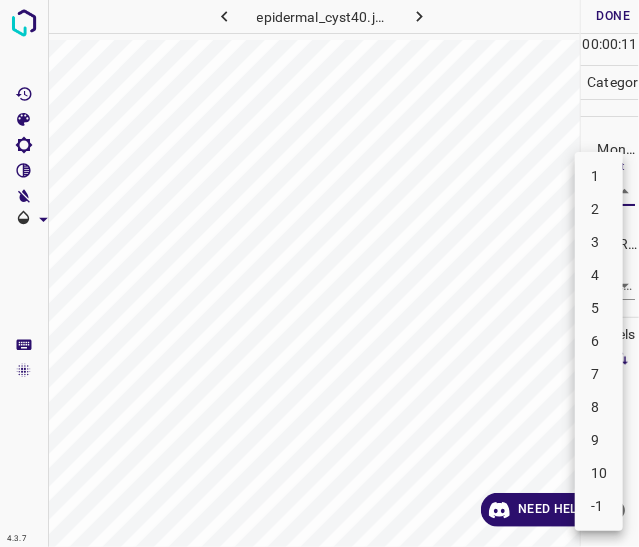 click on "3" at bounding box center [599, 242] 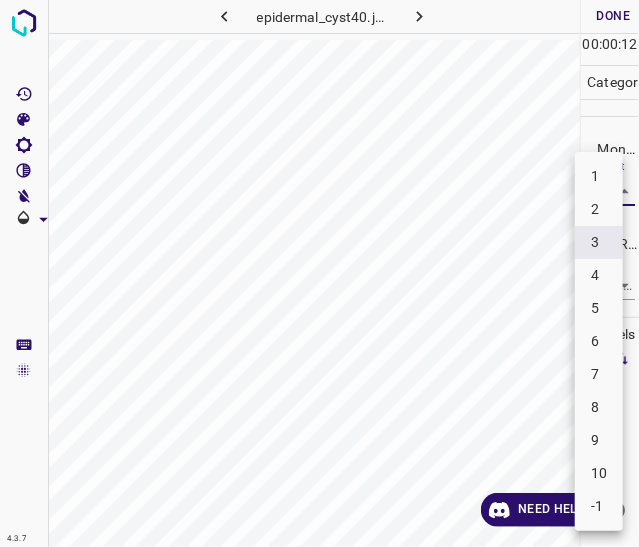 click on "4.3.7 epidermal_cyst40.jpg Done Skip 0 00   : 00   : 12   Categories Monk *  Select 3 3  Fitzpatrick *  Select ​ Labels   0 Categories 1 Monk 2  Fitzpatrick Tools Space Change between modes (Draw & Edit) I Auto labeling R Restore zoom M Zoom in N Zoom out Delete Delete selecte label Filters Z Restore filters X Saturation filter C Brightness filter V Contrast filter B Gray scale filter General O Download Need Help ? - Text - Hide - Delete 1 2 3 4 5 6 7 8 9 10 -1" at bounding box center [319, 273] 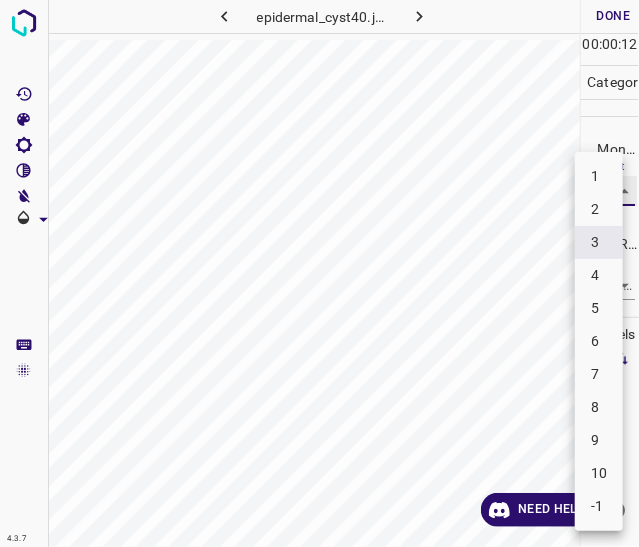type on "4" 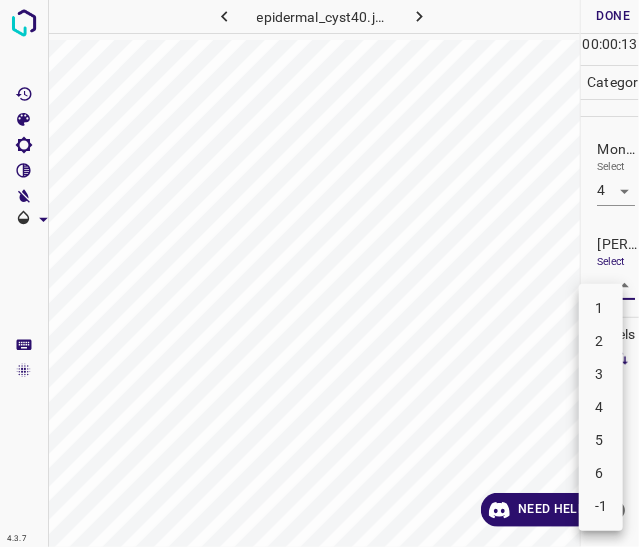 click on "4.3.7 epidermal_cyst40.jpg Done Skip 0 00   : 00   : 13   Categories Monk *  Select 4 4  Fitzpatrick *  Select ​ Labels   0 Categories 1 Monk 2  Fitzpatrick Tools Space Change between modes (Draw & Edit) I Auto labeling R Restore zoom M Zoom in N Zoom out Delete Delete selecte label Filters Z Restore filters X Saturation filter C Brightness filter V Contrast filter B Gray scale filter General O Download Need Help ? - Text - Hide - Delete 1 2 3 4 5 6 -1" at bounding box center (319, 273) 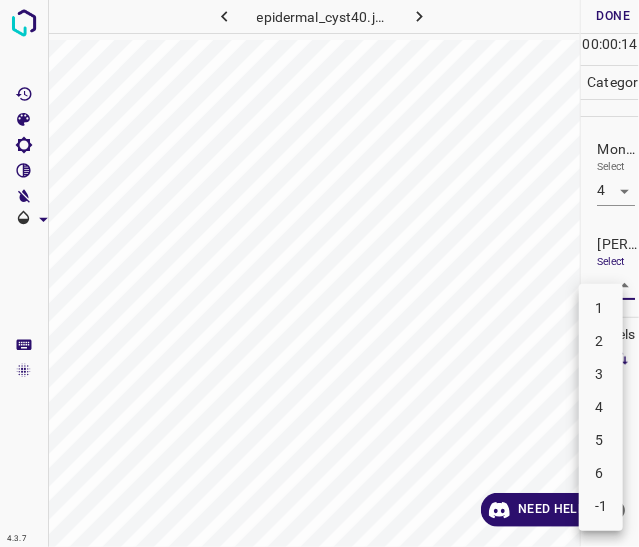 click on "2" at bounding box center [601, 341] 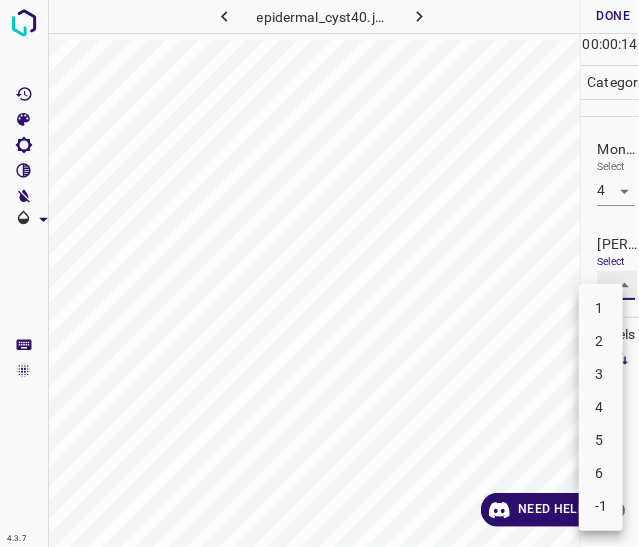 type on "2" 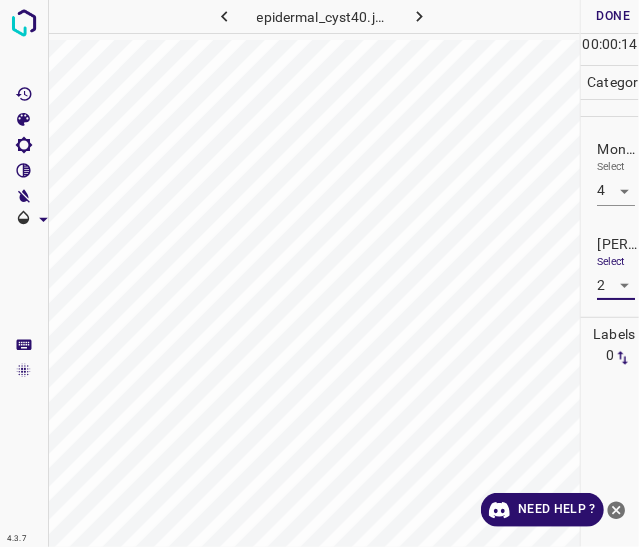 click on "Done" at bounding box center (613, 16) 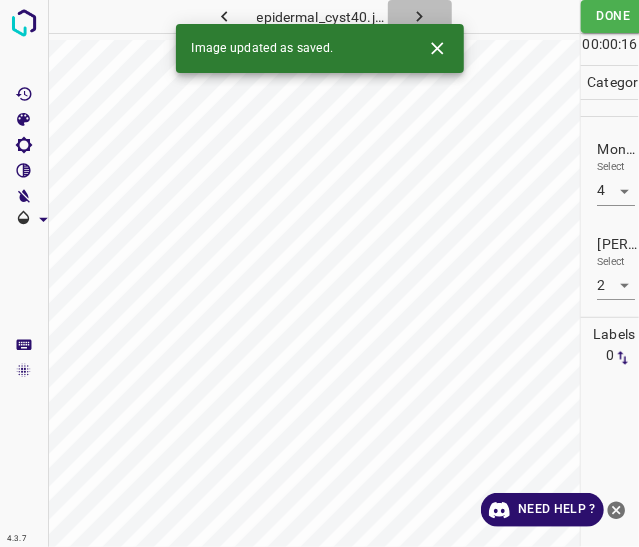 click at bounding box center [420, 16] 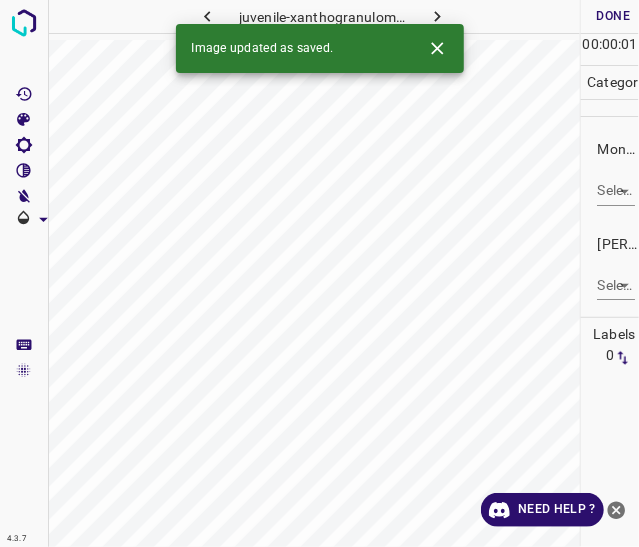 click on "4.3.7 juvenile-xanthogranuloma43.jpg Done Skip 0 00   : 00   : 01   Categories Monk *  Select ​  Fitzpatrick *  Select ​ Labels   0 Categories 1 Monk 2  Fitzpatrick Tools Space Change between modes (Draw & Edit) I Auto labeling R Restore zoom M Zoom in N Zoom out Delete Delete selecte label Filters Z Restore filters X Saturation filter C Brightness filter V Contrast filter B Gray scale filter General O Download Image updated as saved. Need Help ? - Text - Hide - Delete" at bounding box center (319, 273) 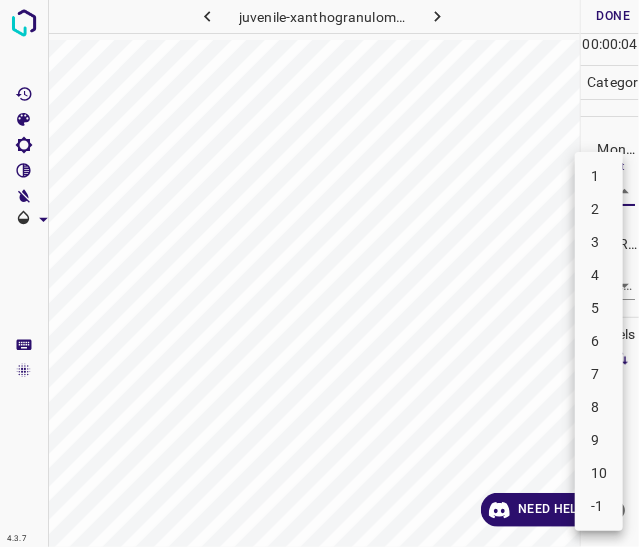 click on "3" at bounding box center [599, 242] 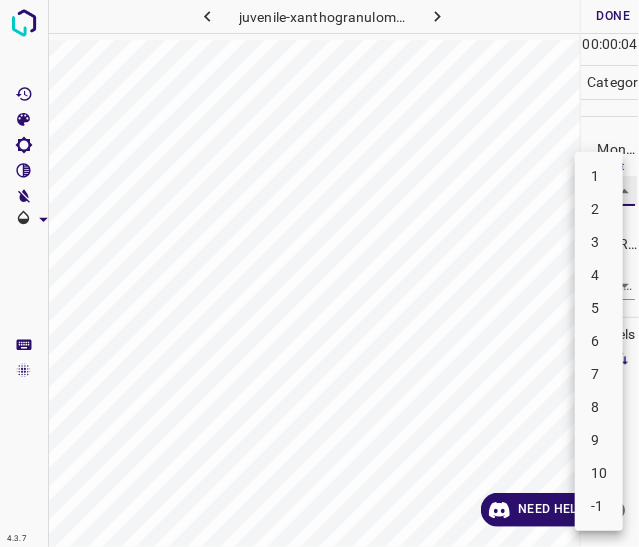 type on "3" 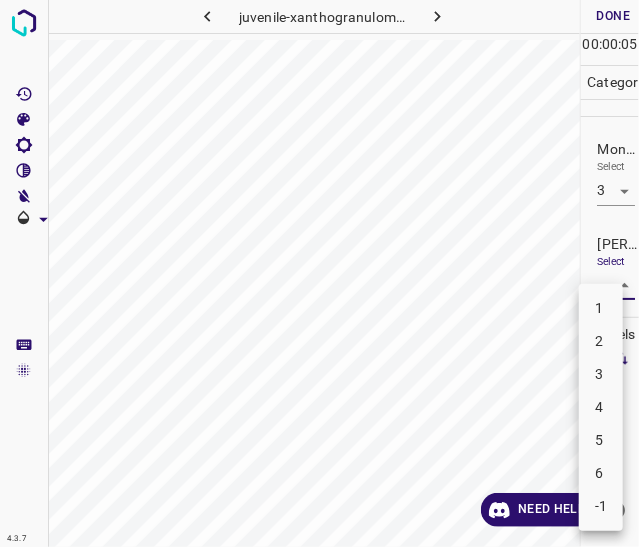 click on "4.3.7 juvenile-xanthogranuloma43.jpg Done Skip 0 00   : 00   : 05   Categories Monk *  Select 3 3  Fitzpatrick *  Select ​ Labels   0 Categories 1 Monk 2  Fitzpatrick Tools Space Change between modes (Draw & Edit) I Auto labeling R Restore zoom M Zoom in N Zoom out Delete Delete selecte label Filters Z Restore filters X Saturation filter C Brightness filter V Contrast filter B Gray scale filter General O Download Need Help ? - Text - Hide - Delete 1 2 3 4 5 6 -1" at bounding box center (319, 273) 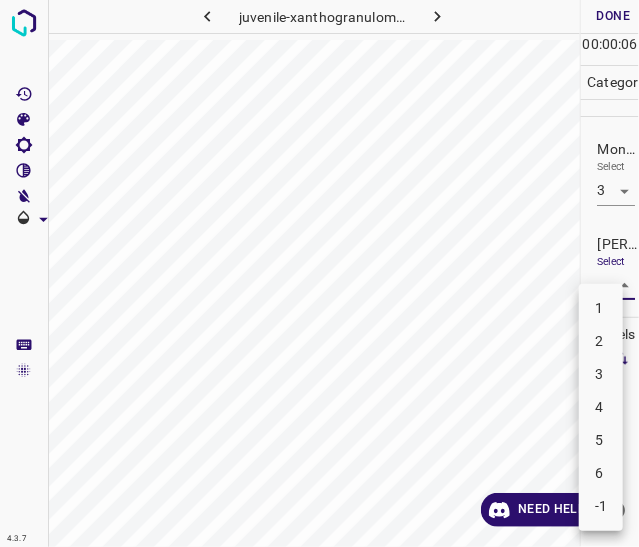drag, startPoint x: 614, startPoint y: 323, endPoint x: 611, endPoint y: 339, distance: 16.27882 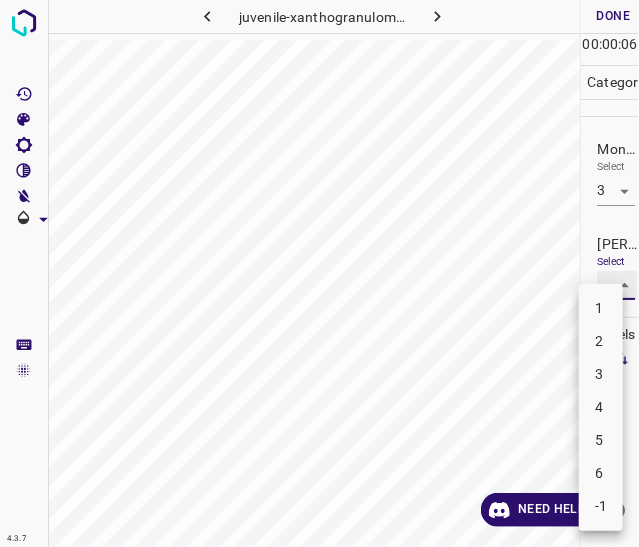type on "2" 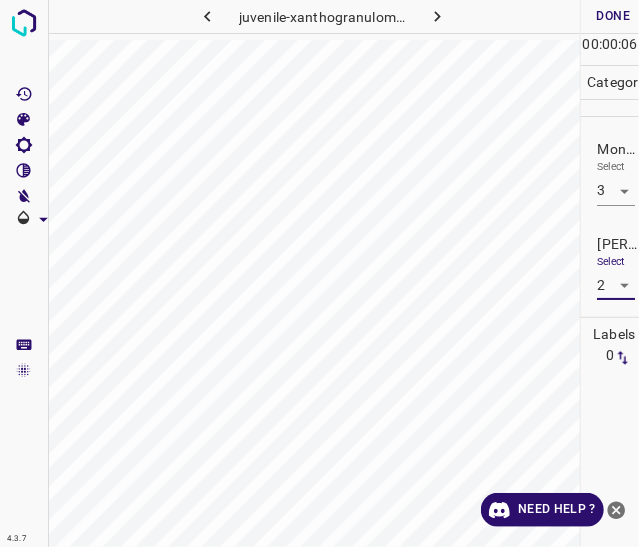 click on "Done" at bounding box center [613, 16] 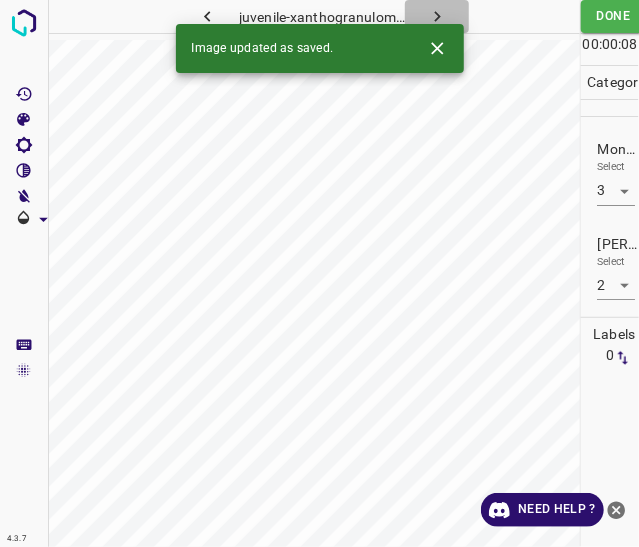 click at bounding box center (437, 16) 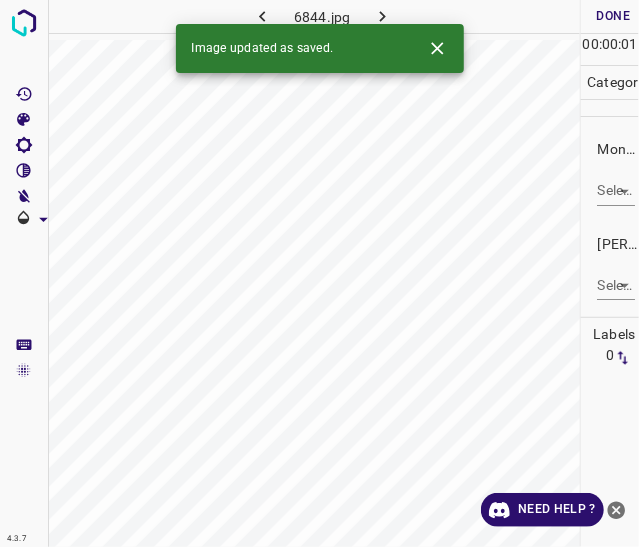 click on "4.3.7 6844.jpg Done Skip 0 00   : 00   : 01   Categories Monk *  Select ​  Fitzpatrick *  Select ​ Labels   0 Categories 1 Monk 2  Fitzpatrick Tools Space Change between modes (Draw & Edit) I Auto labeling R Restore zoom M Zoom in N Zoom out Delete Delete selecte label Filters Z Restore filters X Saturation filter C Brightness filter V Contrast filter B Gray scale filter General O Download Image updated as saved. Need Help ? - Text - Hide - Delete" at bounding box center (319, 273) 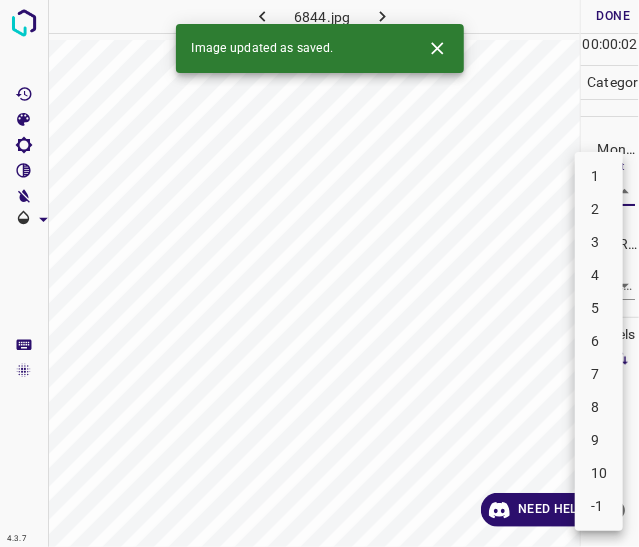 click on "7" at bounding box center (599, 374) 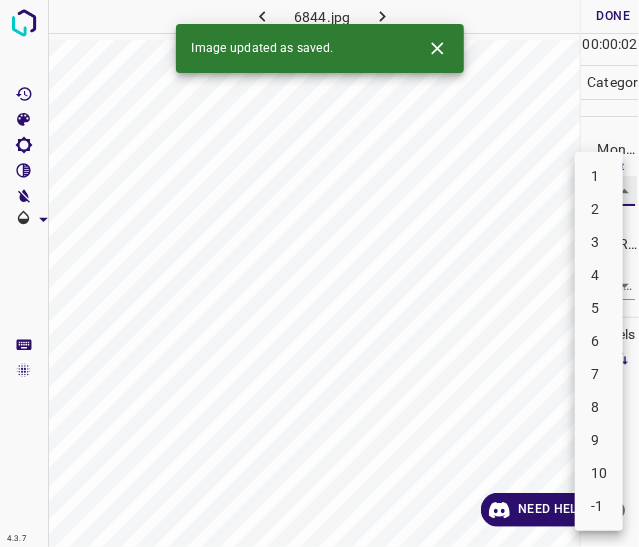 type on "7" 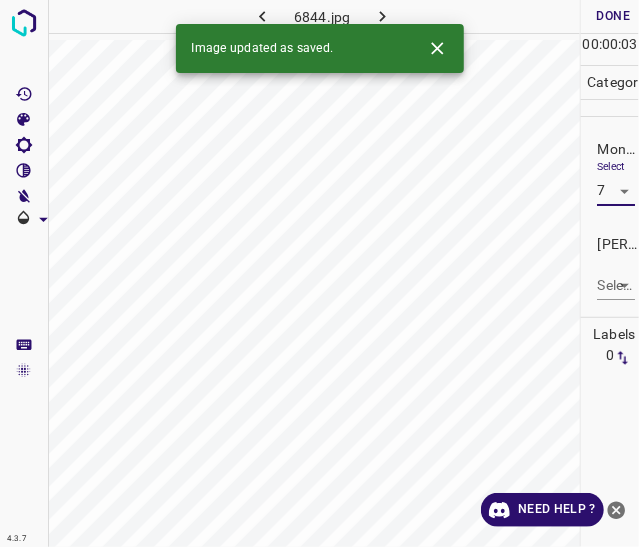 click on "[PERSON_NAME] *  Select ​" at bounding box center (610, 267) 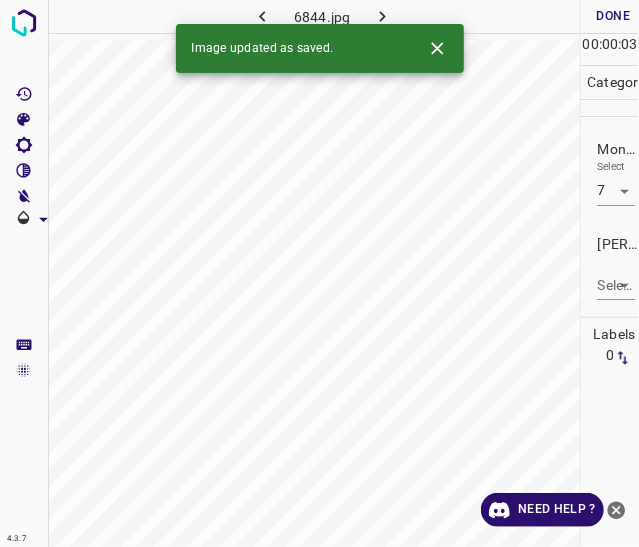 click on "4.3.7 6844.jpg Done Skip 0 00   : 00   : 03   Categories Monk *  Select 7 7  Fitzpatrick *  Select ​ Labels   0 Categories 1 Monk 2  Fitzpatrick Tools Space Change between modes (Draw & Edit) I Auto labeling R Restore zoom M Zoom in N Zoom out Delete Delete selecte label Filters Z Restore filters X Saturation filter C Brightness filter V Contrast filter B Gray scale filter General O Download Image updated as saved. Need Help ? - Text - Hide - Delete" at bounding box center [319, 273] 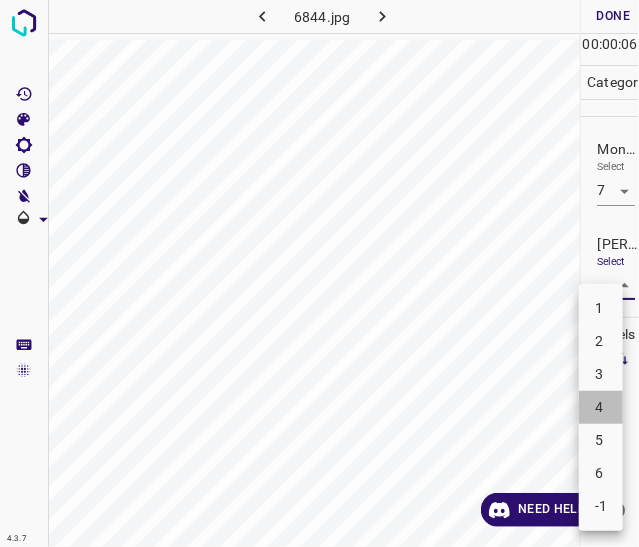 drag, startPoint x: 612, startPoint y: 400, endPoint x: 603, endPoint y: 431, distance: 32.280025 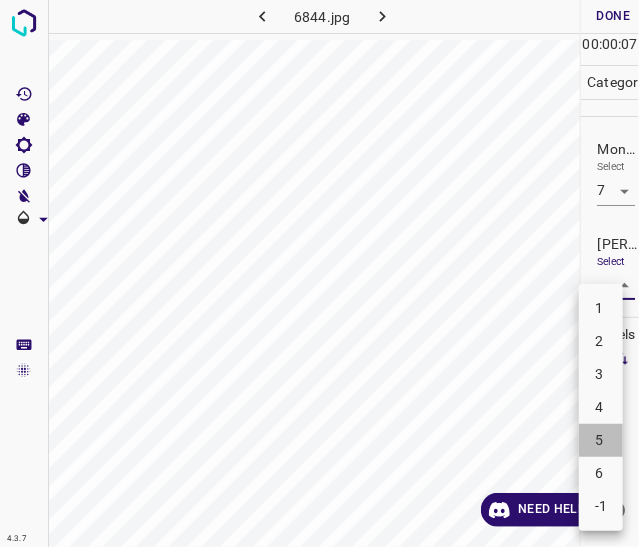 click on "5" at bounding box center [601, 440] 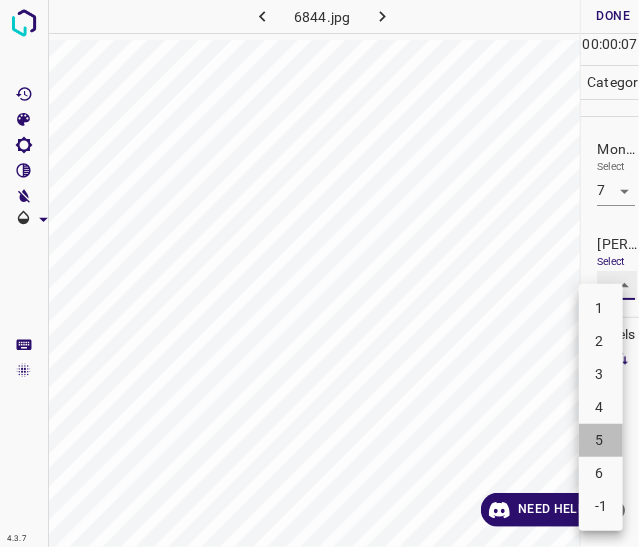 type on "5" 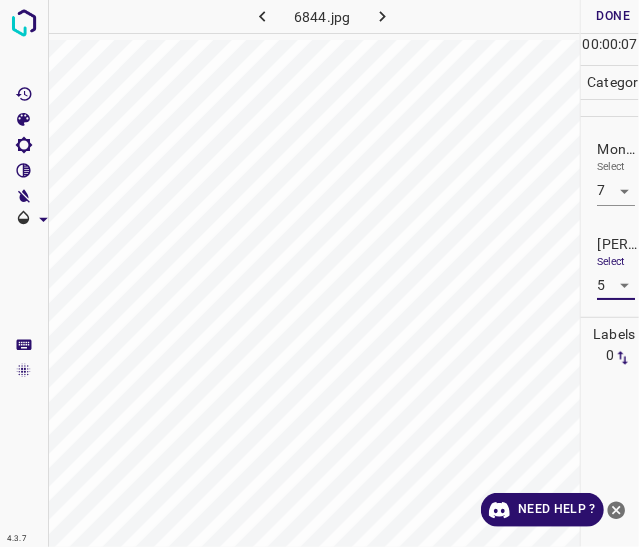 click on "Done" at bounding box center [613, 16] 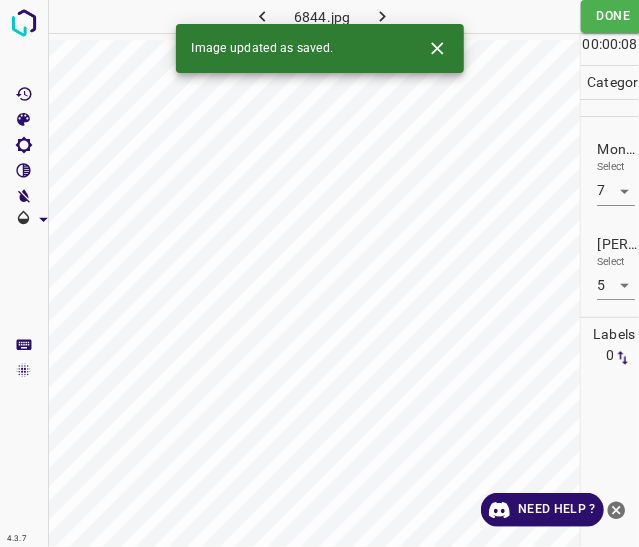 click at bounding box center (382, 16) 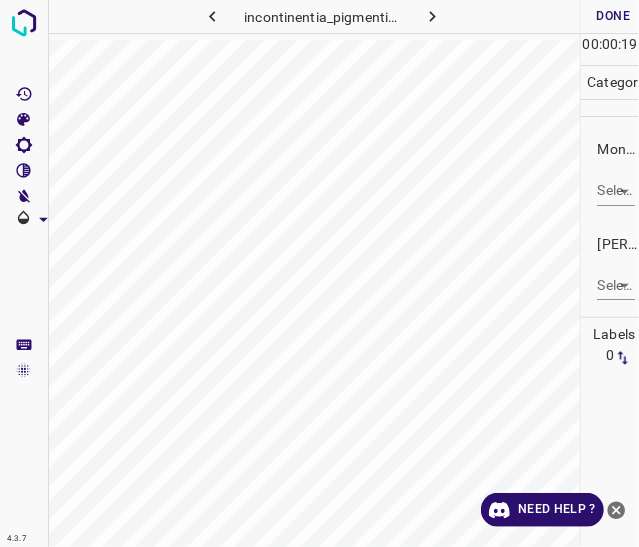 click on "4.3.7 incontinentia_pigmenti44.jpg Done Skip 0 00   : 00   : 19   Categories Monk *  Select ​  Fitzpatrick *  Select ​ Labels   0 Categories 1 Monk 2  Fitzpatrick Tools Space Change between modes (Draw & Edit) I Auto labeling R Restore zoom M Zoom in N Zoom out Delete Delete selecte label Filters Z Restore filters X Saturation filter C Brightness filter V Contrast filter B Gray scale filter General O Download Need Help ? - Text - Hide - Delete" at bounding box center (319, 273) 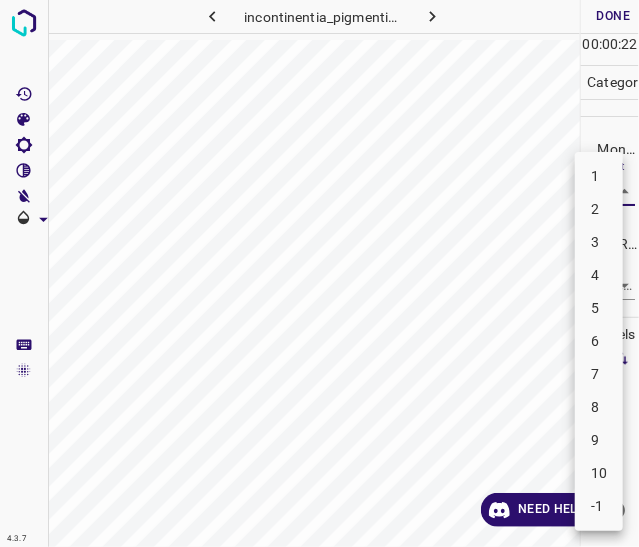 click on "3" at bounding box center [599, 242] 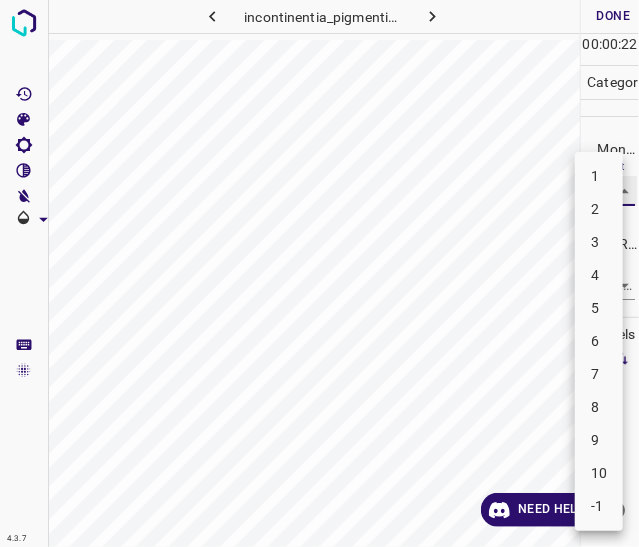type on "3" 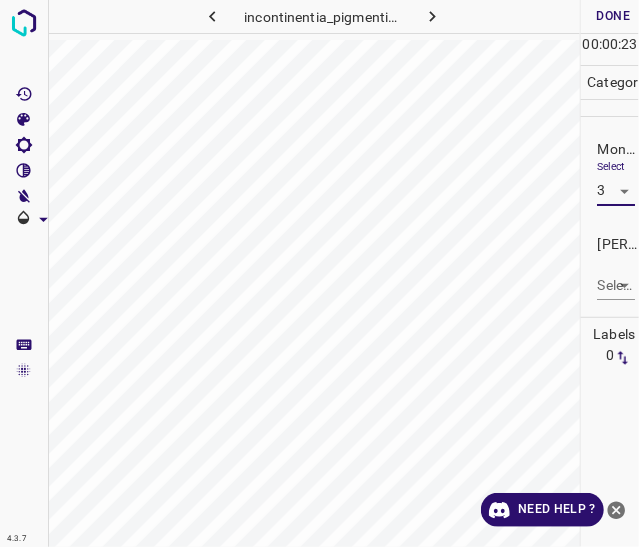 click on "4.3.7 incontinentia_pigmenti44.jpg Done Skip 0 00   : 00   : 23   Categories Monk *  Select 3 3  Fitzpatrick *  Select ​ Labels   0 Categories 1 Monk 2  Fitzpatrick Tools Space Change between modes (Draw & Edit) I Auto labeling R Restore zoom M Zoom in N Zoom out Delete Delete selecte label Filters Z Restore filters X Saturation filter C Brightness filter V Contrast filter B Gray scale filter General O Download Need Help ? - Text - Hide - Delete" at bounding box center [319, 273] 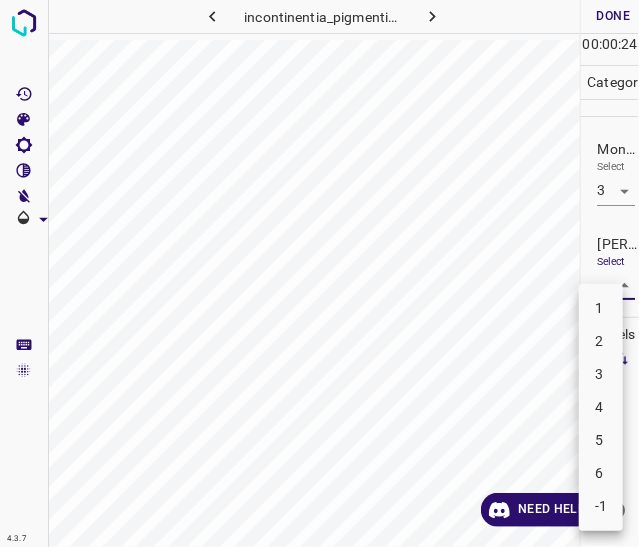 click on "2" at bounding box center (601, 341) 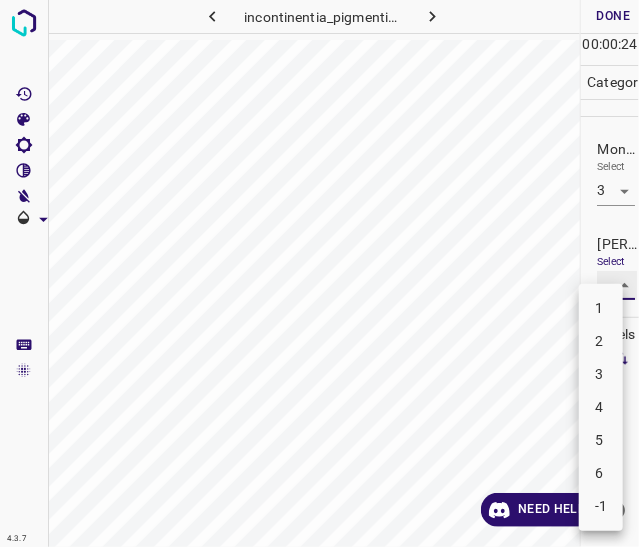 type on "2" 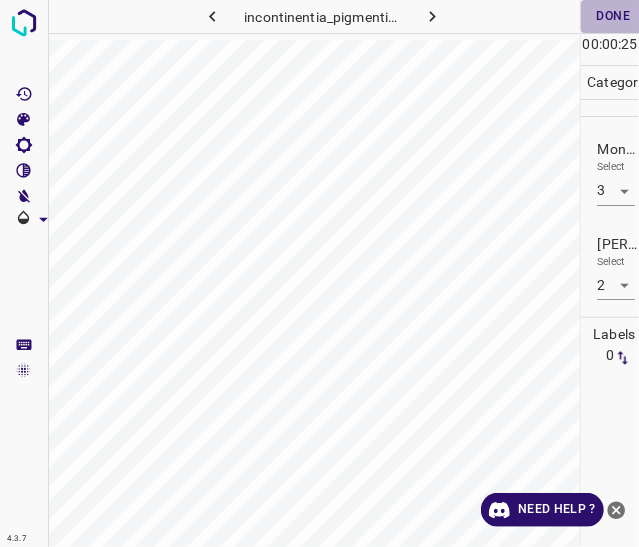 click on "Done" at bounding box center [613, 16] 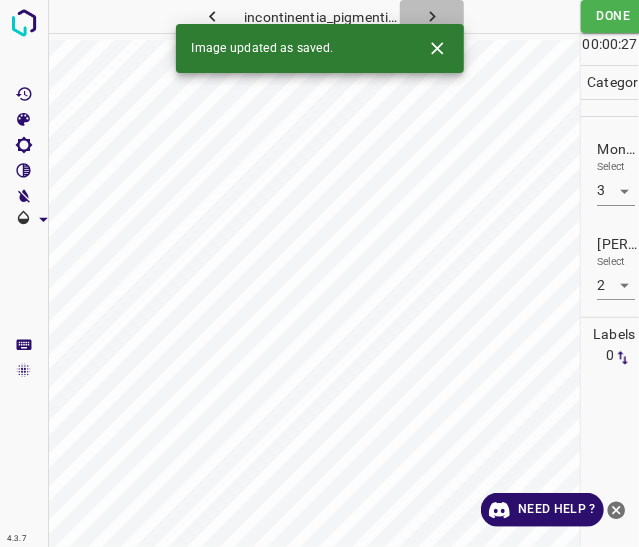 click 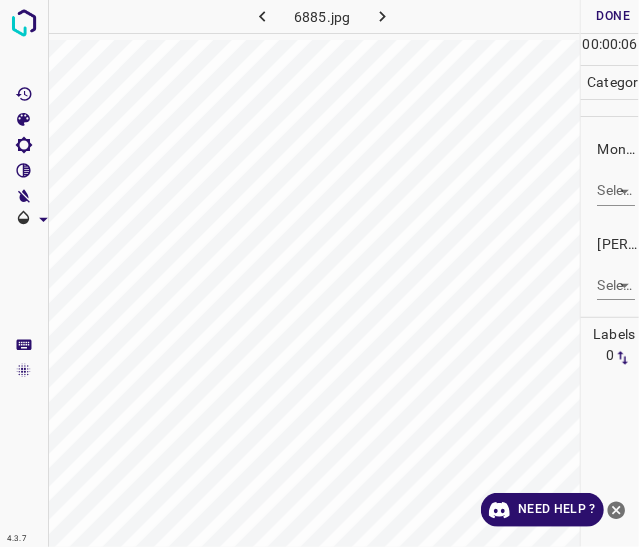 click on "4.3.7 6885.jpg Done Skip 0 00   : 00   : 06   Categories Monk *  Select ​  Fitzpatrick *  Select ​ Labels   0 Categories 1 Monk 2  Fitzpatrick Tools Space Change between modes (Draw & Edit) I Auto labeling R Restore zoom M Zoom in N Zoom out Delete Delete selecte label Filters Z Restore filters X Saturation filter C Brightness filter V Contrast filter B Gray scale filter General O Download Need Help ? - Text - Hide - Delete" at bounding box center [319, 273] 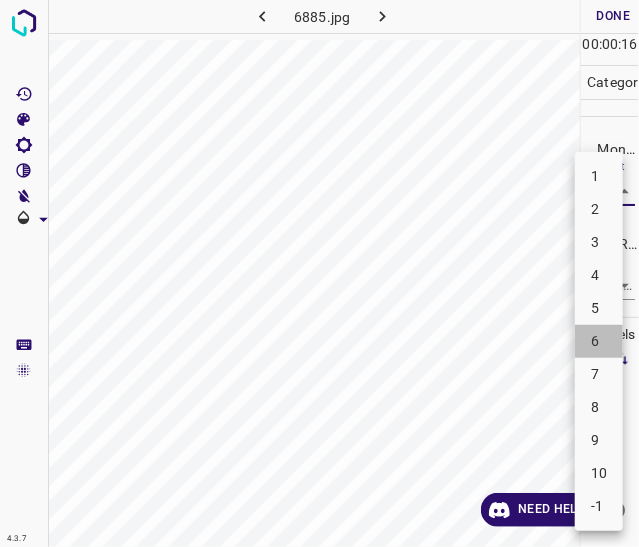 click on "6" at bounding box center [599, 341] 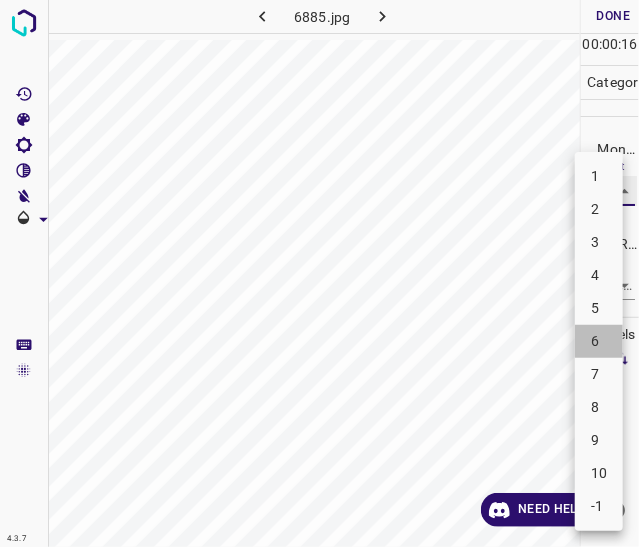 type on "6" 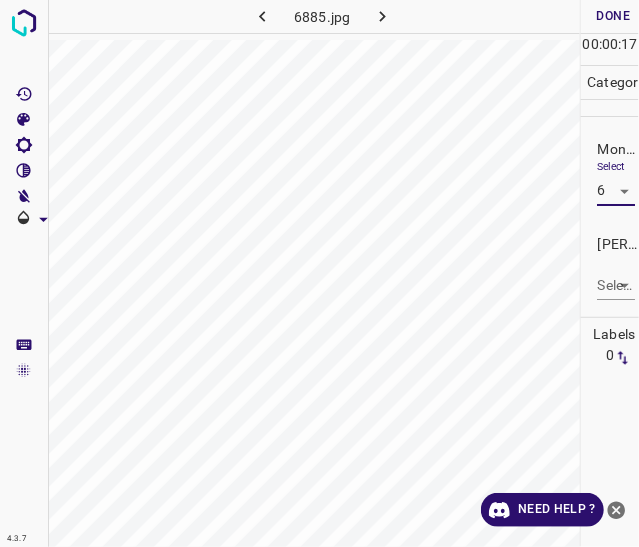 click on "4.3.7 6885.jpg Done Skip 0 00   : 00   : 17   Categories Monk *  Select 6 6  Fitzpatrick *  Select ​ Labels   0 Categories 1 Monk 2  Fitzpatrick Tools Space Change between modes (Draw & Edit) I Auto labeling R Restore zoom M Zoom in N Zoom out Delete Delete selecte label Filters Z Restore filters X Saturation filter C Brightness filter V Contrast filter B Gray scale filter General O Download Need Help ? - Text - Hide - Delete" at bounding box center (319, 273) 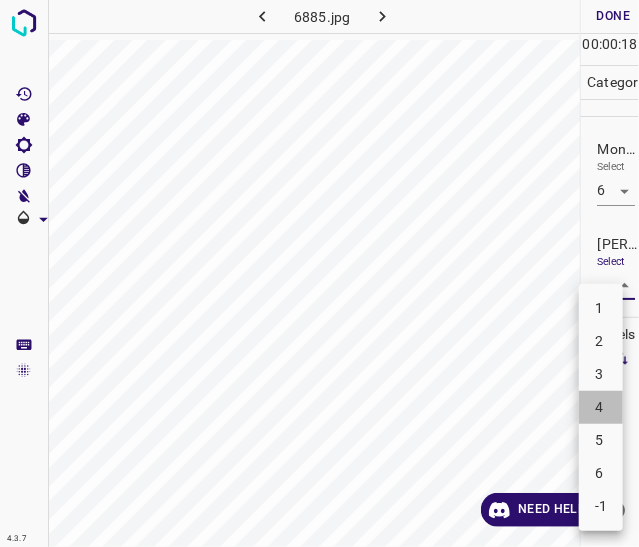 click on "4" at bounding box center (601, 407) 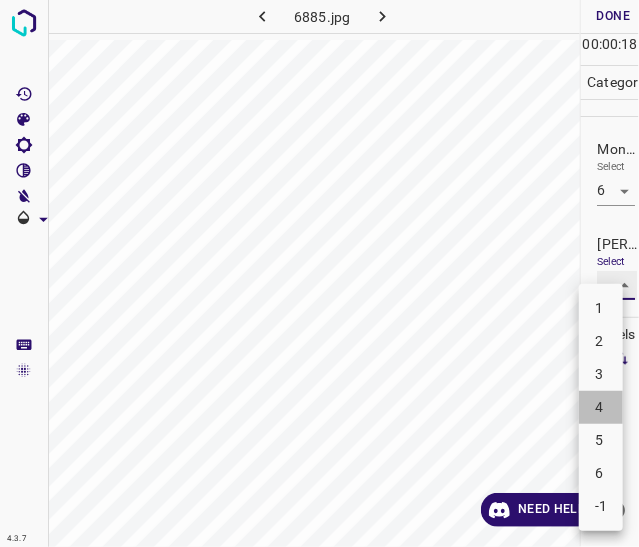 type on "4" 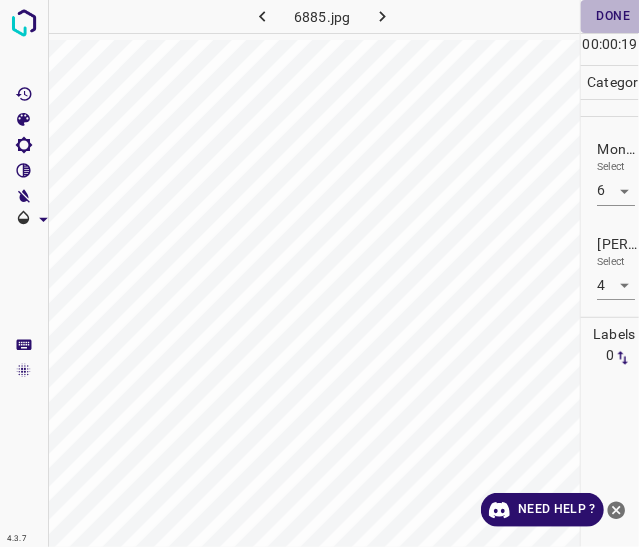 click on "Done" at bounding box center (613, 16) 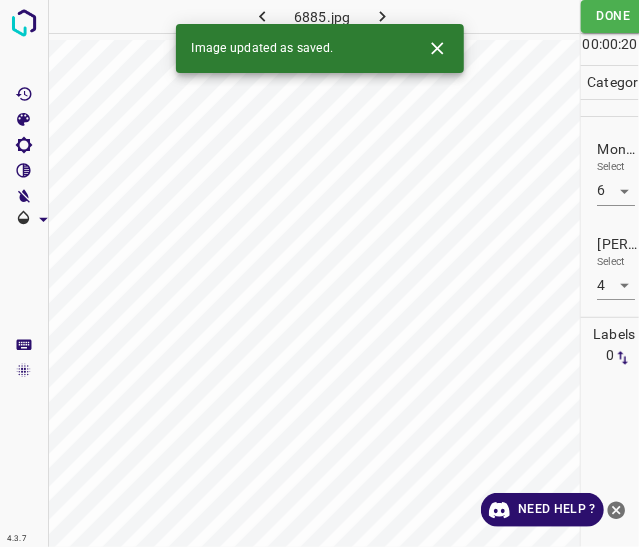 click on "Image updated as saved." at bounding box center [320, 48] 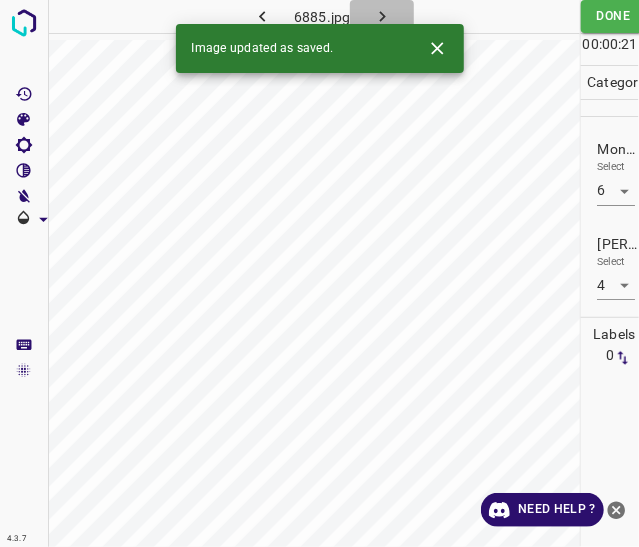 click at bounding box center [382, 16] 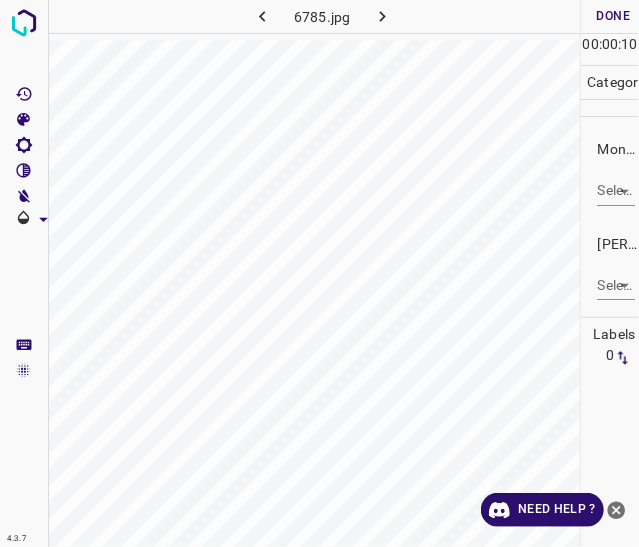 click on "4.3.7 6785.jpg Done Skip 0 00   : 00   : 10   Categories Monk *  Select ​  Fitzpatrick *  Select ​ Labels   0 Categories 1 Monk 2  Fitzpatrick Tools Space Change between modes (Draw & Edit) I Auto labeling R Restore zoom M Zoom in N Zoom out Delete Delete selecte label Filters Z Restore filters X Saturation filter C Brightness filter V Contrast filter B Gray scale filter General O Download Need Help ? - Text - Hide - Delete" at bounding box center [319, 273] 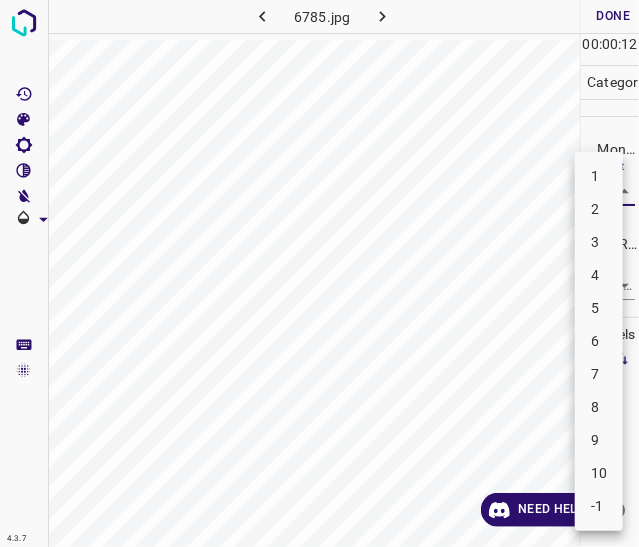 click on "3" at bounding box center [599, 242] 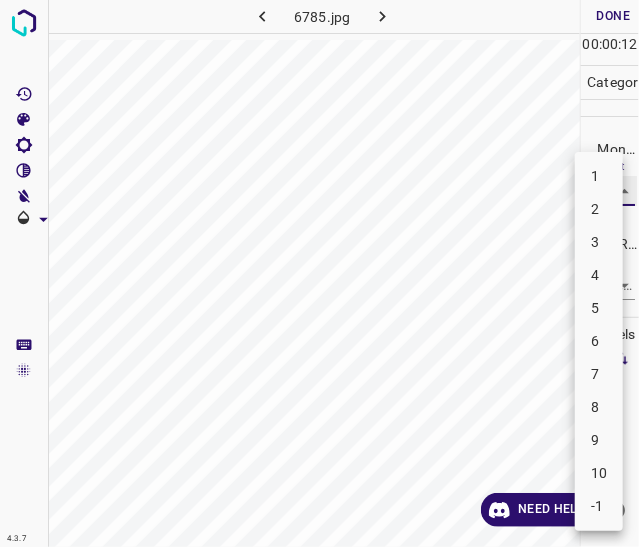 type on "3" 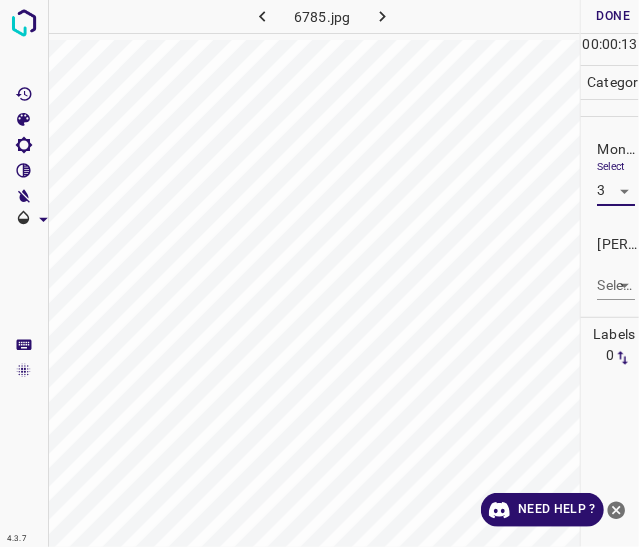 click on "4.3.7 6785.jpg Done Skip 0 00   : 00   : 13   Categories Monk *  Select 3 3  Fitzpatrick *  Select ​ Labels   0 Categories 1 Monk 2  Fitzpatrick Tools Space Change between modes (Draw & Edit) I Auto labeling R Restore zoom M Zoom in N Zoom out Delete Delete selecte label Filters Z Restore filters X Saturation filter C Brightness filter V Contrast filter B Gray scale filter General O Download Need Help ? - Text - Hide - Delete" at bounding box center [319, 273] 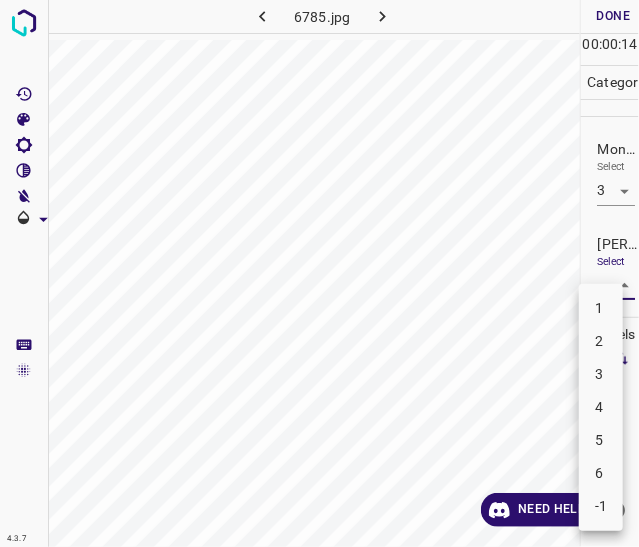 click on "2" at bounding box center (601, 341) 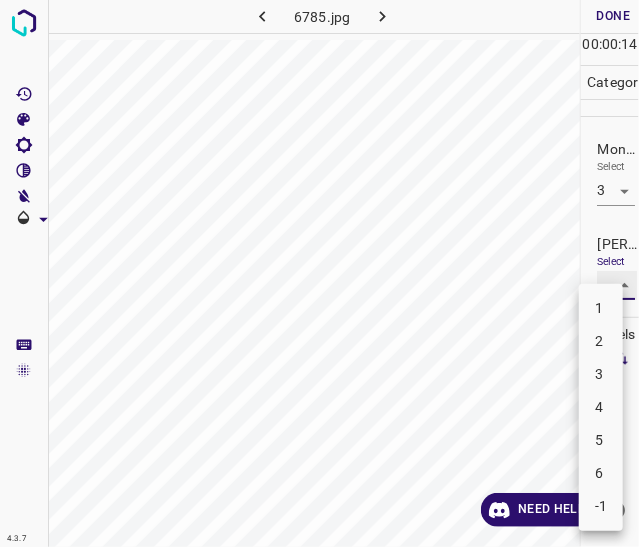 type on "2" 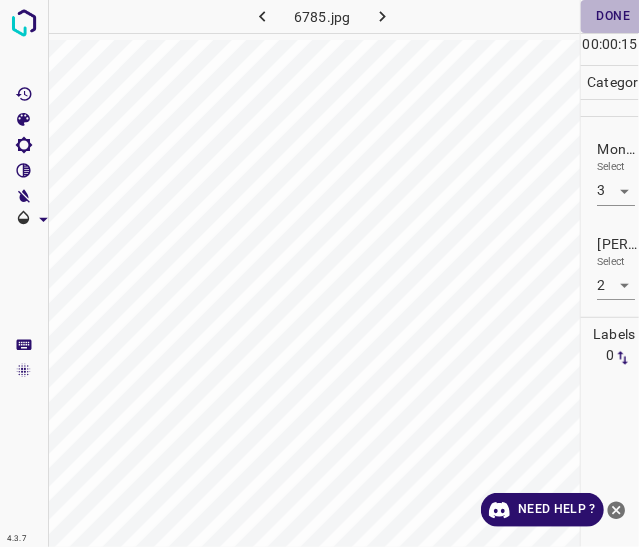 drag, startPoint x: 589, startPoint y: 20, endPoint x: 577, endPoint y: 20, distance: 12 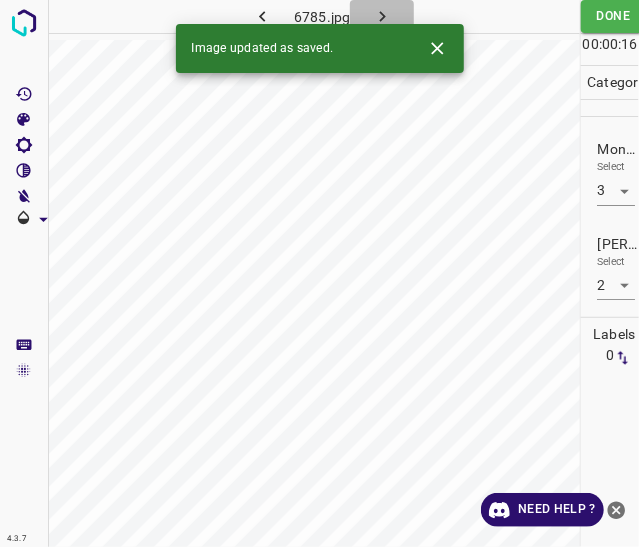 click at bounding box center [382, 16] 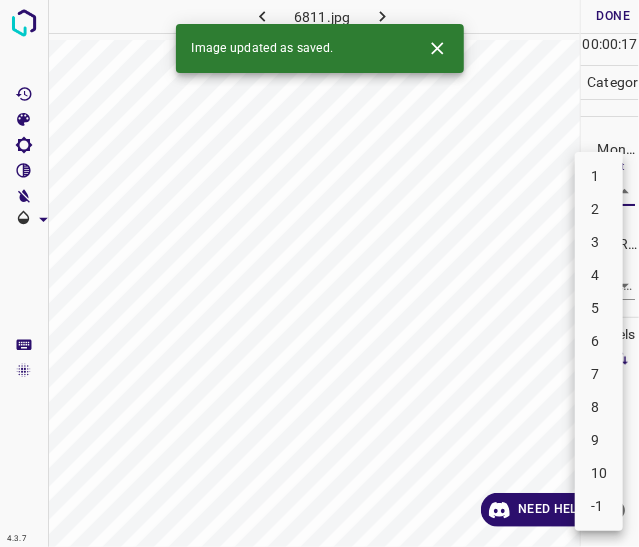 click on "4.3.7 6811.jpg Done Skip 0 00   : 00   : 17   Categories Monk *  Select ​  Fitzpatrick *  Select ​ Labels   0 Categories 1 Monk 2  Fitzpatrick Tools Space Change between modes (Draw & Edit) I Auto labeling R Restore zoom M Zoom in N Zoom out Delete Delete selecte label Filters Z Restore filters X Saturation filter C Brightness filter V Contrast filter B Gray scale filter General O Download Image updated as saved. Need Help ? - Text - Hide - Delete 1 2 3 4 5 6 7 8 9 10 -1" at bounding box center (319, 273) 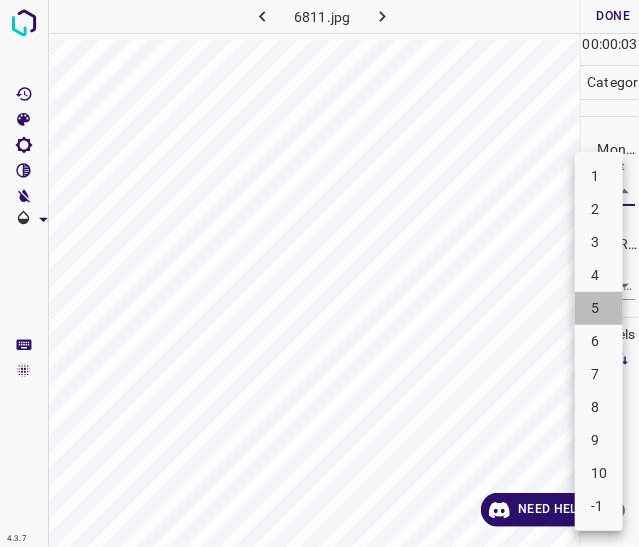 click on "5" at bounding box center (599, 308) 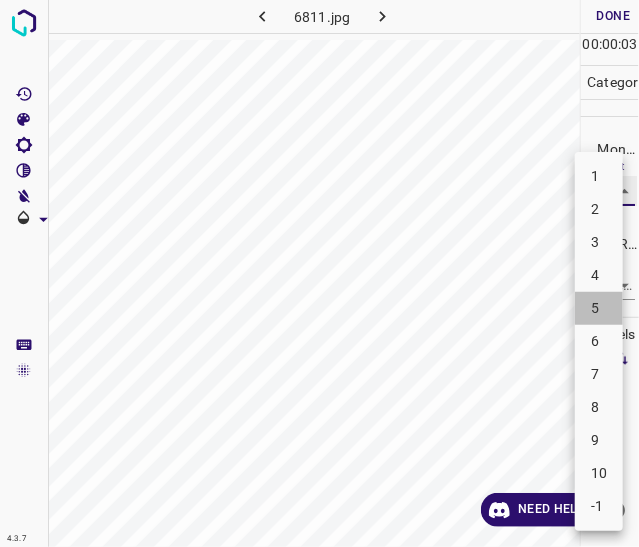 type on "5" 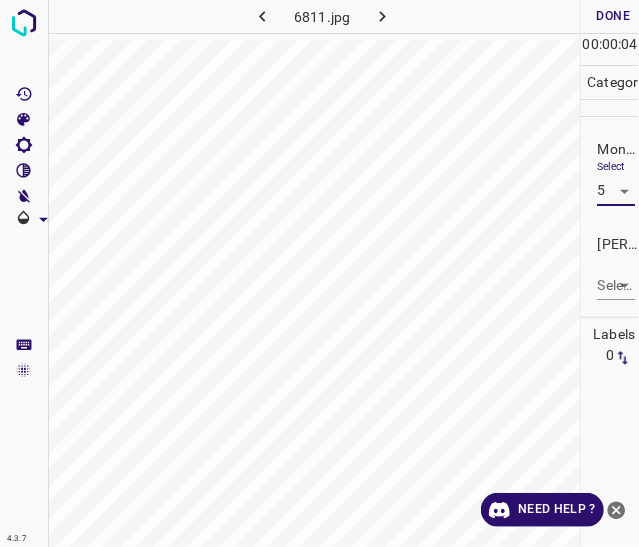 click on "4.3.7 6811.jpg Done Skip 0 00   : 00   : 04   Categories Monk *  Select 5 5  Fitzpatrick *  Select ​ Labels   0 Categories 1 Monk 2  Fitzpatrick Tools Space Change between modes (Draw & Edit) I Auto labeling R Restore zoom M Zoom in N Zoom out Delete Delete selecte label Filters Z Restore filters X Saturation filter C Brightness filter V Contrast filter B Gray scale filter General O Download Need Help ? - Text - Hide - Delete" at bounding box center (319, 273) 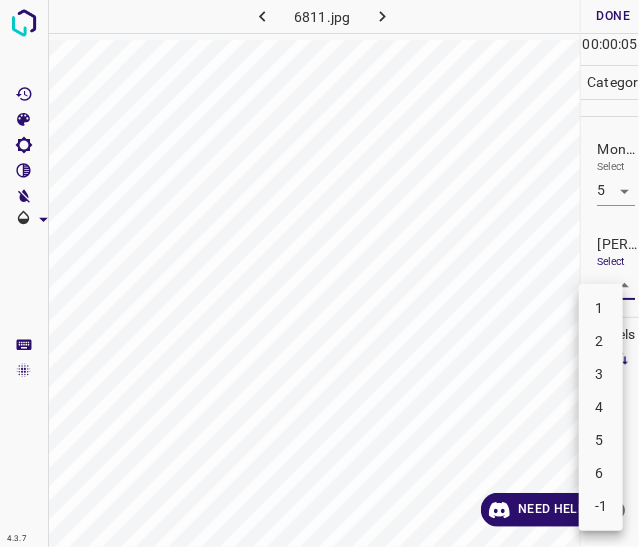 click on "3" at bounding box center (601, 374) 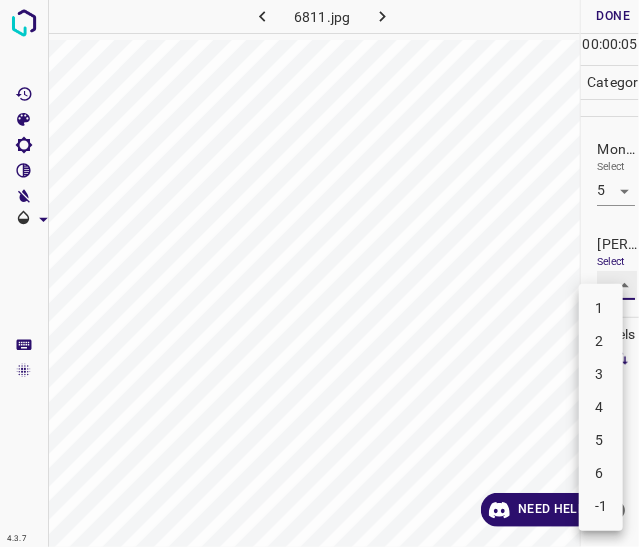 type on "3" 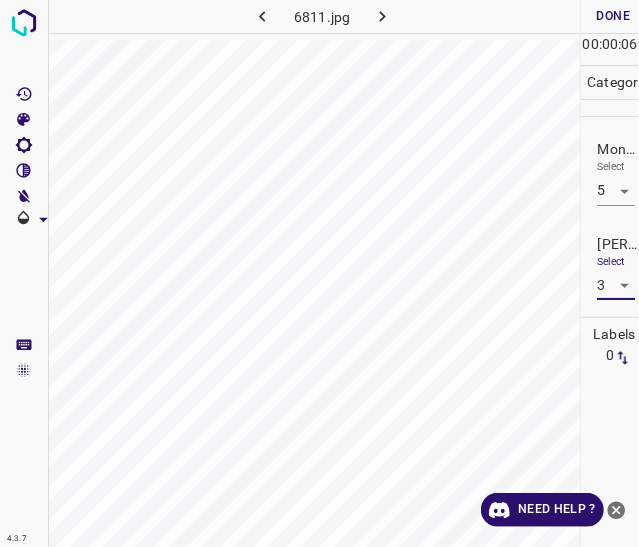 click on "Done" at bounding box center (613, 16) 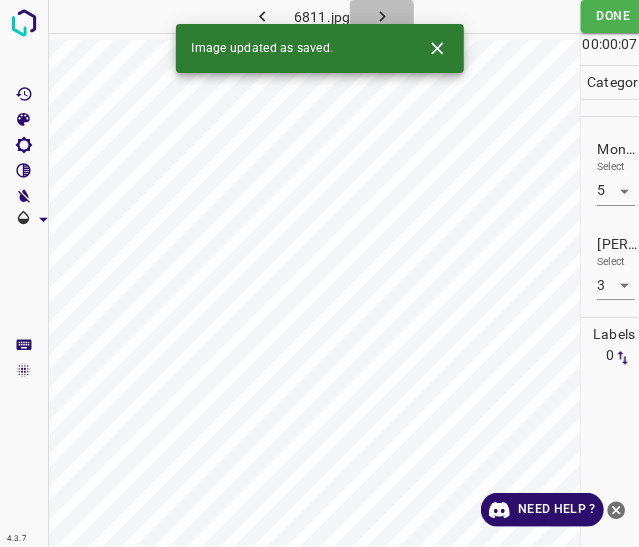 click 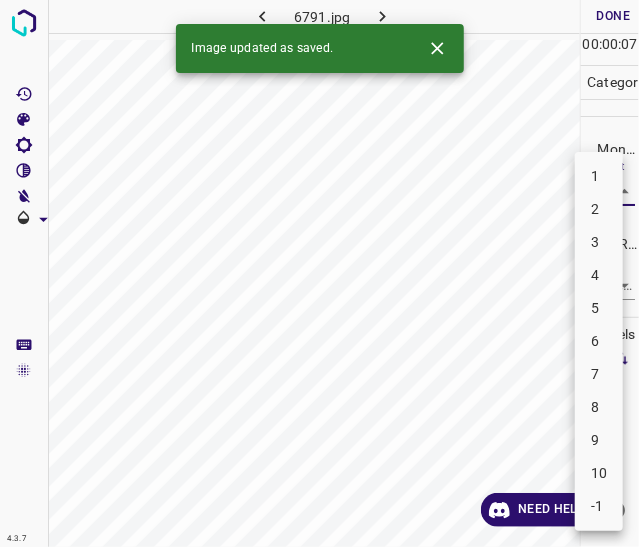 click on "4.3.7 6791.jpg Done Skip 0 00   : 00   : 07   Categories Monk *  Select ​  Fitzpatrick *  Select ​ Labels   0 Categories 1 Monk 2  Fitzpatrick Tools Space Change between modes (Draw & Edit) I Auto labeling R Restore zoom M Zoom in N Zoom out Delete Delete selecte label Filters Z Restore filters X Saturation filter C Brightness filter V Contrast filter B Gray scale filter General O Download Image updated as saved. Need Help ? - Text - Hide - Delete 1 2 3 4 5 6 7 8 9 10 -1" at bounding box center [319, 273] 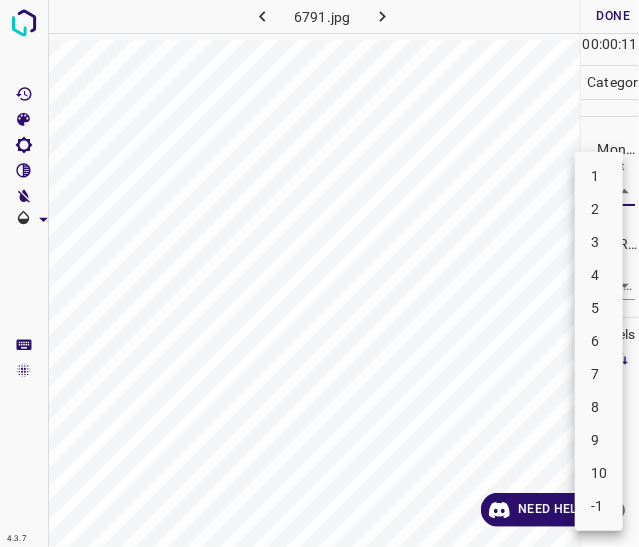 click on "3" at bounding box center [599, 242] 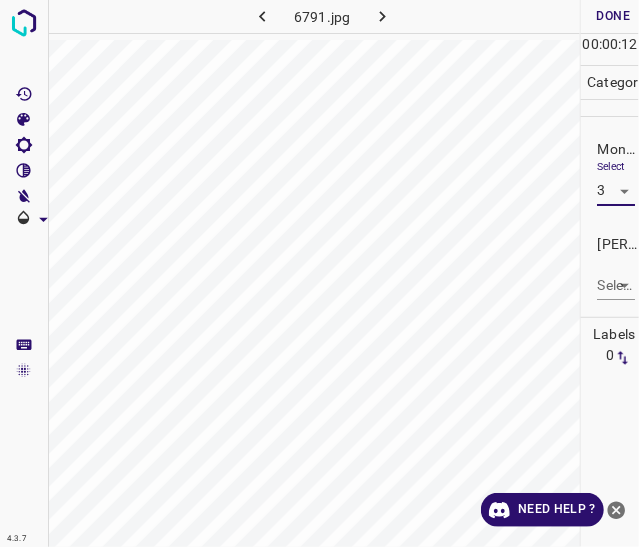 click on "4.3.7 6791.jpg Done Skip 0 00   : 00   : 12   Categories Monk *  Select 3 3  Fitzpatrick *  Select ​ Labels   0 Categories 1 Monk 2  Fitzpatrick Tools Space Change between modes (Draw & Edit) I Auto labeling R Restore zoom M Zoom in N Zoom out Delete Delete selecte label Filters Z Restore filters X Saturation filter C Brightness filter V Contrast filter B Gray scale filter General O Download Need Help ? - Text - Hide - Delete" at bounding box center (319, 273) 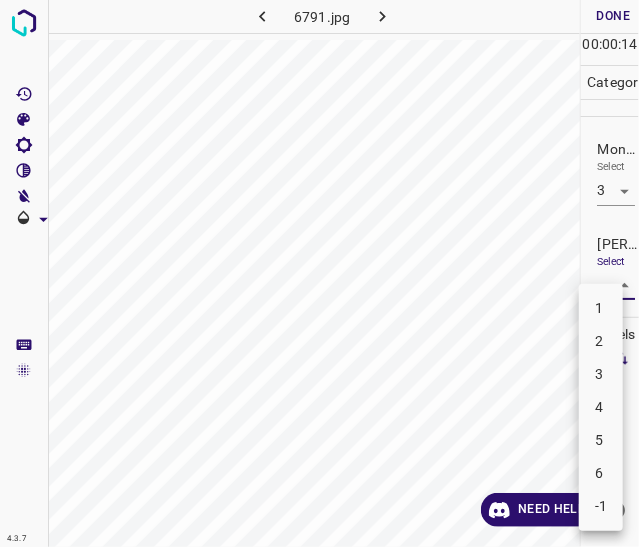 click at bounding box center [319, 273] 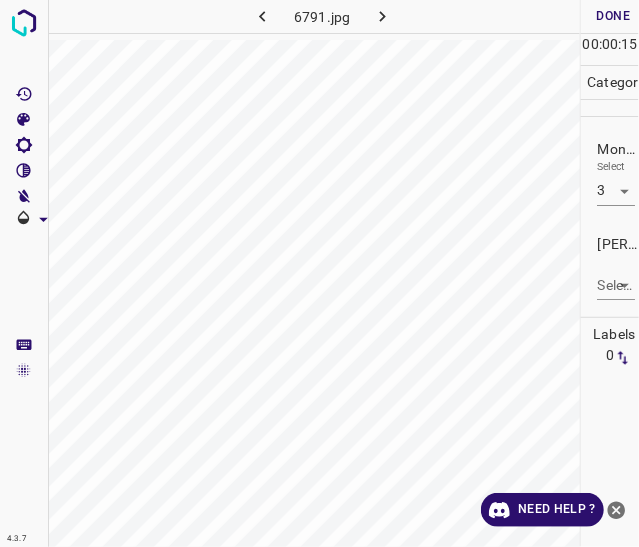 click on "1 2 3 4 5 6 -1" at bounding box center [319, 273] 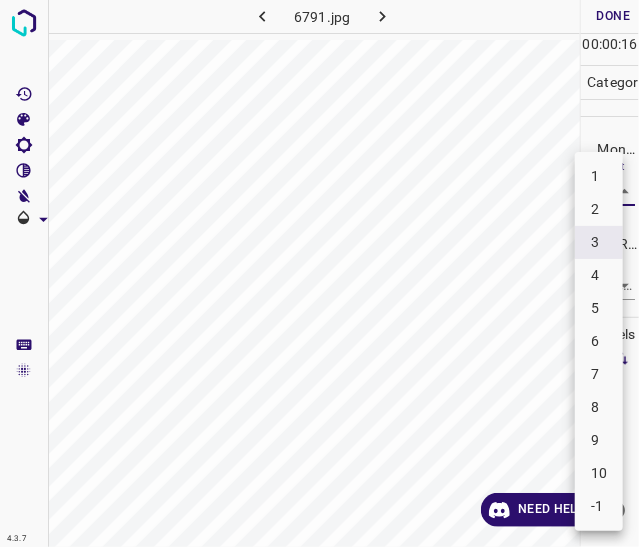 click on "4" at bounding box center [599, 275] 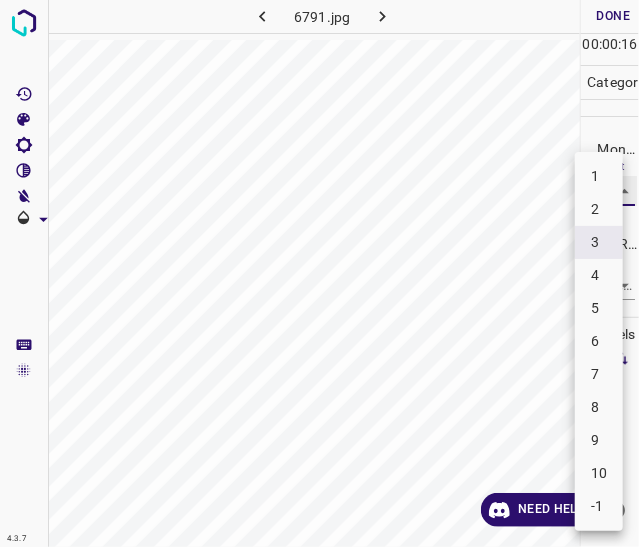 type on "4" 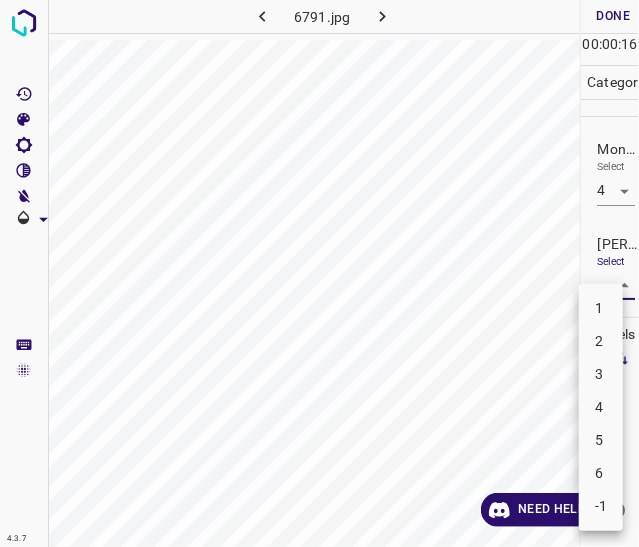 click on "4.3.7 6791.jpg Done Skip 0 00   : 00   : 16   Categories Monk *  Select 4 4  Fitzpatrick *  Select ​ Labels   0 Categories 1 Monk 2  Fitzpatrick Tools Space Change between modes (Draw & Edit) I Auto labeling R Restore zoom M Zoom in N Zoom out Delete Delete selecte label Filters Z Restore filters X Saturation filter C Brightness filter V Contrast filter B Gray scale filter General O Download Need Help ? - Text - Hide - Delete 1 2 3 4 5 6 -1" at bounding box center (319, 273) 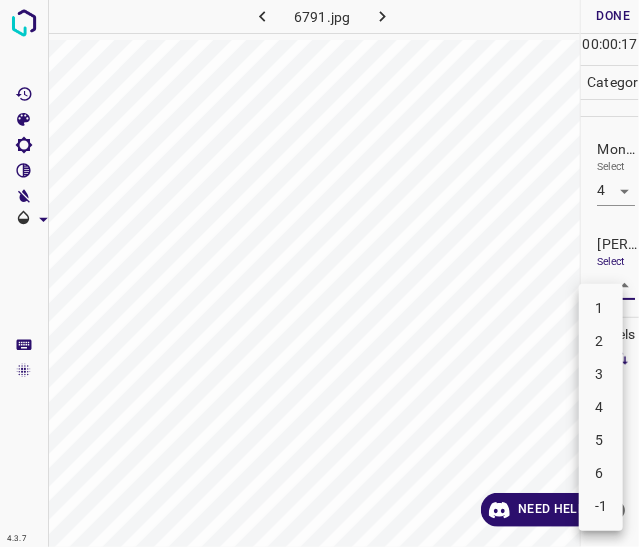 click on "2" at bounding box center (601, 341) 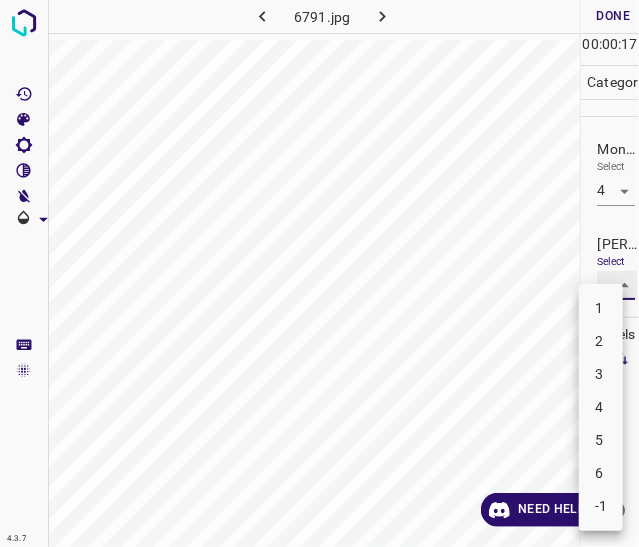 type on "2" 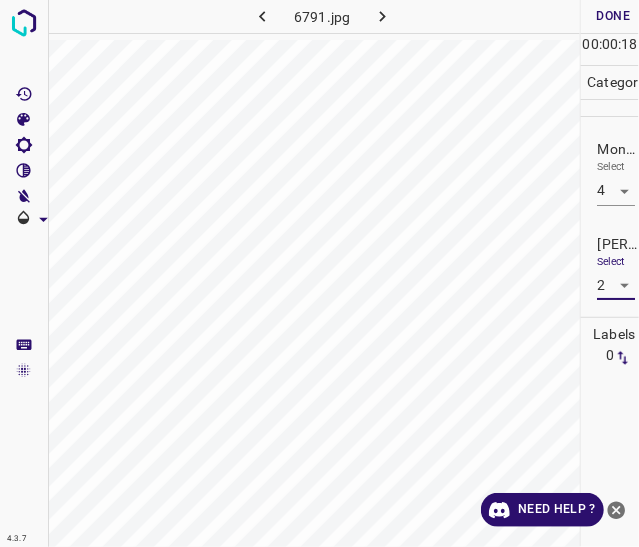 click on "Done" at bounding box center (613, 16) 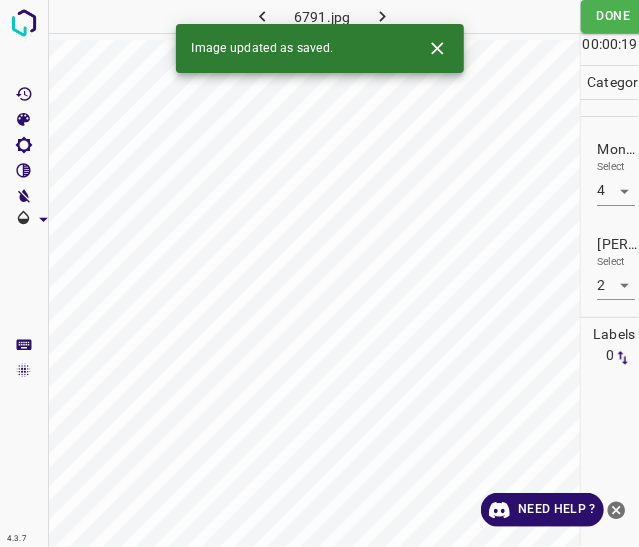 click 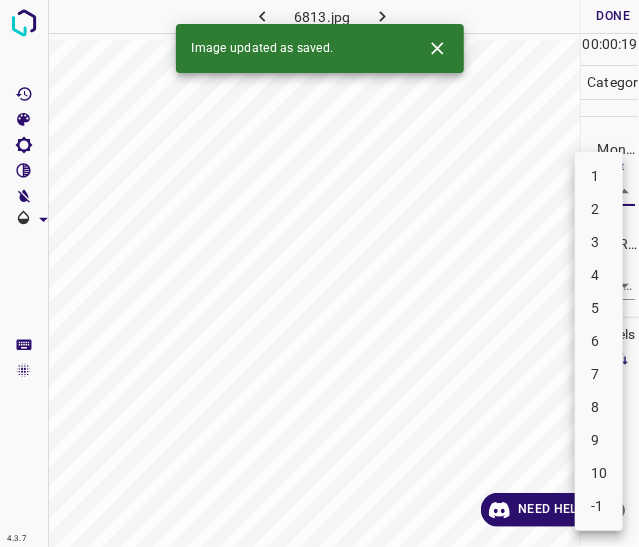 click on "4.3.7 6813.jpg Done Skip 0 00   : 00   : 19   Categories Monk *  Select ​  Fitzpatrick *  Select ​ Labels   0 Categories 1 Monk 2  Fitzpatrick Tools Space Change between modes (Draw & Edit) I Auto labeling R Restore zoom M Zoom in N Zoom out Delete Delete selecte label Filters Z Restore filters X Saturation filter C Brightness filter V Contrast filter B Gray scale filter General O Download Image updated as saved. Need Help ? - Text - Hide - Delete 1 2 3 4 5 6 7 8 9 10 -1" at bounding box center (319, 273) 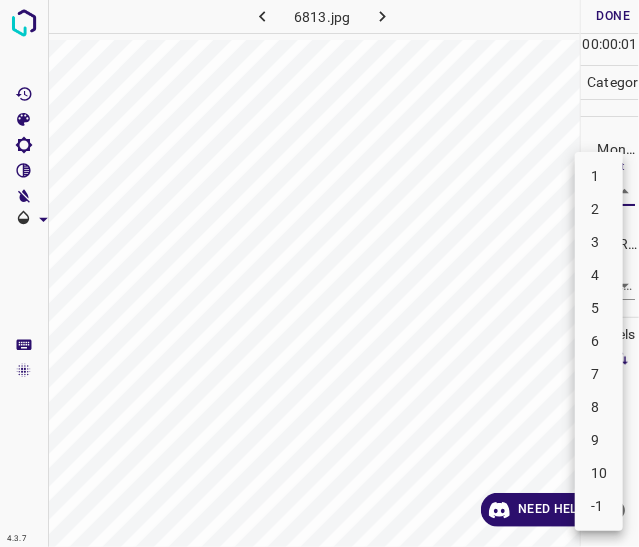click on "5" at bounding box center [599, 308] 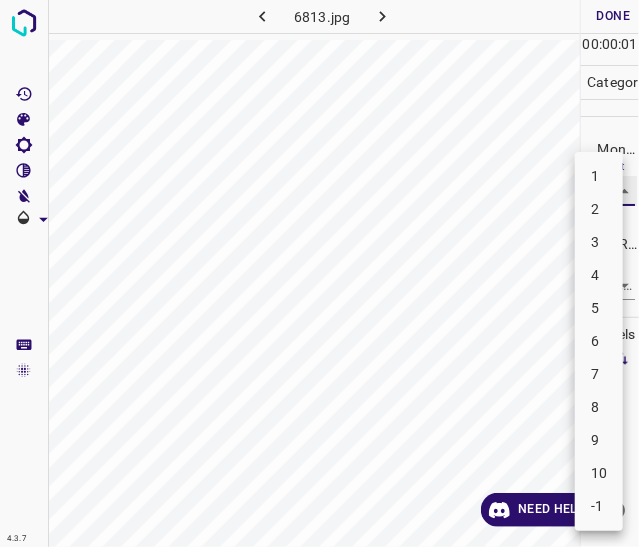 type on "5" 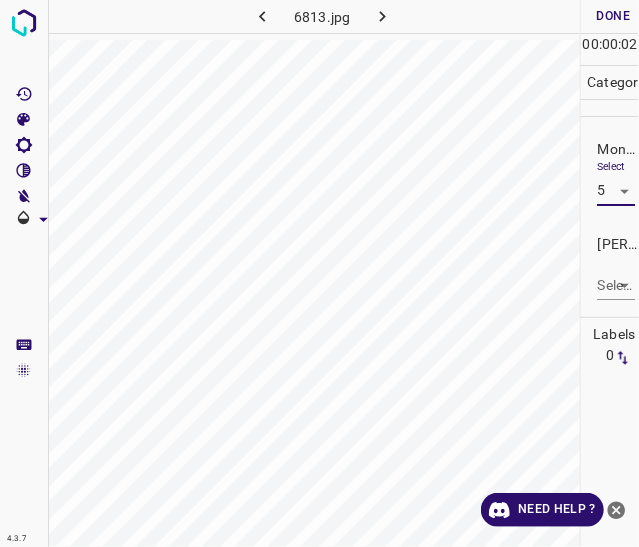 click on "4.3.7 6813.jpg Done Skip 0 00   : 00   : 02   Categories Monk *  Select 5 5  Fitzpatrick *  Select ​ Labels   0 Categories 1 Monk 2  Fitzpatrick Tools Space Change between modes (Draw & Edit) I Auto labeling R Restore zoom M Zoom in N Zoom out Delete Delete selecte label Filters Z Restore filters X Saturation filter C Brightness filter V Contrast filter B Gray scale filter General O Download Need Help ? - Text - Hide - Delete" at bounding box center (319, 273) 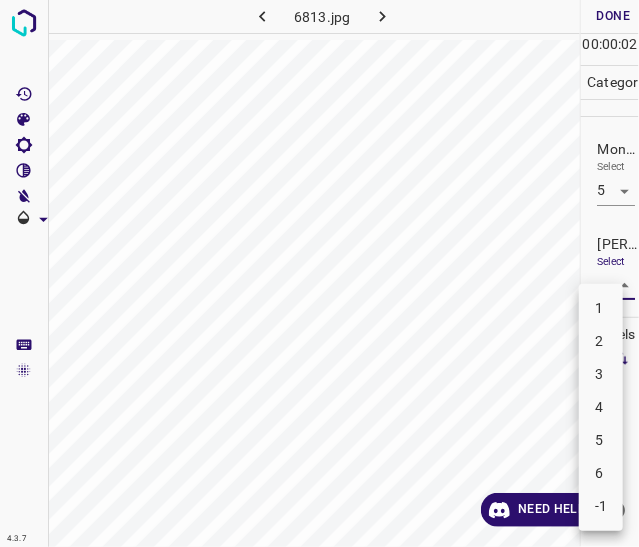 click on "3" at bounding box center [601, 374] 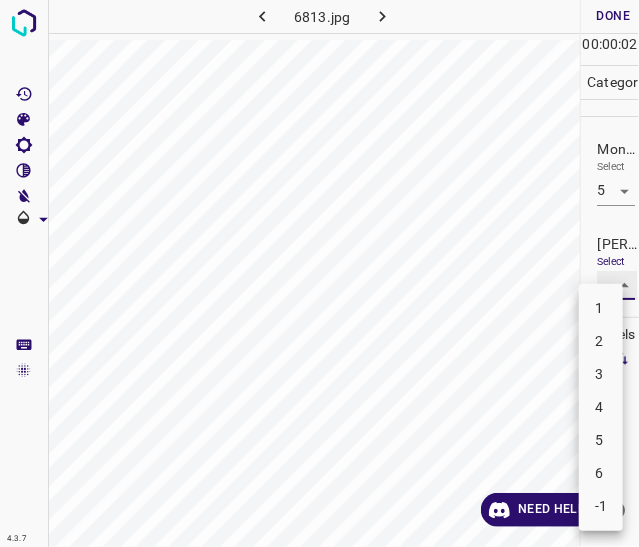 type on "3" 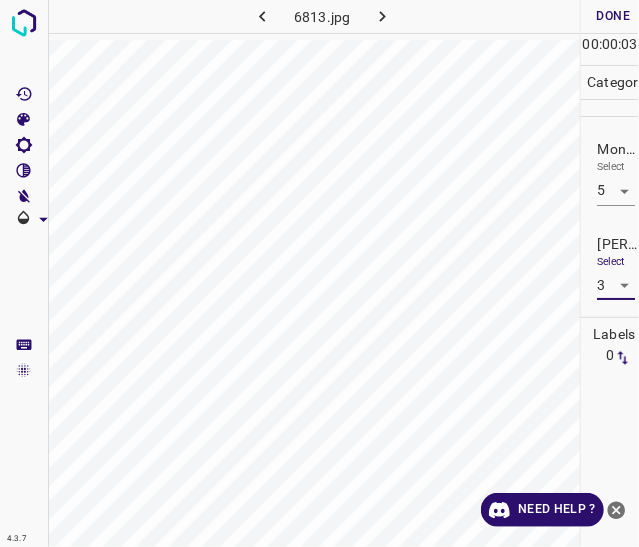 click on "Done" at bounding box center [613, 16] 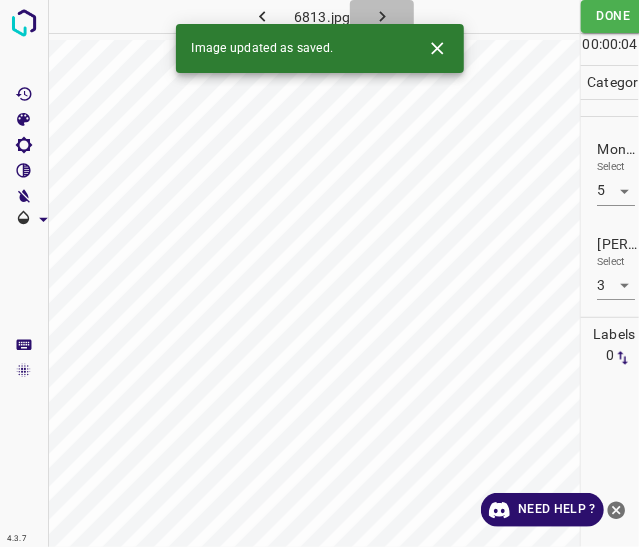 click at bounding box center (382, 16) 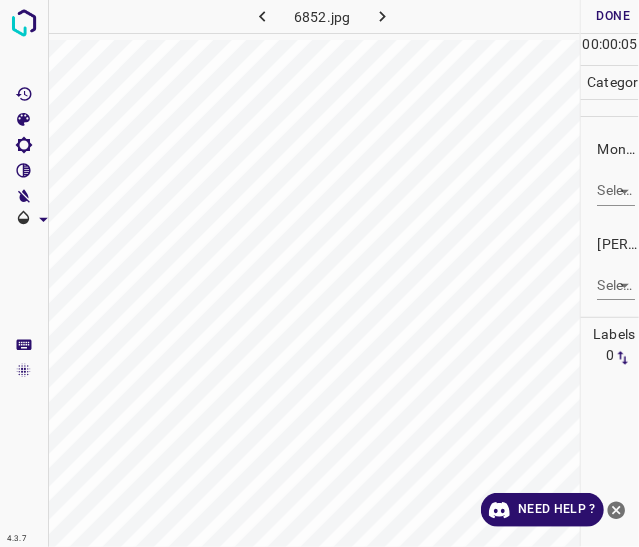 click on "4.3.7 6852.jpg Done Skip 0 00   : 00   : 05   Categories Monk *  Select ​  Fitzpatrick *  Select ​ Labels   0 Categories 1 Monk 2  Fitzpatrick Tools Space Change between modes (Draw & Edit) I Auto labeling R Restore zoom M Zoom in N Zoom out Delete Delete selecte label Filters Z Restore filters X Saturation filter C Brightness filter V Contrast filter B Gray scale filter General O Download Need Help ? - Text - Hide - Delete" at bounding box center (319, 273) 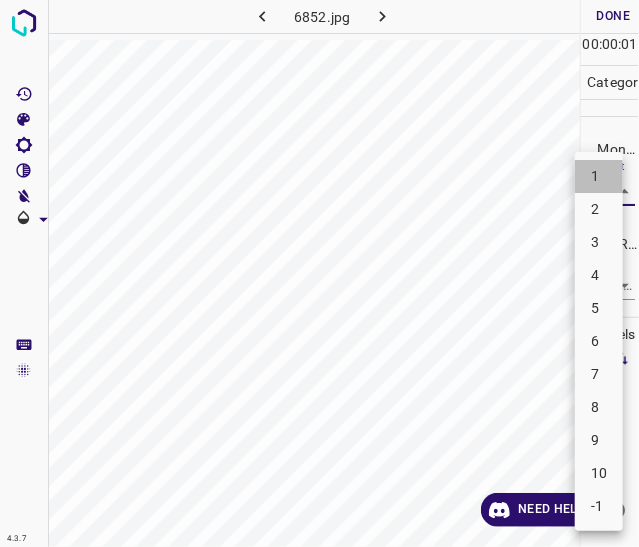 click on "1" at bounding box center (599, 176) 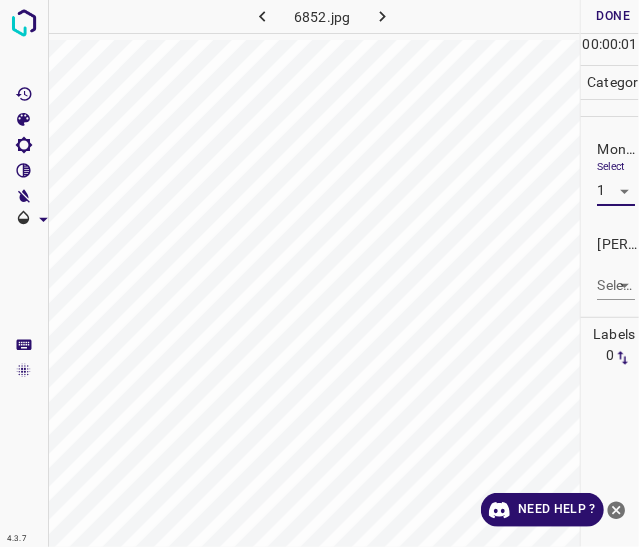 click on "4.3.7 6852.jpg Done Skip 0 00   : 00   : 01   Categories Monk *  Select 1 1  Fitzpatrick *  Select ​ Labels   0 Categories 1 Monk 2  Fitzpatrick Tools Space Change between modes (Draw & Edit) I Auto labeling R Restore zoom M Zoom in N Zoom out Delete Delete selecte label Filters Z Restore filters X Saturation filter C Brightness filter V Contrast filter B Gray scale filter General O Download Need Help ? - Text - Hide - Delete" at bounding box center [319, 273] 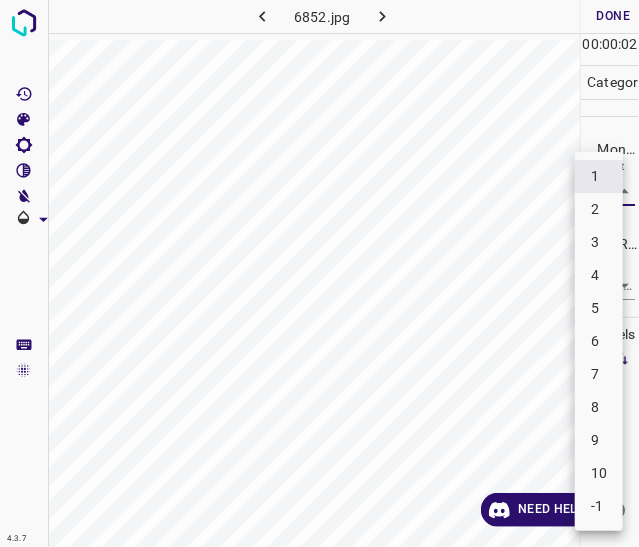 click on "5" at bounding box center (599, 308) 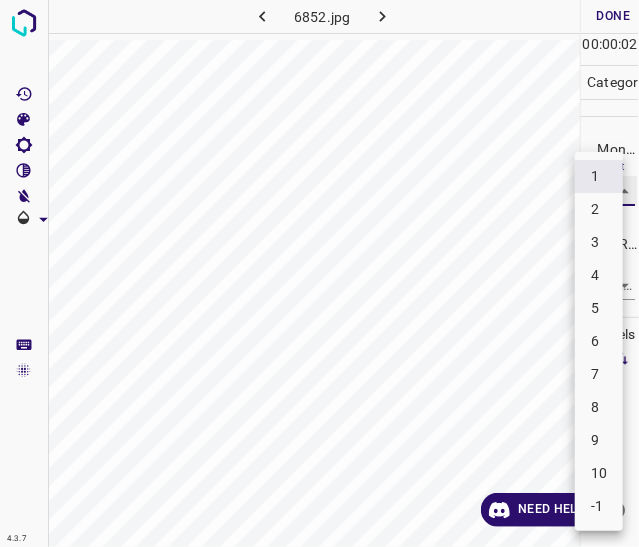 type on "5" 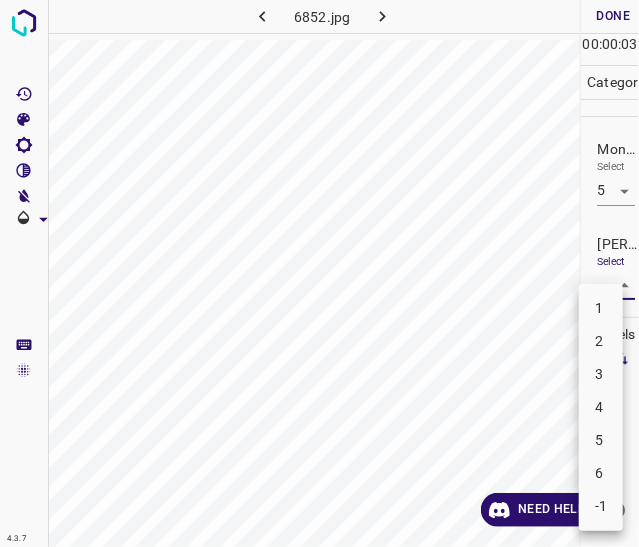 click on "4.3.7 6852.jpg Done Skip 0 00   : 00   : 03   Categories Monk *  Select 5 5  Fitzpatrick *  Select ​ Labels   0 Categories 1 Monk 2  Fitzpatrick Tools Space Change between modes (Draw & Edit) I Auto labeling R Restore zoom M Zoom in N Zoom out Delete Delete selecte label Filters Z Restore filters X Saturation filter C Brightness filter V Contrast filter B Gray scale filter General O Download Need Help ? - Text - Hide - Delete 1 2 3 4 5 6 -1" at bounding box center [319, 273] 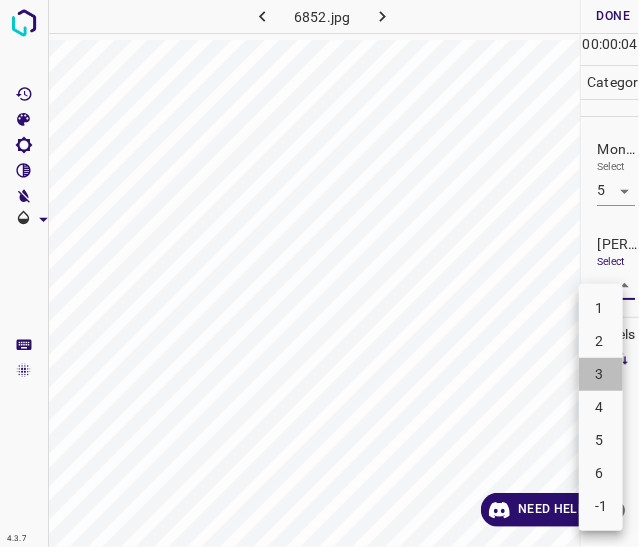 click on "3" at bounding box center [601, 374] 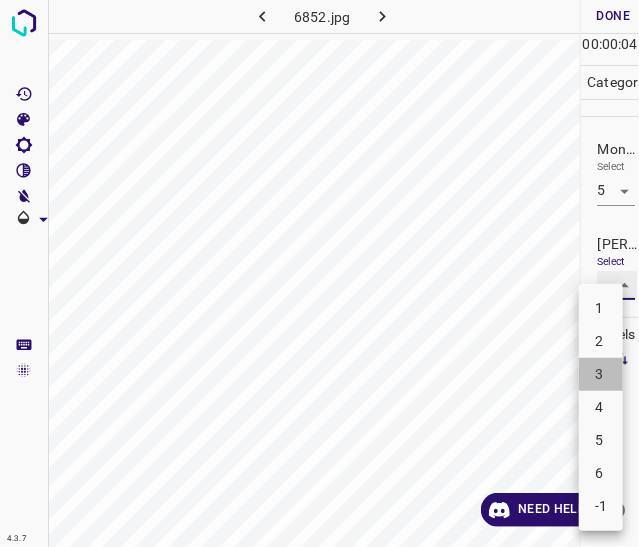 type on "3" 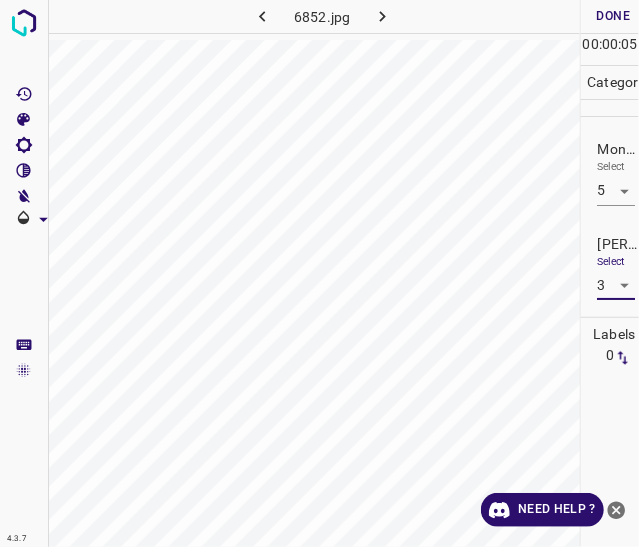 click on "Done" at bounding box center [613, 16] 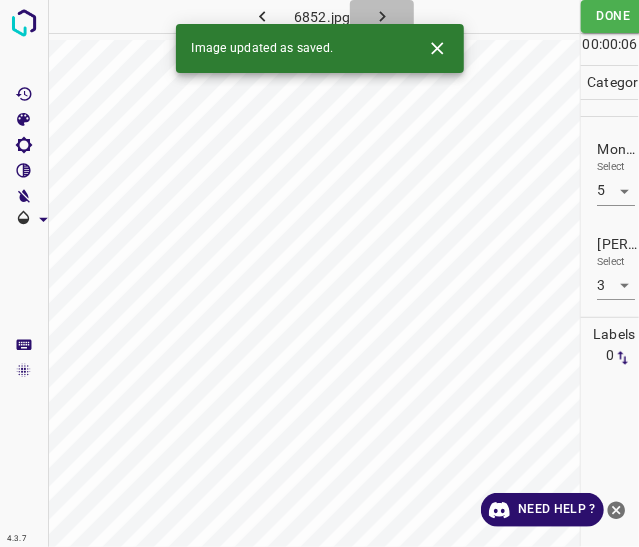 click at bounding box center [382, 16] 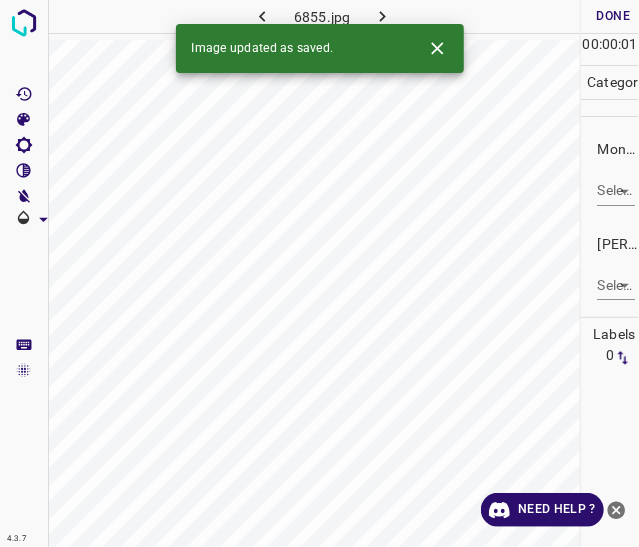 click on "4.3.7 6855.jpg Done Skip 0 00   : 00   : 01   Categories Monk *  Select ​  Fitzpatrick *  Select ​ Labels   0 Categories 1 Monk 2  Fitzpatrick Tools Space Change between modes (Draw & Edit) I Auto labeling R Restore zoom M Zoom in N Zoom out Delete Delete selecte label Filters Z Restore filters X Saturation filter C Brightness filter V Contrast filter B Gray scale filter General O Download Image updated as saved. Need Help ? - Text - Hide - Delete" at bounding box center (319, 273) 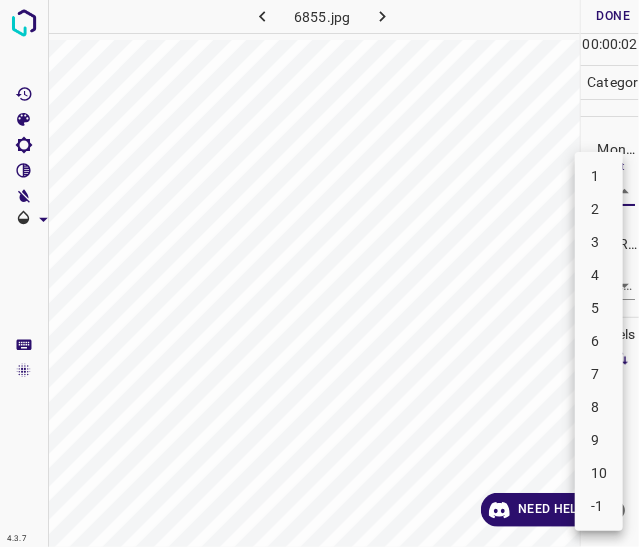 click on "5" at bounding box center [599, 308] 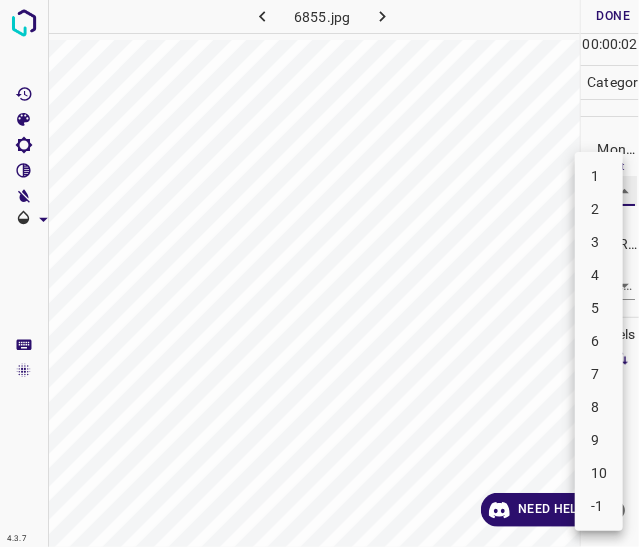 type on "5" 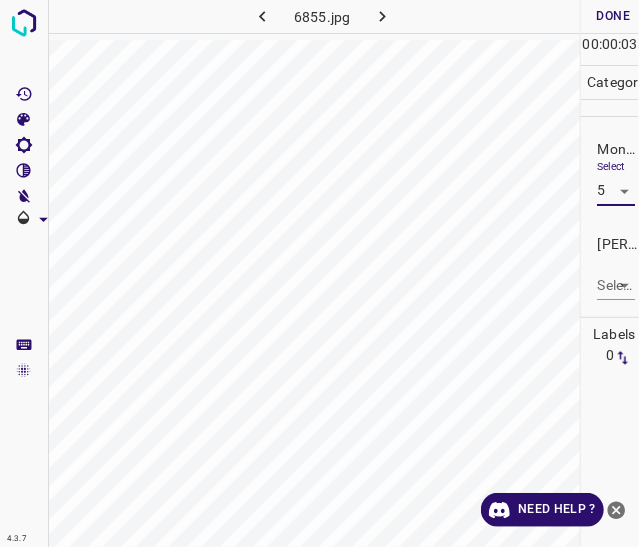 click on "4.3.7 6855.jpg Done Skip 0 00   : 00   : 03   Categories Monk *  Select 5 5  Fitzpatrick *  Select ​ Labels   0 Categories 1 Monk 2  Fitzpatrick Tools Space Change between modes (Draw & Edit) I Auto labeling R Restore zoom M Zoom in N Zoom out Delete Delete selecte label Filters Z Restore filters X Saturation filter C Brightness filter V Contrast filter B Gray scale filter General O Download Need Help ? - Text - Hide - Delete" at bounding box center [319, 273] 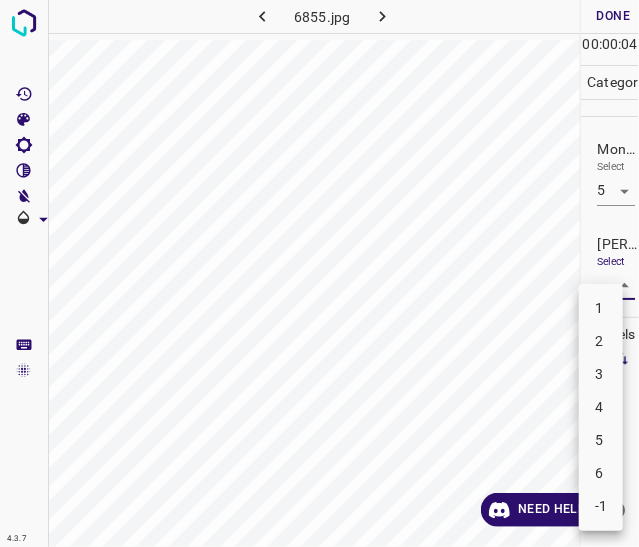 click on "3" at bounding box center [601, 374] 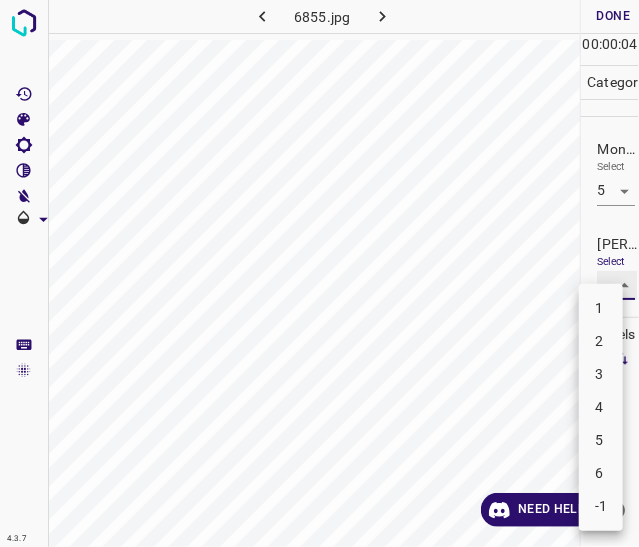 type on "3" 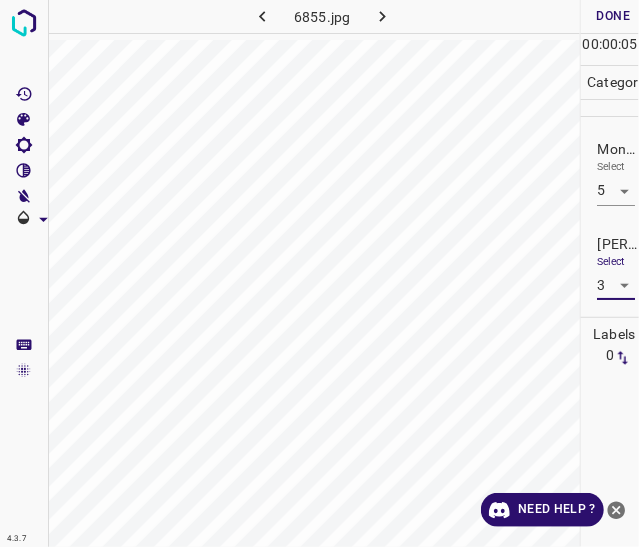 click on "Done" at bounding box center (613, 16) 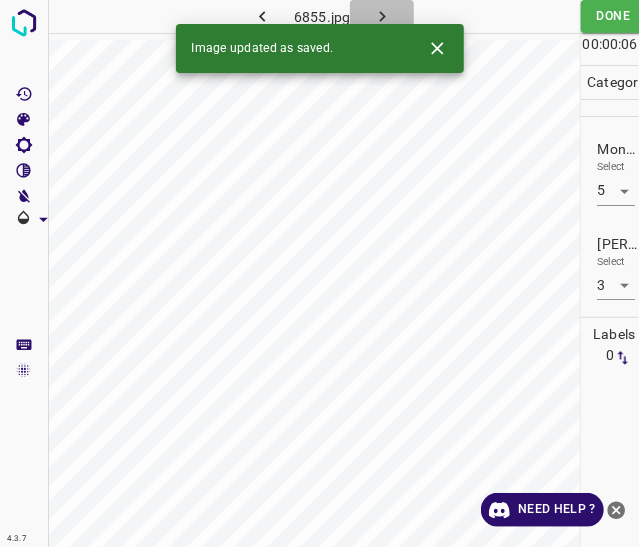click at bounding box center [382, 16] 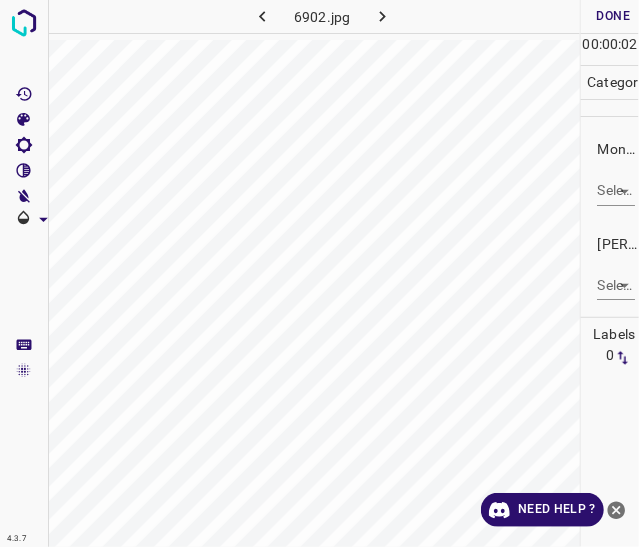 click on "4.3.7 6902.jpg Done Skip 0 00   : 00   : 02   Categories Monk *  Select ​  Fitzpatrick *  Select ​ Labels   0 Categories 1 Monk 2  Fitzpatrick Tools Space Change between modes (Draw & Edit) I Auto labeling R Restore zoom M Zoom in N Zoom out Delete Delete selecte label Filters Z Restore filters X Saturation filter C Brightness filter V Contrast filter B Gray scale filter General O Download Need Help ? - Text - Hide - Delete" at bounding box center [319, 273] 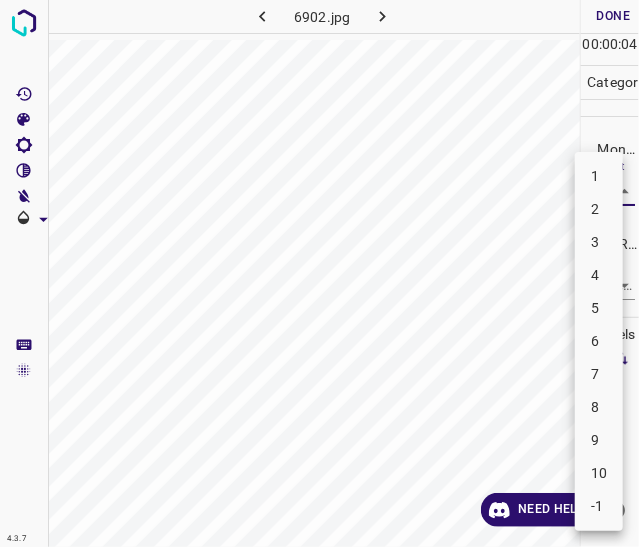 click on "5" at bounding box center [599, 308] 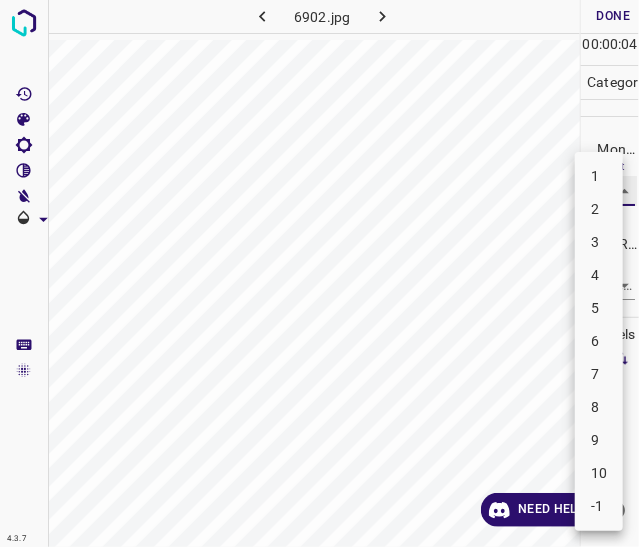 type on "5" 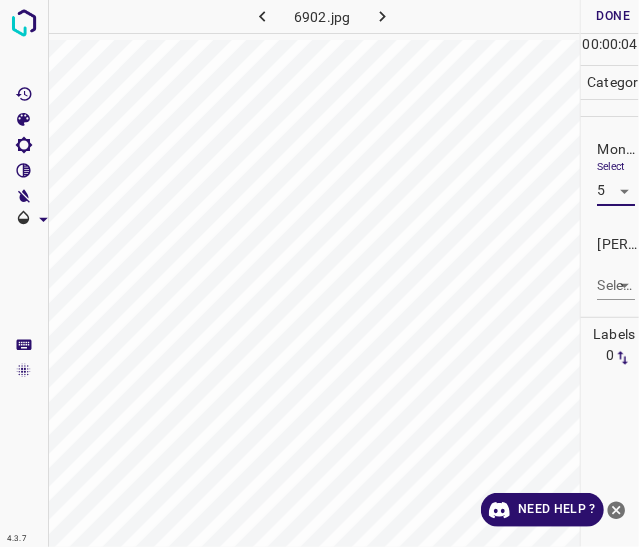 click on "4.3.7 6902.jpg Done Skip 0 00   : 00   : 04   Categories Monk *  Select 5 5  Fitzpatrick *  Select ​ Labels   0 Categories 1 Monk 2  Fitzpatrick Tools Space Change between modes (Draw & Edit) I Auto labeling R Restore zoom M Zoom in N Zoom out Delete Delete selecte label Filters Z Restore filters X Saturation filter C Brightness filter V Contrast filter B Gray scale filter General O Download Need Help ? - Text - Hide - Delete" at bounding box center [319, 273] 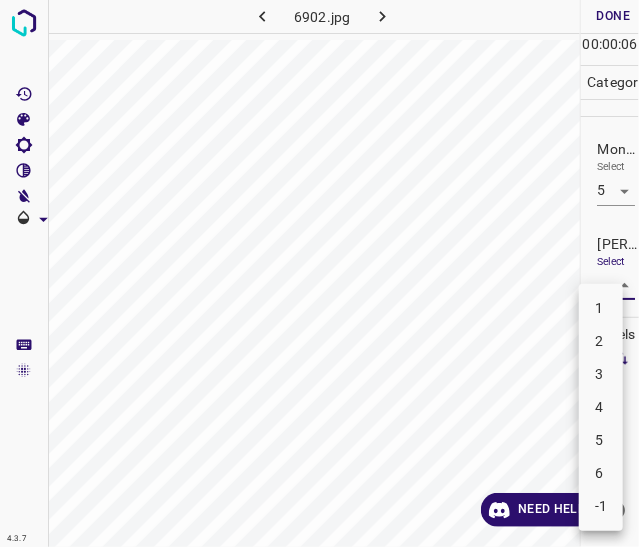 click on "3" at bounding box center (601, 374) 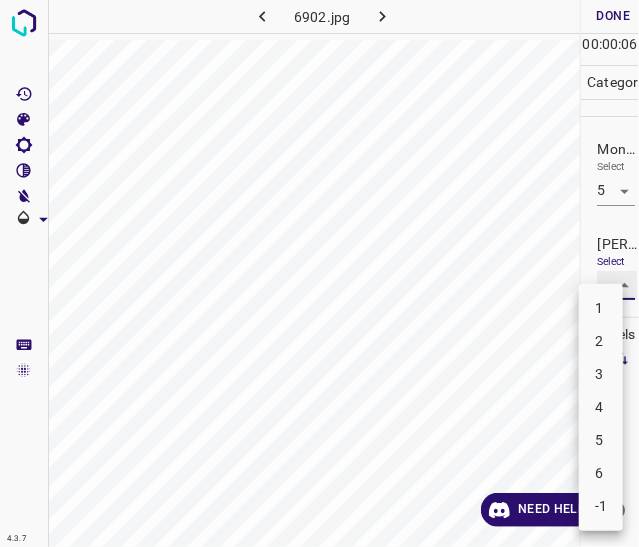 type on "3" 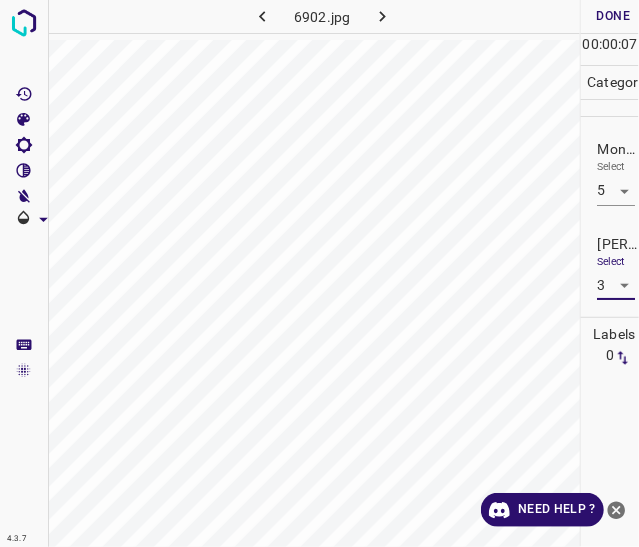 click on "00" at bounding box center (591, 44) 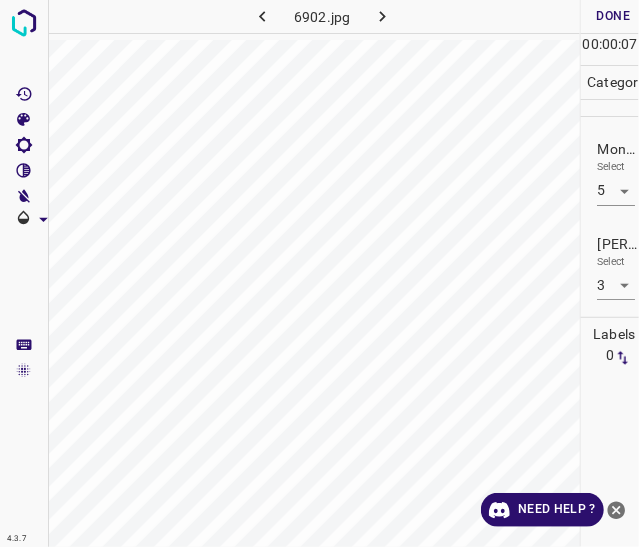 click on "Done" at bounding box center (613, 16) 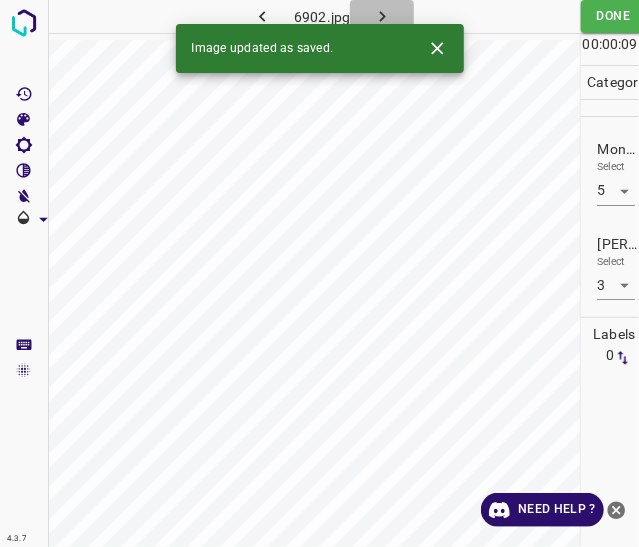 click 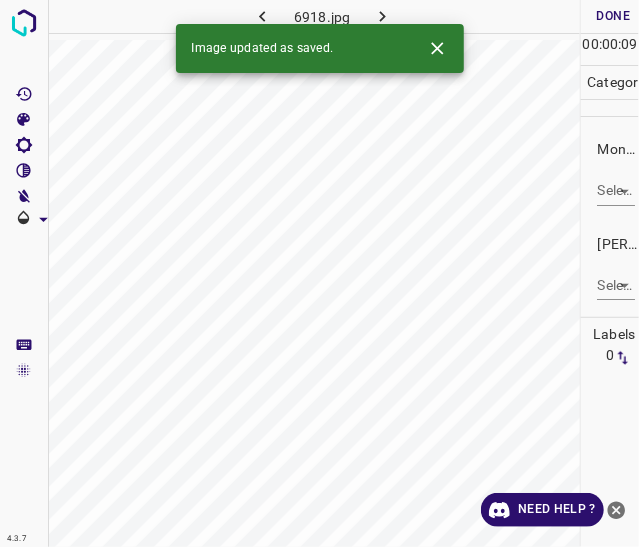 click on "Monk *  Select ​" at bounding box center [610, 172] 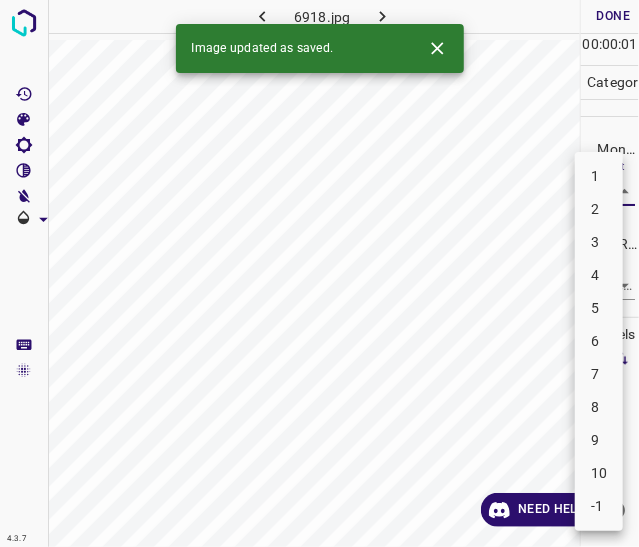 click on "4.3.7 6918.jpg Done Skip 0 00   : 00   : 01   Categories Monk *  Select ​  Fitzpatrick *  Select ​ Labels   0 Categories 1 Monk 2  Fitzpatrick Tools Space Change between modes (Draw & Edit) I Auto labeling R Restore zoom M Zoom in N Zoom out Delete Delete selecte label Filters Z Restore filters X Saturation filter C Brightness filter V Contrast filter B Gray scale filter General O Download Image updated as saved. Need Help ? - Text - Hide - Delete 1 2 3 4 5 6 7 8 9 10 -1" at bounding box center (319, 273) 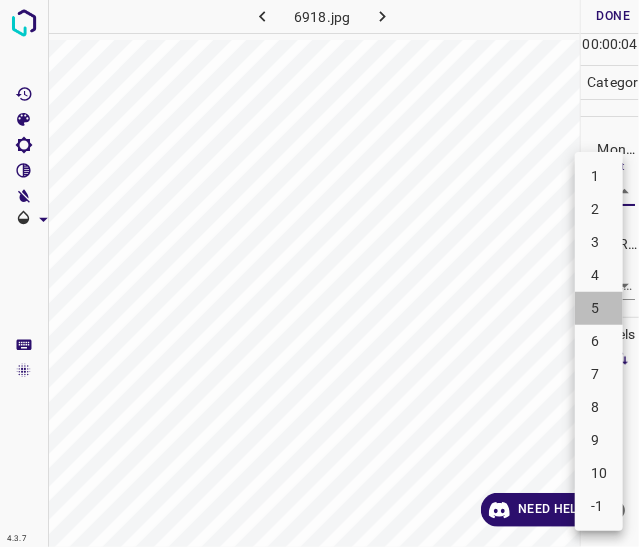 click on "5" at bounding box center (599, 308) 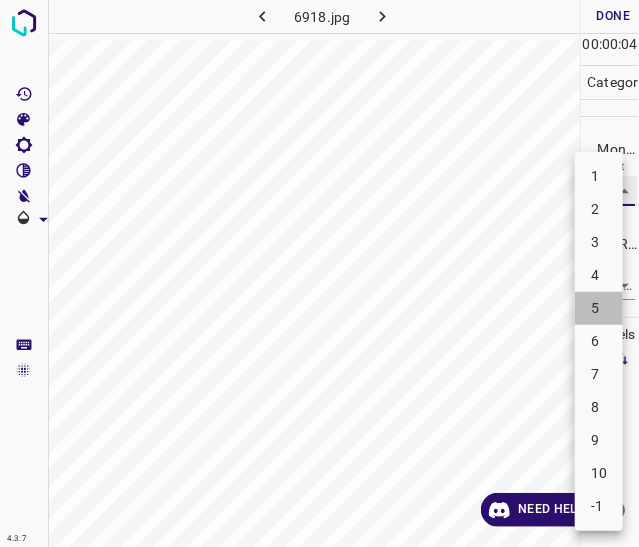 type on "5" 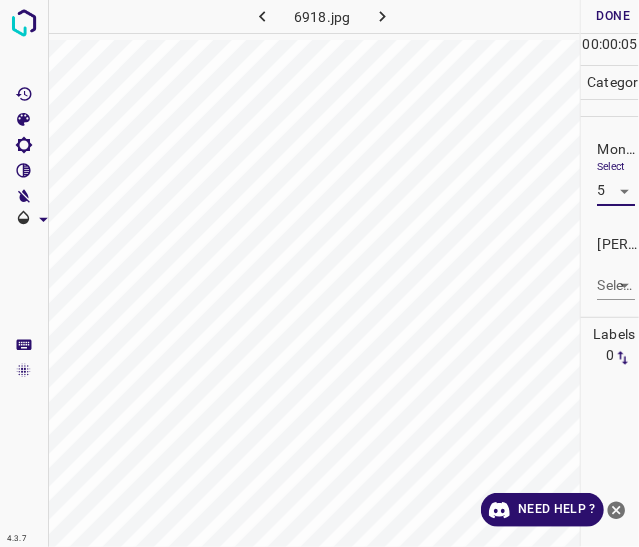 click on "4.3.7 6918.jpg Done Skip 0 00   : 00   : 05   Categories Monk *  Select 5 5  Fitzpatrick *  Select ​ Labels   0 Categories 1 Monk 2  Fitzpatrick Tools Space Change between modes (Draw & Edit) I Auto labeling R Restore zoom M Zoom in N Zoom out Delete Delete selecte label Filters Z Restore filters X Saturation filter C Brightness filter V Contrast filter B Gray scale filter General O Download Need Help ? - Text - Hide - Delete" at bounding box center (319, 273) 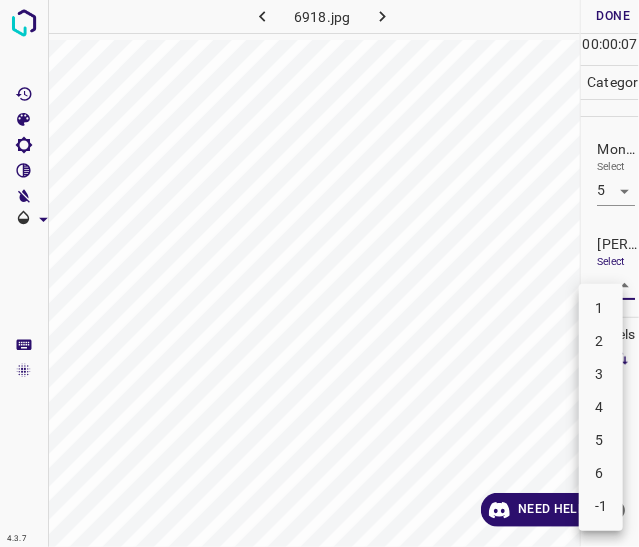 click on "3" at bounding box center [601, 374] 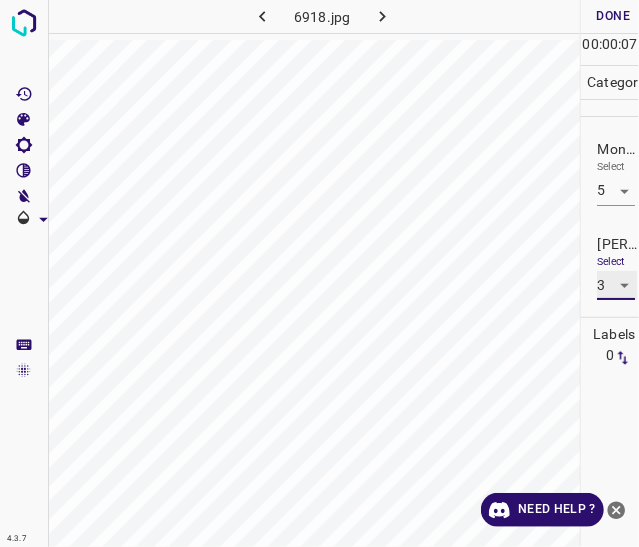 type on "3" 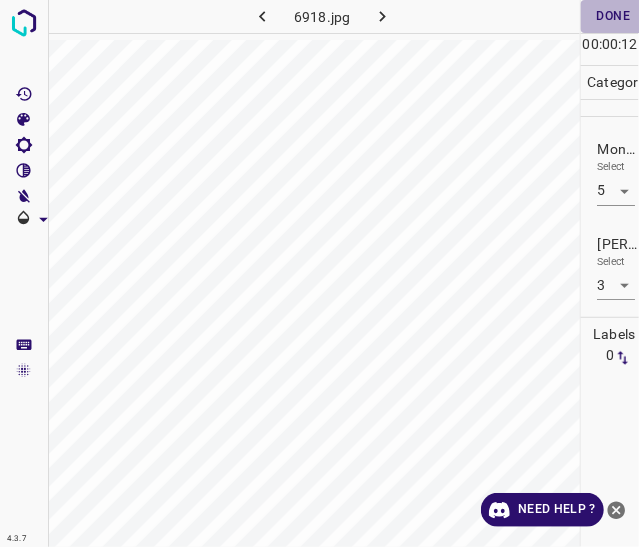 click on "Done" at bounding box center (613, 16) 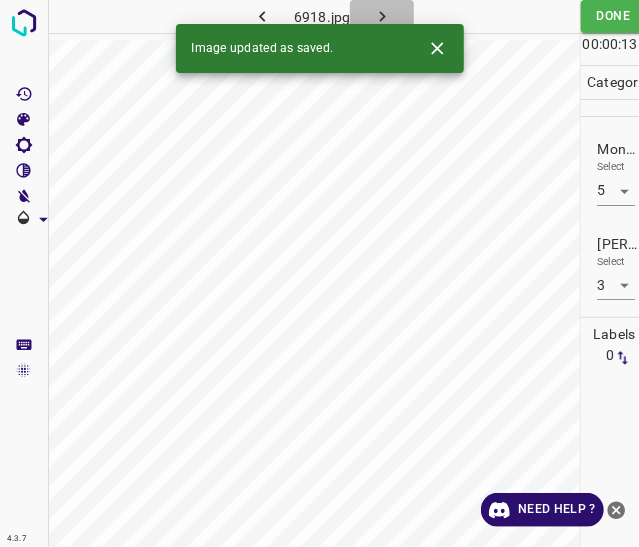 click 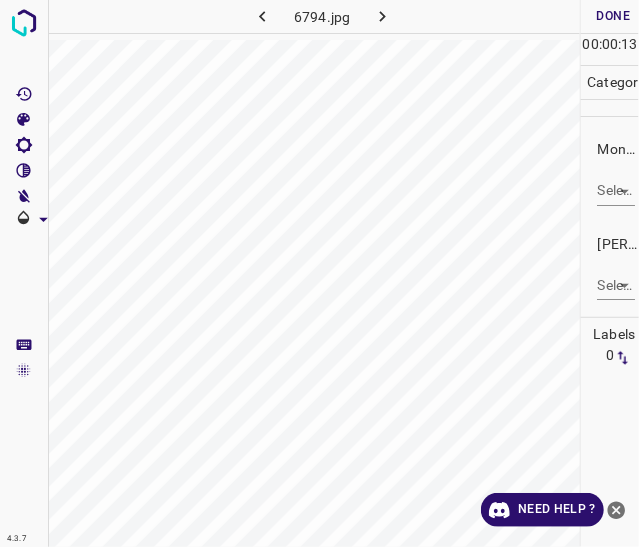 drag, startPoint x: 592, startPoint y: 195, endPoint x: 614, endPoint y: 202, distance: 23.086792 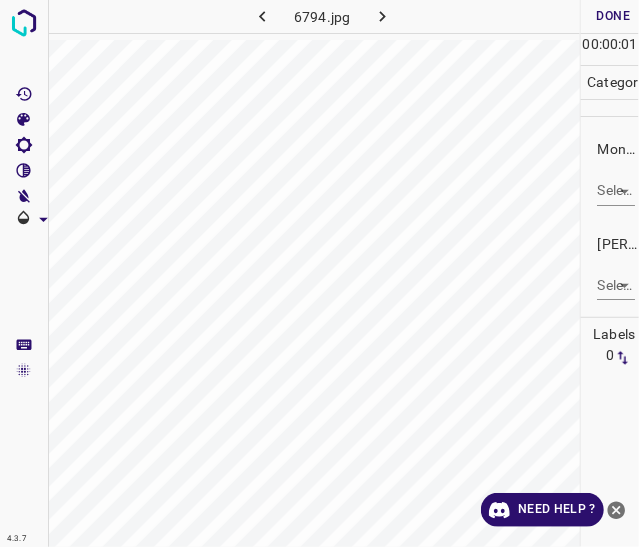 click on "4.3.7 6794.jpg Done Skip 0 00   : 00   : 01   Categories Monk *  Select ​  Fitzpatrick *  Select ​ Labels   0 Categories 1 Monk 2  Fitzpatrick Tools Space Change between modes (Draw & Edit) I Auto labeling R Restore zoom M Zoom in N Zoom out Delete Delete selecte label Filters Z Restore filters X Saturation filter C Brightness filter V Contrast filter B Gray scale filter General O Download Need Help ? - Text - Hide - Delete" at bounding box center [319, 273] 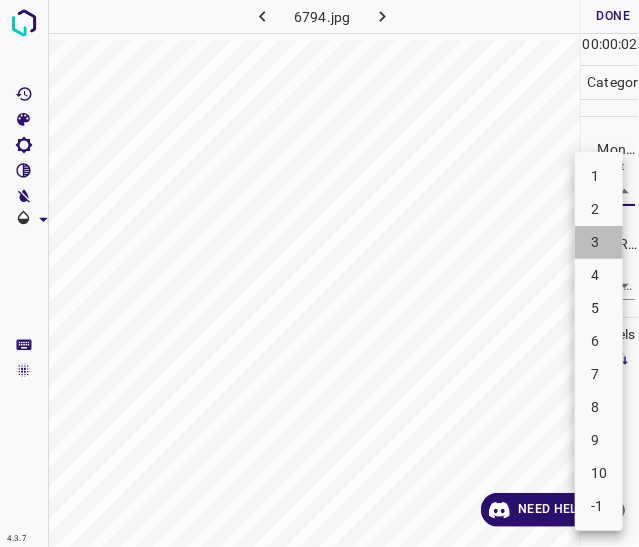 click on "3" at bounding box center [599, 242] 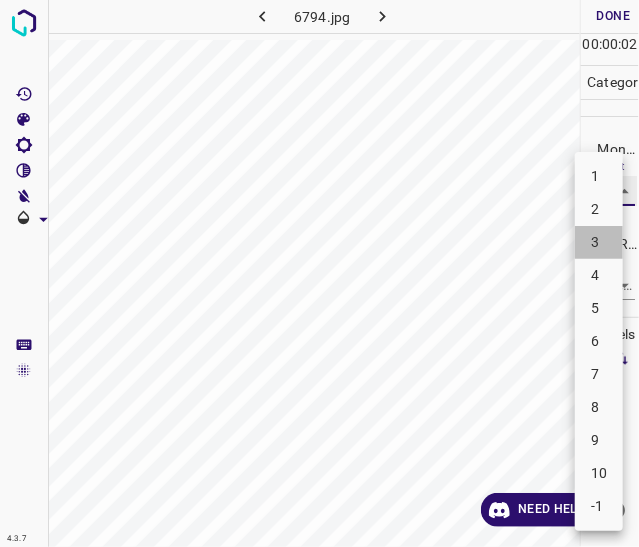 type on "3" 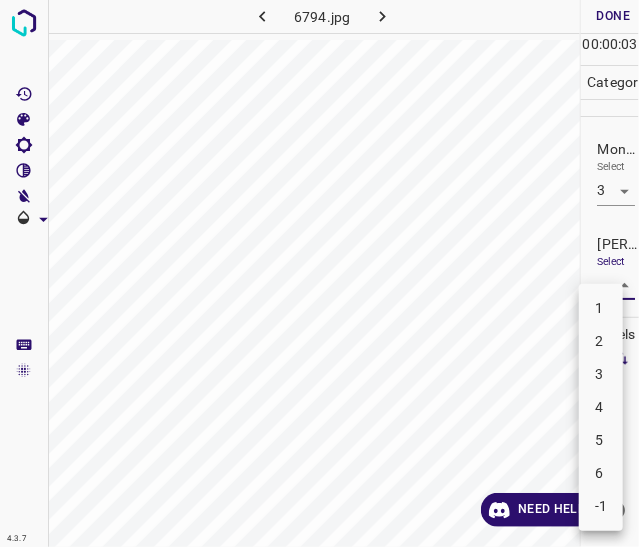 click on "4.3.7 6794.jpg Done Skip 0 00   : 00   : 03   Categories Monk *  Select 3 3  Fitzpatrick *  Select ​ Labels   0 Categories 1 Monk 2  Fitzpatrick Tools Space Change between modes (Draw & Edit) I Auto labeling R Restore zoom M Zoom in N Zoom out Delete Delete selecte label Filters Z Restore filters X Saturation filter C Brightness filter V Contrast filter B Gray scale filter General O Download Need Help ? - Text - Hide - Delete 1 2 3 4 5 6 -1" at bounding box center (319, 273) 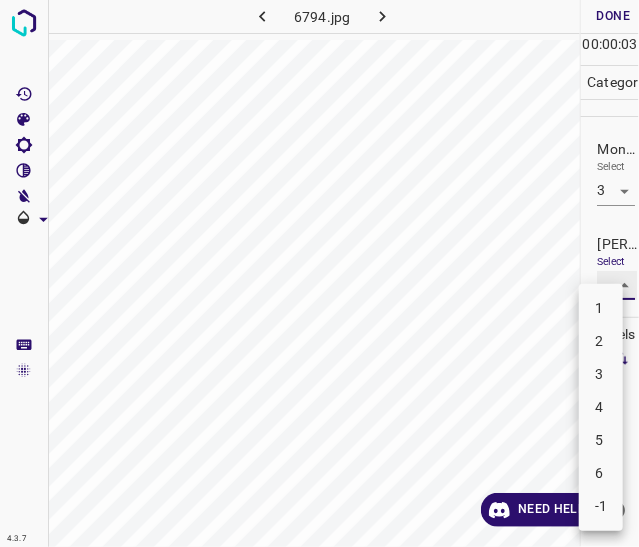 type on "2" 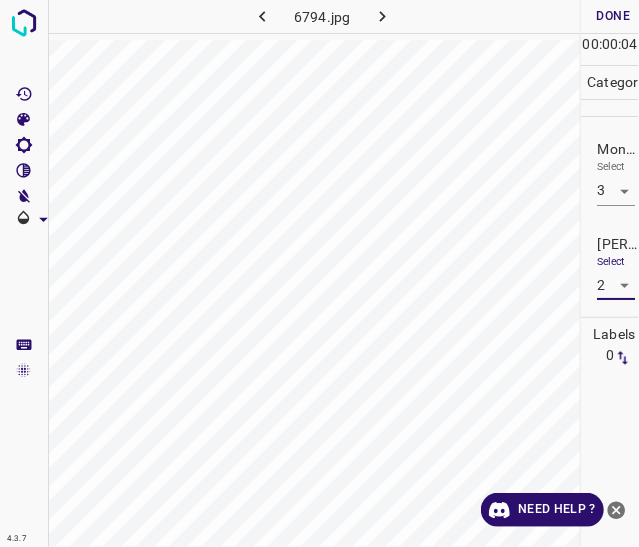 click on "Done" at bounding box center [613, 16] 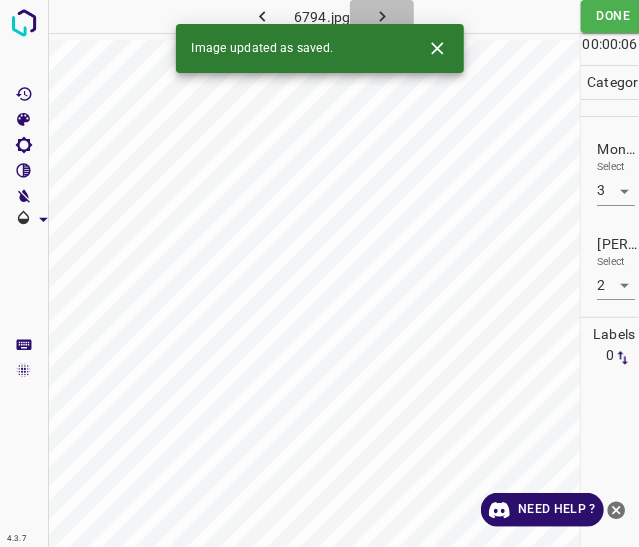click at bounding box center [382, 16] 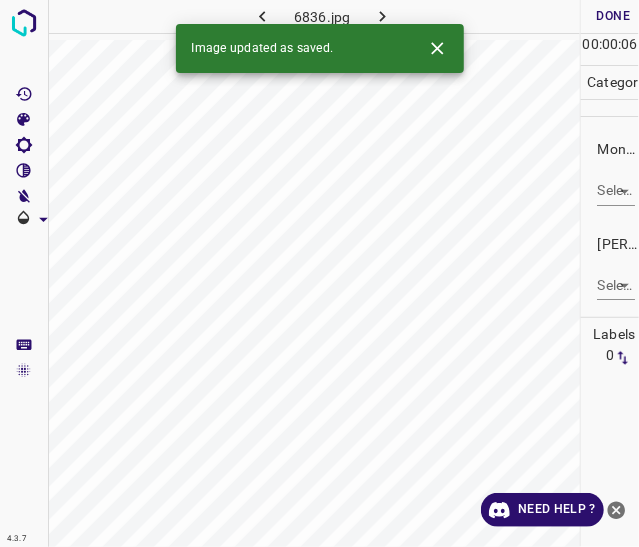 click on "4.3.7 6836.jpg Done Skip 0 00   : 00   : 06   Categories Monk *  Select ​  Fitzpatrick *  Select ​ Labels   0 Categories 1 Monk 2  Fitzpatrick Tools Space Change between modes (Draw & Edit) I Auto labeling R Restore zoom M Zoom in N Zoom out Delete Delete selecte label Filters Z Restore filters X Saturation filter C Brightness filter V Contrast filter B Gray scale filter General O Download Image updated as saved. Need Help ? - Text - Hide - Delete" at bounding box center (319, 273) 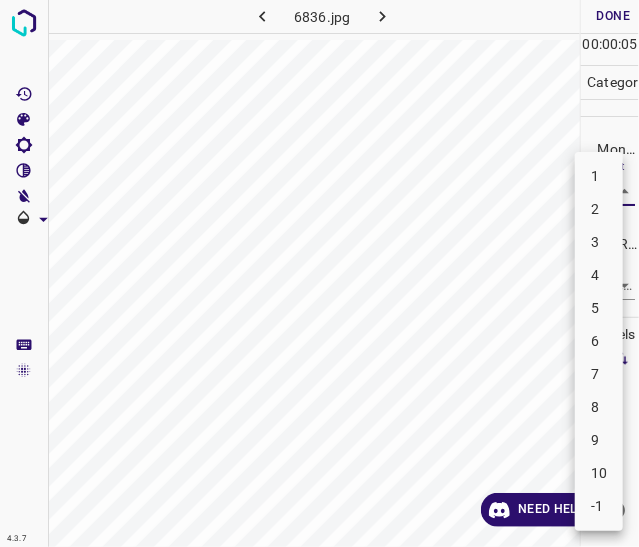 click on "6" at bounding box center (599, 341) 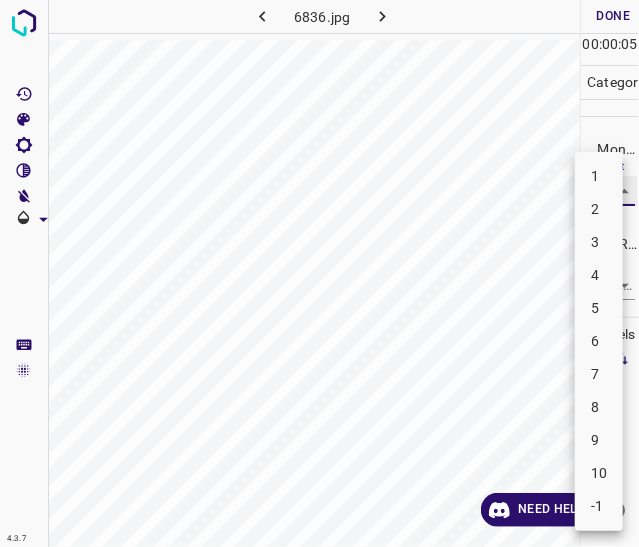 type on "6" 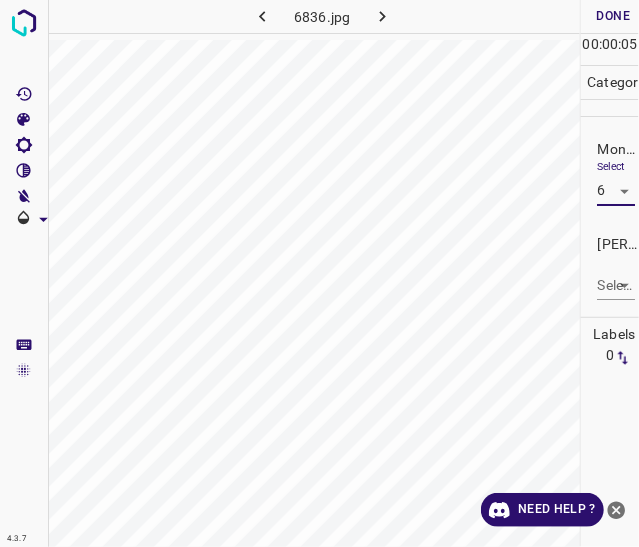 click on "1 2 3 4 5 6 7 8 9 10 -1" at bounding box center [602, 281] 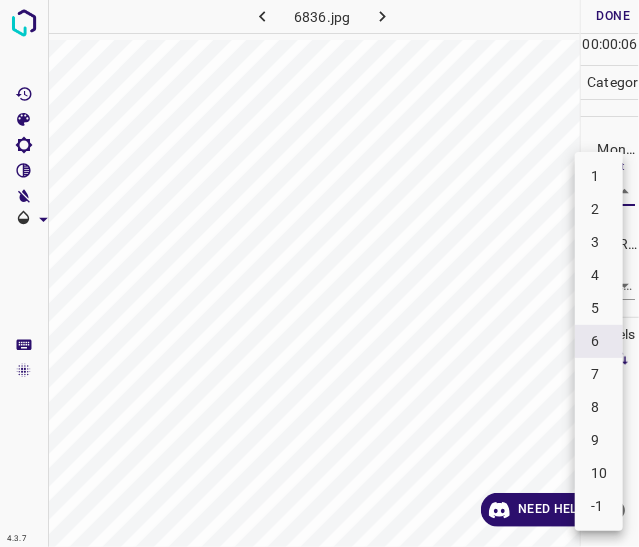 click on "4.3.7 6836.jpg Done Skip 0 00   : 00   : 06   Categories Monk *  Select 6 6  Fitzpatrick *  Select ​ Labels   0 Categories 1 Monk 2  Fitzpatrick Tools Space Change between modes (Draw & Edit) I Auto labeling R Restore zoom M Zoom in N Zoom out Delete Delete selecte label Filters Z Restore filters X Saturation filter C Brightness filter V Contrast filter B Gray scale filter General O Download Need Help ? - Text - Hide - Delete 1 2 3 4 5 6 7 8 9 10 -1" at bounding box center (319, 273) 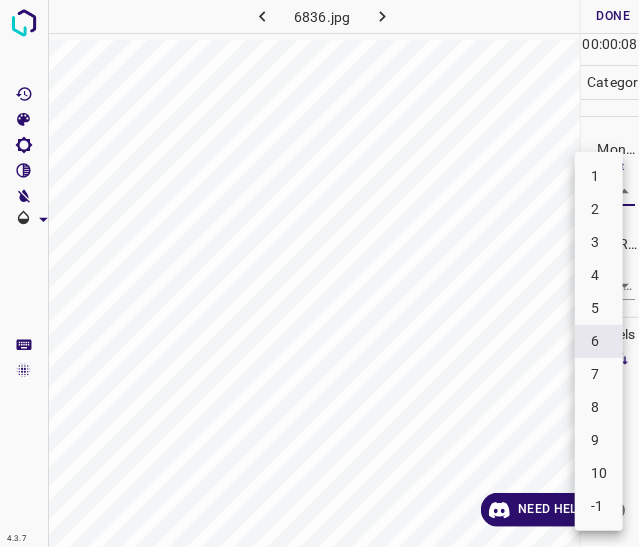 click at bounding box center [319, 273] 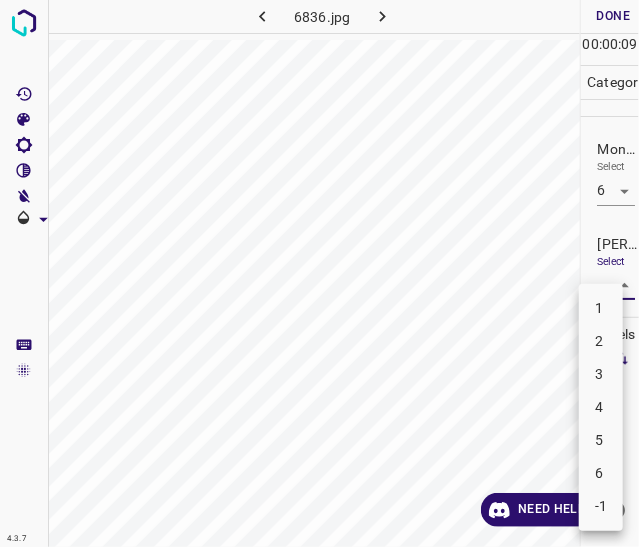 click on "4.3.7 6836.jpg Done Skip 0 00   : 00   : 09   Categories Monk *  Select 6 6  Fitzpatrick *  Select ​ Labels   0 Categories 1 Monk 2  Fitzpatrick Tools Space Change between modes (Draw & Edit) I Auto labeling R Restore zoom M Zoom in N Zoom out Delete Delete selecte label Filters Z Restore filters X Saturation filter C Brightness filter V Contrast filter B Gray scale filter General O Download Need Help ? - Text - Hide - Delete 1 2 3 4 5 6 -1" at bounding box center [319, 273] 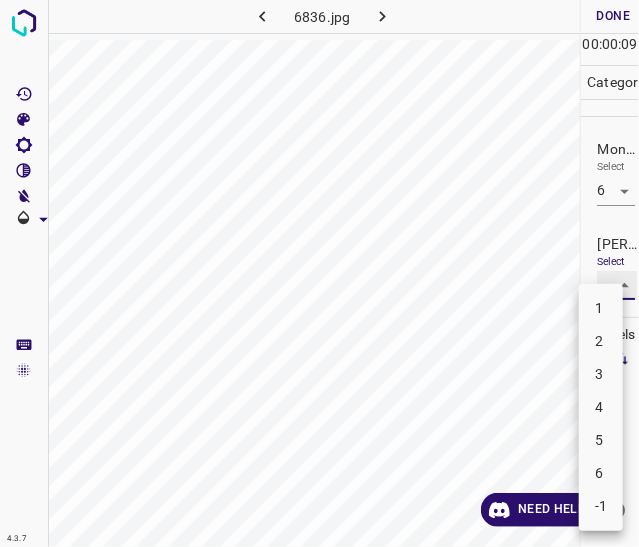 type on "4" 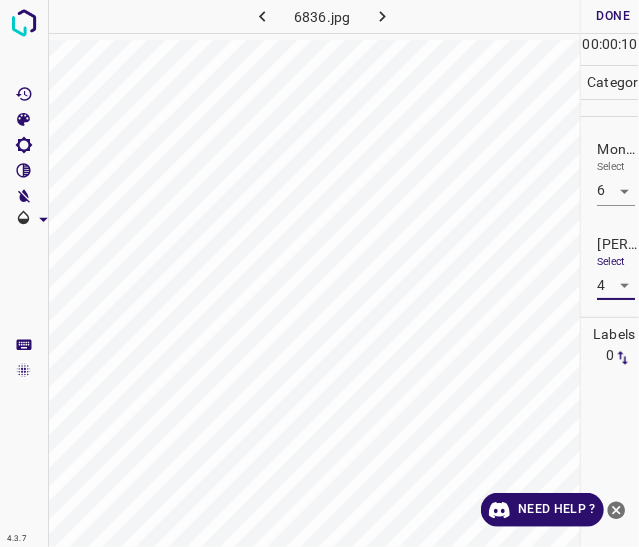 click on "Done" at bounding box center (613, 16) 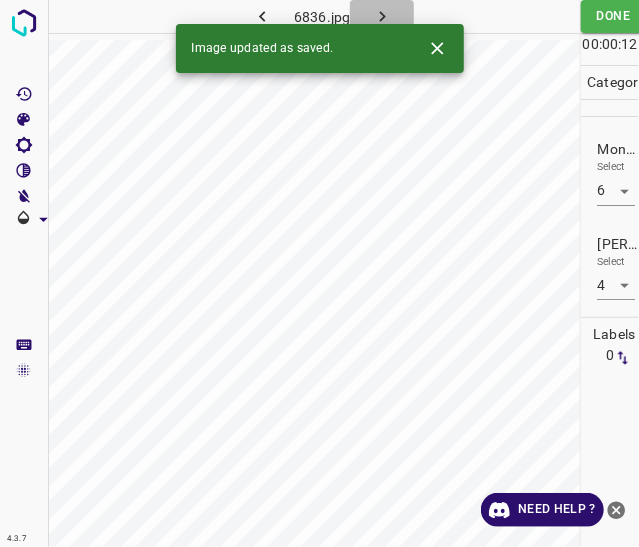 click 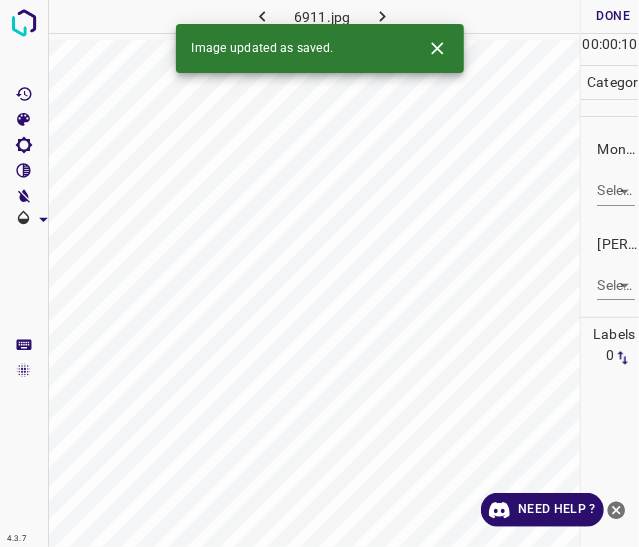 click on "4.3.7 6911.jpg Done Skip 0 00   : 00   : 10   Categories Monk *  Select ​  Fitzpatrick *  Select ​ Labels   0 Categories 1 Monk 2  Fitzpatrick Tools Space Change between modes (Draw & Edit) I Auto labeling R Restore zoom M Zoom in N Zoom out Delete Delete selecte label Filters Z Restore filters X Saturation filter C Brightness filter V Contrast filter B Gray scale filter General O Download Image updated as saved. Need Help ? - Text - Hide - Delete" at bounding box center (319, 273) 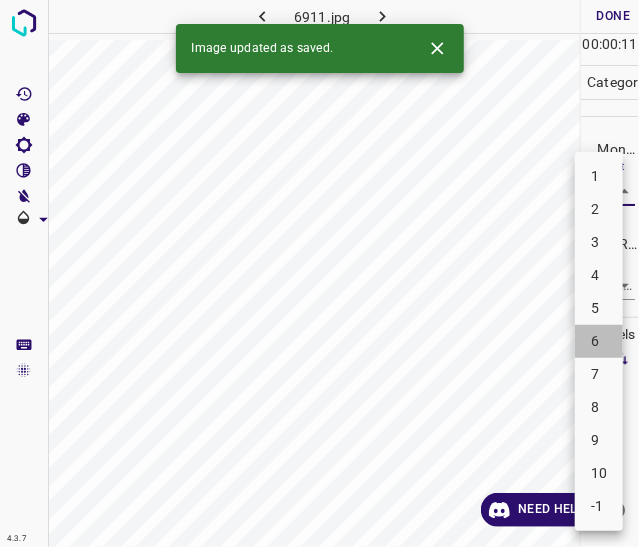click on "6" at bounding box center (599, 341) 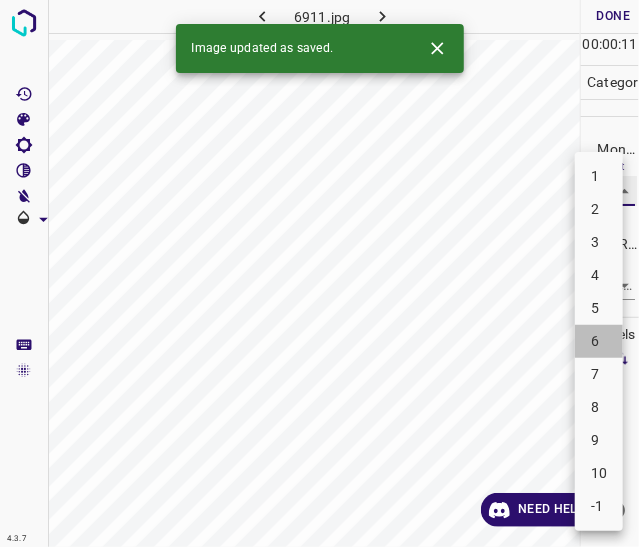 type on "6" 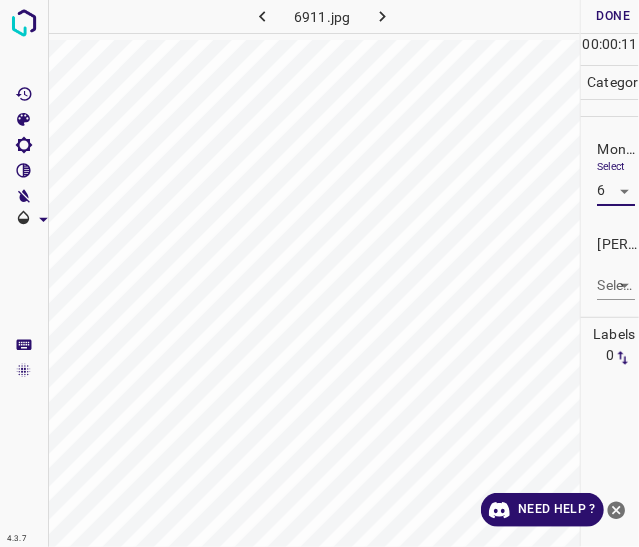click on "4.3.7 6911.jpg Done Skip 0 00   : 00   : 11   Categories Monk *  Select 6 6  Fitzpatrick *  Select ​ Labels   0 Categories 1 Monk 2  Fitzpatrick Tools Space Change between modes (Draw & Edit) I Auto labeling R Restore zoom M Zoom in N Zoom out Delete Delete selecte label Filters Z Restore filters X Saturation filter C Brightness filter V Contrast filter B Gray scale filter General O Download Need Help ? - Text - Hide - Delete" at bounding box center [319, 273] 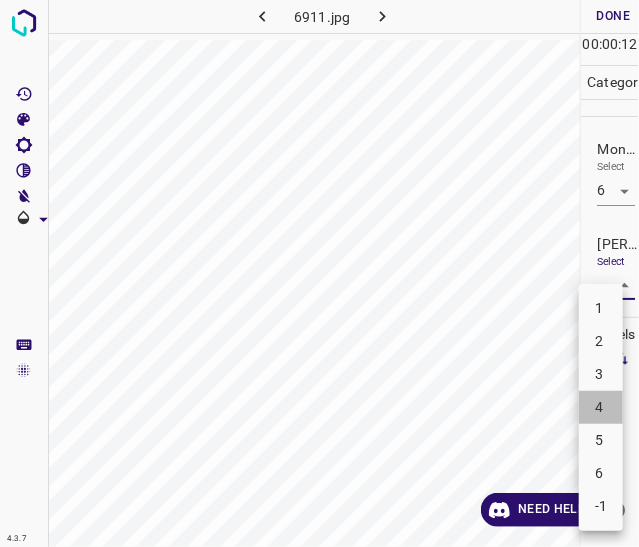 click on "4" at bounding box center [601, 407] 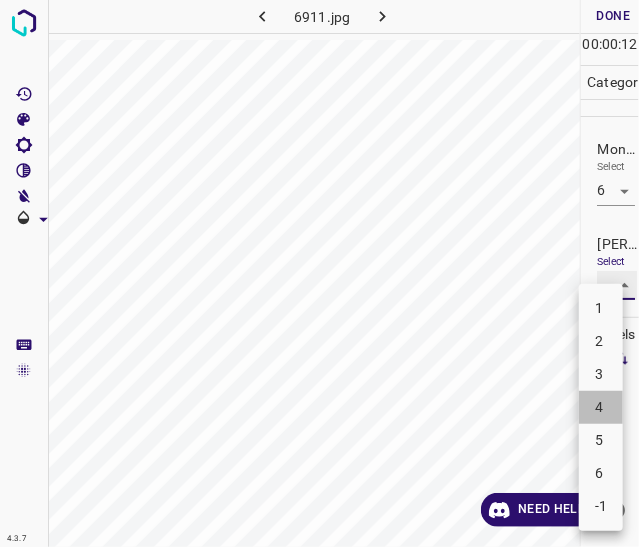 type on "4" 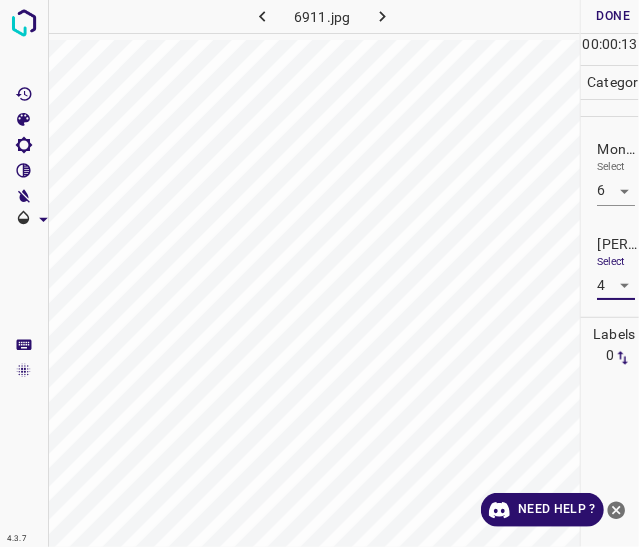 click on "Done" at bounding box center [613, 16] 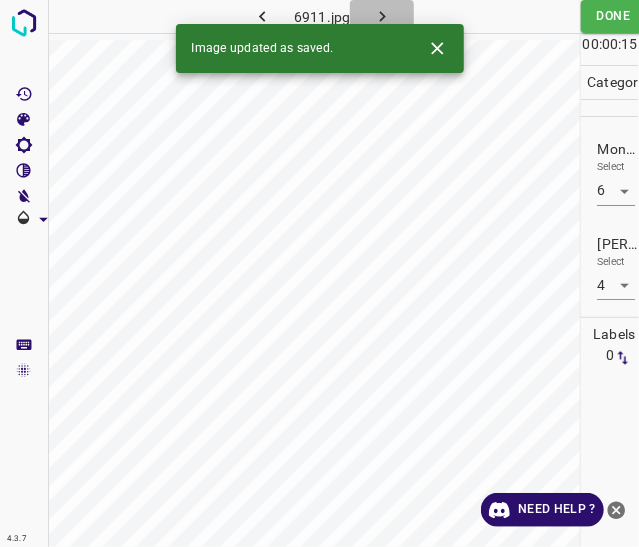 click 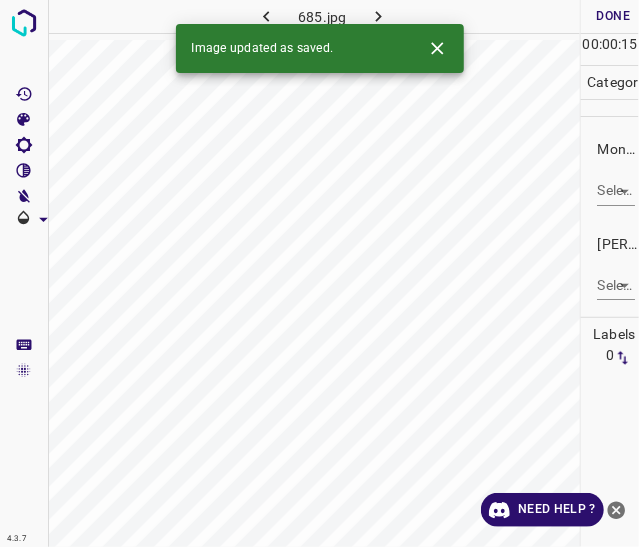 click on "4.3.7 685.jpg Done Skip 0 00   : 00   : 15   Categories Monk *  Select ​  Fitzpatrick *  Select ​ Labels   0 Categories 1 Monk 2  Fitzpatrick Tools Space Change between modes (Draw & Edit) I Auto labeling R Restore zoom M Zoom in N Zoom out Delete Delete selecte label Filters Z Restore filters X Saturation filter C Brightness filter V Contrast filter B Gray scale filter General O Download Image updated as saved. Need Help ? - Text - Hide - Delete" at bounding box center [319, 273] 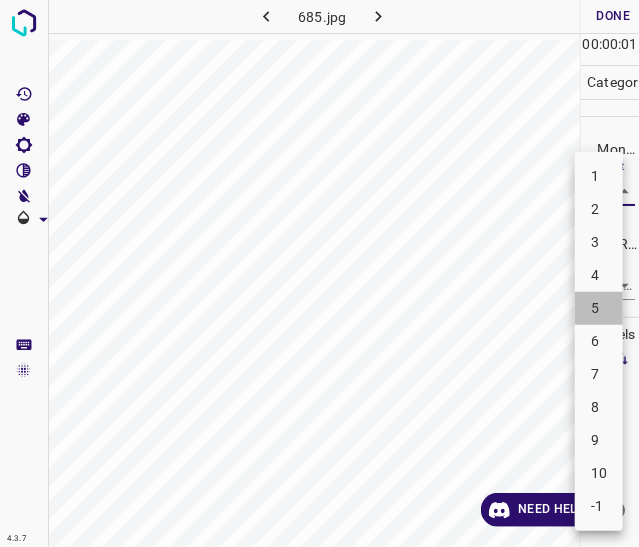 click on "5" at bounding box center [599, 308] 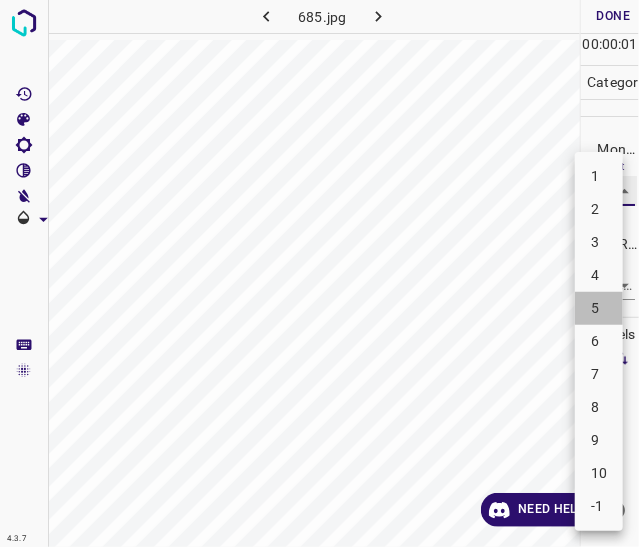 type on "5" 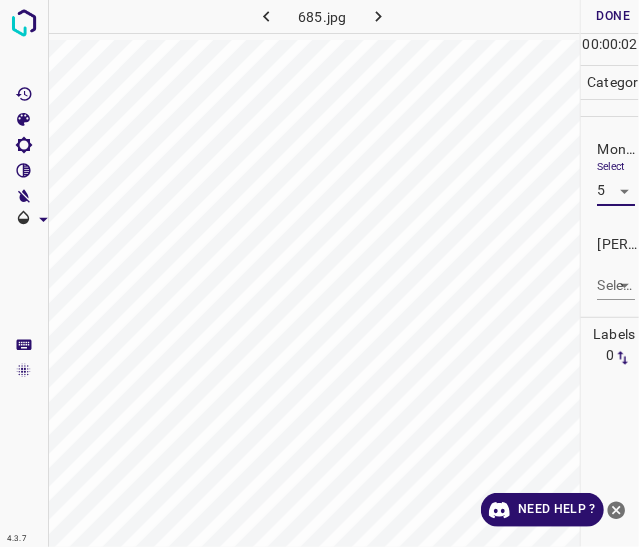 click on "4.3.7 685.jpg Done Skip 0 00   : 00   : 02   Categories Monk *  Select 5 5  Fitzpatrick *  Select ​ Labels   0 Categories 1 Monk 2  Fitzpatrick Tools Space Change between modes (Draw & Edit) I Auto labeling R Restore zoom M Zoom in N Zoom out Delete Delete selecte label Filters Z Restore filters X Saturation filter C Brightness filter V Contrast filter B Gray scale filter General O Download Need Help ? - Text - Hide - Delete" at bounding box center [319, 273] 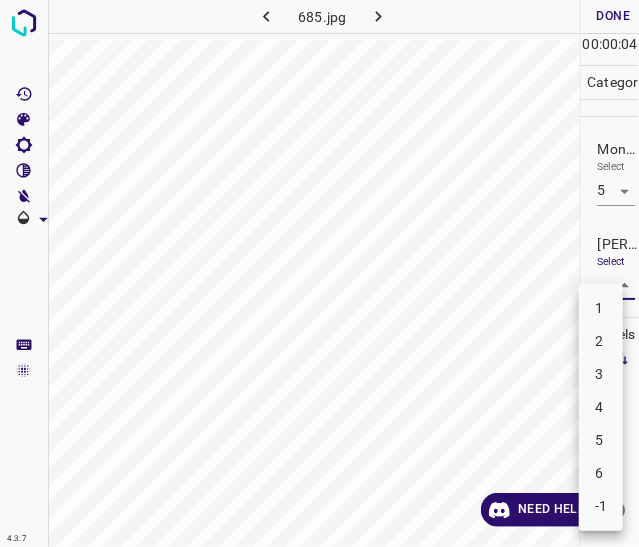 click on "3" at bounding box center [601, 374] 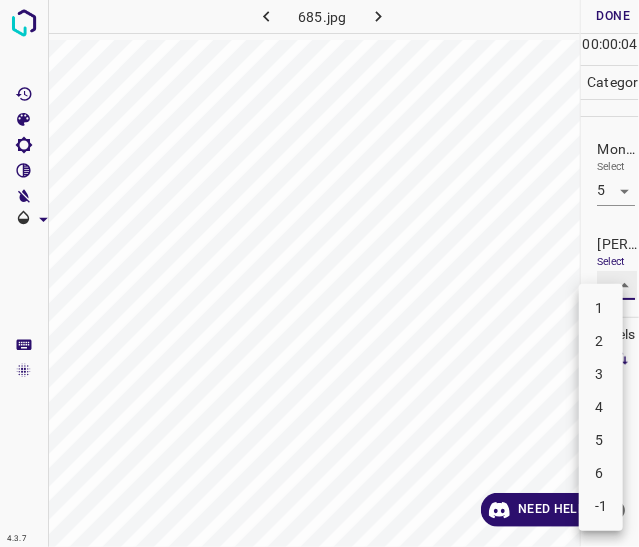 type on "3" 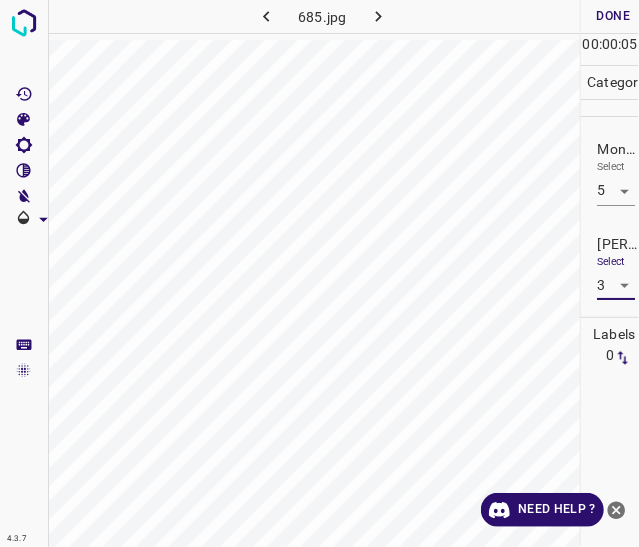 click on "Done" at bounding box center [613, 16] 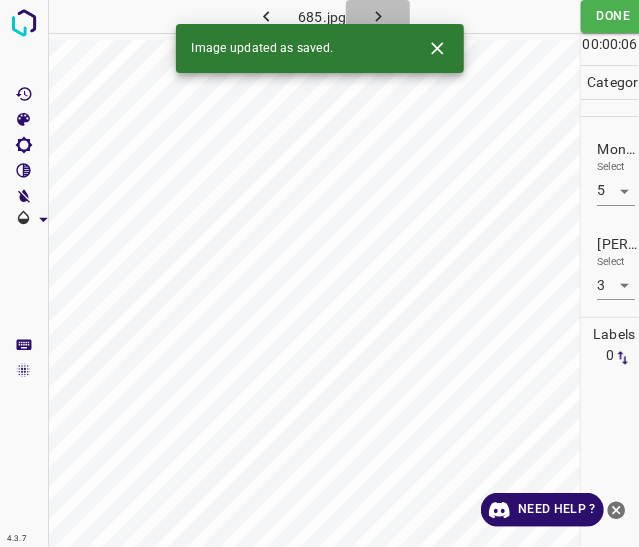 click 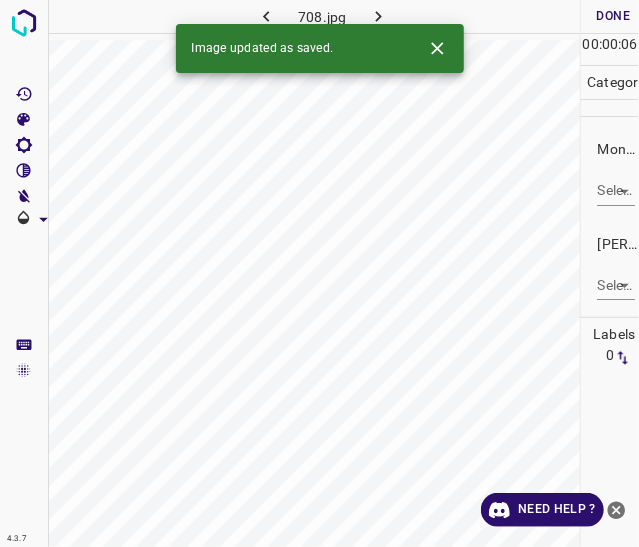 click on "4.3.7 708.jpg Done Skip 0 00   : 00   : 06   Categories Monk *  Select ​  Fitzpatrick *  Select ​ Labels   0 Categories 1 Monk 2  Fitzpatrick Tools Space Change between modes (Draw & Edit) I Auto labeling R Restore zoom M Zoom in N Zoom out Delete Delete selecte label Filters Z Restore filters X Saturation filter C Brightness filter V Contrast filter B Gray scale filter General O Download Image updated as saved. Need Help ? - Text - Hide - Delete" at bounding box center [319, 273] 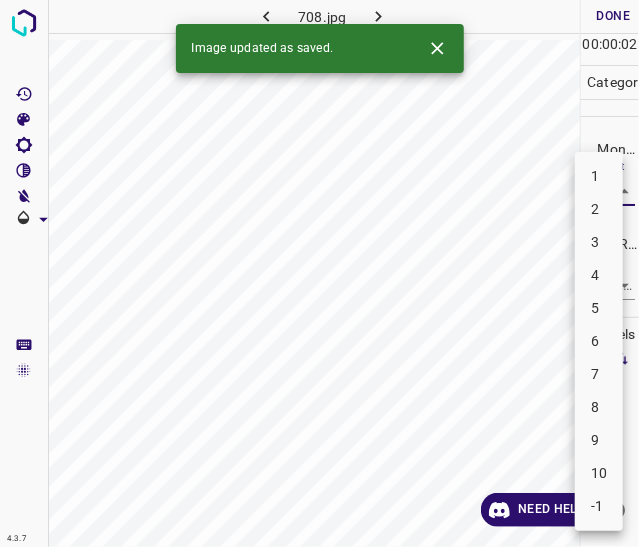 click on "5" at bounding box center (599, 308) 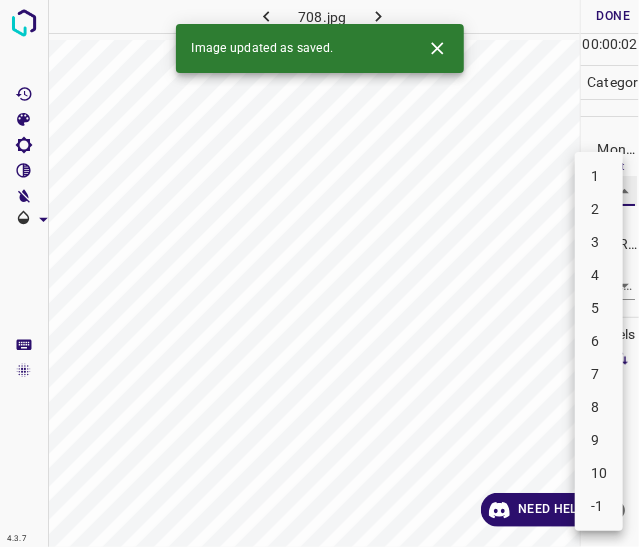 type on "5" 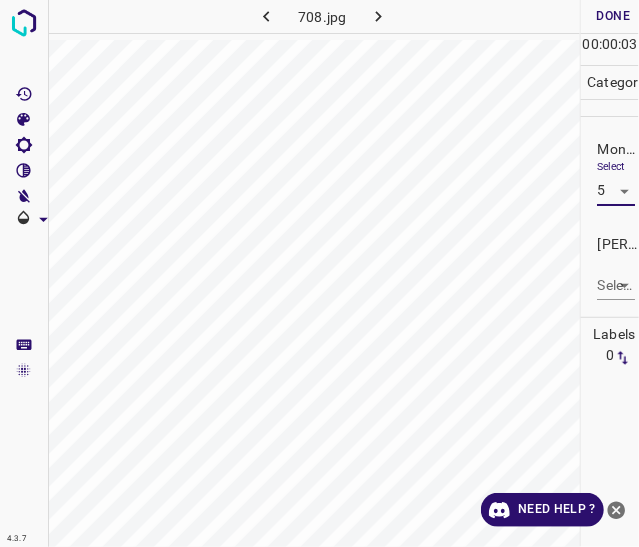click on "4.3.7 708.jpg Done Skip 0 00   : 00   : 03   Categories Monk *  Select 5 5  Fitzpatrick *  Select ​ Labels   0 Categories 1 Monk 2  Fitzpatrick Tools Space Change between modes (Draw & Edit) I Auto labeling R Restore zoom M Zoom in N Zoom out Delete Delete selecte label Filters Z Restore filters X Saturation filter C Brightness filter V Contrast filter B Gray scale filter General O Download Need Help ? - Text - Hide - Delete" at bounding box center (319, 273) 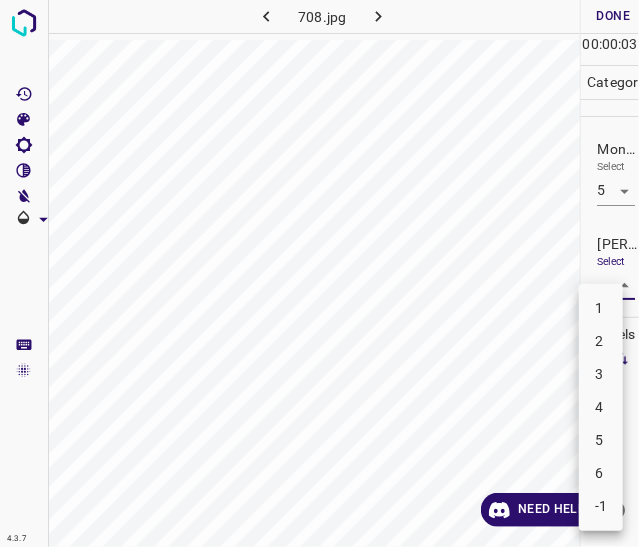 click on "3" at bounding box center (601, 374) 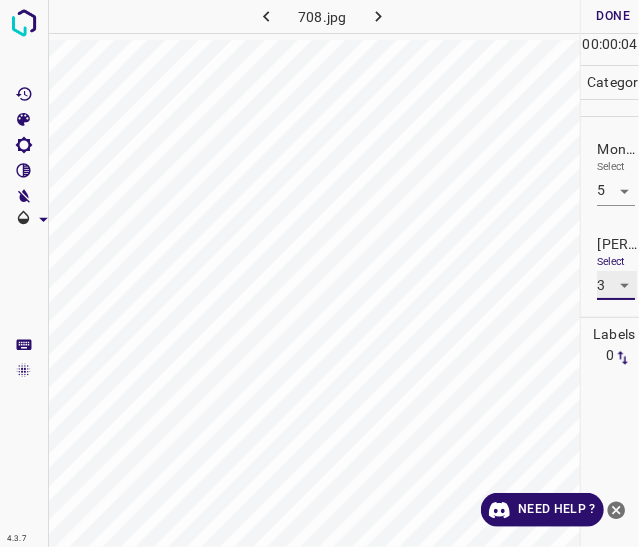 type on "3" 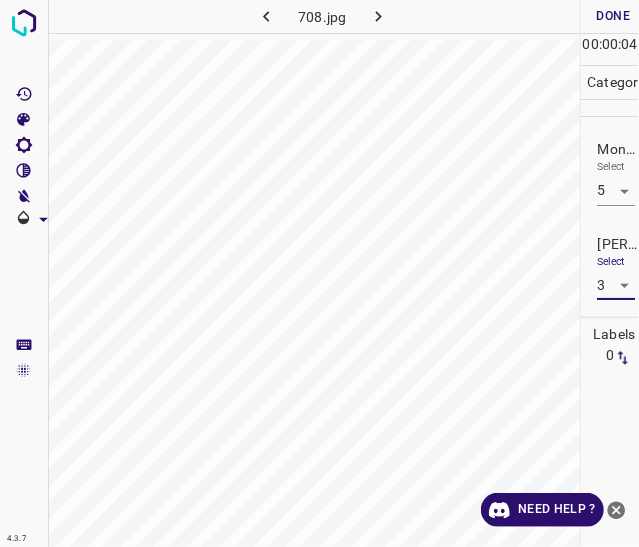 click on "Done" at bounding box center (613, 16) 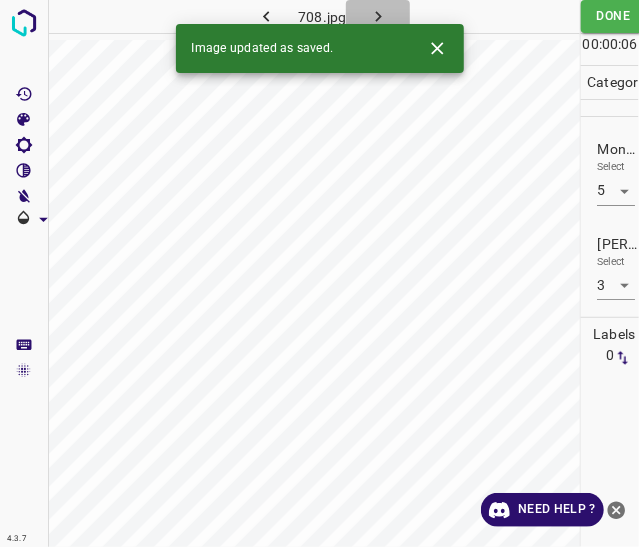 click 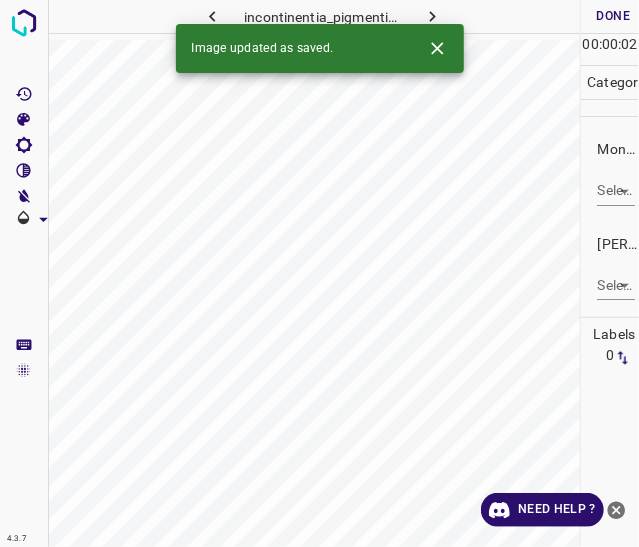 click on "4.3.7 incontinentia_pigmenti54.jpg Done Skip 0 00   : 00   : 02   Categories Monk *  Select ​  Fitzpatrick *  Select ​ Labels   0 Categories 1 Monk 2  Fitzpatrick Tools Space Change between modes (Draw & Edit) I Auto labeling R Restore zoom M Zoom in N Zoom out Delete Delete selecte label Filters Z Restore filters X Saturation filter C Brightness filter V Contrast filter B Gray scale filter General O Download Image updated as saved. Need Help ? - Text - Hide - Delete" at bounding box center [319, 273] 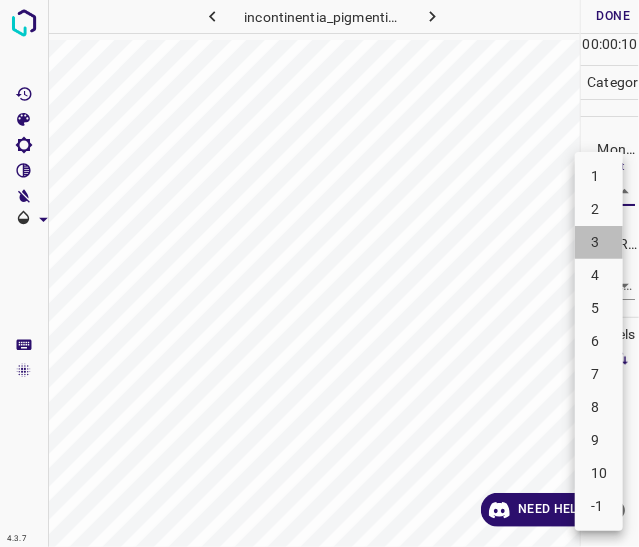 click on "3" at bounding box center (599, 242) 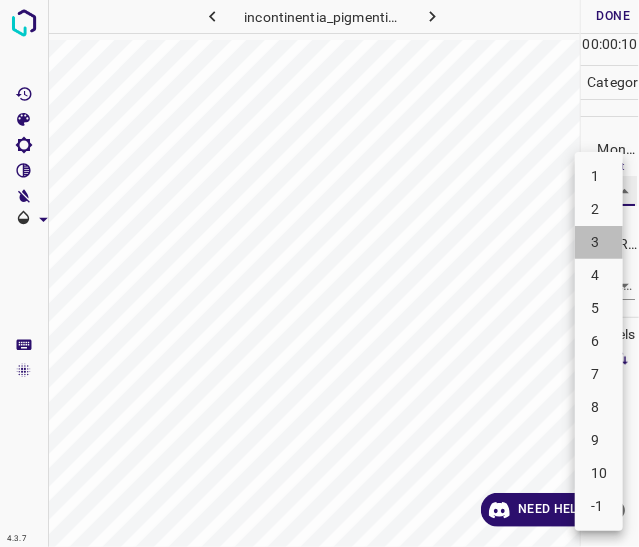 type on "3" 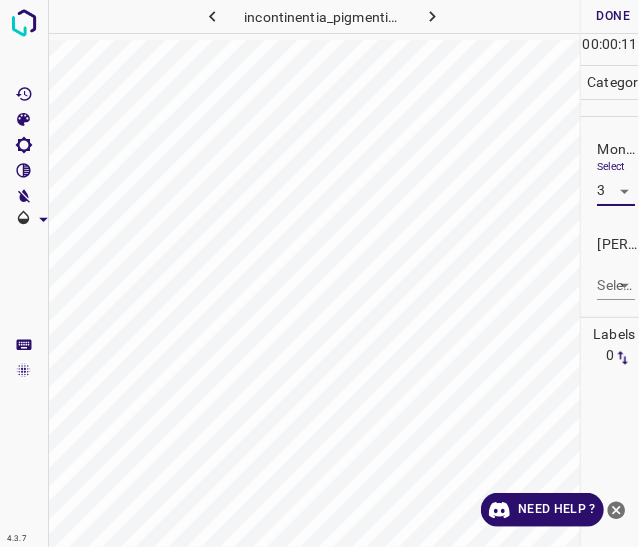 click on "4.3.7 incontinentia_pigmenti54.jpg Done Skip 0 00   : 00   : 11   Categories Monk *  Select 3 3  Fitzpatrick *  Select ​ Labels   0 Categories 1 Monk 2  Fitzpatrick Tools Space Change between modes (Draw & Edit) I Auto labeling R Restore zoom M Zoom in N Zoom out Delete Delete selecte label Filters Z Restore filters X Saturation filter C Brightness filter V Contrast filter B Gray scale filter General O Download Need Help ? - Text - Hide - Delete" at bounding box center [319, 273] 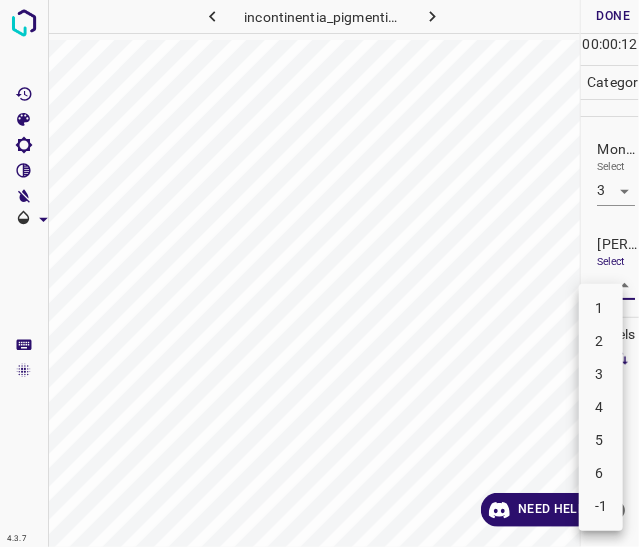 drag, startPoint x: 606, startPoint y: 334, endPoint x: 596, endPoint y: 335, distance: 10.049875 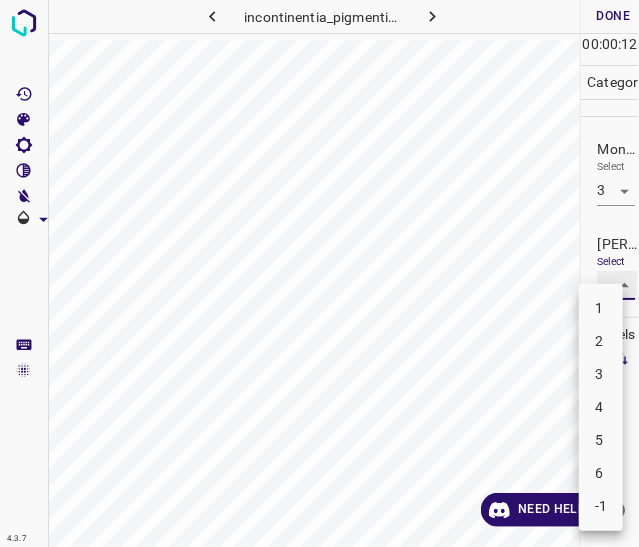 type on "2" 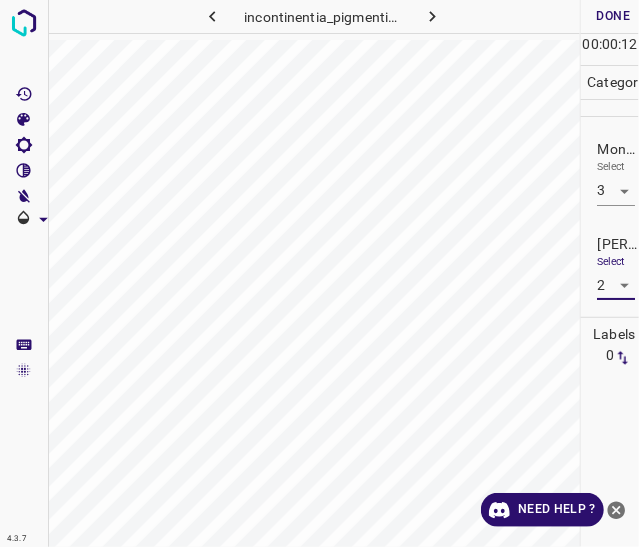click on "Done" at bounding box center [613, 16] 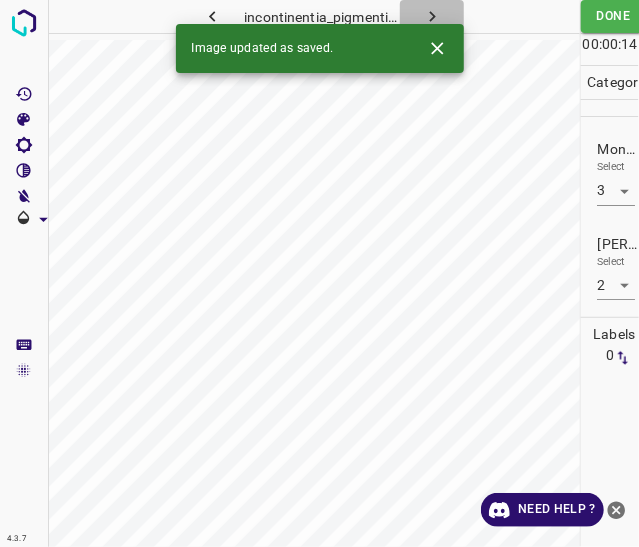 click 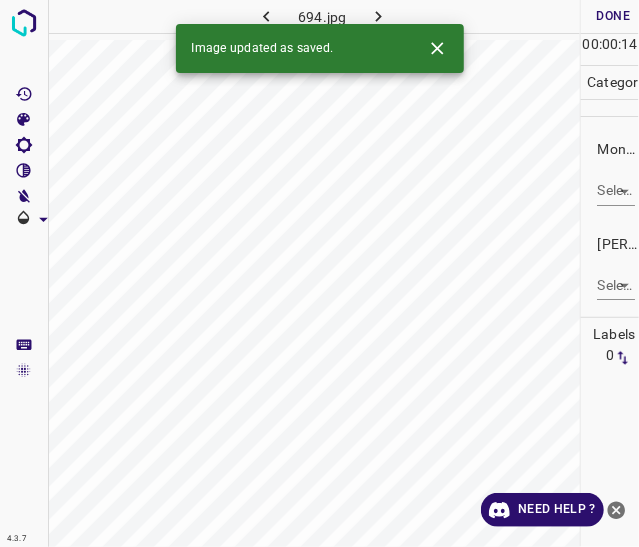 click on "4.3.7 694.jpg Done Skip 0 00   : 00   : 14   Categories Monk *  Select ​  Fitzpatrick *  Select ​ Labels   0 Categories 1 Monk 2  Fitzpatrick Tools Space Change between modes (Draw & Edit) I Auto labeling R Restore zoom M Zoom in N Zoom out Delete Delete selecte label Filters Z Restore filters X Saturation filter C Brightness filter V Contrast filter B Gray scale filter General O Download Image updated as saved. Need Help ? - Text - Hide - Delete" at bounding box center (319, 273) 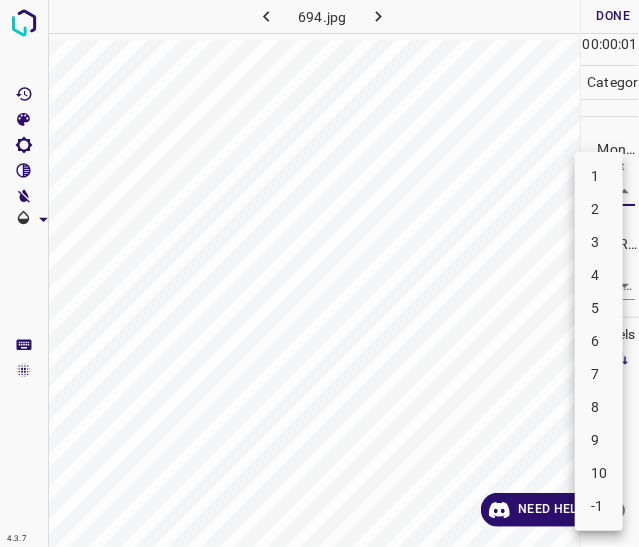 click on "3" at bounding box center (599, 242) 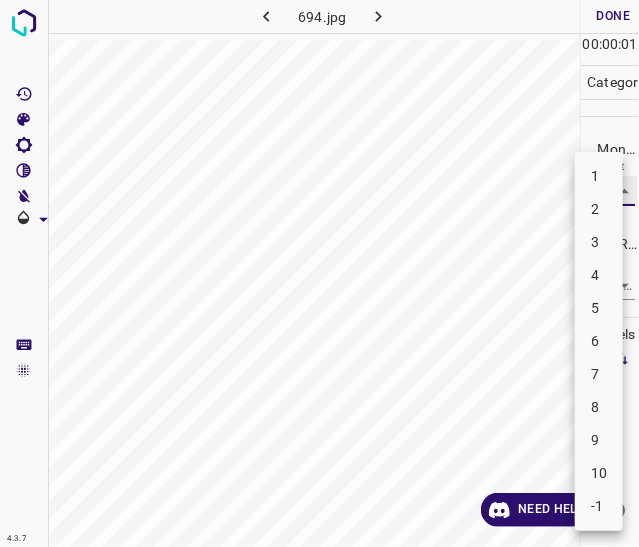 type on "3" 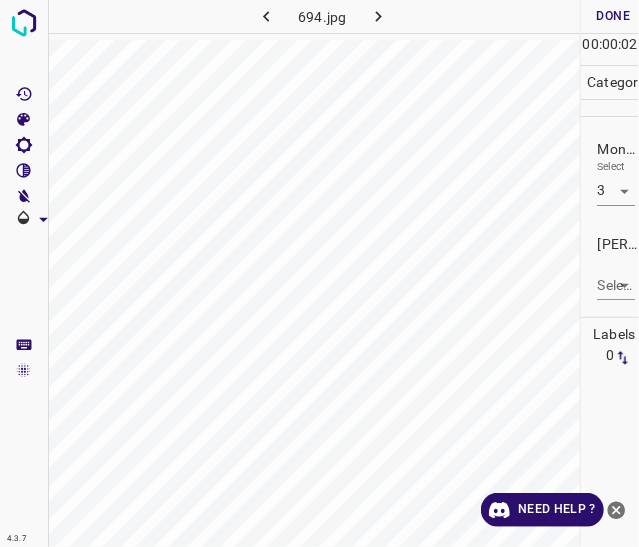 click on "[PERSON_NAME] *  Select ​" at bounding box center (610, 267) 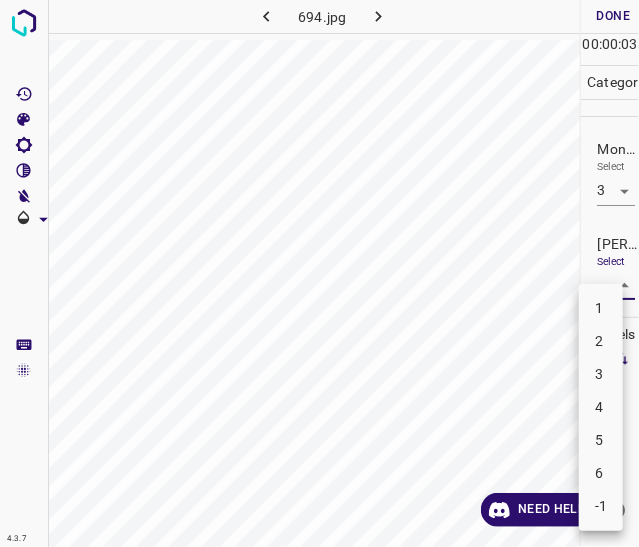 click on "2" at bounding box center [601, 341] 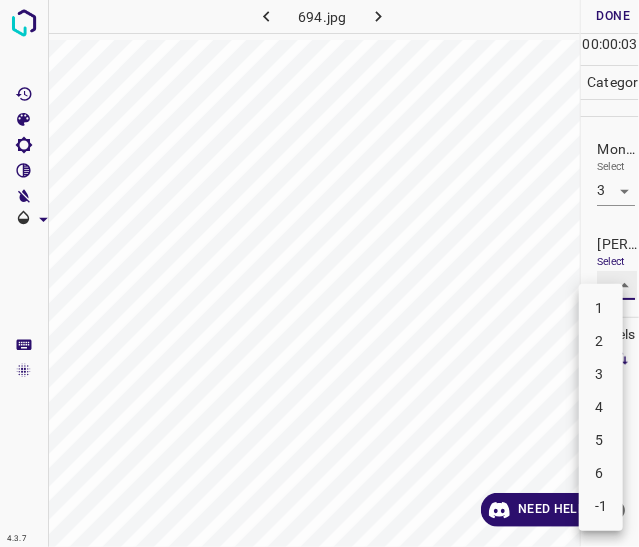 type on "2" 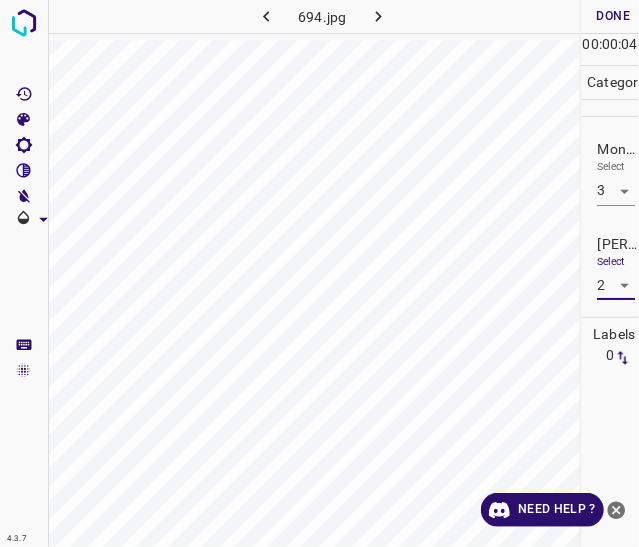click on "Done" at bounding box center [613, 16] 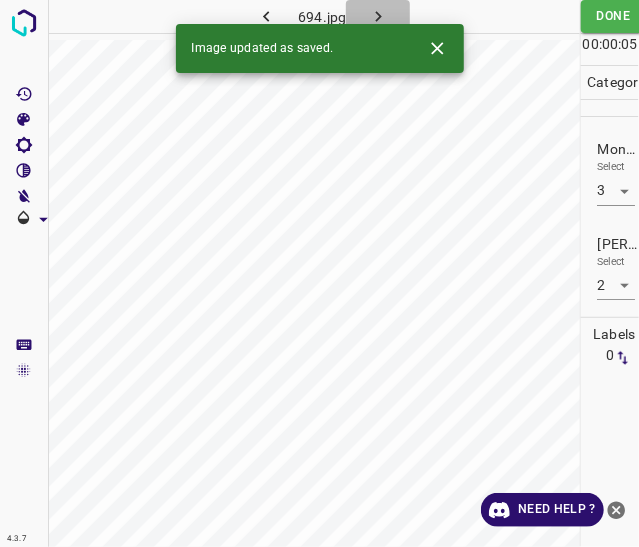 click 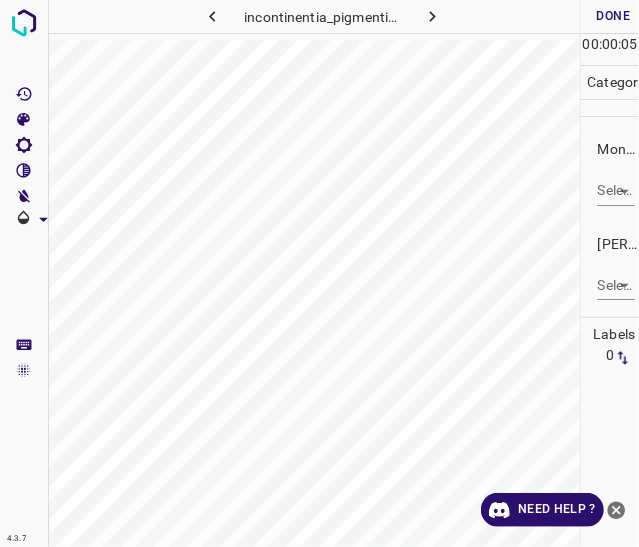 click on "4.3.7 incontinentia_pigmenti88.jpg Done Skip 0 00   : 00   : 05   Categories Monk *  Select ​  Fitzpatrick *  Select ​ Labels   0 Categories 1 Monk 2  Fitzpatrick Tools Space Change between modes (Draw & Edit) I Auto labeling R Restore zoom M Zoom in N Zoom out Delete Delete selecte label Filters Z Restore filters X Saturation filter C Brightness filter V Contrast filter B Gray scale filter General O Download Need Help ? - Text - Hide - Delete" at bounding box center (319, 273) 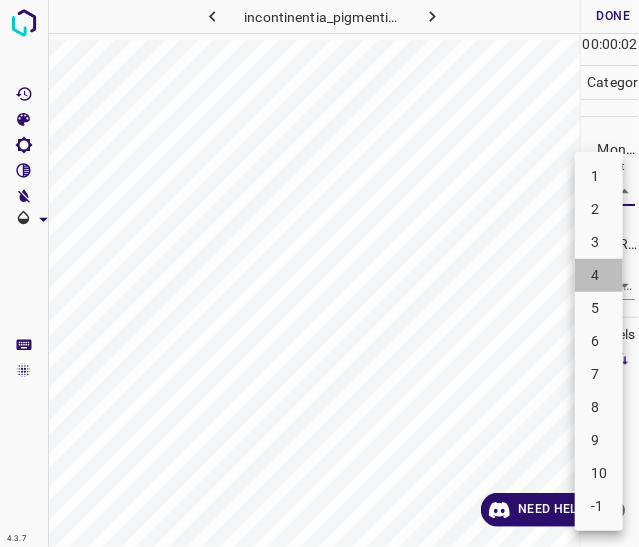 click on "4" at bounding box center (599, 275) 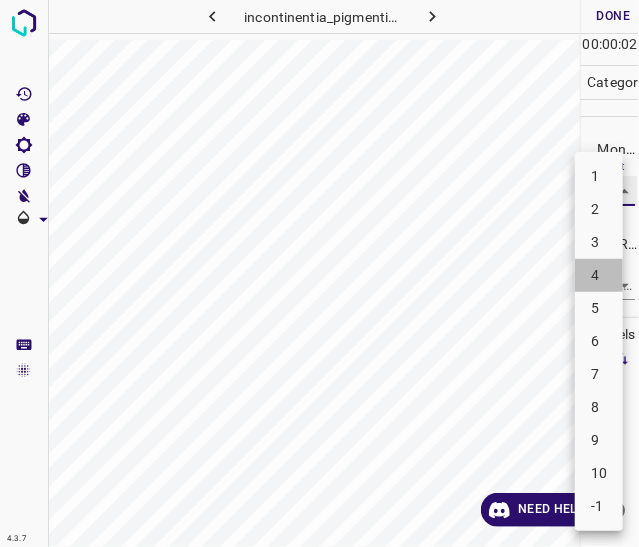type on "4" 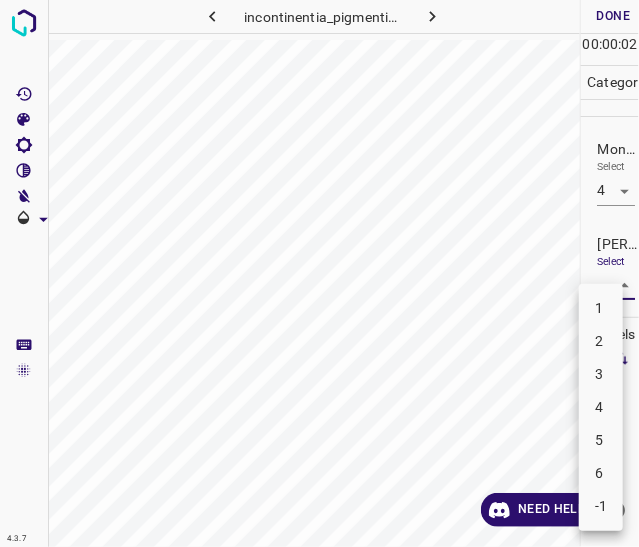 click on "4.3.7 incontinentia_pigmenti88.jpg Done Skip 0 00   : 00   : 02   Categories Monk *  Select 4 4  Fitzpatrick *  Select ​ Labels   0 Categories 1 Monk 2  Fitzpatrick Tools Space Change between modes (Draw & Edit) I Auto labeling R Restore zoom M Zoom in N Zoom out Delete Delete selecte label Filters Z Restore filters X Saturation filter C Brightness filter V Contrast filter B Gray scale filter General O Download Need Help ? - Text - Hide - Delete 1 2 3 4 5 6 -1" at bounding box center (319, 273) 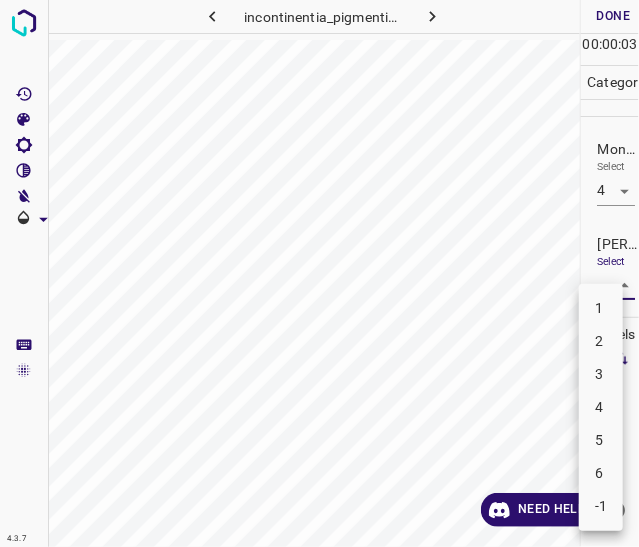 click on "2" at bounding box center [601, 341] 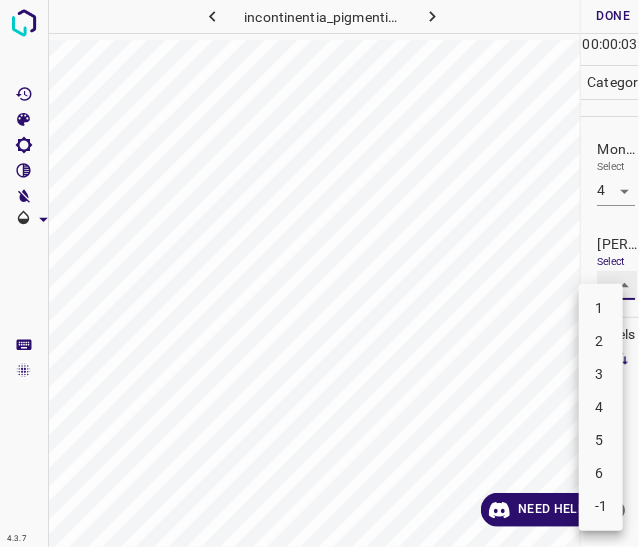 type on "2" 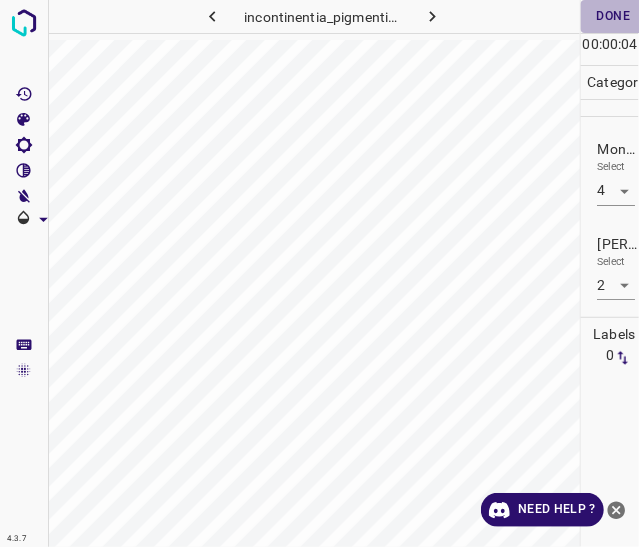 click on "Done" at bounding box center [613, 16] 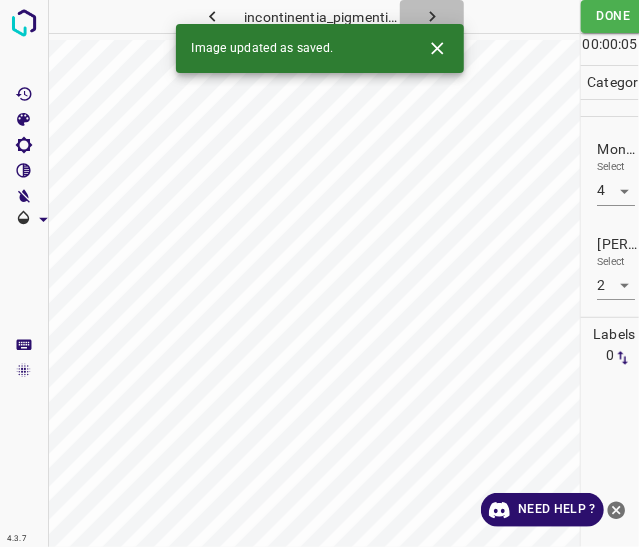 click 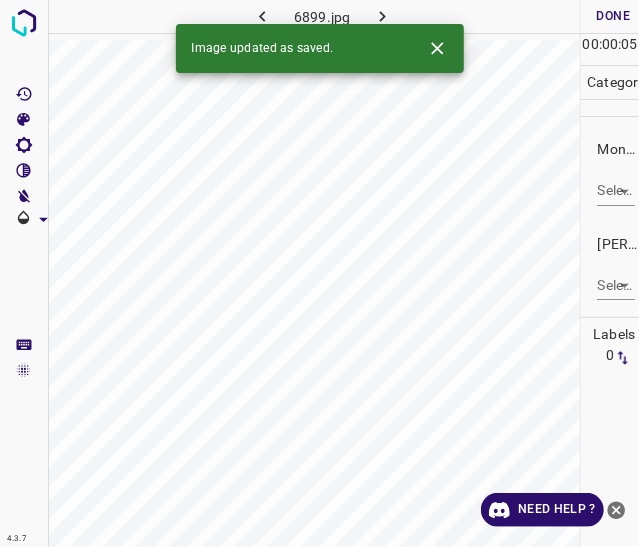 click on "4.3.7 6899.jpg Done Skip 0 00   : 00   : 05   Categories Monk *  Select ​  Fitzpatrick *  Select ​ Labels   0 Categories 1 Monk 2  Fitzpatrick Tools Space Change between modes (Draw & Edit) I Auto labeling R Restore zoom M Zoom in N Zoom out Delete Delete selecte label Filters Z Restore filters X Saturation filter C Brightness filter V Contrast filter B Gray scale filter General O Download Image updated as saved. Need Help ? - Text - Hide - Delete" at bounding box center [319, 273] 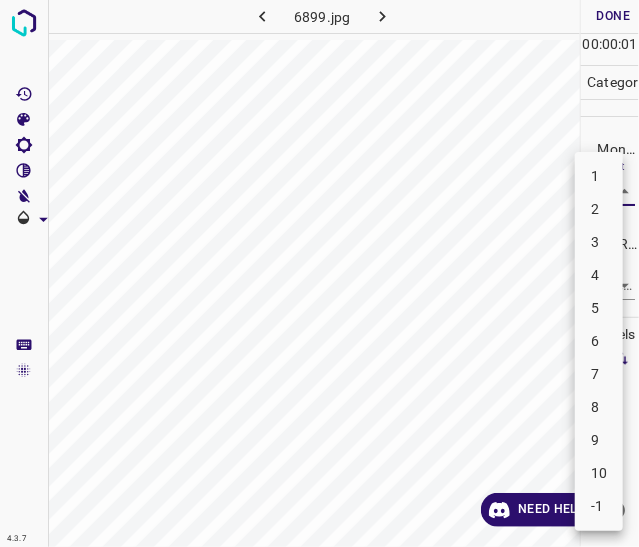 click on "5" at bounding box center [599, 308] 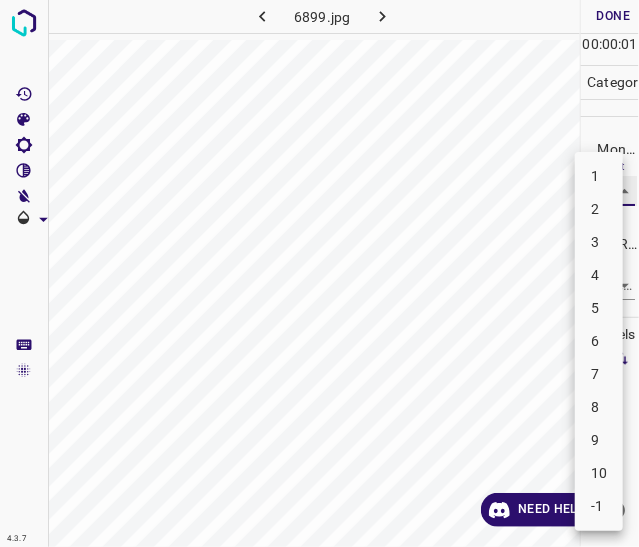 type on "5" 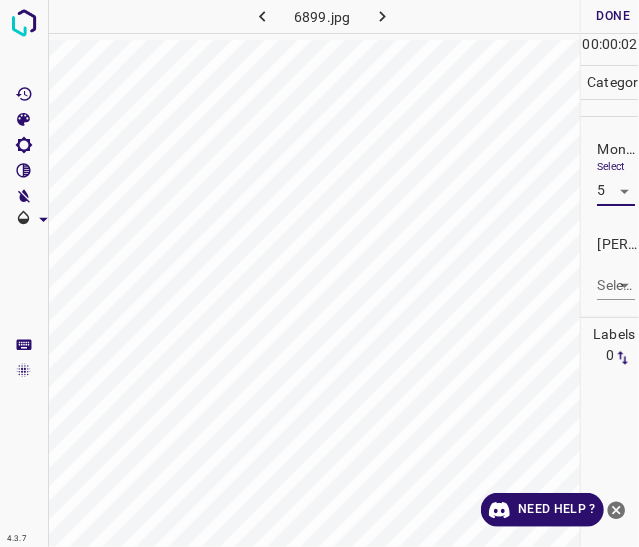 click on "4.3.7 6899.jpg Done Skip 0 00   : 00   : 02   Categories Monk *  Select 5 5  Fitzpatrick *  Select ​ Labels   0 Categories 1 Monk 2  Fitzpatrick Tools Space Change between modes (Draw & Edit) I Auto labeling R Restore zoom M Zoom in N Zoom out Delete Delete selecte label Filters Z Restore filters X Saturation filter C Brightness filter V Contrast filter B Gray scale filter General O Download Need Help ? - Text - Hide - Delete" at bounding box center [319, 273] 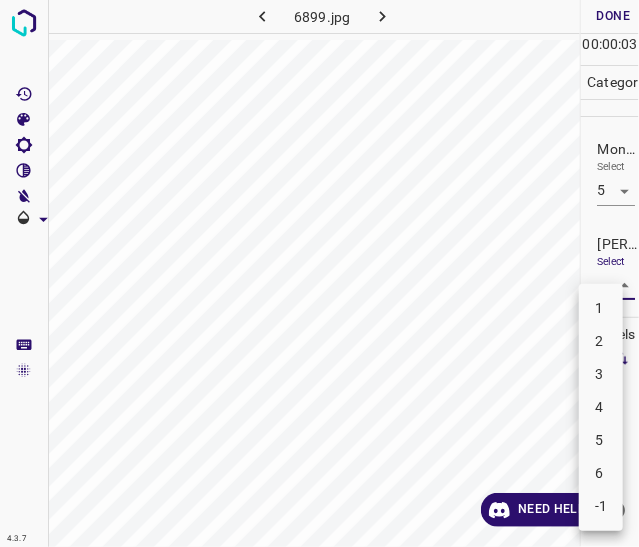 click on "3" at bounding box center [601, 374] 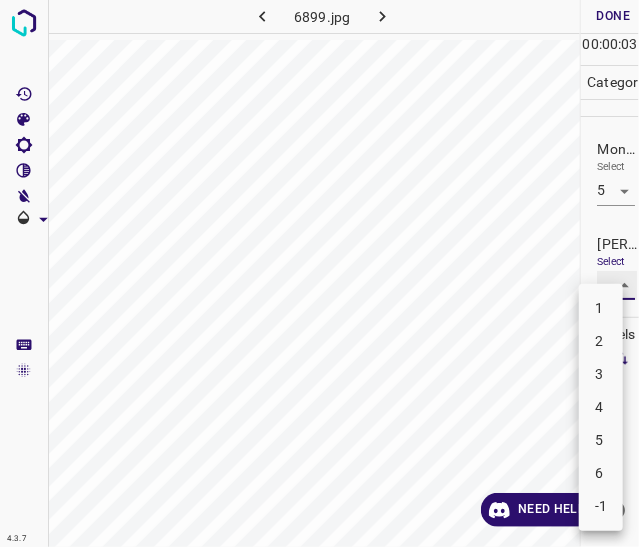 type on "3" 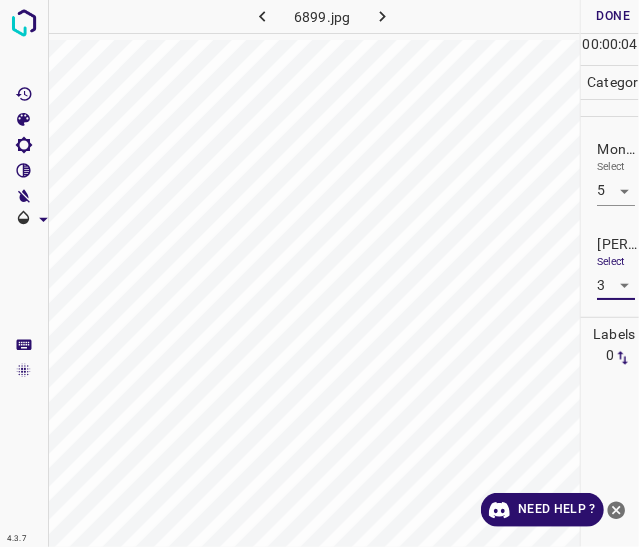 click on "Done" at bounding box center (613, 16) 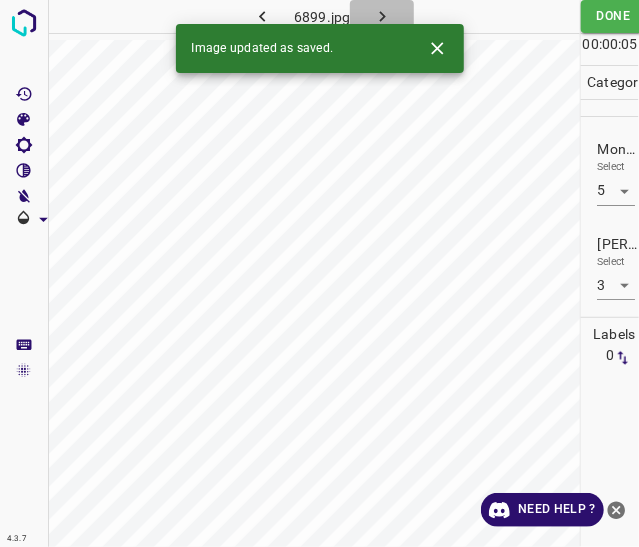 click 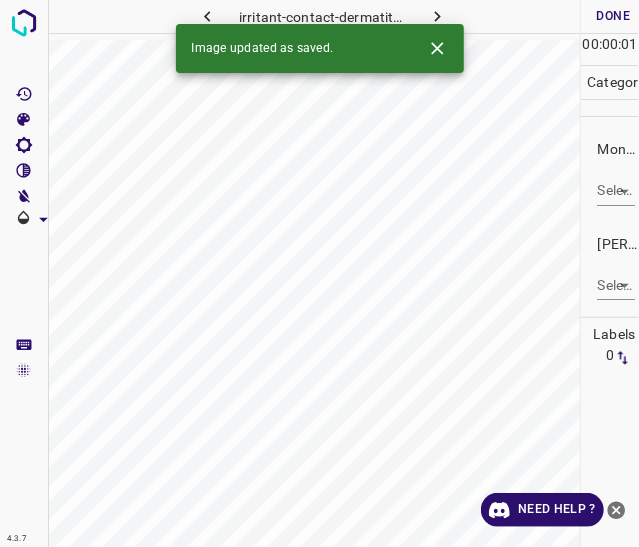 click on "4.3.7 irritant-contact-dermatitis13.jpg Done Skip 0 00   : 00   : 01   Categories Monk *  Select ​  Fitzpatrick *  Select ​ Labels   0 Categories 1 Monk 2  Fitzpatrick Tools Space Change between modes (Draw & Edit) I Auto labeling R Restore zoom M Zoom in N Zoom out Delete Delete selecte label Filters Z Restore filters X Saturation filter C Brightness filter V Contrast filter B Gray scale filter General O Download Image updated as saved. Need Help ? - Text - Hide - Delete" at bounding box center [319, 273] 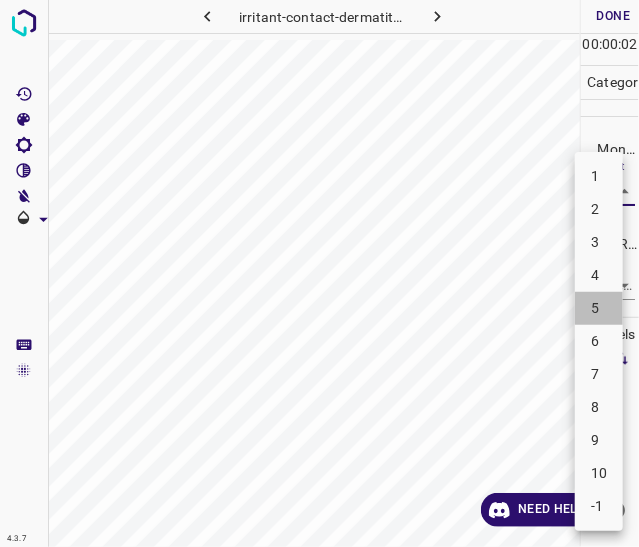 click on "5" at bounding box center [599, 308] 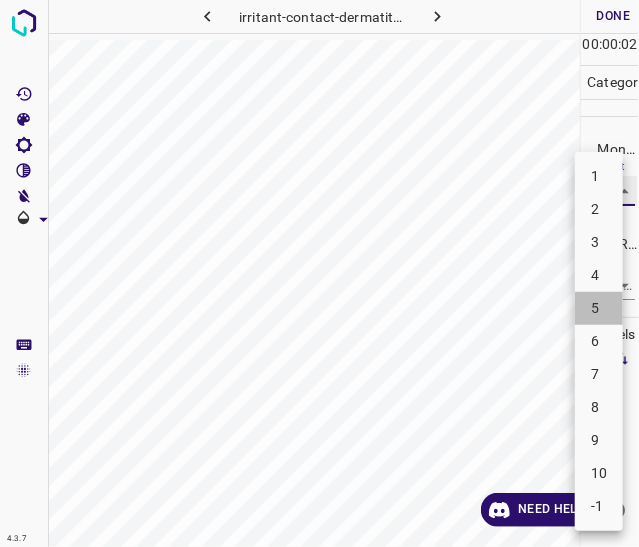 type on "5" 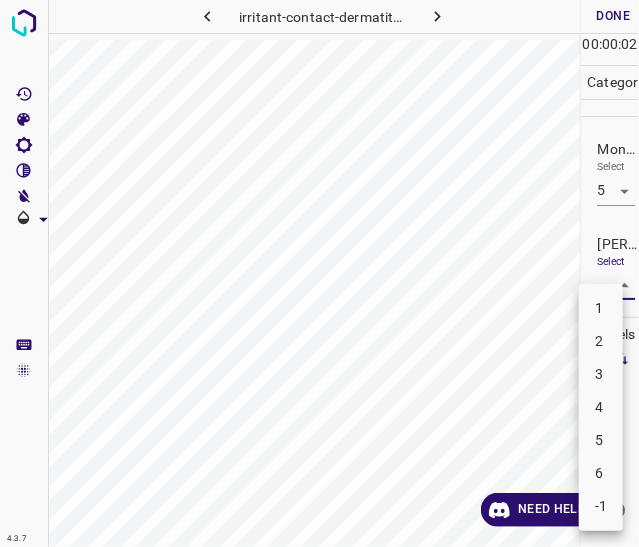 click on "4.3.7 irritant-contact-dermatitis13.jpg Done Skip 0 00   : 00   : 02   Categories Monk *  Select 5 5  Fitzpatrick *  Select ​ Labels   0 Categories 1 Monk 2  Fitzpatrick Tools Space Change between modes (Draw & Edit) I Auto labeling R Restore zoom M Zoom in N Zoom out Delete Delete selecte label Filters Z Restore filters X Saturation filter C Brightness filter V Contrast filter B Gray scale filter General O Download Need Help ? - Text - Hide - Delete 1 2 3 4 5 6 -1" at bounding box center (319, 273) 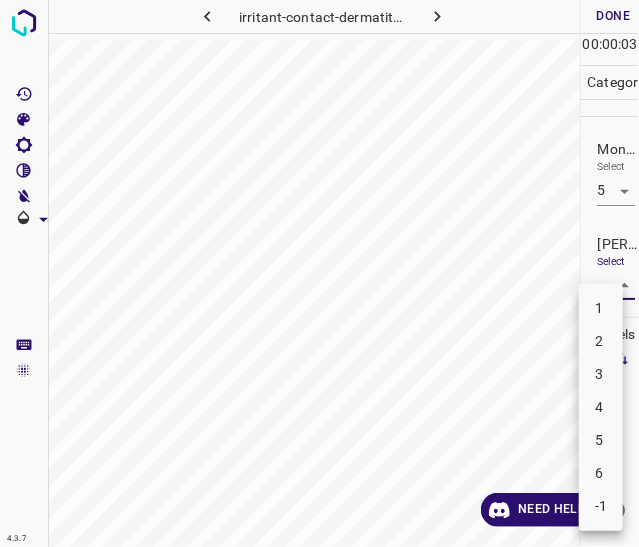 click on "3" at bounding box center [601, 374] 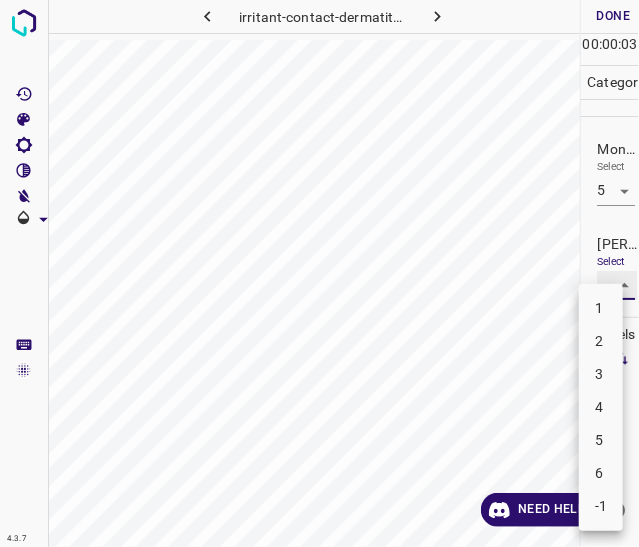 type on "3" 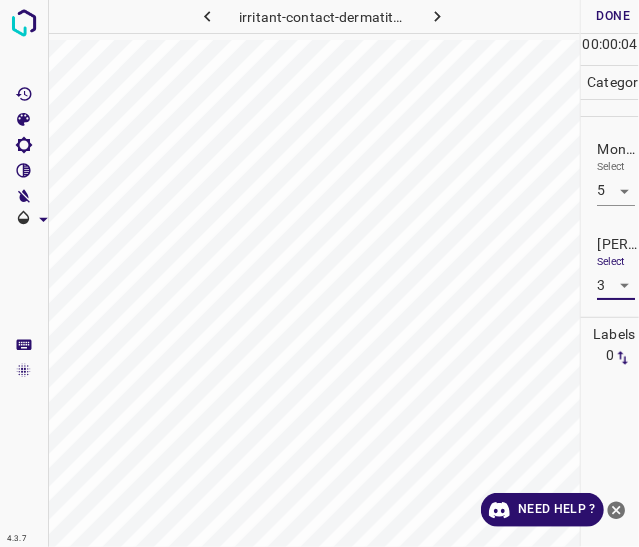 click on "Done" at bounding box center (613, 16) 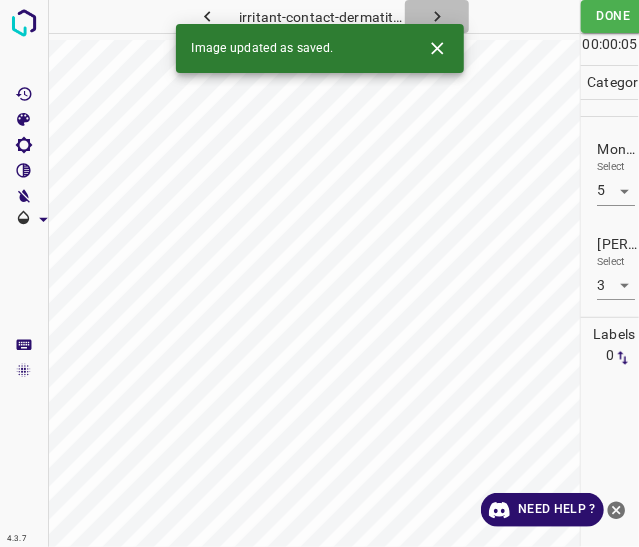 click 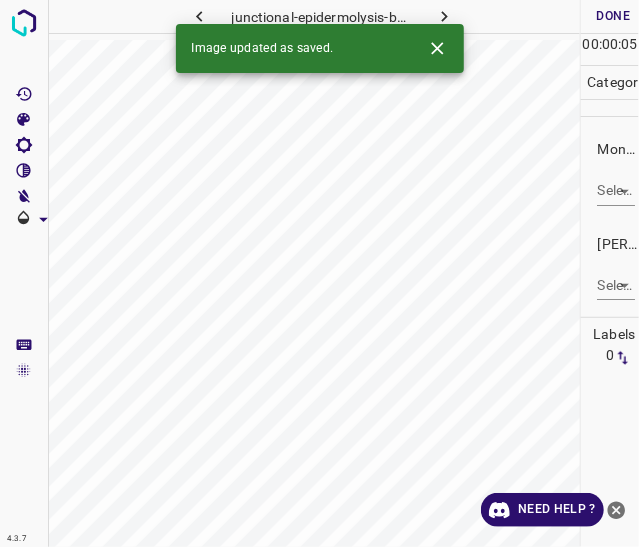 click on "4.3.7 junctional-epidermolysis-bullosa3.jpg Done Skip 0 00   : 00   : 05   Categories Monk *  Select ​  Fitzpatrick *  Select ​ Labels   0 Categories 1 Monk 2  Fitzpatrick Tools Space Change between modes (Draw & Edit) I Auto labeling R Restore zoom M Zoom in N Zoom out Delete Delete selecte label Filters Z Restore filters X Saturation filter C Brightness filter V Contrast filter B Gray scale filter General O Download Image updated as saved. Need Help ? - Text - Hide - Delete" at bounding box center [319, 273] 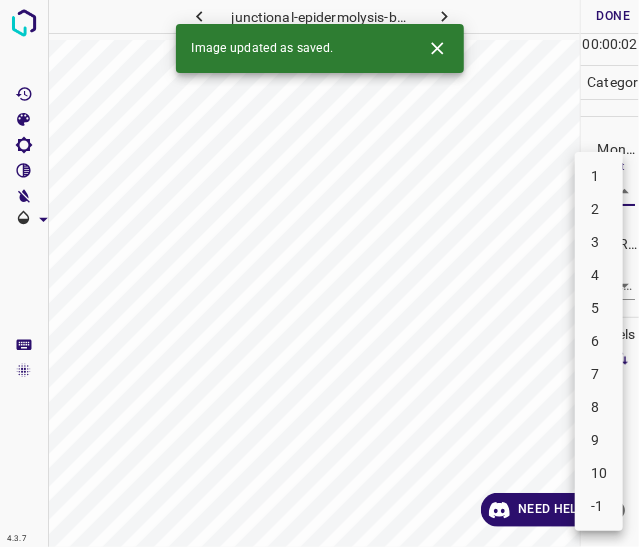 click on "4" at bounding box center [599, 275] 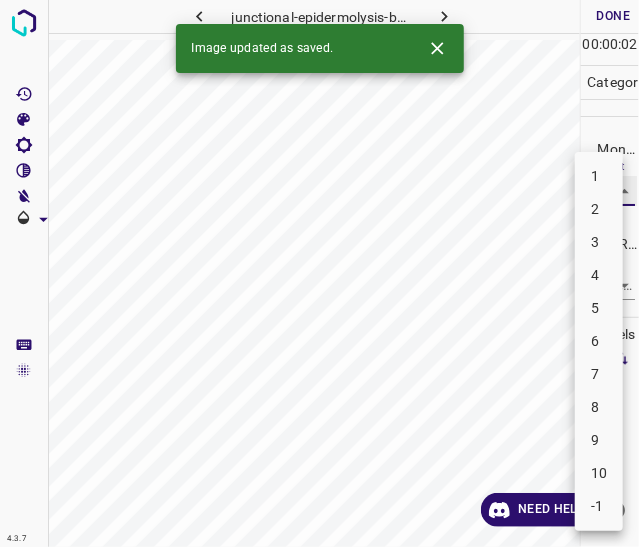 type on "4" 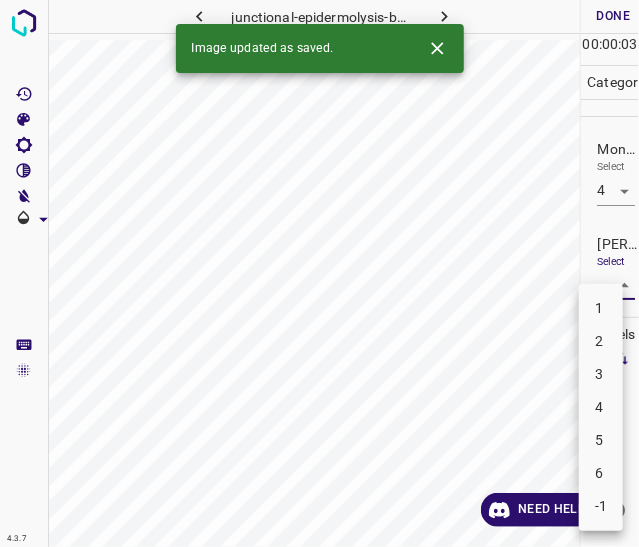 click on "4.3.7 junctional-epidermolysis-bullosa3.jpg Done Skip 0 00   : 00   : 03   Categories Monk *  Select 4 4  Fitzpatrick *  Select ​ Labels   0 Categories 1 Monk 2  Fitzpatrick Tools Space Change between modes (Draw & Edit) I Auto labeling R Restore zoom M Zoom in N Zoom out Delete Delete selecte label Filters Z Restore filters X Saturation filter C Brightness filter V Contrast filter B Gray scale filter General O Download Image updated as saved. Need Help ? - Text - Hide - Delete 1 2 3 4 5 6 -1" at bounding box center (319, 273) 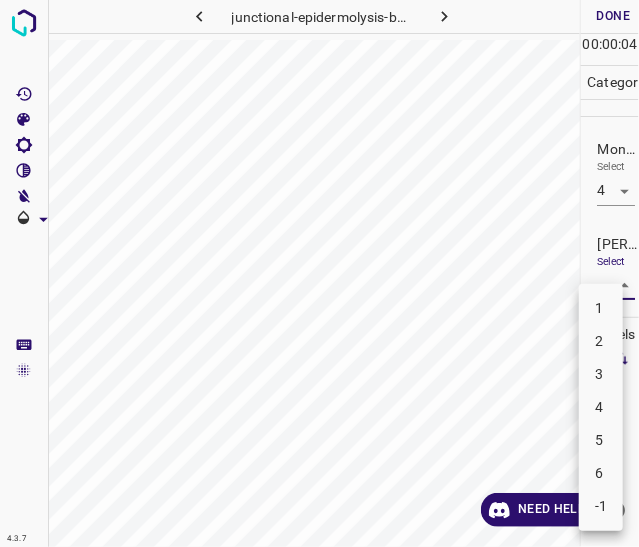 click on "2" at bounding box center (601, 341) 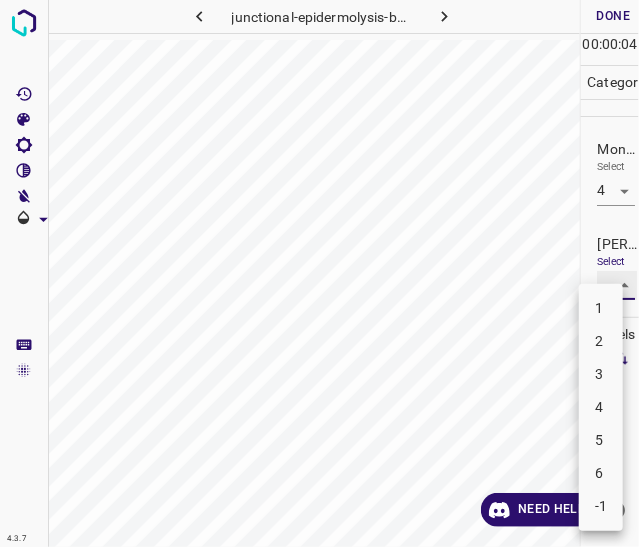 type on "2" 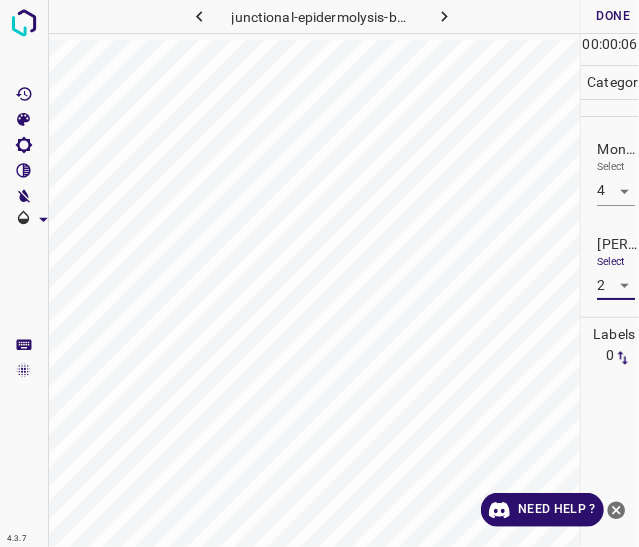 click on "Done" at bounding box center (613, 16) 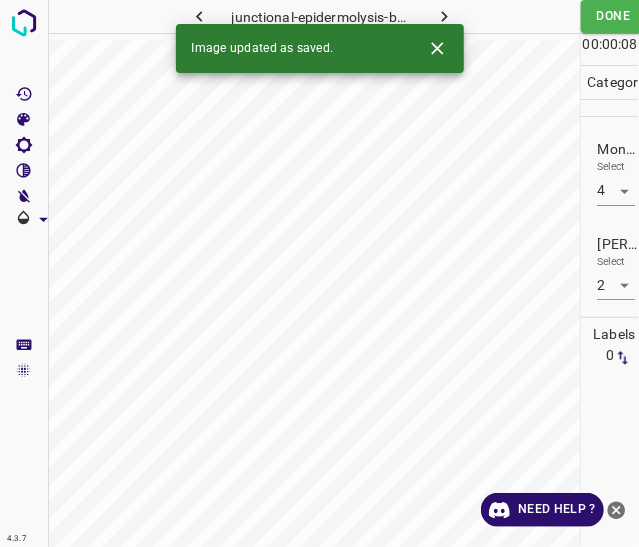 click at bounding box center (445, 16) 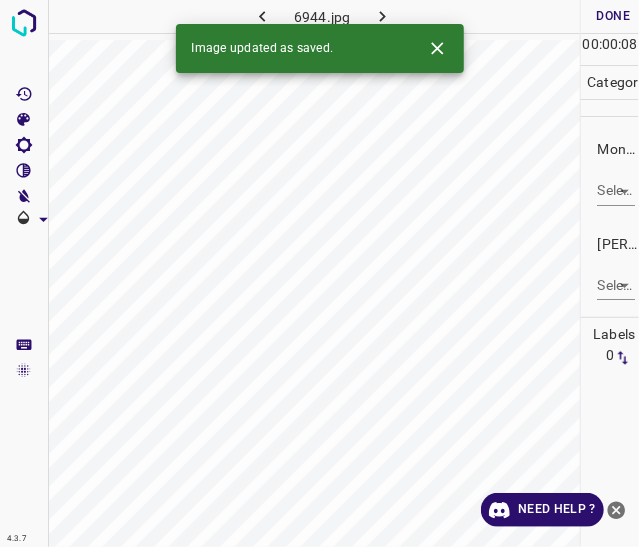 click on "4.3.7 6944.jpg Done Skip 0 00   : 00   : 08   Categories Monk *  Select ​  Fitzpatrick *  Select ​ Labels   0 Categories 1 Monk 2  Fitzpatrick Tools Space Change between modes (Draw & Edit) I Auto labeling R Restore zoom M Zoom in N Zoom out Delete Delete selecte label Filters Z Restore filters X Saturation filter C Brightness filter V Contrast filter B Gray scale filter General O Download Image updated as saved. Need Help ? - Text - Hide - Delete" at bounding box center (319, 273) 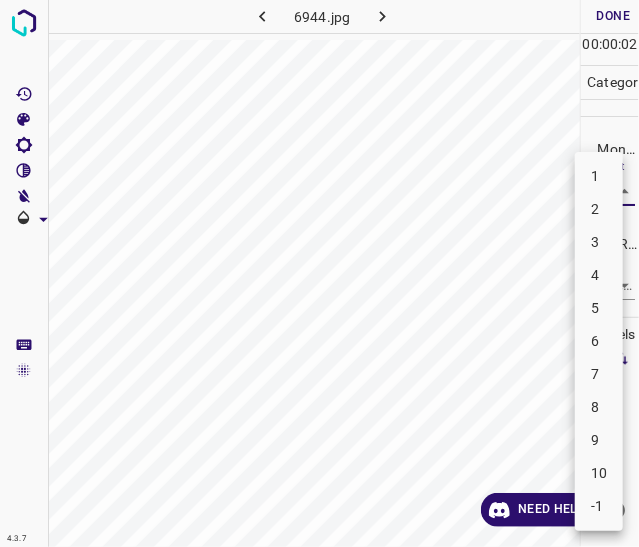 click on "5" at bounding box center [599, 308] 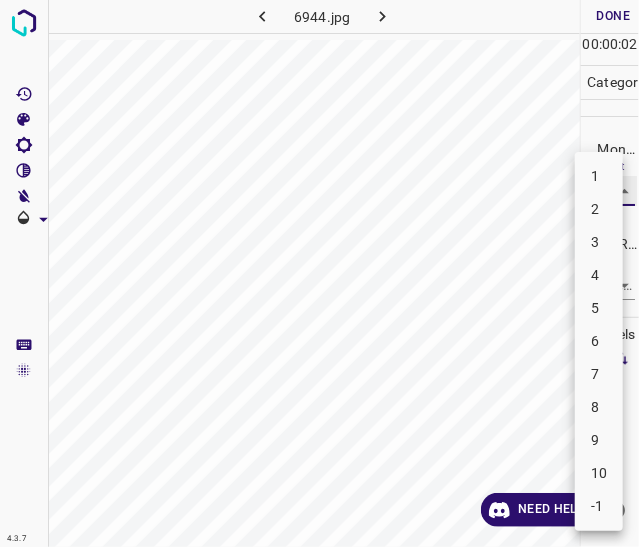 type on "5" 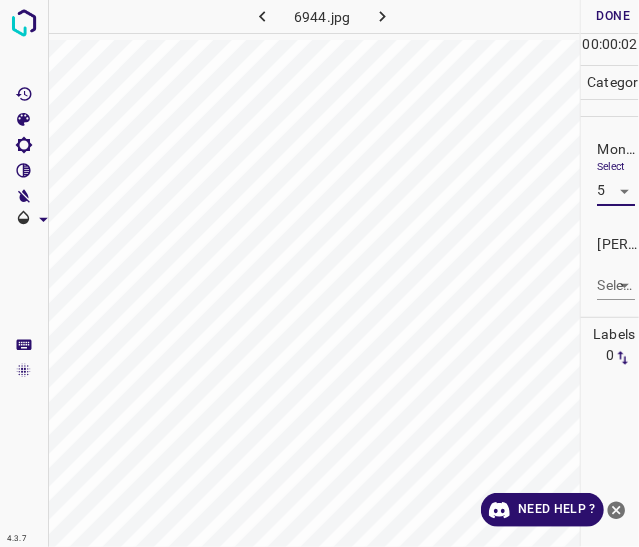click on "4.3.7 6944.jpg Done Skip 0 00   : 00   : 02   Categories Monk *  Select 5 5  Fitzpatrick *  Select ​ Labels   0 Categories 1 Monk 2  Fitzpatrick Tools Space Change between modes (Draw & Edit) I Auto labeling R Restore zoom M Zoom in N Zoom out Delete Delete selecte label Filters Z Restore filters X Saturation filter C Brightness filter V Contrast filter B Gray scale filter General O Download Need Help ? - Text - Hide - Delete" at bounding box center (319, 273) 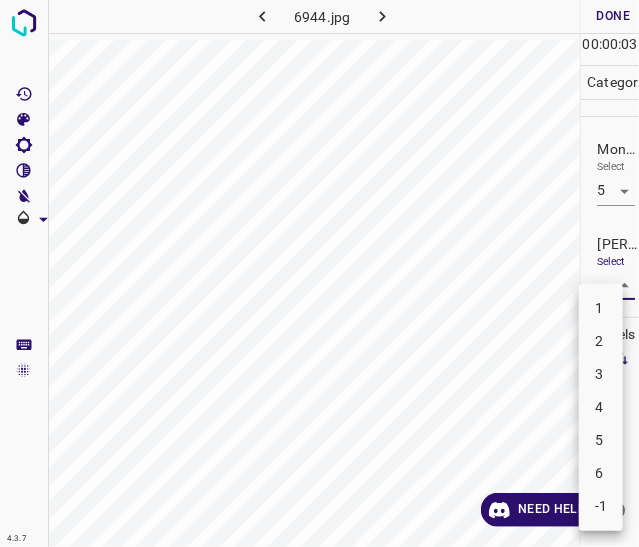 click on "3" at bounding box center (601, 374) 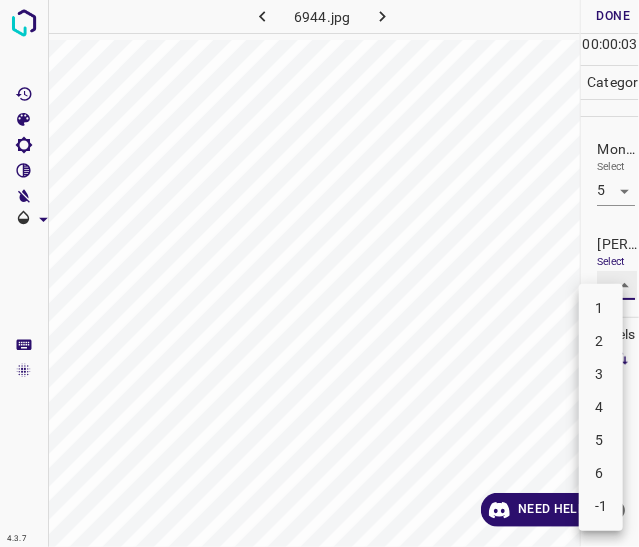 type on "3" 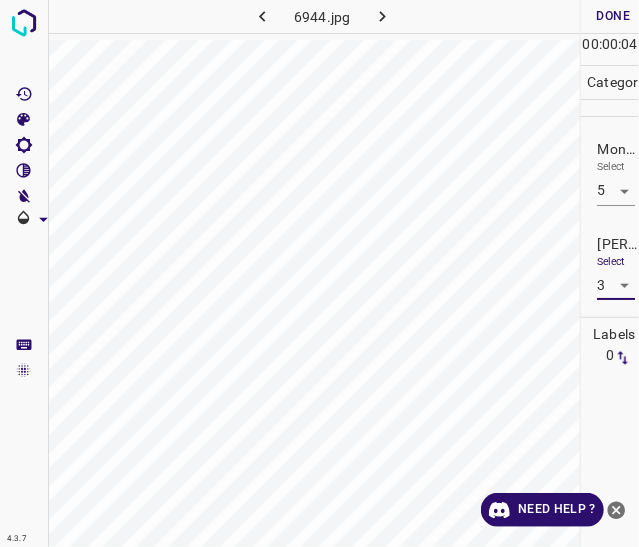 click on "Done" at bounding box center [613, 16] 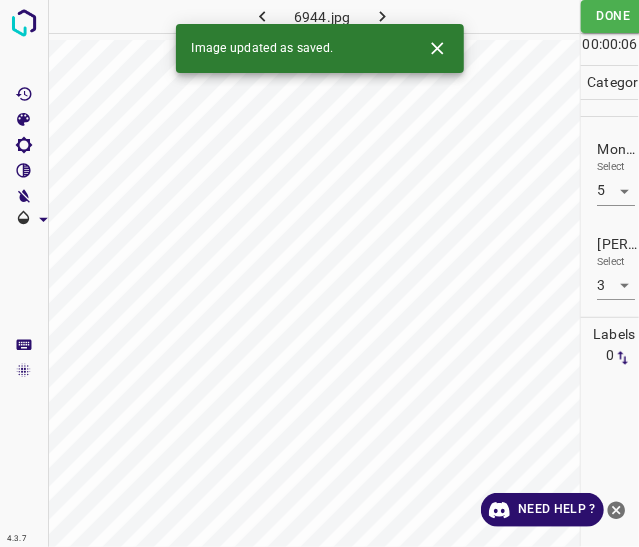 click at bounding box center [382, 16] 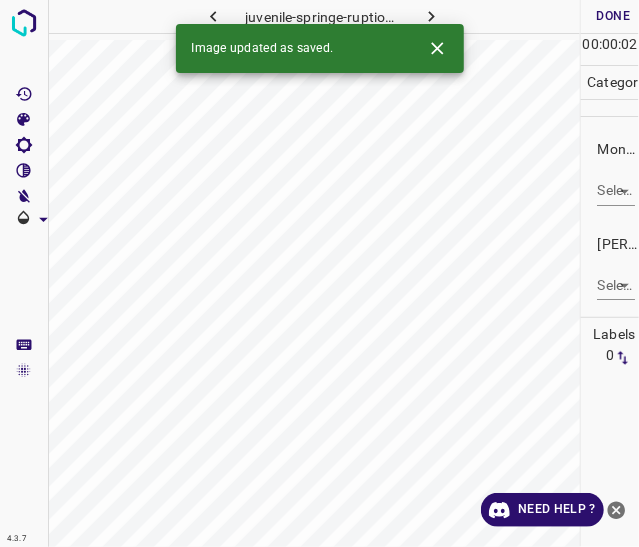 click on "4.3.7 juvenile-springe-ruption1.jpg Done Skip 0 00   : 00   : 02   Categories Monk *  Select ​  Fitzpatrick *  Select ​ Labels   0 Categories 1 Monk 2  Fitzpatrick Tools Space Change between modes (Draw & Edit) I Auto labeling R Restore zoom M Zoom in N Zoom out Delete Delete selecte label Filters Z Restore filters X Saturation filter C Brightness filter V Contrast filter B Gray scale filter General O Download Image updated as saved. Need Help ? - Text - Hide - Delete" at bounding box center [319, 273] 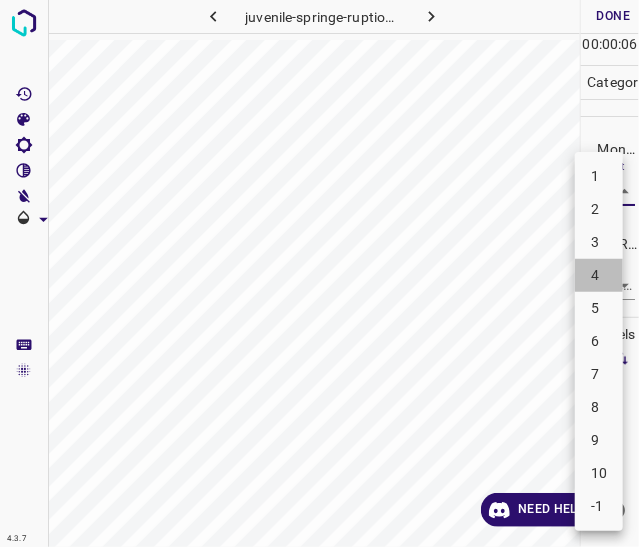 click on "4" at bounding box center [599, 275] 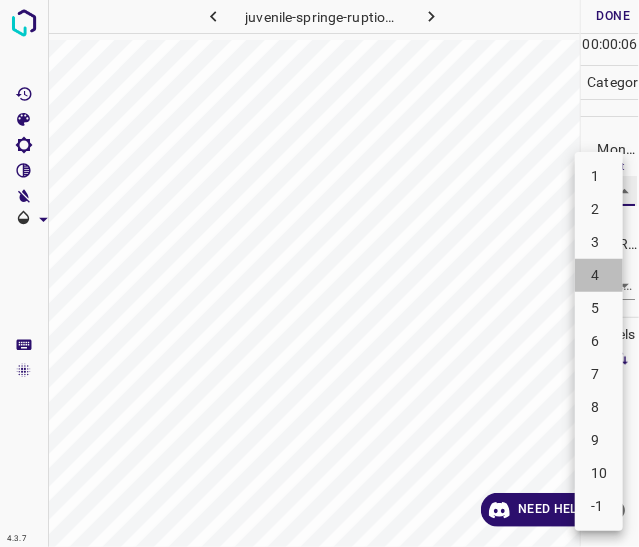 type on "4" 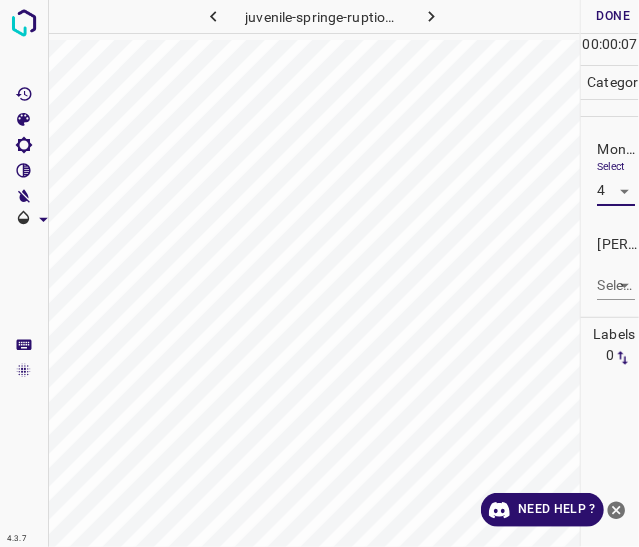 click on "4.3.7 juvenile-springe-ruption1.jpg Done Skip 0 00   : 00   : 07   Categories Monk *  Select 4 4  Fitzpatrick *  Select ​ Labels   0 Categories 1 Monk 2  Fitzpatrick Tools Space Change between modes (Draw & Edit) I Auto labeling R Restore zoom M Zoom in N Zoom out Delete Delete selecte label Filters Z Restore filters X Saturation filter C Brightness filter V Contrast filter B Gray scale filter General O Download Need Help ? - Text - Hide - Delete" at bounding box center (319, 273) 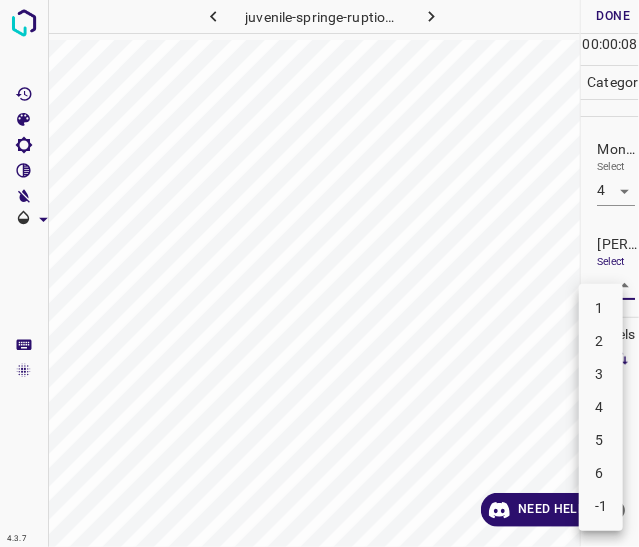 click on "2" at bounding box center [601, 341] 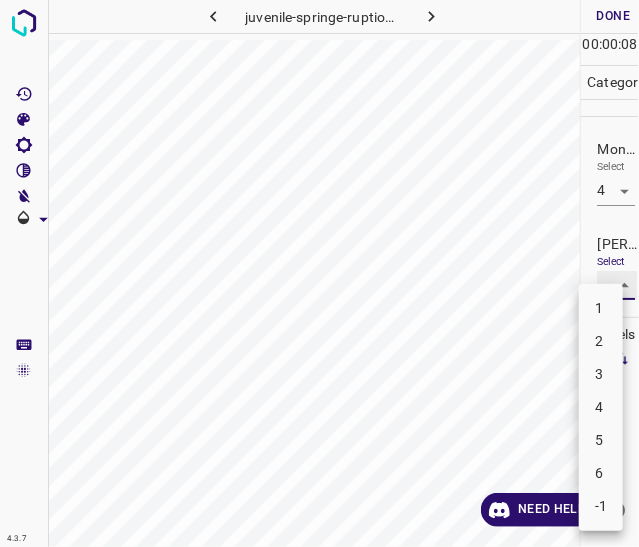 type on "2" 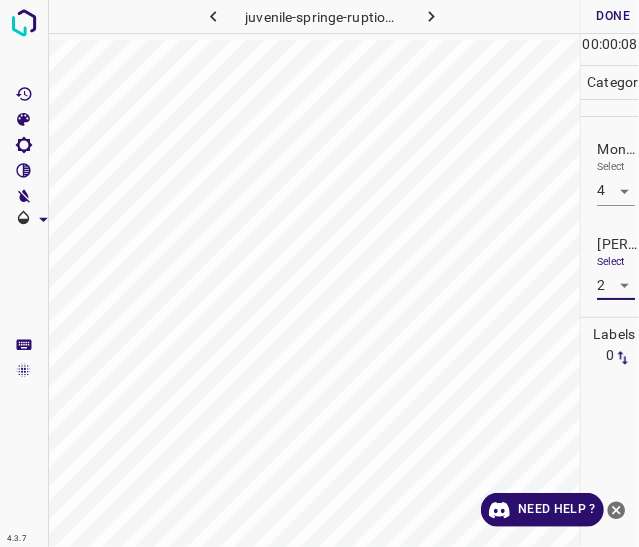 click on "Done" at bounding box center (613, 16) 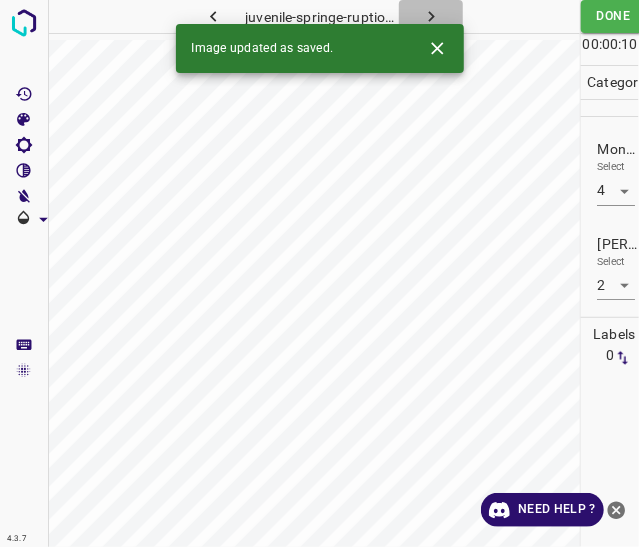 click at bounding box center [431, 16] 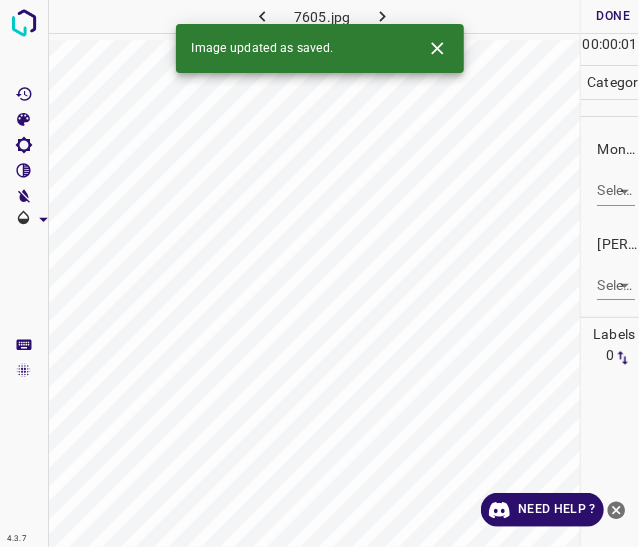 click on "4.3.7 7605.jpg Done Skip 0 00   : 00   : 01   Categories Monk *  Select ​  Fitzpatrick *  Select ​ Labels   0 Categories 1 Monk 2  Fitzpatrick Tools Space Change between modes (Draw & Edit) I Auto labeling R Restore zoom M Zoom in N Zoom out Delete Delete selecte label Filters Z Restore filters X Saturation filter C Brightness filter V Contrast filter B Gray scale filter General O Download Image updated as saved. Need Help ? - Text - Hide - Delete" at bounding box center (319, 273) 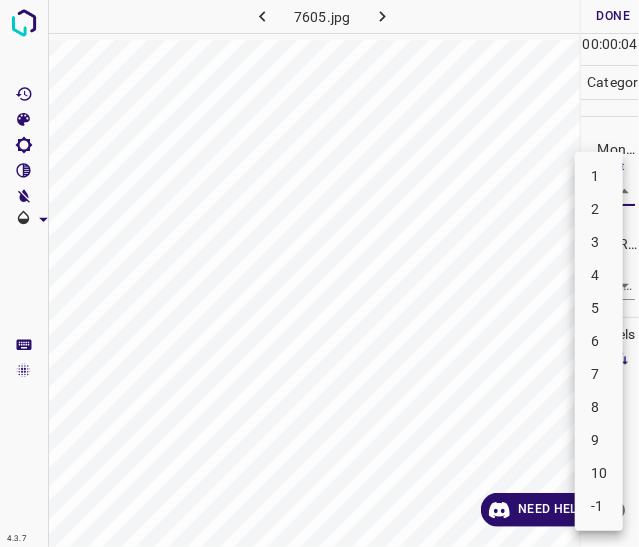 click on "8" at bounding box center (599, 407) 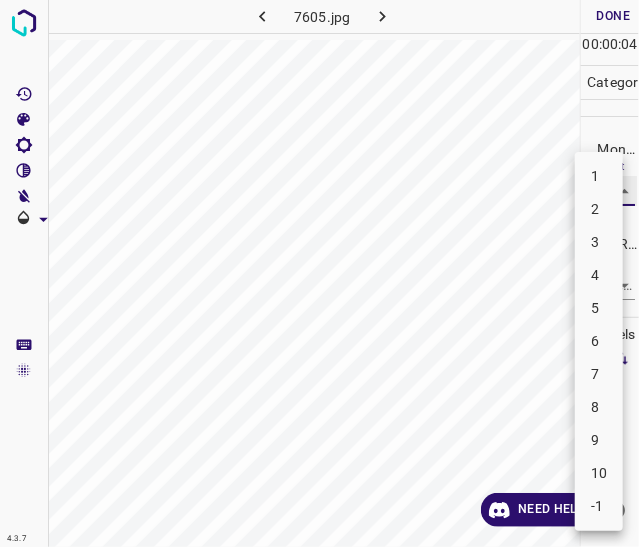type on "8" 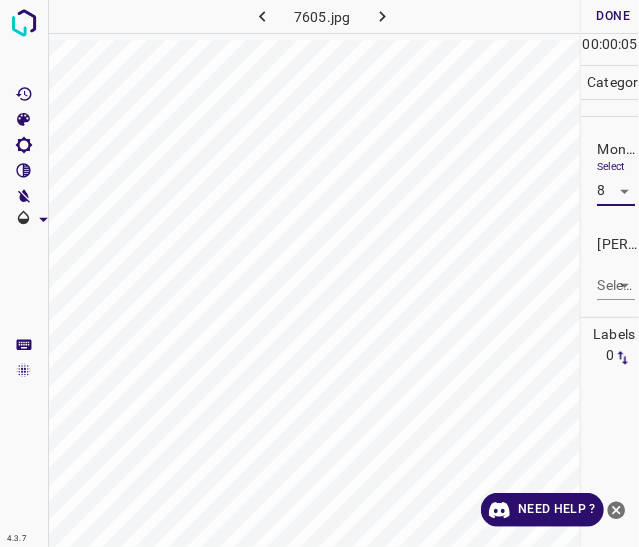 click on "Select ​" at bounding box center (615, 277) 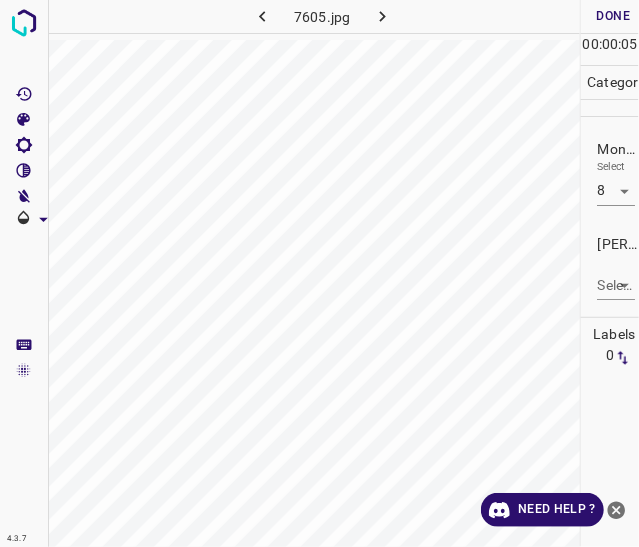 click on "4.3.7 7605.jpg Done Skip 0 00   : 00   : 05   Categories Monk *  Select 8 8  Fitzpatrick *  Select ​ Labels   0 Categories 1 Monk 2  Fitzpatrick Tools Space Change between modes (Draw & Edit) I Auto labeling R Restore zoom M Zoom in N Zoom out Delete Delete selecte label Filters Z Restore filters X Saturation filter C Brightness filter V Contrast filter B Gray scale filter General O Download Need Help ? - Text - Hide - Delete" at bounding box center [319, 273] 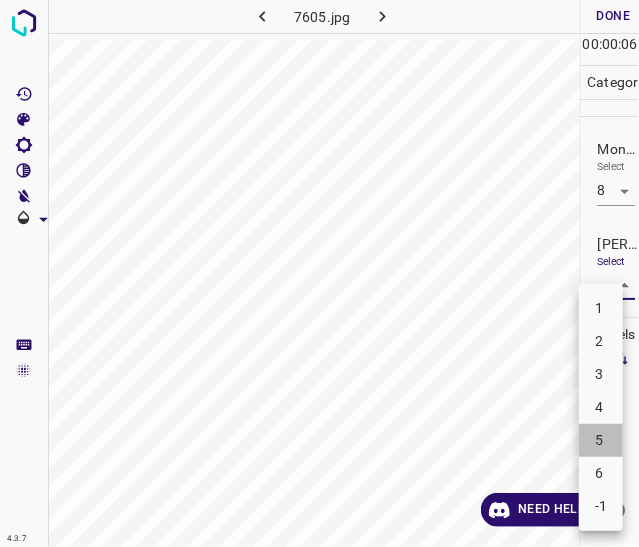 click on "5" at bounding box center (601, 440) 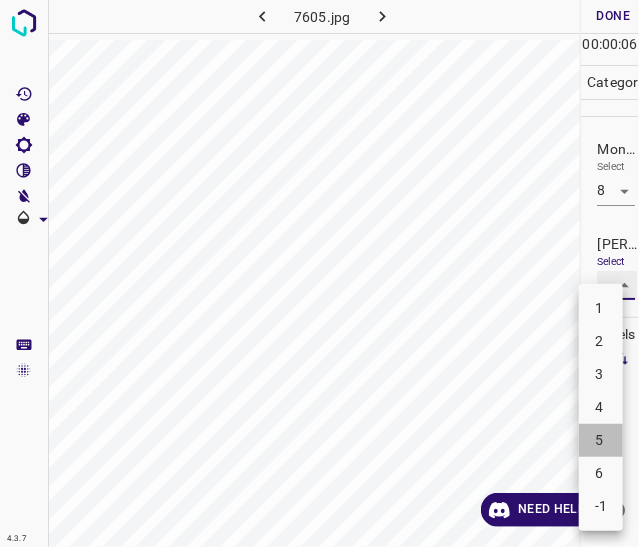 type on "5" 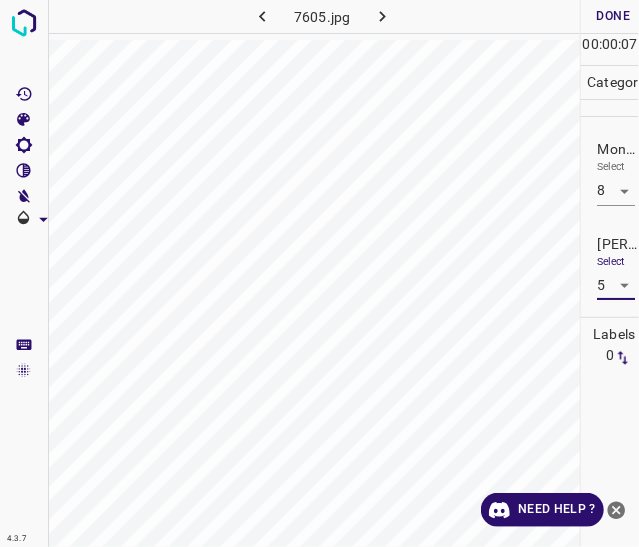click on "Done" at bounding box center [613, 16] 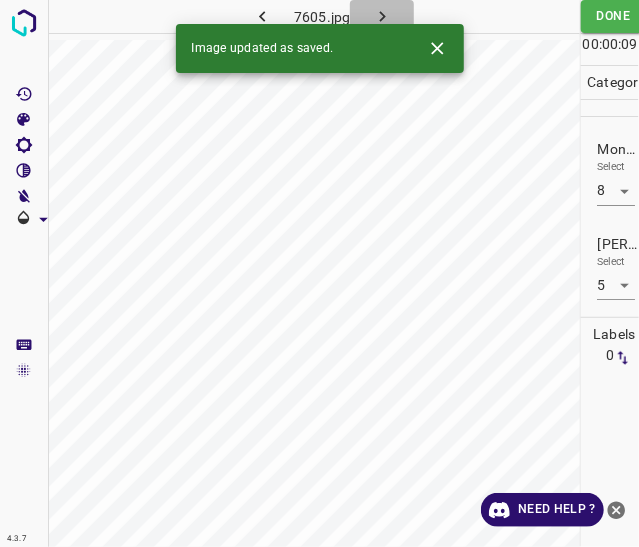 click 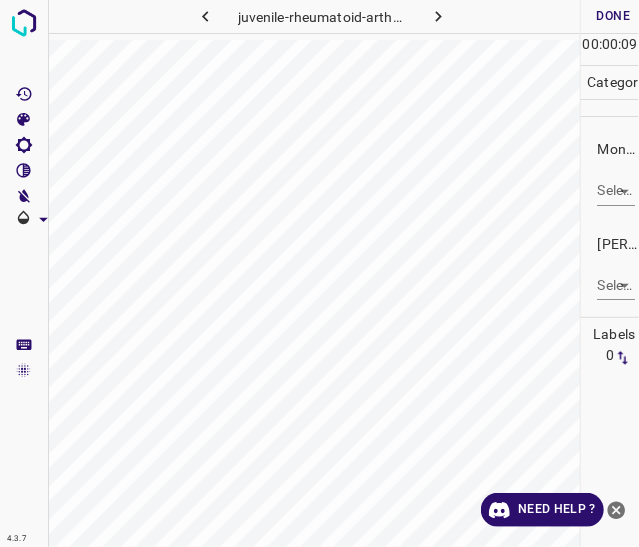 click on "4.3.7 juvenile-rheumatoid-arthritis3.jpg Done Skip 0 00   : 00   : 09   Categories Monk *  Select ​  Fitzpatrick *  Select ​ Labels   0 Categories 1 Monk 2  Fitzpatrick Tools Space Change between modes (Draw & Edit) I Auto labeling R Restore zoom M Zoom in N Zoom out Delete Delete selecte label Filters Z Restore filters X Saturation filter C Brightness filter V Contrast filter B Gray scale filter General O Download Need Help ? - Text - Hide - Delete" at bounding box center (319, 273) 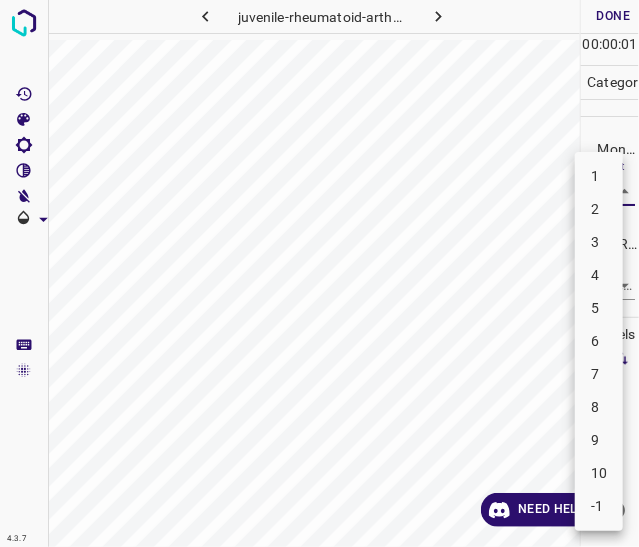click on "3" at bounding box center [599, 242] 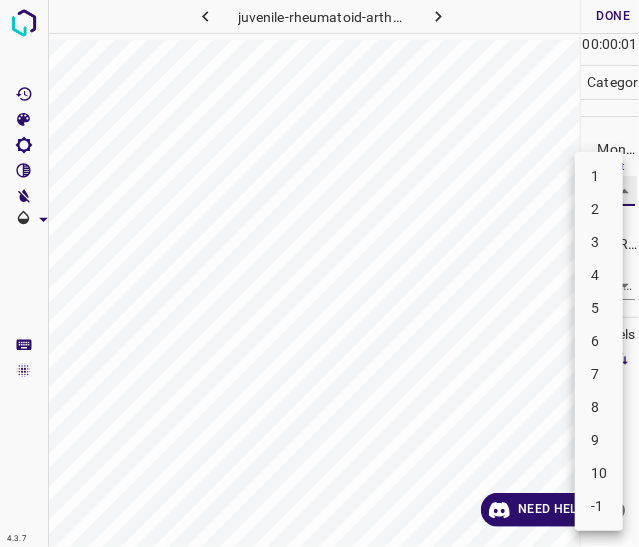 type on "3" 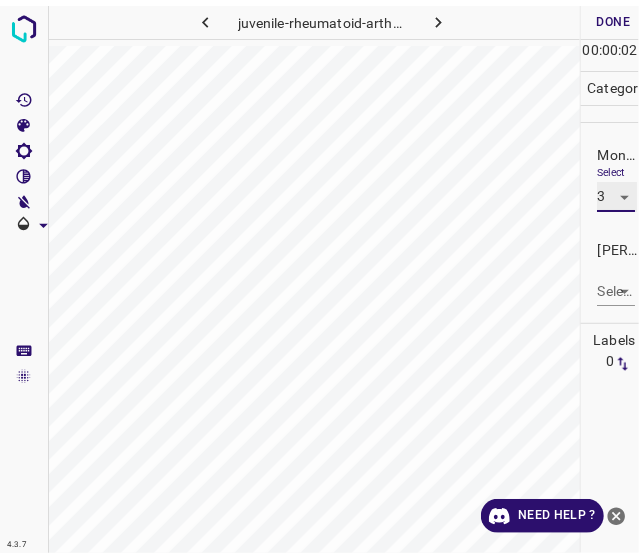 scroll, scrollTop: 19, scrollLeft: 0, axis: vertical 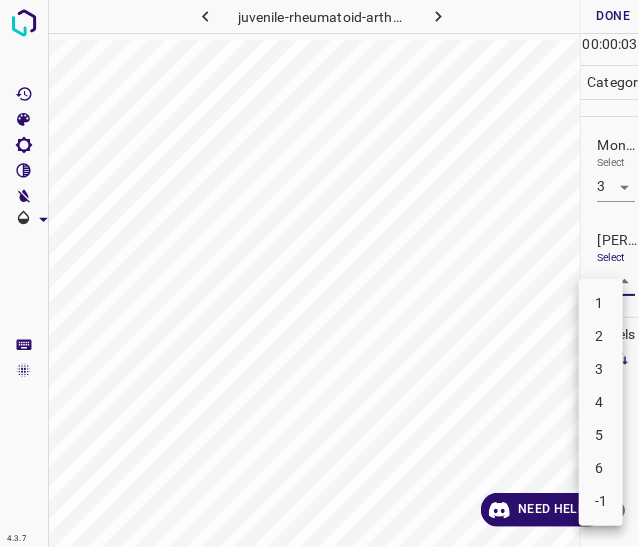 click on "4.3.7 juvenile-rheumatoid-arthritis3.jpg Done Skip 0 00   : 00   : 03   Categories Monk *  Select 3 3  Fitzpatrick *  Select ​ Labels   0 Categories 1 Monk 2  Fitzpatrick Tools Space Change between modes (Draw & Edit) I Auto labeling R Restore zoom M Zoom in N Zoom out Delete Delete selecte label Filters Z Restore filters X Saturation filter C Brightness filter V Contrast filter B Gray scale filter General O Download Need Help ? - Text - Hide - Delete 1 2 3 4 5 6 -1" at bounding box center [319, 273] 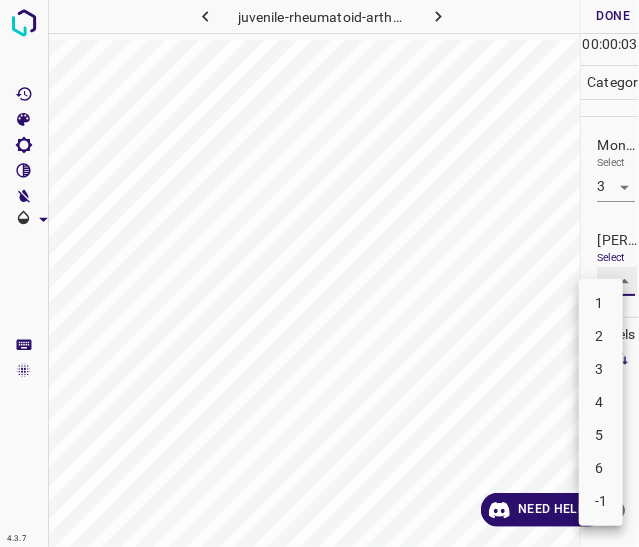 type on "2" 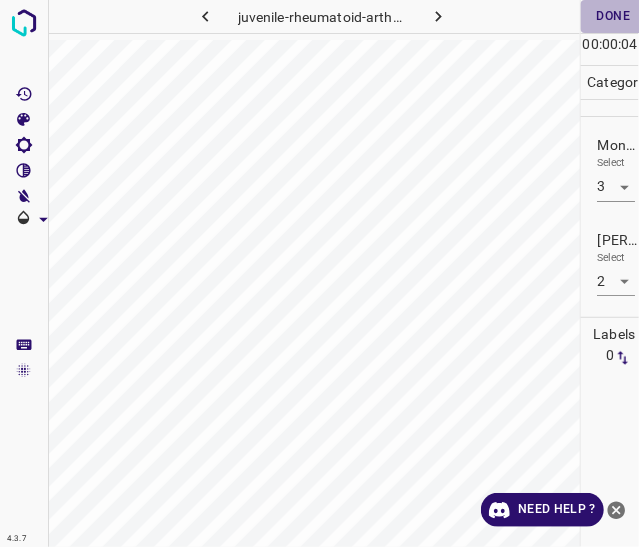 click on "Done" at bounding box center (613, 16) 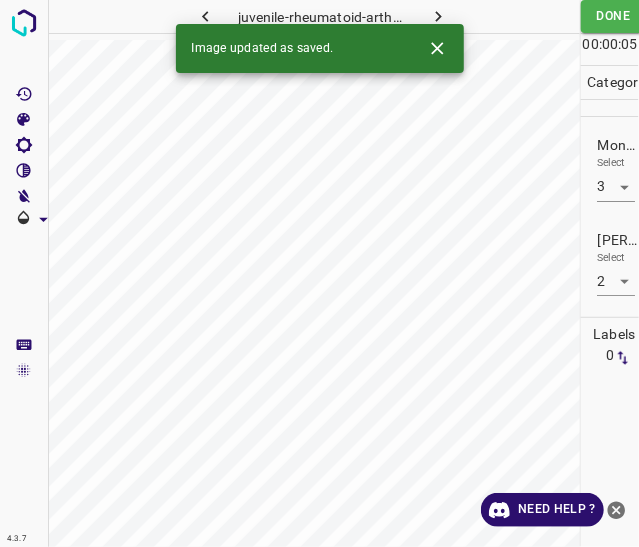 click on "Image updated as saved." at bounding box center [320, 48] 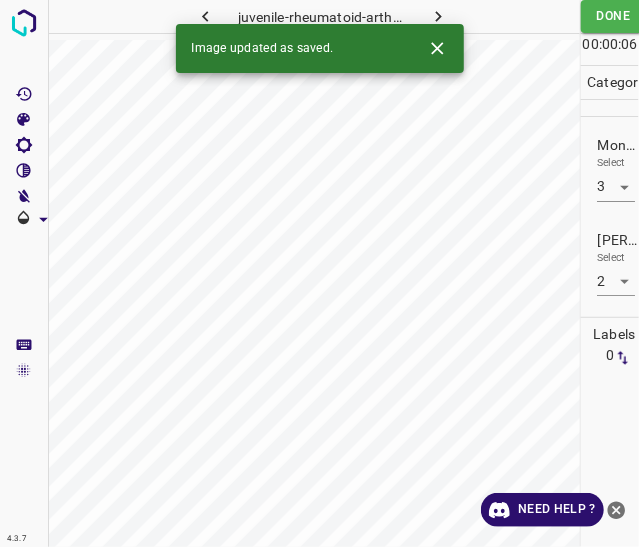 click 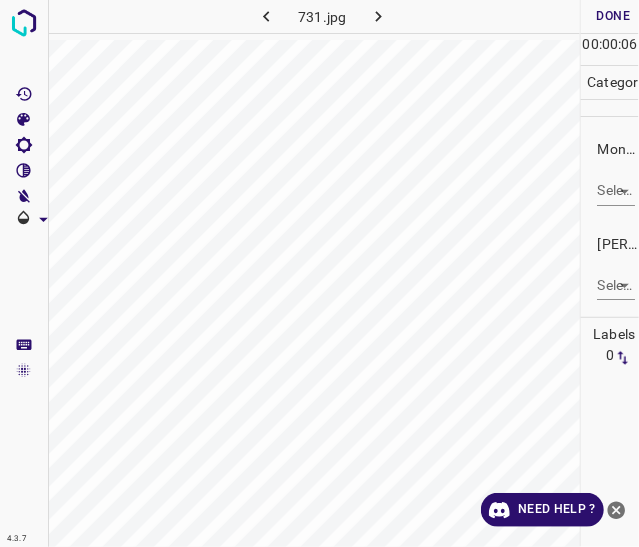 click on "4.3.7 731.jpg Done Skip 0 00   : 00   : 06   Categories Monk *  Select ​  Fitzpatrick *  Select ​ Labels   0 Categories 1 Monk 2  Fitzpatrick Tools Space Change between modes (Draw & Edit) I Auto labeling R Restore zoom M Zoom in N Zoom out Delete Delete selecte label Filters Z Restore filters X Saturation filter C Brightness filter V Contrast filter B Gray scale filter General O Download Need Help ? - Text - Hide - Delete" at bounding box center (319, 273) 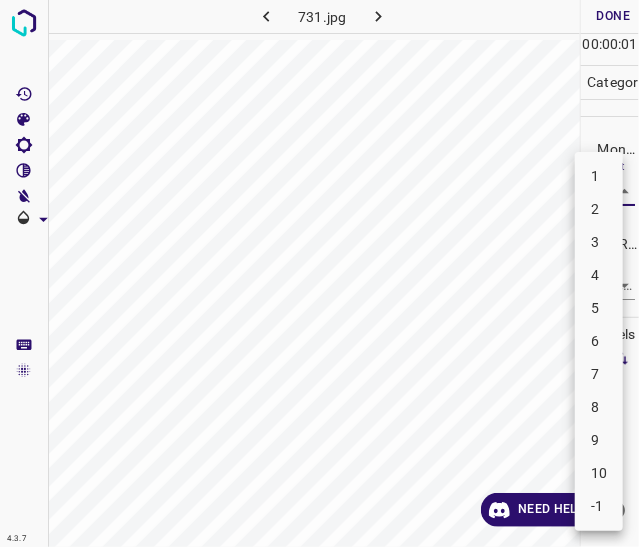 click on "8" at bounding box center (599, 407) 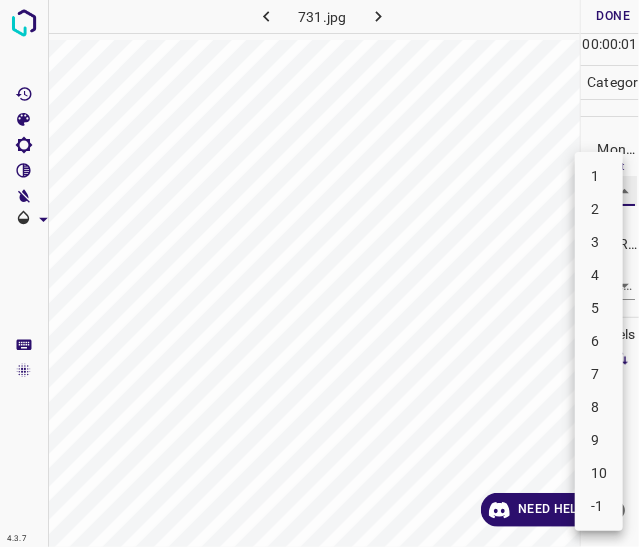 type on "8" 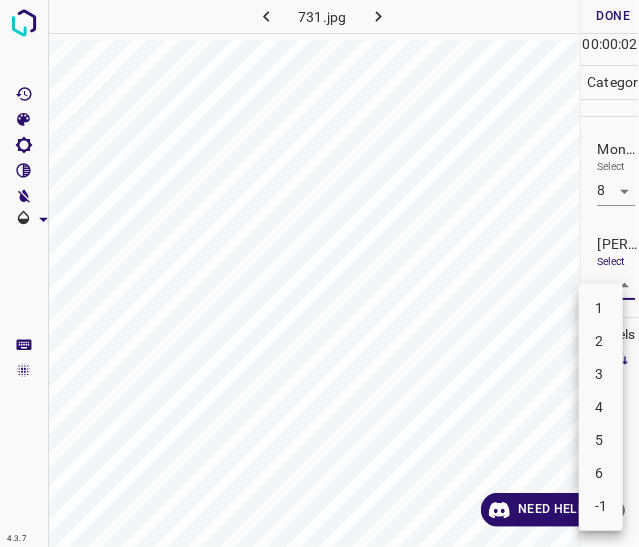 click on "4.3.7 731.jpg Done Skip 0 00   : 00   : 02   Categories Monk *  Select 8 8  Fitzpatrick *  Select ​ Labels   0 Categories 1 Monk 2  Fitzpatrick Tools Space Change between modes (Draw & Edit) I Auto labeling R Restore zoom M Zoom in N Zoom out Delete Delete selecte label Filters Z Restore filters X Saturation filter C Brightness filter V Contrast filter B Gray scale filter General O Download Need Help ? - Text - Hide - Delete 1 2 3 4 5 6 -1" at bounding box center (319, 273) 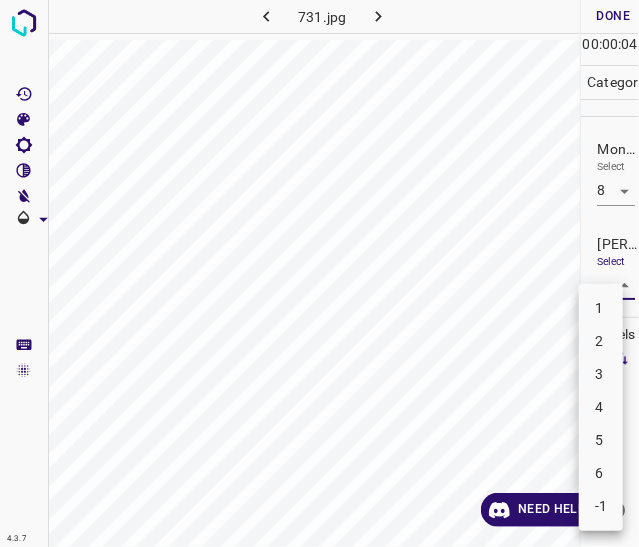 click on "5" at bounding box center (601, 440) 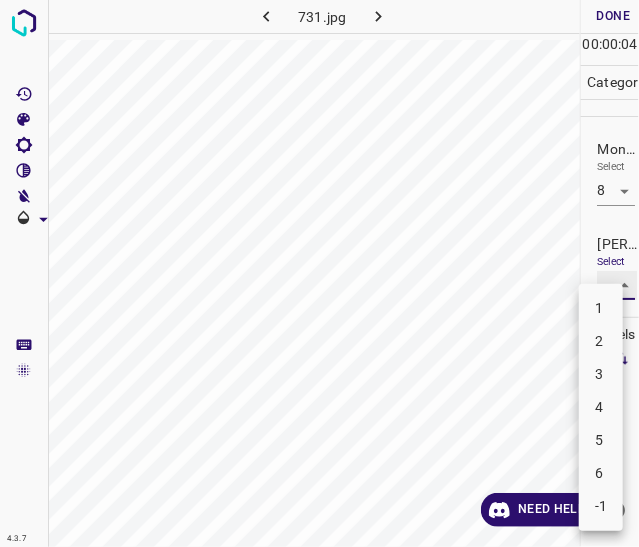 type on "5" 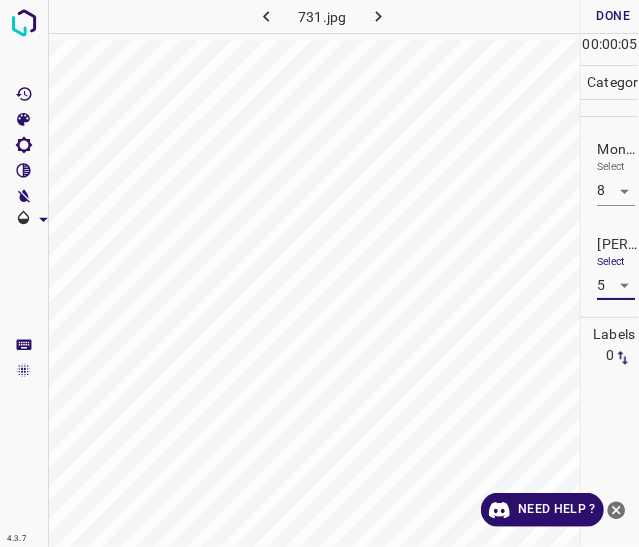 click on "Done" at bounding box center [613, 16] 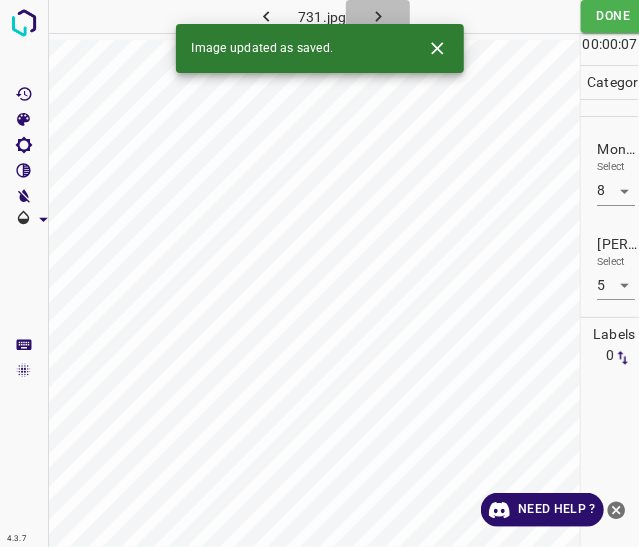 click 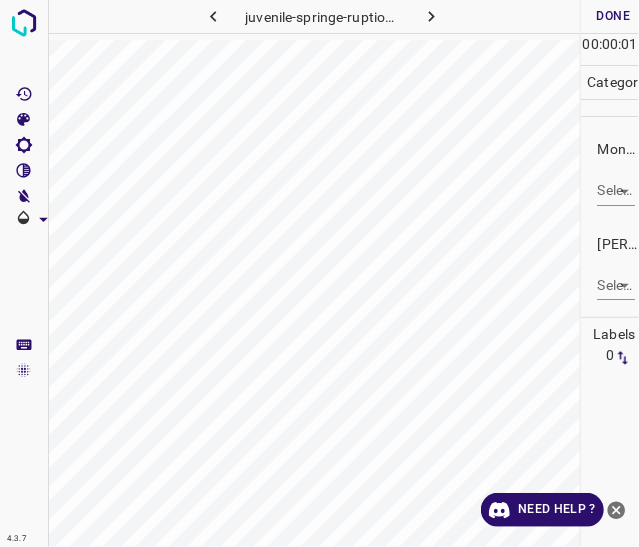 click on "4.3.7 juvenile-springe-ruption5.jpg Done Skip 0 00   : 00   : 01   Categories Monk *  Select ​  Fitzpatrick *  Select ​ Labels   0 Categories 1 Monk 2  Fitzpatrick Tools Space Change between modes (Draw & Edit) I Auto labeling R Restore zoom M Zoom in N Zoom out Delete Delete selecte label Filters Z Restore filters X Saturation filter C Brightness filter V Contrast filter B Gray scale filter General O Download Need Help ? - Text - Hide - Delete" at bounding box center [319, 273] 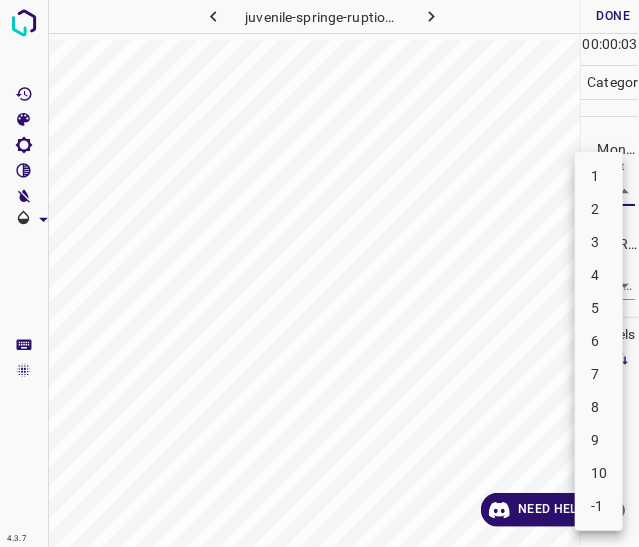 click on "4" at bounding box center [599, 275] 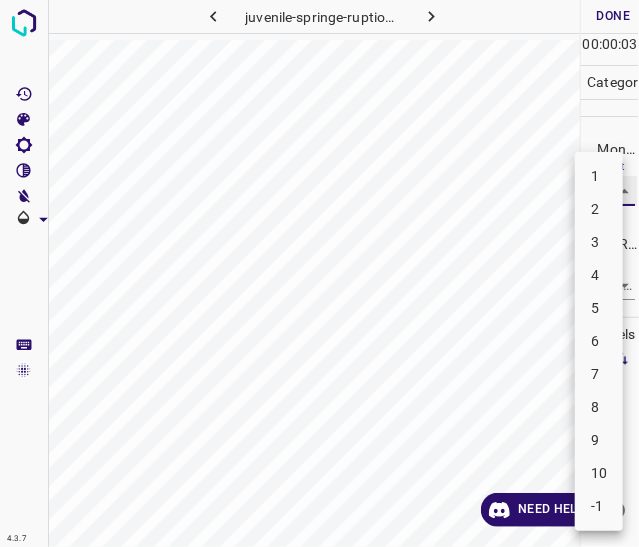 type on "4" 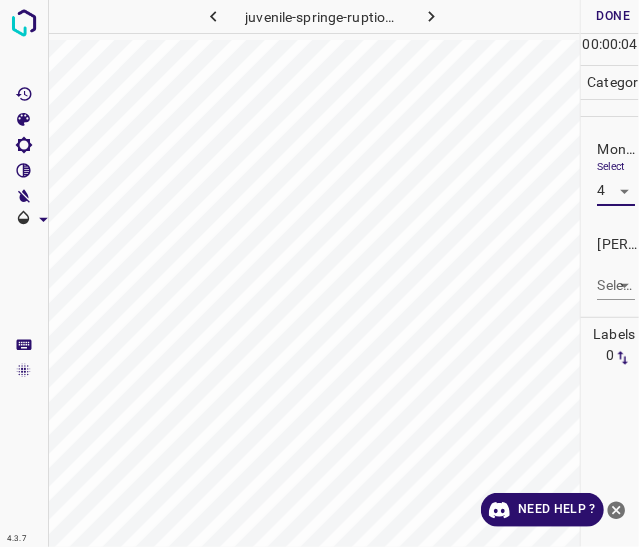 click on "4.3.7 juvenile-springe-ruption5.jpg Done Skip 0 00   : 00   : 04   Categories Monk *  Select 4 4  Fitzpatrick *  Select ​ Labels   0 Categories 1 Monk 2  Fitzpatrick Tools Space Change between modes (Draw & Edit) I Auto labeling R Restore zoom M Zoom in N Zoom out Delete Delete selecte label Filters Z Restore filters X Saturation filter C Brightness filter V Contrast filter B Gray scale filter General O Download Need Help ? - Text - Hide - Delete" at bounding box center (319, 273) 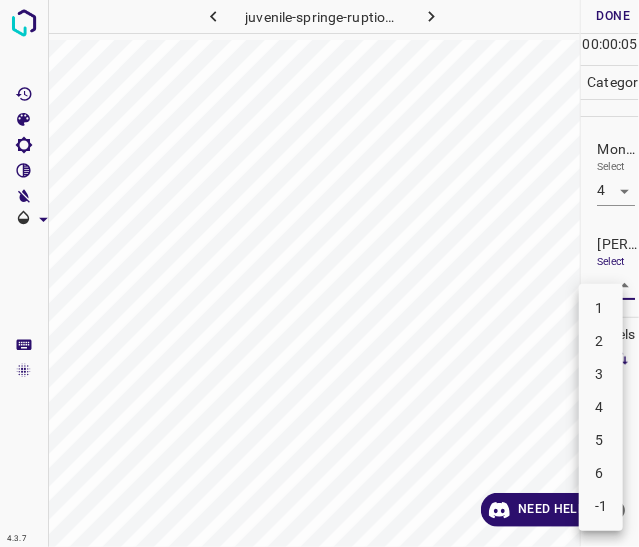 click on "2" at bounding box center (601, 341) 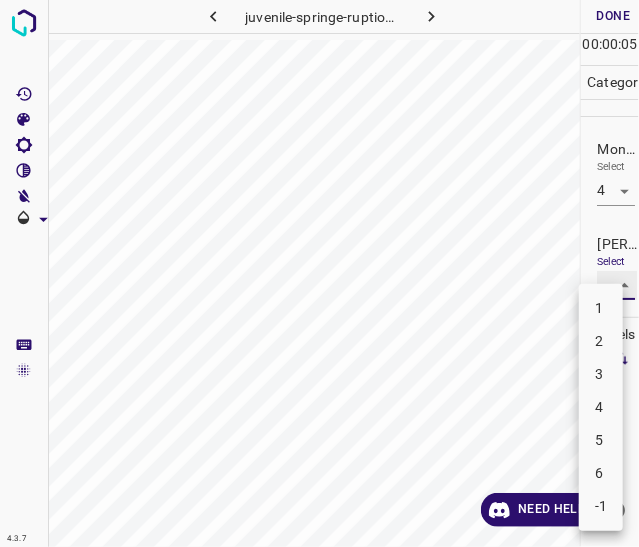 type on "2" 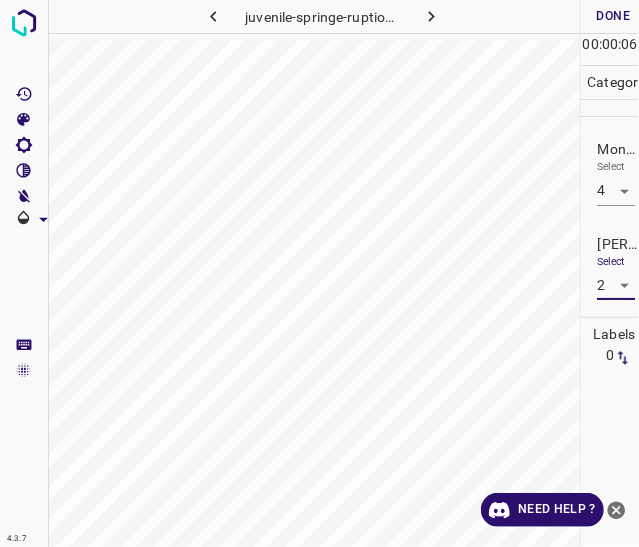 click on "Done" at bounding box center (613, 16) 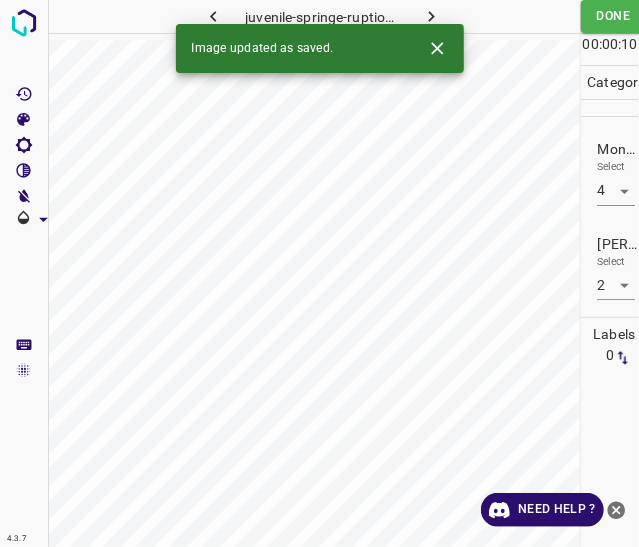 click at bounding box center (431, 16) 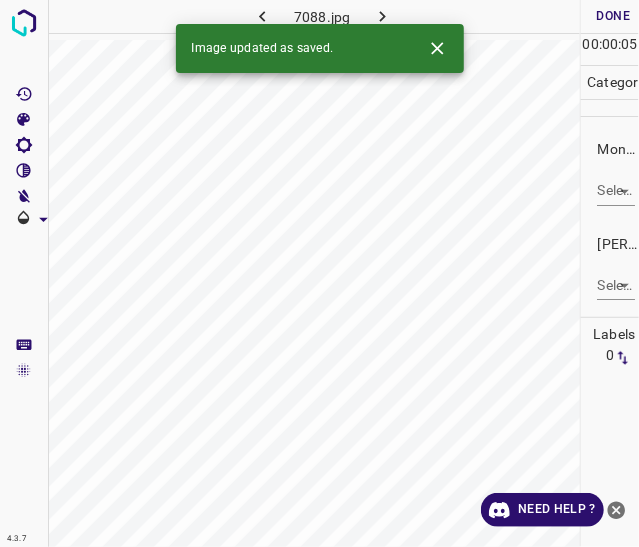 click on "Monk *  Select ​" at bounding box center (610, 172) 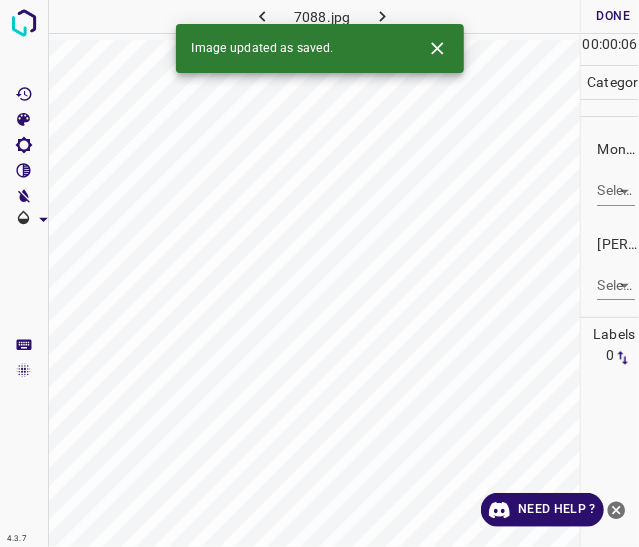 click on "4.3.7 7088.jpg Done Skip 0 00   : 00   : 06   Categories Monk *  Select ​  Fitzpatrick *  Select ​ Labels   0 Categories 1 Monk 2  Fitzpatrick Tools Space Change between modes (Draw & Edit) I Auto labeling R Restore zoom M Zoom in N Zoom out Delete Delete selecte label Filters Z Restore filters X Saturation filter C Brightness filter V Contrast filter B Gray scale filter General O Download Image updated as saved. Need Help ? - Text - Hide - Delete" at bounding box center [319, 273] 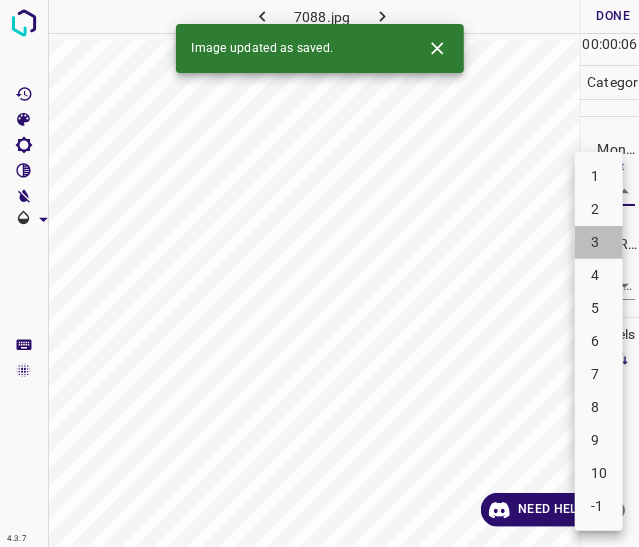 click on "3" at bounding box center [599, 242] 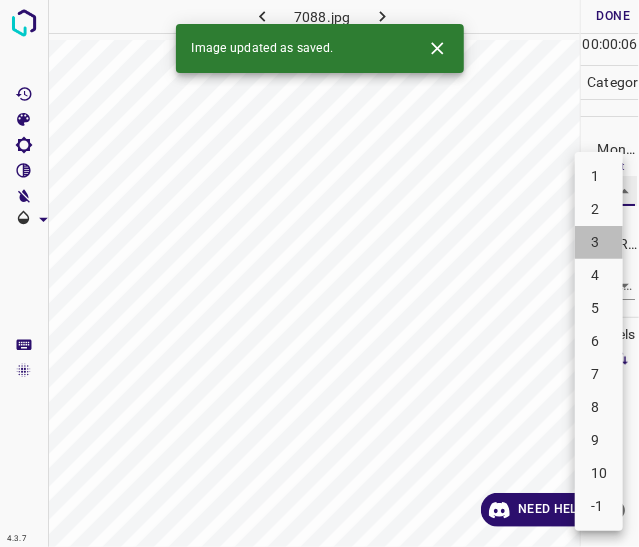 type on "3" 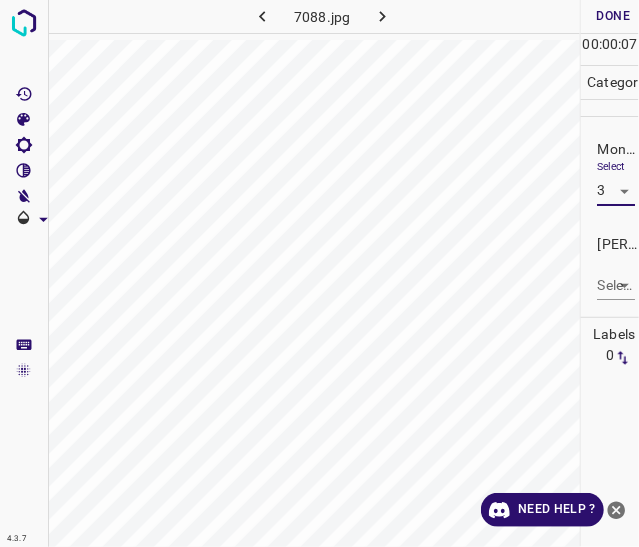 click on "4.3.7 7088.jpg Done Skip 0 00   : 00   : 07   Categories Monk *  Select 3 3  Fitzpatrick *  Select ​ Labels   0 Categories 1 Monk 2  Fitzpatrick Tools Space Change between modes (Draw & Edit) I Auto labeling R Restore zoom M Zoom in N Zoom out Delete Delete selecte label Filters Z Restore filters X Saturation filter C Brightness filter V Contrast filter B Gray scale filter General O Download Need Help ? - Text - Hide - Delete" at bounding box center (319, 273) 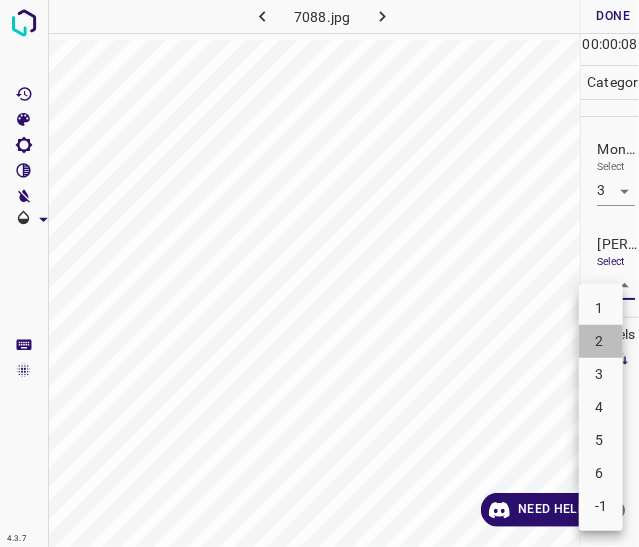 click on "2" at bounding box center [601, 341] 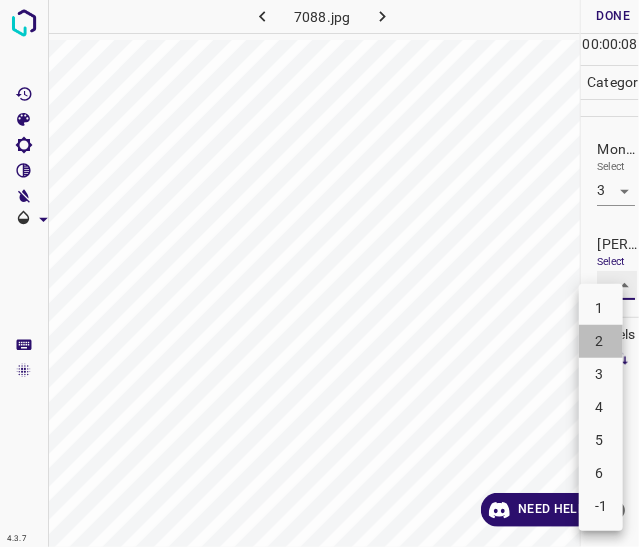 type on "2" 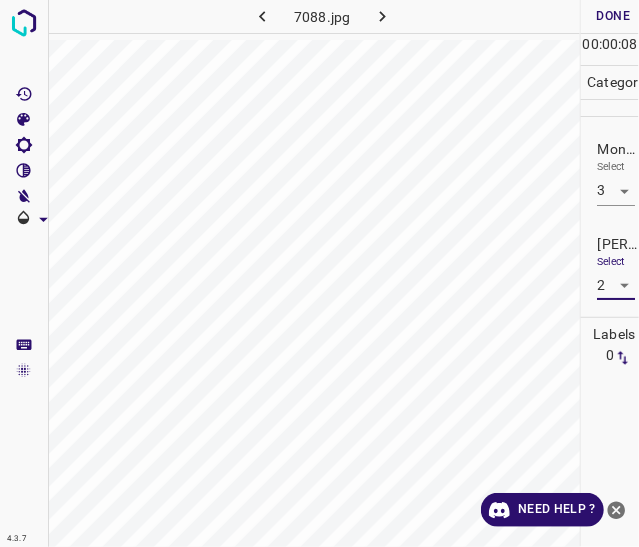 click on "Done" at bounding box center (613, 16) 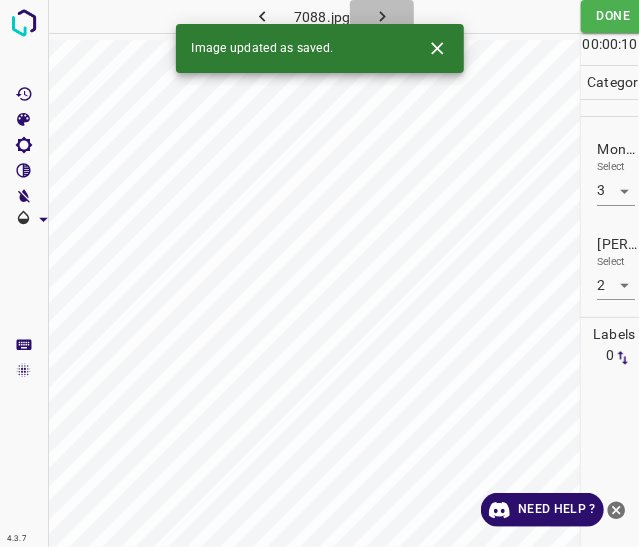 click 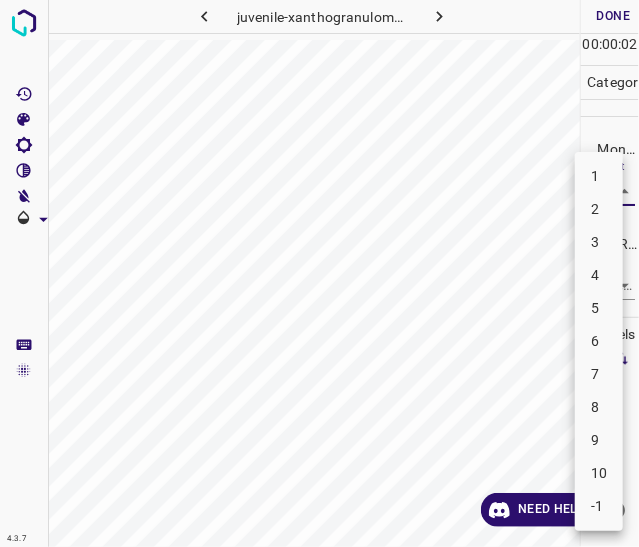 click on "4.3.7 juvenile-xanthogranuloma102.jpg Done Skip 0 00   : 00   : 02   Categories Monk *  Select ​  Fitzpatrick *  Select ​ Labels   0 Categories 1 Monk 2  Fitzpatrick Tools Space Change between modes (Draw & Edit) I Auto labeling R Restore zoom M Zoom in N Zoom out Delete Delete selecte label Filters Z Restore filters X Saturation filter C Brightness filter V Contrast filter B Gray scale filter General O Download Need Help ? - Text - Hide - Delete 1 2 3 4 5 6 7 8 9 10 -1" at bounding box center (319, 273) 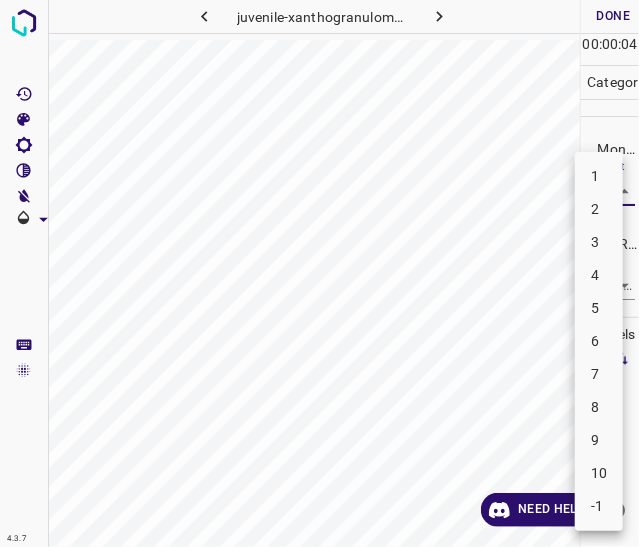 click on "2" at bounding box center [599, 209] 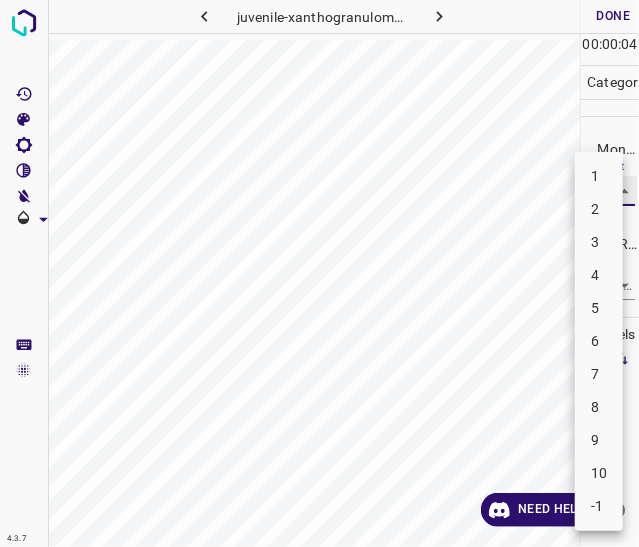 type on "2" 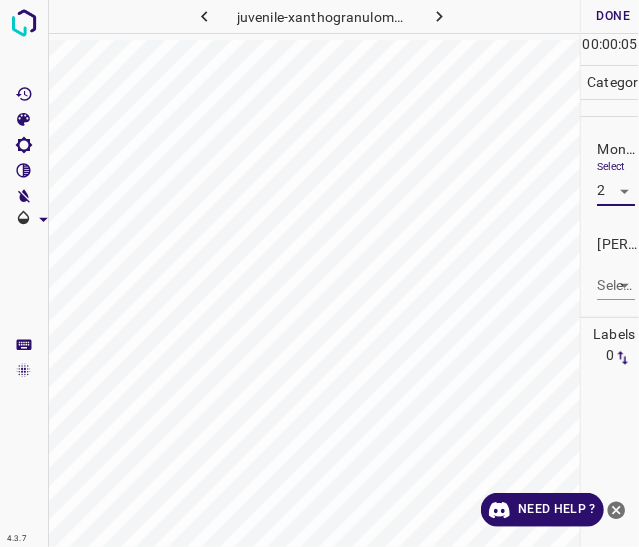 click on "4.3.7 juvenile-xanthogranuloma102.jpg Done Skip 0 00   : 00   : 05   Categories Monk *  Select 2 2  Fitzpatrick *  Select ​ Labels   0 Categories 1 Monk 2  Fitzpatrick Tools Space Change between modes (Draw & Edit) I Auto labeling R Restore zoom M Zoom in N Zoom out Delete Delete selecte label Filters Z Restore filters X Saturation filter C Brightness filter V Contrast filter B Gray scale filter General O Download Need Help ? - Text - Hide - Delete" at bounding box center (319, 273) 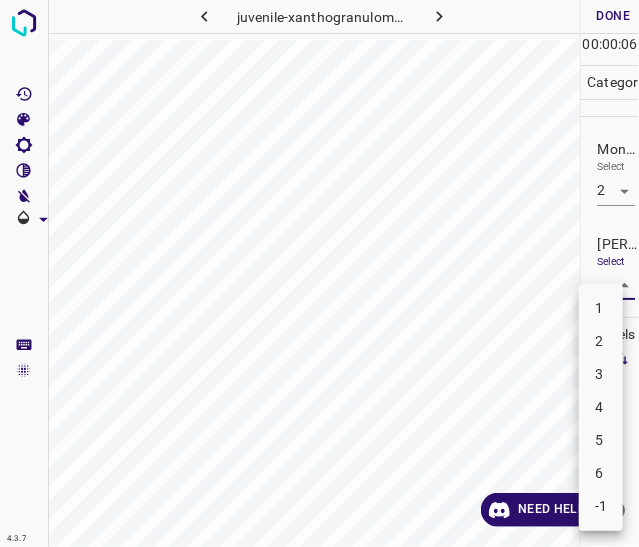 click on "1" at bounding box center [601, 308] 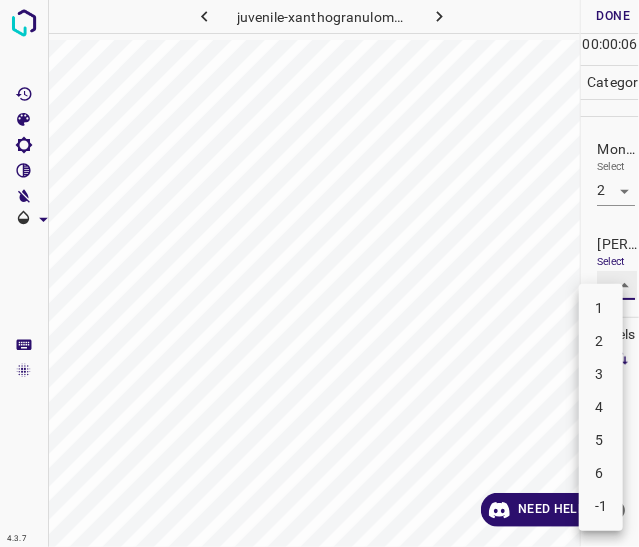 type on "1" 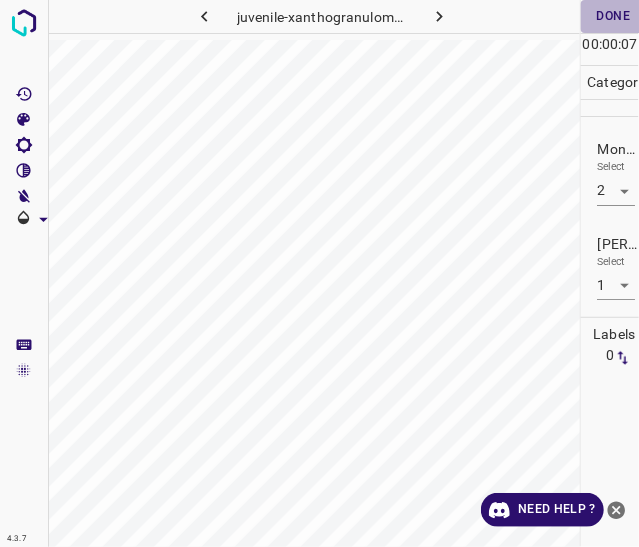 click on "Done" at bounding box center [613, 16] 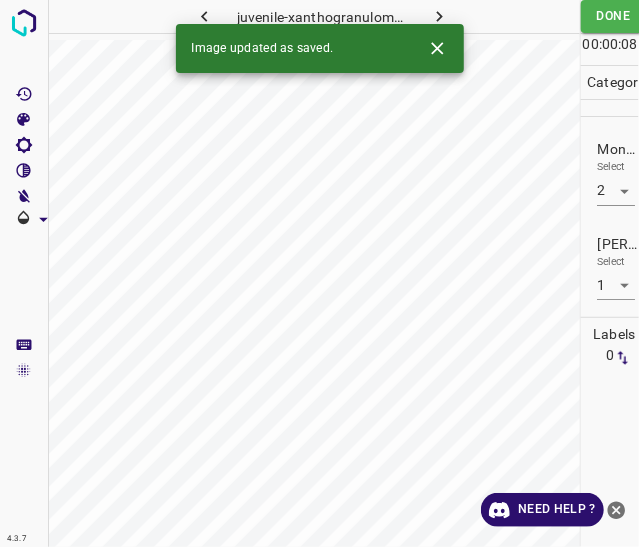 click at bounding box center (440, 16) 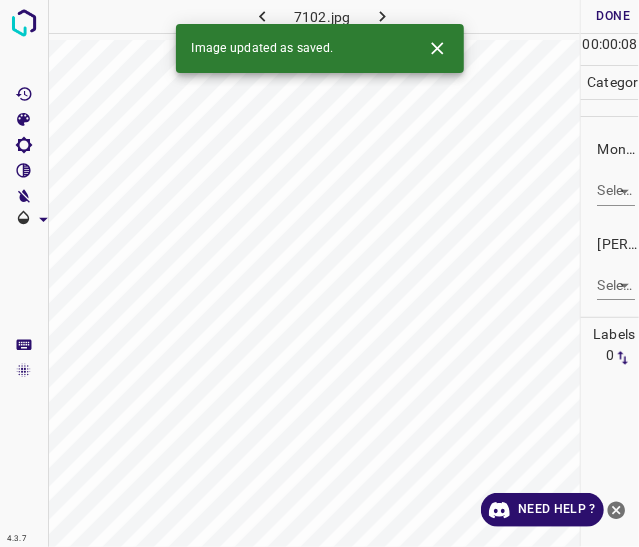 click on "Monk *  Select ​" at bounding box center (610, 172) 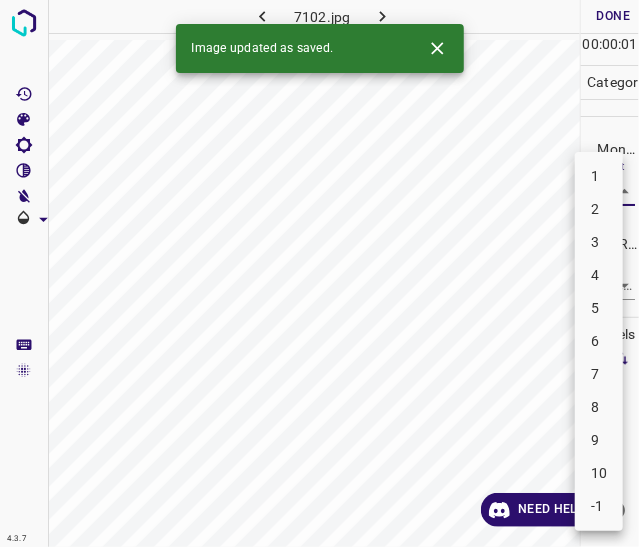click on "4.3.7 7102.jpg Done Skip 0 00   : 00   : 01   Categories Monk *  Select ​  Fitzpatrick *  Select ​ Labels   0 Categories 1 Monk 2  Fitzpatrick Tools Space Change between modes (Draw & Edit) I Auto labeling R Restore zoom M Zoom in N Zoom out Delete Delete selecte label Filters Z Restore filters X Saturation filter C Brightness filter V Contrast filter B Gray scale filter General O Download Image updated as saved. Need Help ? - Text - Hide - Delete 1 2 3 4 5 6 7 8 9 10 -1" at bounding box center (319, 273) 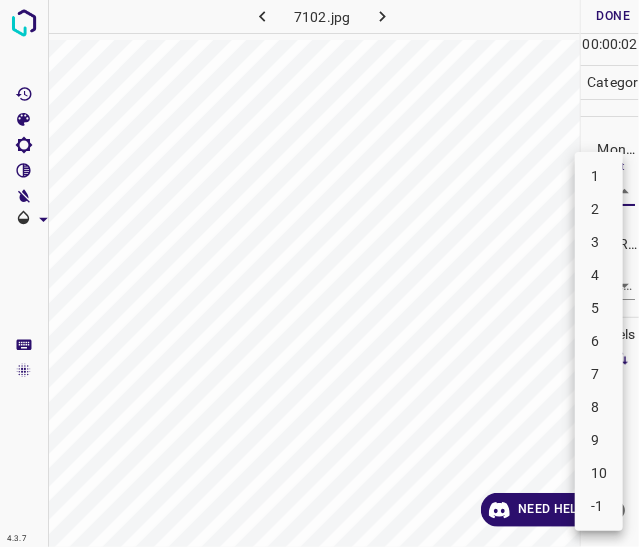 click on "6" at bounding box center [599, 341] 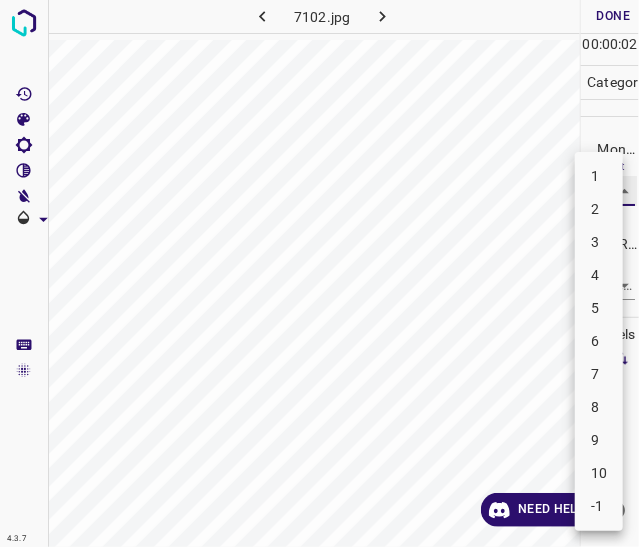 type on "6" 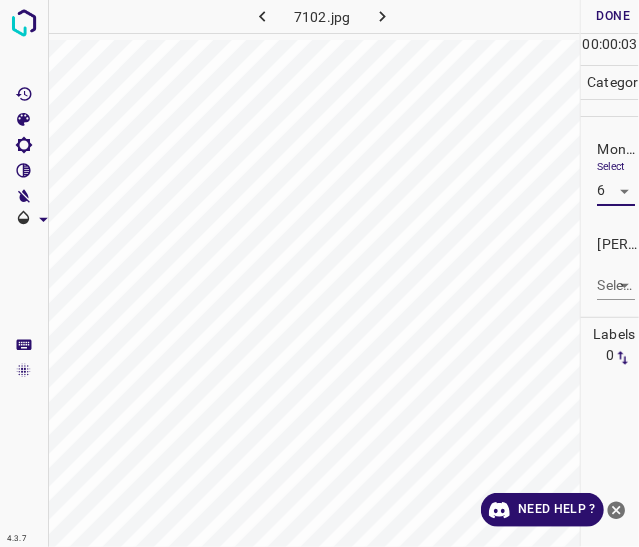 click on "4.3.7 7102.jpg Done Skip 0 00   : 00   : 03   Categories Monk *  Select 6 6  Fitzpatrick *  Select ​ Labels   0 Categories 1 Monk 2  Fitzpatrick Tools Space Change between modes (Draw & Edit) I Auto labeling R Restore zoom M Zoom in N Zoom out Delete Delete selecte label Filters Z Restore filters X Saturation filter C Brightness filter V Contrast filter B Gray scale filter General O Download Need Help ? - Text - Hide - Delete" at bounding box center [319, 273] 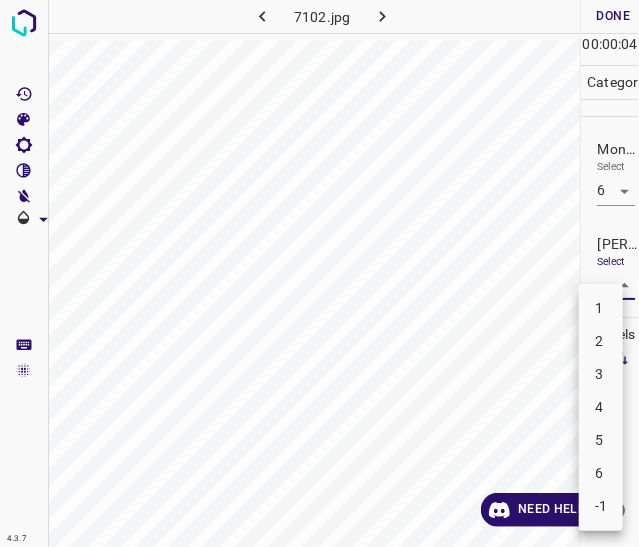 drag, startPoint x: 620, startPoint y: 383, endPoint x: 618, endPoint y: 397, distance: 14.142136 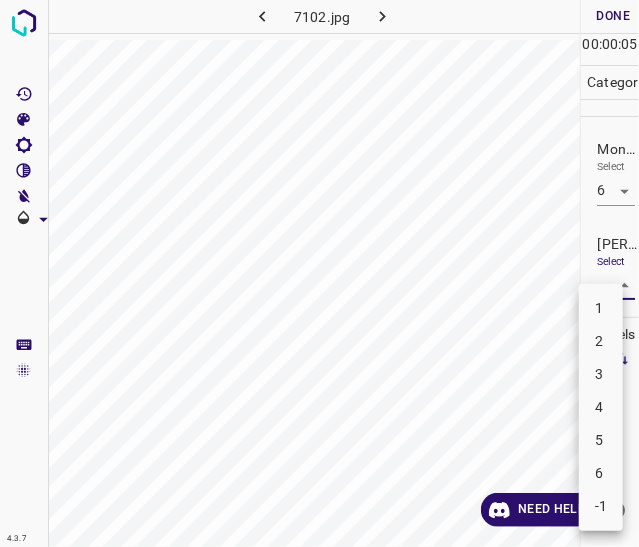 click on "4" at bounding box center [601, 407] 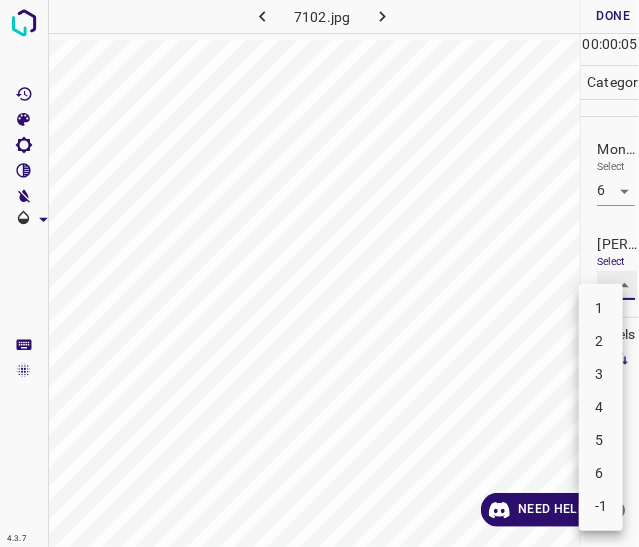 type on "4" 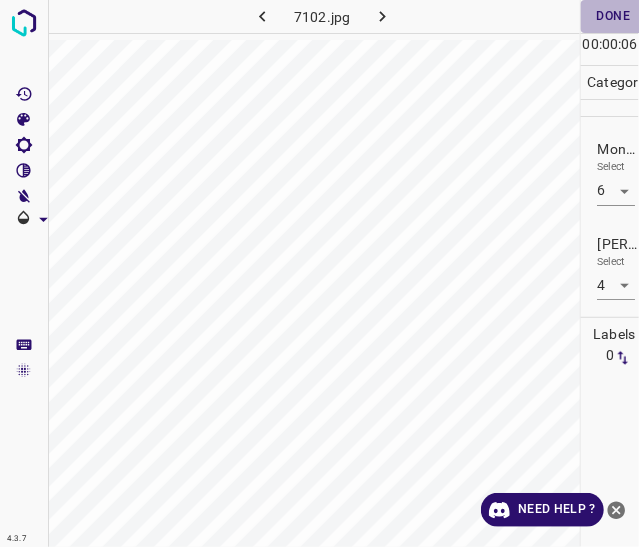click on "Done" at bounding box center [613, 16] 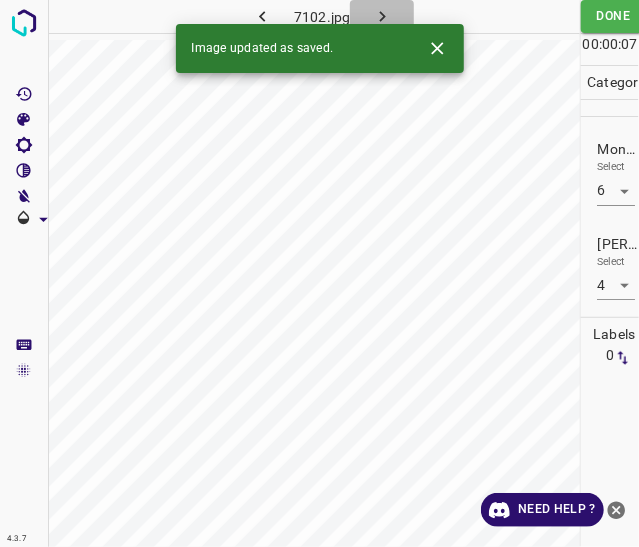 click 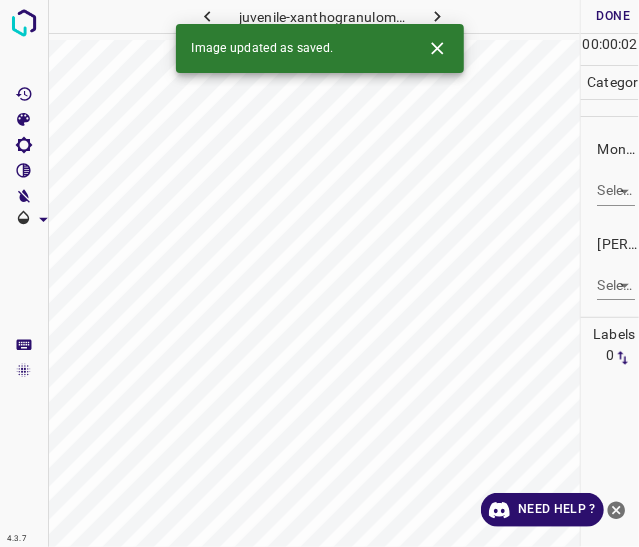 click on "4.3.7 juvenile-xanthogranuloma36.jpg Done Skip 0 00   : 00   : 02   Categories Monk *  Select ​  Fitzpatrick *  Select ​ Labels   0 Categories 1 Monk 2  Fitzpatrick Tools Space Change between modes (Draw & Edit) I Auto labeling R Restore zoom M Zoom in N Zoom out Delete Delete selecte label Filters Z Restore filters X Saturation filter C Brightness filter V Contrast filter B Gray scale filter General O Download Image updated as saved. Need Help ? - Text - Hide - Delete" at bounding box center (319, 273) 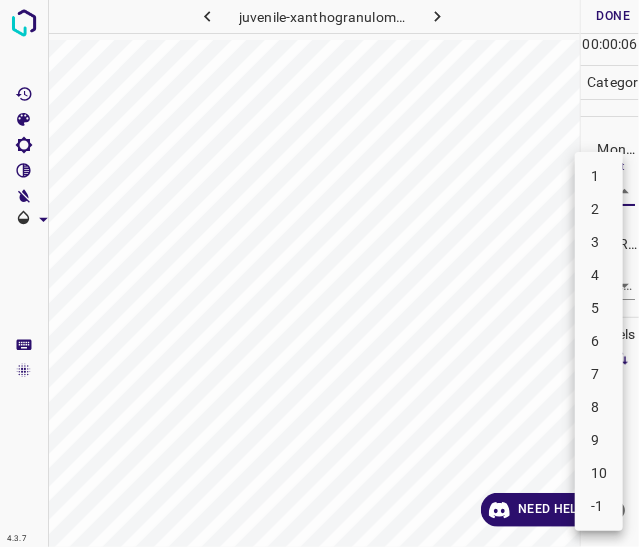 click on "3" at bounding box center [599, 242] 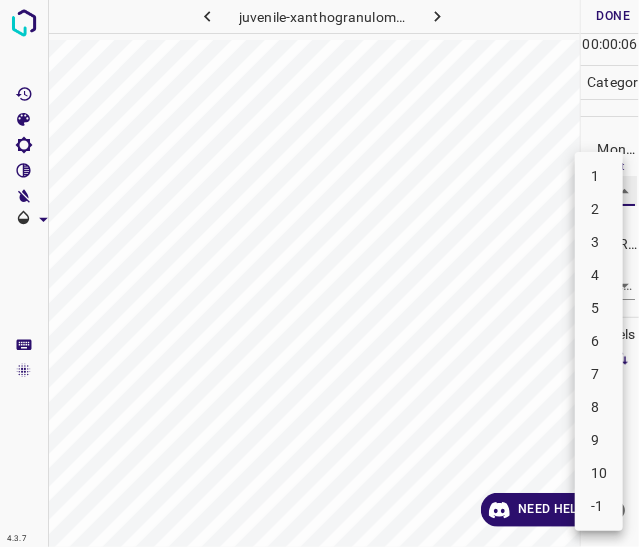 type on "3" 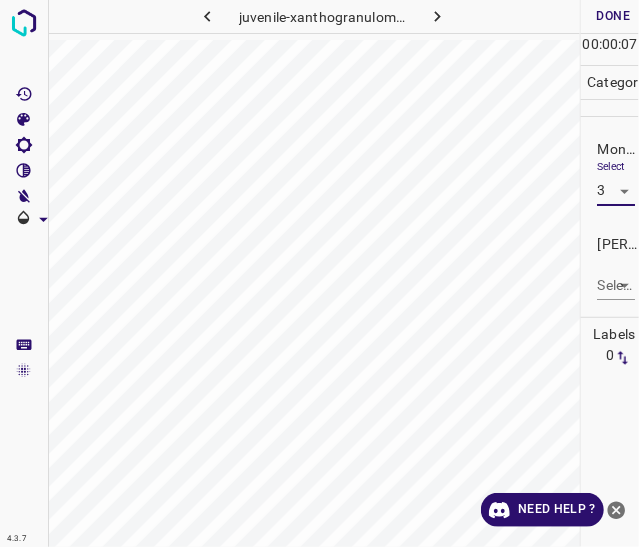 click on "4.3.7 juvenile-xanthogranuloma36.jpg Done Skip 0 00   : 00   : 07   Categories Monk *  Select 3 3  Fitzpatrick *  Select ​ Labels   0 Categories 1 Monk 2  Fitzpatrick Tools Space Change between modes (Draw & Edit) I Auto labeling R Restore zoom M Zoom in N Zoom out Delete Delete selecte label Filters Z Restore filters X Saturation filter C Brightness filter V Contrast filter B Gray scale filter General O Download Need Help ? - Text - Hide - Delete" at bounding box center (319, 273) 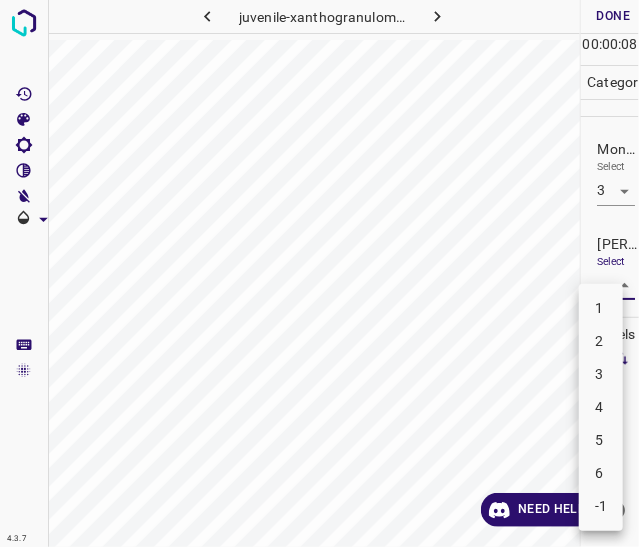 click on "2" at bounding box center [601, 341] 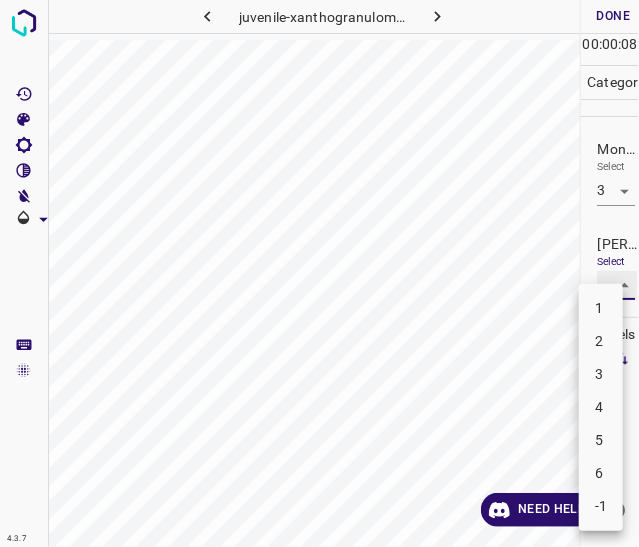 type on "2" 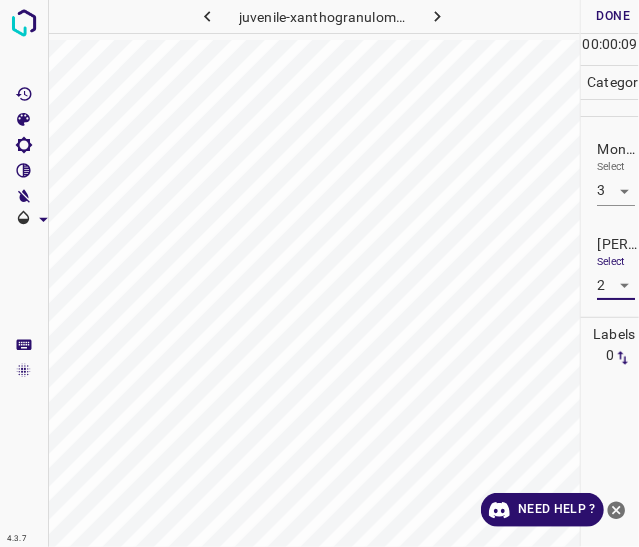 click on "Done" at bounding box center (613, 16) 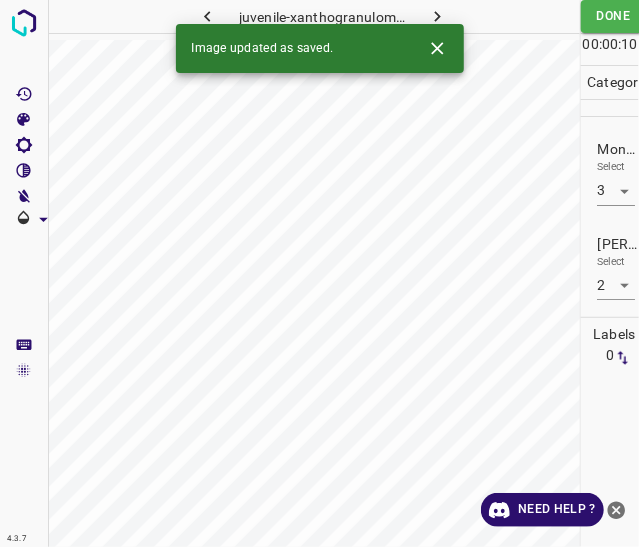 click 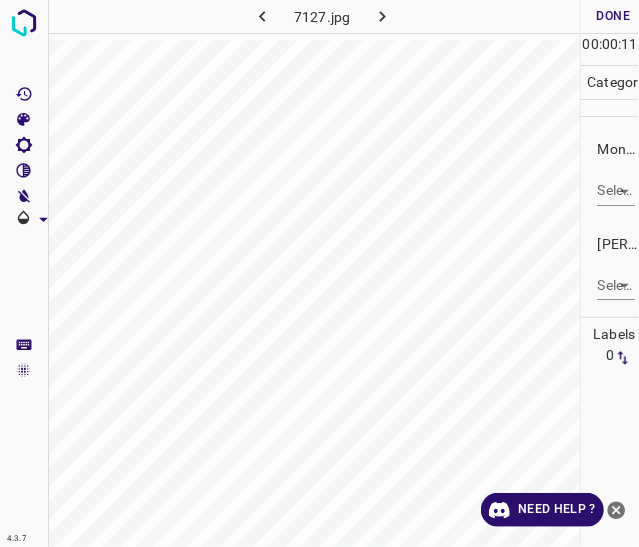 click on "4.3.7 7127.jpg Done Skip 0 00   : 00   : 11   Categories Monk *  Select ​  Fitzpatrick *  Select ​ Labels   0 Categories 1 Monk 2  Fitzpatrick Tools Space Change between modes (Draw & Edit) I Auto labeling R Restore zoom M Zoom in N Zoom out Delete Delete selecte label Filters Z Restore filters X Saturation filter C Brightness filter V Contrast filter B Gray scale filter General O Download Need Help ? - Text - Hide - Delete" at bounding box center (319, 273) 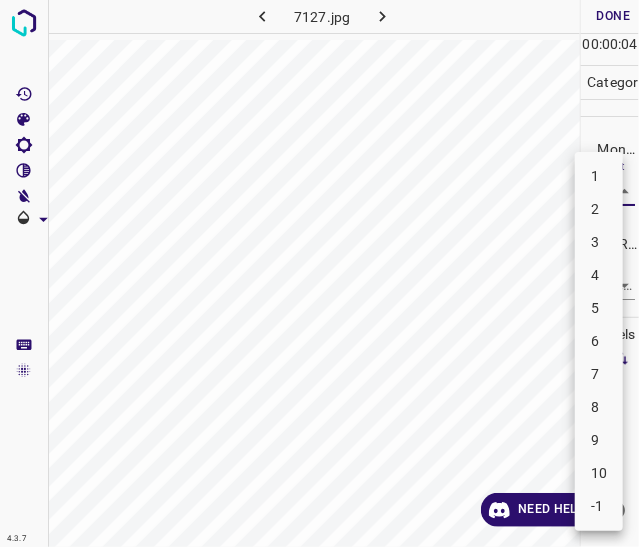 click on "3" at bounding box center [599, 242] 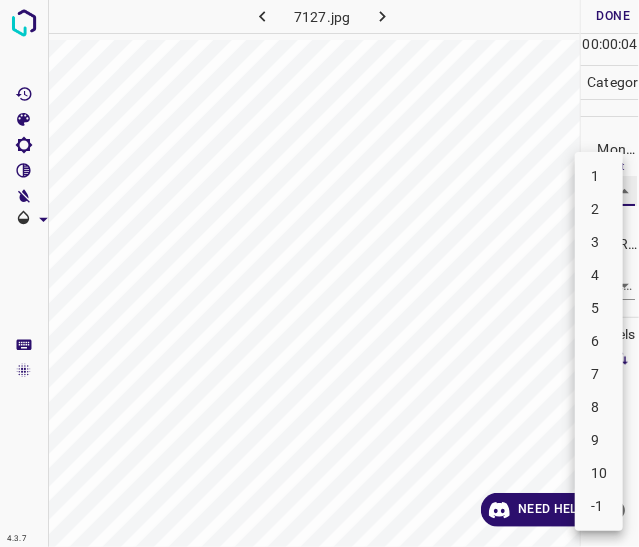 type on "3" 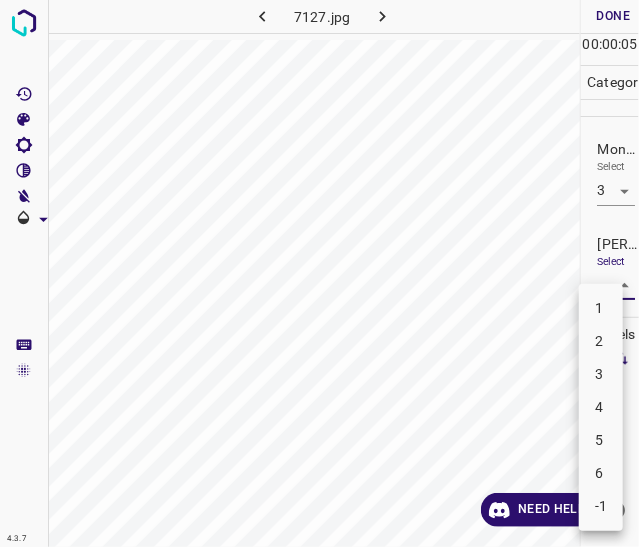 click on "4.3.7 7127.jpg Done Skip 0 00   : 00   : 05   Categories Monk *  Select 3 3  Fitzpatrick *  Select ​ Labels   0 Categories 1 Monk 2  Fitzpatrick Tools Space Change between modes (Draw & Edit) I Auto labeling R Restore zoom M Zoom in N Zoom out Delete Delete selecte label Filters Z Restore filters X Saturation filter C Brightness filter V Contrast filter B Gray scale filter General O Download Need Help ? - Text - Hide - Delete 1 2 3 4 5 6 -1" at bounding box center [319, 273] 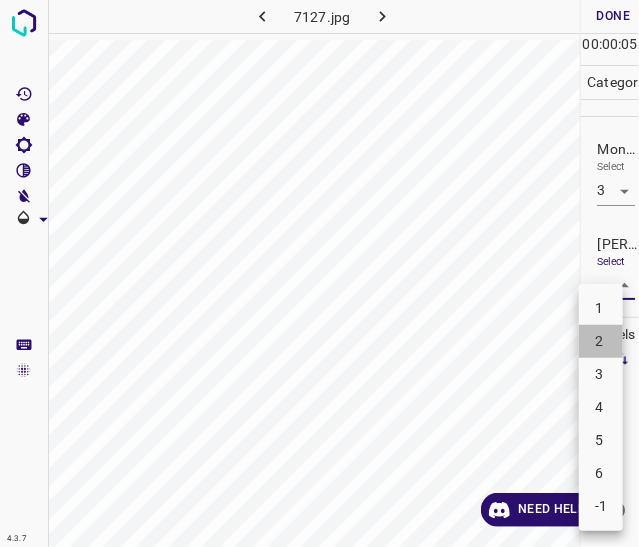 click on "2" at bounding box center (601, 341) 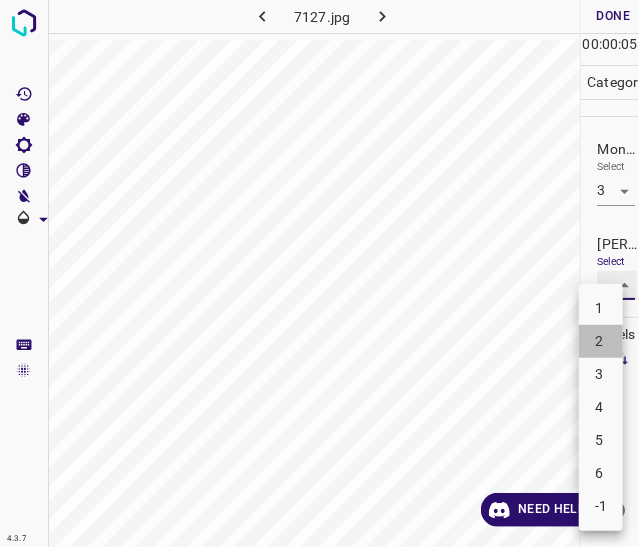 type on "2" 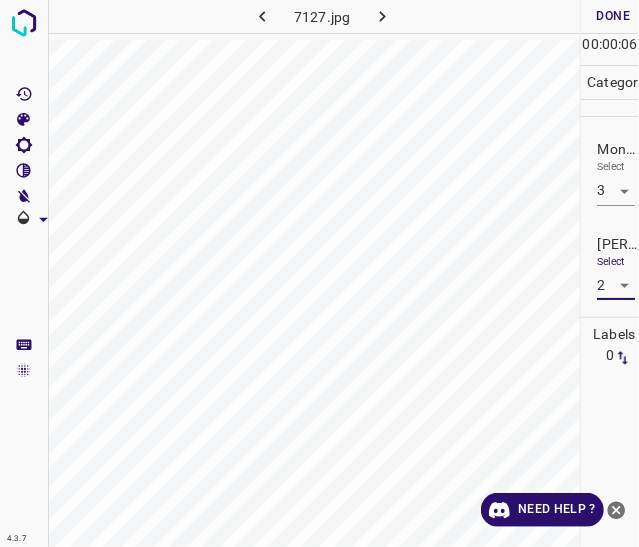 click on "Done" at bounding box center (613, 16) 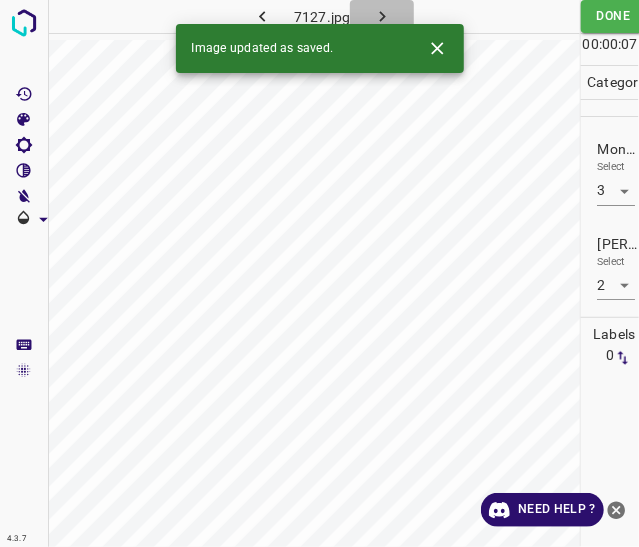 click at bounding box center [382, 16] 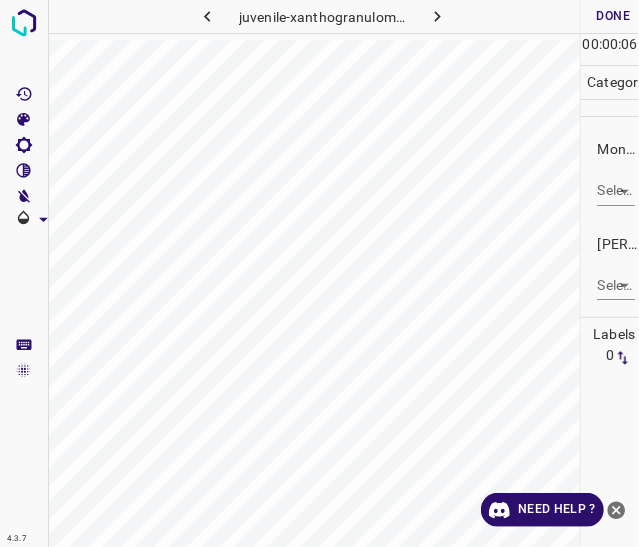 click on "Monk *  Select ​" at bounding box center (610, 172) 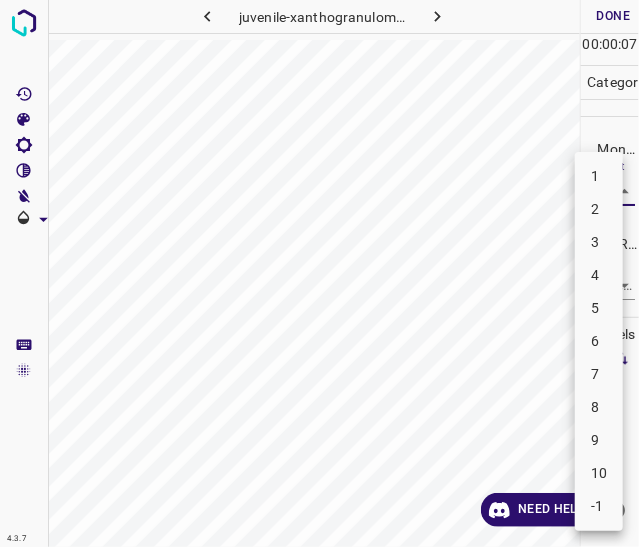click on "-1" at bounding box center [599, 506] 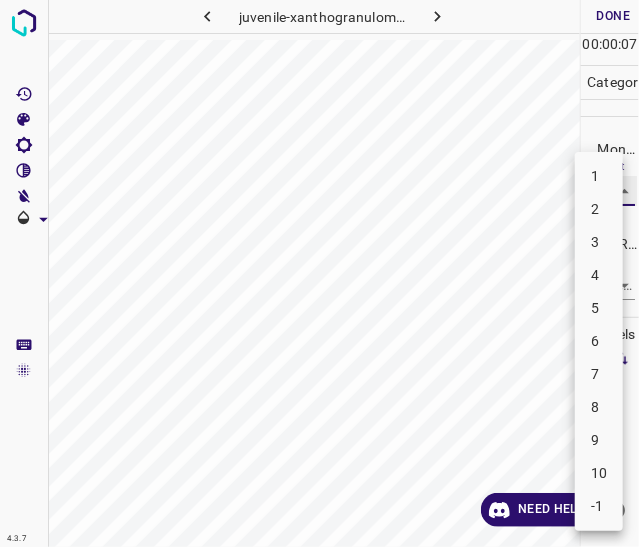 type on "-1" 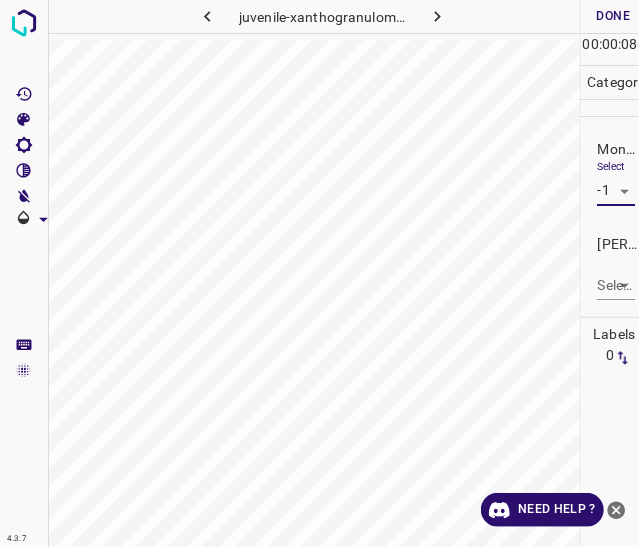 click on "4.3.7 juvenile-xanthogranuloma39.jpg Done Skip 0 00   : 00   : 08   Categories Monk *  Select -1 -1  Fitzpatrick *  Select ​ Labels   0 Categories 1 Monk 2  Fitzpatrick Tools Space Change between modes (Draw & Edit) I Auto labeling R Restore zoom M Zoom in N Zoom out Delete Delete selecte label Filters Z Restore filters X Saturation filter C Brightness filter V Contrast filter B Gray scale filter General O Download Need Help ? - Text - Hide - Delete" at bounding box center (319, 273) 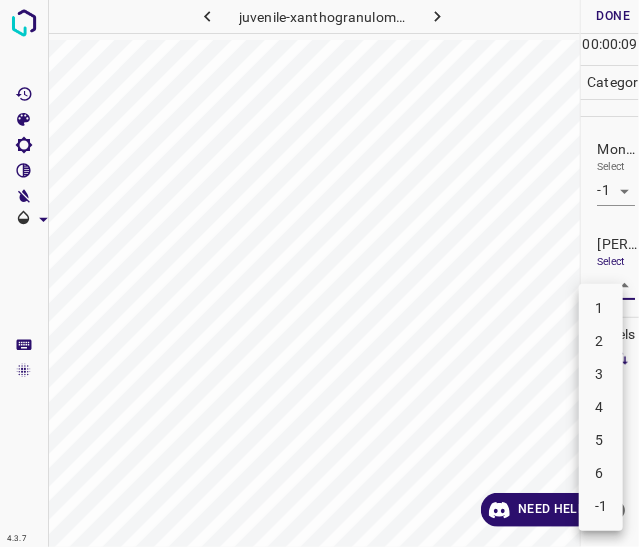 click on "-1" at bounding box center [601, 506] 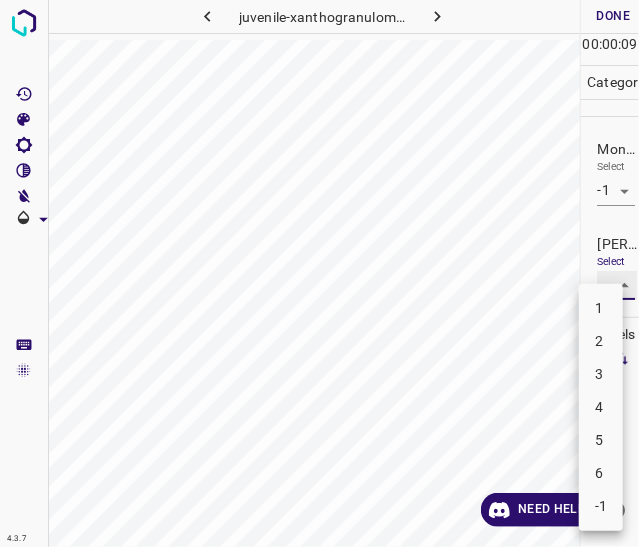 type on "-1" 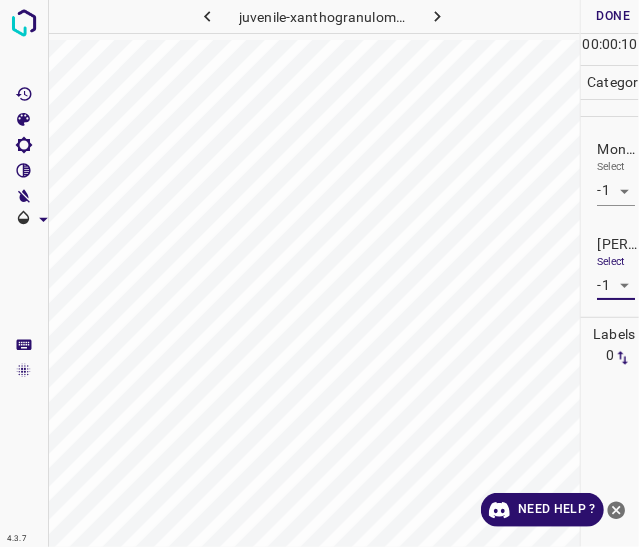 click on "Done" at bounding box center [613, 16] 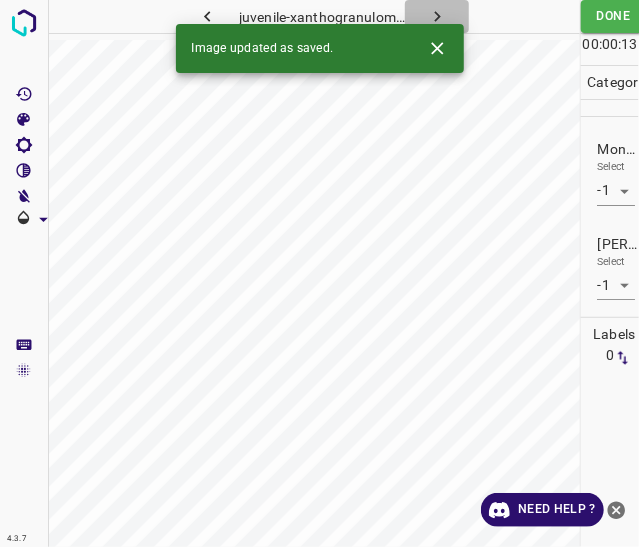 click at bounding box center (437, 16) 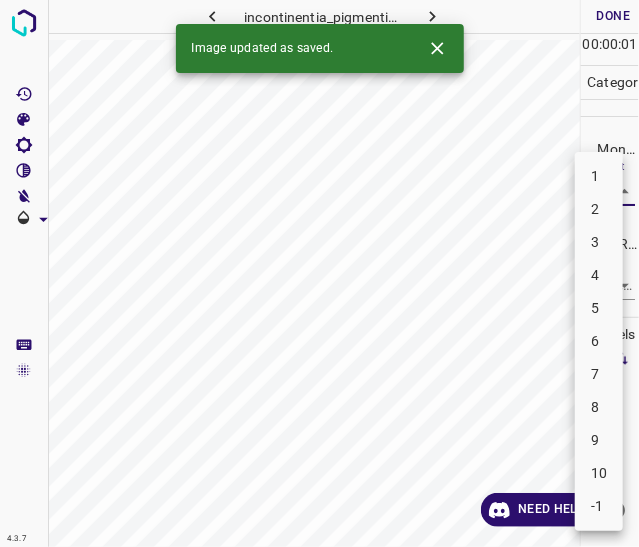 click on "4.3.7 incontinentia_pigmenti30.jpg Done Skip 0 00   : 00   : 01   Categories Monk *  Select ​  Fitzpatrick *  Select ​ Labels   0 Categories 1 Monk 2  Fitzpatrick Tools Space Change between modes (Draw & Edit) I Auto labeling R Restore zoom M Zoom in N Zoom out Delete Delete selecte label Filters Z Restore filters X Saturation filter C Brightness filter V Contrast filter B Gray scale filter General O Download Image updated as saved. Need Help ? - Text - Hide - Delete 1 2 3 4 5 6 7 8 9 10 -1" at bounding box center (319, 273) 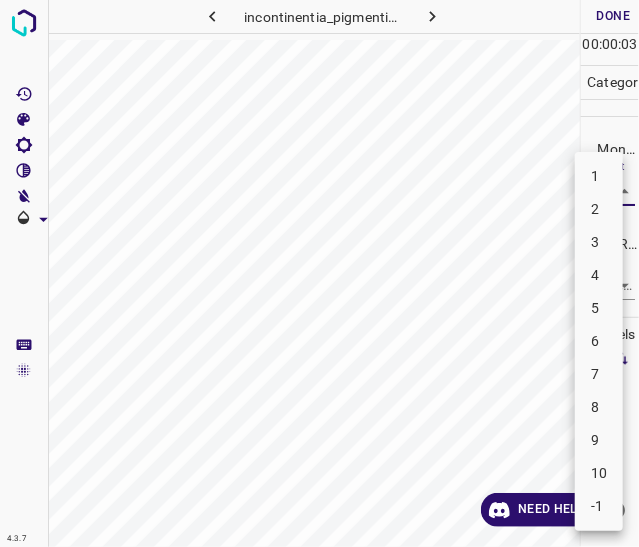 click on "6" at bounding box center (599, 341) 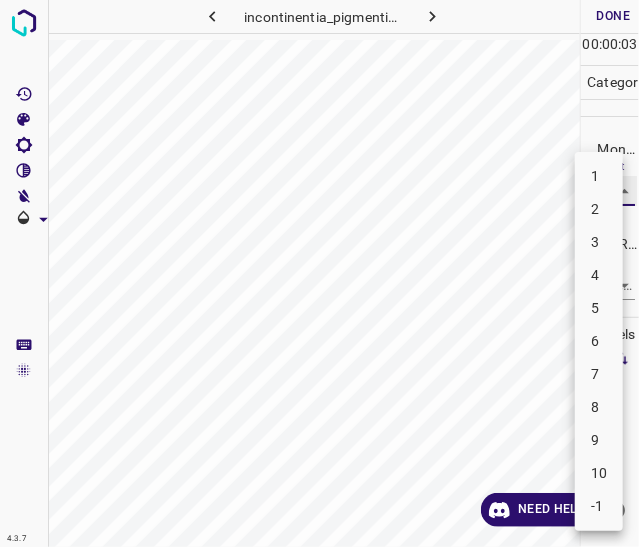 type on "6" 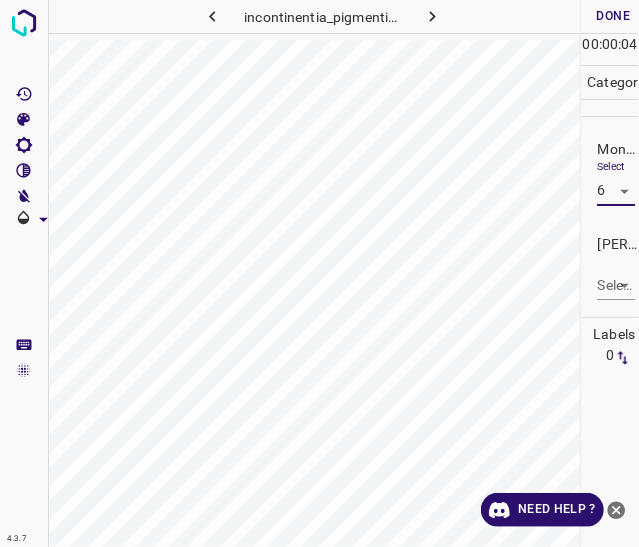 click on "4.3.7 incontinentia_pigmenti30.jpg Done Skip 0 00   : 00   : 04   Categories Monk *  Select 6 6  Fitzpatrick *  Select ​ Labels   0 Categories 1 Monk 2  Fitzpatrick Tools Space Change between modes (Draw & Edit) I Auto labeling R Restore zoom M Zoom in N Zoom out Delete Delete selecte label Filters Z Restore filters X Saturation filter C Brightness filter V Contrast filter B Gray scale filter General O Download Need Help ? - Text - Hide - Delete" at bounding box center [319, 273] 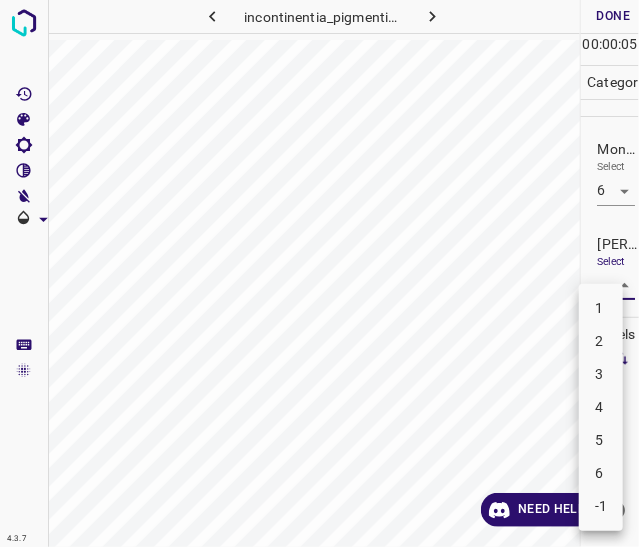 click on "3" at bounding box center [601, 374] 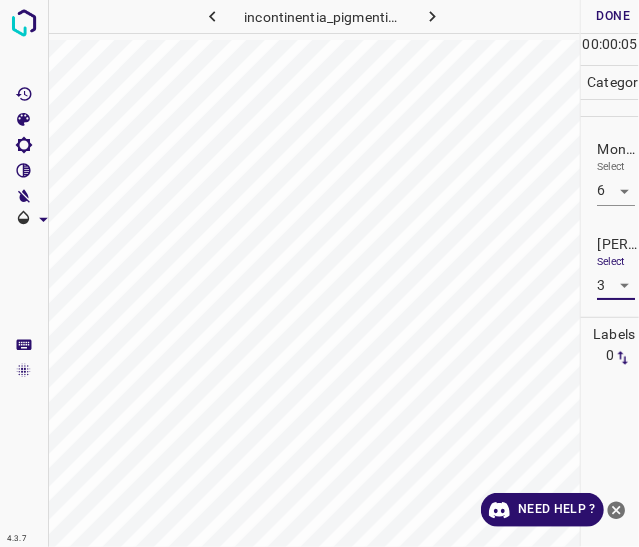 click on "1 2 3 4 5 6 -1" at bounding box center [603, 359] 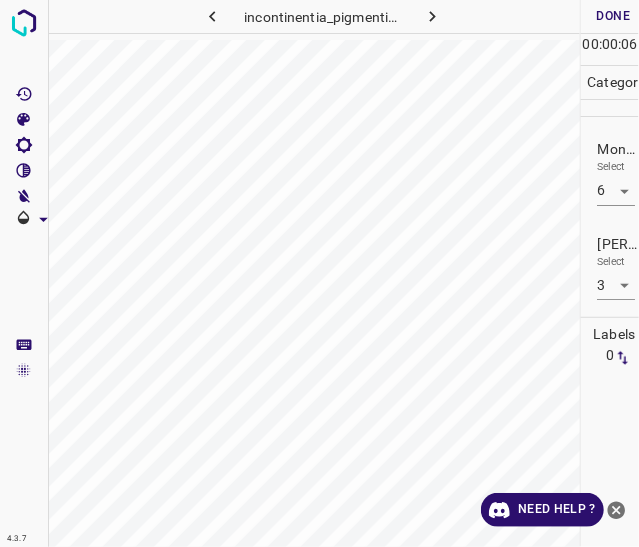 click on "4.3.7 incontinentia_pigmenti30.jpg Done Skip 0 00   : 00   : 06   Categories Monk *  Select 6 6  Fitzpatrick *  Select 3 3 Labels   0 Categories 1 Monk 2  Fitzpatrick Tools Space Change between modes (Draw & Edit) I Auto labeling R Restore zoom M Zoom in N Zoom out Delete Delete selecte label Filters Z Restore filters X Saturation filter C Brightness filter V Contrast filter B Gray scale filter General O Download Need Help ? - Text - Hide - Delete" at bounding box center (319, 273) 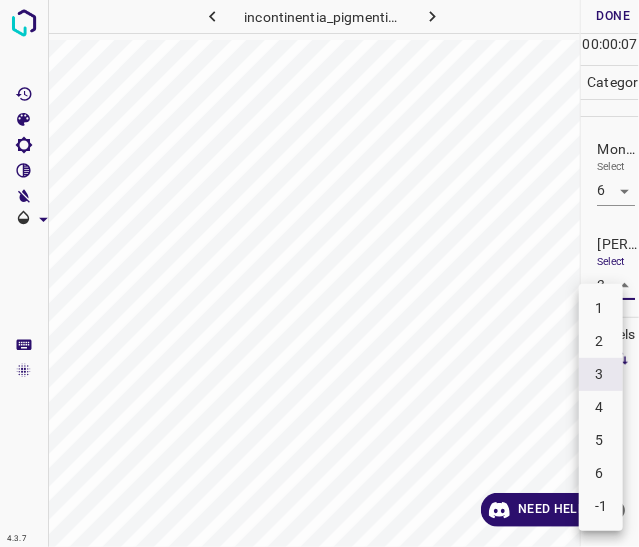 click on "4" at bounding box center (601, 407) 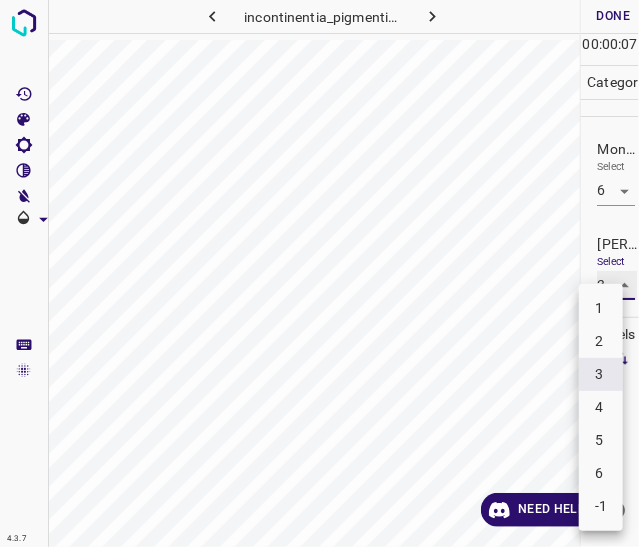 type on "4" 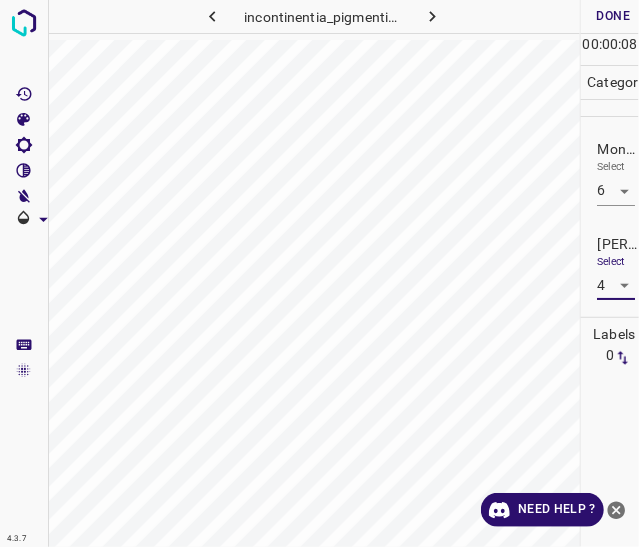 click on "Done" at bounding box center (613, 16) 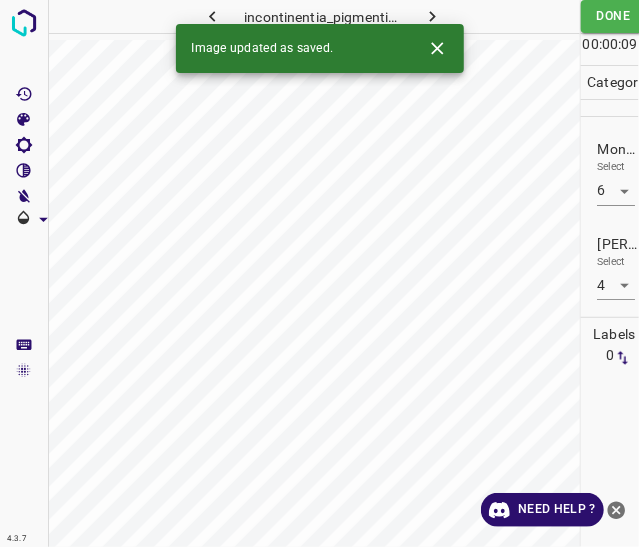 click at bounding box center (432, 16) 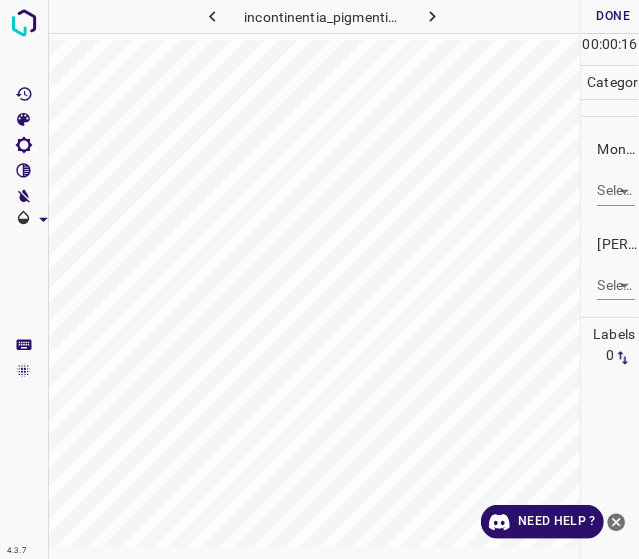 click on "4.3.7 incontinentia_pigmenti70.jpg Done Skip 0 00   : 00   : 16   Categories Monk *  Select ​  Fitzpatrick *  Select ​ Labels   0 Categories 1 Monk 2  Fitzpatrick Tools Space Change between modes (Draw & Edit) I Auto labeling R Restore zoom M Zoom in N Zoom out Delete Delete selecte label Filters Z Restore filters X Saturation filter C Brightness filter V Contrast filter B Gray scale filter General O Download Need Help ? - Text - Hide - Delete" at bounding box center (319, 279) 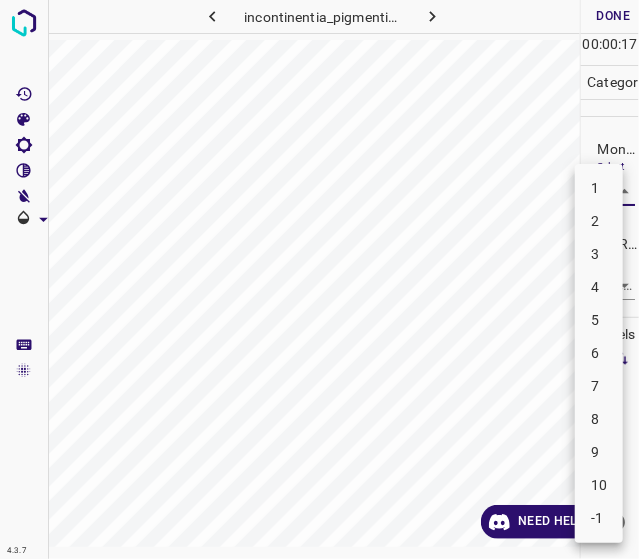click on "3" at bounding box center [599, 254] 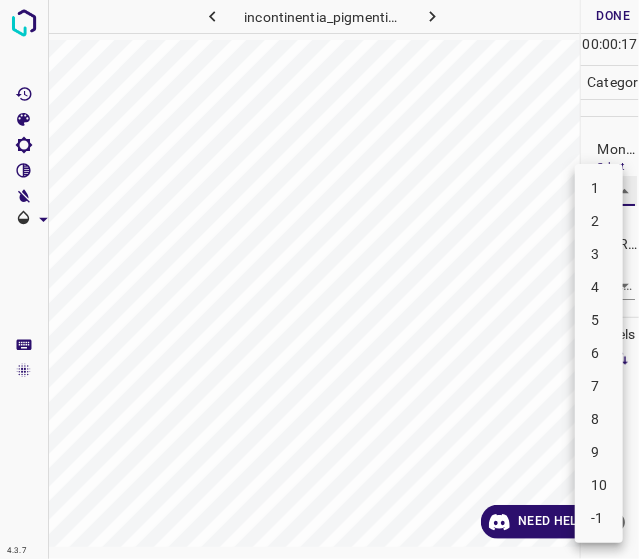 type on "3" 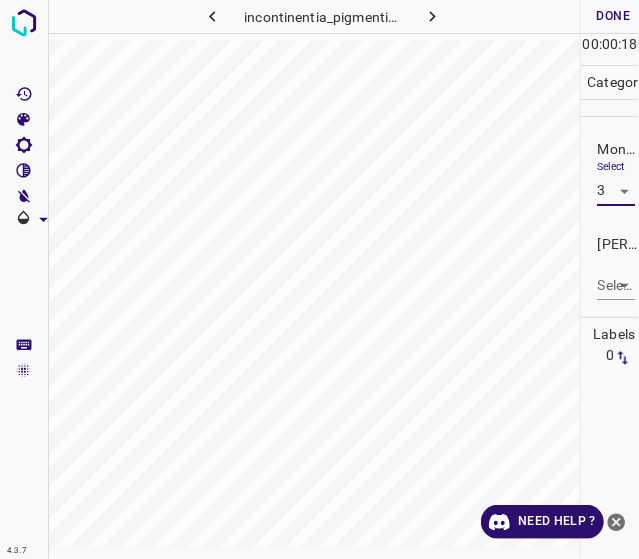 click on "4.3.7 incontinentia_pigmenti70.jpg Done Skip 0 00   : 00   : 18   Categories Monk *  Select 3 3  Fitzpatrick *  Select ​ Labels   0 Categories 1 Monk 2  Fitzpatrick Tools Space Change between modes (Draw & Edit) I Auto labeling R Restore zoom M Zoom in N Zoom out Delete Delete selecte label Filters Z Restore filters X Saturation filter C Brightness filter V Contrast filter B Gray scale filter General O Download Need Help ? - Text - Hide - Delete" at bounding box center (319, 279) 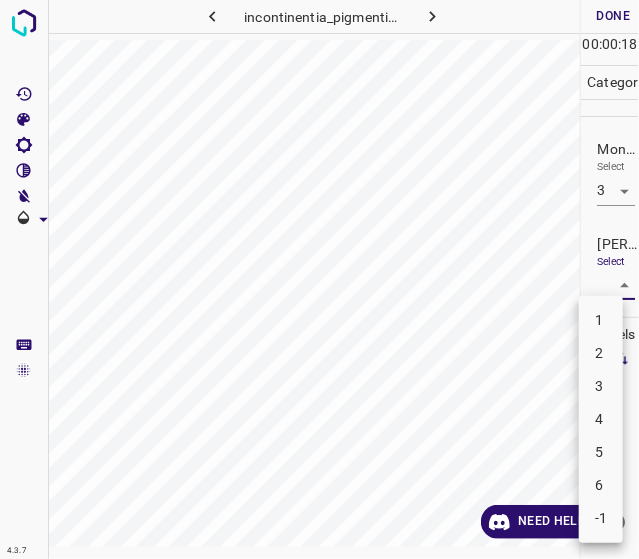click on "2" at bounding box center (601, 353) 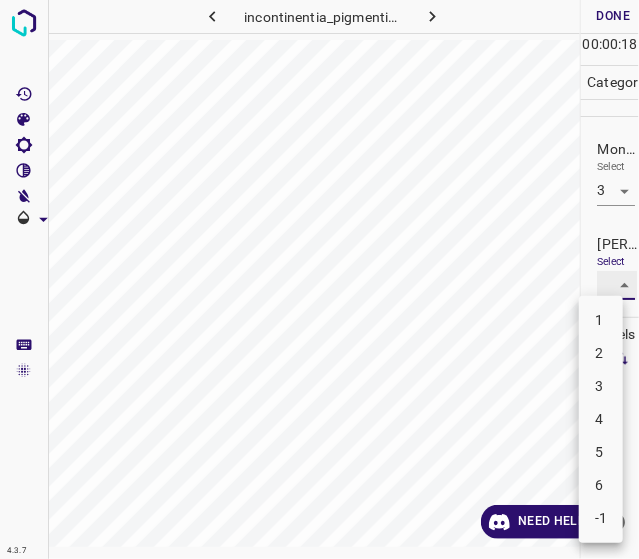 type on "2" 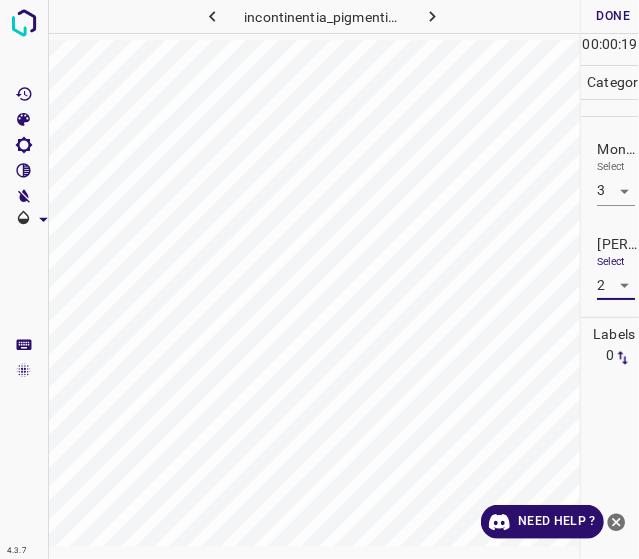 click on "Done" at bounding box center [613, 16] 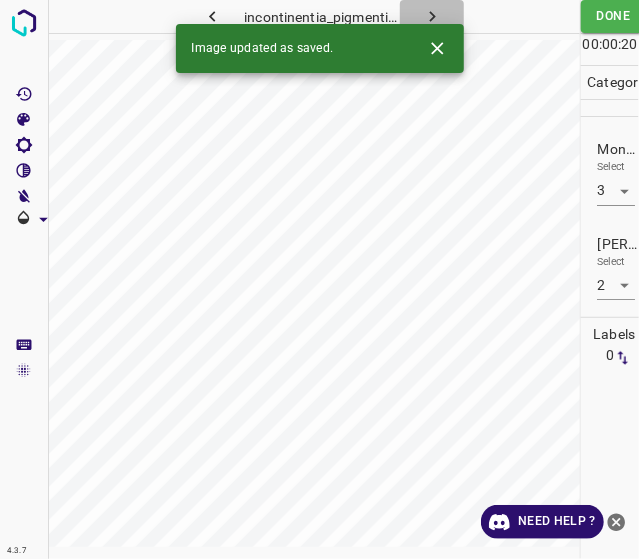 click 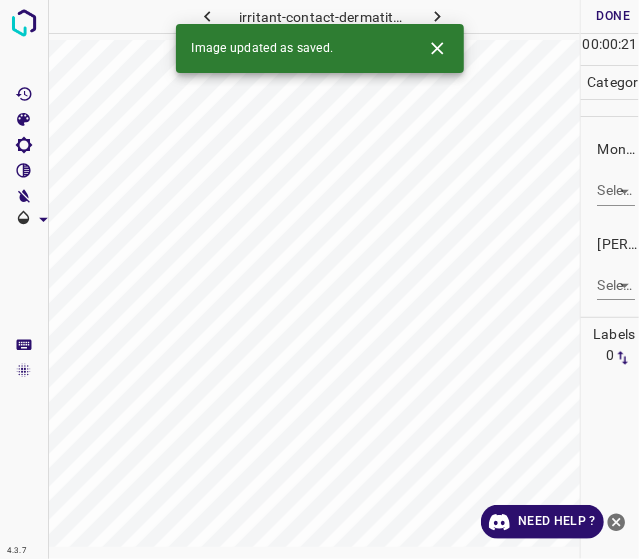 click on "4.3.7 irritant-contact-dermatitis25.jpg Done Skip 0 00   : 00   : 21   Categories Monk *  Select ​  Fitzpatrick *  Select ​ Labels   0 Categories 1 Monk 2  Fitzpatrick Tools Space Change between modes (Draw & Edit) I Auto labeling R Restore zoom M Zoom in N Zoom out Delete Delete selecte label Filters Z Restore filters X Saturation filter C Brightness filter V Contrast filter B Gray scale filter General O Download Image updated as saved. Need Help ? - Text - Hide - Delete" at bounding box center (319, 279) 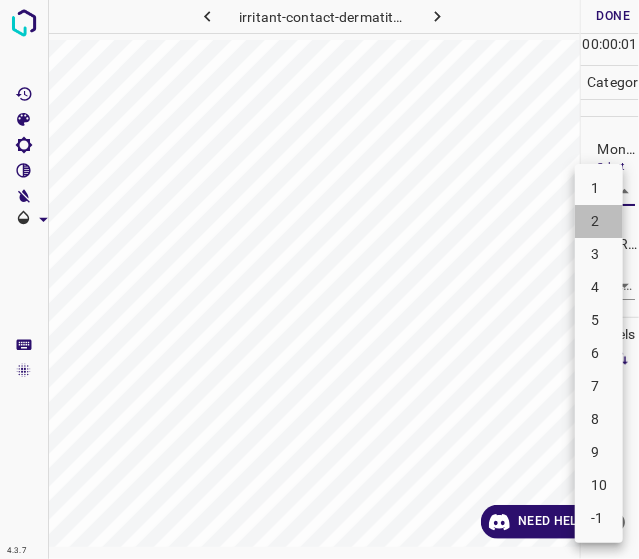 click on "2" at bounding box center [599, 221] 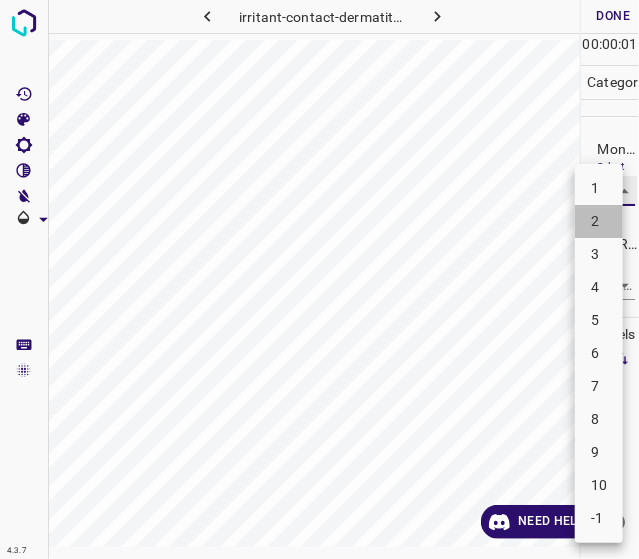 type on "2" 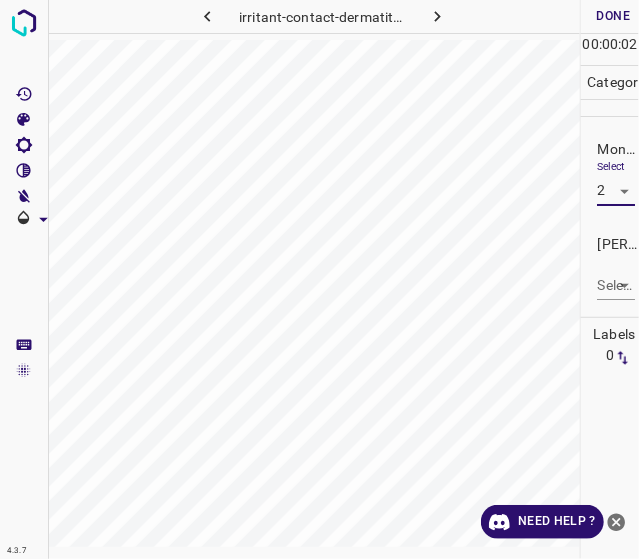 click on "4.3.7 irritant-contact-dermatitis25.jpg Done Skip 0 00   : 00   : 02   Categories Monk *  Select 2 2  Fitzpatrick *  Select ​ Labels   0 Categories 1 Monk 2  Fitzpatrick Tools Space Change between modes (Draw & Edit) I Auto labeling R Restore zoom M Zoom in N Zoom out Delete Delete selecte label Filters Z Restore filters X Saturation filter C Brightness filter V Contrast filter B Gray scale filter General O Download Need Help ? - Text - Hide - Delete" at bounding box center (319, 279) 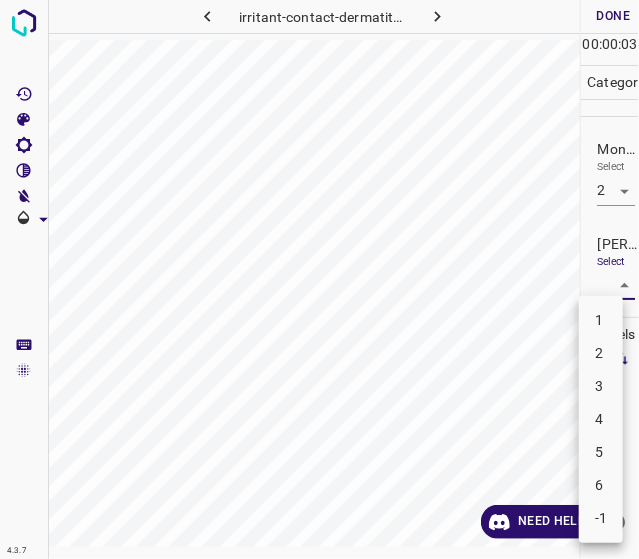 click on "1" at bounding box center [601, 320] 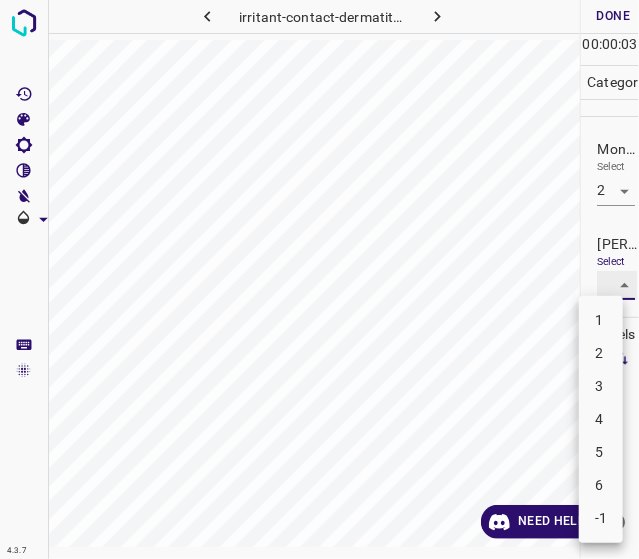 type on "1" 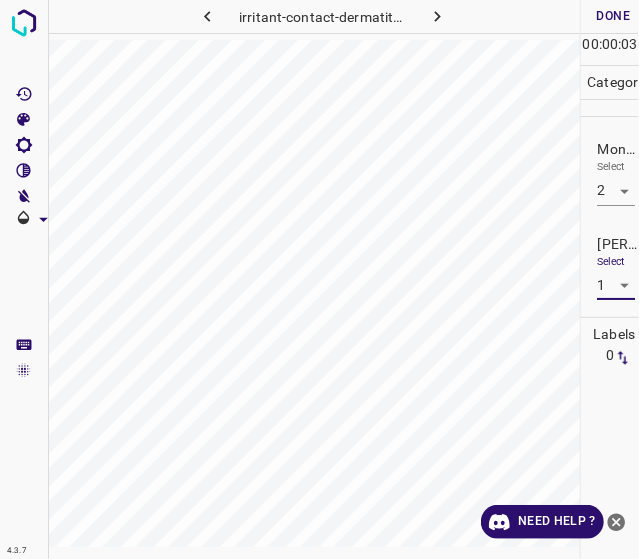 click on "Done" at bounding box center (613, 16) 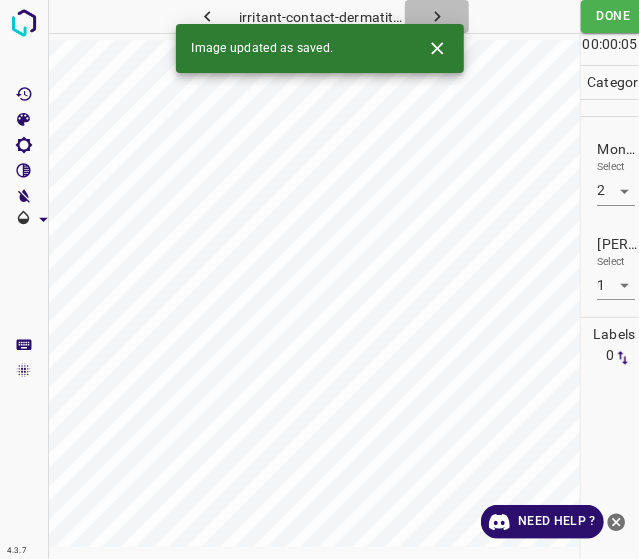 click 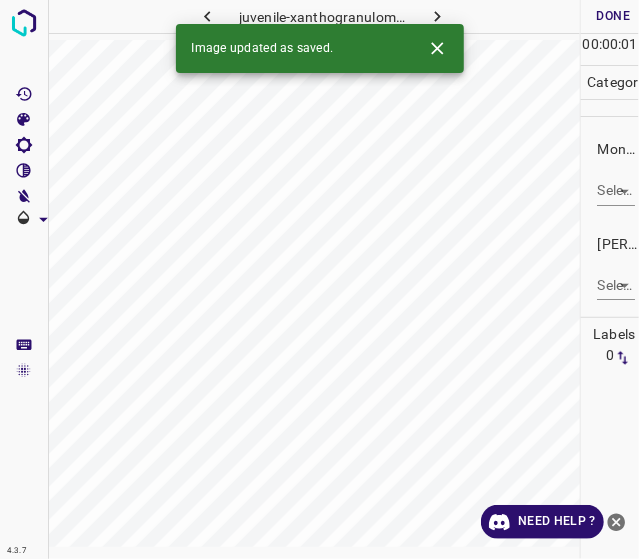 click on "4.3.7 juvenile-xanthogranuloma49.jpg Done Skip 0 00   : 00   : 01   Categories Monk *  Select ​  Fitzpatrick *  Select ​ Labels   0 Categories 1 Monk 2  Fitzpatrick Tools Space Change between modes (Draw & Edit) I Auto labeling R Restore zoom M Zoom in N Zoom out Delete Delete selecte label Filters Z Restore filters X Saturation filter C Brightness filter V Contrast filter B Gray scale filter General O Download Image updated as saved. Need Help ? - Text - Hide - Delete" at bounding box center [319, 279] 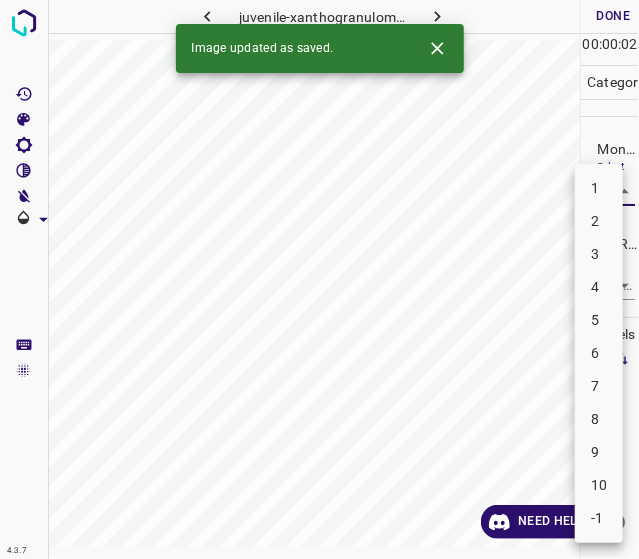 click on "2" at bounding box center [599, 221] 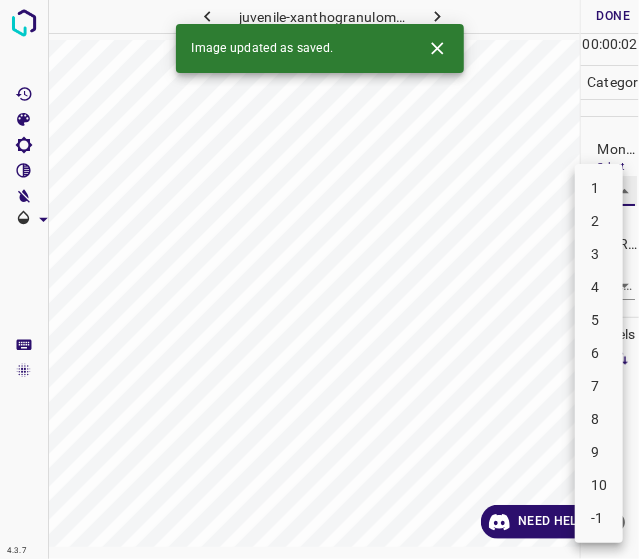type on "2" 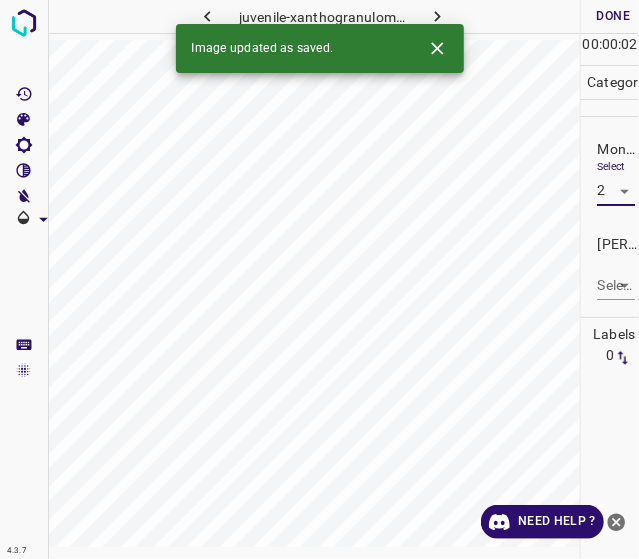 click on "4.3.7 juvenile-xanthogranuloma49.jpg Done Skip 0 00   : 00   : 02   Categories Monk *  Select 2 2  Fitzpatrick *  Select ​ Labels   0 Categories 1 Monk 2  Fitzpatrick Tools Space Change between modes (Draw & Edit) I Auto labeling R Restore zoom M Zoom in N Zoom out Delete Delete selecte label Filters Z Restore filters X Saturation filter C Brightness filter V Contrast filter B Gray scale filter General O Download Image updated as saved. Need Help ? - Text - Hide - Delete" at bounding box center (319, 279) 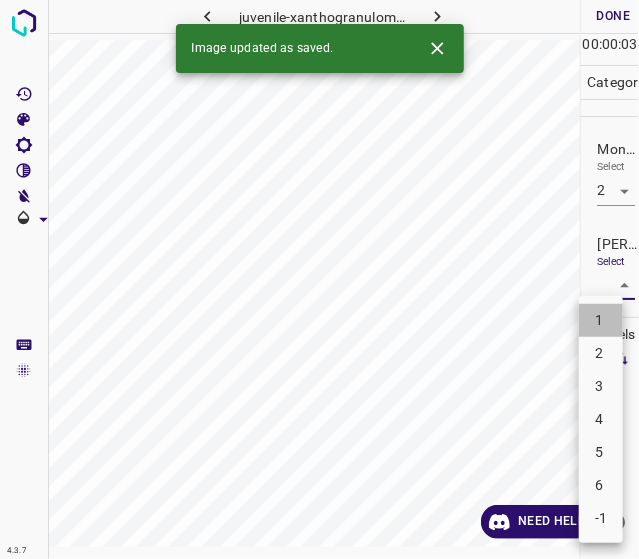 click on "1" at bounding box center [601, 320] 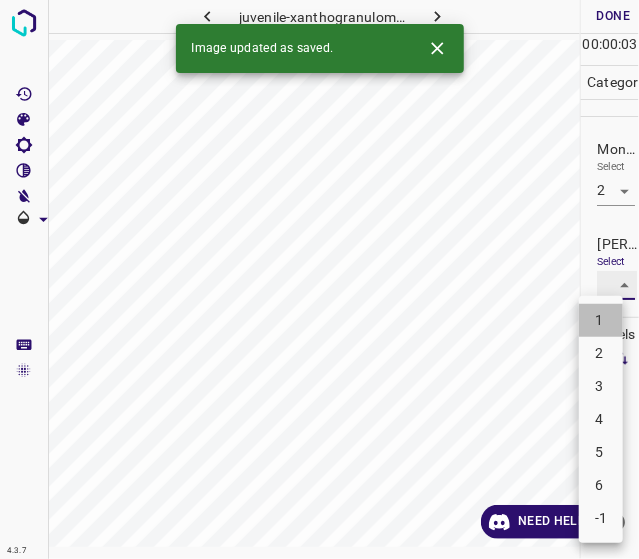 type on "1" 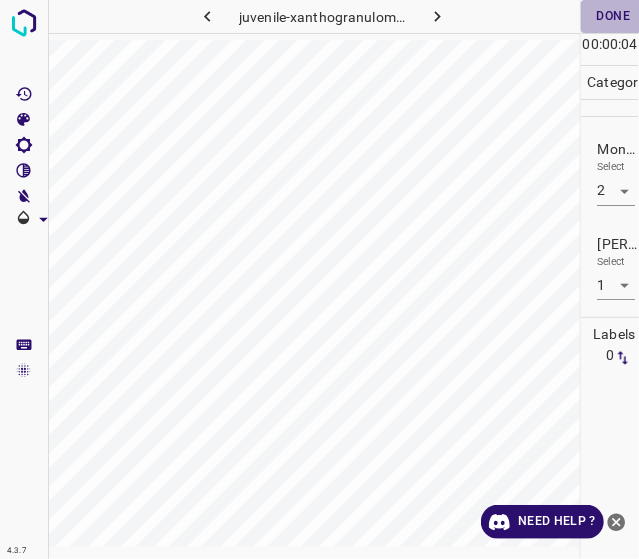 click on "Done" at bounding box center [613, 16] 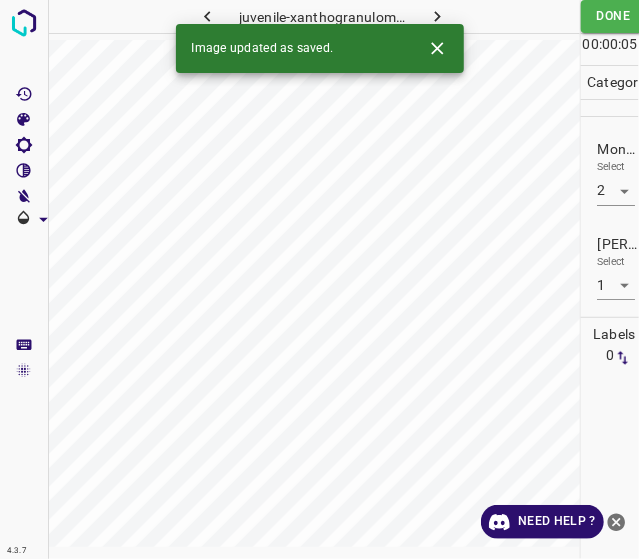 click on "4.3.7 juvenile-xanthogranuloma49.jpg Done Skip 0 00   : 00   : 05   Categories Monk *  Select 2 2  Fitzpatrick *  Select 1 1 Labels   0 Categories 1 Monk 2  Fitzpatrick Tools Space Change between modes (Draw & Edit) I Auto labeling R Restore zoom M Zoom in N Zoom out Delete Delete selecte label Filters Z Restore filters X Saturation filter C Brightness filter V Contrast filter B Gray scale filter General O Download Image updated as saved. Need Help ?" at bounding box center [319, 279] 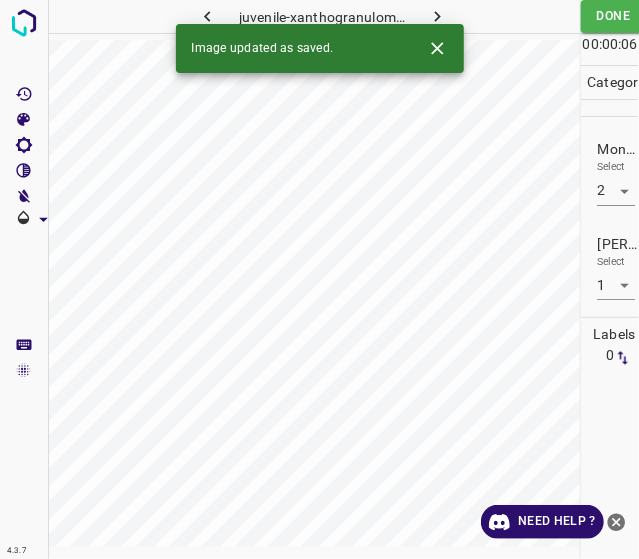 click 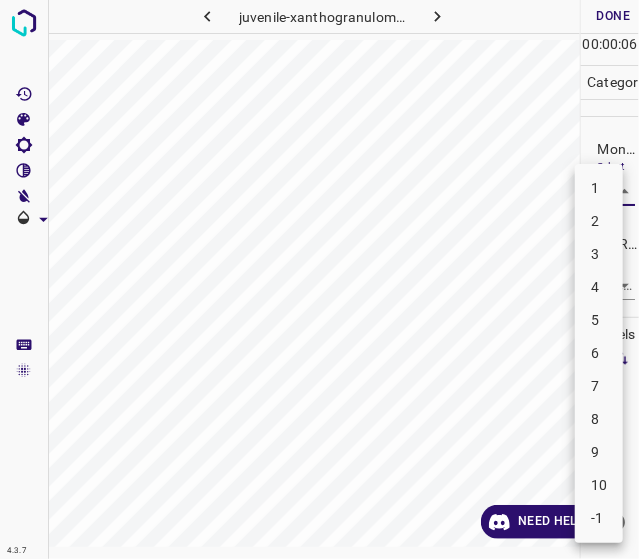 click on "4.3.7 juvenile-xanthogranuloma53.jpg Done Skip 0 00   : 00   : 06   Categories Monk *  Select ​  Fitzpatrick *  Select ​ Labels   0 Categories 1 Monk 2  Fitzpatrick Tools Space Change between modes (Draw & Edit) I Auto labeling R Restore zoom M Zoom in N Zoom out Delete Delete selecte label Filters Z Restore filters X Saturation filter C Brightness filter V Contrast filter B Gray scale filter General O Download Need Help ? - Text - Hide - Delete 1 2 3 4 5 6 7 8 9 10 -1" at bounding box center [319, 279] 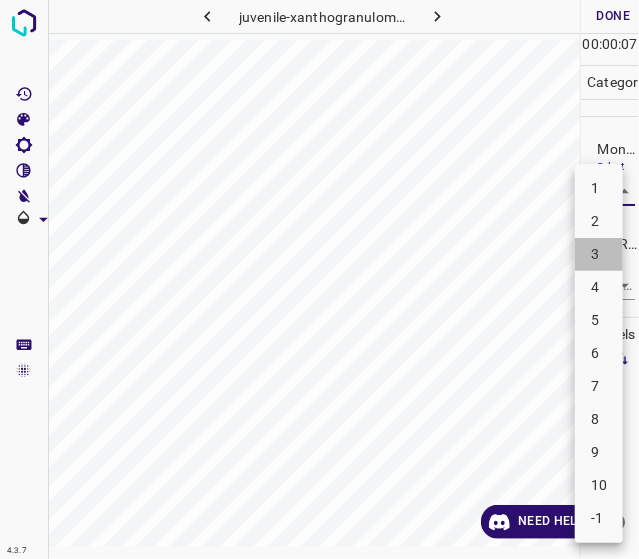 click on "3" at bounding box center (599, 254) 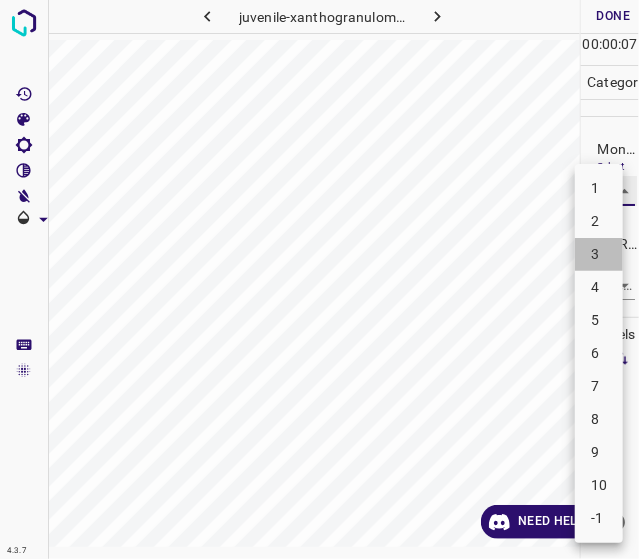 type on "3" 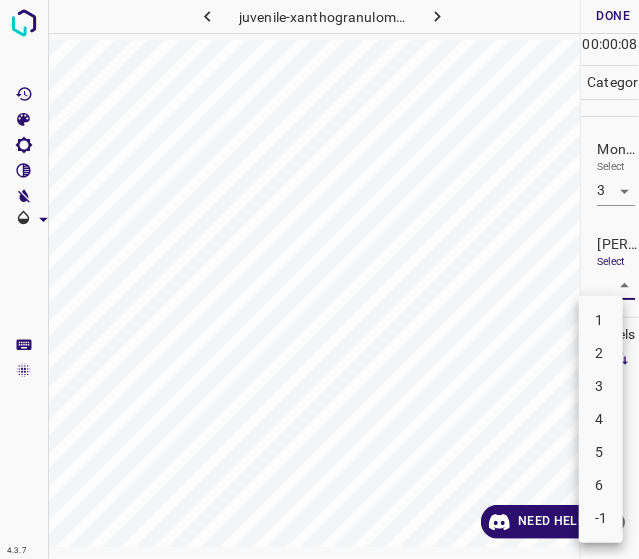 click on "4.3.7 juvenile-xanthogranuloma53.jpg Done Skip 0 00   : 00   : 08   Categories Monk *  Select 3 3  Fitzpatrick *  Select ​ Labels   0 Categories 1 Monk 2  Fitzpatrick Tools Space Change between modes (Draw & Edit) I Auto labeling R Restore zoom M Zoom in N Zoom out Delete Delete selecte label Filters Z Restore filters X Saturation filter C Brightness filter V Contrast filter B Gray scale filter General O Download Need Help ? - Text - Hide - Delete 1 2 3 4 5 6 -1" at bounding box center [319, 279] 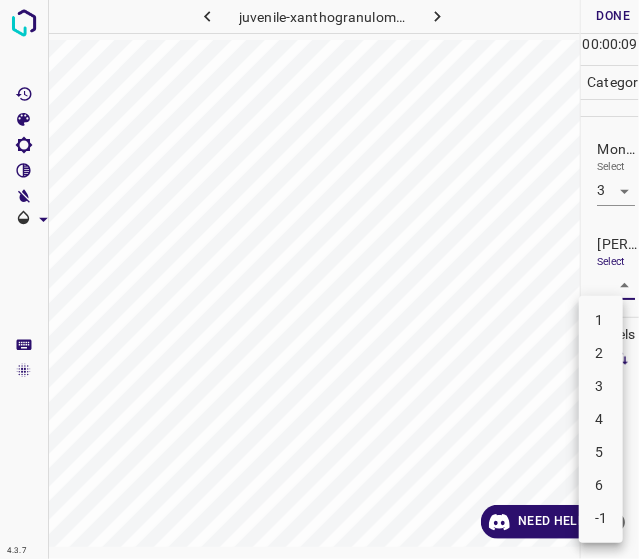 click on "2" at bounding box center (601, 353) 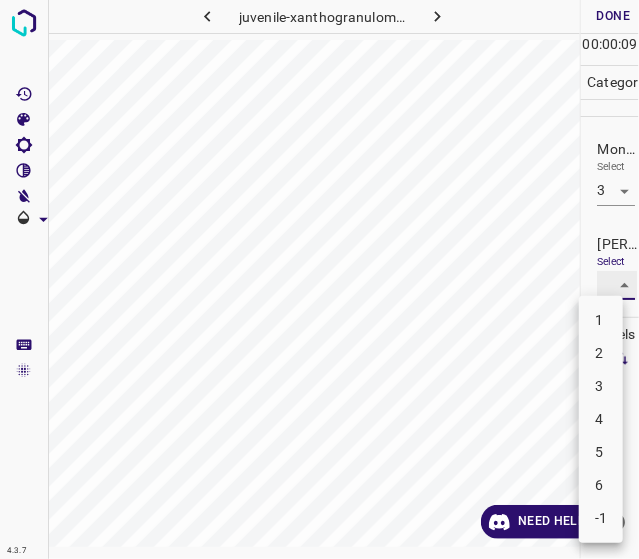 type on "2" 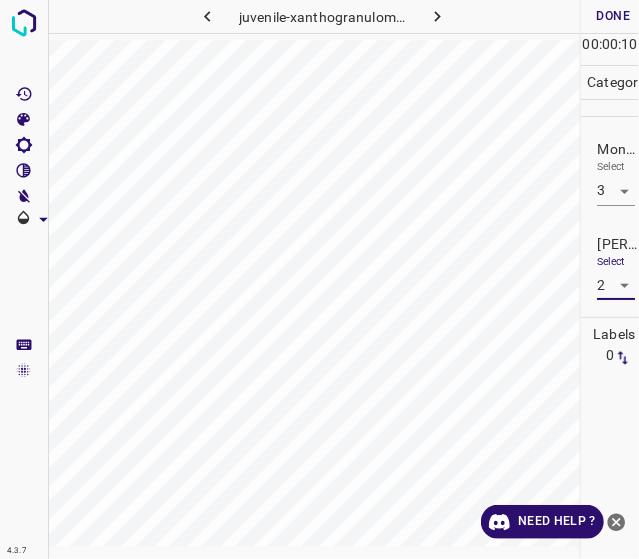 click on "Done" at bounding box center [613, 16] 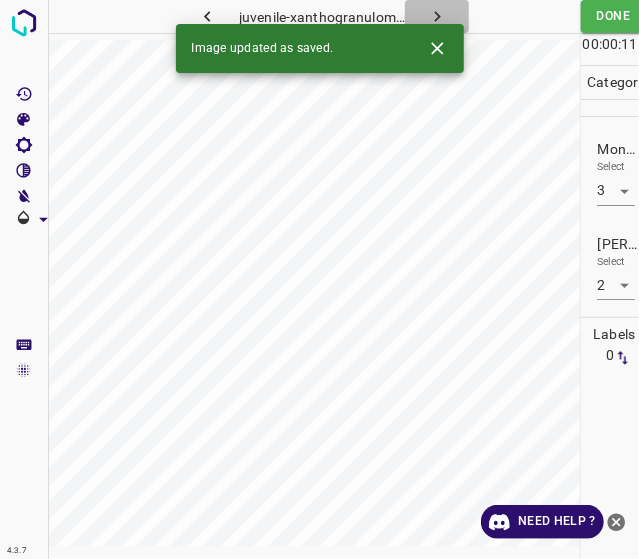 click 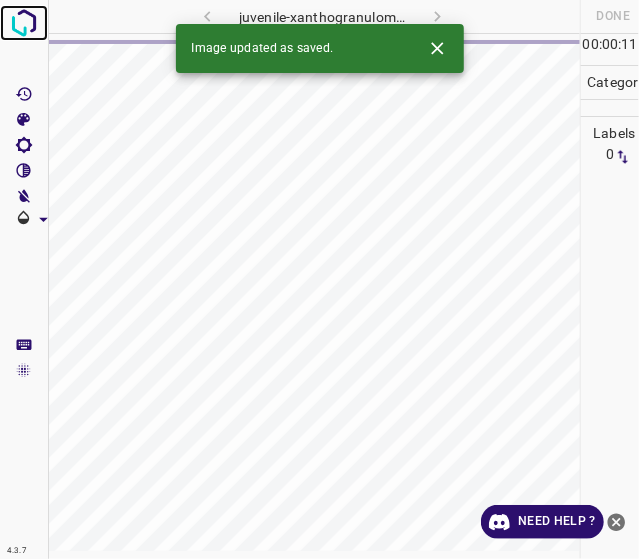 click at bounding box center [24, 23] 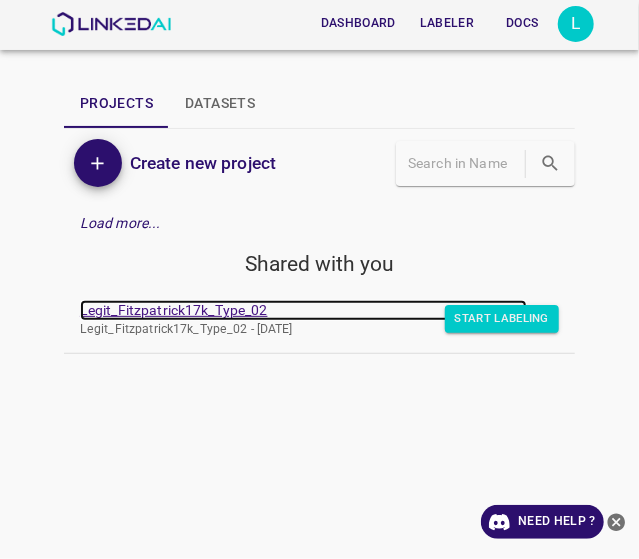 click on "Legit_Fitzpatrick17k_Type_02" at bounding box center [303, 310] 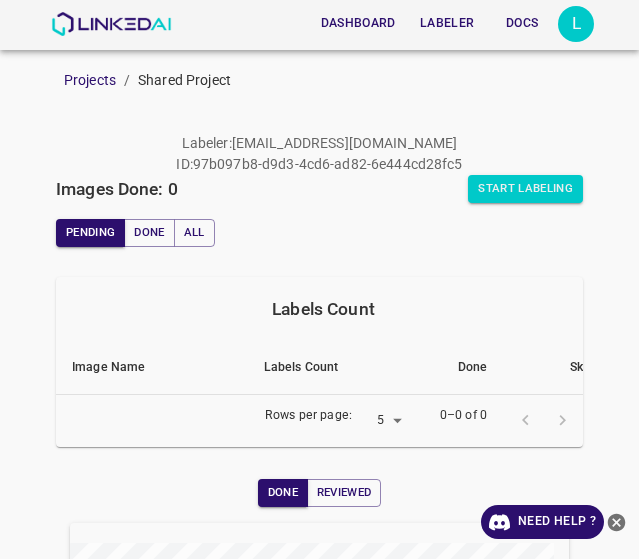 scroll, scrollTop: 0, scrollLeft: 0, axis: both 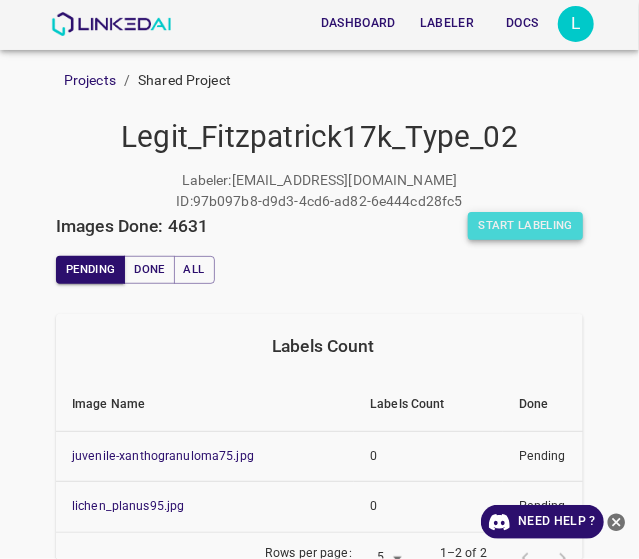 click on "Start Labeling" at bounding box center [525, 226] 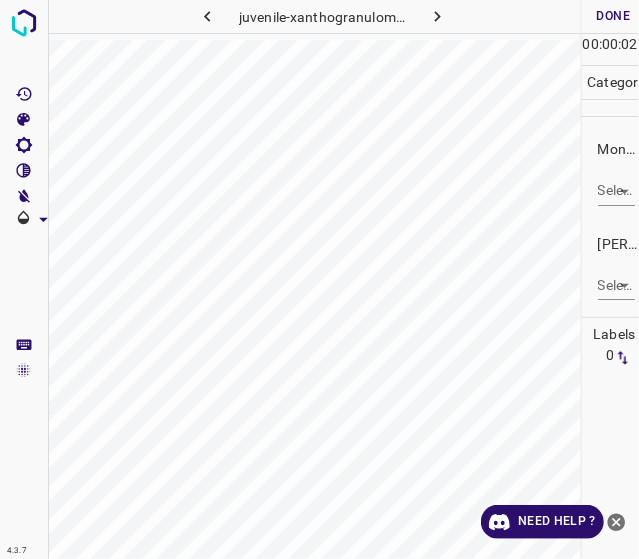 click on "4.3.7 juvenile-xanthogranuloma75.jpg Done Skip 0 00   : 00   : 02   Categories Monk *  Select ​  [PERSON_NAME] *  Select ​ Labels   0 Categories 1 Monk 2  [PERSON_NAME] Tools Space Change between modes (Draw & Edit) I Auto labeling R Restore zoom M Zoom in N Zoom out Delete Delete selecte label Filters Z Restore filters X Saturation filter C Brightness filter V Contrast filter B Gray scale filter General O Download Need Help ? - Text - Hide - Delete" at bounding box center (319, 279) 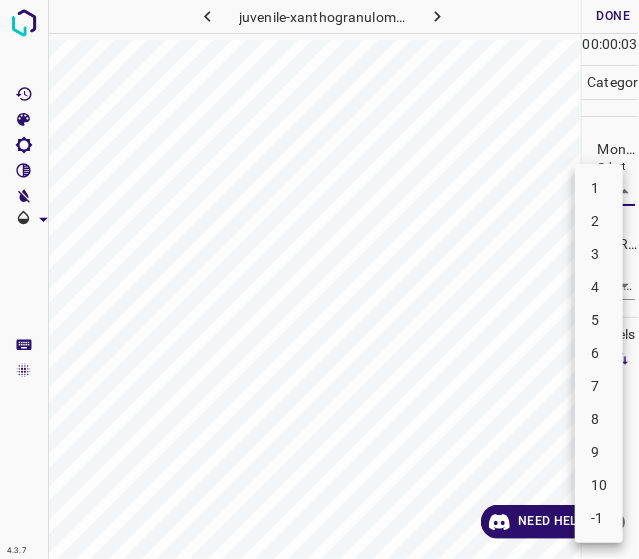 click on "5" at bounding box center (599, 320) 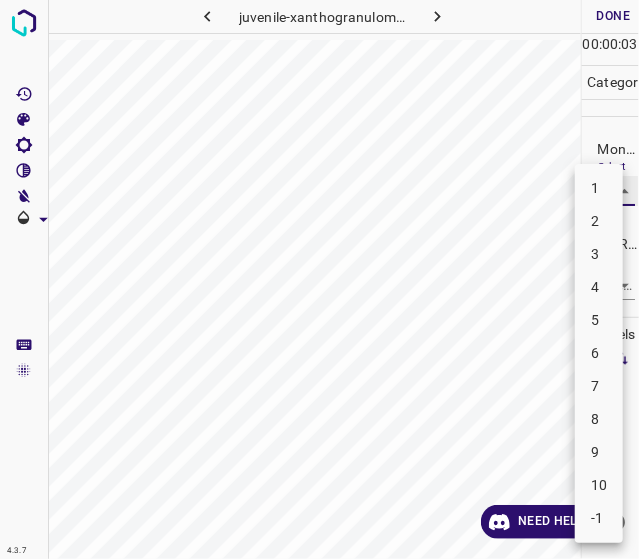 type on "5" 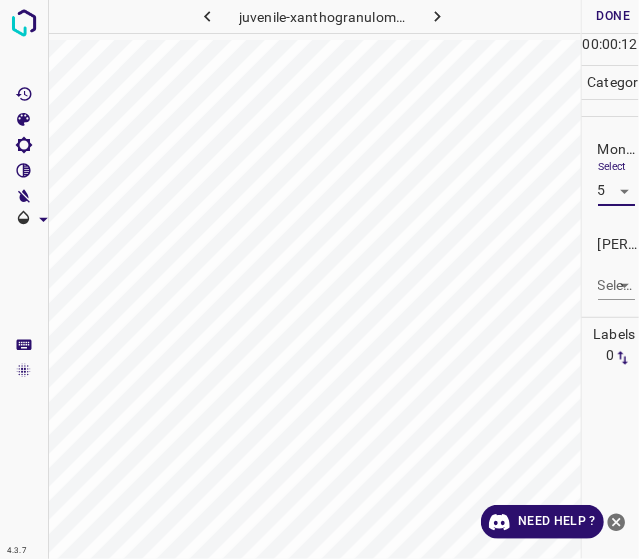 click on "4.3.7 juvenile-xanthogranuloma75.jpg Done Skip 0 00   : 00   : 12   Categories Monk *  Select 5 5  [PERSON_NAME] *  Select ​ Labels   0 Categories 1 Monk 2  [PERSON_NAME] Tools Space Change between modes (Draw & Edit) I Auto labeling R Restore zoom M Zoom in N Zoom out Delete Delete selecte label Filters Z Restore filters X Saturation filter C Brightness filter V Contrast filter B Gray scale filter General O Download Need Help ? - Text - Hide - Delete" at bounding box center [319, 279] 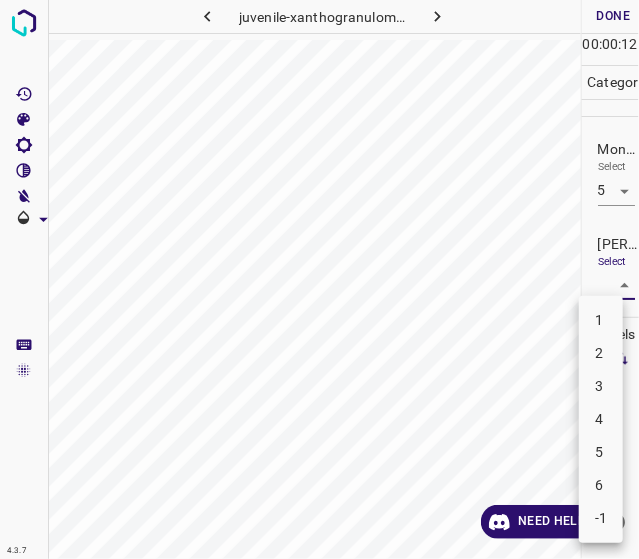 click on "3" at bounding box center (601, 386) 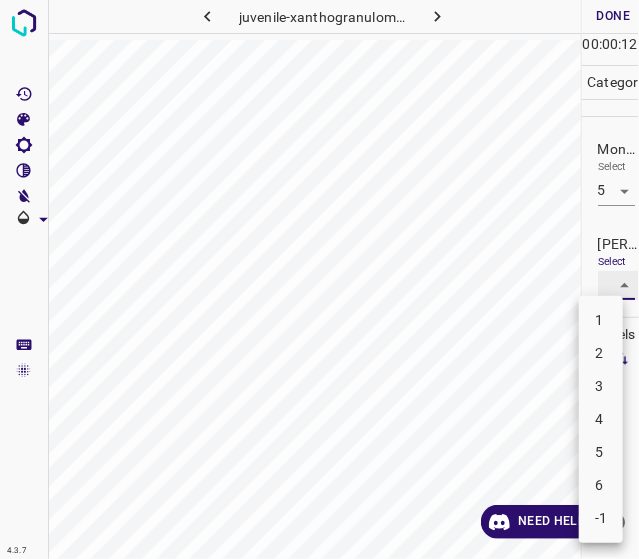 type on "3" 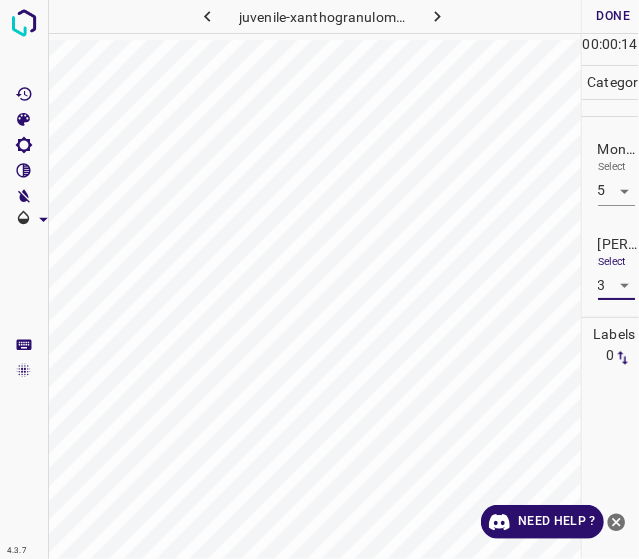 click on "Done" at bounding box center [614, 16] 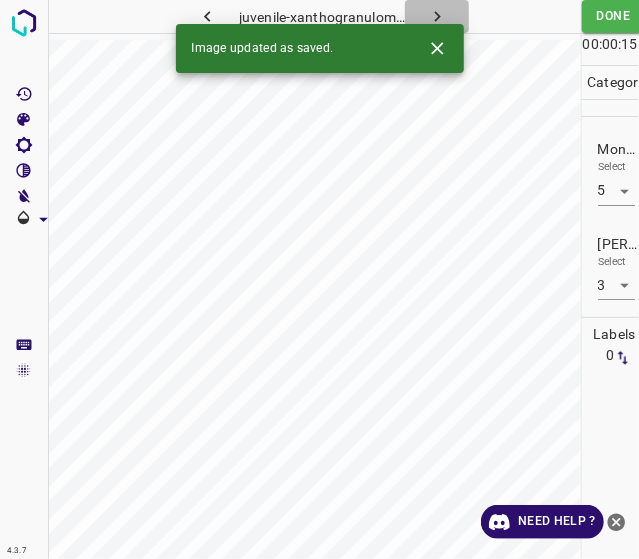 click 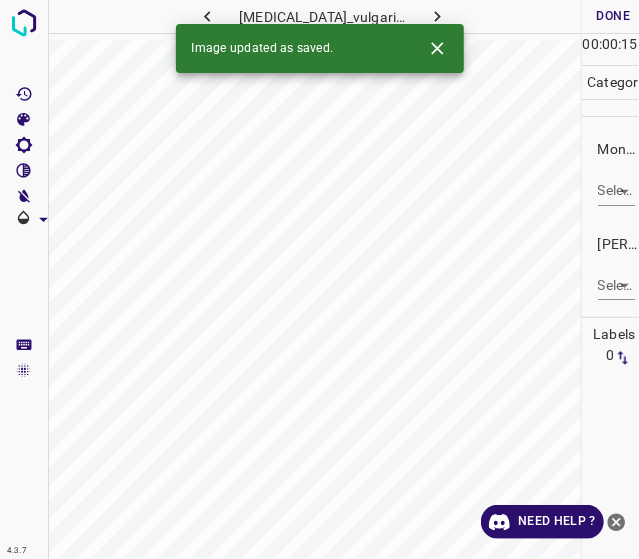 click on "4.3.7 [MEDICAL_DATA]_vulgaris47.jpg Done Skip 0 00   : 00   : 15   Categories Monk *  Select ​  [PERSON_NAME] *  Select ​ Labels   0 Categories 1 Monk 2  [PERSON_NAME] Tools Space Change between modes (Draw & Edit) I Auto labeling R Restore zoom M Zoom in N Zoom out Delete Delete selecte label Filters Z Restore filters X Saturation filter C Brightness filter V Contrast filter B Gray scale filter General O Download Image updated as saved. Need Help ? - Text - Hide - Delete" at bounding box center (319, 279) 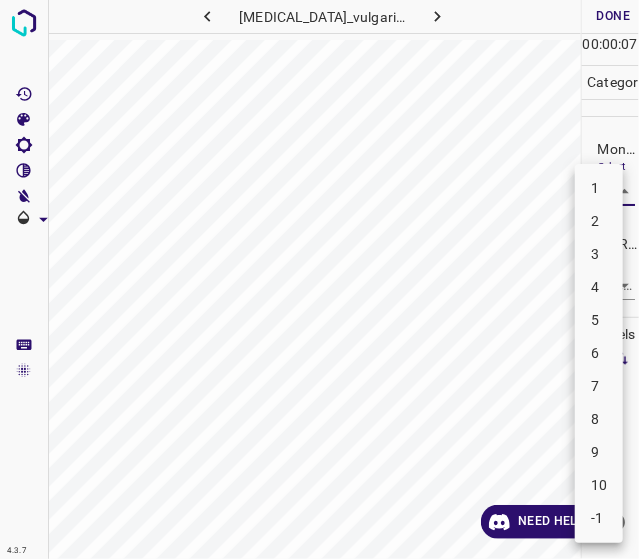 click on "4" at bounding box center (599, 287) 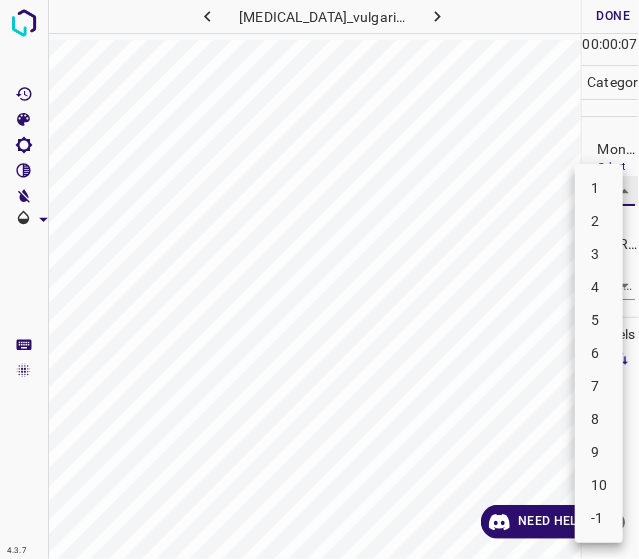 type on "4" 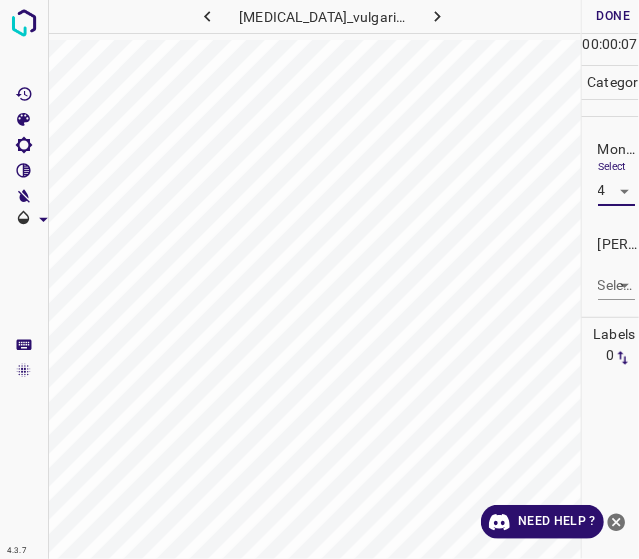 click on "4.3.7 [MEDICAL_DATA]_vulgaris47.jpg Done Skip 0 00   : 00   : 07   Categories Monk *  Select 4 4  [PERSON_NAME] *  Select ​ Labels   0 Categories 1 Monk 2  [PERSON_NAME] Tools Space Change between modes (Draw & Edit) I Auto labeling R Restore zoom M Zoom in N Zoom out Delete Delete selecte label Filters Z Restore filters X Saturation filter C Brightness filter V Contrast filter B Gray scale filter General O Download Need Help ? - Text - Hide - Delete" at bounding box center [319, 279] 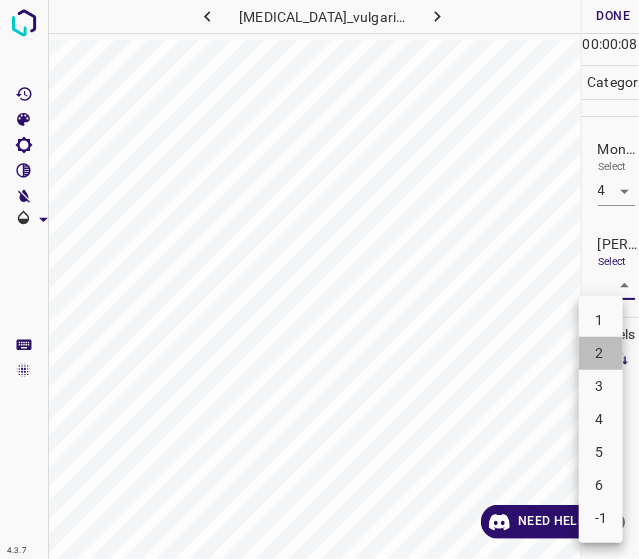 click on "2" at bounding box center [601, 353] 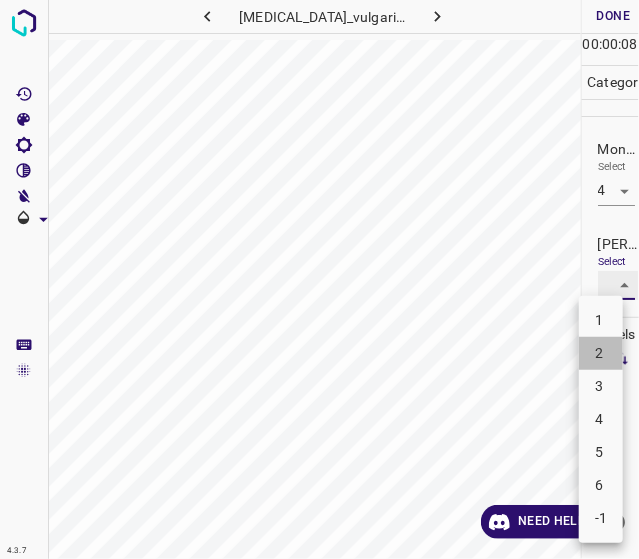 type on "2" 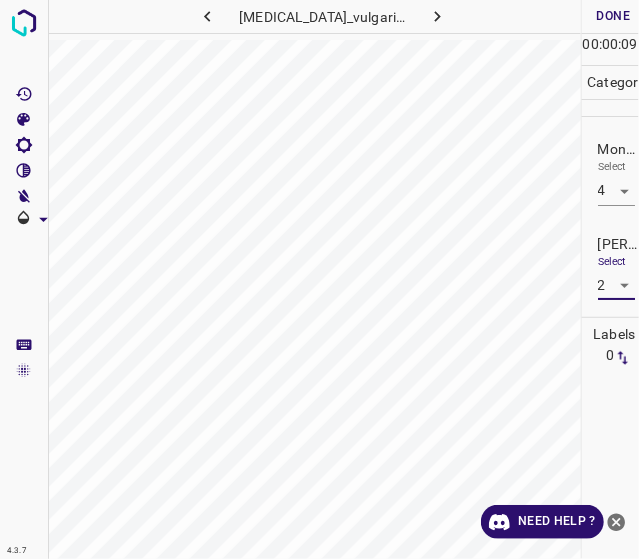 click on "Done" at bounding box center (614, 16) 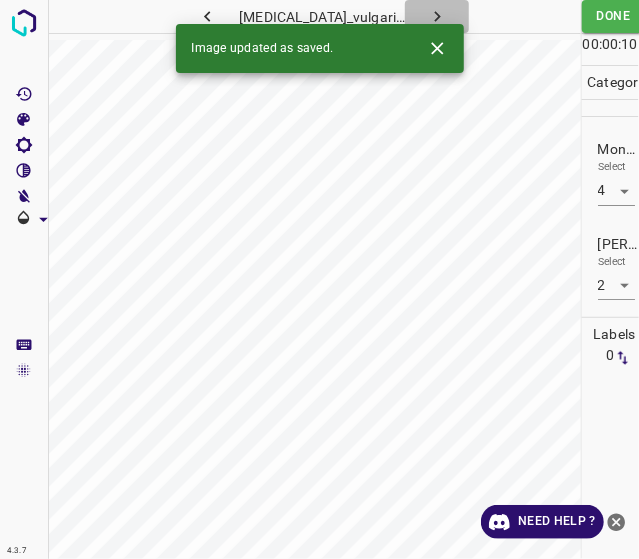click 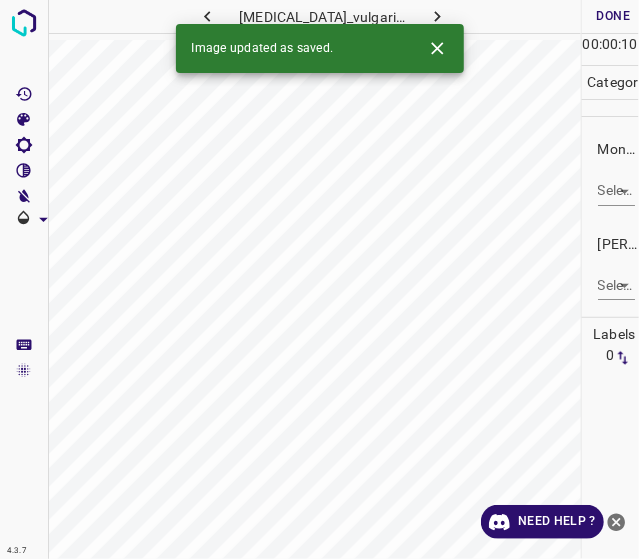 click on "4.3.7 [MEDICAL_DATA]_vulgaris49.jpg Done Skip 0 00   : 00   : 10   Categories Monk *  Select ​  [PERSON_NAME] *  Select ​ Labels   0 Categories 1 Monk 2  [PERSON_NAME] Tools Space Change between modes (Draw & Edit) I Auto labeling R Restore zoom M Zoom in N Zoom out Delete Delete selecte label Filters Z Restore filters X Saturation filter C Brightness filter V Contrast filter B Gray scale filter General O Download Image updated as saved. Need Help ? - Text - Hide - Delete" at bounding box center (319, 279) 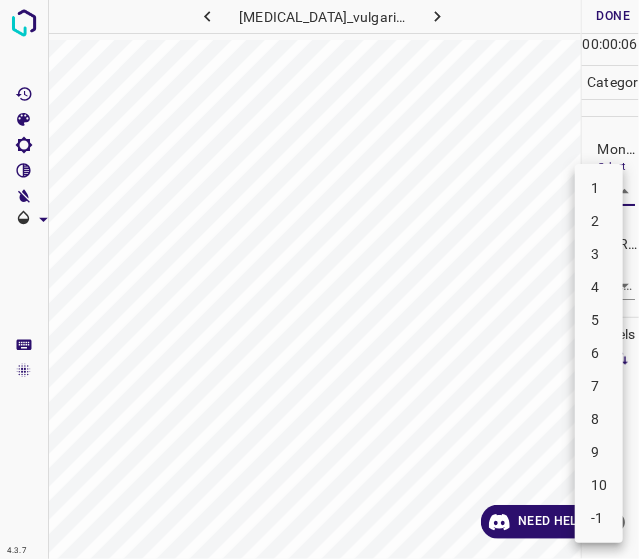click on "4" at bounding box center [599, 287] 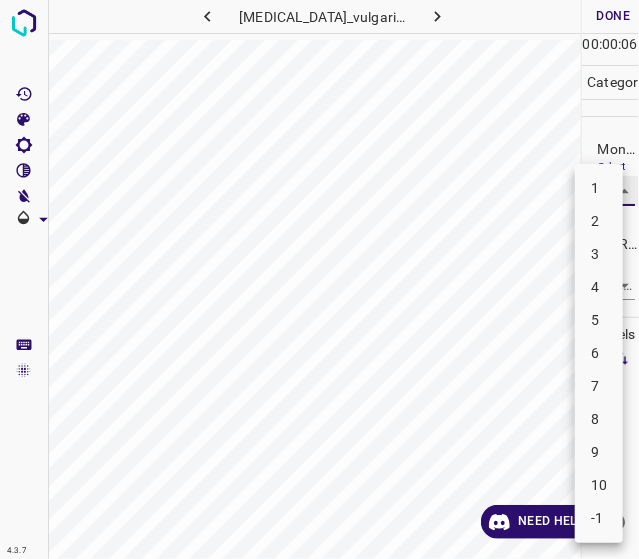 type on "4" 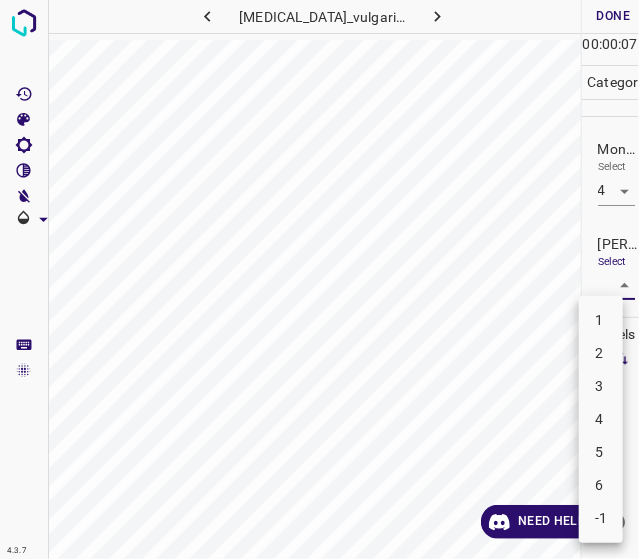 click on "4.3.7 [MEDICAL_DATA]_vulgaris49.jpg Done Skip 0 00   : 00   : 07   Categories Monk *  Select 4 4  [PERSON_NAME] *  Select ​ Labels   0 Categories 1 Monk 2  [PERSON_NAME] Tools Space Change between modes (Draw & Edit) I Auto labeling R Restore zoom M Zoom in N Zoom out Delete Delete selecte label Filters Z Restore filters X Saturation filter C Brightness filter V Contrast filter B Gray scale filter General O Download Need Help ? - Text - Hide - Delete 1 2 3 4 5 6 -1" at bounding box center [319, 279] 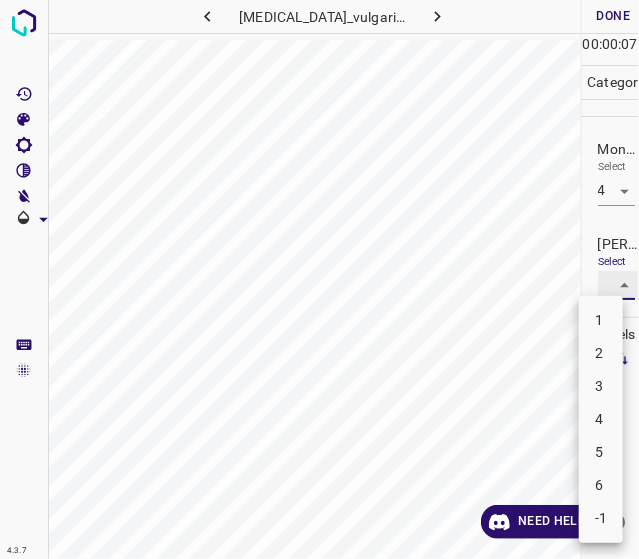 type on "2" 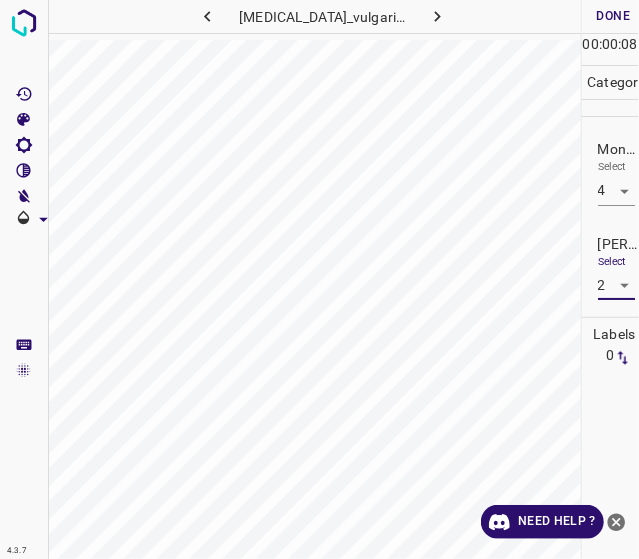 click on "Done" at bounding box center (614, 16) 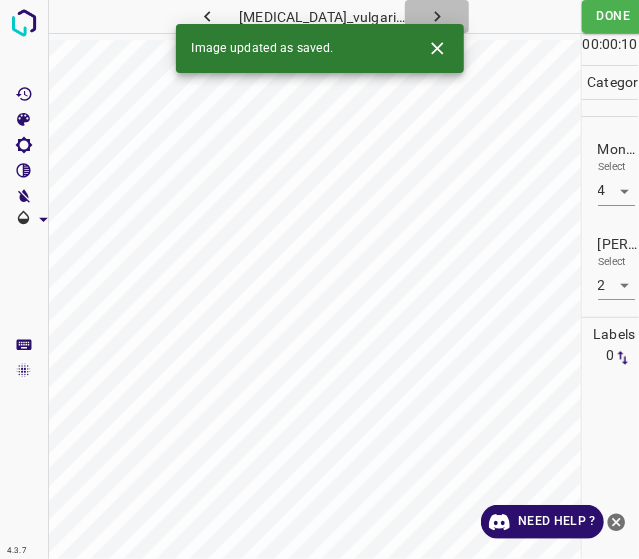 click 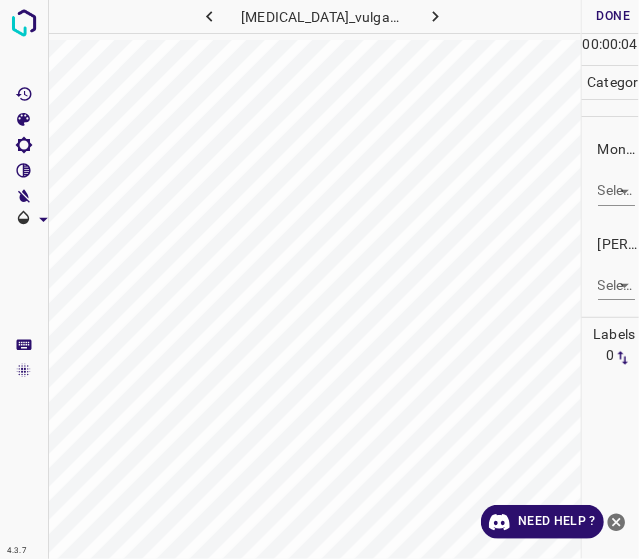 click on "4.3.7 [MEDICAL_DATA]_vulgaris9.jpg Done Skip 0 00   : 00   : 04   Categories Monk *  Select ​  [PERSON_NAME] *  Select ​ Labels   0 Categories 1 Monk 2  [PERSON_NAME] Tools Space Change between modes (Draw & Edit) I Auto labeling R Restore zoom M Zoom in N Zoom out Delete Delete selecte label Filters Z Restore filters X Saturation filter C Brightness filter V Contrast filter B Gray scale filter General O Download Need Help ? - Text - Hide - Delete" at bounding box center [319, 279] 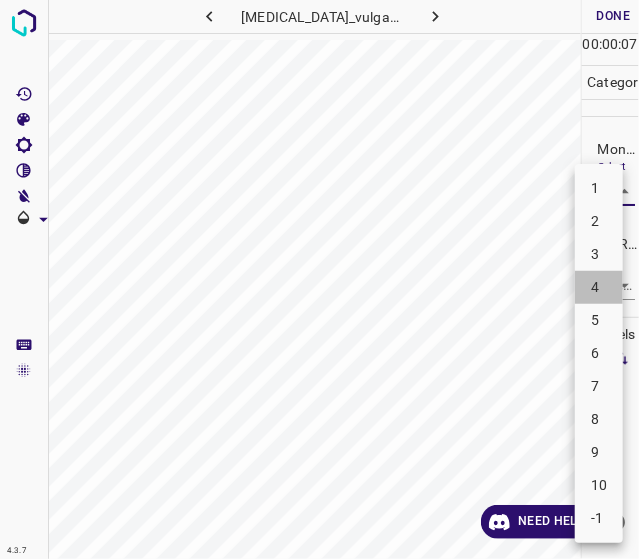 click on "4" at bounding box center [599, 287] 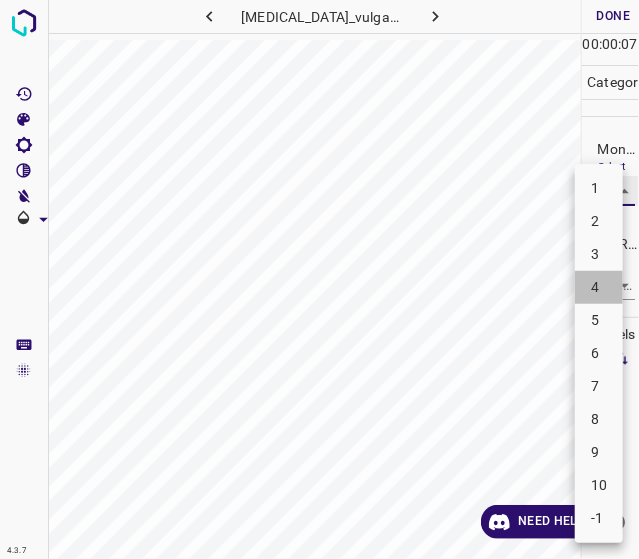 type on "4" 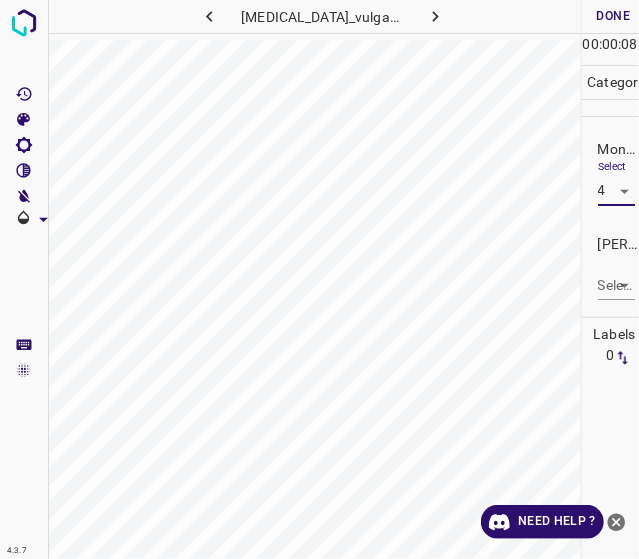 click on "[PERSON_NAME] *  Select ​" at bounding box center [611, 267] 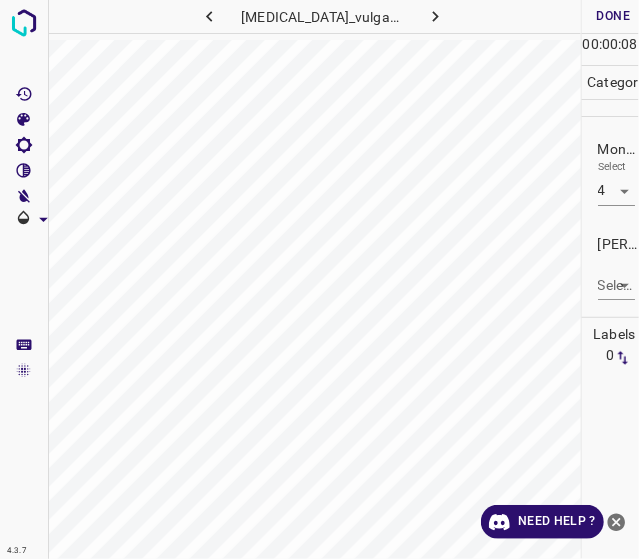 click on "4.3.7 [MEDICAL_DATA]_vulgaris9.jpg Done Skip 0 00   : 00   : 08   Categories Monk *  Select 4 4  [PERSON_NAME] *  Select ​ Labels   0 Categories 1 Monk 2  [PERSON_NAME] Tools Space Change between modes (Draw & Edit) I Auto labeling R Restore zoom M Zoom in N Zoom out Delete Delete selecte label Filters Z Restore filters X Saturation filter C Brightness filter V Contrast filter B Gray scale filter General O Download Need Help ? - Text - Hide - Delete" at bounding box center (319, 279) 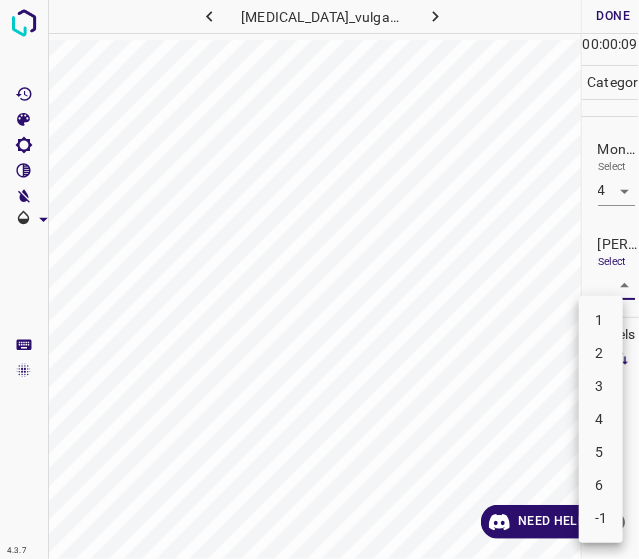 click on "2" at bounding box center [601, 353] 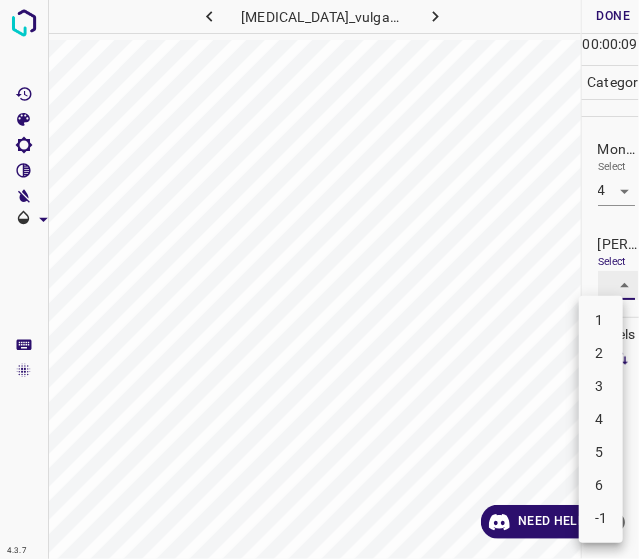 type on "2" 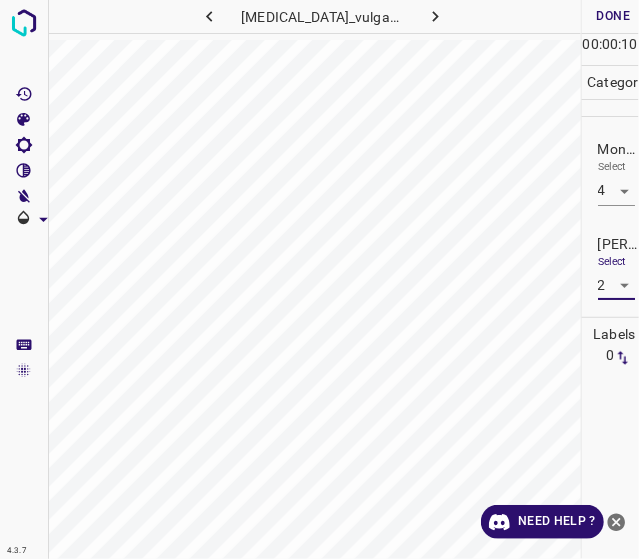 click on "Done" at bounding box center (614, 16) 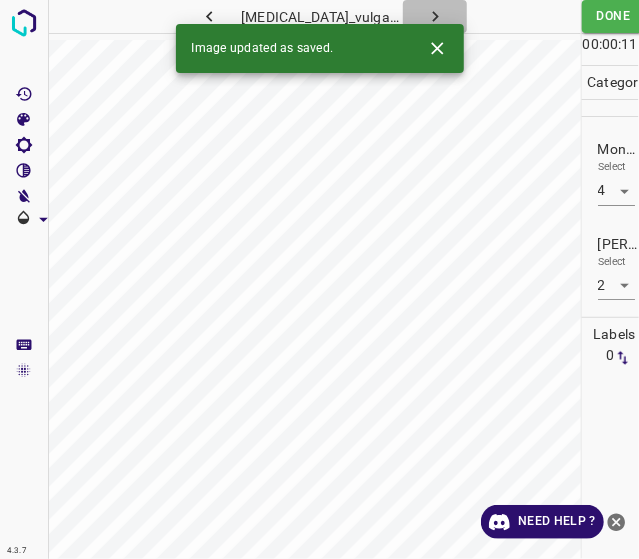click 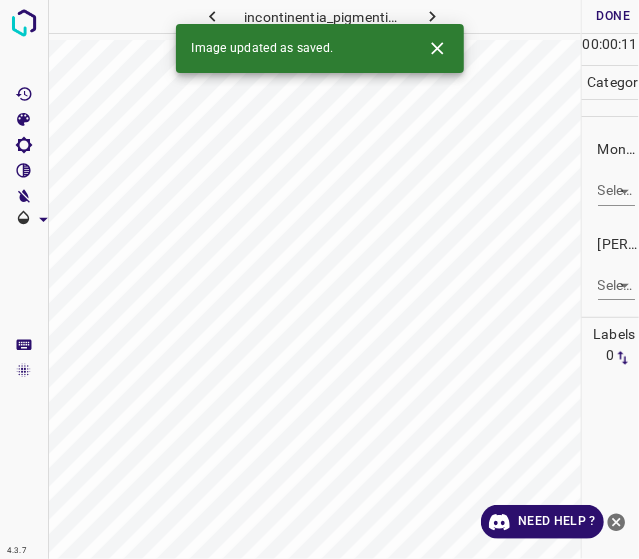 click on "4.3.7 incontinentia_pigmenti57.jpg Done Skip 0 00   : 00   : 11   Categories Monk *  Select ​  [PERSON_NAME] *  Select ​ Labels   0 Categories 1 Monk 2  [PERSON_NAME] Tools Space Change between modes (Draw & Edit) I Auto labeling R Restore zoom M Zoom in N Zoom out Delete Delete selecte label Filters Z Restore filters X Saturation filter C Brightness filter V Contrast filter B Gray scale filter General O Download Image updated as saved. Need Help ? - Text - Hide - Delete" at bounding box center [319, 279] 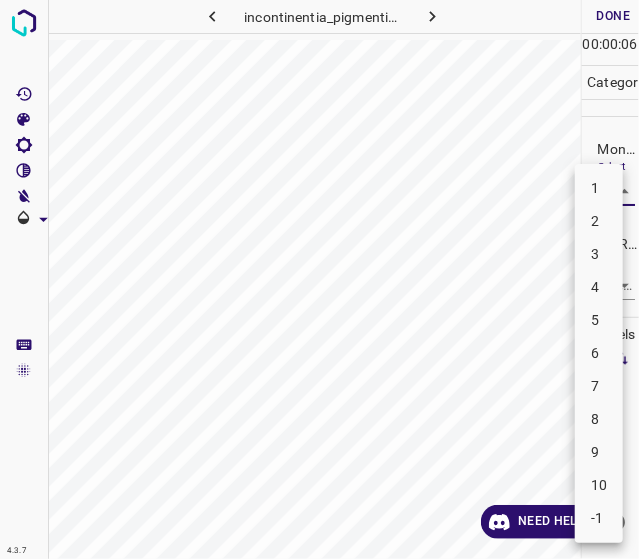 click on "4" at bounding box center (599, 287) 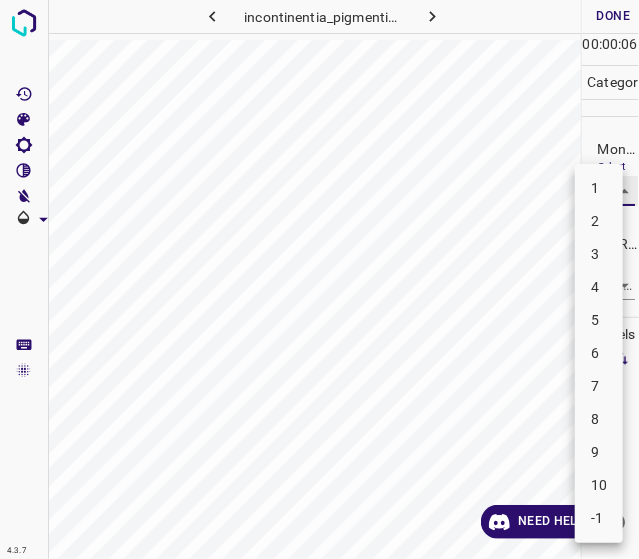type on "4" 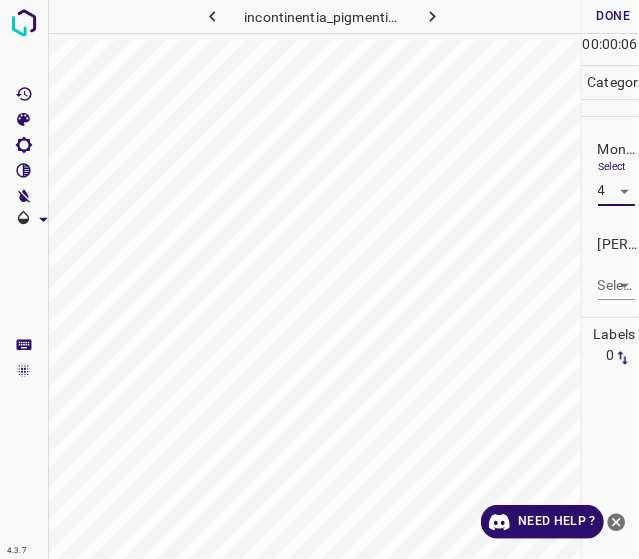 click on "4.3.7 incontinentia_pigmenti57.jpg Done Skip 0 00   : 00   : 06   Categories Monk *  Select 4 4  [PERSON_NAME] *  Select ​ Labels   0 Categories 1 Monk 2  [PERSON_NAME] Tools Space Change between modes (Draw & Edit) I Auto labeling R Restore zoom M Zoom in N Zoom out Delete Delete selecte label Filters Z Restore filters X Saturation filter C Brightness filter V Contrast filter B Gray scale filter General O Download Need Help ? - Text - Hide - Delete" at bounding box center (319, 279) 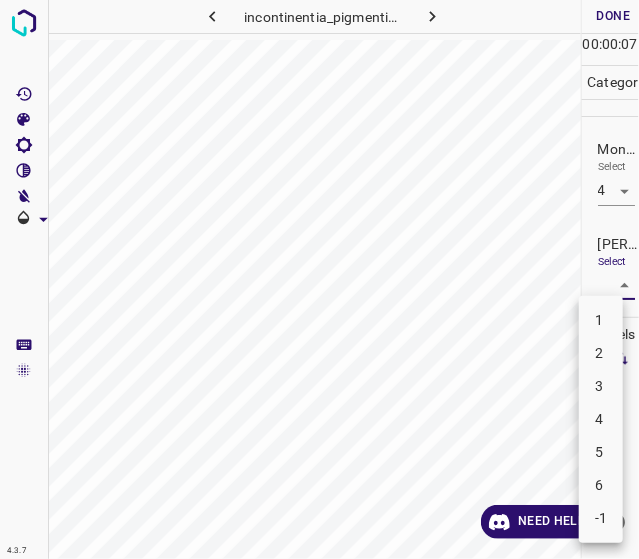 click on "2" at bounding box center (601, 353) 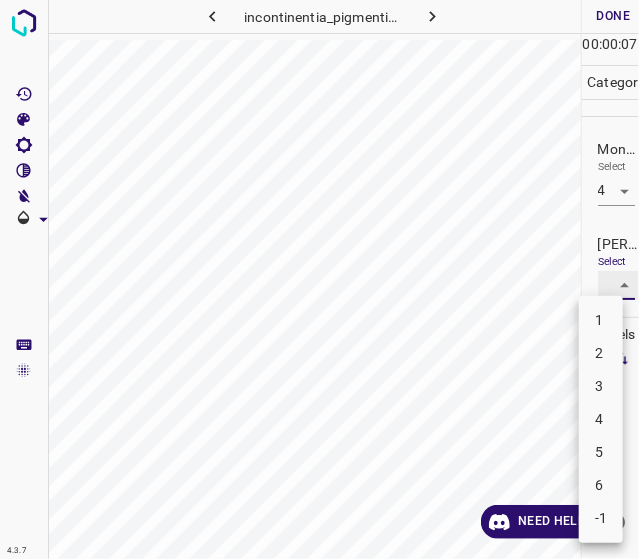 type on "2" 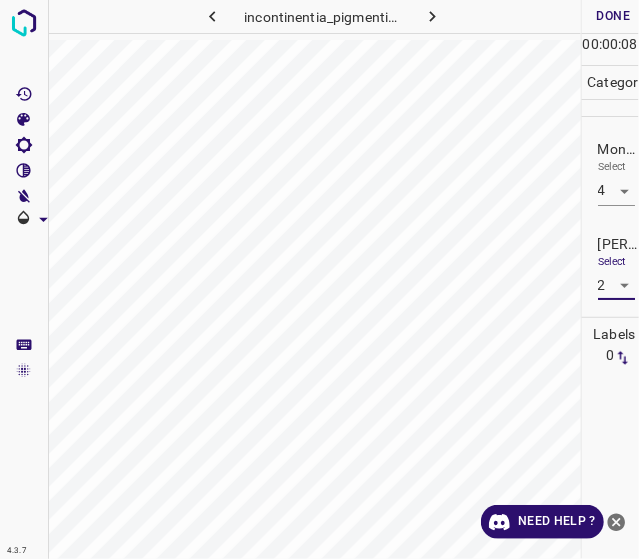 click on "Done" at bounding box center (614, 16) 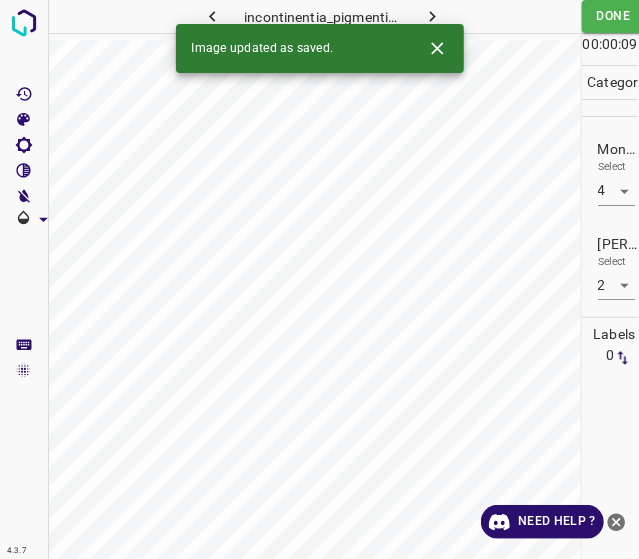 click on "Image updated as saved." at bounding box center (320, 48) 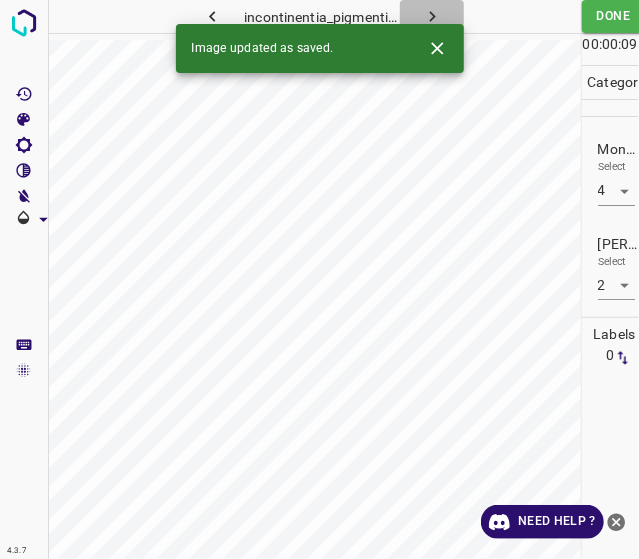 click 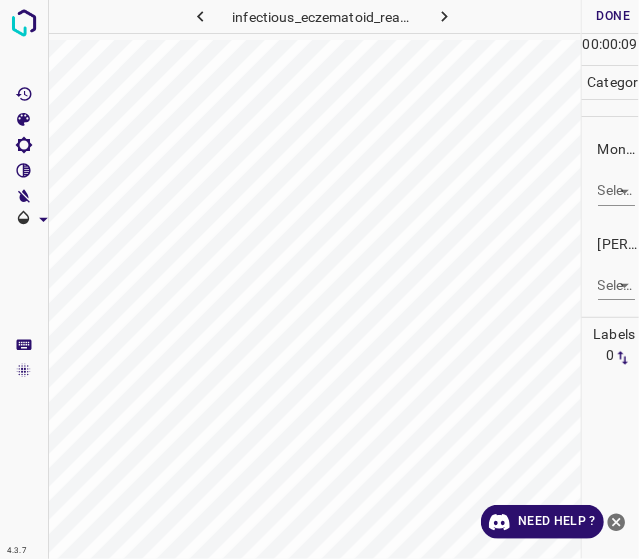 click on "4.3.7 infectious_eczematoid_reaction4.jpg Done Skip 0 00   : 00   : 09   Categories Monk *  Select ​  [PERSON_NAME] *  Select ​ Labels   0 Categories 1 Monk 2  [PERSON_NAME] Tools Space Change between modes (Draw & Edit) I Auto labeling R Restore zoom M Zoom in N Zoom out Delete Delete selecte label Filters Z Restore filters X Saturation filter C Brightness filter V Contrast filter B Gray scale filter General O Download Need Help ? - Text - Hide - Delete" at bounding box center (319, 279) 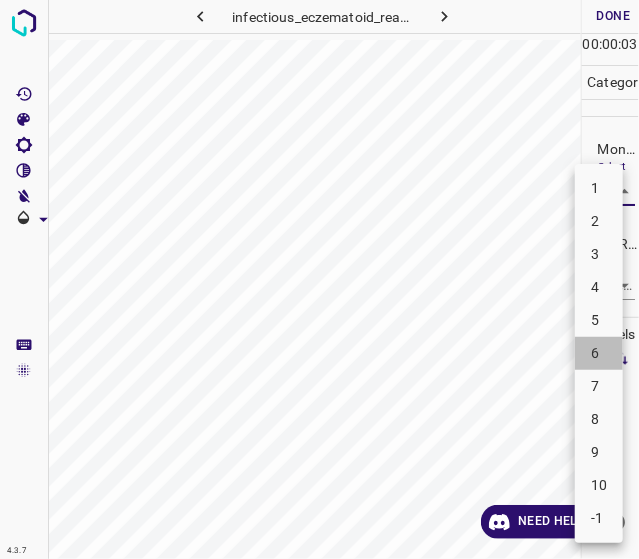 click on "6" at bounding box center (599, 353) 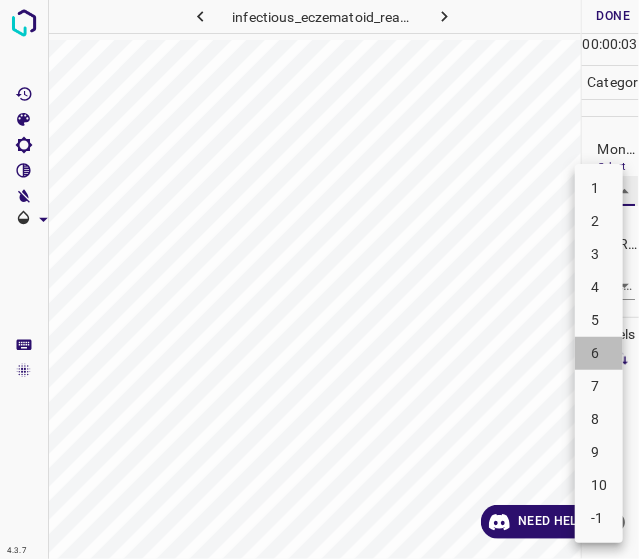 type on "6" 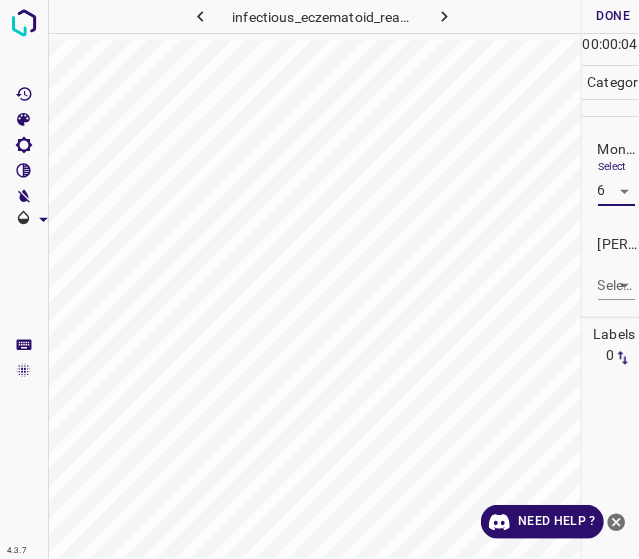 click on "4.3.7 infectious_eczematoid_reaction4.jpg Done Skip 0 00   : 00   : 04   Categories Monk *  Select 6 6  [PERSON_NAME] *  Select ​ Labels   0 Categories 1 Monk 2  [PERSON_NAME] Tools Space Change between modes (Draw & Edit) I Auto labeling R Restore zoom M Zoom in N Zoom out Delete Delete selecte label Filters Z Restore filters X Saturation filter C Brightness filter V Contrast filter B Gray scale filter General O Download Need Help ? - Text - Hide - Delete" at bounding box center [319, 279] 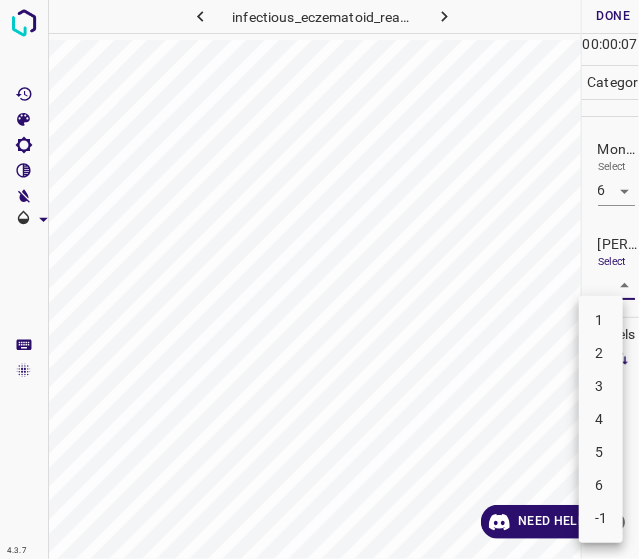 click on "4" at bounding box center (601, 419) 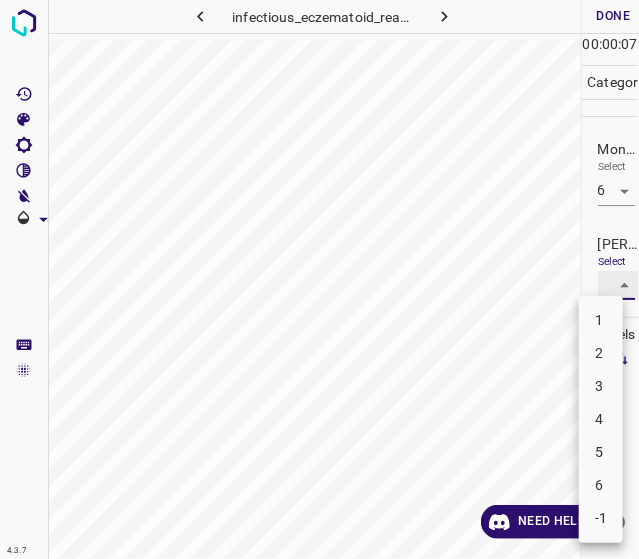 type on "4" 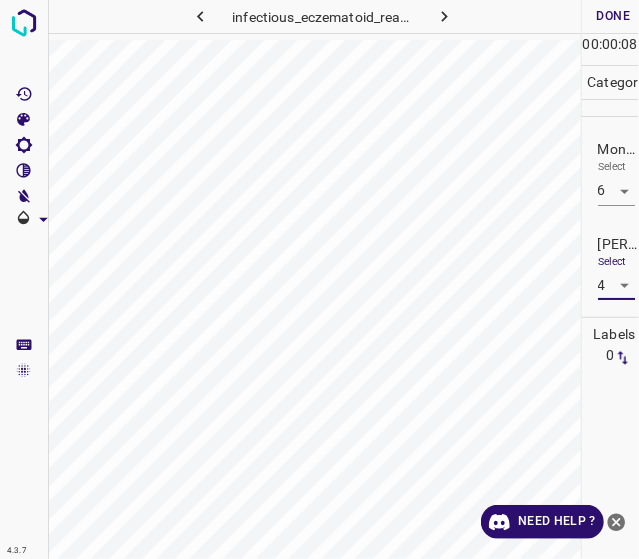 click on "Done" at bounding box center [614, 16] 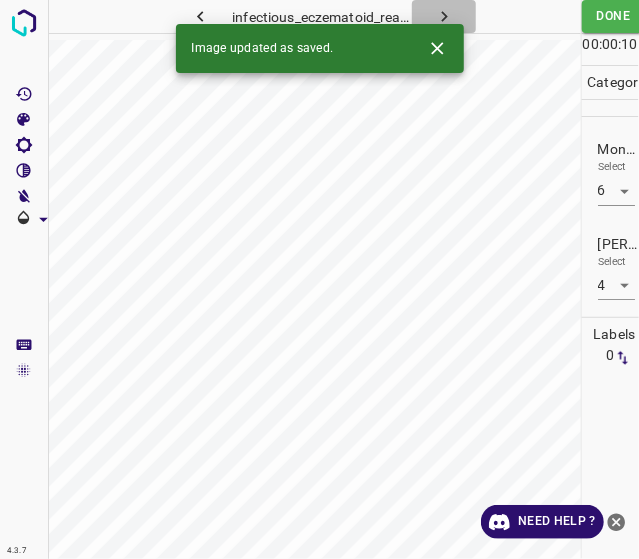 click 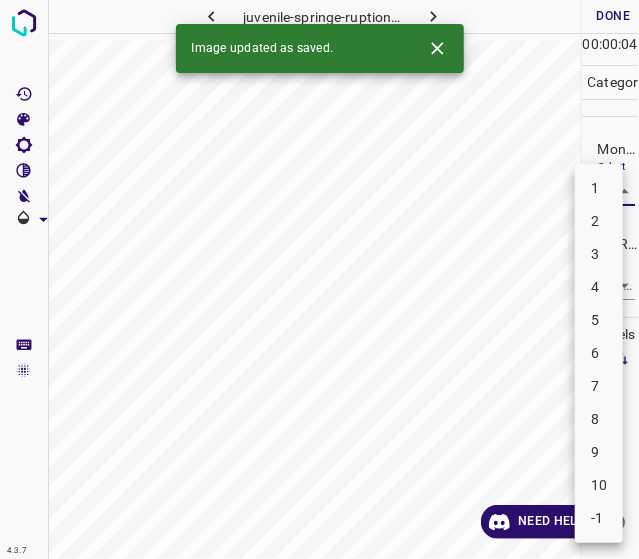 click on "4.3.7 juvenile-springe-ruption14.jpg Done Skip 0 00   : 00   : 04   Categories Monk *  Select ​  [PERSON_NAME] *  Select ​ Labels   0 Categories 1 Monk 2  [PERSON_NAME] Tools Space Change between modes (Draw & Edit) I Auto labeling R Restore zoom M Zoom in N Zoom out Delete Delete selecte label Filters Z Restore filters X Saturation filter C Brightness filter V Contrast filter B Gray scale filter General O Download Image updated as saved. Need Help ? - Text - Hide - Delete 1 2 3 4 5 6 7 8 9 10 -1" at bounding box center [319, 279] 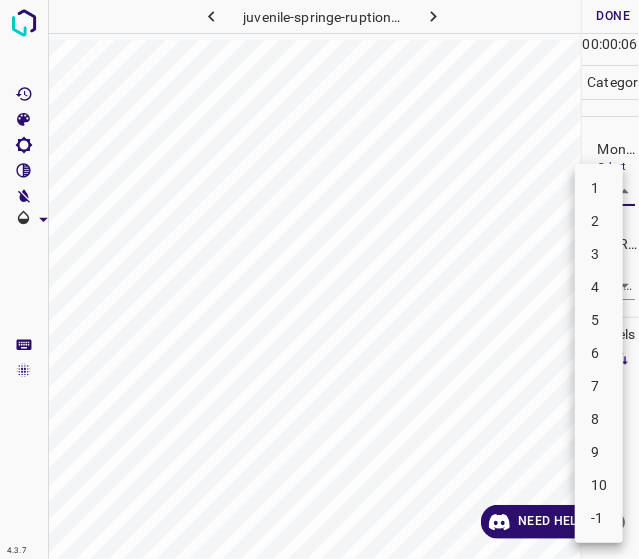 click on "2" at bounding box center [599, 221] 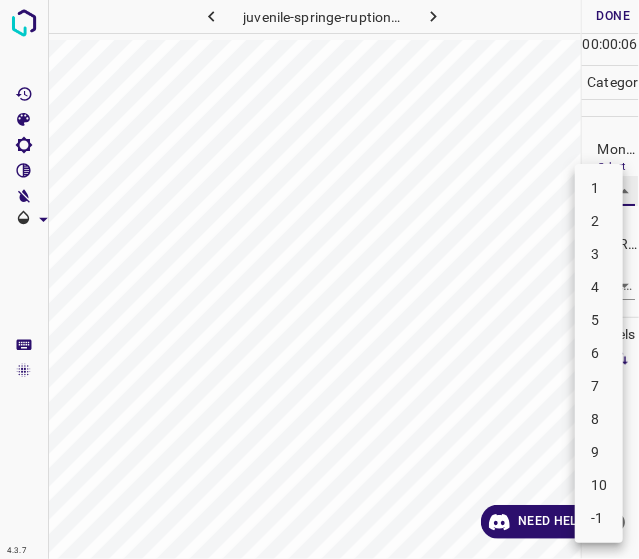 type on "2" 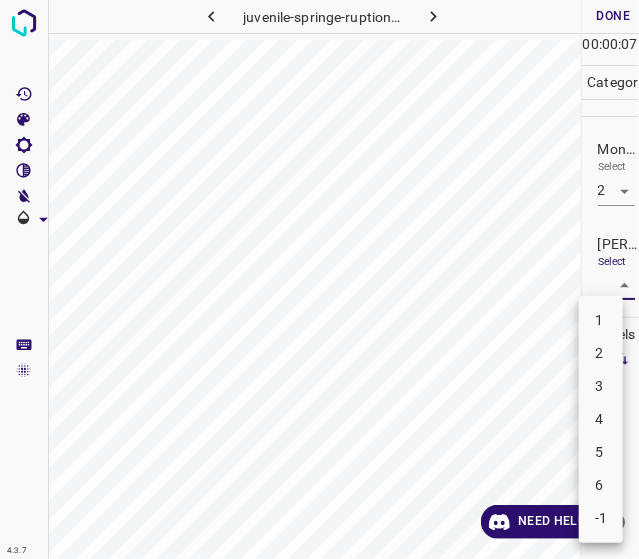 click on "4.3.7 juvenile-springe-ruption14.jpg Done Skip 0 00   : 00   : 07   Categories Monk *  Select 2 2  [PERSON_NAME] *  Select ​ Labels   0 Categories 1 Monk 2  [PERSON_NAME] Tools Space Change between modes (Draw & Edit) I Auto labeling R Restore zoom M Zoom in N Zoom out Delete Delete selecte label Filters Z Restore filters X Saturation filter C Brightness filter V Contrast filter B Gray scale filter General O Download Need Help ? - Text - Hide - Delete 1 2 3 4 5 6 -1" at bounding box center (319, 279) 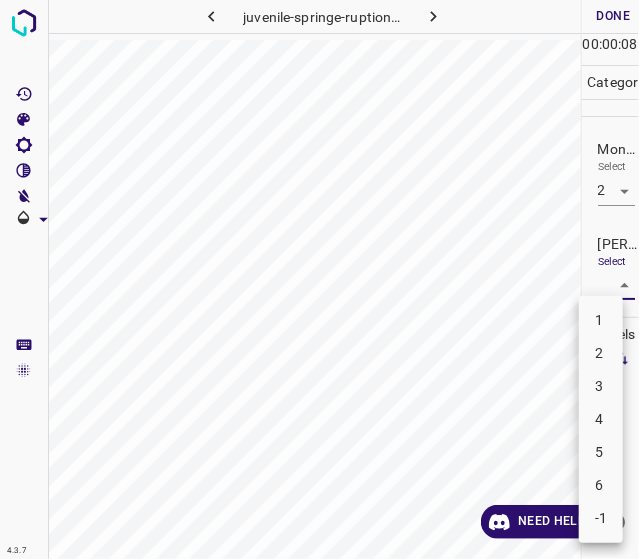click on "1" at bounding box center [601, 320] 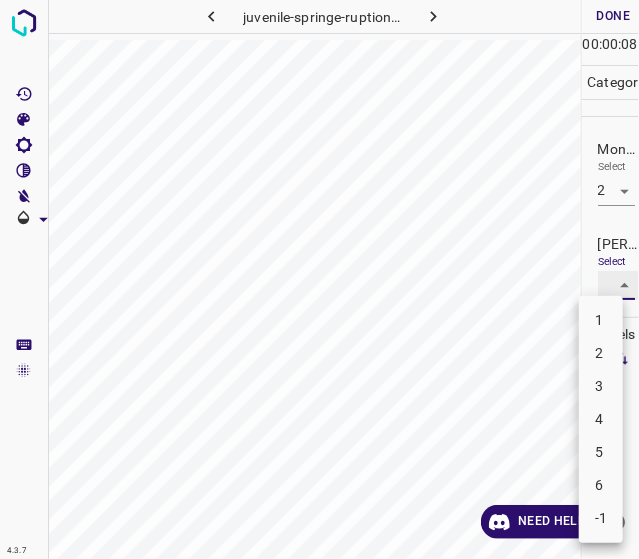 type on "1" 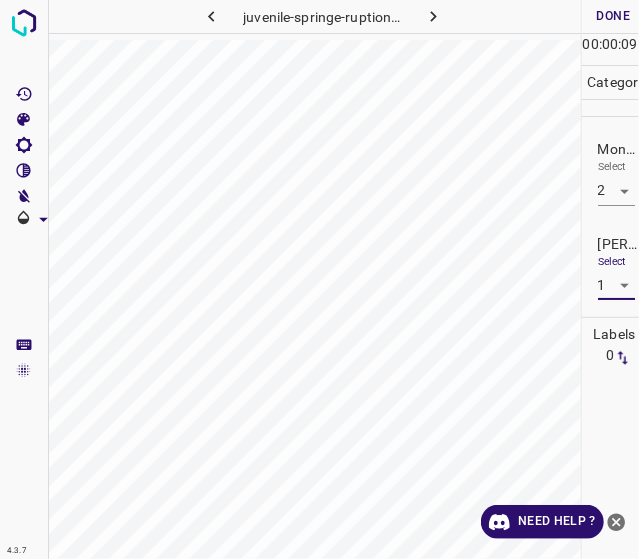click on "Done" at bounding box center (614, 16) 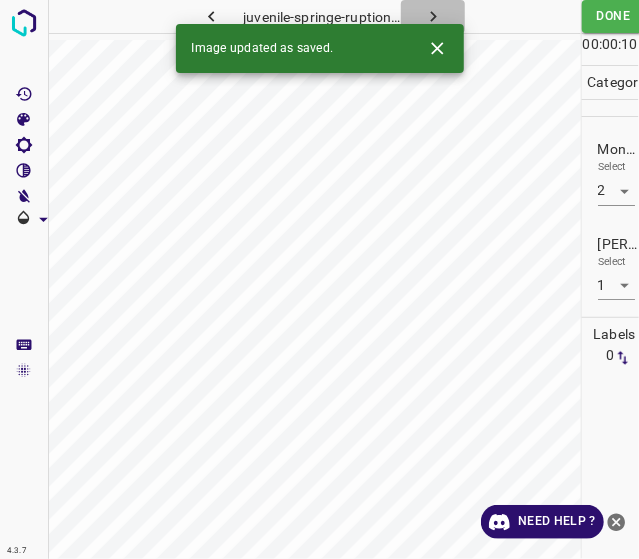 click at bounding box center [433, 16] 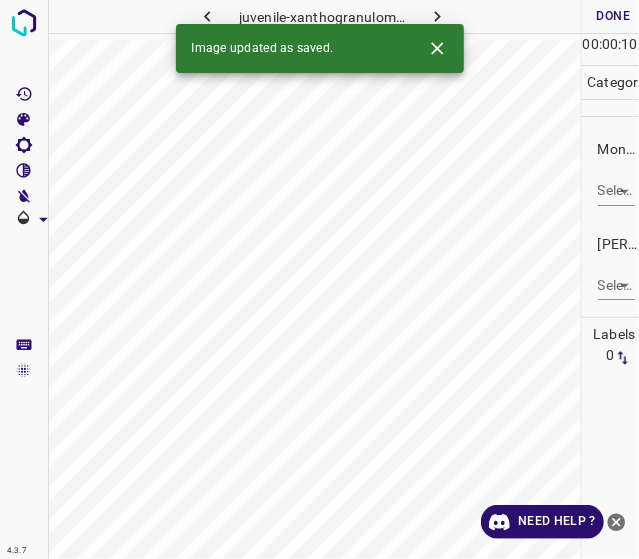 click on "4.3.7 juvenile-xanthogranuloma33.jpg Done Skip 0 00   : 00   : 10   Categories Monk *  Select ​  [PERSON_NAME] *  Select ​ Labels   0 Categories 1 Monk 2  [PERSON_NAME] Tools Space Change between modes (Draw & Edit) I Auto labeling R Restore zoom M Zoom in N Zoom out Delete Delete selecte label Filters Z Restore filters X Saturation filter C Brightness filter V Contrast filter B Gray scale filter General O Download Image updated as saved. Need Help ? - Text - Hide - Delete" at bounding box center [319, 279] 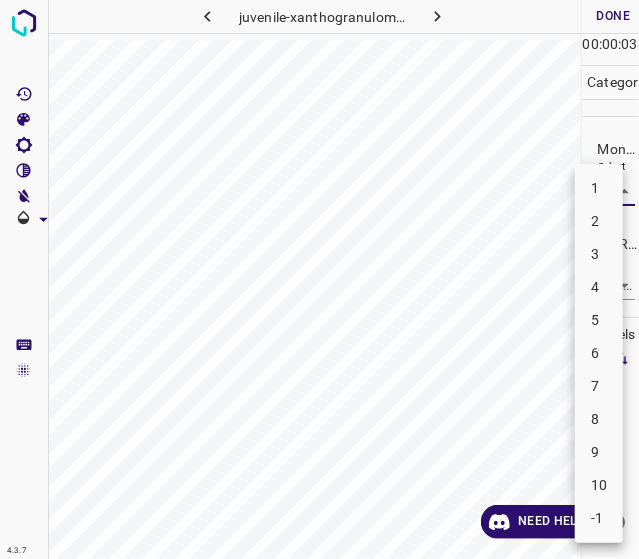 click on "2" at bounding box center (599, 221) 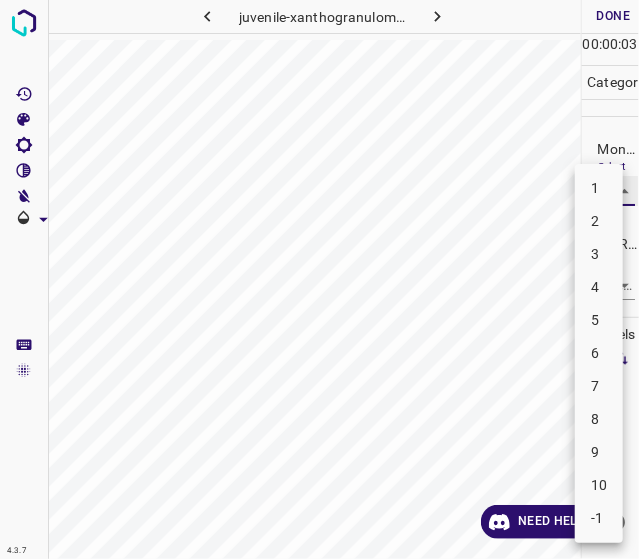 type on "2" 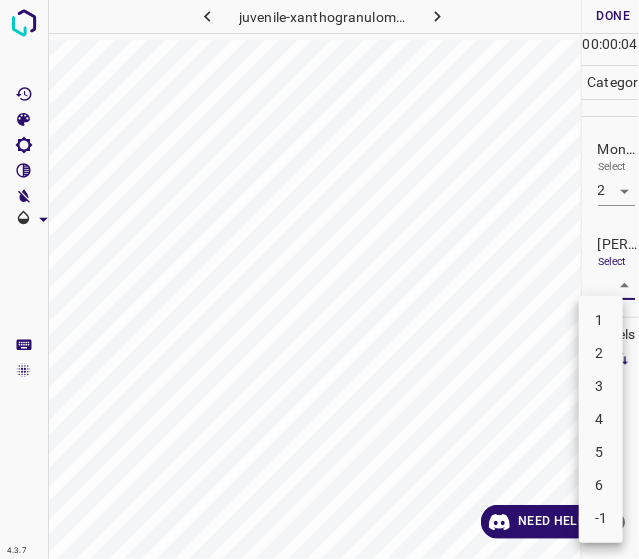 click on "4.3.7 juvenile-xanthogranuloma33.jpg Done Skip 0 00   : 00   : 04   Categories Monk *  Select 2 2  [PERSON_NAME] *  Select ​ Labels   0 Categories 1 Monk 2  [PERSON_NAME] Tools Space Change between modes (Draw & Edit) I Auto labeling R Restore zoom M Zoom in N Zoom out Delete Delete selecte label Filters Z Restore filters X Saturation filter C Brightness filter V Contrast filter B Gray scale filter General O Download Need Help ? - Text - Hide - Delete 1 2 3 4 5 6 -1" at bounding box center [319, 279] 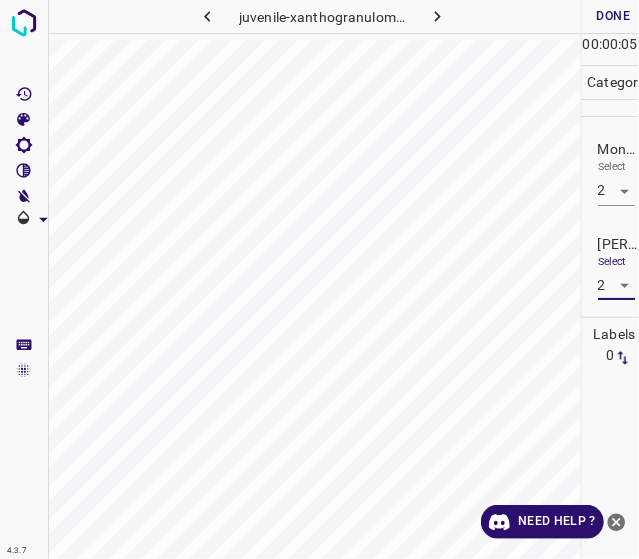 click on "4.3.7 juvenile-xanthogranuloma33.jpg Done Skip 0 00   : 00   : 05   Categories Monk *  Select 2 2  [PERSON_NAME] *  Select 2 2 Labels   0 Categories 1 Monk 2  [PERSON_NAME] Tools Space Change between modes (Draw & Edit) I Auto labeling R Restore zoom M Zoom in N Zoom out Delete Delete selecte label Filters Z Restore filters X Saturation filter C Brightness filter V Contrast filter B Gray scale filter General O Download Need Help ? - Text - Hide - Delete" at bounding box center [319, 279] 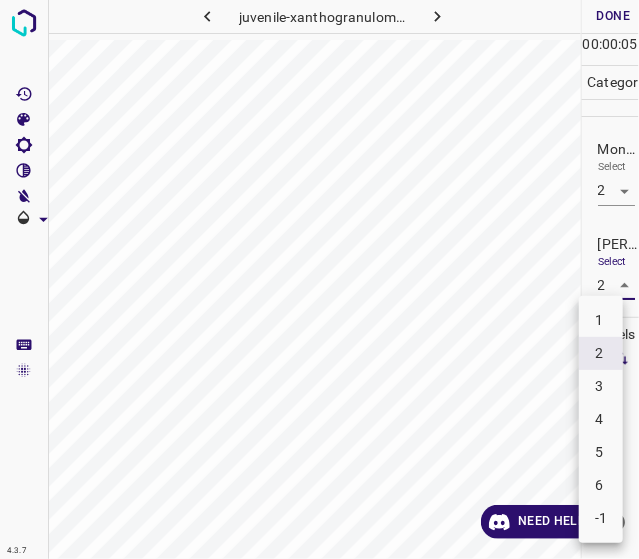 click on "1" at bounding box center (601, 320) 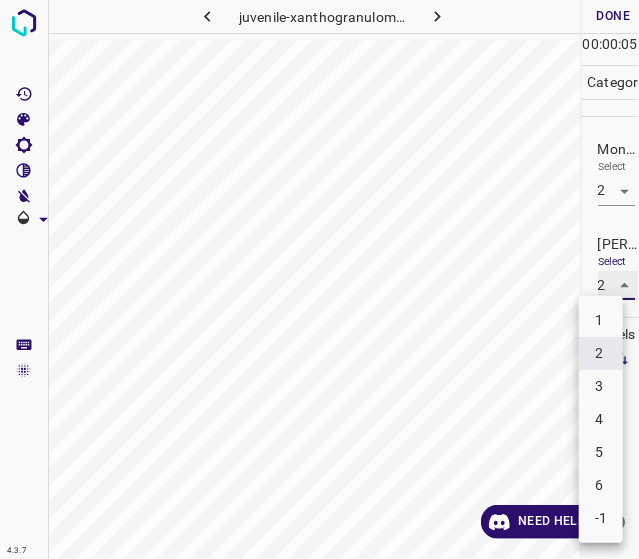 type on "1" 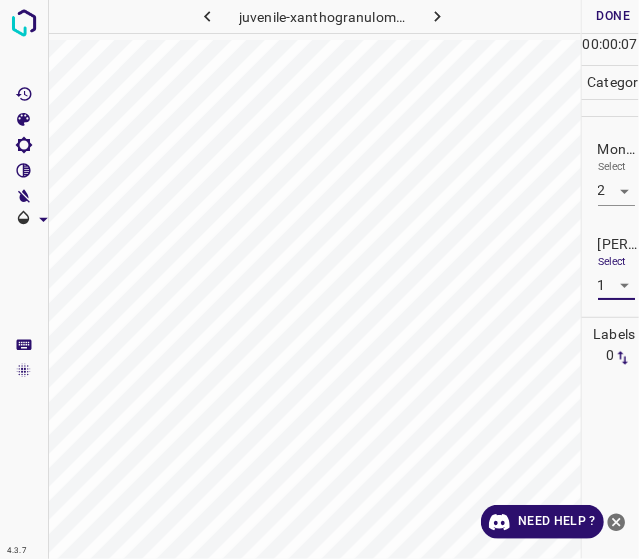 click on "Done" at bounding box center [614, 16] 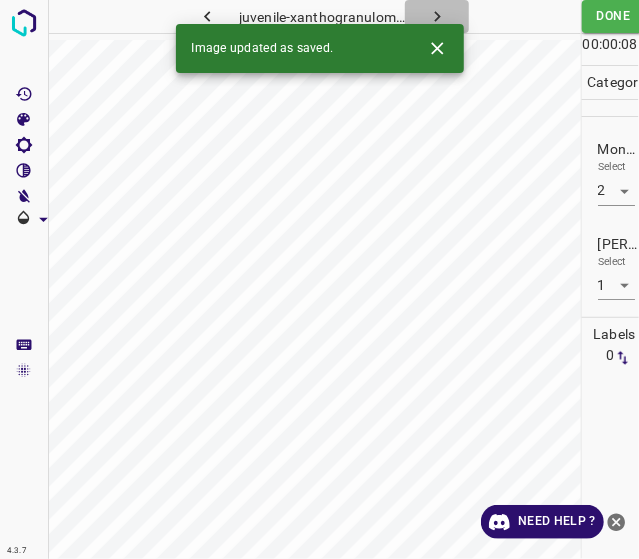 click 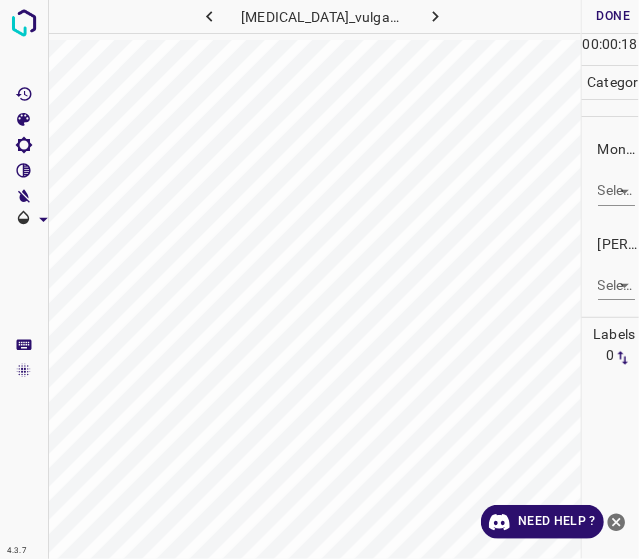 click on "4.3.7 [MEDICAL_DATA]_vulgaris6.jpg Done Skip 0 00   : 00   : 18   Categories Monk *  Select ​  [PERSON_NAME] *  Select ​ Labels   0 Categories 1 Monk 2  [PERSON_NAME] Tools Space Change between modes (Draw & Edit) I Auto labeling R Restore zoom M Zoom in N Zoom out Delete Delete selecte label Filters Z Restore filters X Saturation filter C Brightness filter V Contrast filter B Gray scale filter General O Download Need Help ? - Text - Hide - Delete" at bounding box center [319, 279] 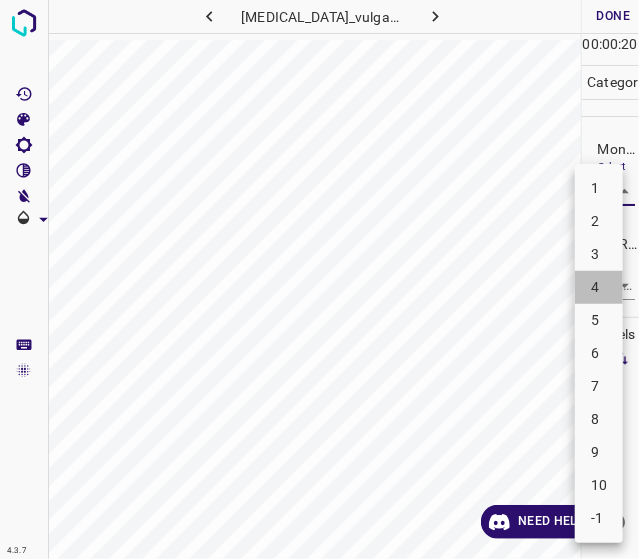 click on "4" at bounding box center (599, 287) 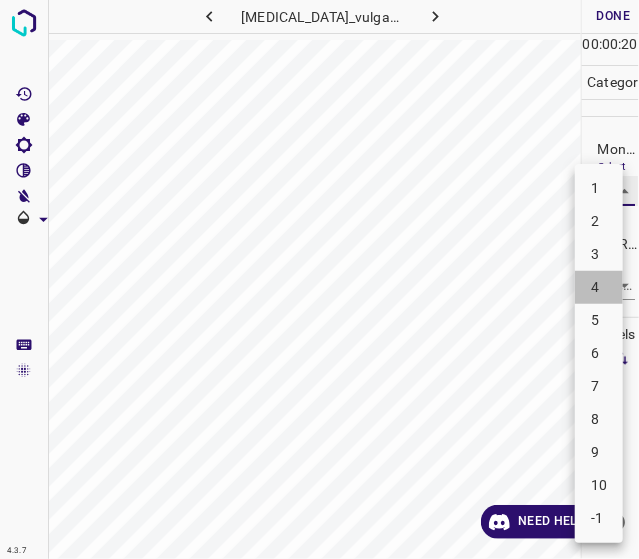 type on "4" 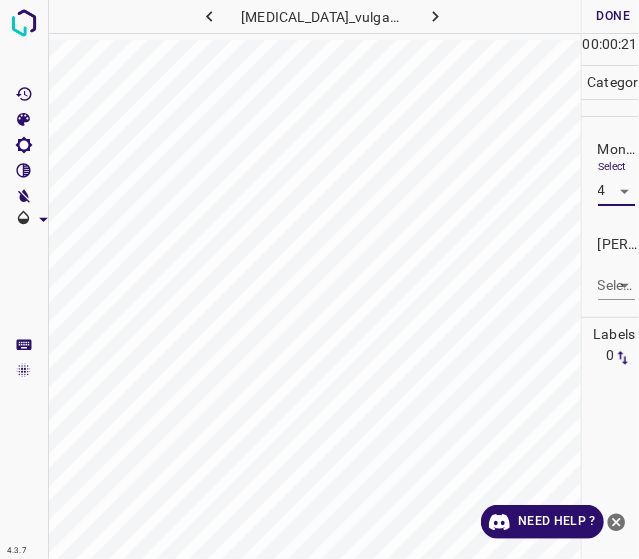 click on "4.3.7 [MEDICAL_DATA]_vulgaris6.jpg Done Skip 0 00   : 00   : 21   Categories Monk *  Select 4 4  [PERSON_NAME] *  Select ​ Labels   0 Categories 1 Monk 2  [PERSON_NAME] Tools Space Change between modes (Draw & Edit) I Auto labeling R Restore zoom M Zoom in N Zoom out Delete Delete selecte label Filters Z Restore filters X Saturation filter C Brightness filter V Contrast filter B Gray scale filter General O Download Need Help ? - Text - Hide - Delete" at bounding box center (319, 279) 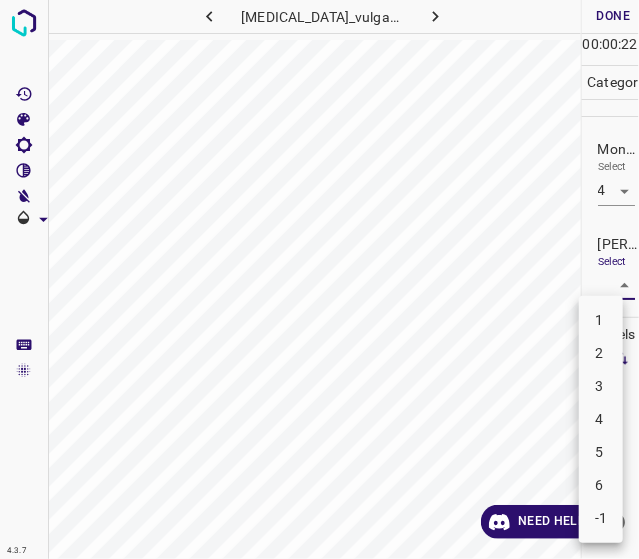 click on "2" at bounding box center [601, 353] 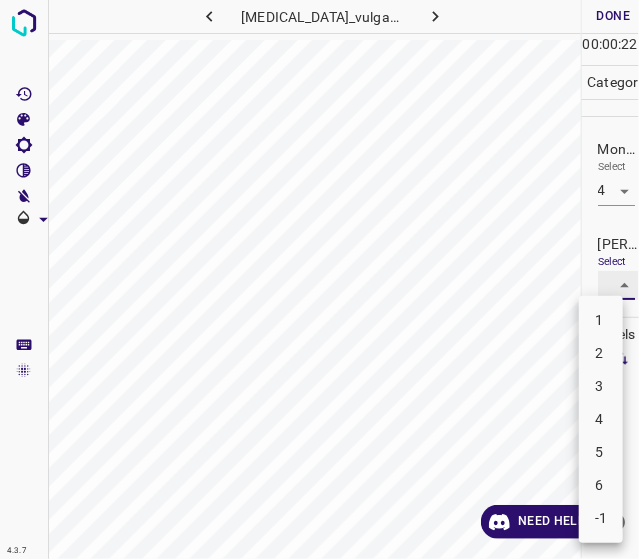 type on "2" 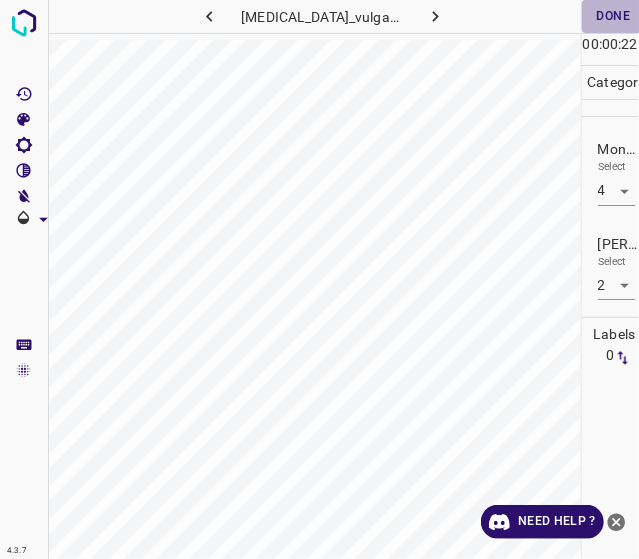 click on "Done" at bounding box center (614, 16) 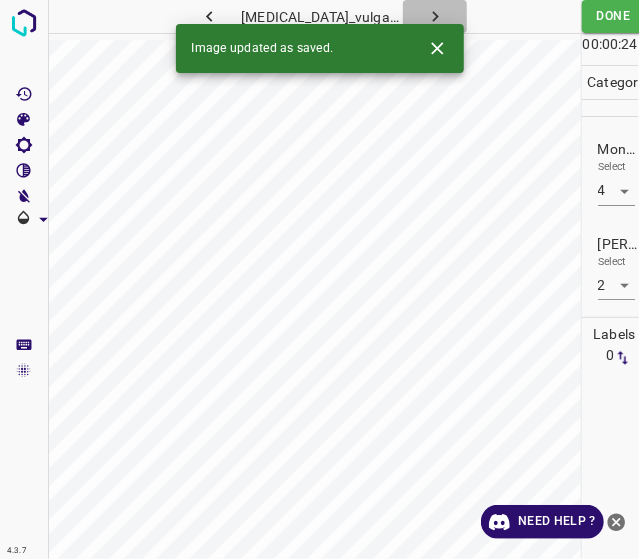 click 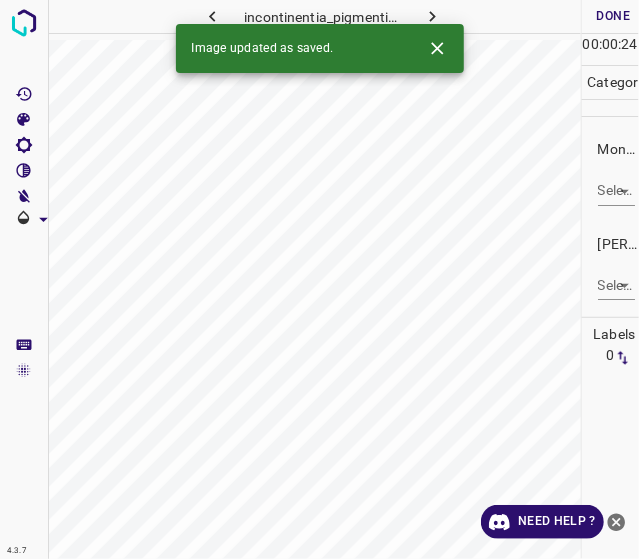 click on "4.3.7 incontinentia_pigmenti20.jpg Done Skip 0 00   : 00   : 24   Categories Monk *  Select ​  [PERSON_NAME] *  Select ​ Labels   0 Categories 1 Monk 2  [PERSON_NAME] Tools Space Change between modes (Draw & Edit) I Auto labeling R Restore zoom M Zoom in N Zoom out Delete Delete selecte label Filters Z Restore filters X Saturation filter C Brightness filter V Contrast filter B Gray scale filter General O Download Image updated as saved. Need Help ? - Text - Hide - Delete" at bounding box center [319, 279] 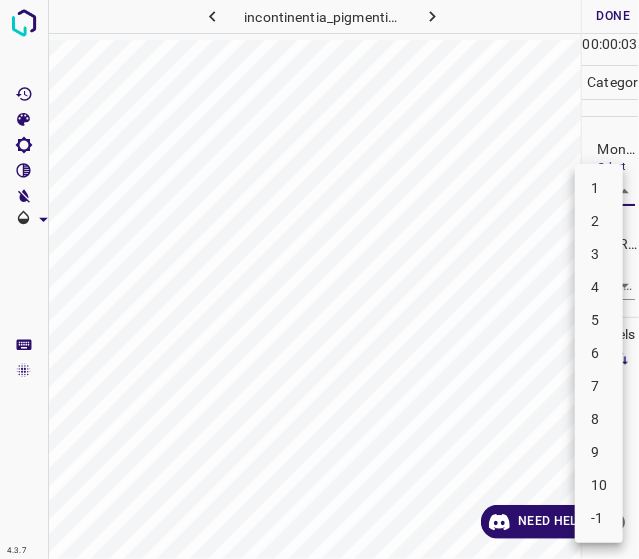 click on "3" at bounding box center [599, 254] 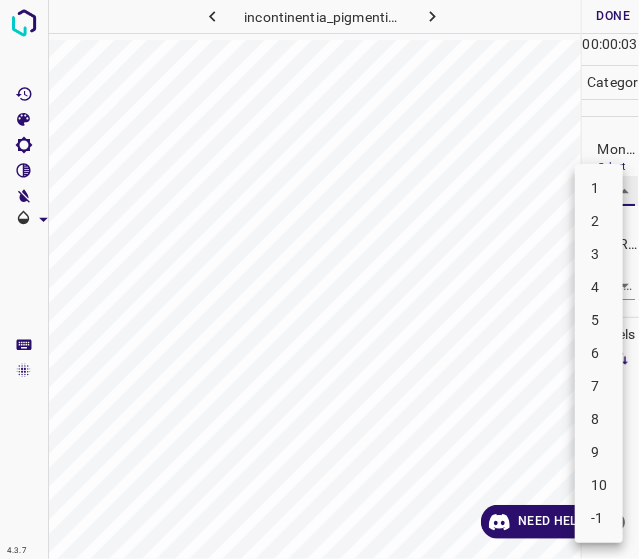 type on "3" 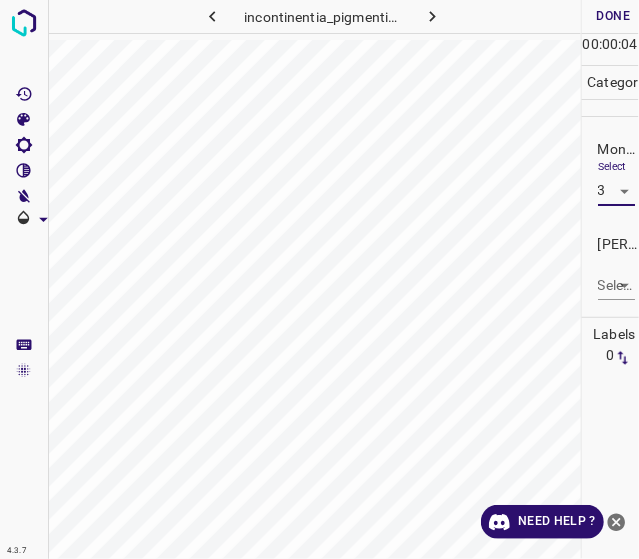 click on "4.3.7 incontinentia_pigmenti20.jpg Done Skip 0 00   : 00   : 04   Categories Monk *  Select 3 3  [PERSON_NAME] *  Select ​ Labels   0 Categories 1 Monk 2  [PERSON_NAME] Tools Space Change between modes (Draw & Edit) I Auto labeling R Restore zoom M Zoom in N Zoom out Delete Delete selecte label Filters Z Restore filters X Saturation filter C Brightness filter V Contrast filter B Gray scale filter General O Download Need Help ? - Text - Hide - Delete" at bounding box center (319, 279) 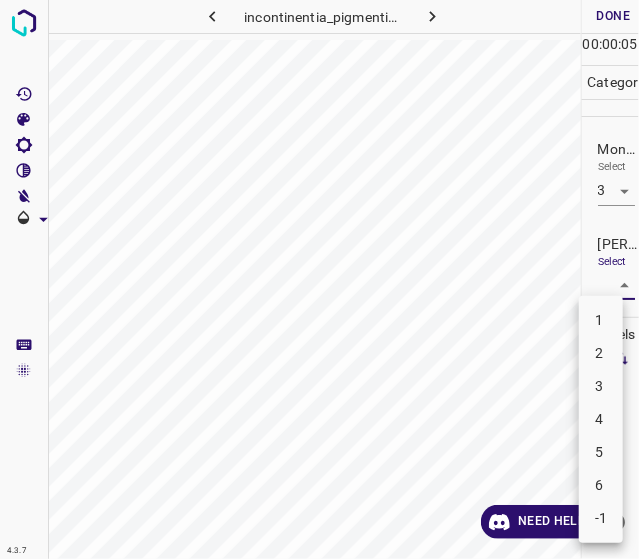 click on "1 2 3 4 5 6 -1" at bounding box center (601, 419) 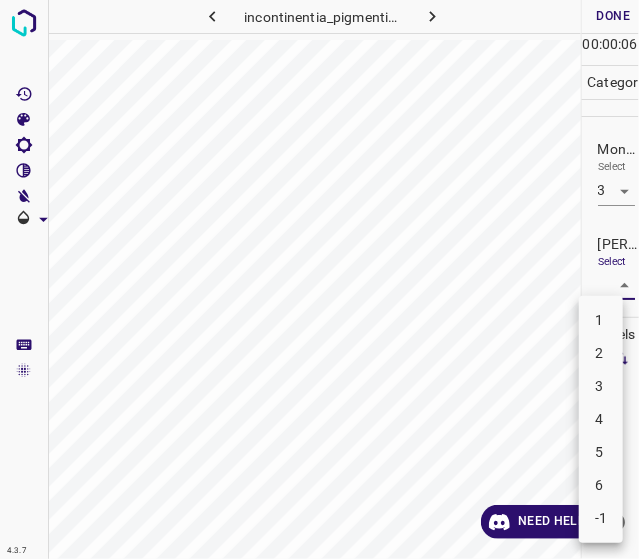 click on "2" at bounding box center [601, 353] 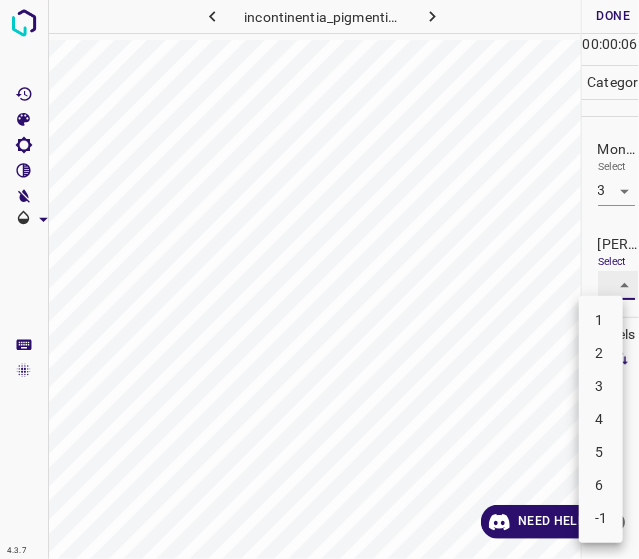 type on "2" 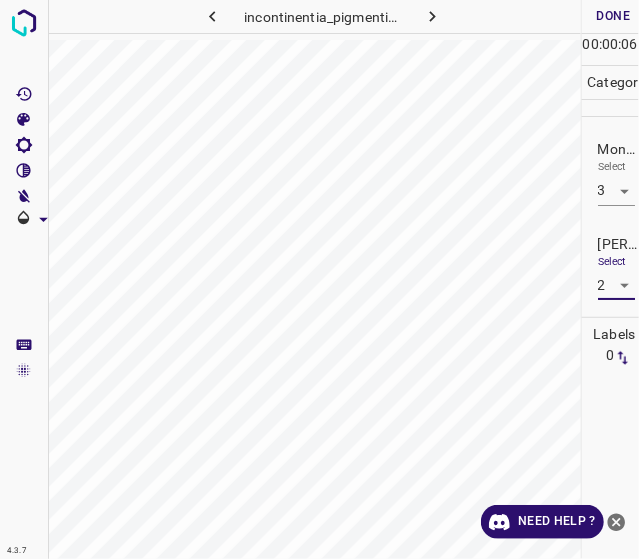 click on "Done" at bounding box center [614, 16] 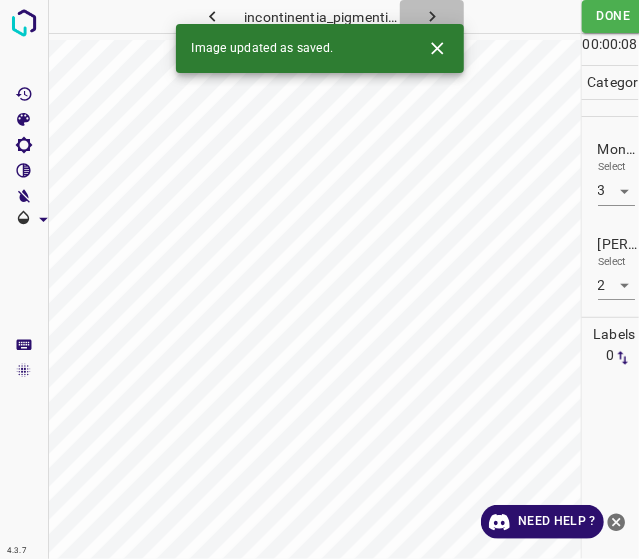 click at bounding box center (432, 16) 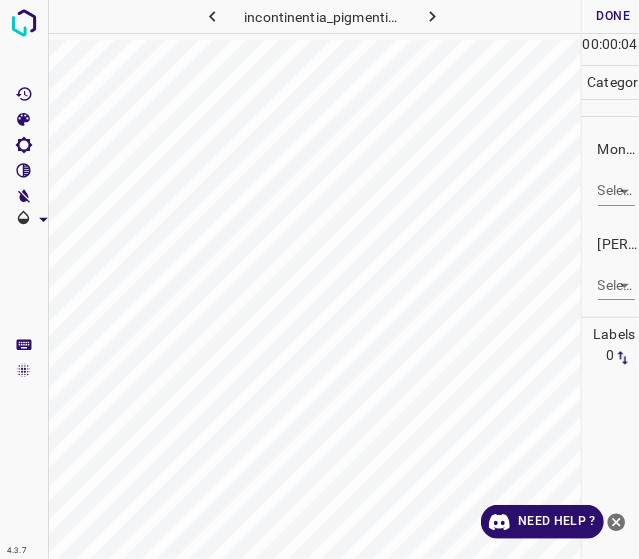 click on "4.3.7 incontinentia_pigmenti11.jpg Done Skip 0 00   : 00   : 04   Categories Monk *  Select ​  [PERSON_NAME] *  Select ​ Labels   0 Categories 1 Monk 2  [PERSON_NAME] Tools Space Change between modes (Draw & Edit) I Auto labeling R Restore zoom M Zoom in N Zoom out Delete Delete selecte label Filters Z Restore filters X Saturation filter C Brightness filter V Contrast filter B Gray scale filter General O Download Need Help ? - Text - Hide - Delete" at bounding box center [319, 279] 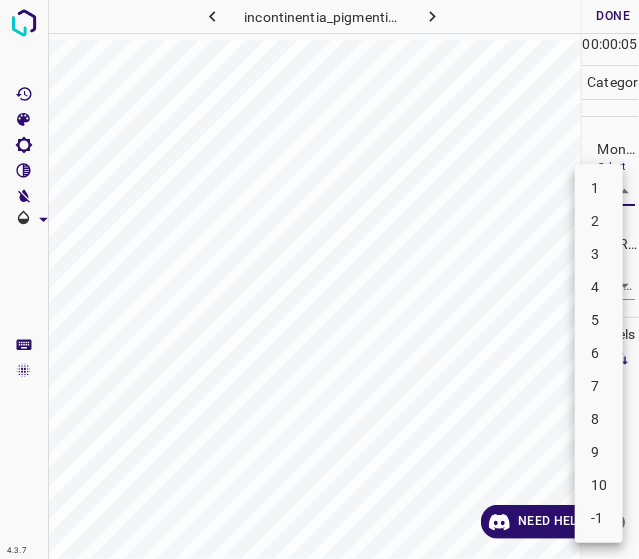 click on "4" at bounding box center (599, 287) 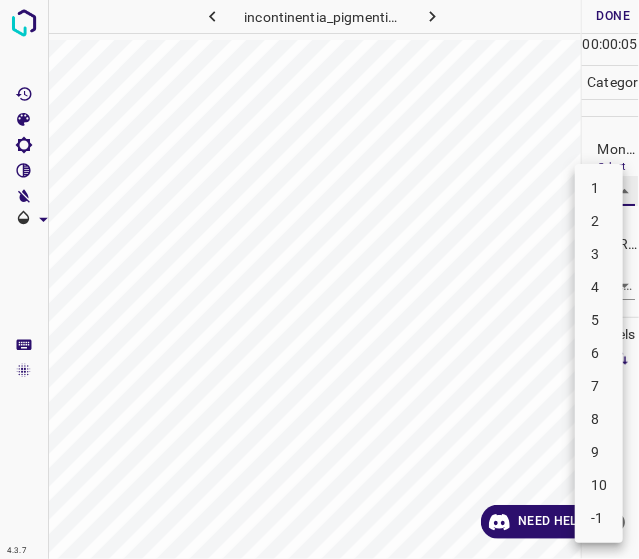 type on "4" 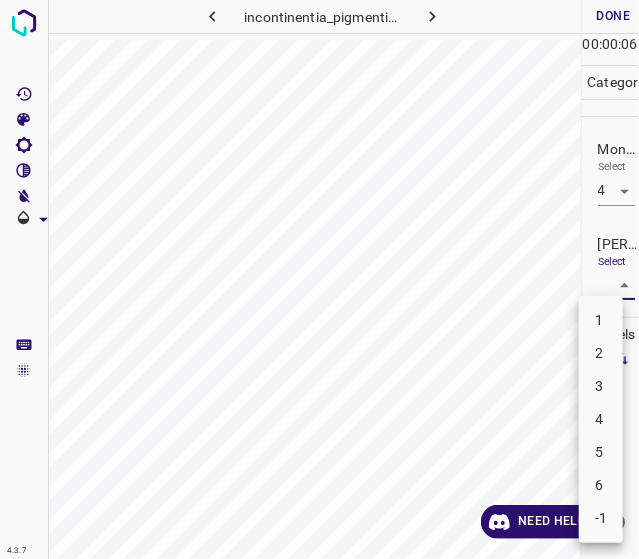 click on "4.3.7 incontinentia_pigmenti11.jpg Done Skip 0 00   : 00   : 06   Categories Monk *  Select 4 4  [PERSON_NAME] *  Select ​ Labels   0 Categories 1 Monk 2  [PERSON_NAME] Tools Space Change between modes (Draw & Edit) I Auto labeling R Restore zoom M Zoom in N Zoom out Delete Delete selecte label Filters Z Restore filters X Saturation filter C Brightness filter V Contrast filter B Gray scale filter General O Download Need Help ? - Text - Hide - Delete 1 2 3 4 5 6 -1" at bounding box center (319, 279) 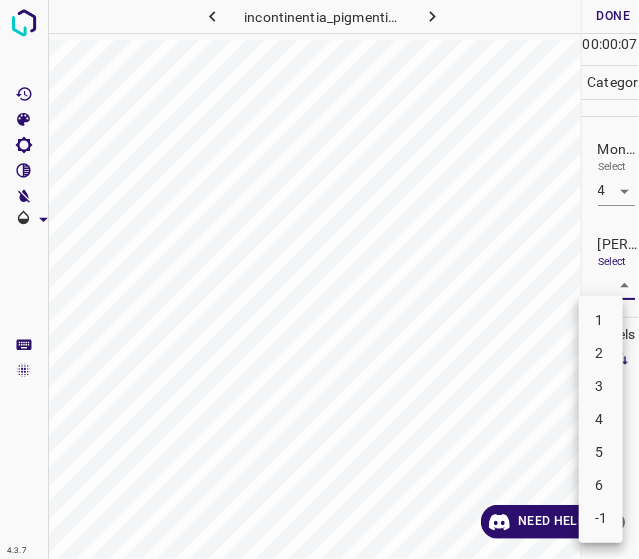 click on "2" at bounding box center [601, 353] 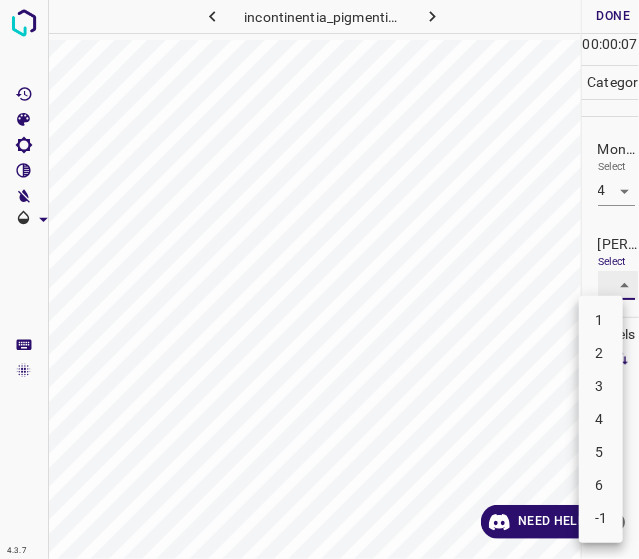type on "2" 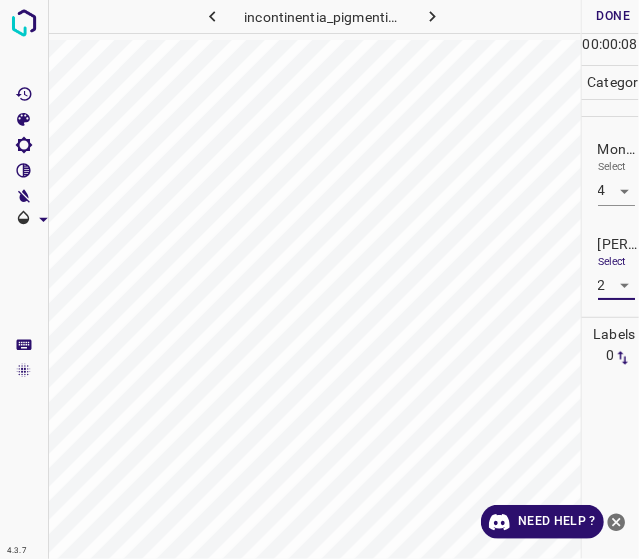 click on "Done" at bounding box center [614, 16] 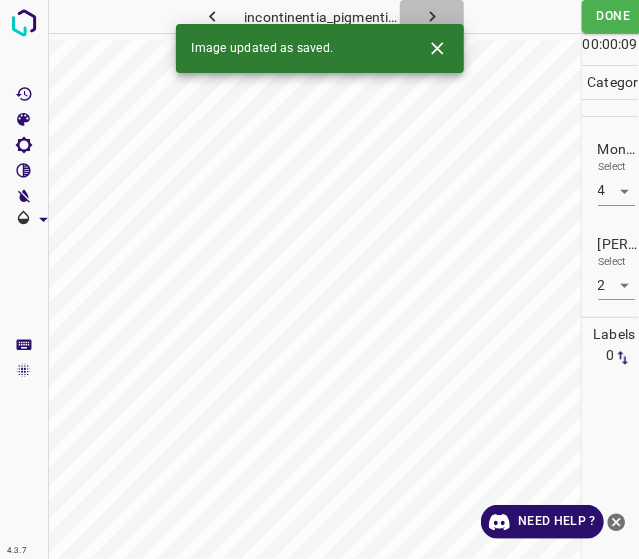 click at bounding box center (432, 16) 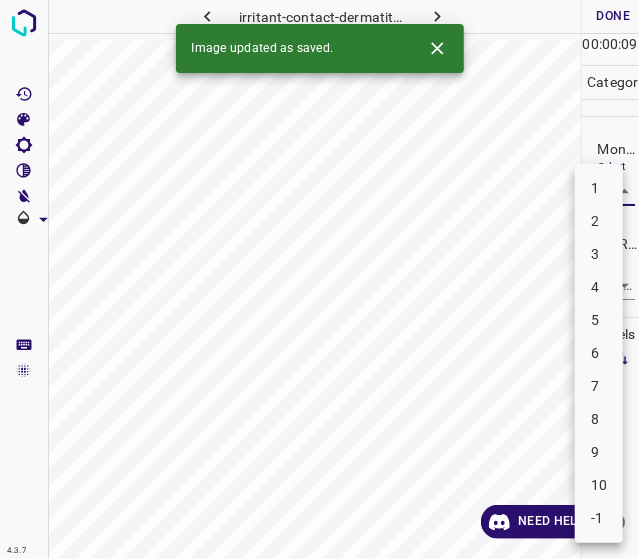 click on "4.3.7 irritant-contact-dermatitis20.jpg Done Skip 0 00   : 00   : 09   Categories Monk *  Select ​  [PERSON_NAME] *  Select ​ Labels   0 Categories 1 Monk 2  [PERSON_NAME] Tools Space Change between modes (Draw & Edit) I Auto labeling R Restore zoom M Zoom in N Zoom out Delete Delete selecte label Filters Z Restore filters X Saturation filter C Brightness filter V Contrast filter B Gray scale filter General O Download Image updated as saved. Need Help ? - Text - Hide - Delete 1 2 3 4 5 6 7 8 9 10 -1" at bounding box center [319, 279] 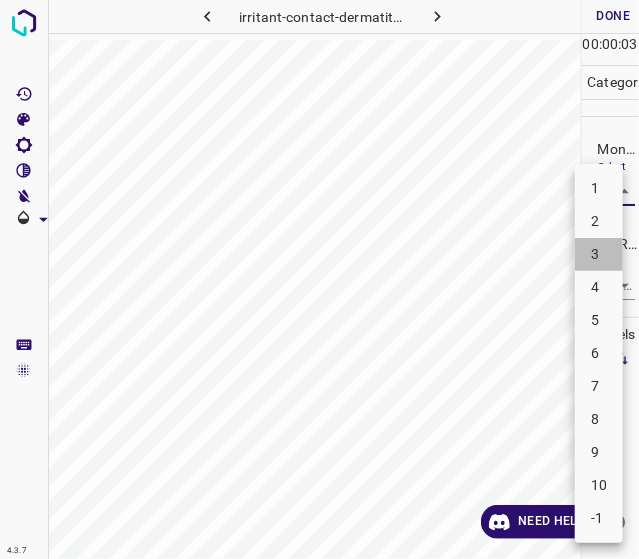 click on "3" at bounding box center [599, 254] 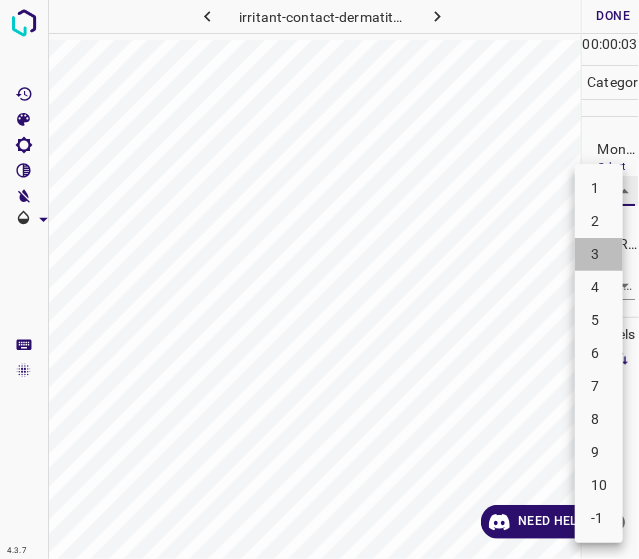 type on "3" 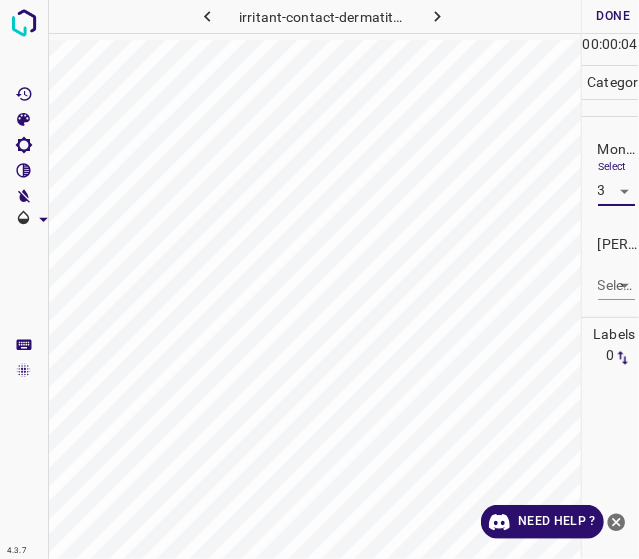 click on "[PERSON_NAME] *  Select ​" at bounding box center (611, 267) 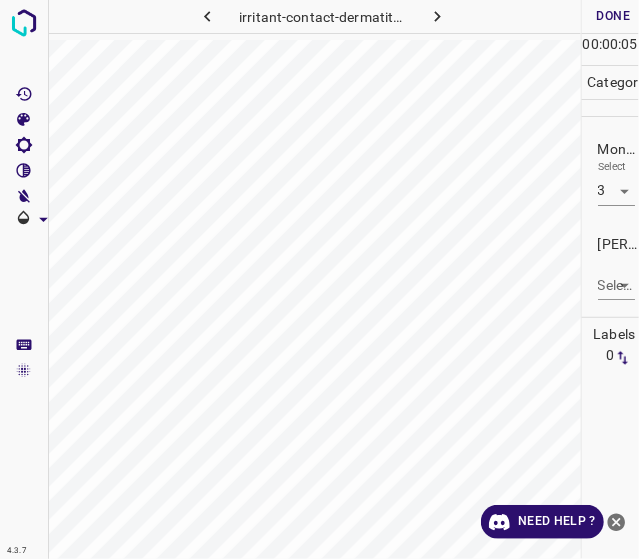 click on "4.3.7 irritant-contact-dermatitis20.jpg Done Skip 0 00   : 00   : 05   Categories Monk *  Select 3 3  [PERSON_NAME] *  Select ​ Labels   0 Categories 1 Monk 2  [PERSON_NAME] Tools Space Change between modes (Draw & Edit) I Auto labeling R Restore zoom M Zoom in N Zoom out Delete Delete selecte label Filters Z Restore filters X Saturation filter C Brightness filter V Contrast filter B Gray scale filter General O Download Need Help ? - Text - Hide - Delete" at bounding box center [319, 279] 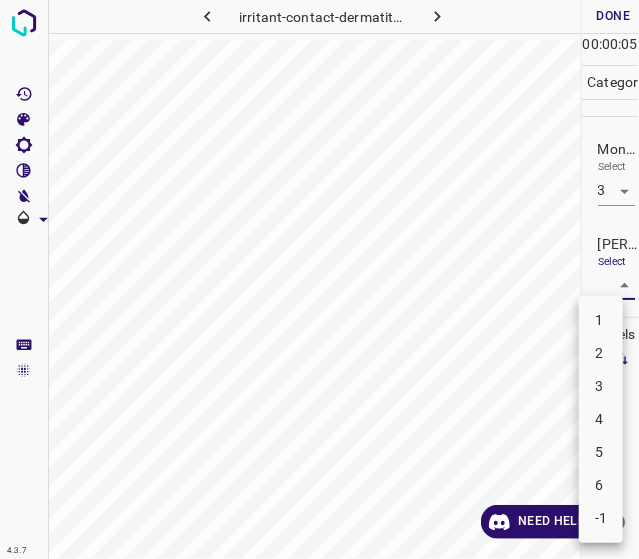 drag, startPoint x: 611, startPoint y: 316, endPoint x: 606, endPoint y: 345, distance: 29.427877 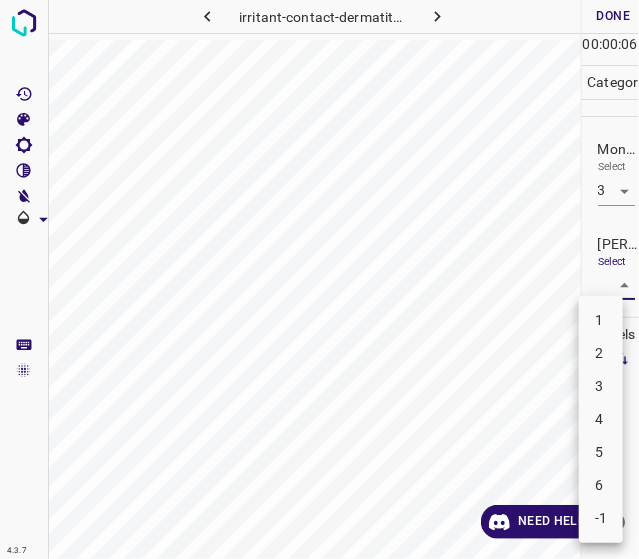 click on "2" at bounding box center [601, 353] 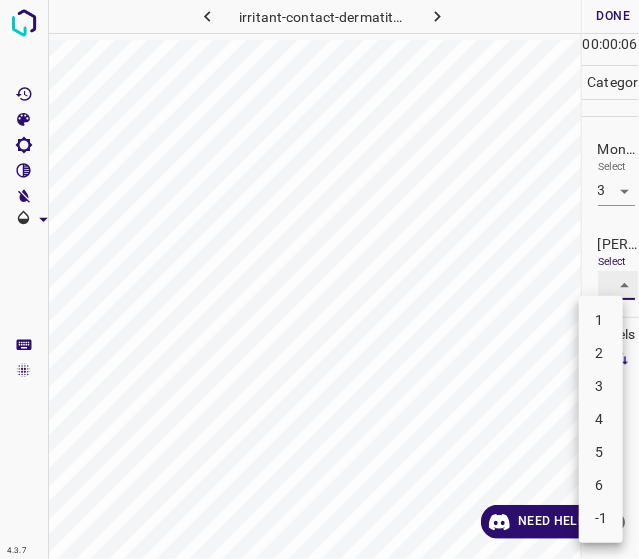 type on "2" 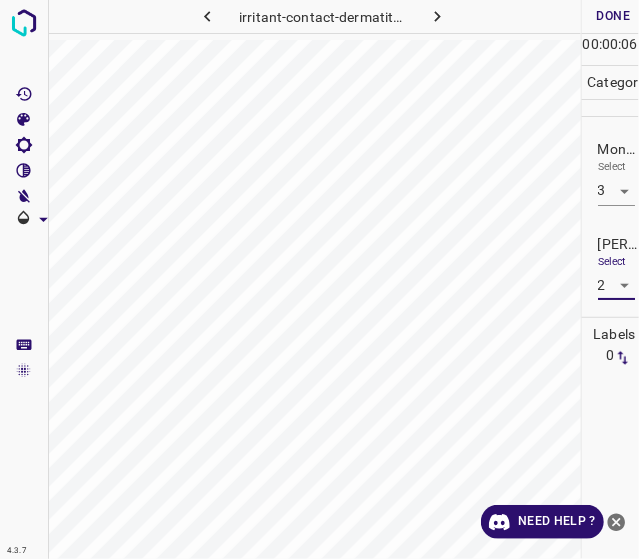 click on "Done" at bounding box center [614, 16] 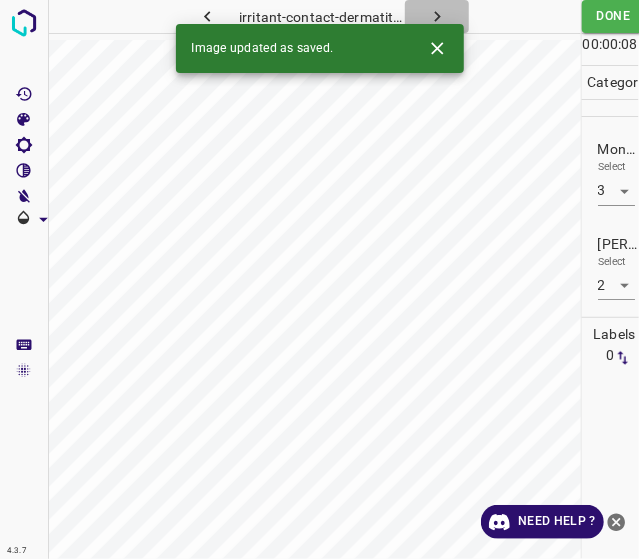 click 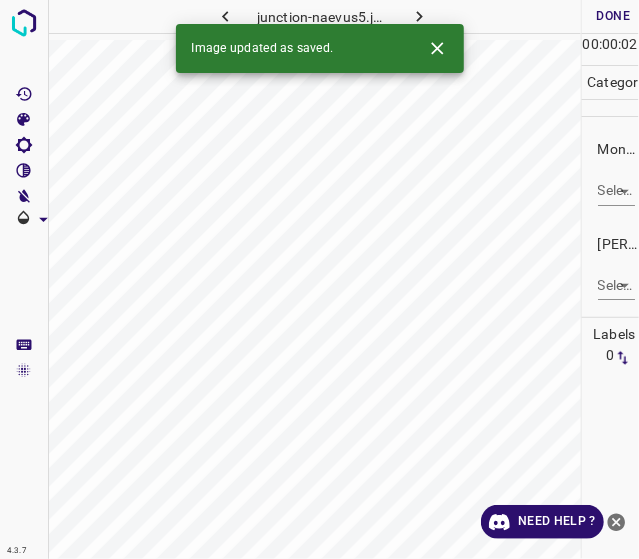 click on "4.3.7 junction-naevus5.jpg Done Skip 0 00   : 00   : 02   Categories Monk *  Select ​  [PERSON_NAME] *  Select ​ Labels   0 Categories 1 Monk 2  [PERSON_NAME] Tools Space Change between modes (Draw & Edit) I Auto labeling R Restore zoom M Zoom in N Zoom out Delete Delete selecte label Filters Z Restore filters X Saturation filter C Brightness filter V Contrast filter B Gray scale filter General O Download Image updated as saved. Need Help ? - Text - Hide - Delete" at bounding box center [319, 279] 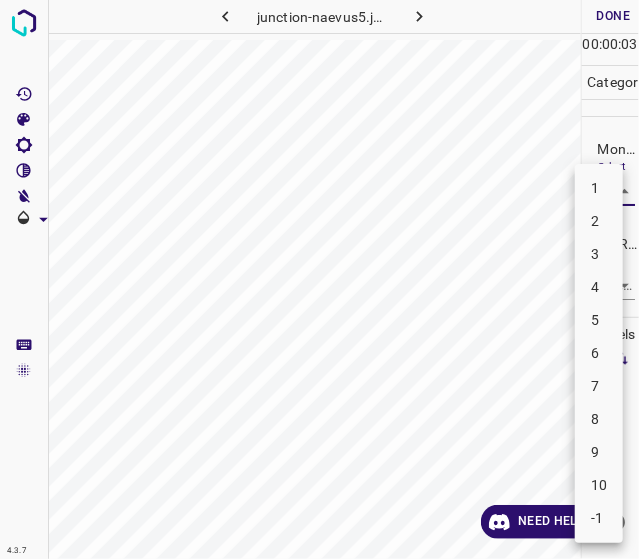 click on "2" at bounding box center (599, 221) 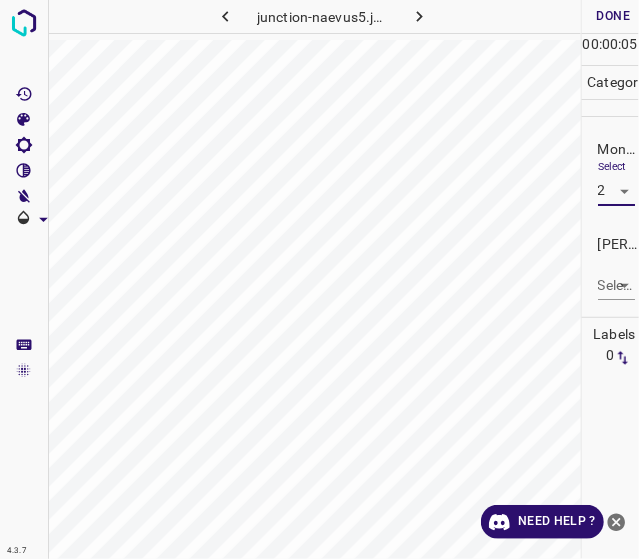click on "4.3.7 junction-naevus5.jpg Done Skip 0 00   : 00   : 05   Categories Monk *  Select 2 2  [PERSON_NAME] *  Select ​ Labels   0 Categories 1 Monk 2  [PERSON_NAME] Tools Space Change between modes (Draw & Edit) I Auto labeling R Restore zoom M Zoom in N Zoom out Delete Delete selecte label Filters Z Restore filters X Saturation filter C Brightness filter V Contrast filter B Gray scale filter General O Download Need Help ? - Text - Hide - Delete" at bounding box center [319, 279] 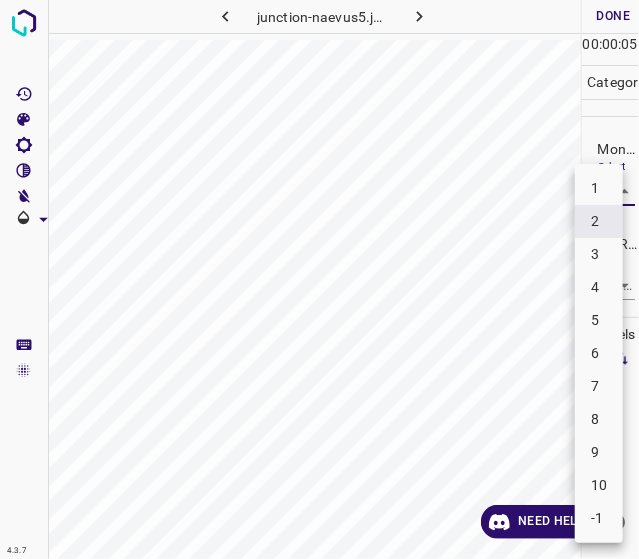 click on "1" at bounding box center (599, 188) 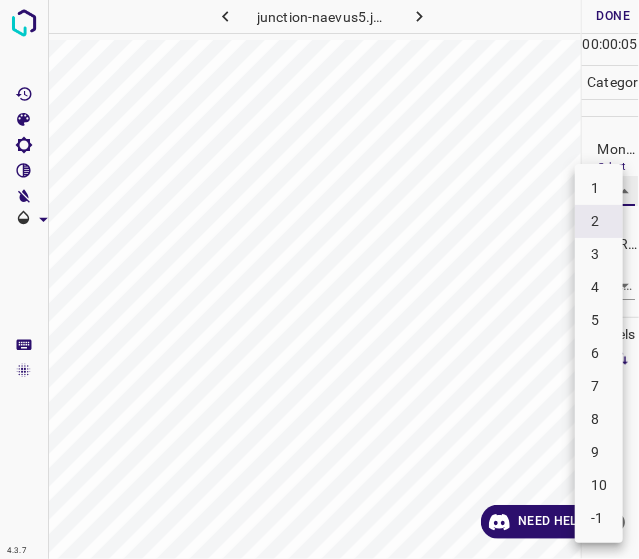 type on "1" 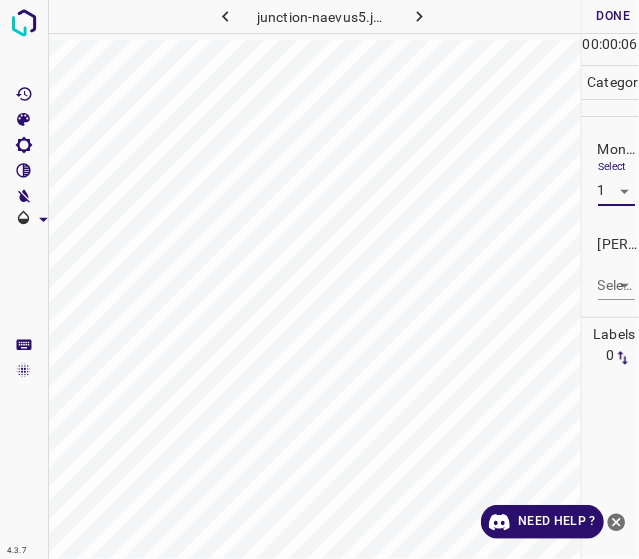 click on "Select ​" at bounding box center (616, 277) 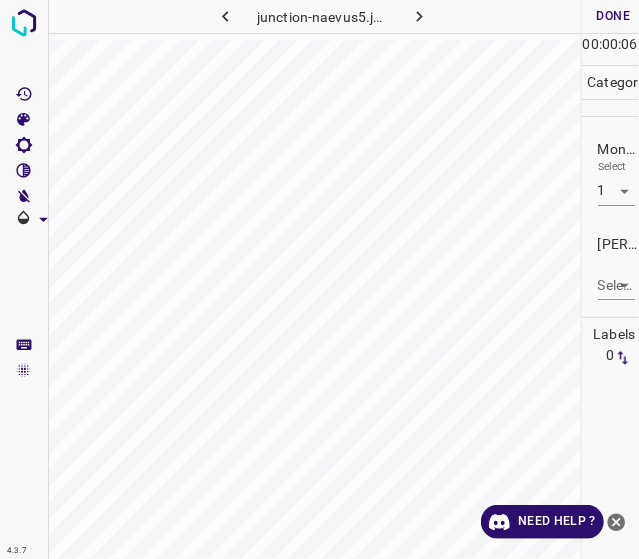 click on "4.3.7 junction-naevus5.jpg Done Skip 0 00   : 00   : 06   Categories Monk *  Select 1 1  [PERSON_NAME] *  Select ​ Labels   0 Categories 1 Monk 2  [PERSON_NAME] Tools Space Change between modes (Draw & Edit) I Auto labeling R Restore zoom M Zoom in N Zoom out Delete Delete selecte label Filters Z Restore filters X Saturation filter C Brightness filter V Contrast filter B Gray scale filter General O Download Need Help ? - Text - Hide - Delete" at bounding box center [319, 279] 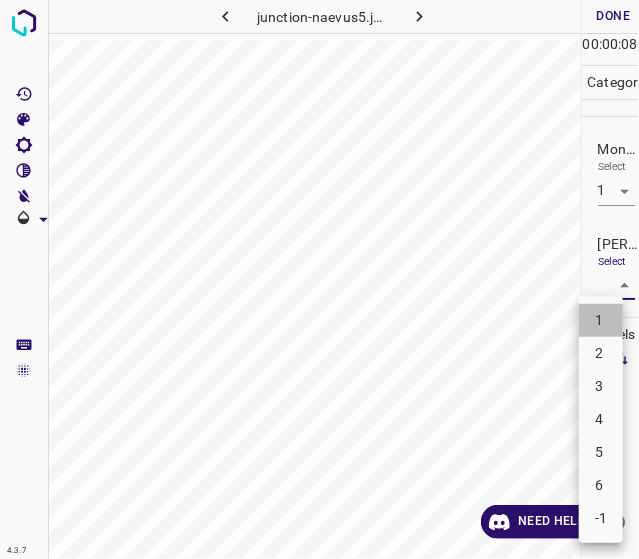 click on "1" at bounding box center [601, 320] 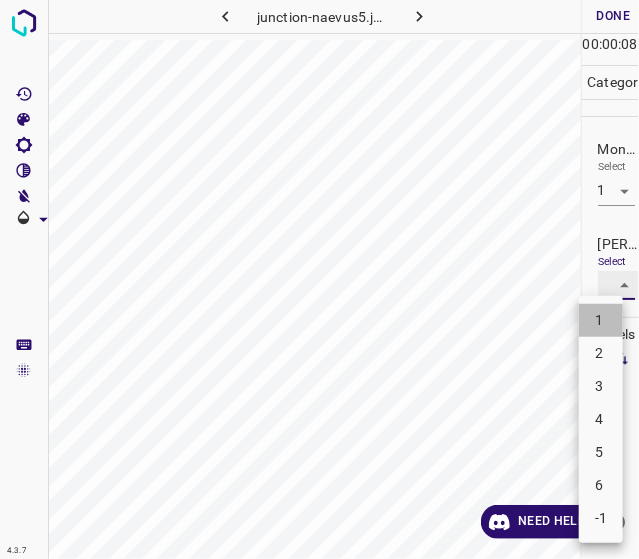 type on "1" 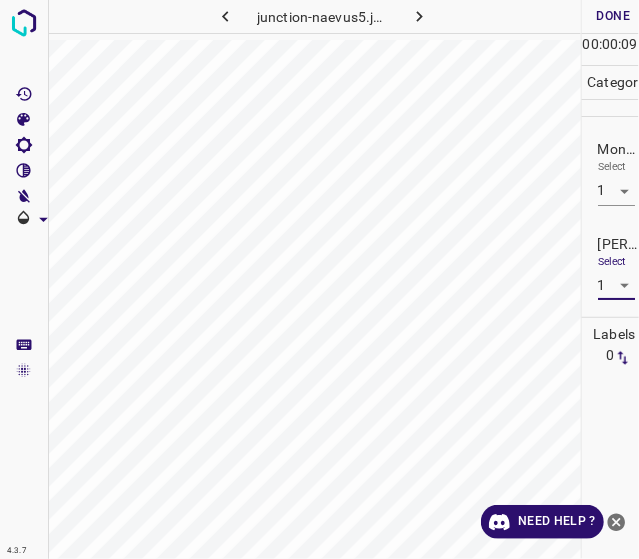 click on "Done" at bounding box center (614, 16) 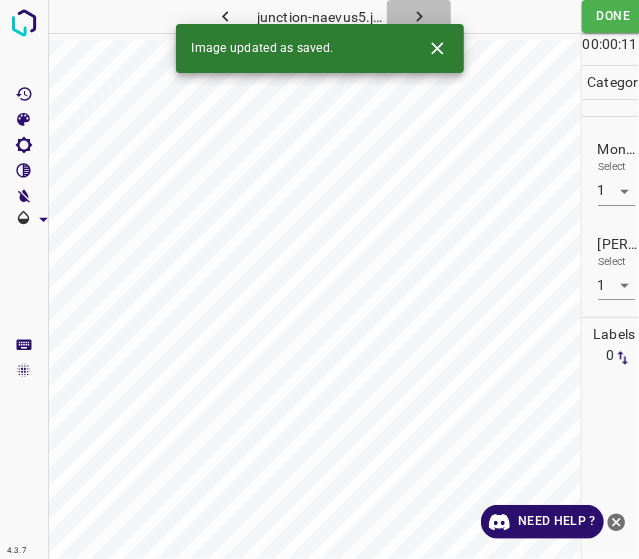 click at bounding box center [419, 16] 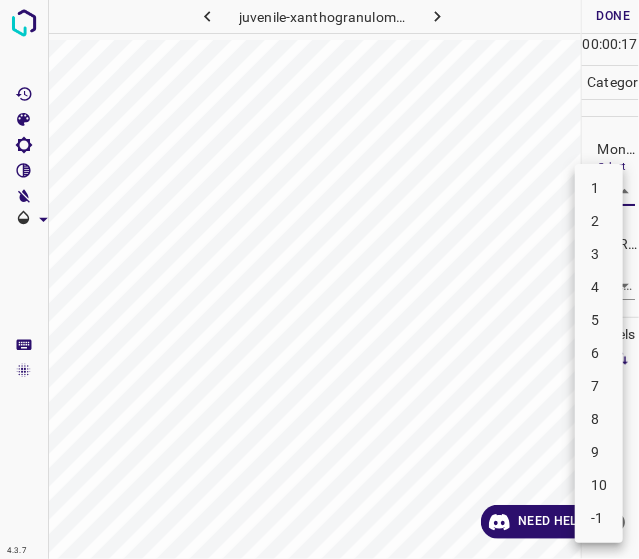 click on "4.3.7 juvenile-xanthogranuloma46.jpg Done Skip 0 00   : 00   : 17   Categories Monk *  Select ​  [PERSON_NAME] *  Select ​ Labels   0 Categories 1 Monk 2  [PERSON_NAME] Tools Space Change between modes (Draw & Edit) I Auto labeling R Restore zoom M Zoom in N Zoom out Delete Delete selecte label Filters Z Restore filters X Saturation filter C Brightness filter V Contrast filter B Gray scale filter General O Download Need Help ? - Text - Hide - Delete 1 2 3 4 5 6 7 8 9 10 -1" at bounding box center [319, 279] 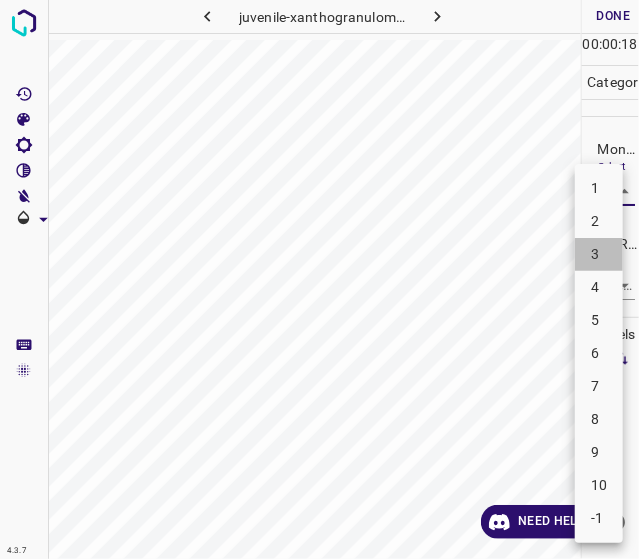 click on "3" at bounding box center [599, 254] 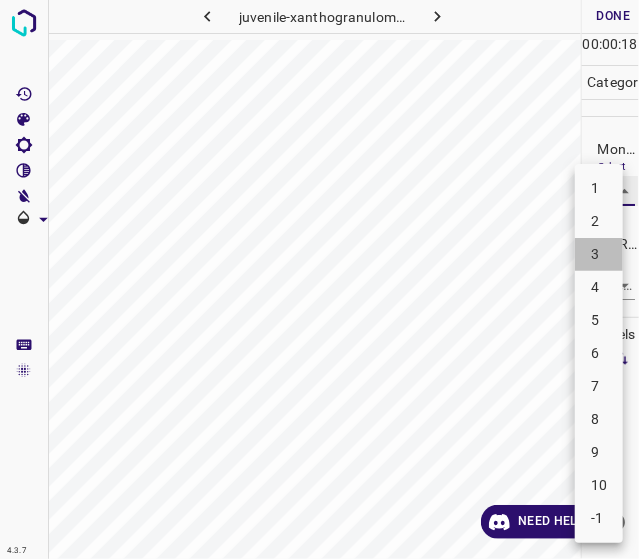 type on "3" 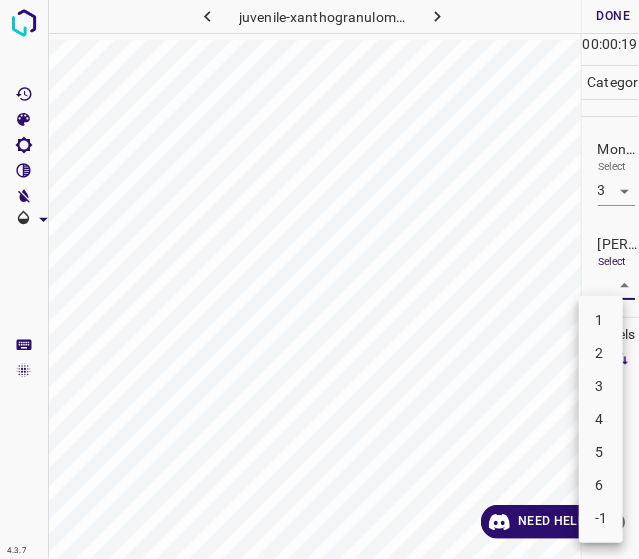 click on "4.3.7 juvenile-xanthogranuloma46.jpg Done Skip 0 00   : 00   : 19   Categories Monk *  Select 3 3  [PERSON_NAME] *  Select ​ Labels   0 Categories 1 Monk 2  [PERSON_NAME] Tools Space Change between modes (Draw & Edit) I Auto labeling R Restore zoom M Zoom in N Zoom out Delete Delete selecte label Filters Z Restore filters X Saturation filter C Brightness filter V Contrast filter B Gray scale filter General O Download Need Help ? - Text - Hide - Delete 1 2 3 4 5 6 -1" at bounding box center [319, 279] 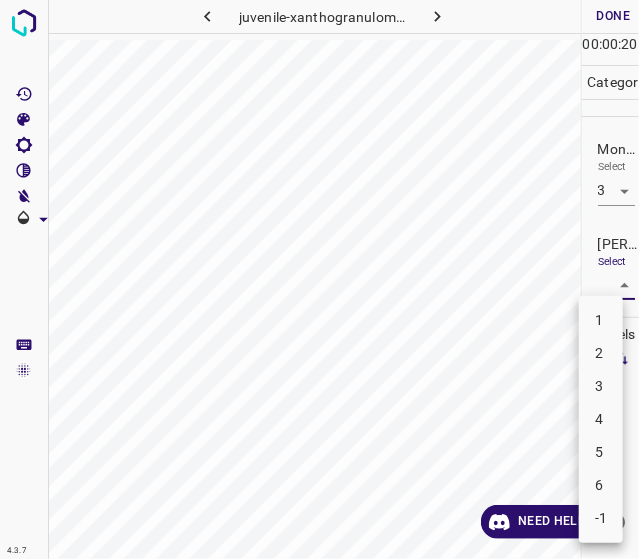 click on "2" at bounding box center [601, 353] 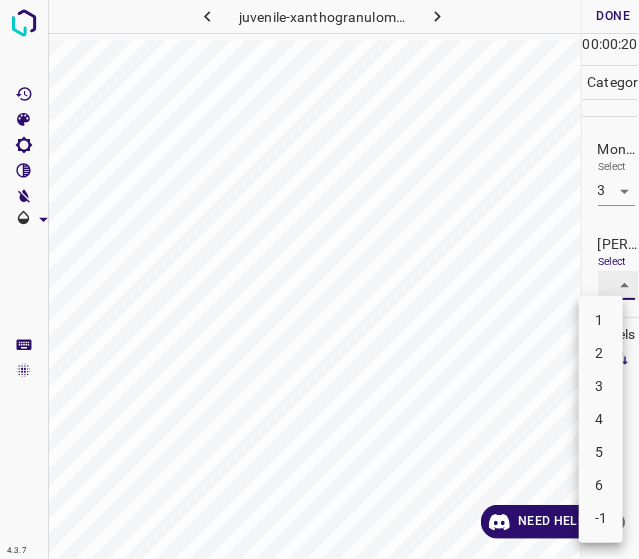 type on "2" 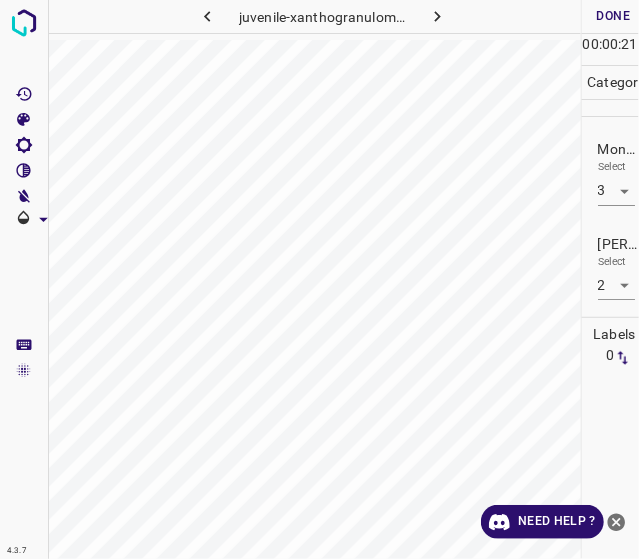 click on "00   : 00   : 21" at bounding box center [610, 49] 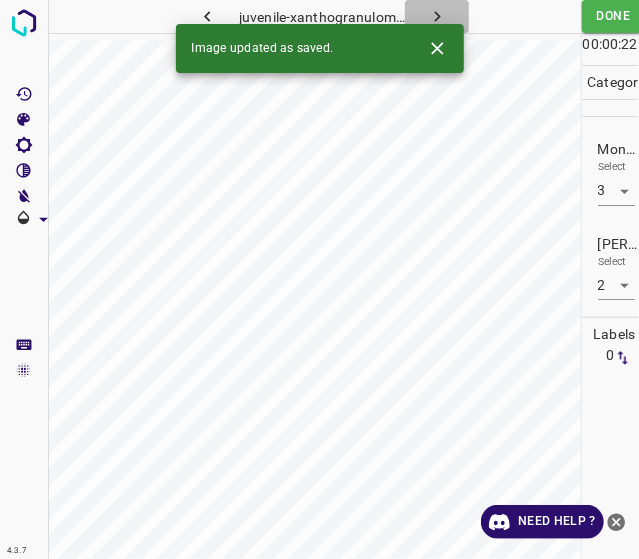 click at bounding box center (437, 16) 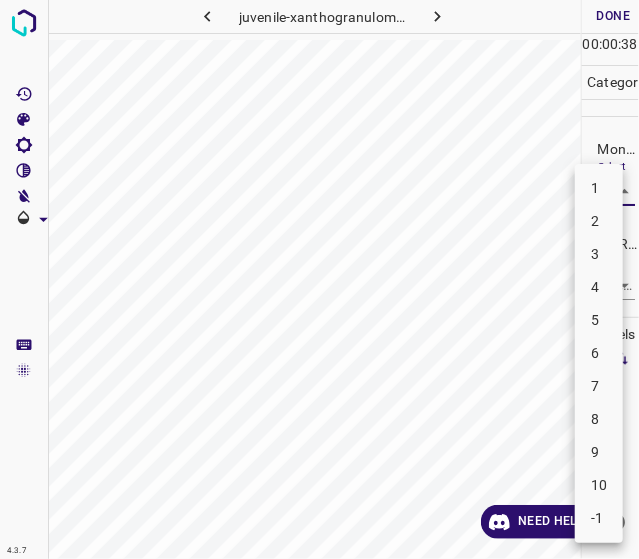 click on "4.3.7 juvenile-xanthogranuloma59.jpg Done Skip 0 00   : 00   : 38   Categories Monk *  Select ​  [PERSON_NAME] *  Select ​ Labels   0 Categories 1 Monk 2  [PERSON_NAME] Tools Space Change between modes (Draw & Edit) I Auto labeling R Restore zoom M Zoom in N Zoom out Delete Delete selecte label Filters Z Restore filters X Saturation filter C Brightness filter V Contrast filter B Gray scale filter General O Download Need Help ? - Text - Hide - Delete 1 2 3 4 5 6 7 8 9 10 -1" at bounding box center [319, 279] 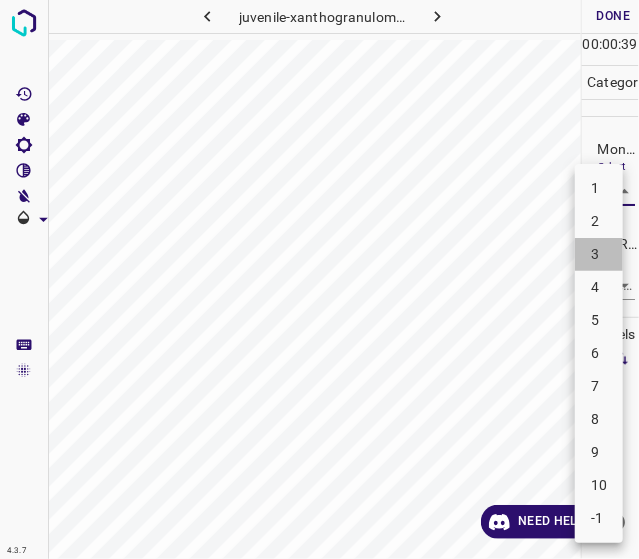 click on "3" at bounding box center (599, 254) 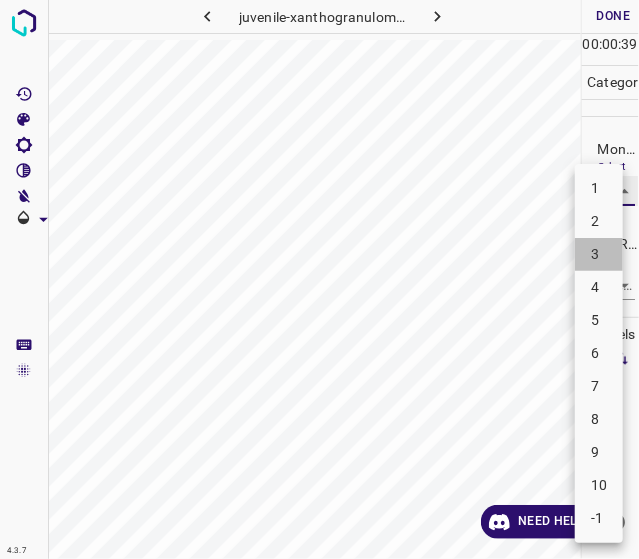type on "3" 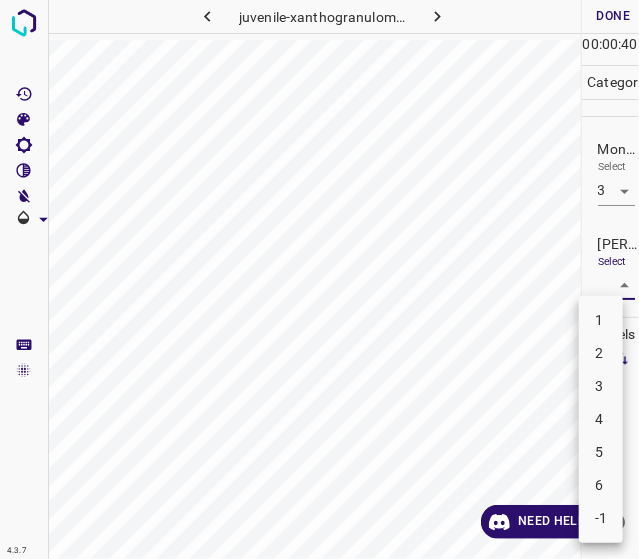 click on "4.3.7 juvenile-xanthogranuloma59.jpg Done Skip 0 00   : 00   : 40   Categories Monk *  Select 3 3  [PERSON_NAME] *  Select ​ Labels   0 Categories 1 Monk 2  [PERSON_NAME] Tools Space Change between modes (Draw & Edit) I Auto labeling R Restore zoom M Zoom in N Zoom out Delete Delete selecte label Filters Z Restore filters X Saturation filter C Brightness filter V Contrast filter B Gray scale filter General O Download Need Help ? - Text - Hide - Delete 1 2 3 4 5 6 -1" at bounding box center [319, 279] 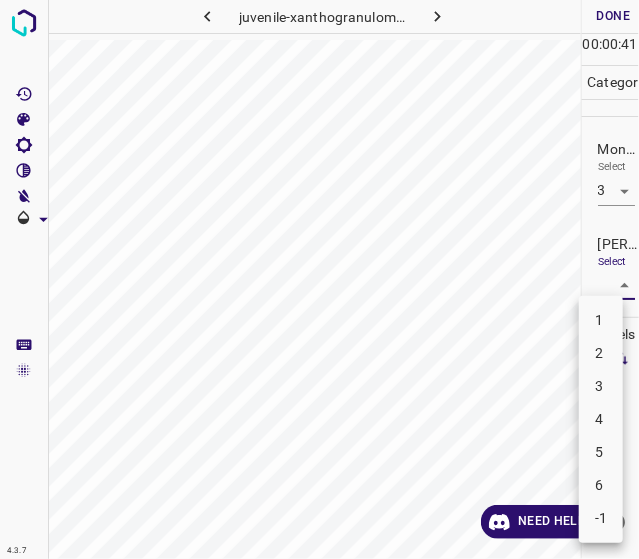 click on "2" at bounding box center (601, 353) 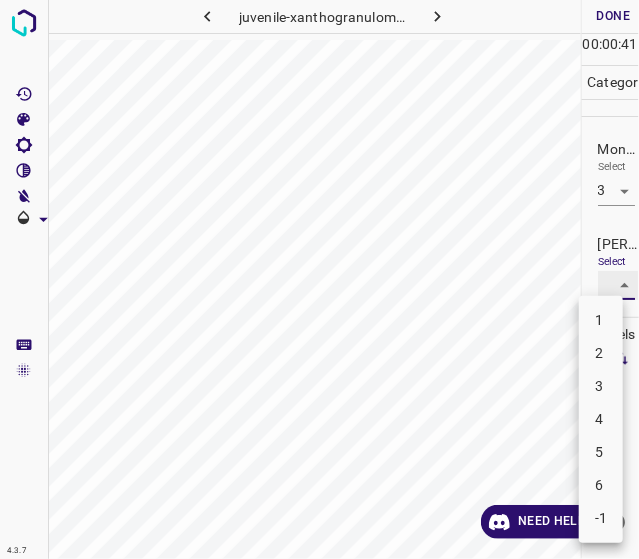type on "2" 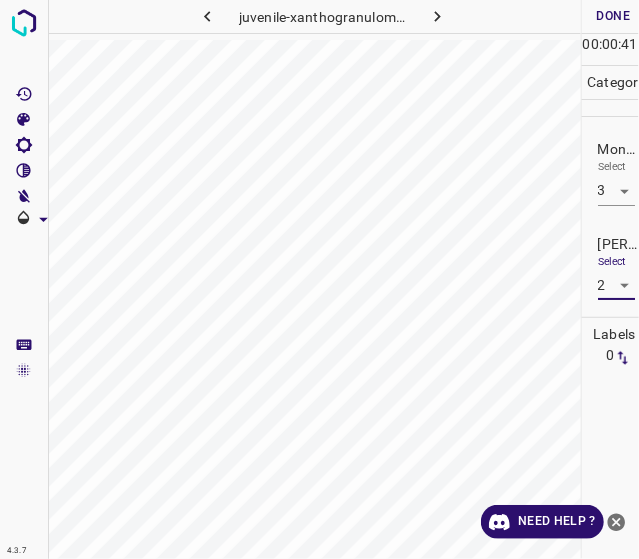 click on "Done" at bounding box center [614, 16] 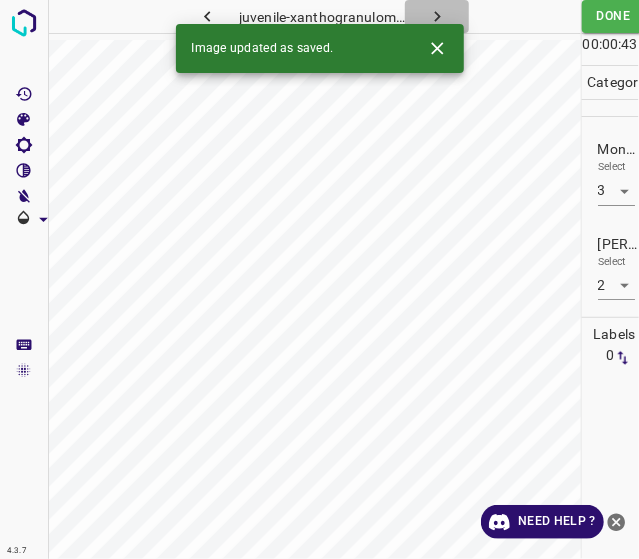click 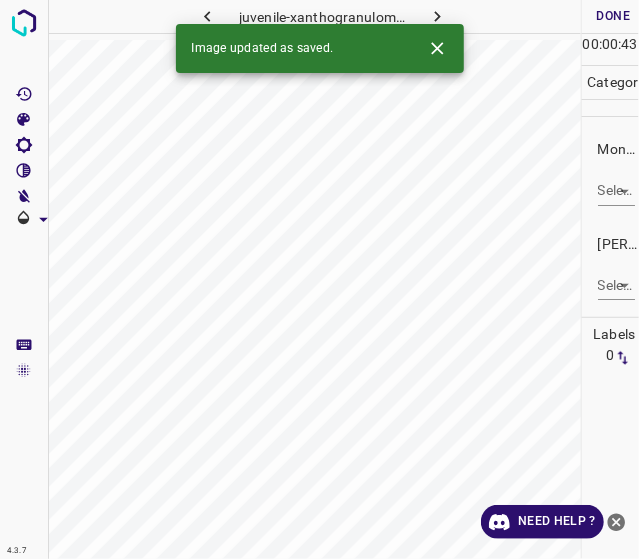 click on "4.3.7 juvenile-xanthogranuloma79.jpg Done Skip 0 00   : 00   : 43   Categories Monk *  Select ​  [PERSON_NAME] *  Select ​ Labels   0 Categories 1 Monk 2  [PERSON_NAME] Tools Space Change between modes (Draw & Edit) I Auto labeling R Restore zoom M Zoom in N Zoom out Delete Delete selecte label Filters Z Restore filters X Saturation filter C Brightness filter V Contrast filter B Gray scale filter General O Download Image updated as saved. Need Help ? - Text - Hide - Delete" at bounding box center [319, 279] 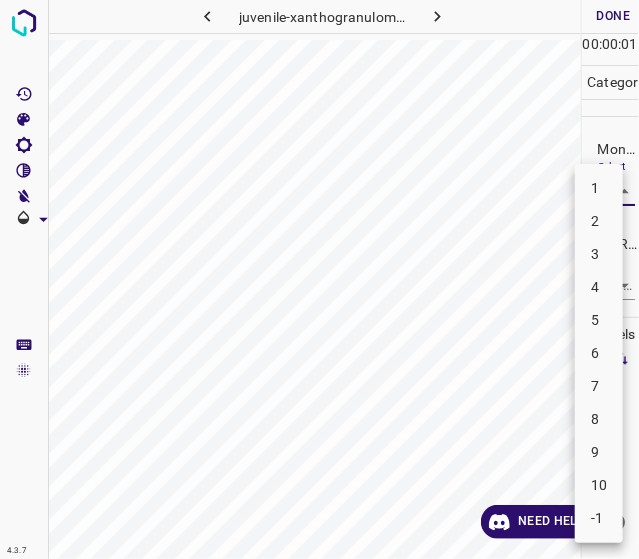click on "3" at bounding box center (599, 254) 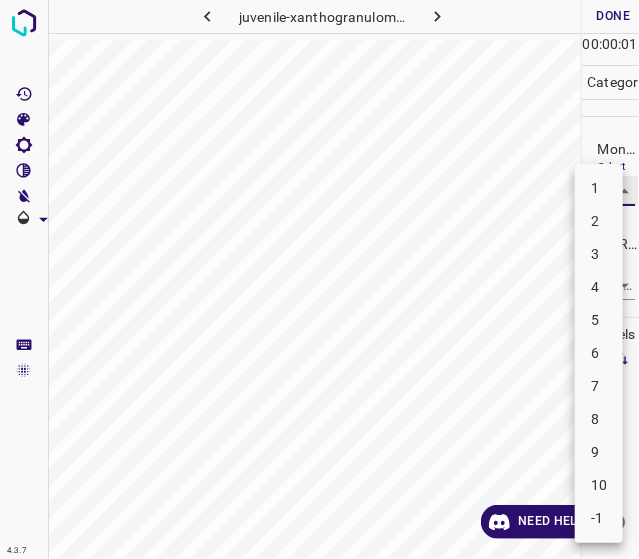 type on "3" 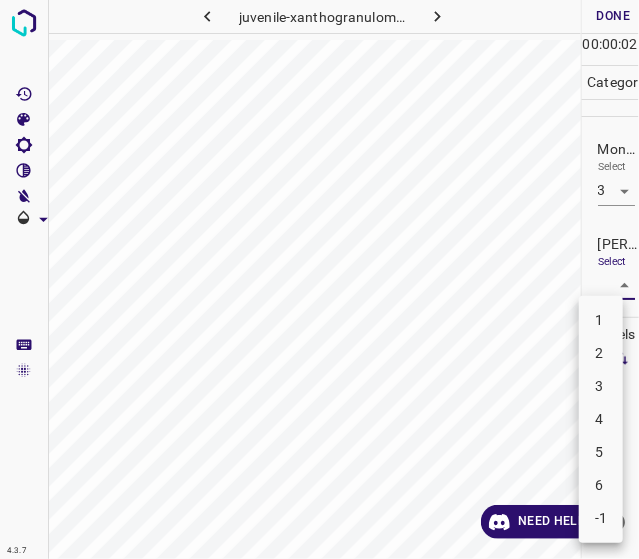 click on "4.3.7 juvenile-xanthogranuloma79.jpg Done Skip 0 00   : 00   : 02   Categories Monk *  Select 3 3  [PERSON_NAME] *  Select ​ Labels   0 Categories 1 Monk 2  [PERSON_NAME] Tools Space Change between modes (Draw & Edit) I Auto labeling R Restore zoom M Zoom in N Zoom out Delete Delete selecte label Filters Z Restore filters X Saturation filter C Brightness filter V Contrast filter B Gray scale filter General O Download Need Help ? - Text - Hide - Delete 1 2 3 4 5 6 -1" at bounding box center [319, 279] 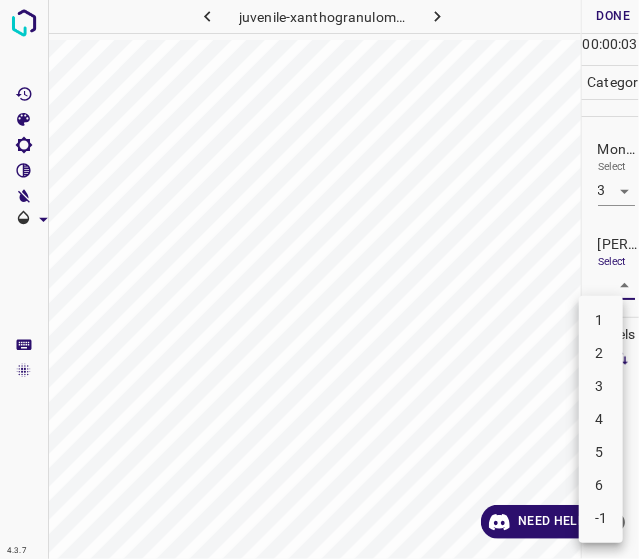 click on "2" at bounding box center [601, 353] 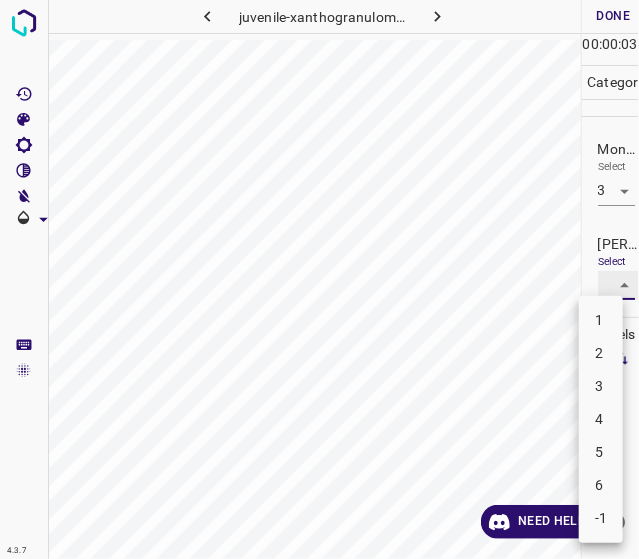 type on "2" 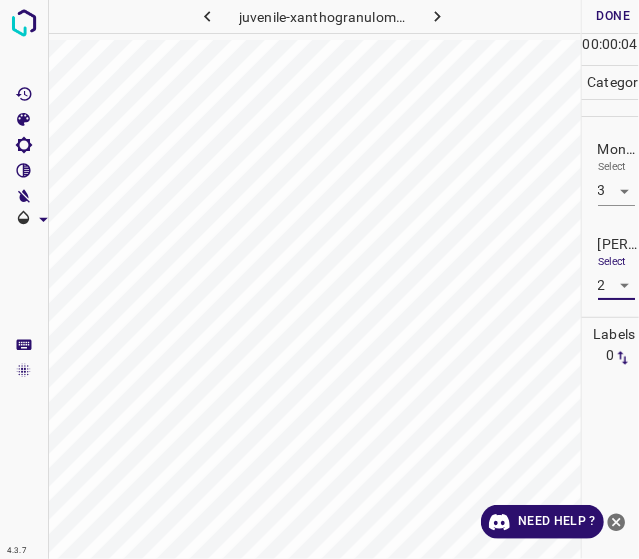 click on "Done" at bounding box center [614, 16] 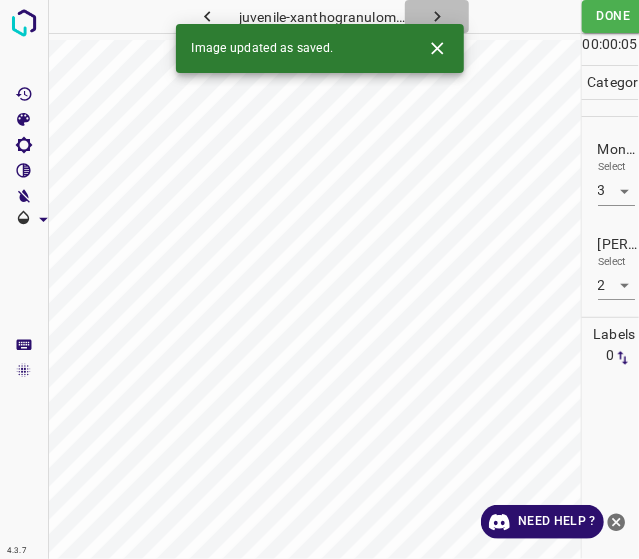 click 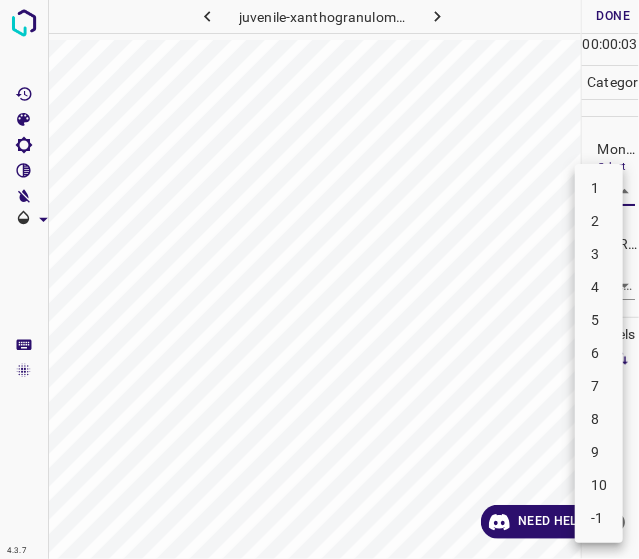 click on "4.3.7 juvenile-xanthogranuloma69.jpg Done Skip 0 00   : 00   : 03   Categories Monk *  Select ​  [PERSON_NAME] *  Select ​ Labels   0 Categories 1 Monk 2  [PERSON_NAME] Tools Space Change between modes (Draw & Edit) I Auto labeling R Restore zoom M Zoom in N Zoom out Delete Delete selecte label Filters Z Restore filters X Saturation filter C Brightness filter V Contrast filter B Gray scale filter General O Download Need Help ? - Text - Hide - Delete 1 2 3 4 5 6 7 8 9 10 -1" at bounding box center (319, 279) 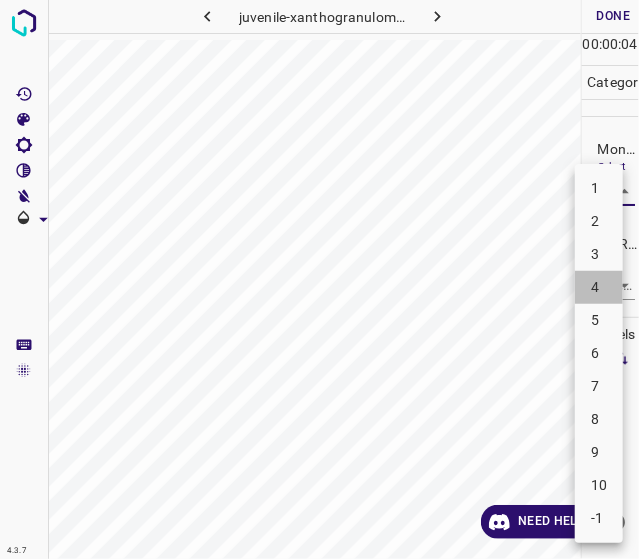 click on "4" at bounding box center [599, 287] 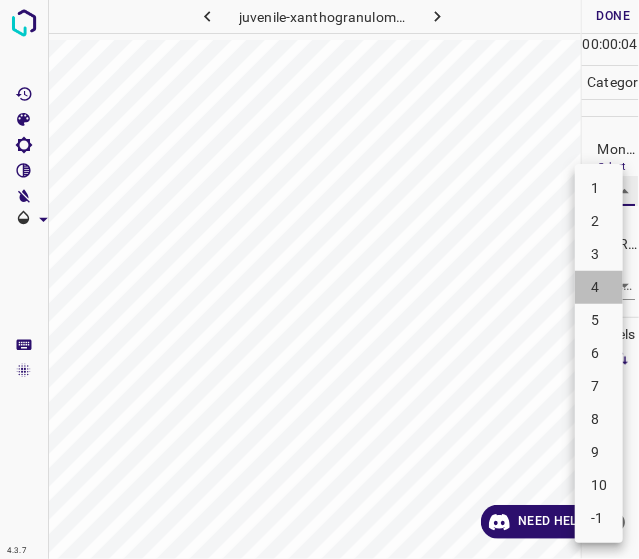 type on "4" 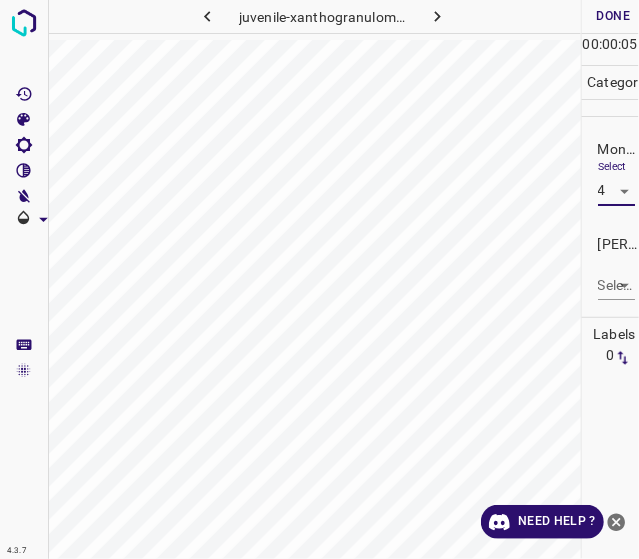 click on "4.3.7 juvenile-xanthogranuloma69.jpg Done Skip 0 00   : 00   : 05   Categories Monk *  Select 4 4  [PERSON_NAME] *  Select ​ Labels   0 Categories 1 Monk 2  [PERSON_NAME] Tools Space Change between modes (Draw & Edit) I Auto labeling R Restore zoom M Zoom in N Zoom out Delete Delete selecte label Filters Z Restore filters X Saturation filter C Brightness filter V Contrast filter B Gray scale filter General O Download Need Help ? - Text - Hide - Delete" at bounding box center (319, 279) 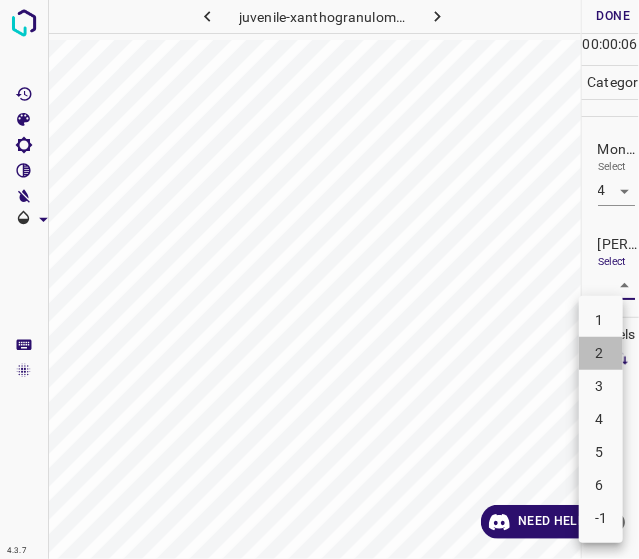 click on "2" at bounding box center [601, 353] 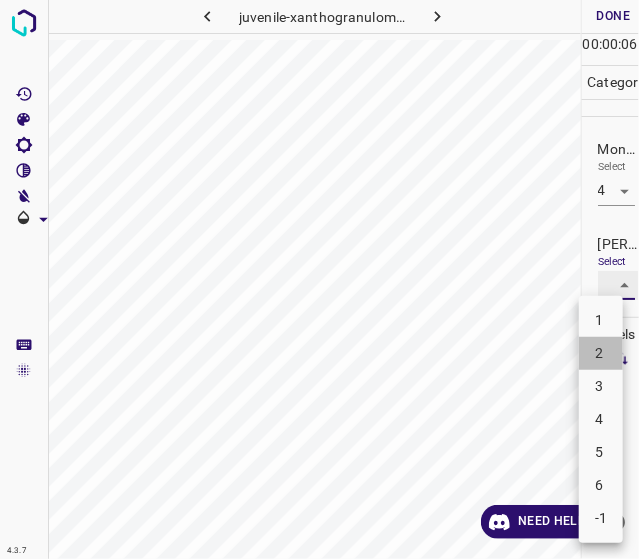 type on "2" 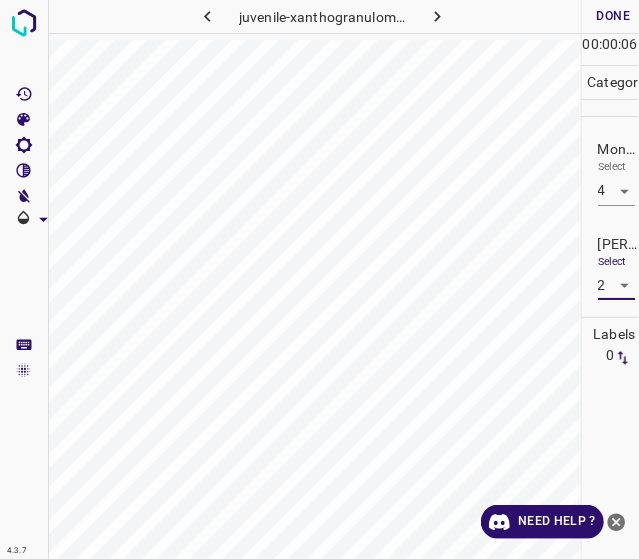 click on "Done" at bounding box center [614, 16] 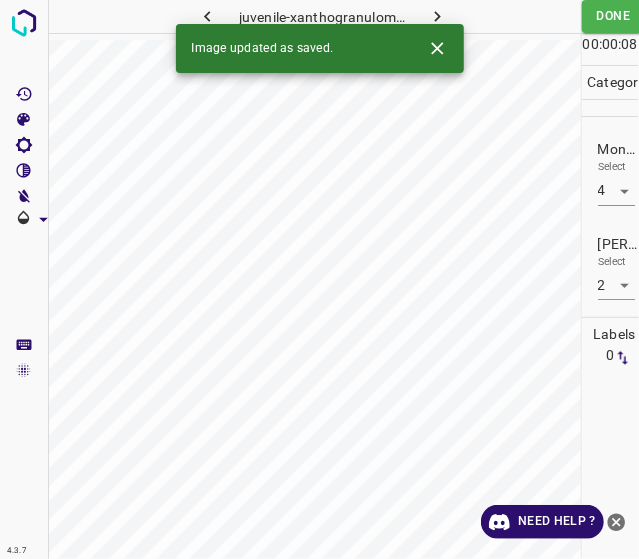click on "4.3.7 juvenile-xanthogranuloma69.jpg Done Skip 0 00   : 00   : 08   Categories Monk *  Select 4 4  [PERSON_NAME] *  Select 2 2 Labels   0 Categories 1 Monk 2  [PERSON_NAME] Tools Space Change between modes (Draw & Edit) I Auto labeling R Restore zoom M Zoom in N Zoom out Delete Delete selecte label Filters Z Restore filters X Saturation filter C Brightness filter V Contrast filter B Gray scale filter General O Download Image updated as saved. Need Help ?" at bounding box center [319, 279] 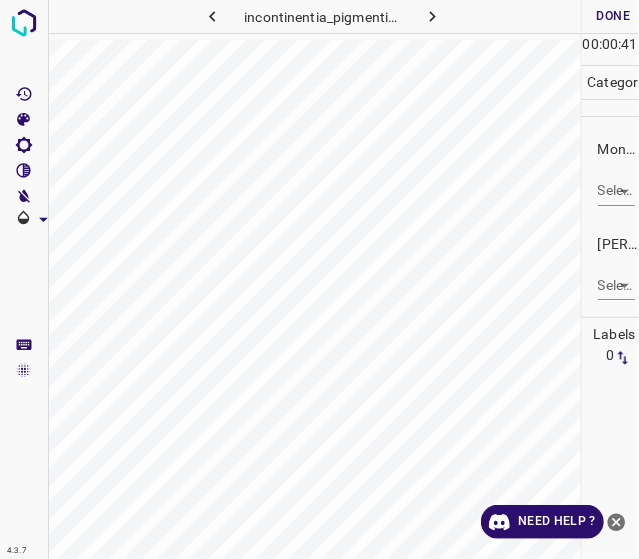 click on "4.3.7 incontinentia_pigmenti42.jpg Done Skip 0 00   : 00   : 41   Categories Monk *  Select ​  [PERSON_NAME] *  Select ​ Labels   0 Categories 1 Monk 2  [PERSON_NAME] Tools Space Change between modes (Draw & Edit) I Auto labeling R Restore zoom M Zoom in N Zoom out Delete Delete selecte label Filters Z Restore filters X Saturation filter C Brightness filter V Contrast filter B Gray scale filter General O Download Need Help ? - Text - Hide - Delete" at bounding box center [319, 279] 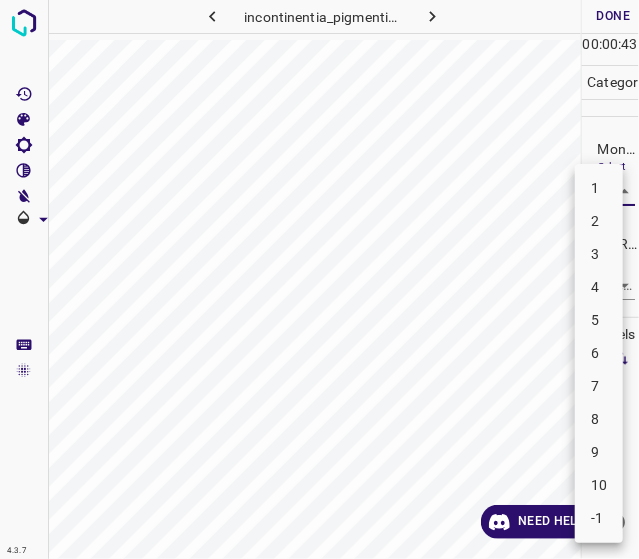 click on "6" at bounding box center (599, 353) 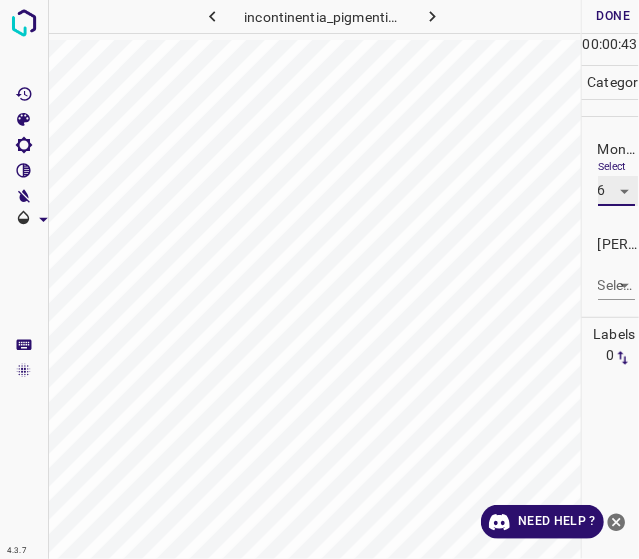 type on "6" 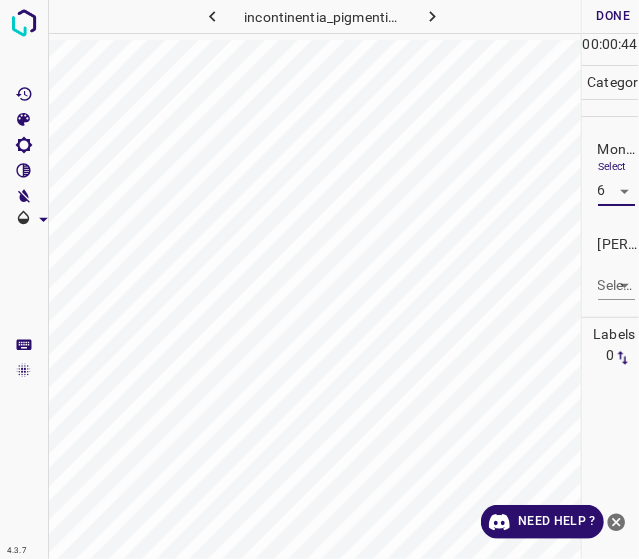 click on "4.3.7 incontinentia_pigmenti42.jpg Done Skip 0 00   : 00   : 44   Categories Monk *  Select 6 6  [PERSON_NAME] *  Select ​ Labels   0 Categories 1 Monk 2  [PERSON_NAME] Tools Space Change between modes (Draw & Edit) I Auto labeling R Restore zoom M Zoom in N Zoom out Delete Delete selecte label Filters Z Restore filters X Saturation filter C Brightness filter V Contrast filter B Gray scale filter General O Download Need Help ? - Text - Hide - Delete" at bounding box center (319, 279) 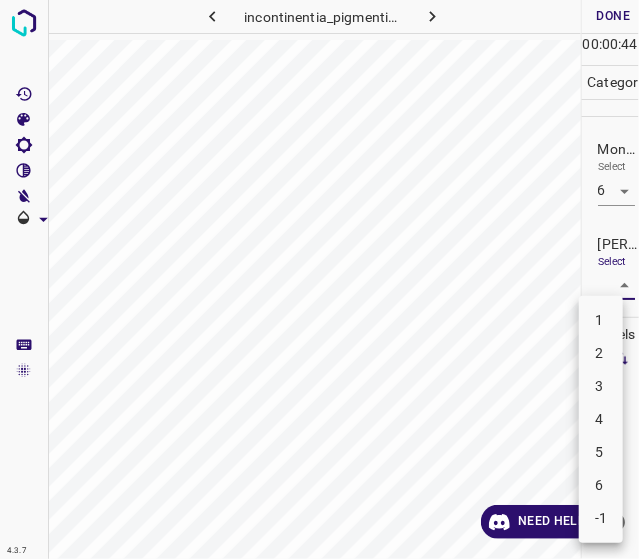 click on "4" at bounding box center (601, 419) 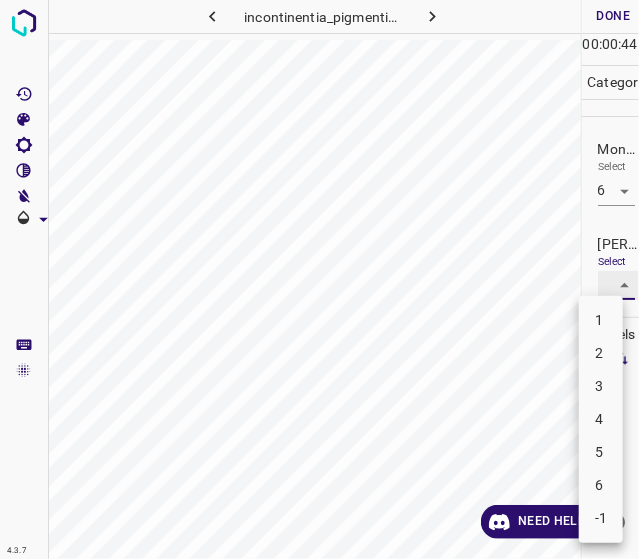 type on "4" 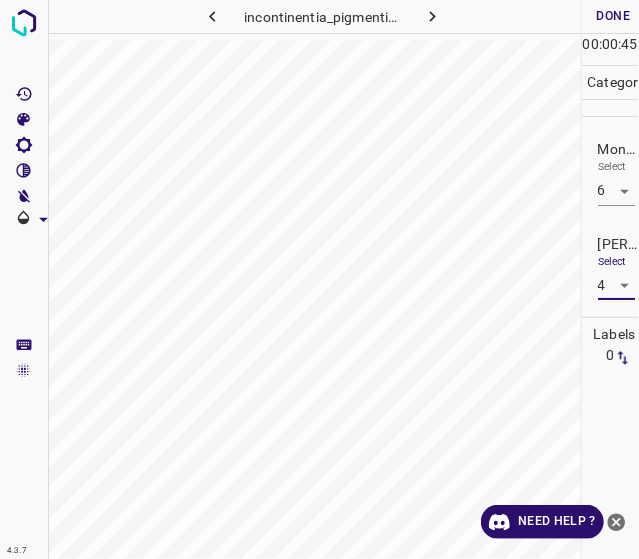 click on "Done" at bounding box center [614, 16] 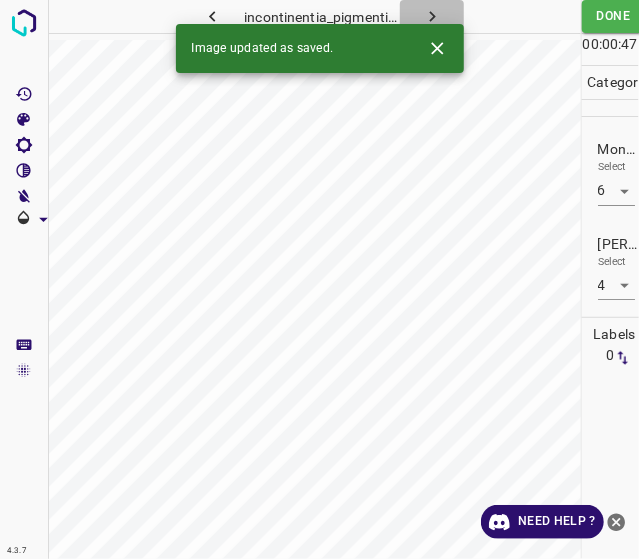 click 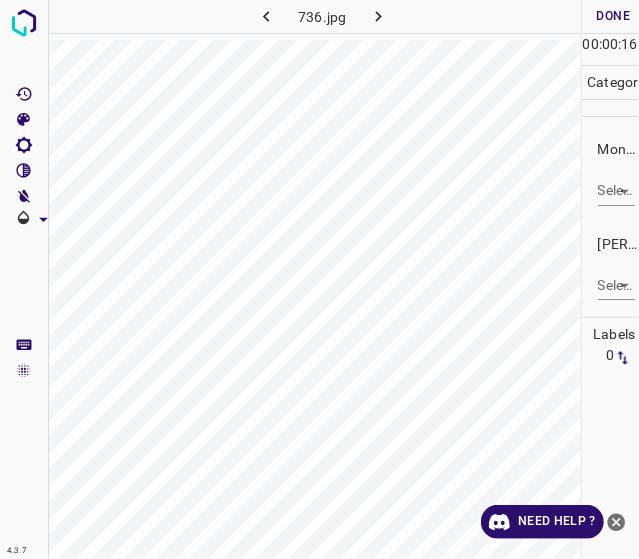 click on "4.3.7 736.jpg Done Skip 0 00   : 00   : 16   Categories Monk *  Select ​  [PERSON_NAME] *  Select ​ Labels   0 Categories 1 Monk 2  [PERSON_NAME] Tools Space Change between modes (Draw & Edit) I Auto labeling R Restore zoom M Zoom in N Zoom out Delete Delete selecte label Filters Z Restore filters X Saturation filter C Brightness filter V Contrast filter B Gray scale filter General O Download Need Help ? - Text - Hide - Delete" at bounding box center (319, 279) 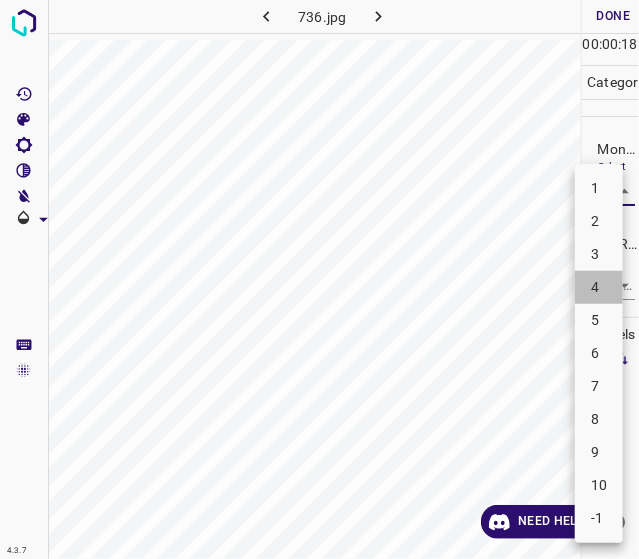 click on "4" at bounding box center [599, 287] 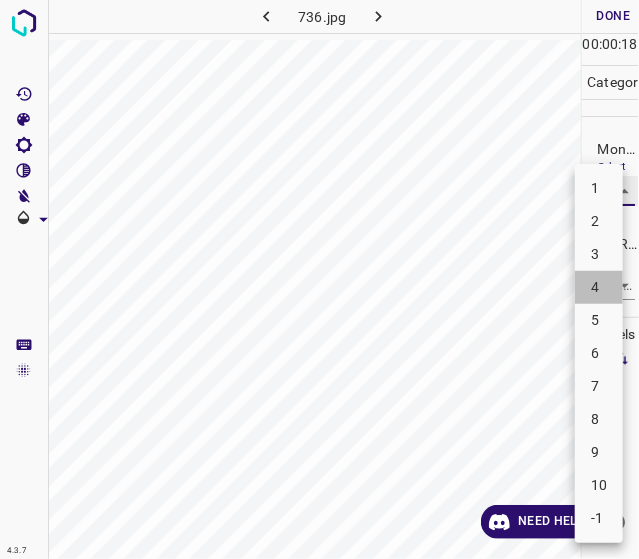 type on "4" 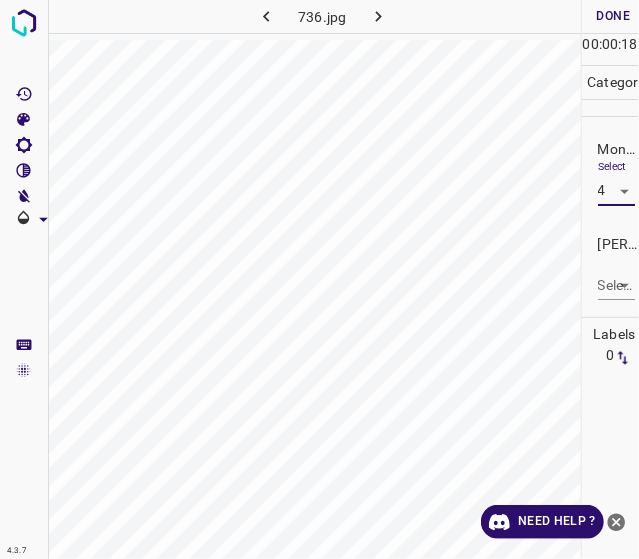 click on "4.3.7 736.jpg Done Skip 0 00   : 00   : 18   Categories Monk *  Select 4 4  [PERSON_NAME] *  Select ​ Labels   0 Categories 1 Monk 2  [PERSON_NAME] Tools Space Change between modes (Draw & Edit) I Auto labeling R Restore zoom M Zoom in N Zoom out Delete Delete selecte label Filters Z Restore filters X Saturation filter C Brightness filter V Contrast filter B Gray scale filter General O Download Need Help ? - Text - Hide - Delete" at bounding box center [319, 279] 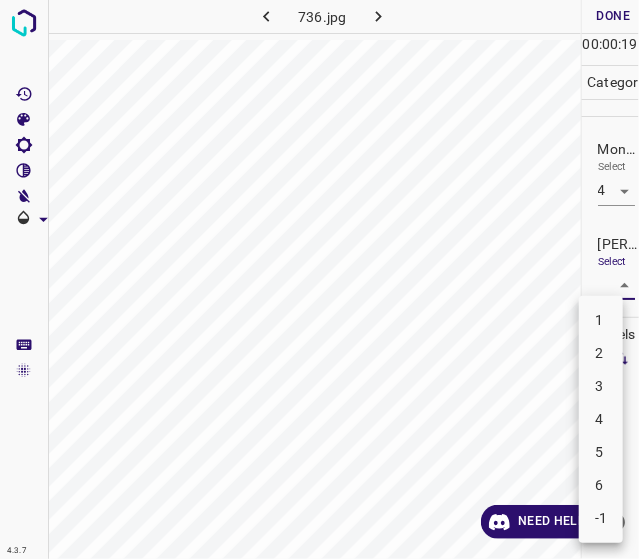 click on "2" at bounding box center (601, 353) 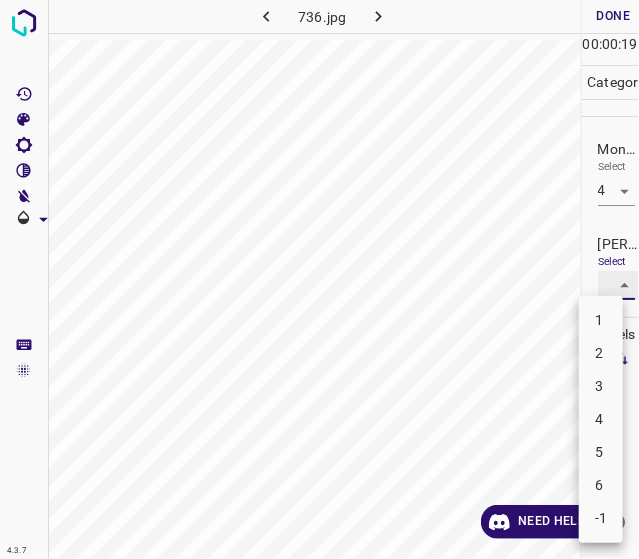 type on "2" 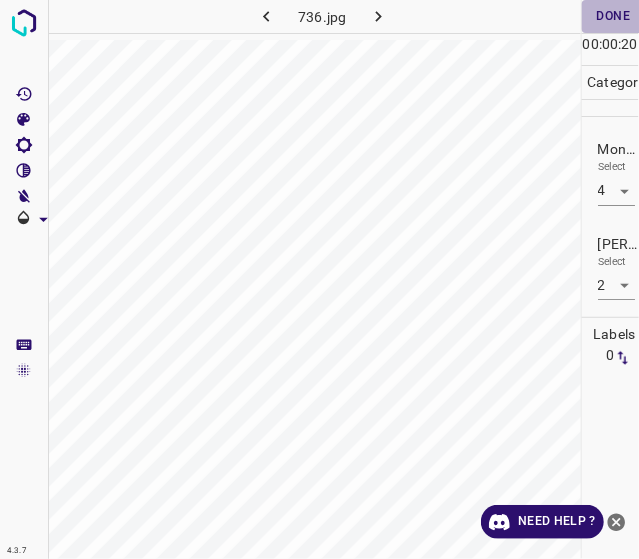 click on "Done" at bounding box center (614, 16) 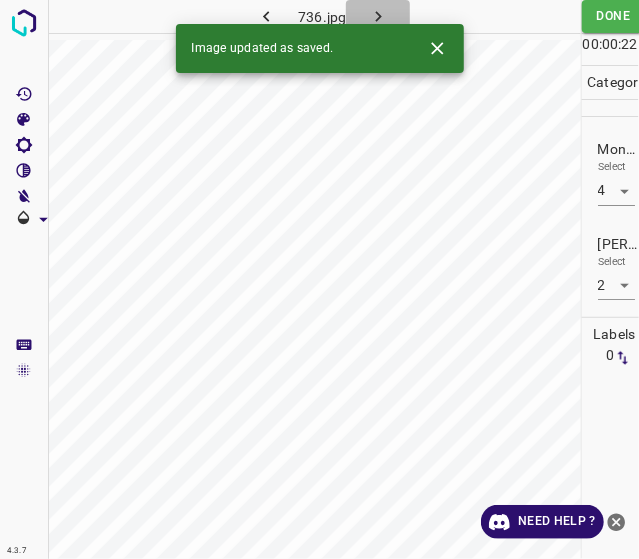click 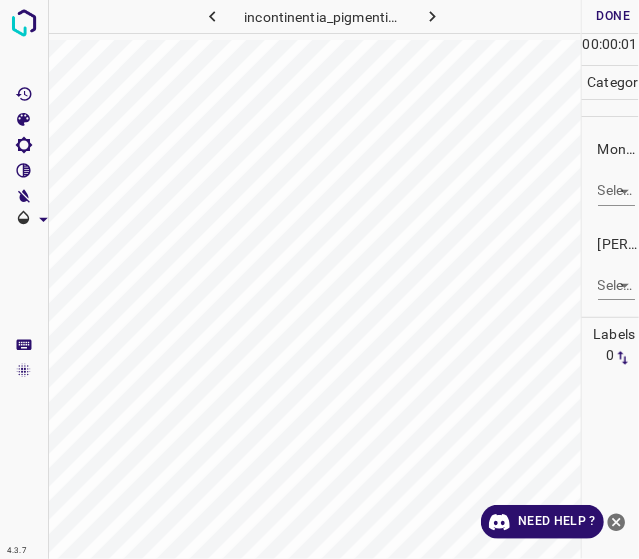 click on "4.3.7 incontinentia_pigmenti91.jpg Done Skip 0 00   : 00   : 01   Categories Monk *  Select ​  [PERSON_NAME] *  Select ​ Labels   0 Categories 1 Monk 2  [PERSON_NAME] Tools Space Change between modes (Draw & Edit) I Auto labeling R Restore zoom M Zoom in N Zoom out Delete Delete selecte label Filters Z Restore filters X Saturation filter C Brightness filter V Contrast filter B Gray scale filter General O Download Need Help ? - Text - Hide - Delete" at bounding box center (319, 279) 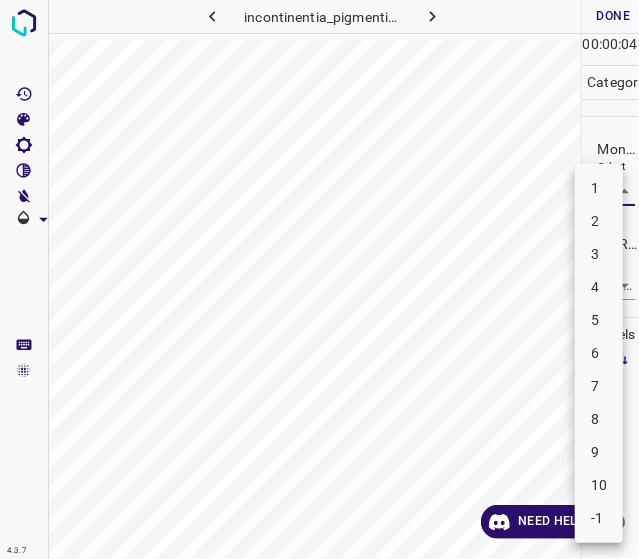 click on "6" at bounding box center [599, 353] 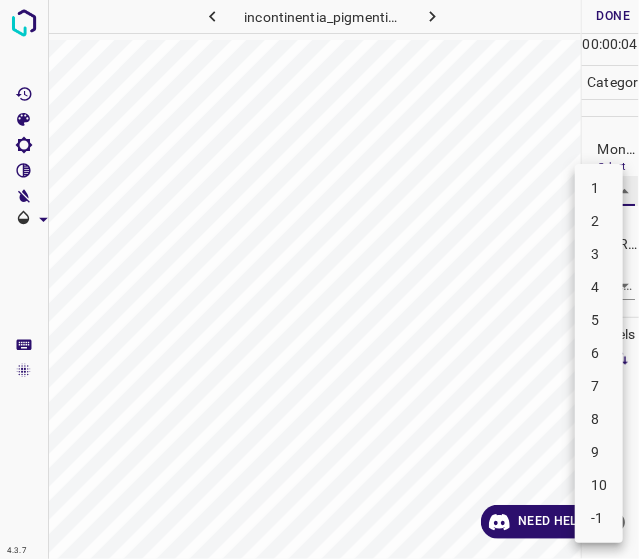 type on "6" 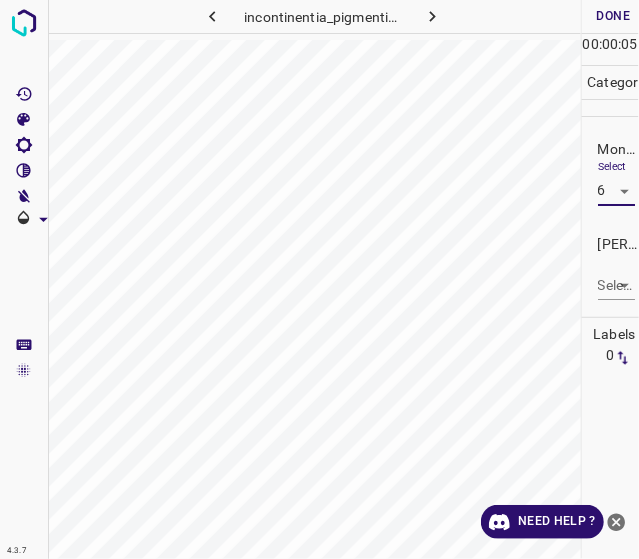click on "4.3.7 incontinentia_pigmenti91.jpg Done Skip 0 00   : 00   : 05   Categories Monk *  Select 6 6  [PERSON_NAME] *  Select ​ Labels   0 Categories 1 Monk 2  [PERSON_NAME] Tools Space Change between modes (Draw & Edit) I Auto labeling R Restore zoom M Zoom in N Zoom out Delete Delete selecte label Filters Z Restore filters X Saturation filter C Brightness filter V Contrast filter B Gray scale filter General O Download Need Help ? - Text - Hide - Delete" at bounding box center (319, 279) 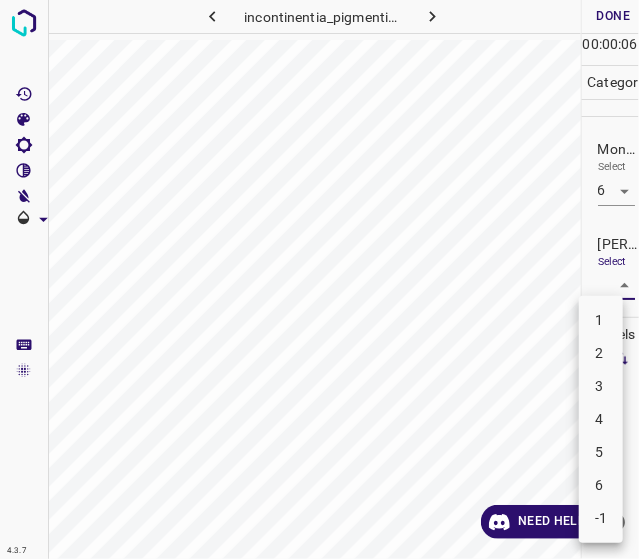 click on "4" at bounding box center (601, 419) 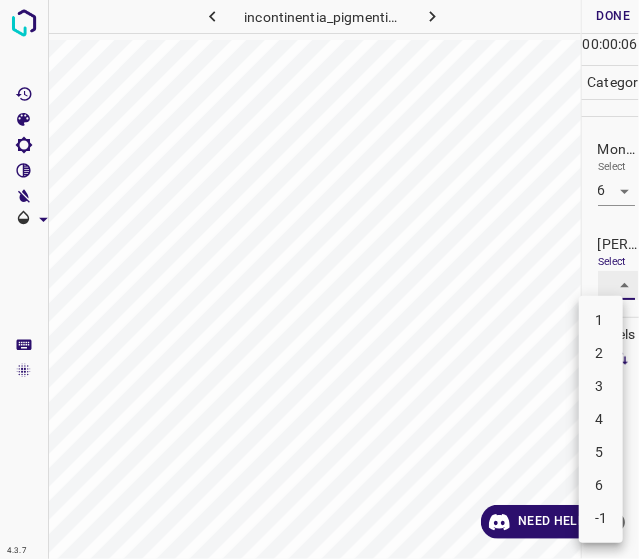 type on "4" 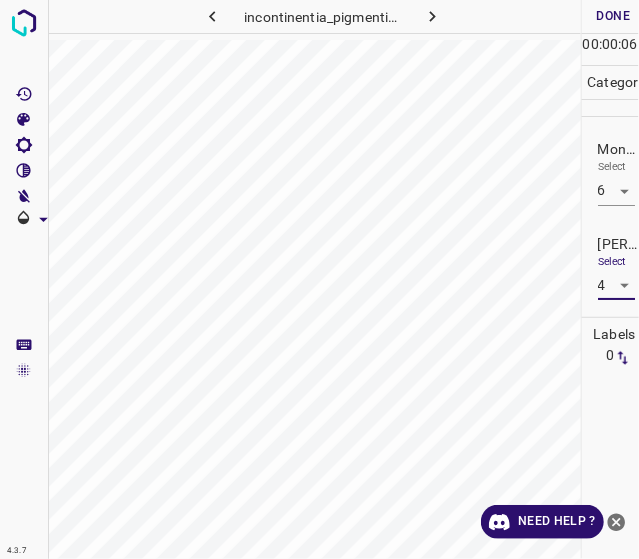 click at bounding box center (319, 279) 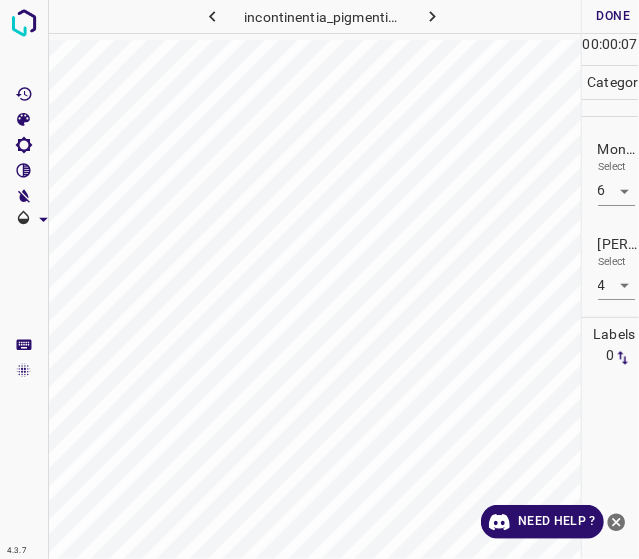 click on "Done" at bounding box center [614, 16] 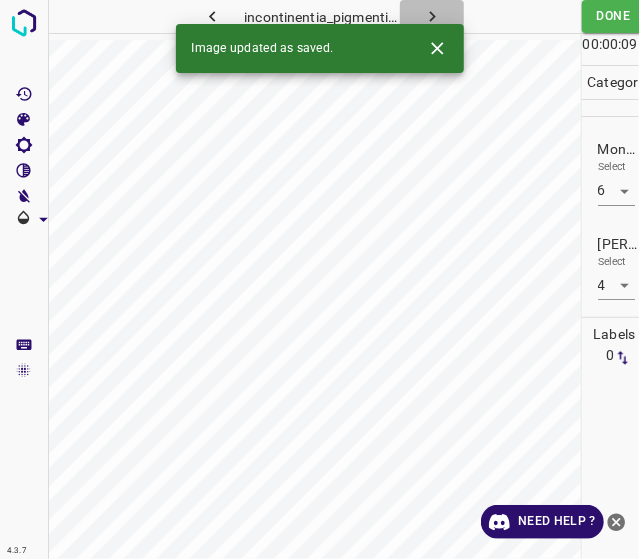 click at bounding box center [432, 16] 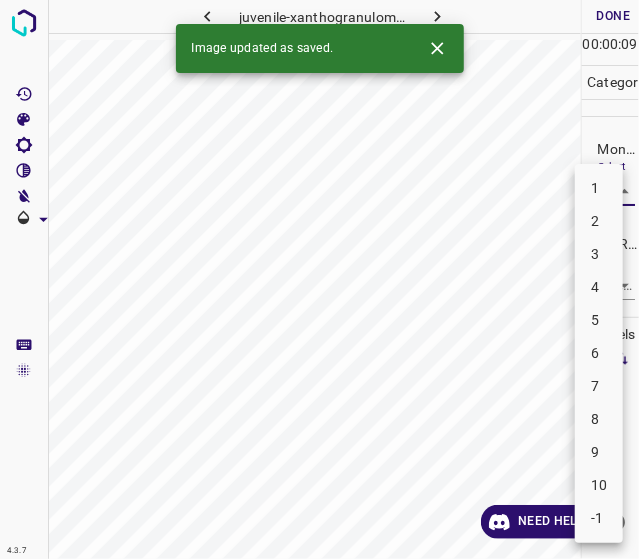 click on "4.3.7 juvenile-xanthogranuloma14.jpg Done Skip 0 00   : 00   : 09   Categories Monk *  Select ​  [PERSON_NAME] *  Select ​ Labels   0 Categories 1 Monk 2  [PERSON_NAME] Tools Space Change between modes (Draw & Edit) I Auto labeling R Restore zoom M Zoom in N Zoom out Delete Delete selecte label Filters Z Restore filters X Saturation filter C Brightness filter V Contrast filter B Gray scale filter General O Download Image updated as saved. Need Help ? - Text - Hide - Delete 1 2 3 4 5 6 7 8 9 10 -1" at bounding box center [319, 279] 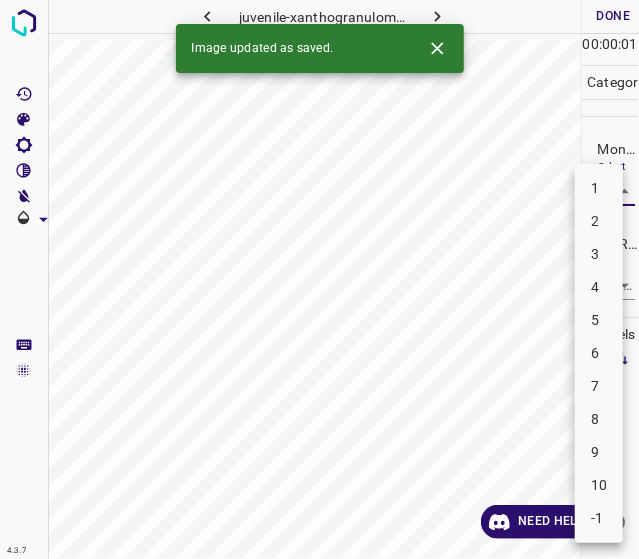 click on "3" at bounding box center [599, 254] 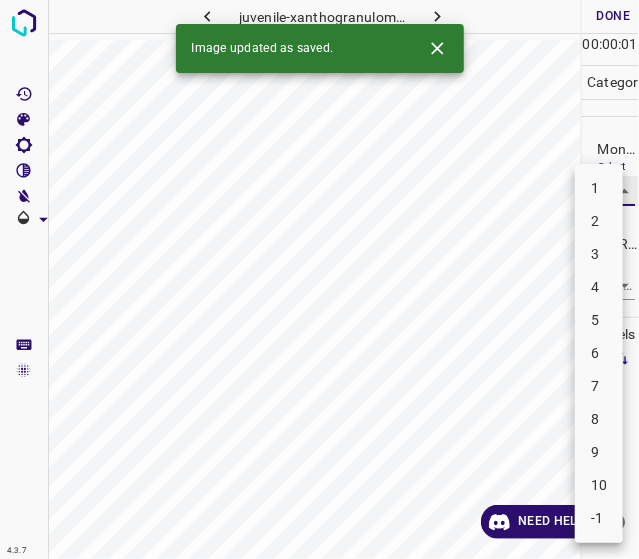 type on "3" 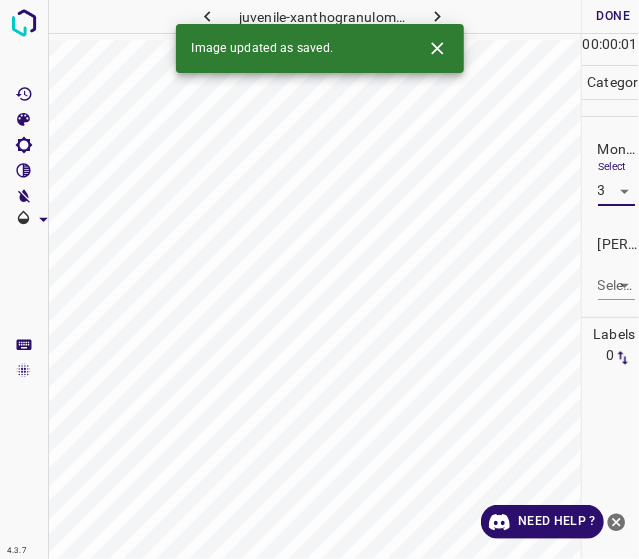click on "4.3.7 juvenile-xanthogranuloma14.jpg Done Skip 0 00   : 00   : 01   Categories Monk *  Select 3 3  [PERSON_NAME] *  Select ​ Labels   0 Categories 1 Monk 2  [PERSON_NAME] Tools Space Change between modes (Draw & Edit) I Auto labeling R Restore zoom M Zoom in N Zoom out Delete Delete selecte label Filters Z Restore filters X Saturation filter C Brightness filter V Contrast filter B Gray scale filter General O Download Image updated as saved. Need Help ? - Text - Hide - Delete 1 2 3 4 5 6 7 8 9 10 -1" at bounding box center [319, 279] 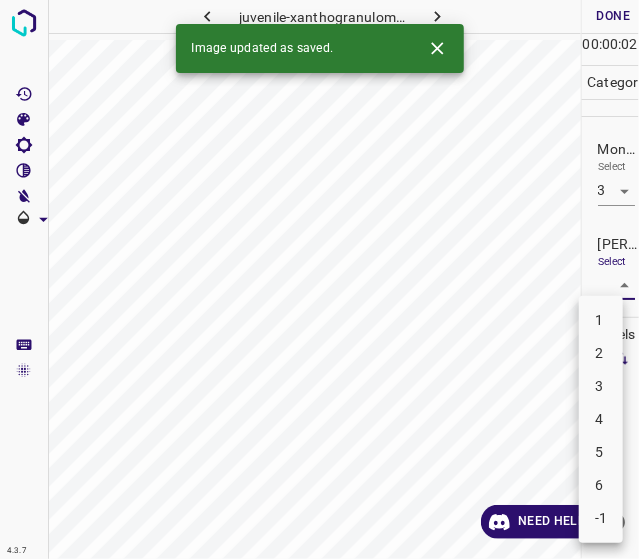 click on "2" at bounding box center [601, 353] 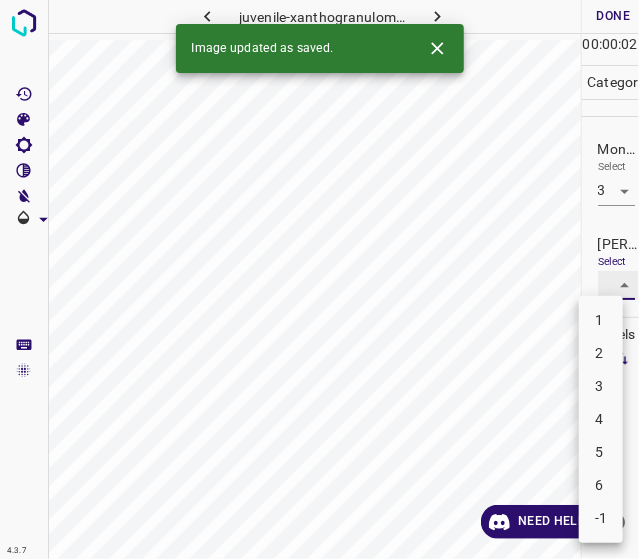 type on "2" 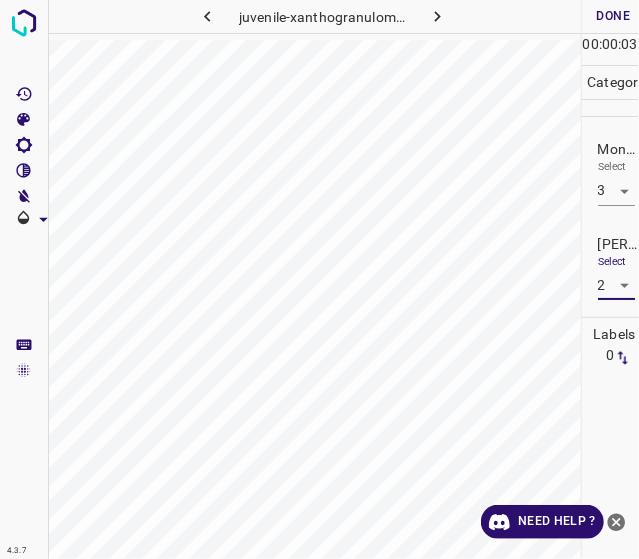 click on "Done" at bounding box center (614, 16) 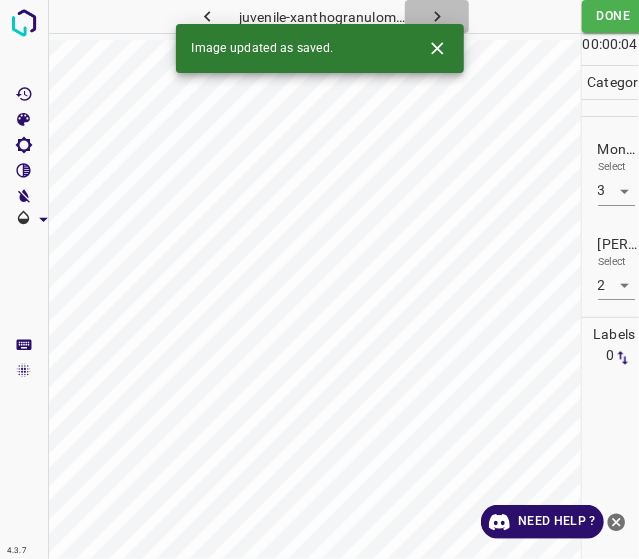 click at bounding box center (437, 16) 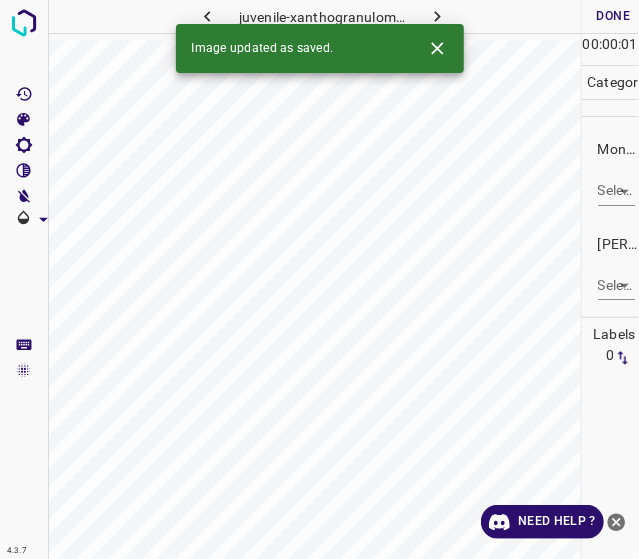 click on "4.3.7 juvenile-xanthogranuloma28.jpg Done Skip 0 00   : 00   : 01   Categories Monk *  Select ​  [PERSON_NAME] *  Select ​ Labels   0 Categories 1 Monk 2  [PERSON_NAME] Tools Space Change between modes (Draw & Edit) I Auto labeling R Restore zoom M Zoom in N Zoom out Delete Delete selecte label Filters Z Restore filters X Saturation filter C Brightness filter V Contrast filter B Gray scale filter General O Download Image updated as saved. Need Help ? - Text - Hide - Delete" at bounding box center [319, 279] 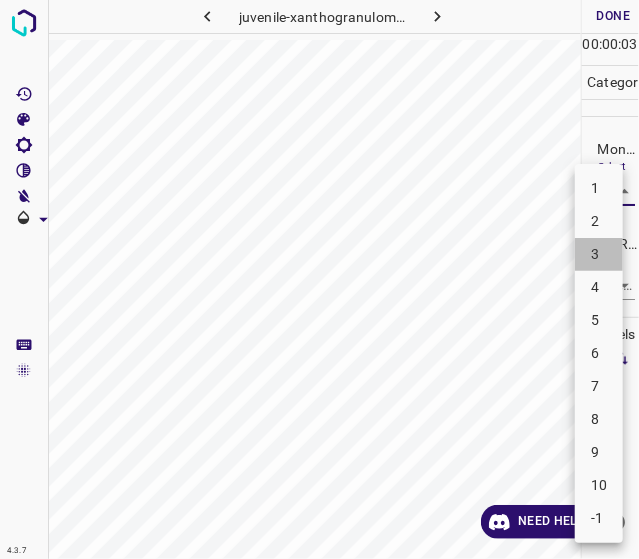 click on "3" at bounding box center (599, 254) 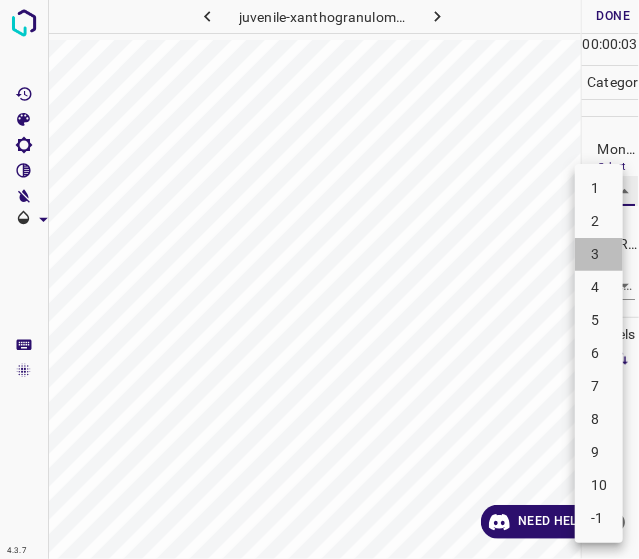 type on "3" 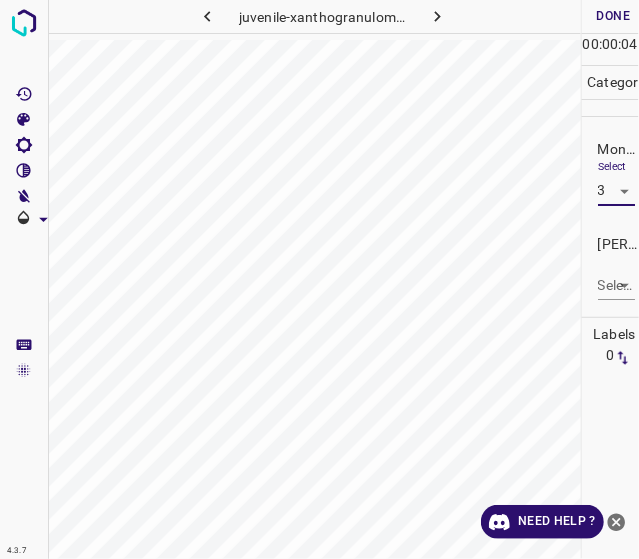 click on "4.3.7 juvenile-xanthogranuloma28.jpg Done Skip 0 00   : 00   : 04   Categories Monk *  Select 3 3  [PERSON_NAME] *  Select ​ Labels   0 Categories 1 Monk 2  [PERSON_NAME] Tools Space Change between modes (Draw & Edit) I Auto labeling R Restore zoom M Zoom in N Zoom out Delete Delete selecte label Filters Z Restore filters X Saturation filter C Brightness filter V Contrast filter B Gray scale filter General O Download Need Help ? - Text - Hide - Delete" at bounding box center (319, 279) 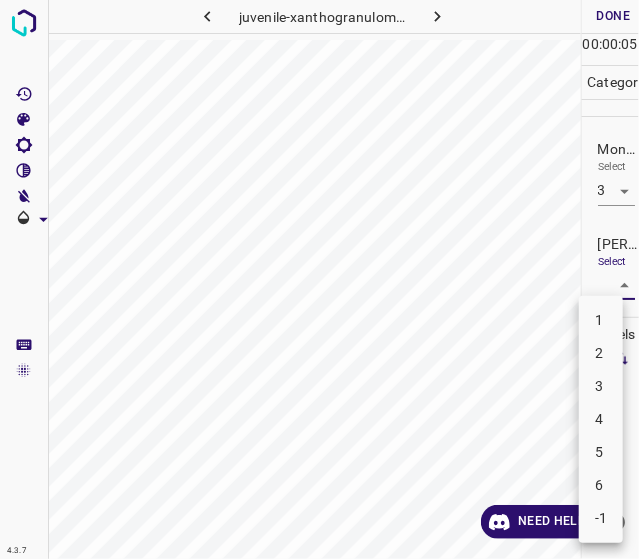 click on "2" at bounding box center (601, 353) 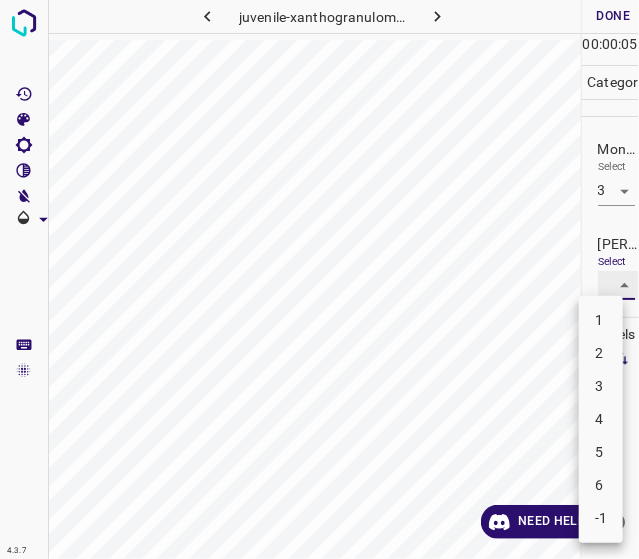 type on "2" 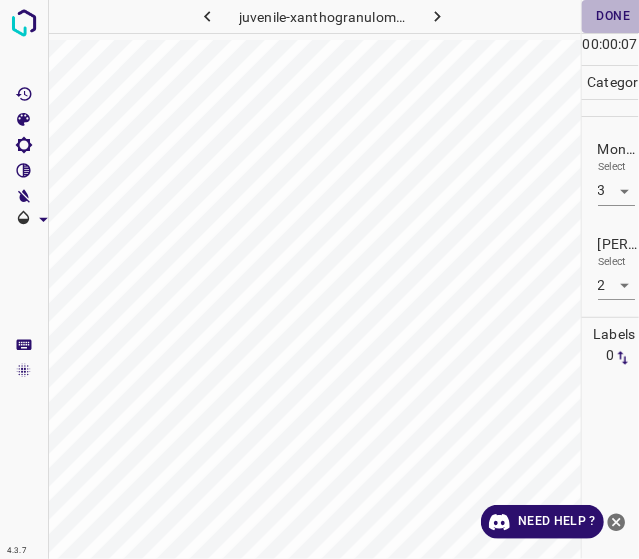 click on "Done" at bounding box center (614, 16) 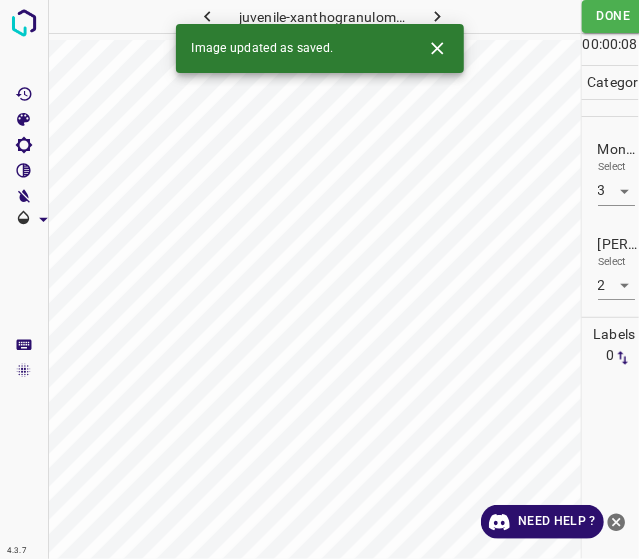 click 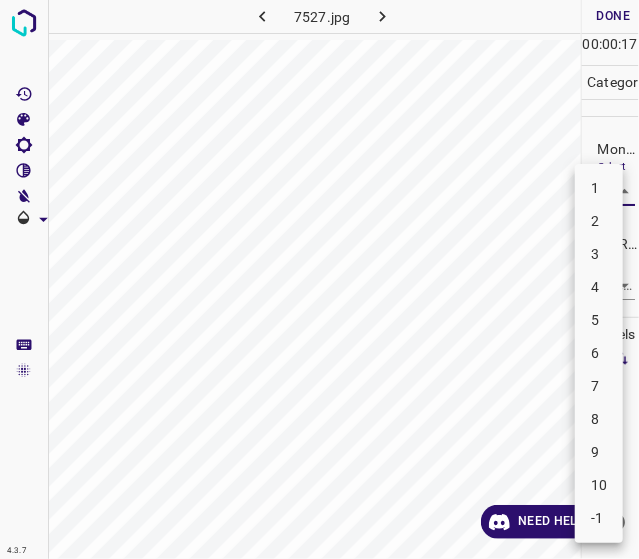 click on "4.3.7 7527.jpg Done Skip 0 00   : 00   : 17   Categories Monk *  Select ​  [PERSON_NAME] *  Select ​ Labels   0 Categories 1 Monk 2  [PERSON_NAME] Tools Space Change between modes (Draw & Edit) I Auto labeling R Restore zoom M Zoom in N Zoom out Delete Delete selecte label Filters Z Restore filters X Saturation filter C Brightness filter V Contrast filter B Gray scale filter General O Download Need Help ? - Text - Hide - Delete 1 2 3 4 5 6 7 8 9 10 -1" at bounding box center [319, 279] 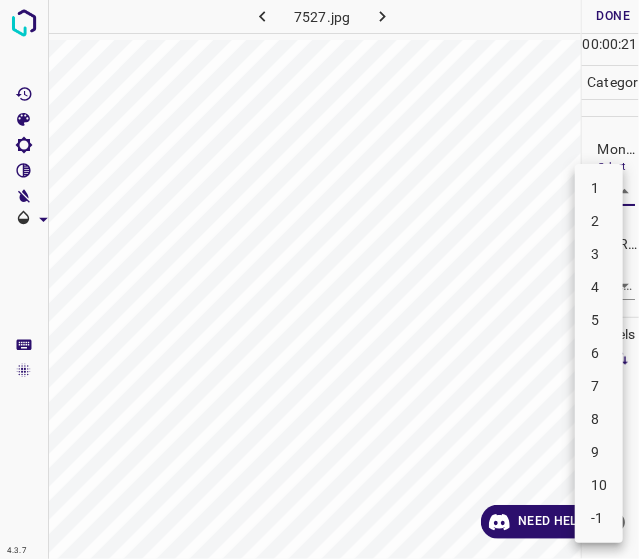 click on "4" at bounding box center (599, 287) 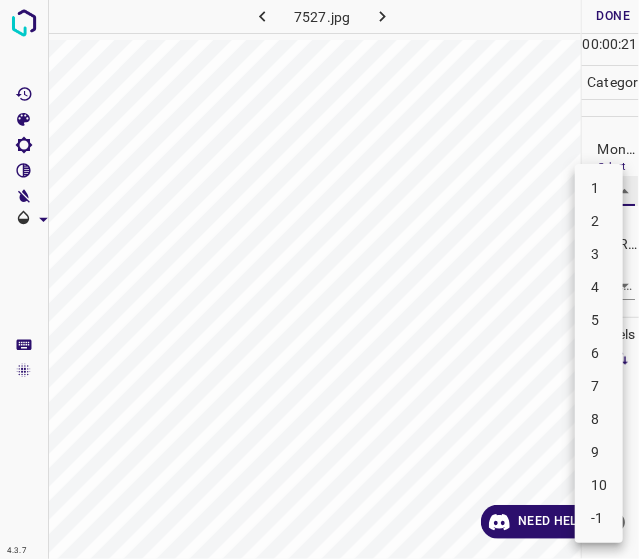 type on "4" 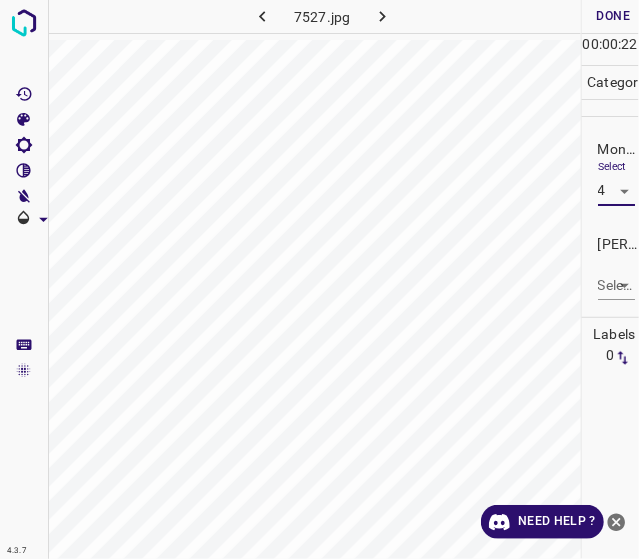 click on "4.3.7 7527.jpg Done Skip 0 00   : 00   : 22   Categories Monk *  Select 4 4  [PERSON_NAME] *  Select ​ Labels   0 Categories 1 Monk 2  [PERSON_NAME] Tools Space Change between modes (Draw & Edit) I Auto labeling R Restore zoom M Zoom in N Zoom out Delete Delete selecte label Filters Z Restore filters X Saturation filter C Brightness filter V Contrast filter B Gray scale filter General O Download Need Help ? - Text - Hide - Delete" at bounding box center [319, 279] 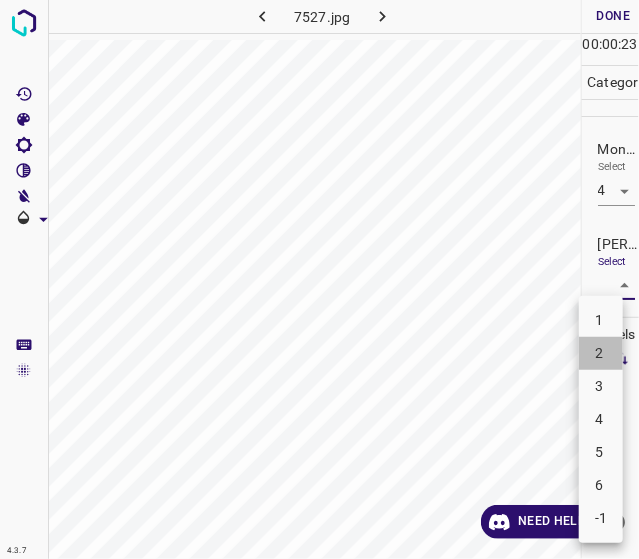 click on "2" at bounding box center (601, 353) 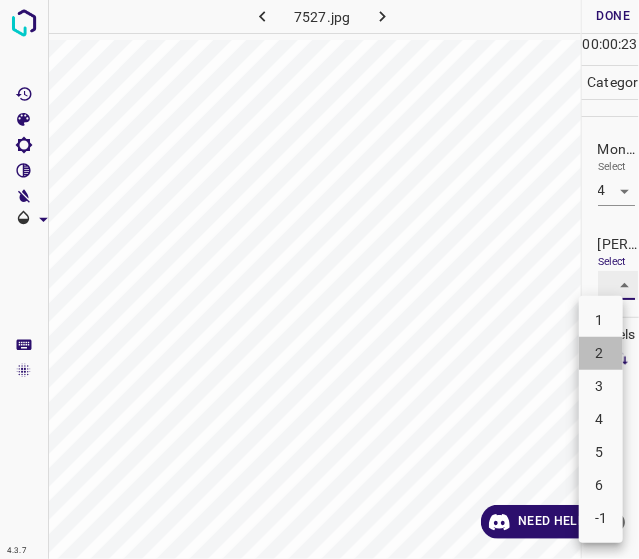 type on "2" 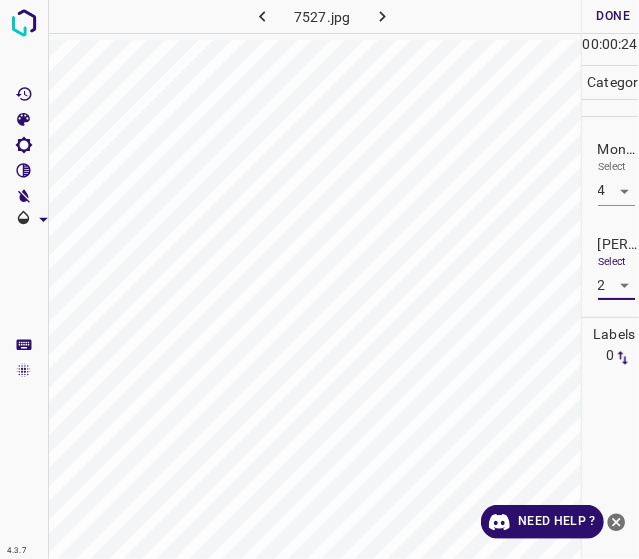 click on "Done" at bounding box center [614, 16] 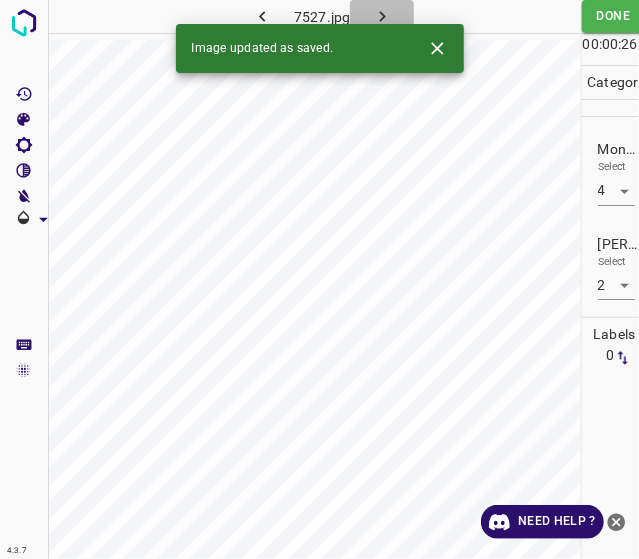 click 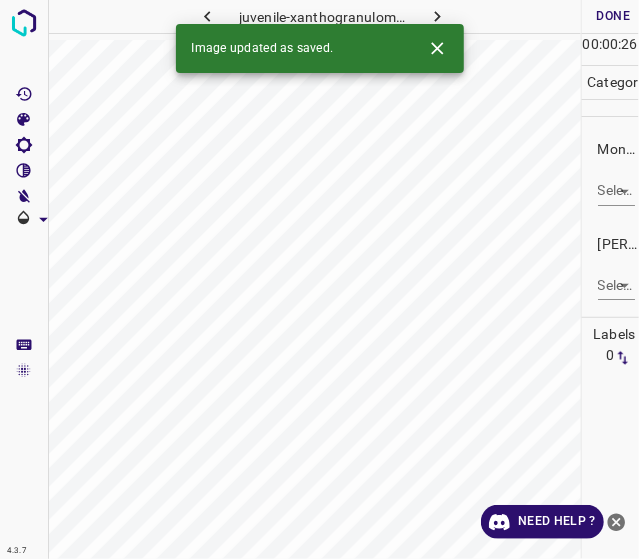 click at bounding box center [24, 145] 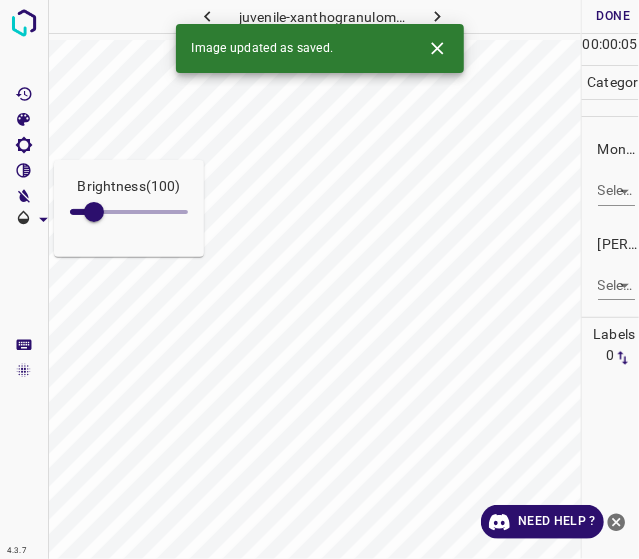 click on "Monk *  Select ​" at bounding box center [611, 172] 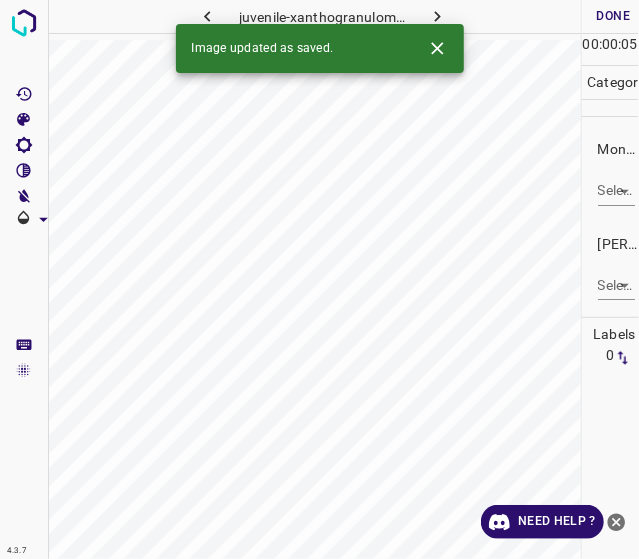 click on "Monk *  Select ​" at bounding box center (611, 172) 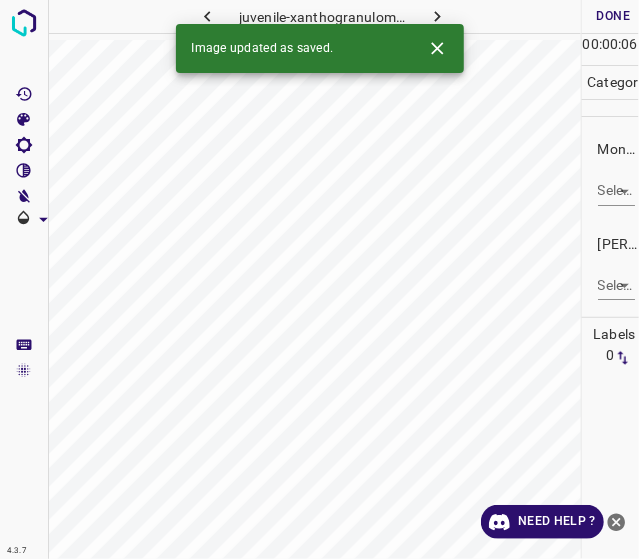 click on "4.3.7 juvenile-xanthogranuloma27.jpg Done Skip 0 00   : 00   : 06   Categories Monk *  Select ​  [PERSON_NAME] *  Select ​ Labels   0 Categories 1 Monk 2  [PERSON_NAME] Tools Space Change between modes (Draw & Edit) I Auto labeling R Restore zoom M Zoom in N Zoom out Delete Delete selecte label Filters Z Restore filters X Saturation filter C Brightness filter V Contrast filter B Gray scale filter General O Download Image updated as saved. Need Help ? - Text - Hide - Delete" at bounding box center [319, 279] 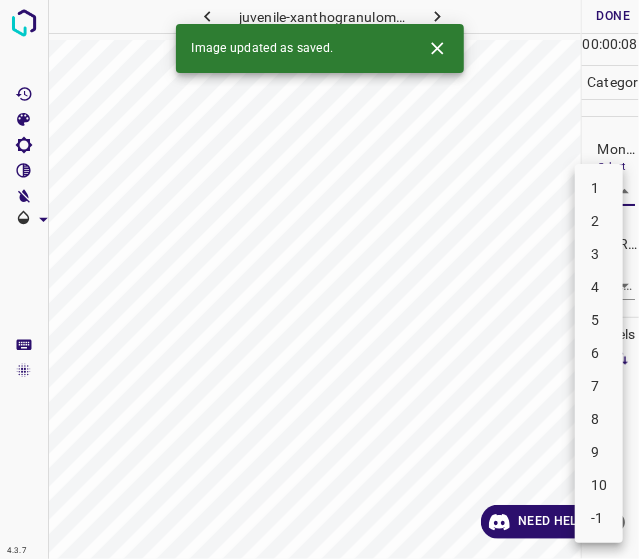 click on "3" at bounding box center [599, 254] 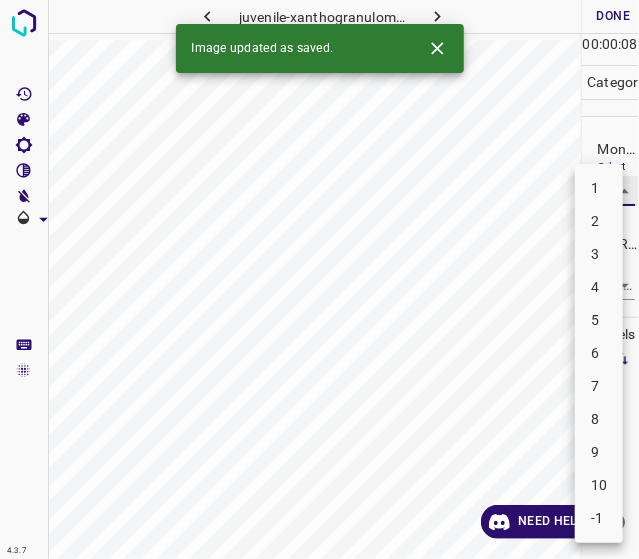 type on "3" 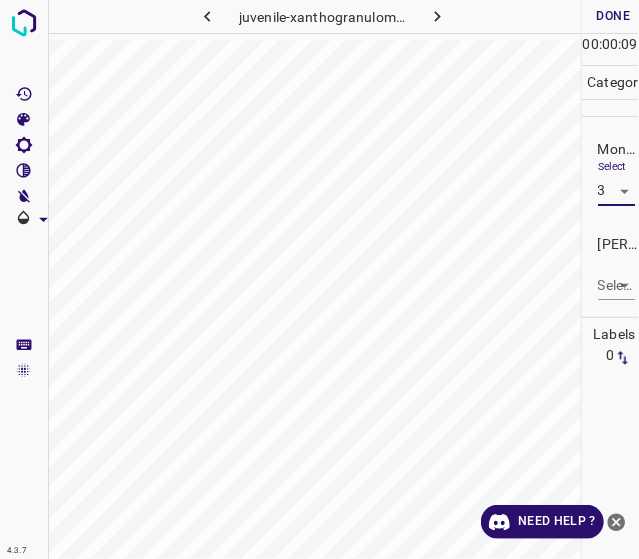 click on "4.3.7 juvenile-xanthogranuloma27.jpg Done Skip 0 00   : 00   : 09   Categories Monk *  Select 3 3  [PERSON_NAME] *  Select ​ Labels   0 Categories 1 Monk 2  [PERSON_NAME] Tools Space Change between modes (Draw & Edit) I Auto labeling R Restore zoom M Zoom in N Zoom out Delete Delete selecte label Filters Z Restore filters X Saturation filter C Brightness filter V Contrast filter B Gray scale filter General O Download Need Help ? - Text - Hide - Delete" at bounding box center [319, 279] 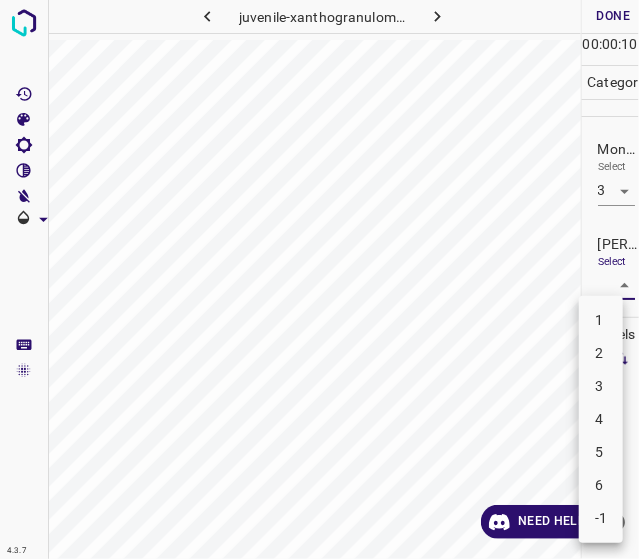 click on "2" at bounding box center [601, 353] 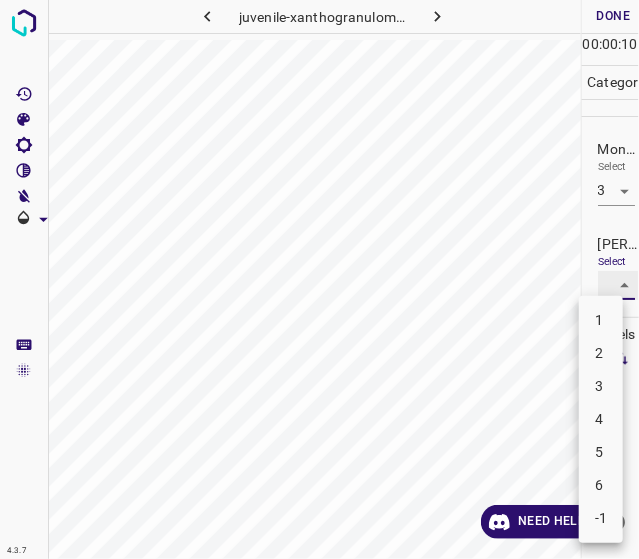 type on "2" 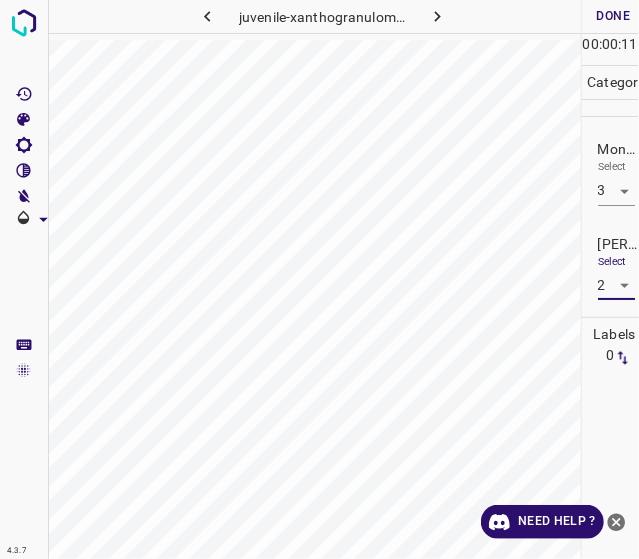 click on "Done" at bounding box center [614, 16] 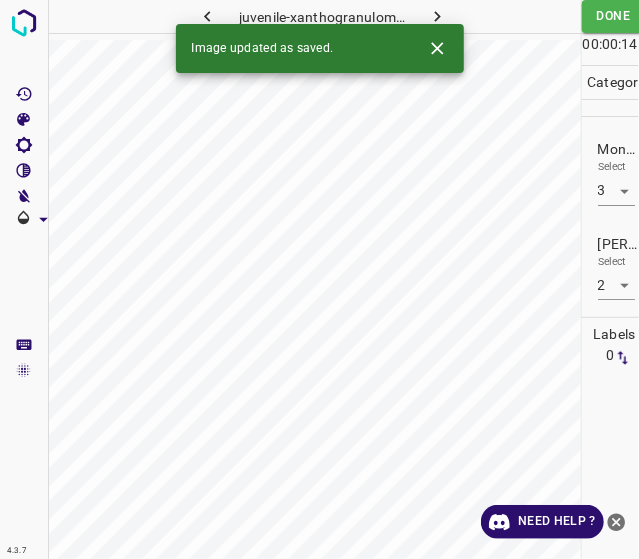 click at bounding box center [437, 16] 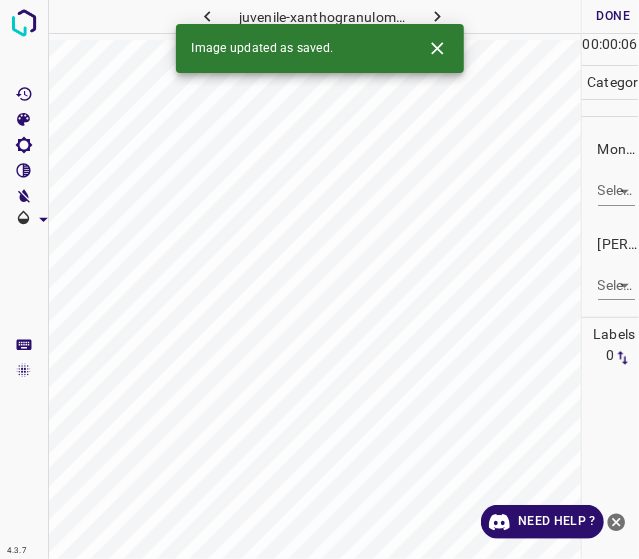 click on "4.3.7 juvenile-xanthogranuloma63.jpg Done Skip 0 00   : 00   : 06   Categories Monk *  Select ​  [PERSON_NAME] *  Select ​ Labels   0 Categories 1 Monk 2  [PERSON_NAME] Tools Space Change between modes (Draw & Edit) I Auto labeling R Restore zoom M Zoom in N Zoom out Delete Delete selecte label Filters Z Restore filters X Saturation filter C Brightness filter V Contrast filter B Gray scale filter General O Download Image updated as saved. Need Help ? - Text - Hide - Delete" at bounding box center [319, 279] 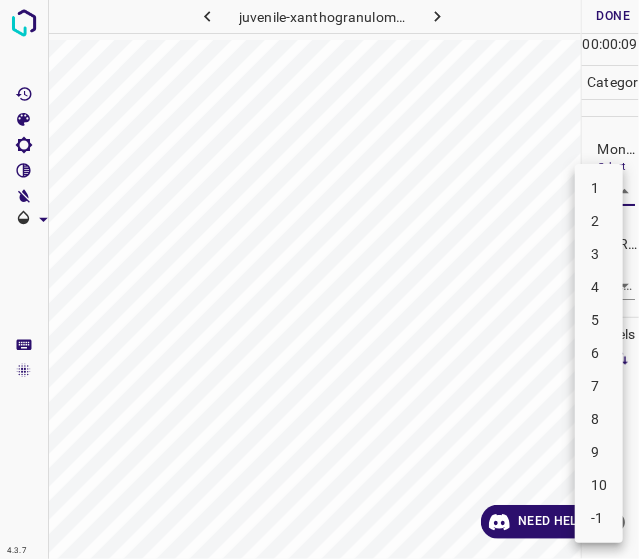 click on "3" at bounding box center (599, 254) 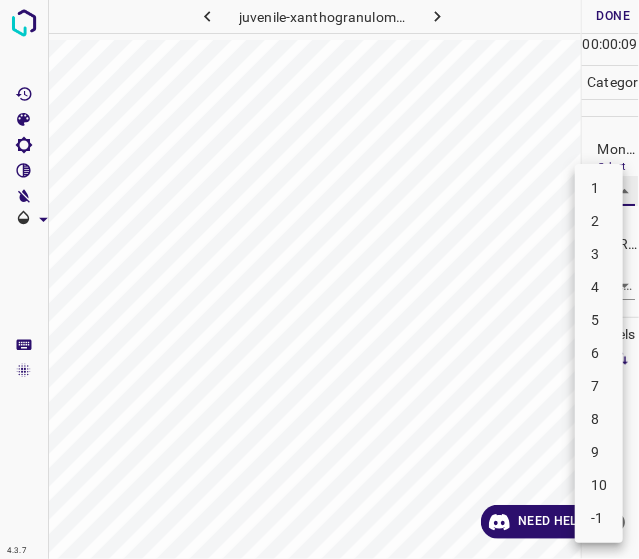 type on "3" 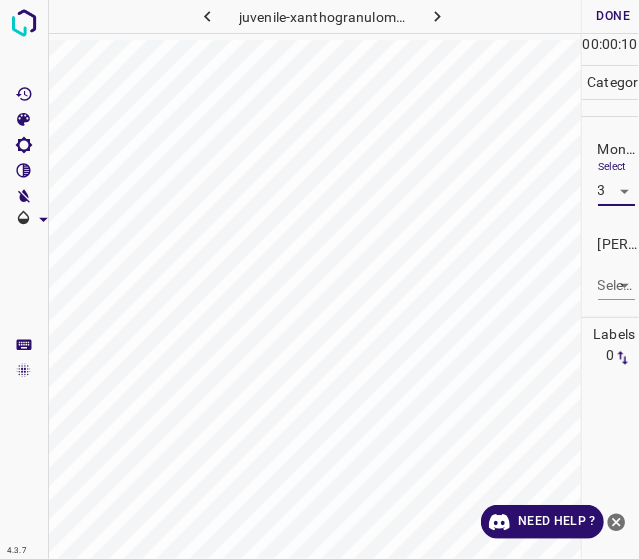click on "4.3.7 juvenile-xanthogranuloma63.jpg Done Skip 0 00   : 00   : 10   Categories Monk *  Select 3 3  [PERSON_NAME] *  Select ​ Labels   0 Categories 1 Monk 2  [PERSON_NAME] Tools Space Change between modes (Draw & Edit) I Auto labeling R Restore zoom M Zoom in N Zoom out Delete Delete selecte label Filters Z Restore filters X Saturation filter C Brightness filter V Contrast filter B Gray scale filter General O Download Need Help ? - Text - Hide - Delete" at bounding box center [319, 279] 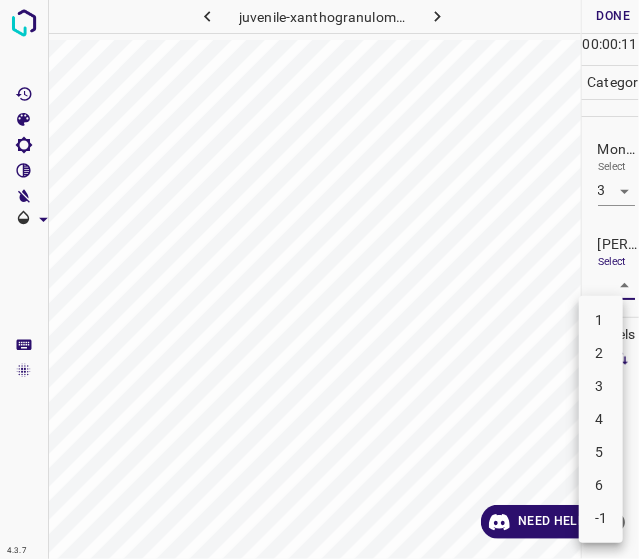 click on "2" at bounding box center [601, 353] 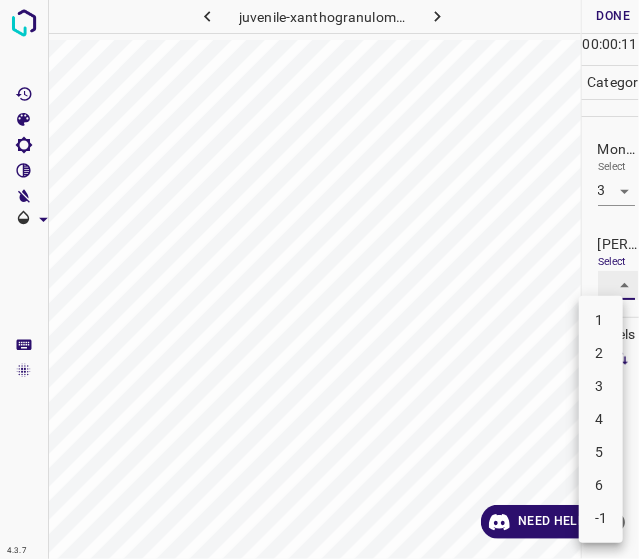type on "2" 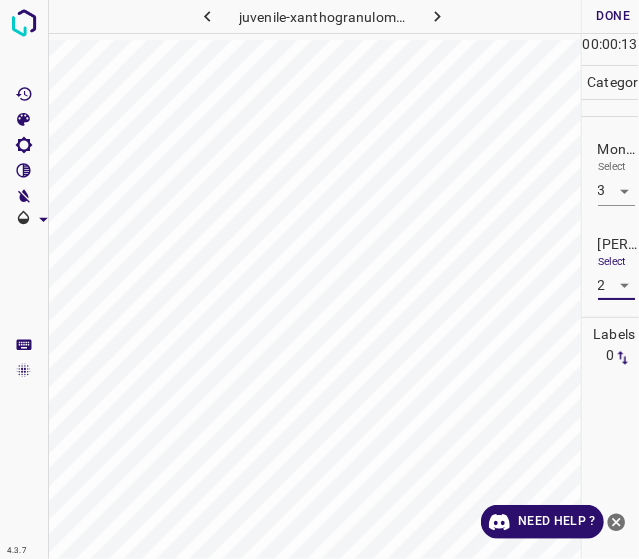 click on "Done" at bounding box center [614, 16] 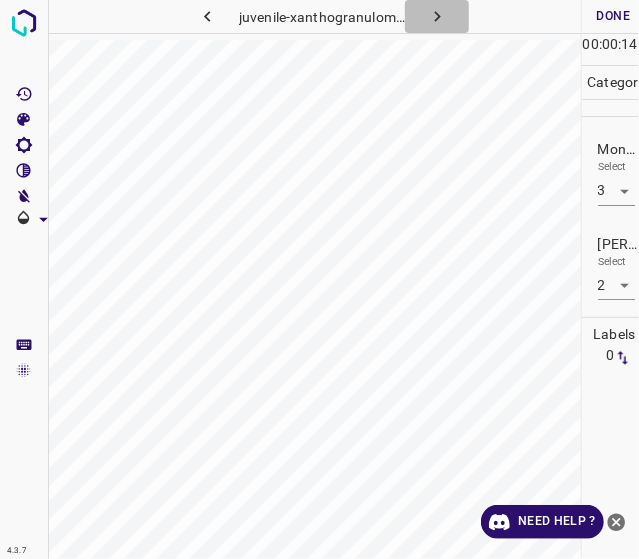 click at bounding box center (437, 16) 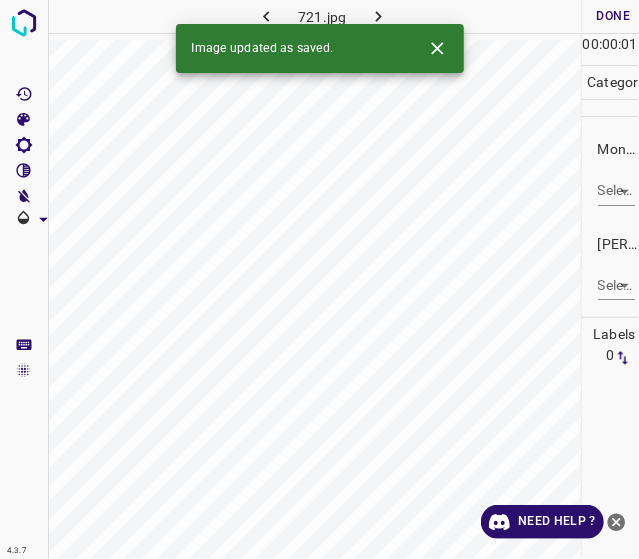 click on "4.3.7 721.jpg Done Skip 0 00   : 00   : 01   Categories Monk *  Select ​  [PERSON_NAME] *  Select ​ Labels   0 Categories 1 Monk 2  [PERSON_NAME] Tools Space Change between modes (Draw & Edit) I Auto labeling R Restore zoom M Zoom in N Zoom out Delete Delete selecte label Filters Z Restore filters X Saturation filter C Brightness filter V Contrast filter B Gray scale filter General O Download Image updated as saved. Need Help ? - Text - Hide - Delete" at bounding box center [319, 279] 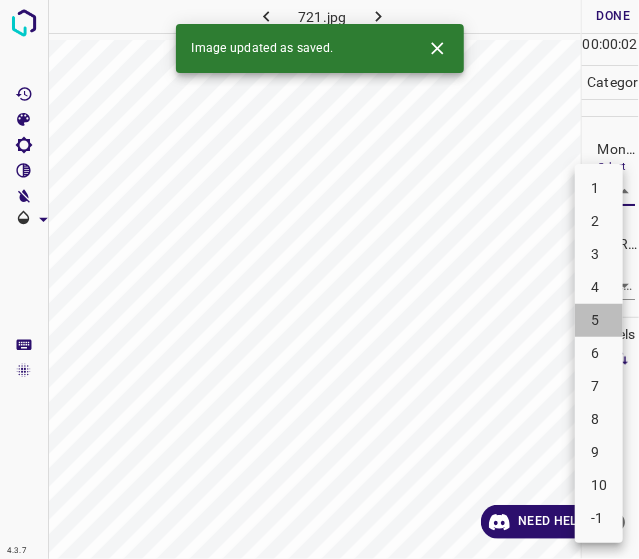 click on "5" at bounding box center (599, 320) 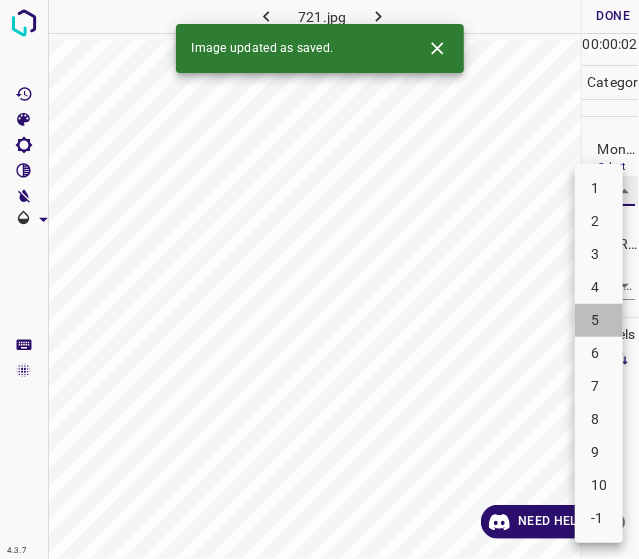 type on "5" 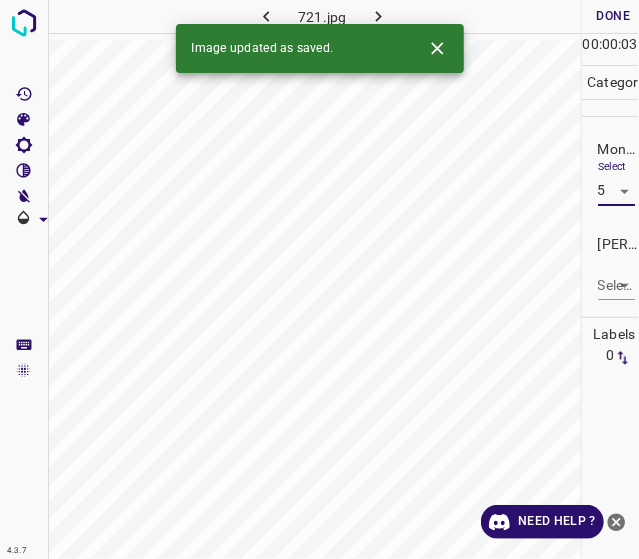 click on "4.3.7 721.jpg Done Skip 0 00   : 00   : 03   Categories Monk *  Select 5 5  [PERSON_NAME] *  Select ​ Labels   0 Categories 1 Monk 2  [PERSON_NAME] Tools Space Change between modes (Draw & Edit) I Auto labeling R Restore zoom M Zoom in N Zoom out Delete Delete selecte label Filters Z Restore filters X Saturation filter C Brightness filter V Contrast filter B Gray scale filter General O Download Image updated as saved. Need Help ? - Text - Hide - Delete" at bounding box center [319, 279] 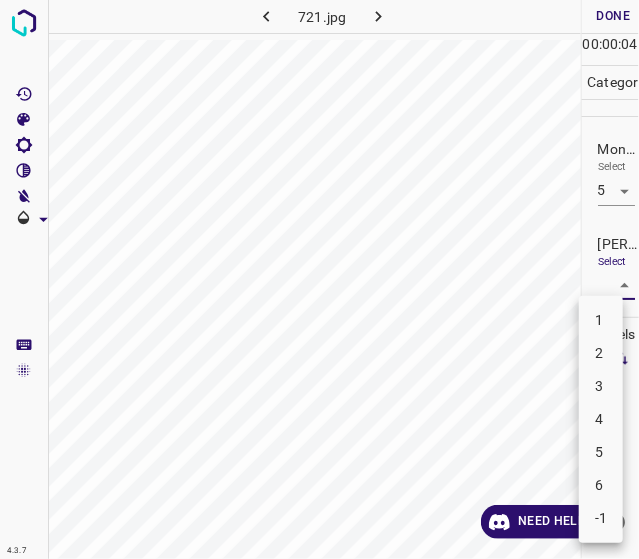 click on "3" at bounding box center (601, 386) 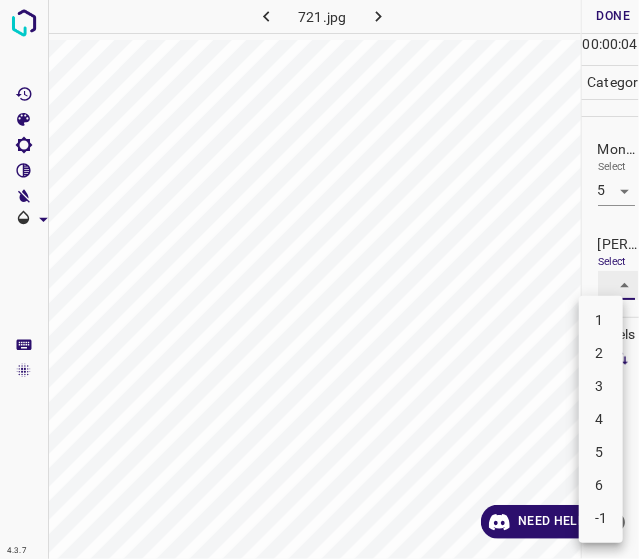 type on "3" 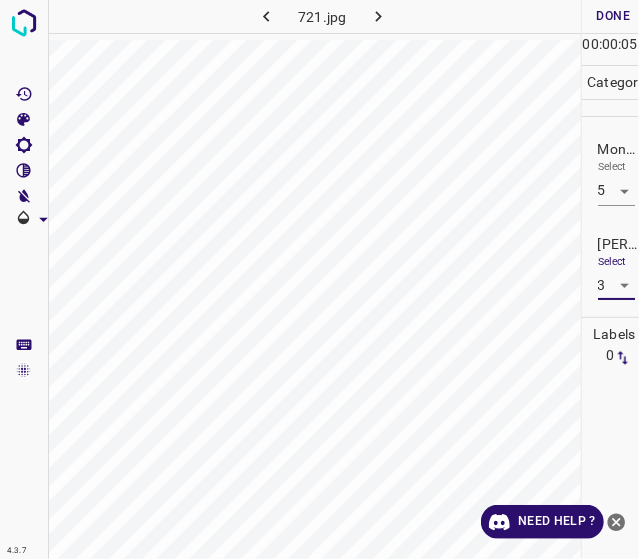 click on "Done" at bounding box center (614, 16) 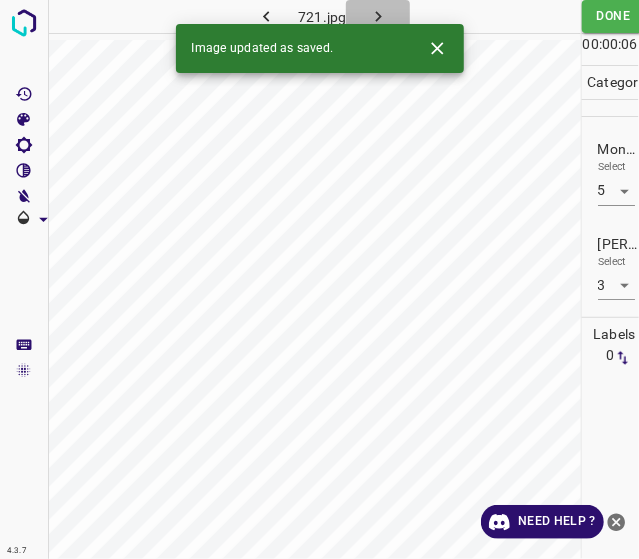 click 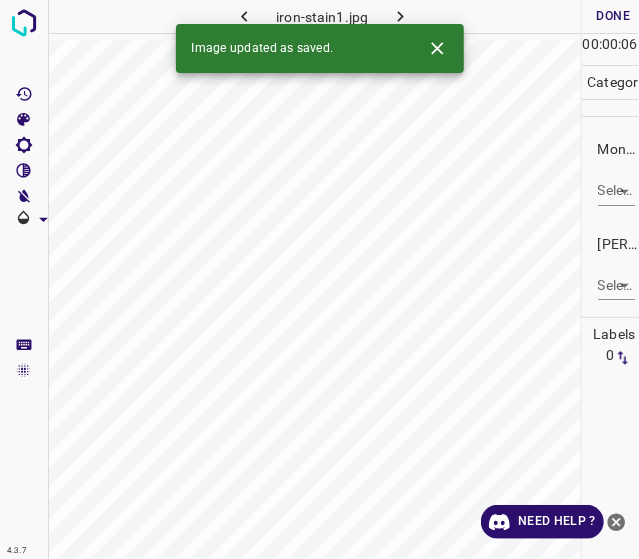 click on "4.3.7 iron-stain1.jpg Done Skip 0 00   : 00   : 06   Categories Monk *  Select ​  [PERSON_NAME] *  Select ​ Labels   0 Categories 1 Monk 2  [PERSON_NAME] Tools Space Change between modes (Draw & Edit) I Auto labeling R Restore zoom M Zoom in N Zoom out Delete Delete selecte label Filters Z Restore filters X Saturation filter C Brightness filter V Contrast filter B Gray scale filter General O Download Image updated as saved. Need Help ? - Text - Hide - Delete" at bounding box center [319, 279] 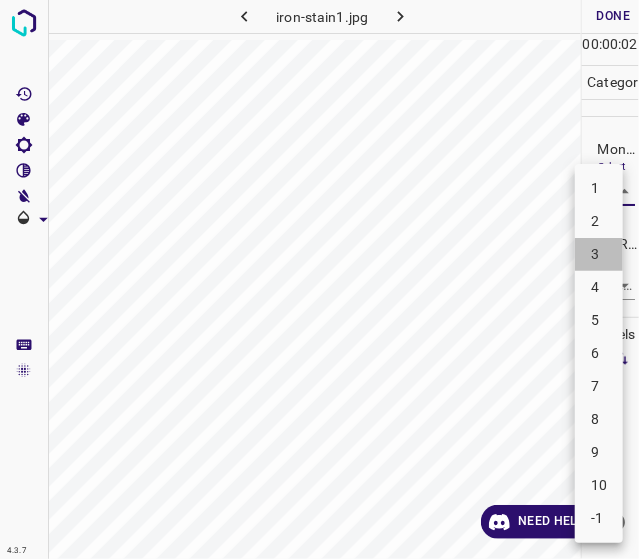 click on "3" at bounding box center (599, 254) 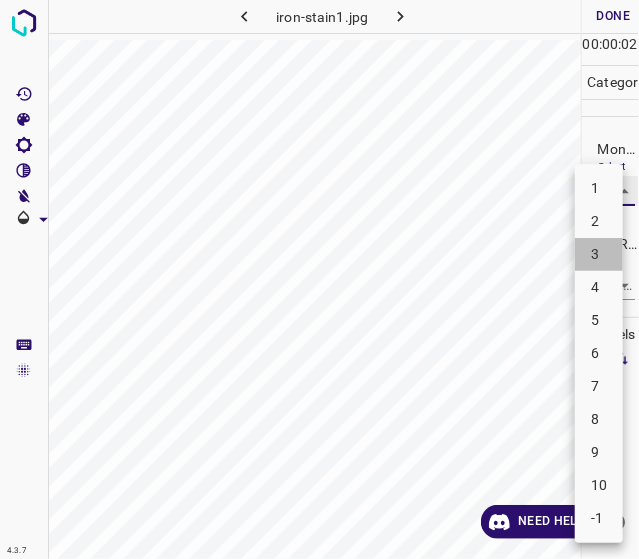 type on "3" 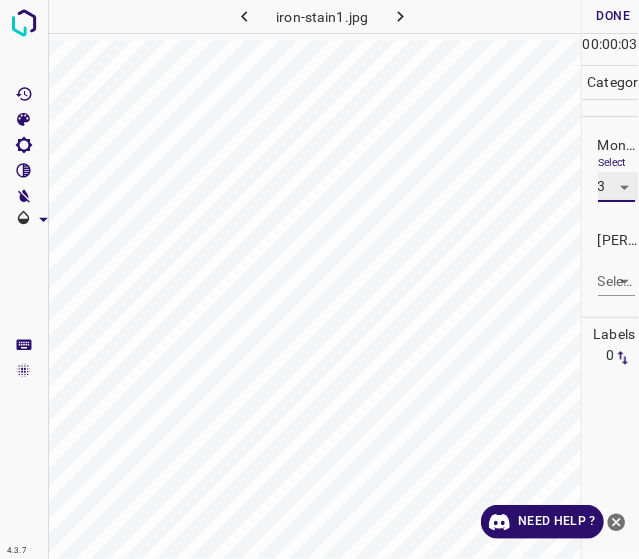 scroll, scrollTop: 19, scrollLeft: 0, axis: vertical 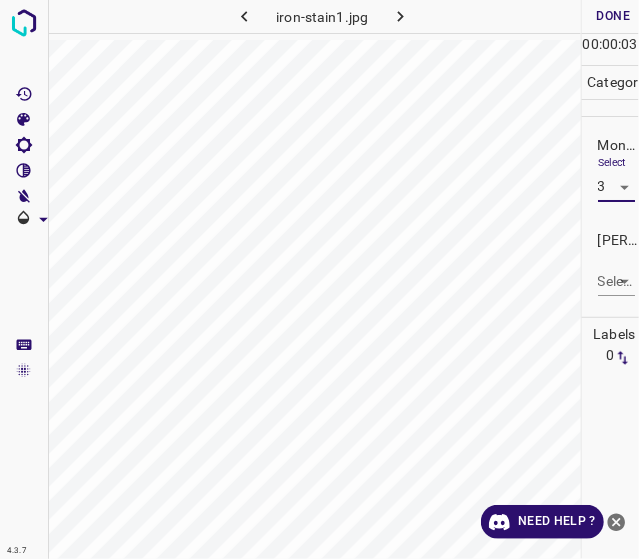 click on "4.3.7 iron-stain1.jpg Done Skip 0 00   : 00   : 03   Categories Monk *  Select 3 3  [PERSON_NAME] *  Select ​ Labels   0 Categories 1 Monk 2  [PERSON_NAME] Tools Space Change between modes (Draw & Edit) I Auto labeling R Restore zoom M Zoom in N Zoom out Delete Delete selecte label Filters Z Restore filters X Saturation filter C Brightness filter V Contrast filter B Gray scale filter General O Download Need Help ? - Text - Hide - Delete" at bounding box center [319, 279] 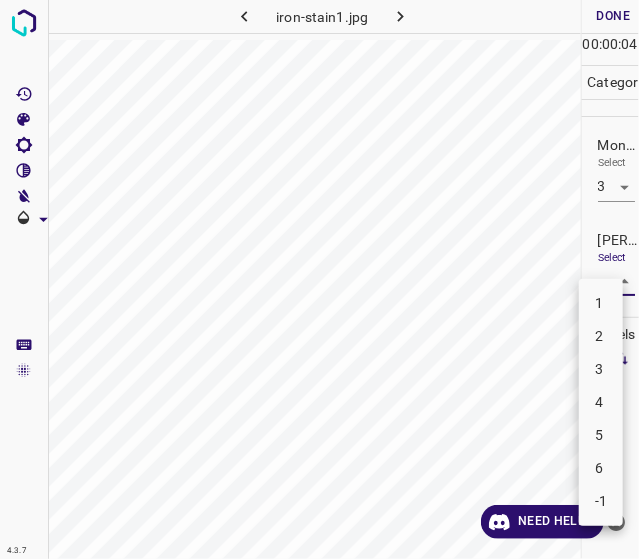 click on "2" at bounding box center (601, 336) 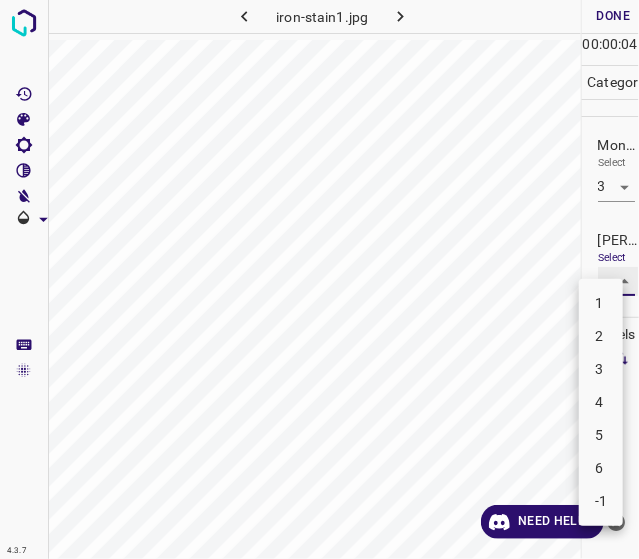 type on "2" 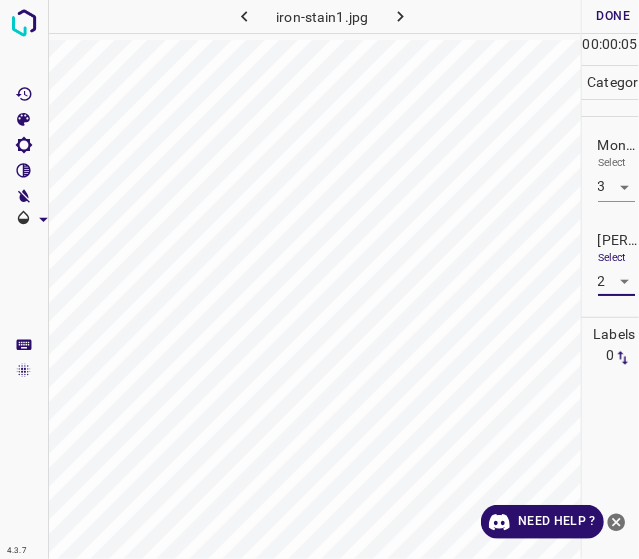 click on "Done" at bounding box center (614, 16) 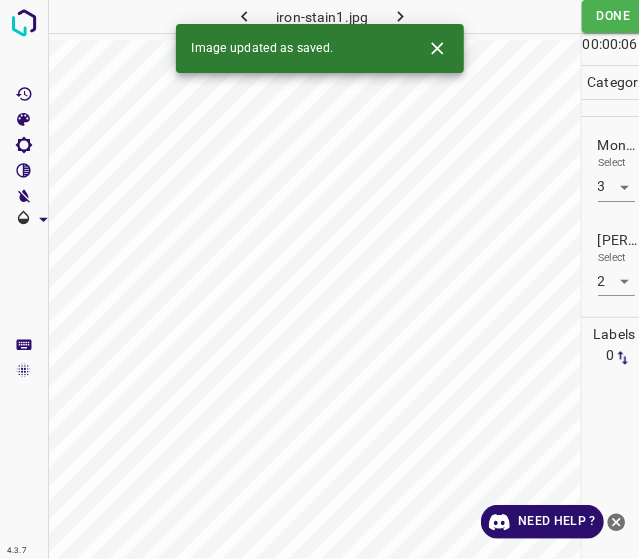 click at bounding box center (400, 16) 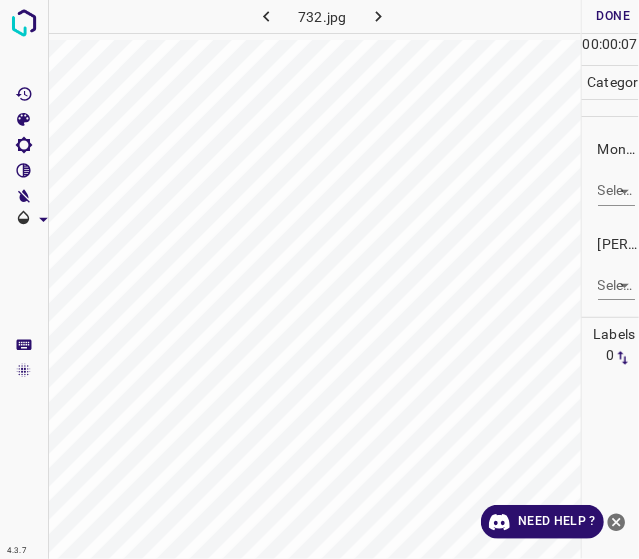 click on "4.3.7 732.jpg Done Skip 0 00   : 00   : 07   Categories Monk *  Select ​  [PERSON_NAME] *  Select ​ Labels   0 Categories 1 Monk 2  [PERSON_NAME] Tools Space Change between modes (Draw & Edit) I Auto labeling R Restore zoom M Zoom in N Zoom out Delete Delete selecte label Filters Z Restore filters X Saturation filter C Brightness filter V Contrast filter B Gray scale filter General O Download Need Help ? - Text - Hide - Delete" at bounding box center (319, 279) 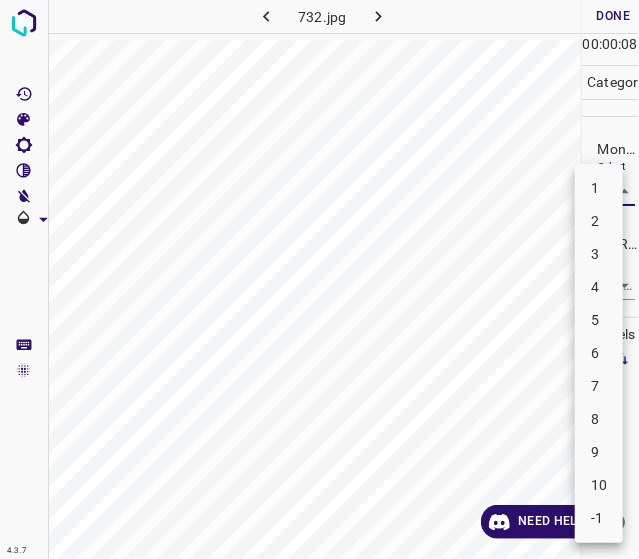 click on "5" at bounding box center (599, 320) 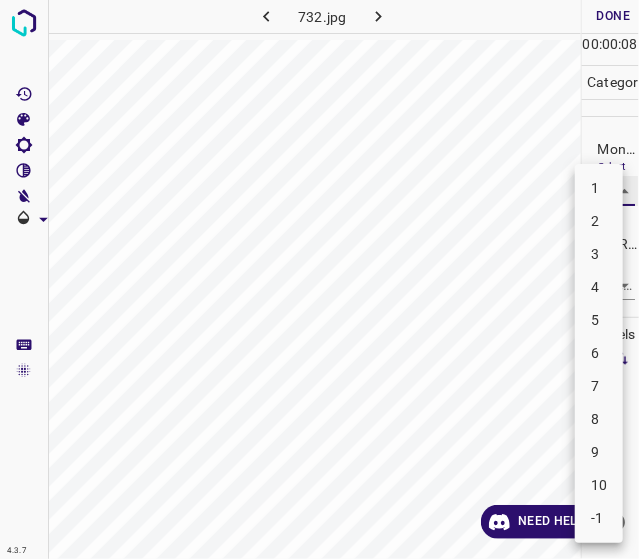 type on "5" 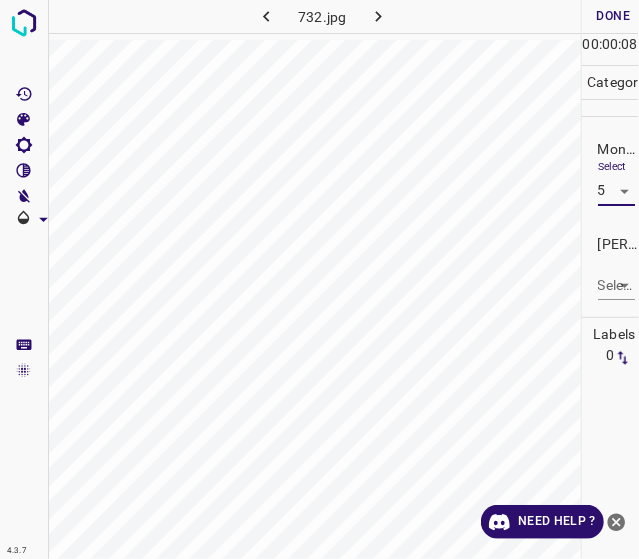 click on "4.3.7 732.jpg Done Skip 0 00   : 00   : 08   Categories Monk *  Select 5 5  [PERSON_NAME] *  Select ​ Labels   0 Categories 1 Monk 2  [PERSON_NAME] Tools Space Change between modes (Draw & Edit) I Auto labeling R Restore zoom M Zoom in N Zoom out Delete Delete selecte label Filters Z Restore filters X Saturation filter C Brightness filter V Contrast filter B Gray scale filter General O Download Need Help ? - Text - Hide - Delete" at bounding box center [319, 279] 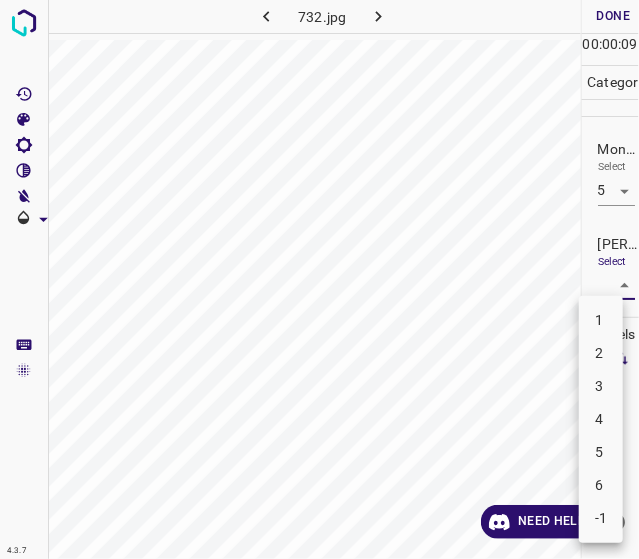 click on "3" at bounding box center (601, 386) 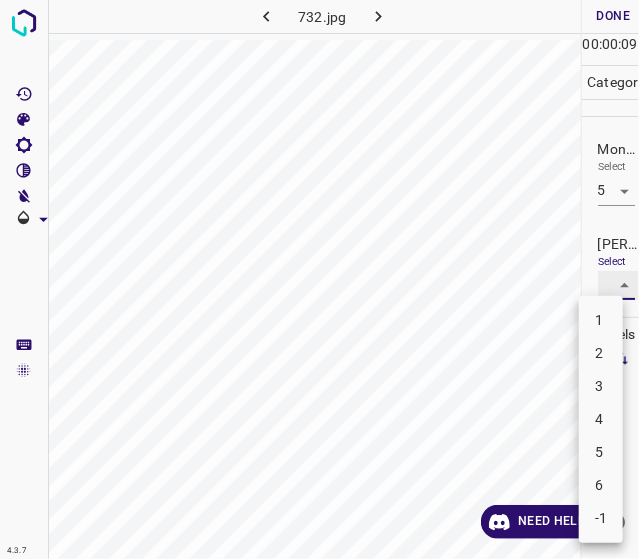 type on "3" 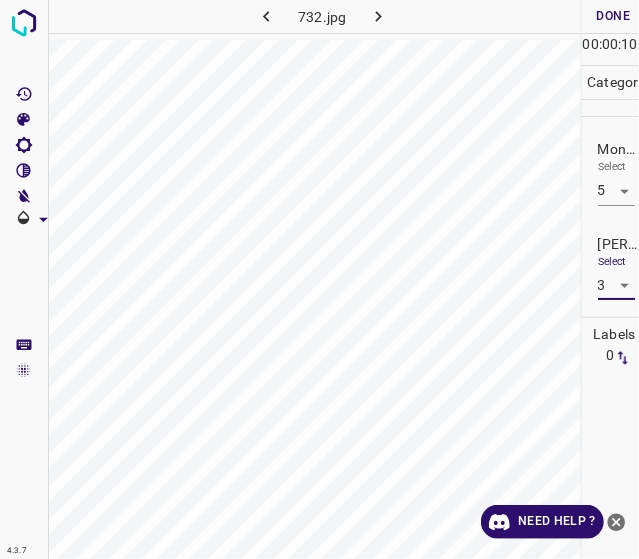 click on "Done" at bounding box center (614, 16) 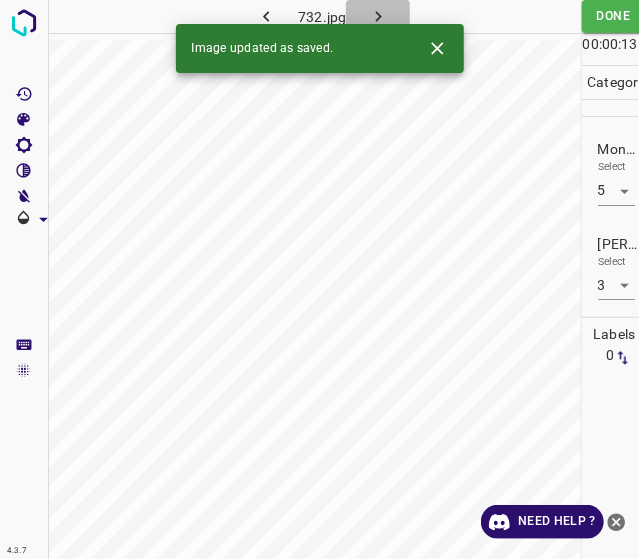 click at bounding box center (378, 16) 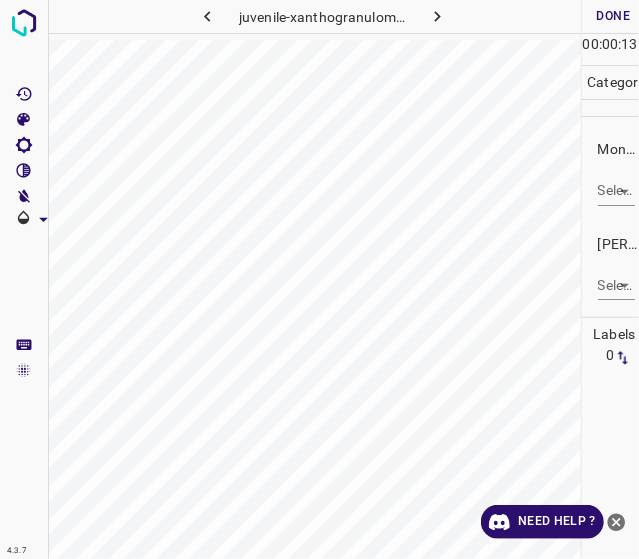 click on "4.3.7 juvenile-xanthogranuloma17.jpg Done Skip 0 00   : 00   : 13   Categories Monk *  Select ​  [PERSON_NAME] *  Select ​ Labels   0 Categories 1 Monk 2  [PERSON_NAME] Tools Space Change between modes (Draw & Edit) I Auto labeling R Restore zoom M Zoom in N Zoom out Delete Delete selecte label Filters Z Restore filters X Saturation filter C Brightness filter V Contrast filter B Gray scale filter General O Download Need Help ? - Text - Hide - Delete" at bounding box center (319, 279) 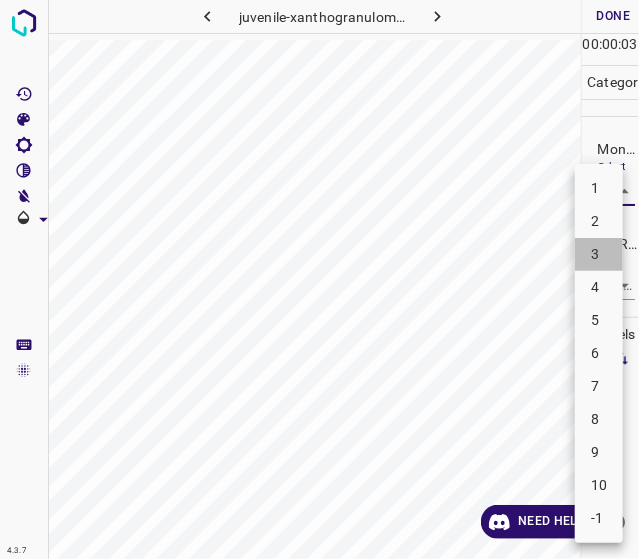 click on "3" at bounding box center [599, 254] 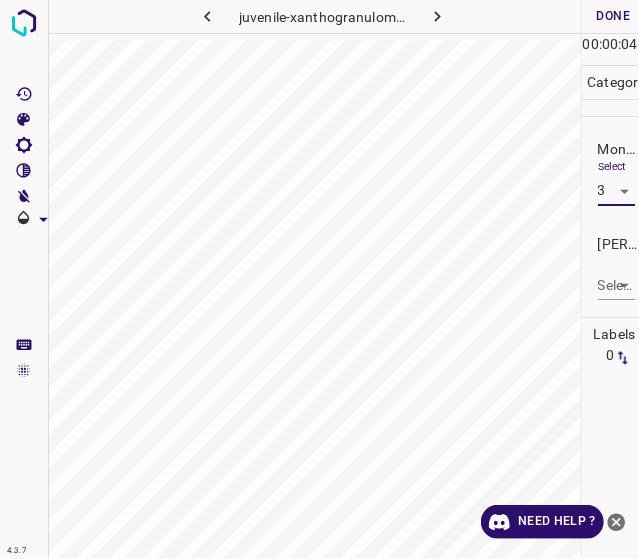 click on "4.3.7 juvenile-xanthogranuloma17.jpg Done Skip 0 00   : 00   : 04   Categories Monk *  Select 3 3  [PERSON_NAME] *  Select ​ Labels   0 Categories 1 Monk 2  [PERSON_NAME] Tools Space Change between modes (Draw & Edit) I Auto labeling R Restore zoom M Zoom in N Zoom out Delete Delete selecte label Filters Z Restore filters X Saturation filter C Brightness filter V Contrast filter B Gray scale filter General O Download Need Help ? - Text - Hide - Delete" at bounding box center [319, 279] 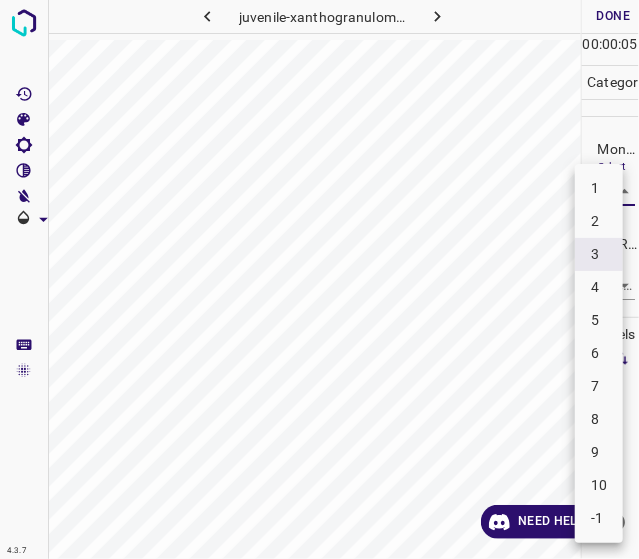 click on "2" at bounding box center [599, 221] 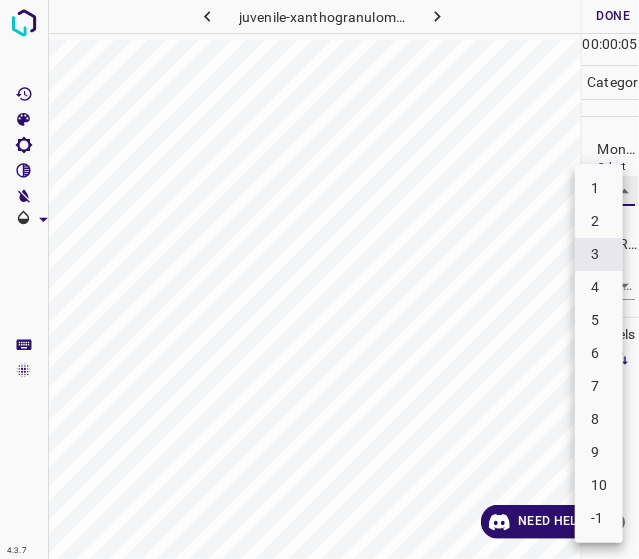 type on "2" 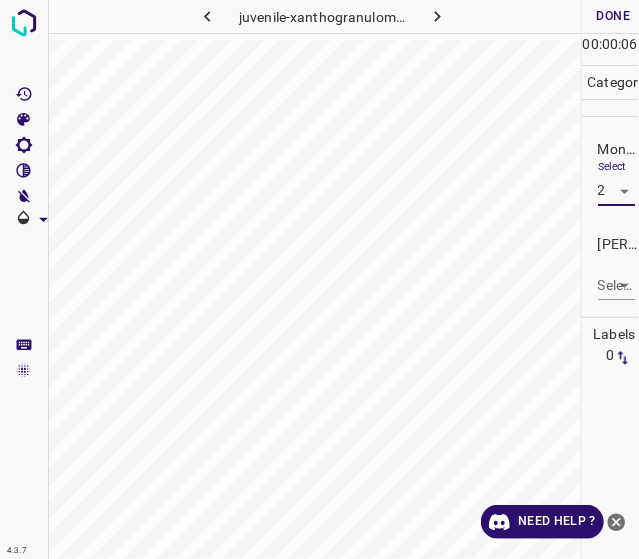 click on "4.3.7 juvenile-xanthogranuloma17.jpg Done Skip 0 00   : 00   : 06   Categories Monk *  Select 2 2  [PERSON_NAME] *  Select ​ Labels   0 Categories 1 Monk 2  [PERSON_NAME] Tools Space Change between modes (Draw & Edit) I Auto labeling R Restore zoom M Zoom in N Zoom out Delete Delete selecte label Filters Z Restore filters X Saturation filter C Brightness filter V Contrast filter B Gray scale filter General O Download Need Help ? - Text - Hide - Delete" at bounding box center (319, 279) 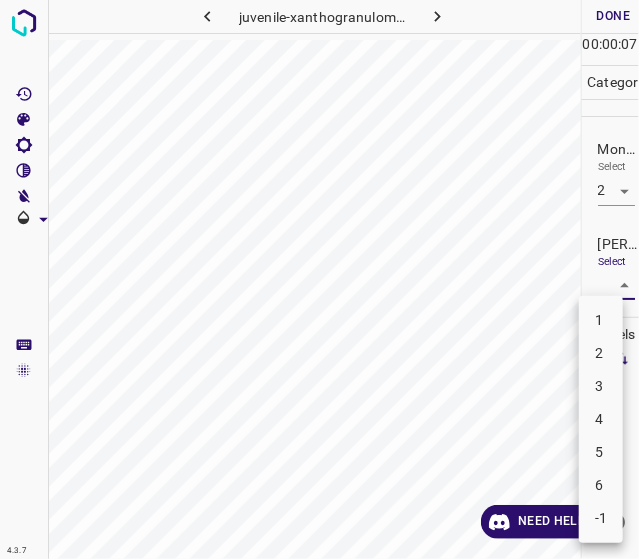 click on "1" at bounding box center [601, 320] 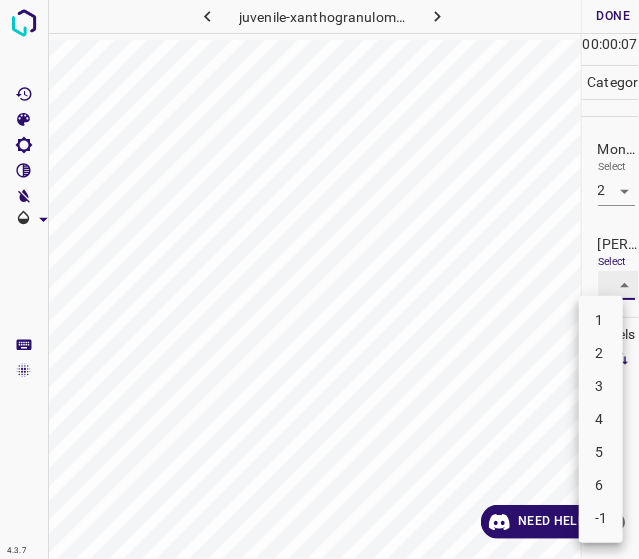 type on "1" 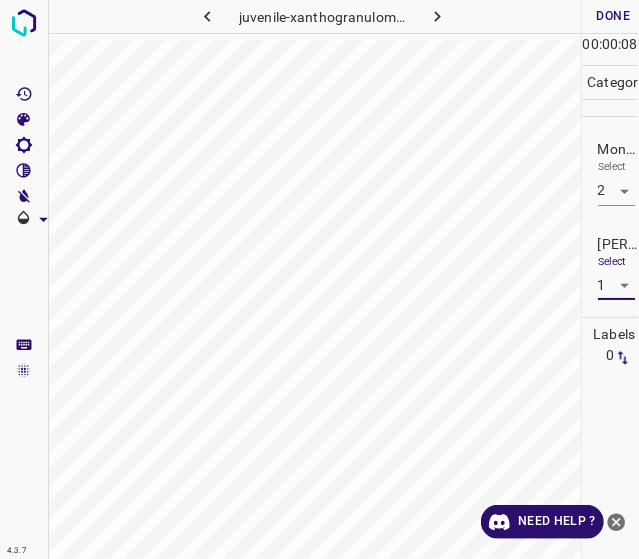 click on "Done" at bounding box center (614, 16) 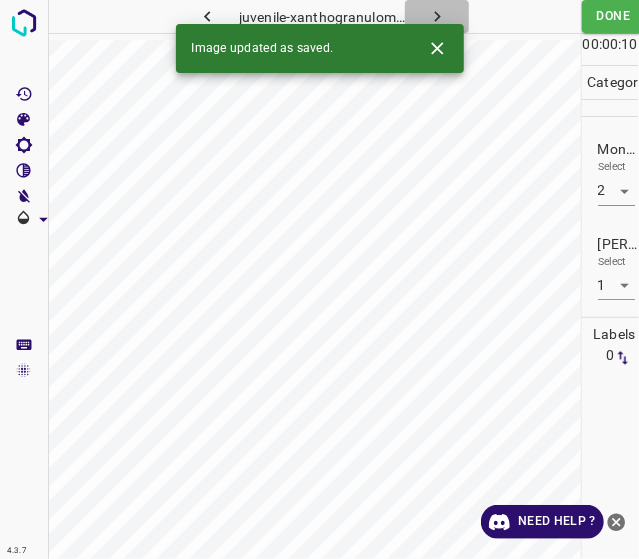 click 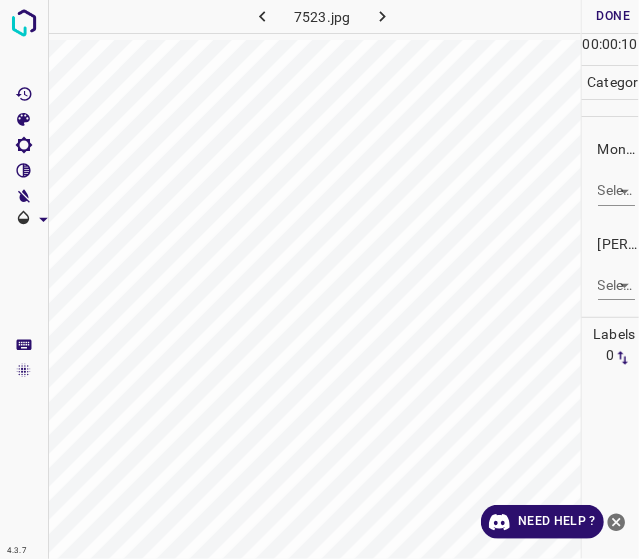 click on "4.3.7 7523.jpg Done Skip 0 00   : 00   : 10   Categories Monk *  Select ​  [PERSON_NAME] *  Select ​ Labels   0 Categories 1 Monk 2  [PERSON_NAME] Tools Space Change between modes (Draw & Edit) I Auto labeling R Restore zoom M Zoom in N Zoom out Delete Delete selecte label Filters Z Restore filters X Saturation filter C Brightness filter V Contrast filter B Gray scale filter General O Download Need Help ? - Text - Hide - Delete" at bounding box center (319, 279) 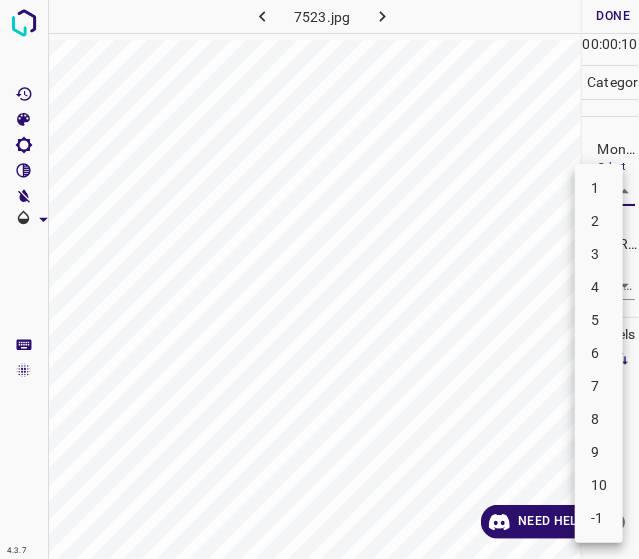 click on "3" at bounding box center [599, 254] 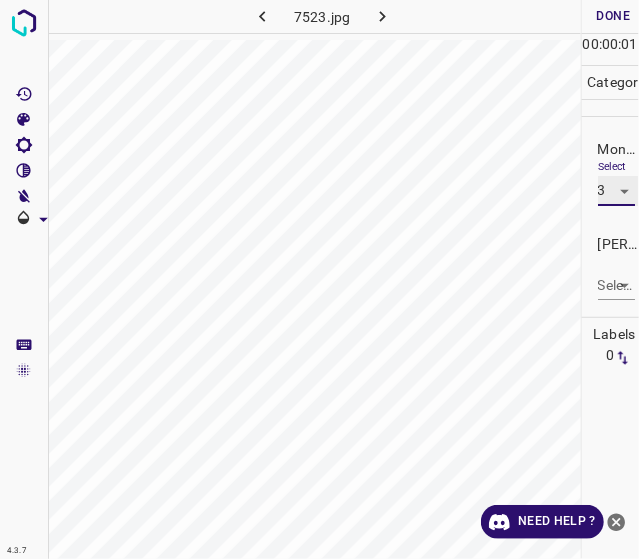 type on "3" 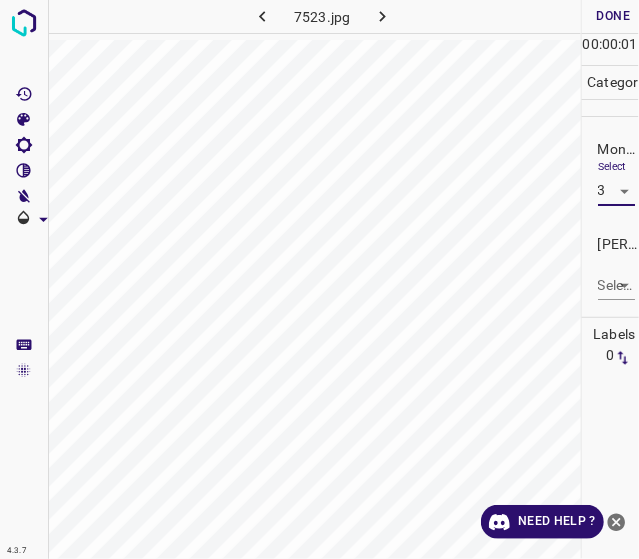 click on "4.3.7 7523.jpg Done Skip 0 00   : 00   : 01   Categories Monk *  Select 3 3  [PERSON_NAME] *  Select ​ Labels   0 Categories 1 Monk 2  [PERSON_NAME] Tools Space Change between modes (Draw & Edit) I Auto labeling R Restore zoom M Zoom in N Zoom out Delete Delete selecte label Filters Z Restore filters X Saturation filter C Brightness filter V Contrast filter B Gray scale filter General O Download Need Help ? - Text - Hide - Delete" at bounding box center [319, 279] 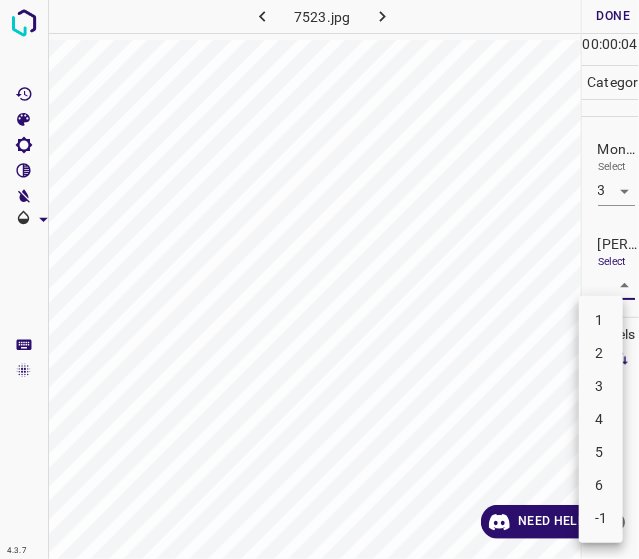 click on "2" at bounding box center [601, 353] 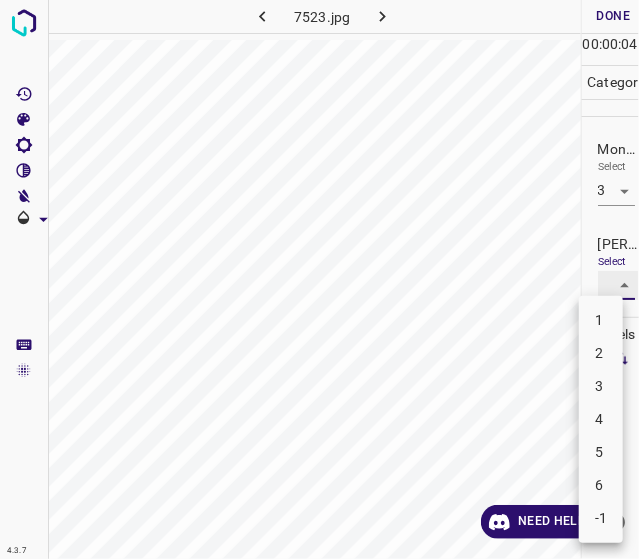 type on "2" 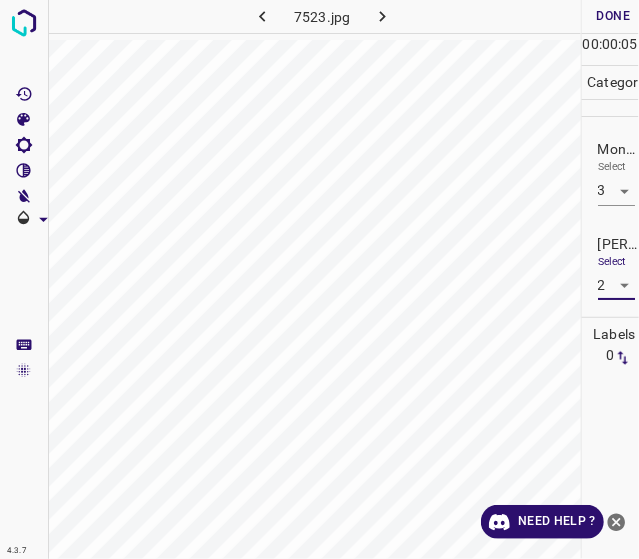 click on "Done" at bounding box center [614, 16] 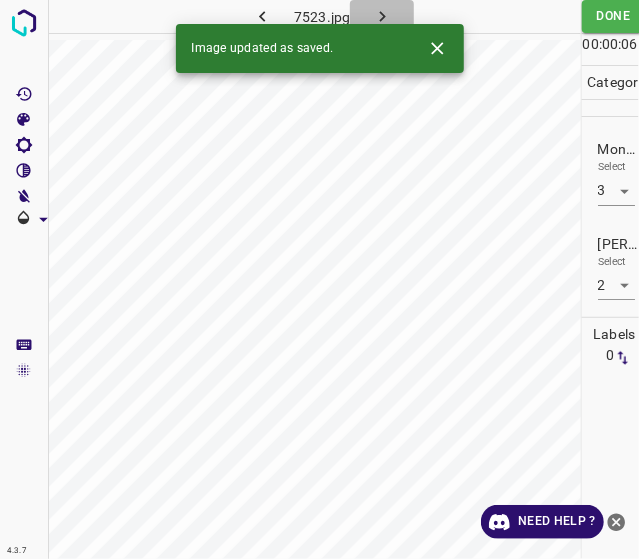 click at bounding box center [382, 16] 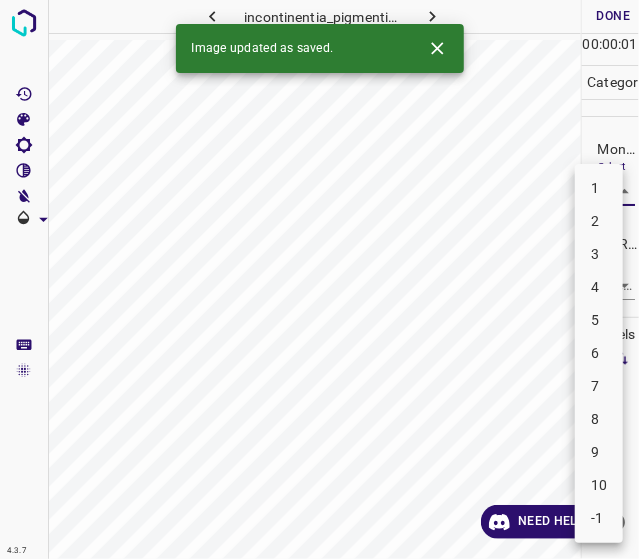 click on "4.3.7 incontinentia_pigmenti71.jpg Done Skip 0 00   : 00   : 01   Categories Monk *  Select ​  [PERSON_NAME] *  Select ​ Labels   0 Categories 1 Monk 2  [PERSON_NAME] Tools Space Change between modes (Draw & Edit) I Auto labeling R Restore zoom M Zoom in N Zoom out Delete Delete selecte label Filters Z Restore filters X Saturation filter C Brightness filter V Contrast filter B Gray scale filter General O Download Image updated as saved. Need Help ? - Text - Hide - Delete 1 2 3 4 5 6 7 8 9 10 -1" at bounding box center (319, 279) 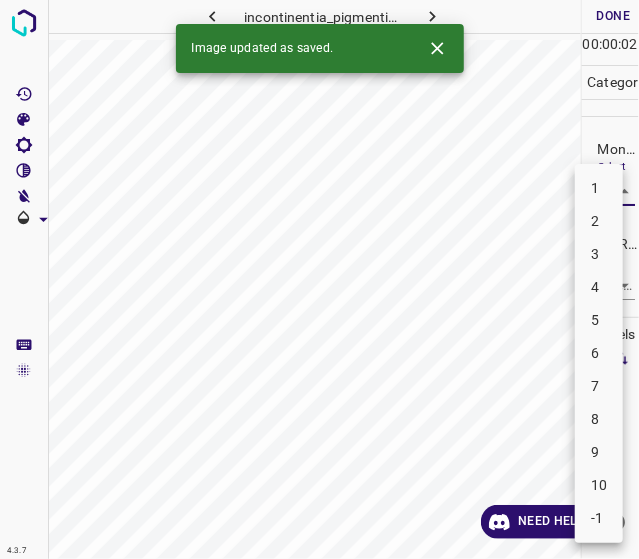 click on "3" at bounding box center [599, 254] 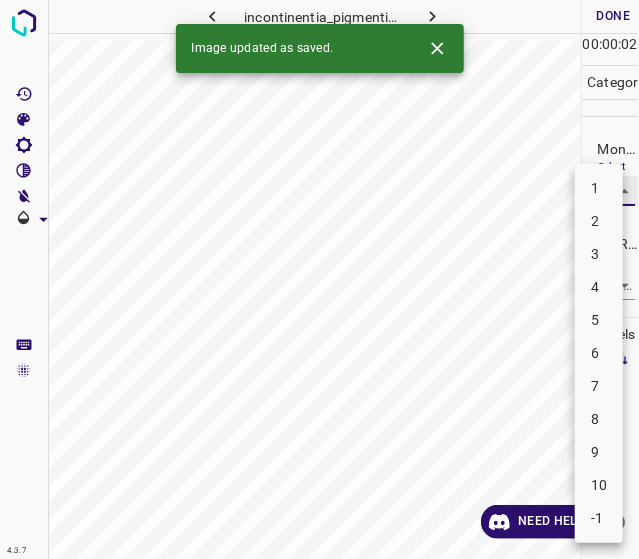 type on "3" 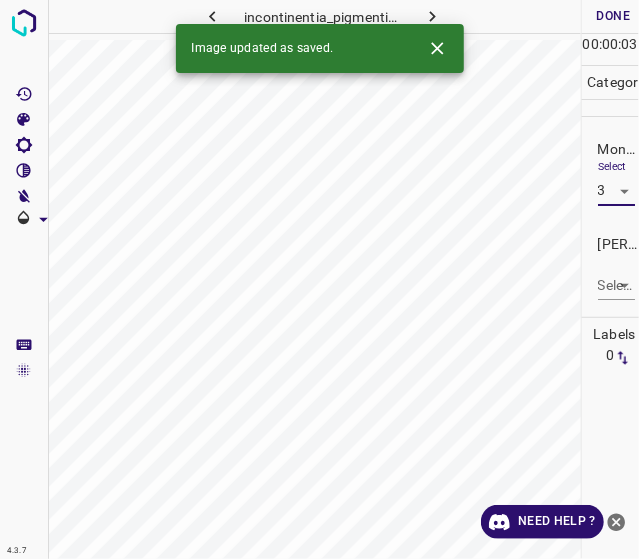 click on "4.3.7 incontinentia_pigmenti71.jpg Done Skip 0 00   : 00   : 03   Categories Monk *  Select 3 3  [PERSON_NAME] *  Select ​ Labels   0 Categories 1 Monk 2  [PERSON_NAME] Tools Space Change between modes (Draw & Edit) I Auto labeling R Restore zoom M Zoom in N Zoom out Delete Delete selecte label Filters Z Restore filters X Saturation filter C Brightness filter V Contrast filter B Gray scale filter General O Download Image updated as saved. Need Help ? - Text - Hide - Delete" at bounding box center (319, 279) 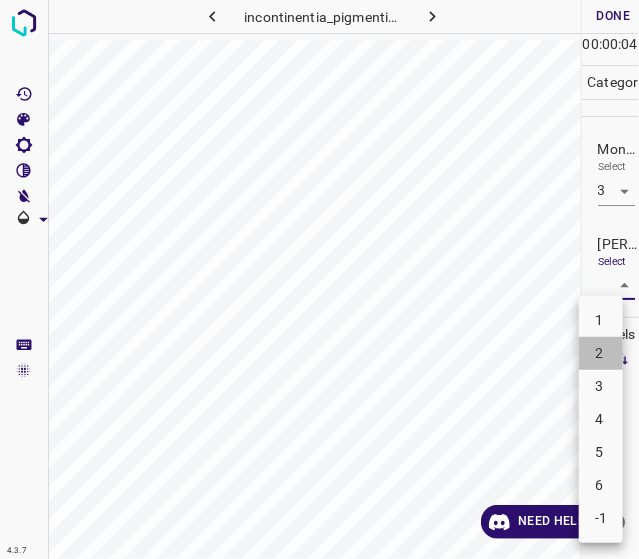 click on "2" at bounding box center (601, 353) 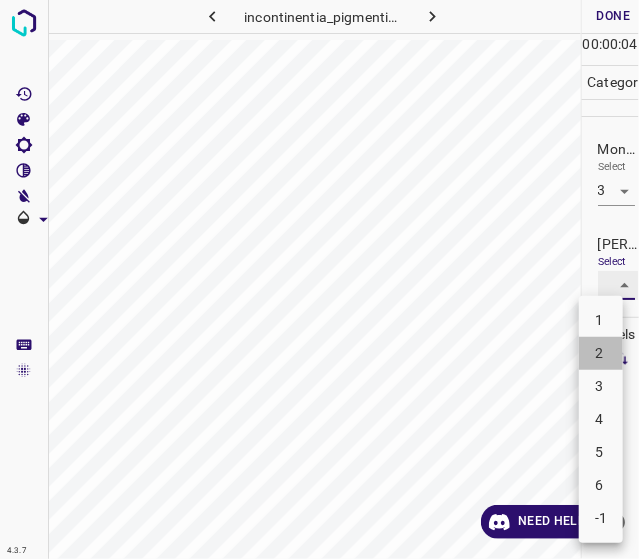 type on "2" 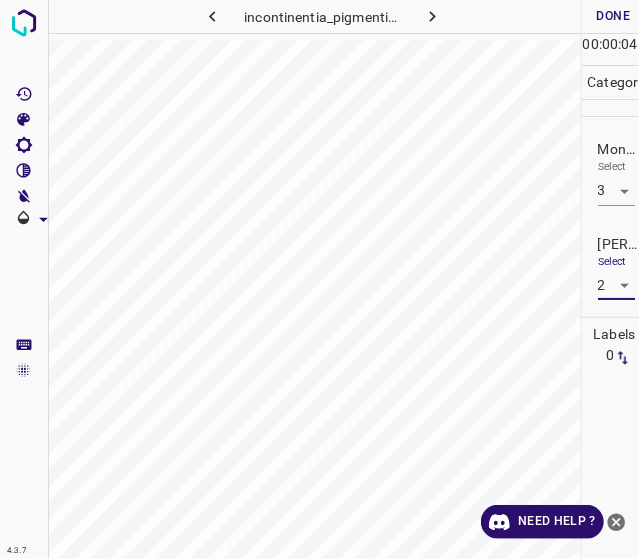 click on "Done" at bounding box center (614, 16) 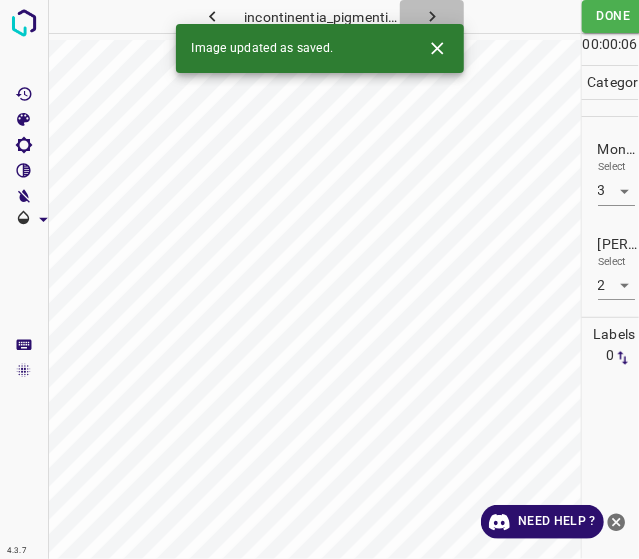 click at bounding box center (432, 16) 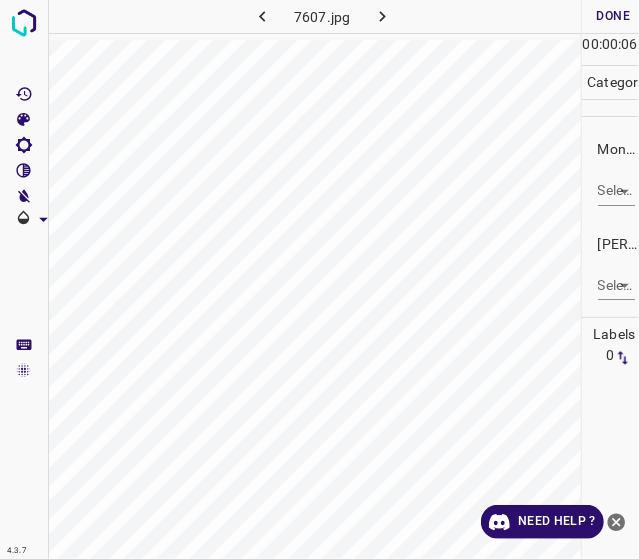click on "4.3.7 7607.jpg Done Skip 0 00   : 00   : 06   Categories Monk *  Select ​  [PERSON_NAME] *  Select ​ Labels   0 Categories 1 Monk 2  [PERSON_NAME] Tools Space Change between modes (Draw & Edit) I Auto labeling R Restore zoom M Zoom in N Zoom out Delete Delete selecte label Filters Z Restore filters X Saturation filter C Brightness filter V Contrast filter B Gray scale filter General O Download Need Help ? - Text - Hide - Delete" at bounding box center [319, 279] 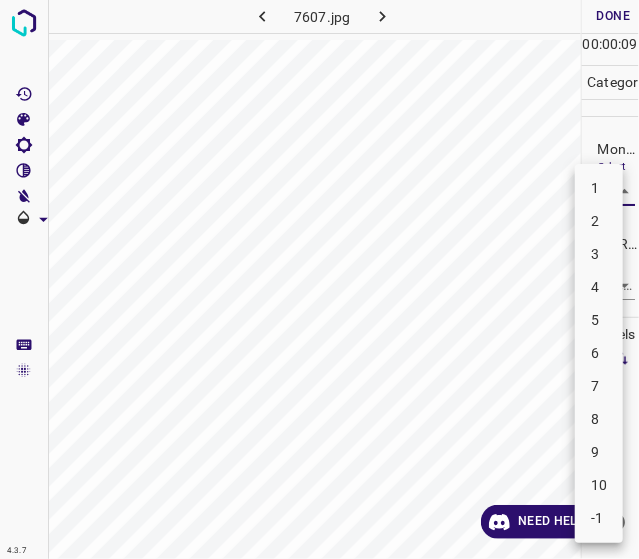 click on "6" at bounding box center [599, 353] 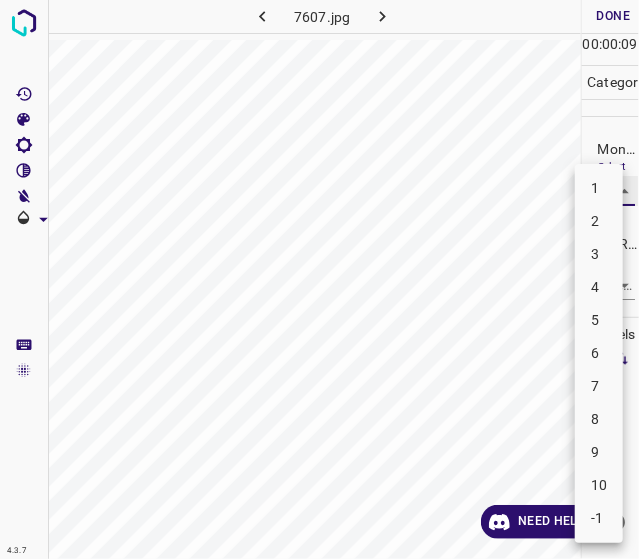 type on "6" 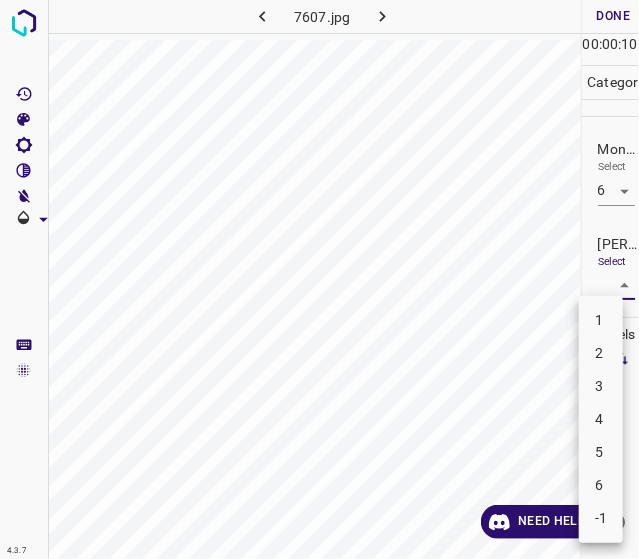 click on "4.3.7 7607.jpg Done Skip 0 00   : 00   : 10   Categories Monk *  Select 6 6  [PERSON_NAME] *  Select ​ Labels   0 Categories 1 Monk 2  [PERSON_NAME] Tools Space Change between modes (Draw & Edit) I Auto labeling R Restore zoom M Zoom in N Zoom out Delete Delete selecte label Filters Z Restore filters X Saturation filter C Brightness filter V Contrast filter B Gray scale filter General O Download Need Help ? - Text - Hide - Delete 1 2 3 4 5 6 -1" at bounding box center (319, 279) 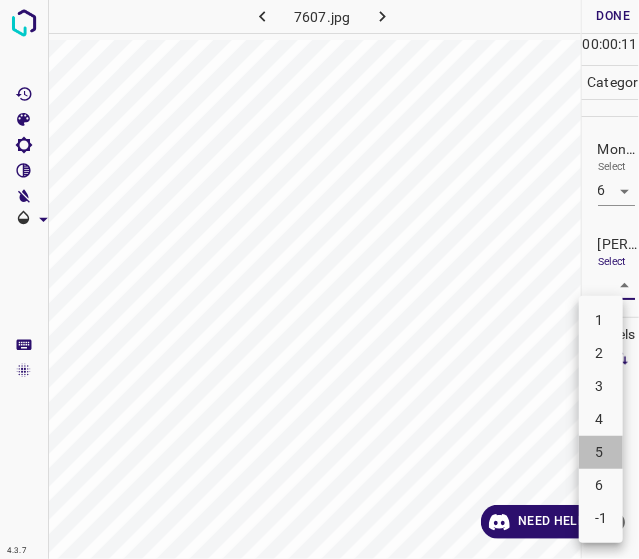 click on "5" at bounding box center [601, 452] 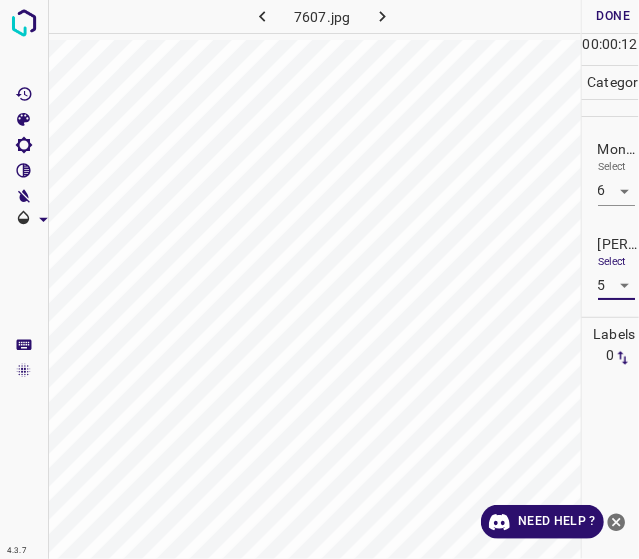 click on "4.3.7 7607.jpg Done Skip 0 00   : 00   : 12   Categories Monk *  Select 6 6  [PERSON_NAME] *  Select 5 5 Labels   0 Categories 1 Monk 2  [PERSON_NAME] Tools Space Change between modes (Draw & Edit) I Auto labeling R Restore zoom M Zoom in N Zoom out Delete Delete selecte label Filters Z Restore filters X Saturation filter C Brightness filter V Contrast filter B Gray scale filter General O Download Need Help ? - Text - Hide - Delete" at bounding box center [319, 279] 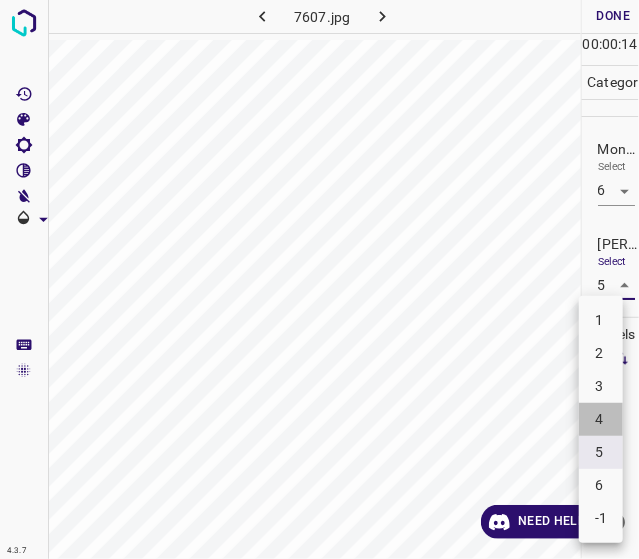 click on "4" at bounding box center [601, 419] 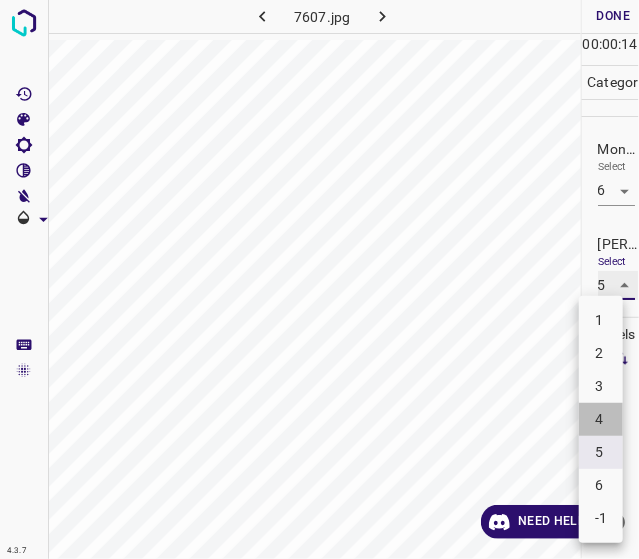 type on "4" 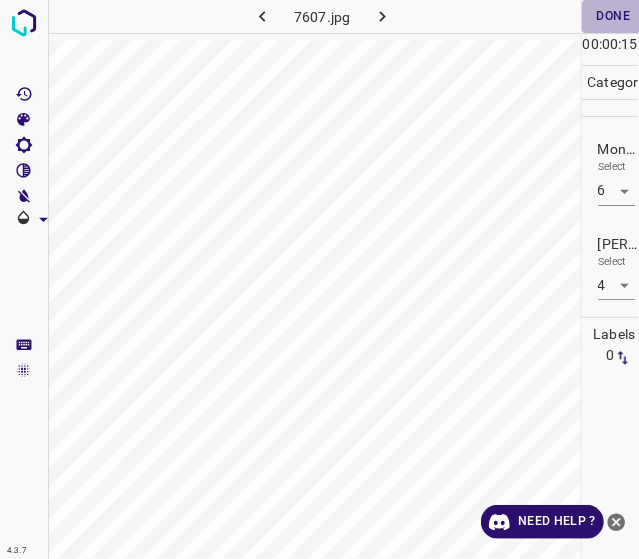 click on "Done" at bounding box center (614, 16) 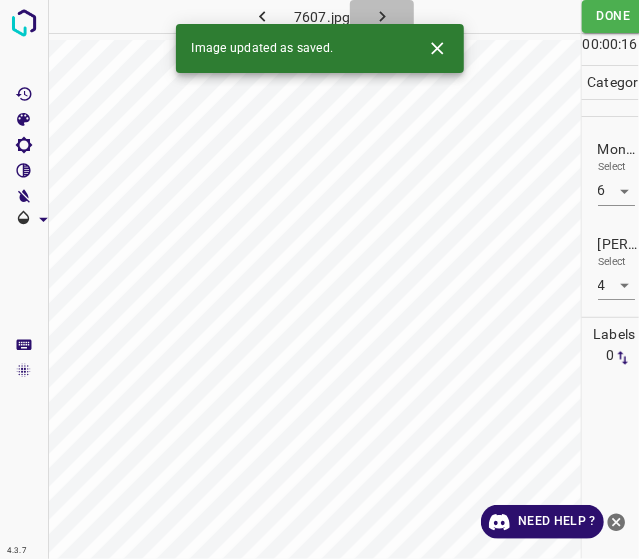 click 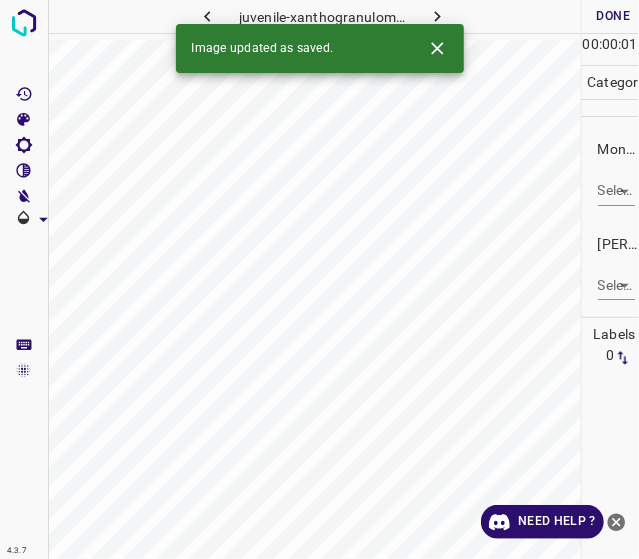 click on "4.3.7 juvenile-xanthogranuloma57.jpg Done Skip 0 00   : 00   : 01   Categories Monk *  Select ​  [PERSON_NAME] *  Select ​ Labels   0 Categories 1 Monk 2  [PERSON_NAME] Tools Space Change between modes (Draw & Edit) I Auto labeling R Restore zoom M Zoom in N Zoom out Delete Delete selecte label Filters Z Restore filters X Saturation filter C Brightness filter V Contrast filter B Gray scale filter General O Download Image updated as saved. Need Help ? - Text - Hide - Delete" at bounding box center [319, 279] 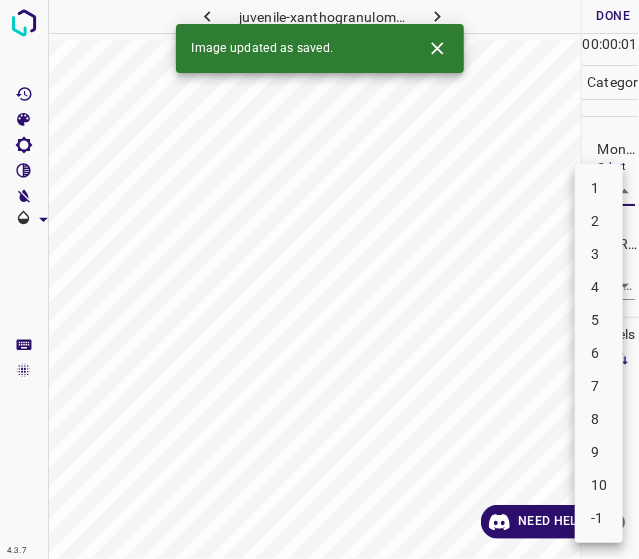 click on "3" at bounding box center (599, 254) 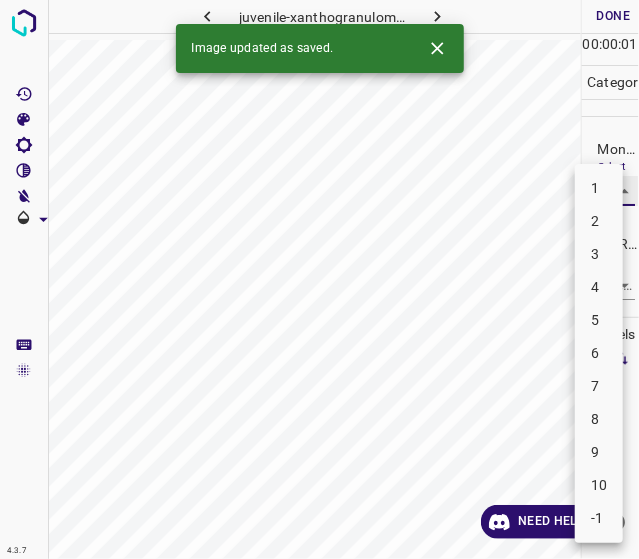type on "3" 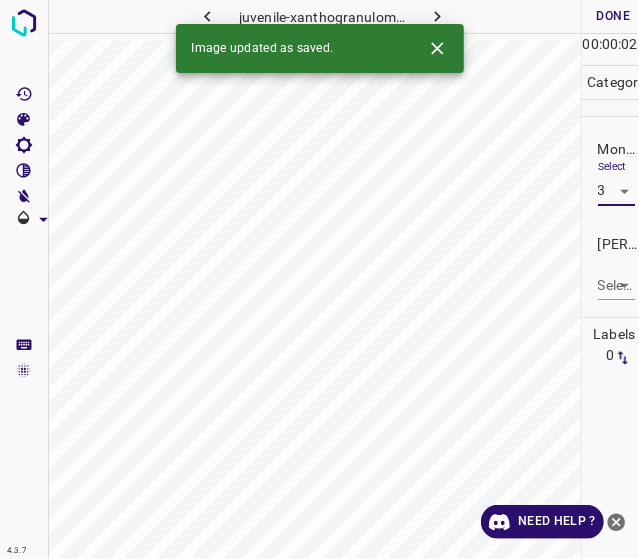 click on "4.3.7 juvenile-xanthogranuloma57.jpg Done Skip 0 00   : 00   : 02   Categories Monk *  Select 3 3  [PERSON_NAME] *  Select ​ Labels   0 Categories 1 Monk 2  [PERSON_NAME] Tools Space Change between modes (Draw & Edit) I Auto labeling R Restore zoom M Zoom in N Zoom out Delete Delete selecte label Filters Z Restore filters X Saturation filter C Brightness filter V Contrast filter B Gray scale filter General O Download Image updated as saved. Need Help ? - Text - Hide - Delete" at bounding box center [319, 279] 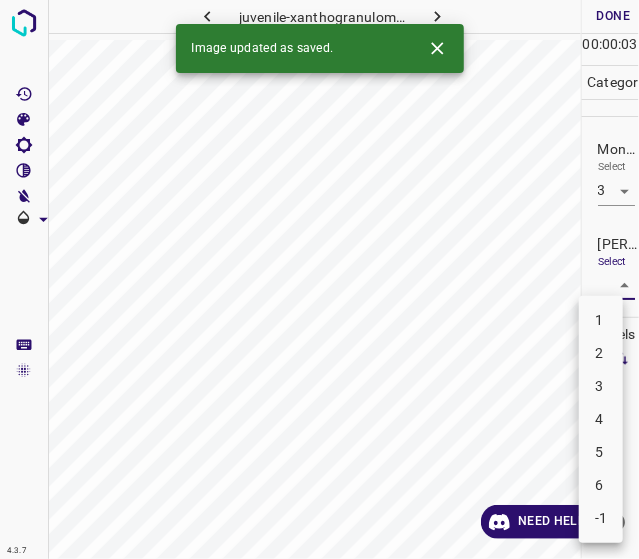 click on "2" at bounding box center [601, 353] 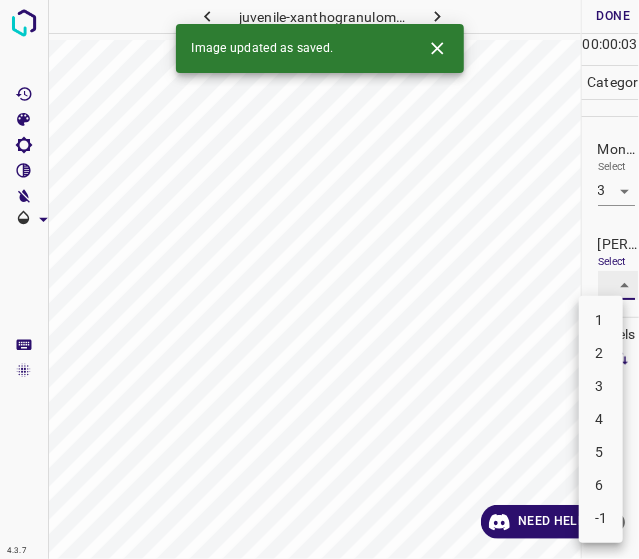 type on "2" 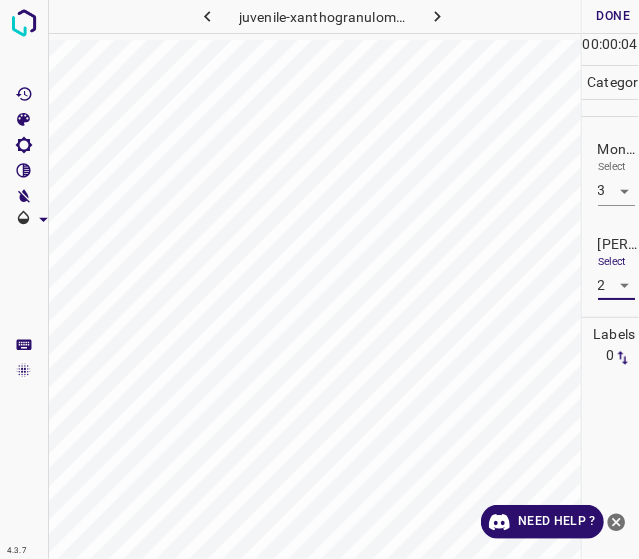 click on "Done" at bounding box center (614, 16) 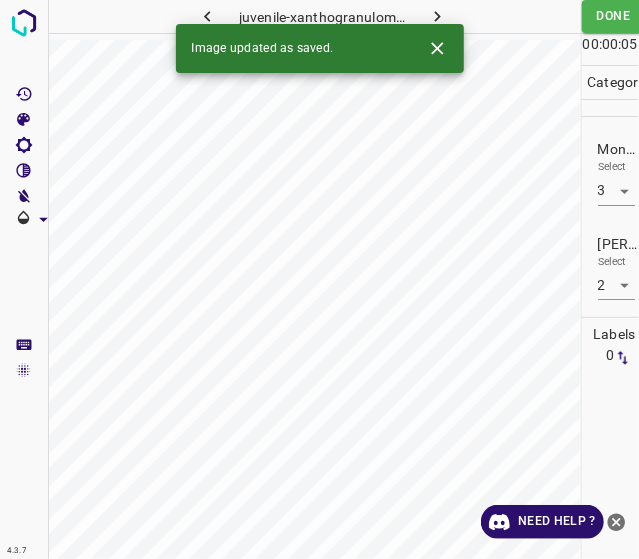 click on "Image updated as saved." at bounding box center (320, 48) 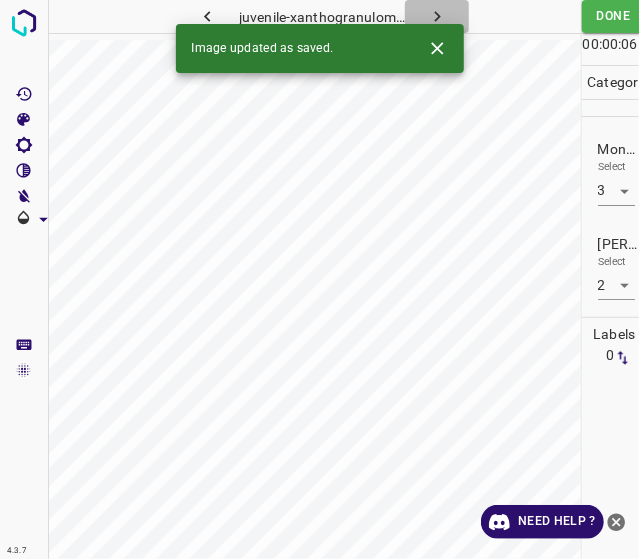 click at bounding box center (437, 16) 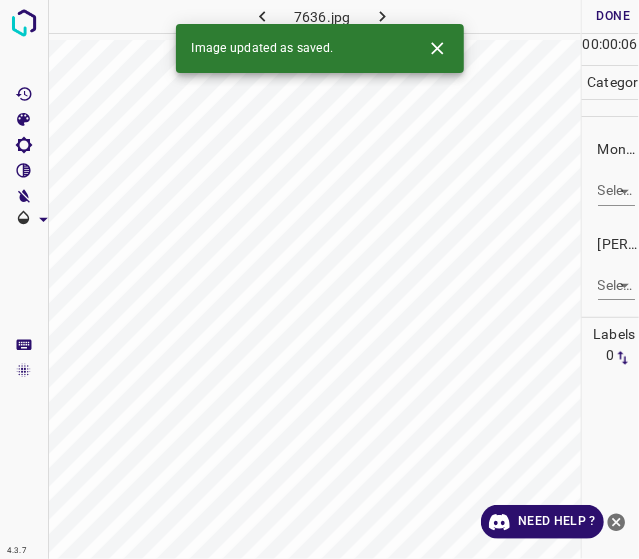 click on "4.3.7 7636.jpg Done Skip 0 00   : 00   : 06   Categories Monk *  Select ​  [PERSON_NAME] *  Select ​ Labels   0 Categories 1 Monk 2  [PERSON_NAME] Tools Space Change between modes (Draw & Edit) I Auto labeling R Restore zoom M Zoom in N Zoom out Delete Delete selecte label Filters Z Restore filters X Saturation filter C Brightness filter V Contrast filter B Gray scale filter General O Download Image updated as saved. Need Help ? - Text - Hide - Delete" at bounding box center [319, 279] 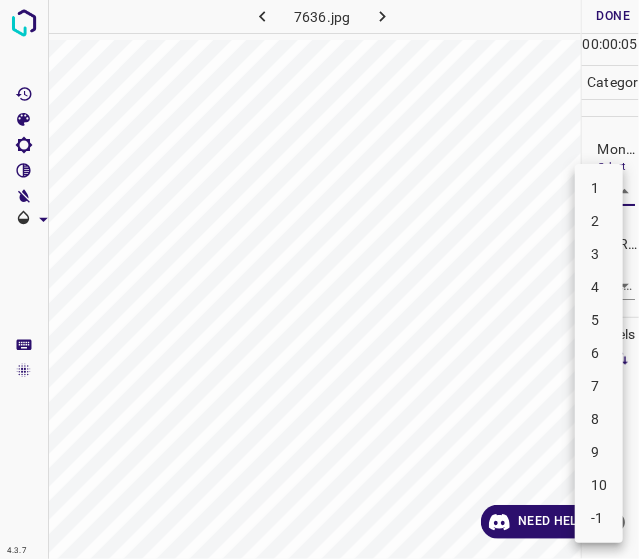 click on "6" at bounding box center [599, 353] 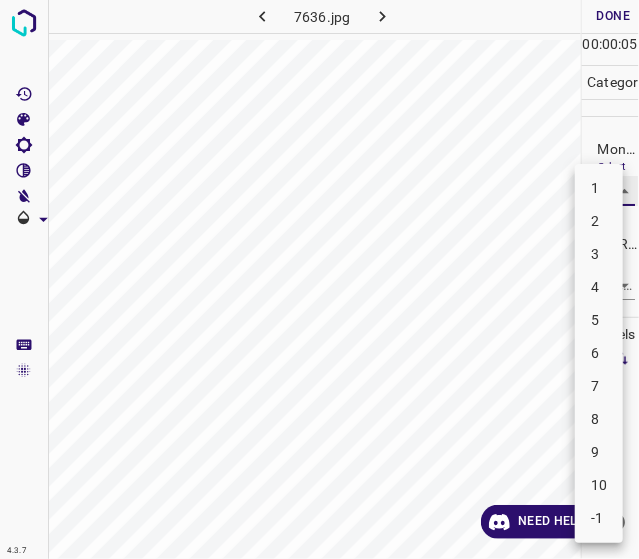 type on "6" 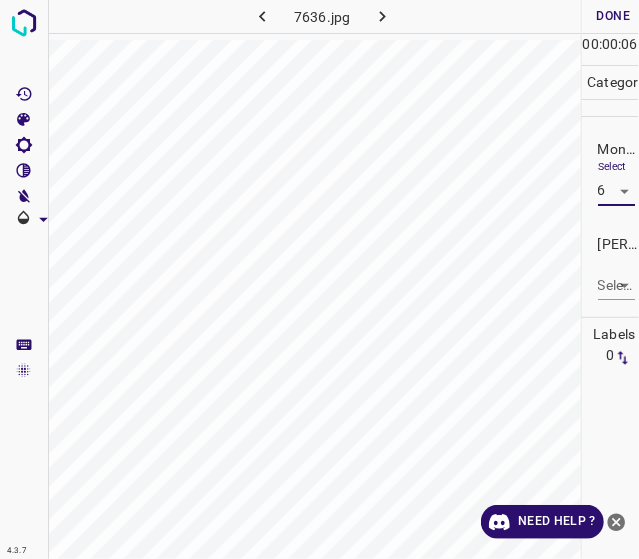click on "4.3.7 7636.jpg Done Skip 0 00   : 00   : 06   Categories Monk *  Select 6 6  [PERSON_NAME] *  Select ​ Labels   0 Categories 1 Monk 2  [PERSON_NAME] Tools Space Change between modes (Draw & Edit) I Auto labeling R Restore zoom M Zoom in N Zoom out Delete Delete selecte label Filters Z Restore filters X Saturation filter C Brightness filter V Contrast filter B Gray scale filter General O Download Need Help ? - Text - Hide - Delete" at bounding box center (319, 279) 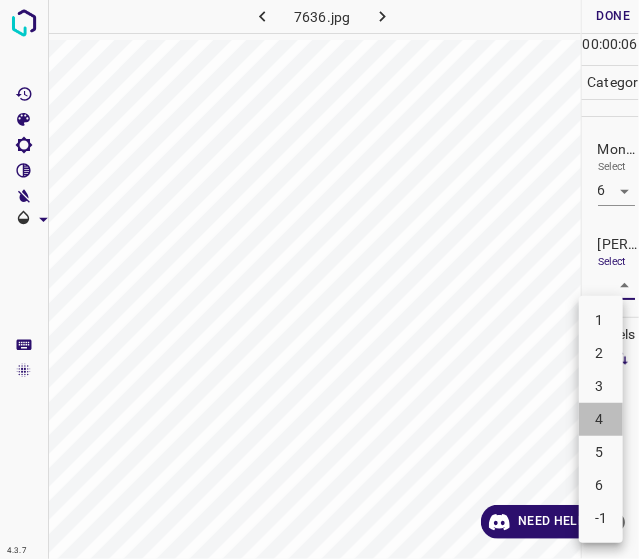 click on "4" at bounding box center (601, 419) 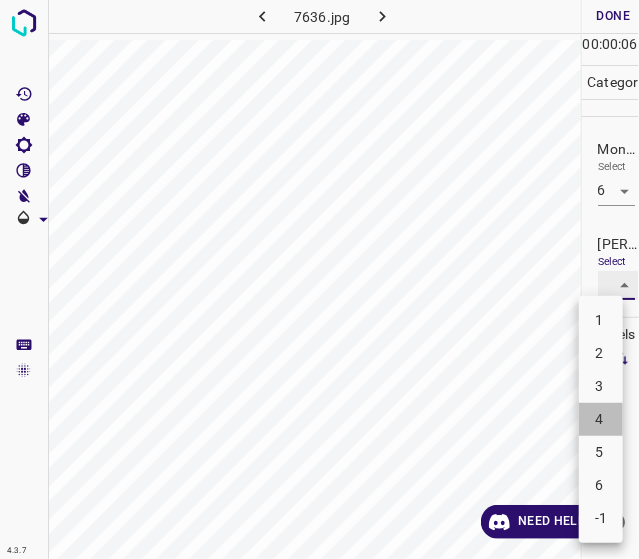 type on "4" 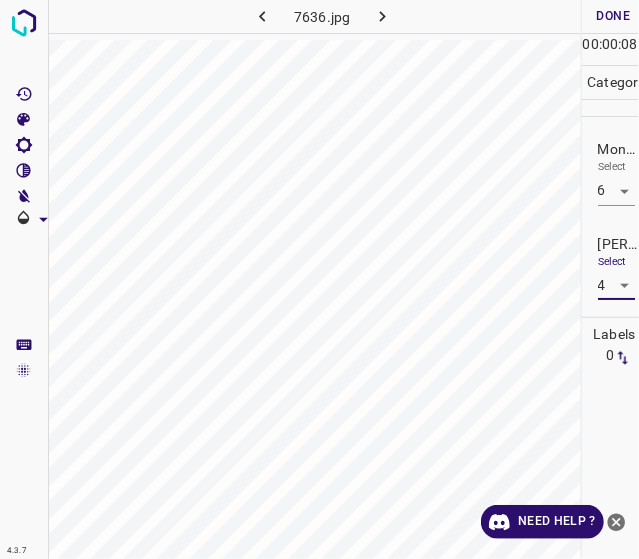 click on "Done" at bounding box center [614, 16] 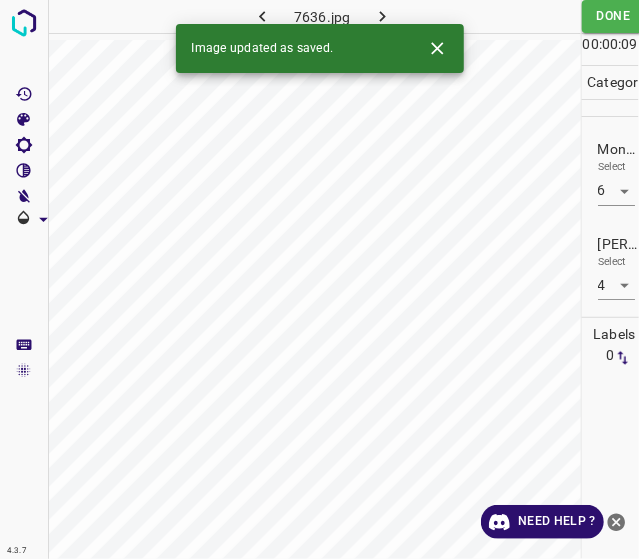 click 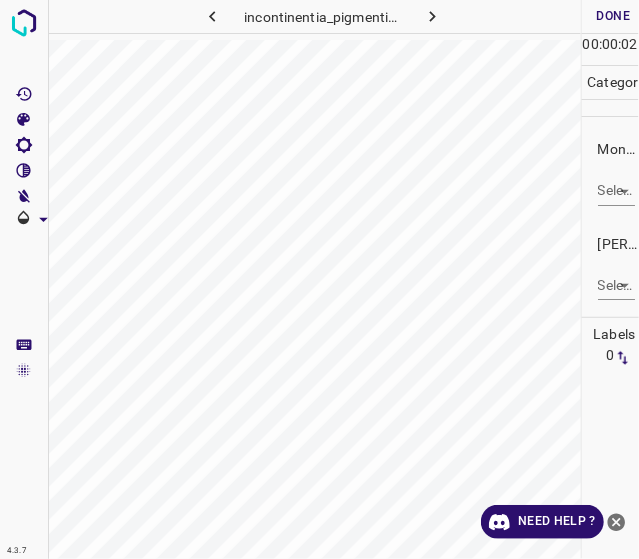 click on "4.3.7 incontinentia_pigmenti46.jpg Done Skip 0 00   : 00   : 02   Categories Monk *  Select ​  [PERSON_NAME] *  Select ​ Labels   0 Categories 1 Monk 2  [PERSON_NAME] Tools Space Change between modes (Draw & Edit) I Auto labeling R Restore zoom M Zoom in N Zoom out Delete Delete selecte label Filters Z Restore filters X Saturation filter C Brightness filter V Contrast filter B Gray scale filter General O Download Need Help ? - Text - Hide - Delete" at bounding box center (319, 279) 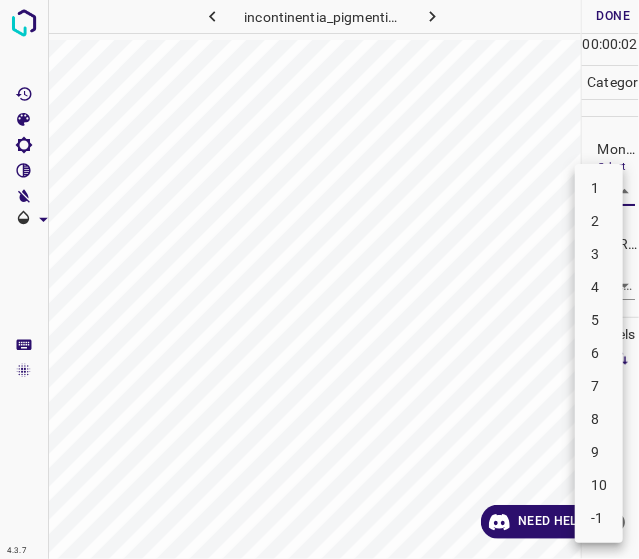 click on "3" at bounding box center [599, 254] 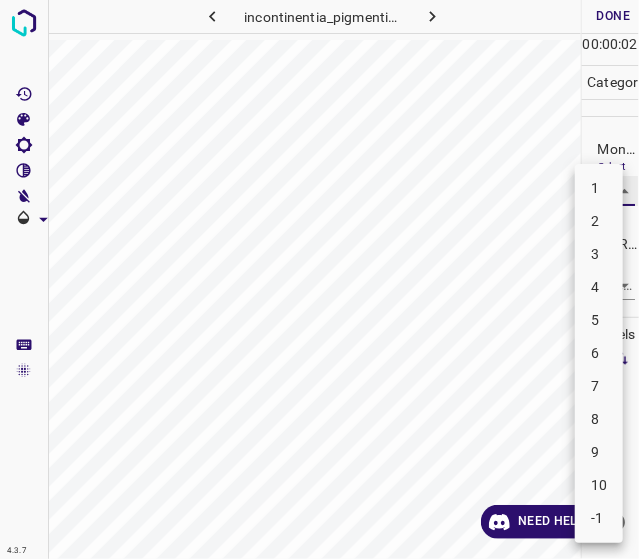 type on "3" 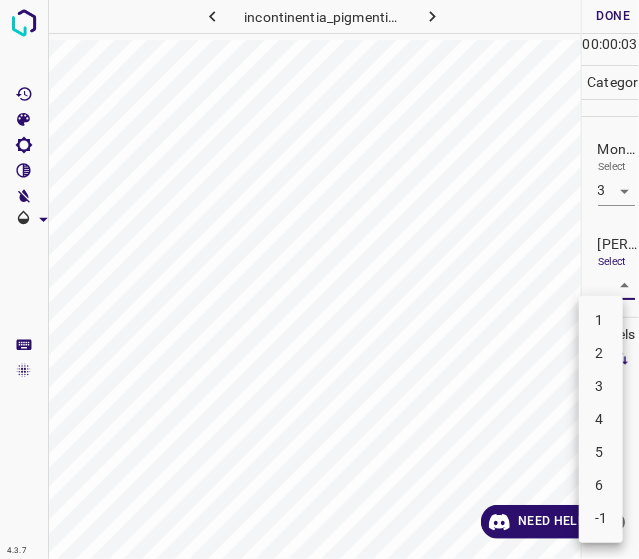 drag, startPoint x: 606, startPoint y: 275, endPoint x: 604, endPoint y: 301, distance: 26.076809 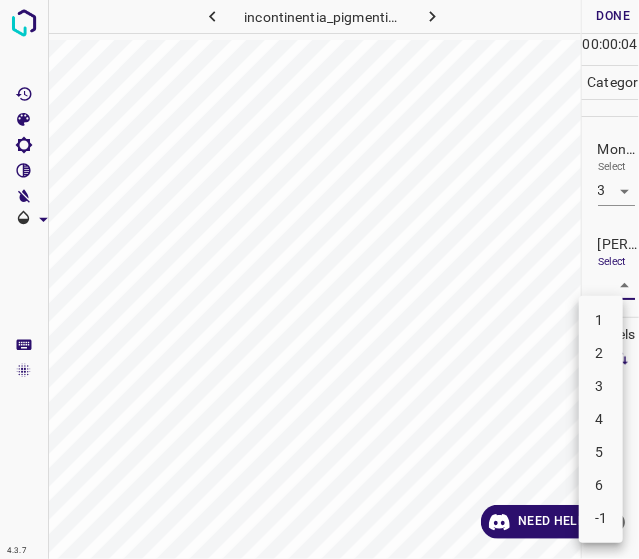 click on "2" at bounding box center [601, 353] 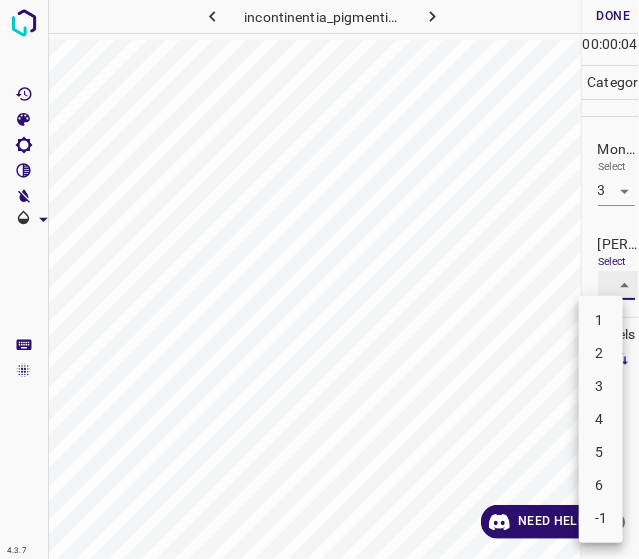 type on "2" 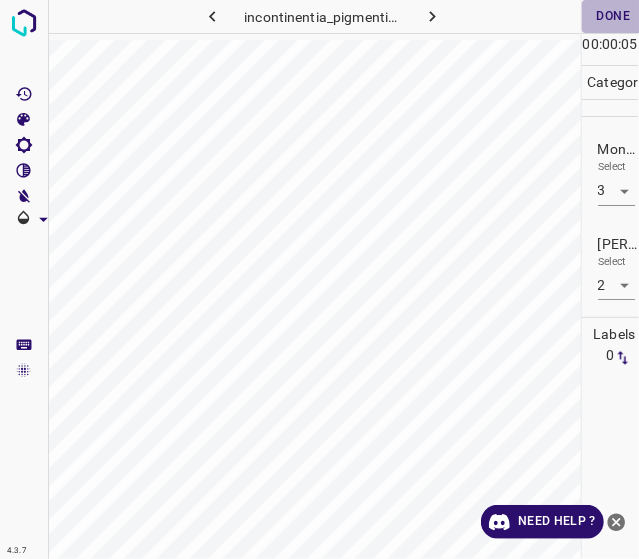 click on "Done" at bounding box center (614, 16) 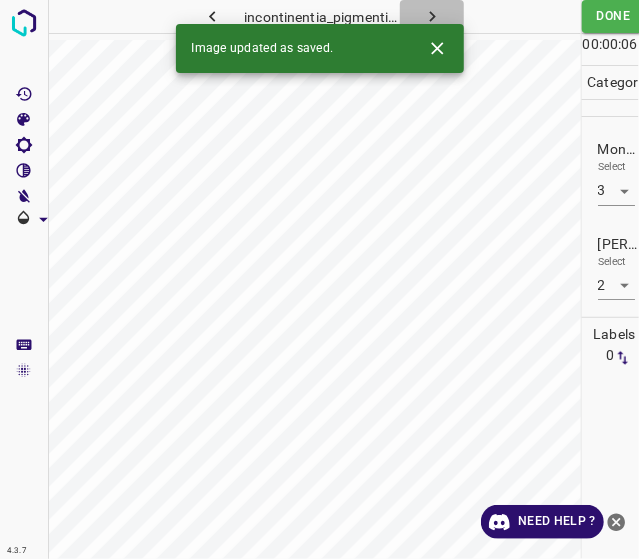 click at bounding box center [432, 16] 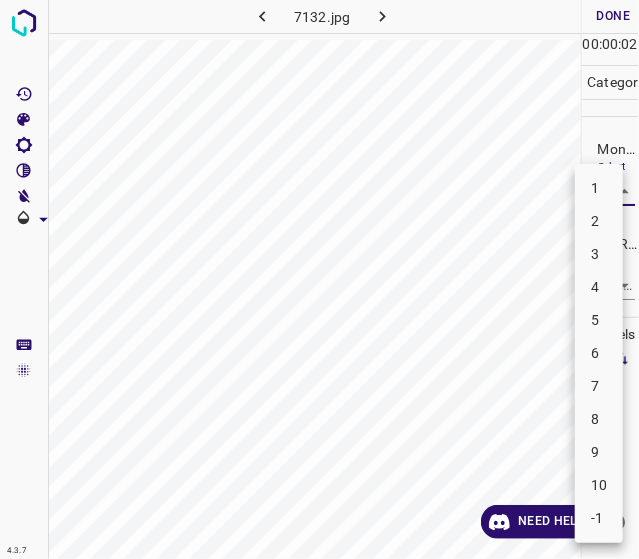 click on "4.3.7 7132.jpg Done Skip 0 00   : 00   : 02   Categories Monk *  Select ​  [PERSON_NAME] *  Select ​ Labels   0 Categories 1 Monk 2  [PERSON_NAME] Tools Space Change between modes (Draw & Edit) I Auto labeling R Restore zoom M Zoom in N Zoom out Delete Delete selecte label Filters Z Restore filters X Saturation filter C Brightness filter V Contrast filter B Gray scale filter General O Download Need Help ? - Text - Hide - Delete 1 2 3 4 5 6 7 8 9 10 -1" at bounding box center [319, 279] 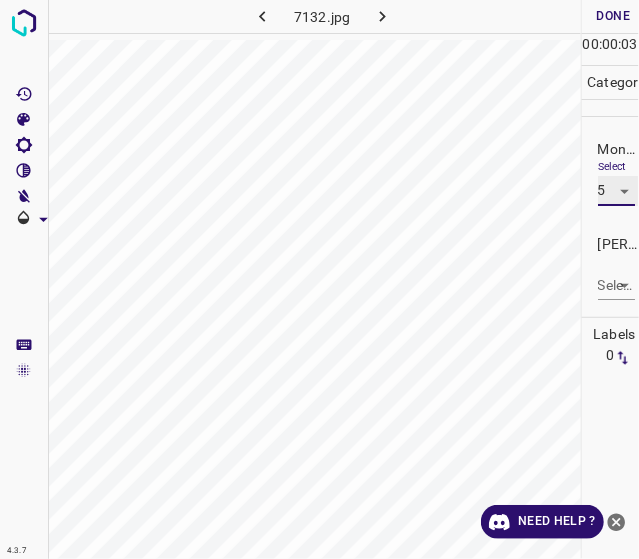 type on "5" 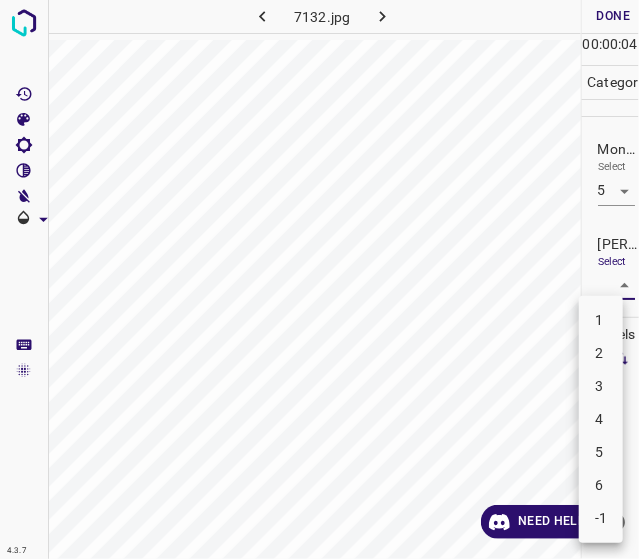click on "4.3.7 7132.jpg Done Skip 0 00   : 00   : 04   Categories Monk *  Select 5 5  [PERSON_NAME] *  Select ​ Labels   0 Categories 1 Monk 2  [PERSON_NAME] Tools Space Change between modes (Draw & Edit) I Auto labeling R Restore zoom M Zoom in N Zoom out Delete Delete selecte label Filters Z Restore filters X Saturation filter C Brightness filter V Contrast filter B Gray scale filter General O Download Need Help ? - Text - Hide - Delete 1 2 3 4 5 6 -1" at bounding box center (319, 279) 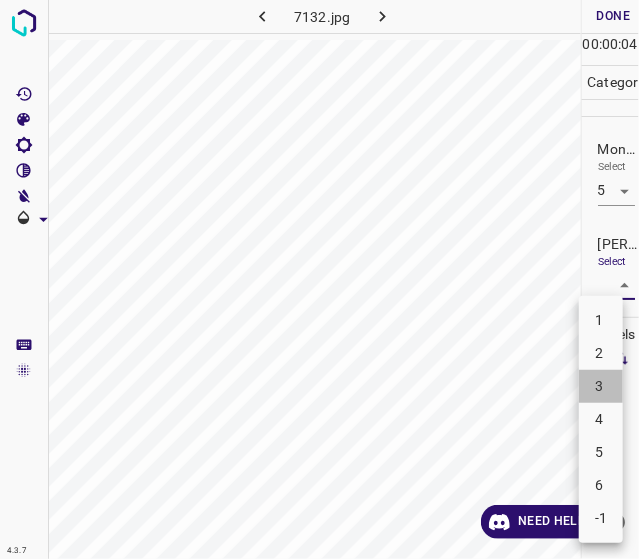 click on "3" at bounding box center (601, 386) 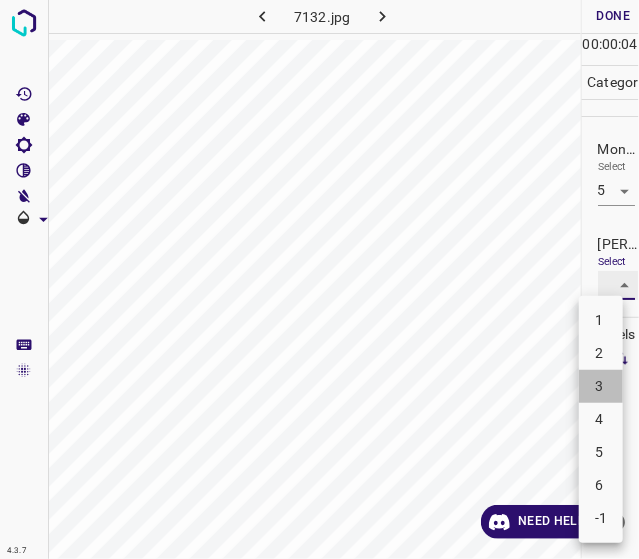 type on "3" 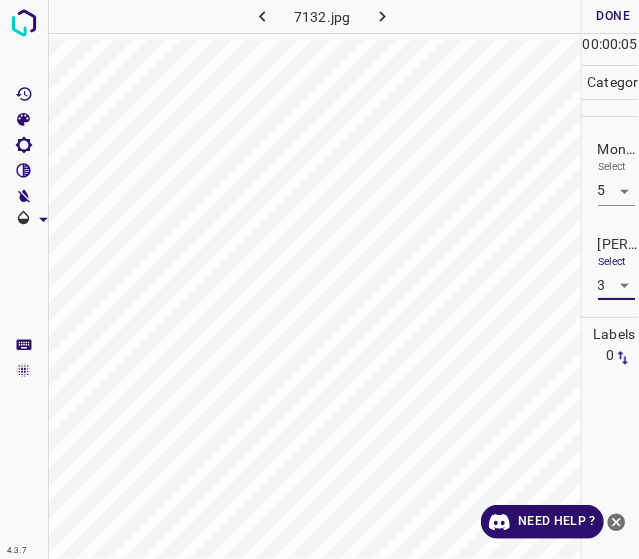 click on "Done" at bounding box center [614, 16] 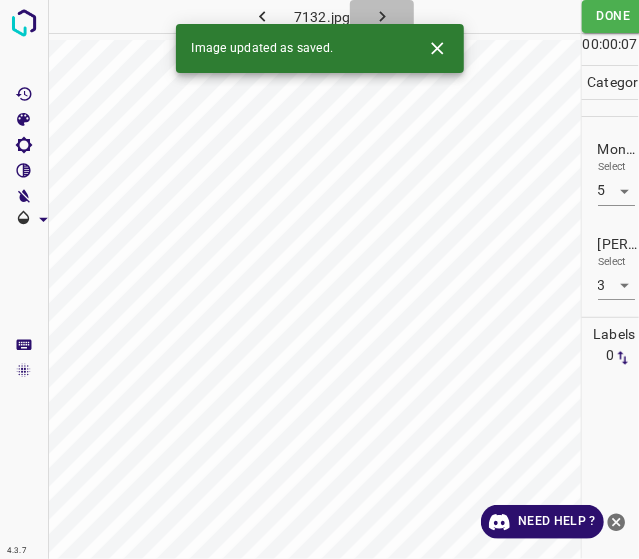 click 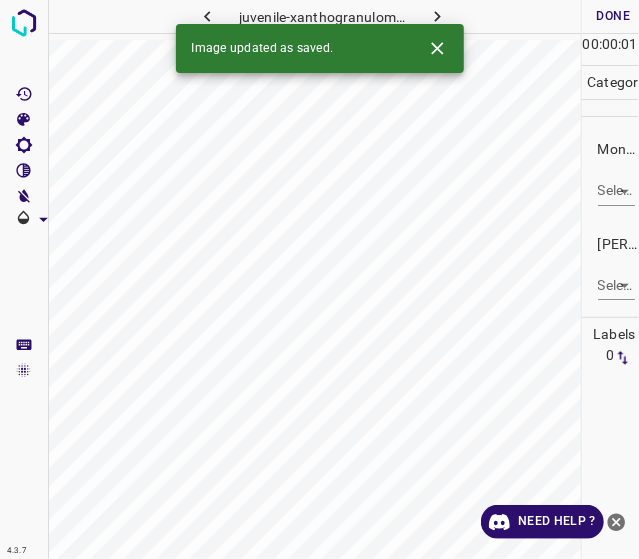 click on "Monk *  Select ​" at bounding box center [611, 172] 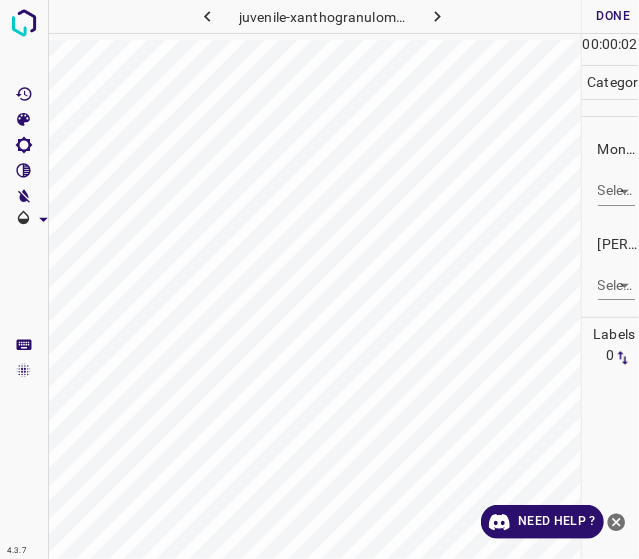 click on "4.3.7 juvenile-xanthogranuloma87.jpg Done Skip 0 00   : 00   : 02   Categories Monk *  Select ​  [PERSON_NAME] *  Select ​ Labels   0 Categories 1 Monk 2  [PERSON_NAME] Tools Space Change between modes (Draw & Edit) I Auto labeling R Restore zoom M Zoom in N Zoom out Delete Delete selecte label Filters Z Restore filters X Saturation filter C Brightness filter V Contrast filter B Gray scale filter General O Download Need Help ? - Text - Hide - Delete" at bounding box center (319, 279) 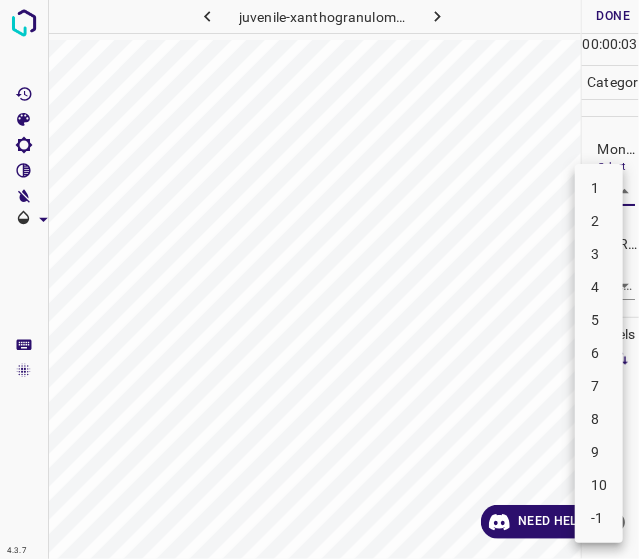 drag, startPoint x: 616, startPoint y: 217, endPoint x: 614, endPoint y: 251, distance: 34.058773 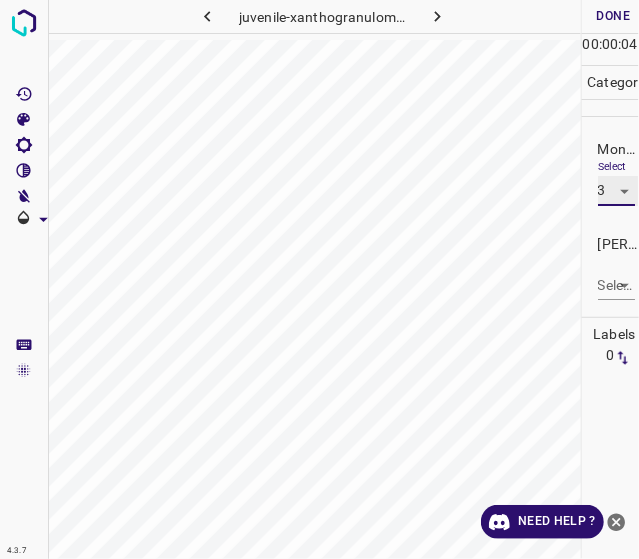 type on "3" 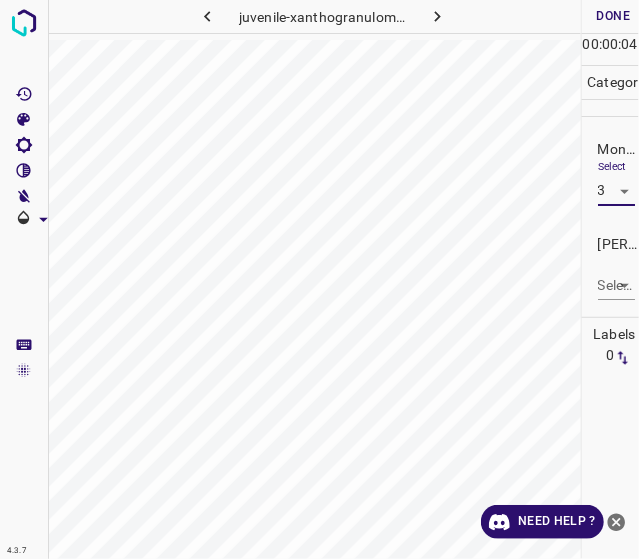 click on "4.3.7 juvenile-xanthogranuloma87.jpg Done Skip 0 00   : 00   : 04   Categories Monk *  Select 3 3  [PERSON_NAME] *  Select ​ Labels   0 Categories 1 Monk 2  [PERSON_NAME] Tools Space Change between modes (Draw & Edit) I Auto labeling R Restore zoom M Zoom in N Zoom out Delete Delete selecte label Filters Z Restore filters X Saturation filter C Brightness filter V Contrast filter B Gray scale filter General O Download Need Help ? - Text - Hide - Delete" at bounding box center (319, 279) 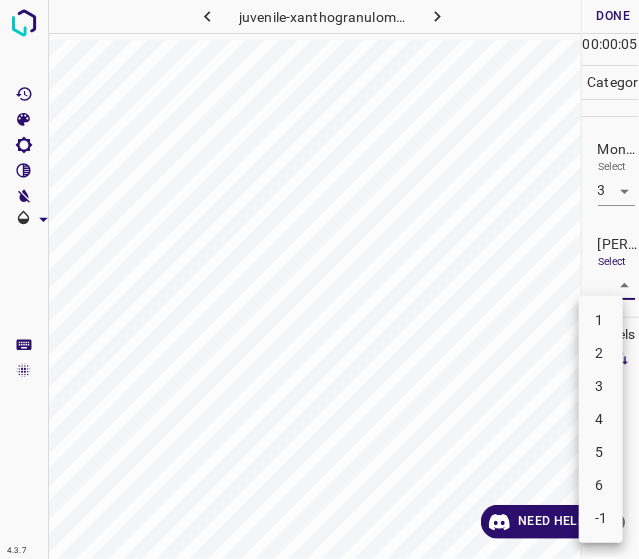 click on "2" at bounding box center (601, 353) 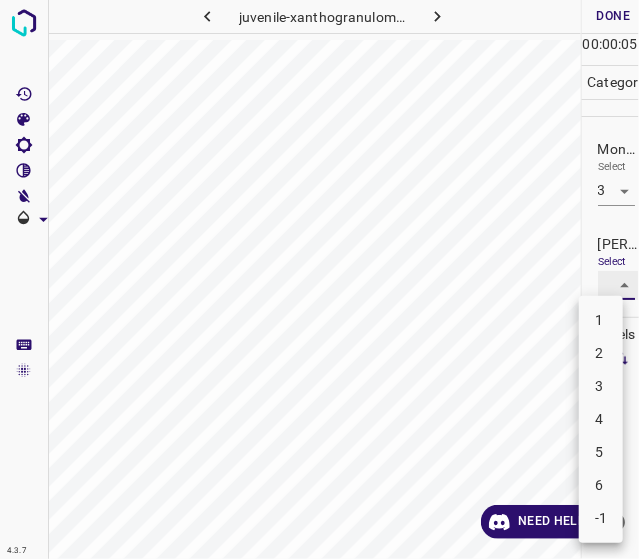 type on "2" 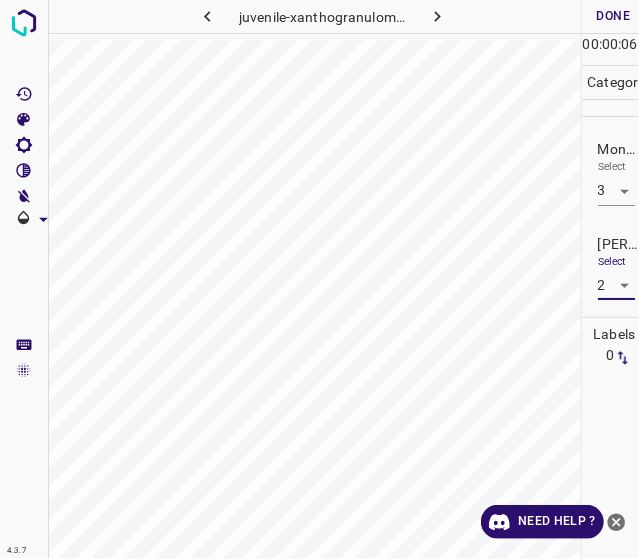 click on "Done" at bounding box center (614, 16) 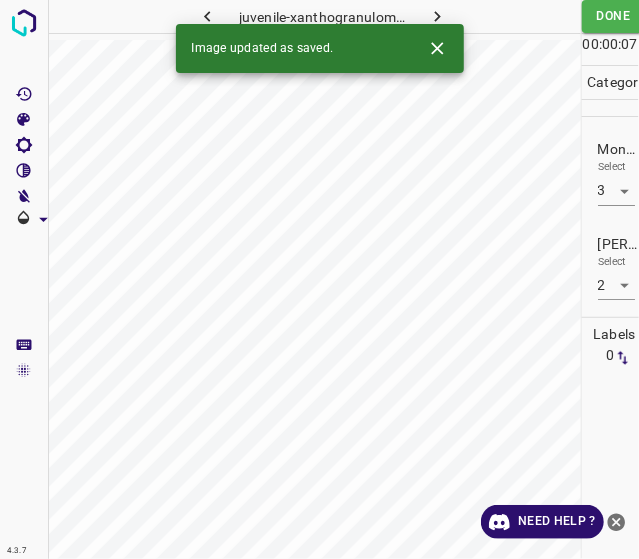 click on "4.3.7 juvenile-xanthogranuloma87.jpg Done Skip 0 00   : 00   : 07   Categories Monk *  Select 3 3  [PERSON_NAME] *  Select 2 2 Labels   0 Categories 1 Monk 2  [PERSON_NAME] Tools Space Change between modes (Draw & Edit) I Auto labeling R Restore zoom M Zoom in N Zoom out Delete Delete selecte label Filters Z Restore filters X Saturation filter C Brightness filter V Contrast filter B Gray scale filter General O Download Image updated as saved. Need Help ?" at bounding box center [319, 279] 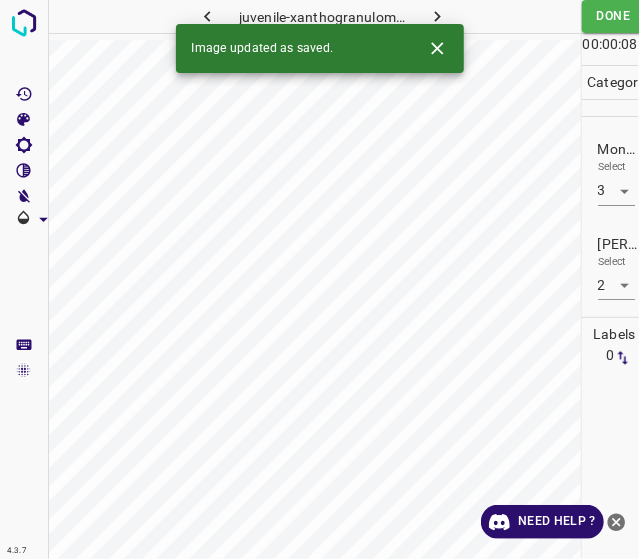click 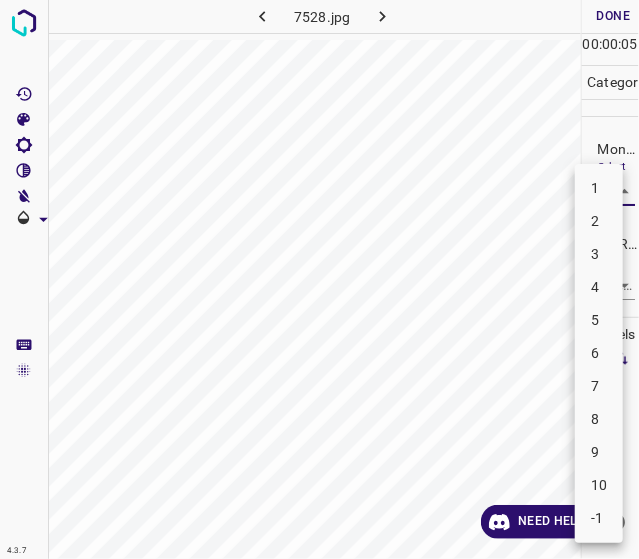 click on "4.3.7 7528.jpg Done Skip 0 00   : 00   : 05   Categories Monk *  Select ​  [PERSON_NAME] *  Select ​ Labels   0 Categories 1 Monk 2  [PERSON_NAME] Tools Space Change between modes (Draw & Edit) I Auto labeling R Restore zoom M Zoom in N Zoom out Delete Delete selecte label Filters Z Restore filters X Saturation filter C Brightness filter V Contrast filter B Gray scale filter General O Download Need Help ? - Text - Hide - Delete 1 2 3 4 5 6 7 8 9 10 -1" at bounding box center [319, 279] 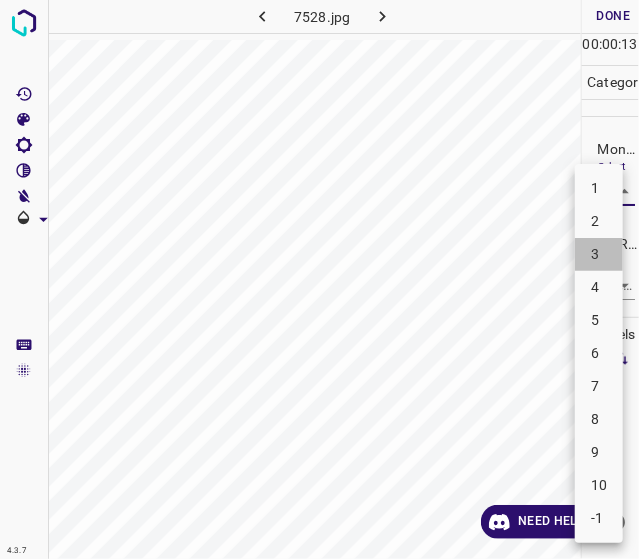 click on "3" at bounding box center [599, 254] 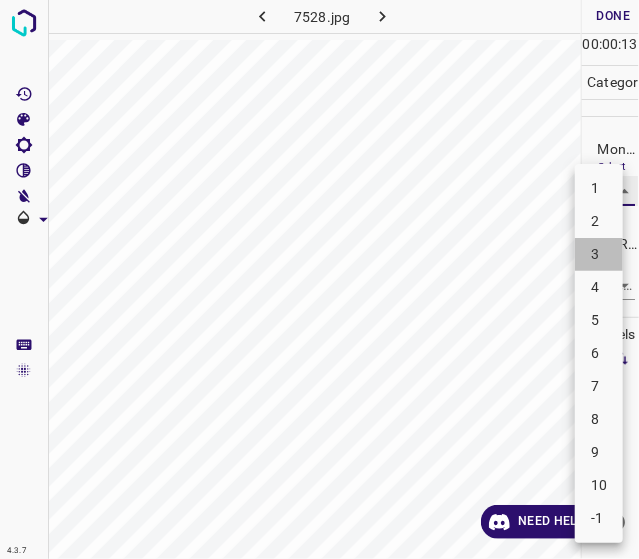 type on "3" 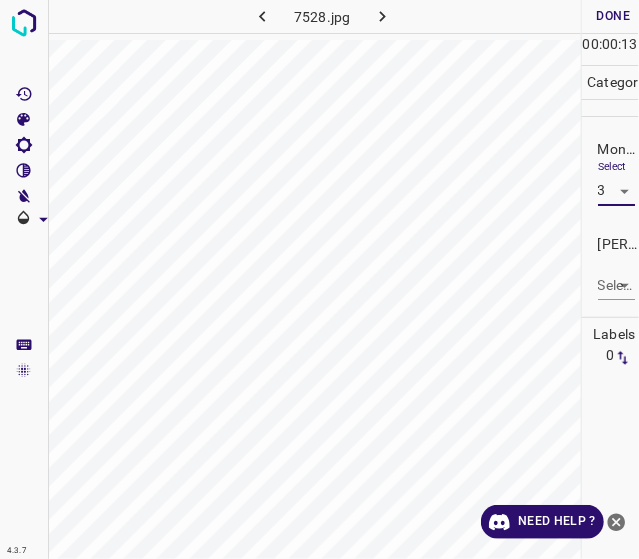 click on "4.3.7 7528.jpg Done Skip 0 00   : 00   : 13   Categories Monk *  Select 3 3  [PERSON_NAME] *  Select ​ Labels   0 Categories 1 Monk 2  [PERSON_NAME] Tools Space Change between modes (Draw & Edit) I Auto labeling R Restore zoom M Zoom in N Zoom out Delete Delete selecte label Filters Z Restore filters X Saturation filter C Brightness filter V Contrast filter B Gray scale filter General O Download Need Help ? - Text - Hide - Delete" at bounding box center (319, 279) 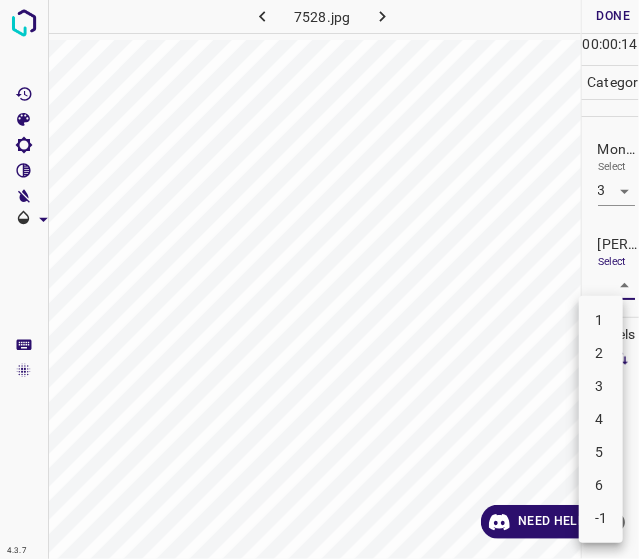 click on "2" at bounding box center [601, 353] 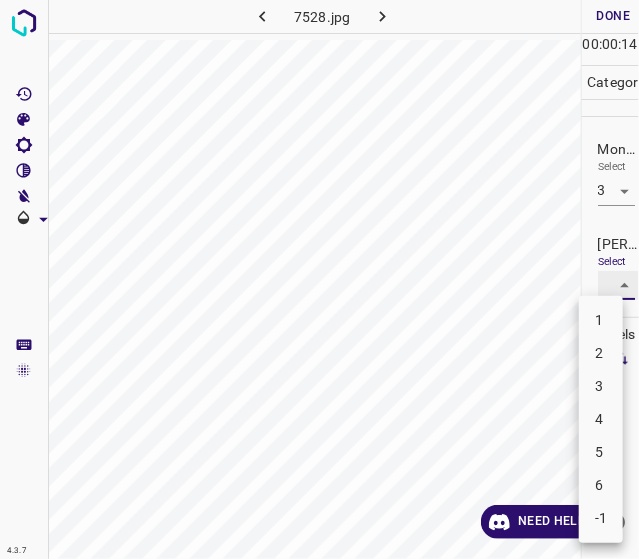 type on "2" 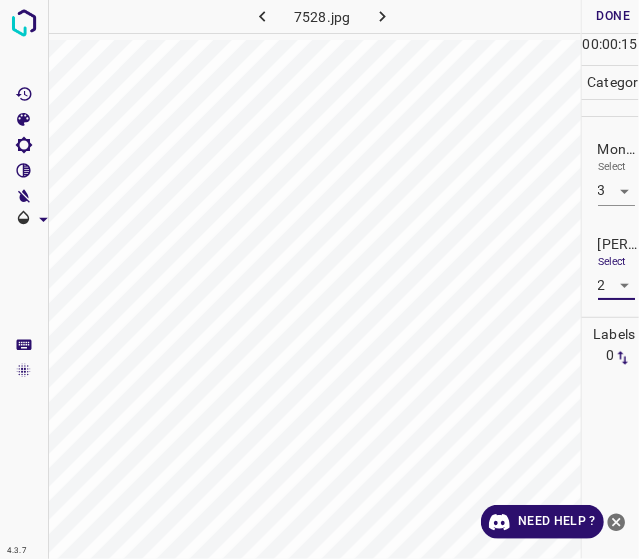 click on "Done" at bounding box center [614, 16] 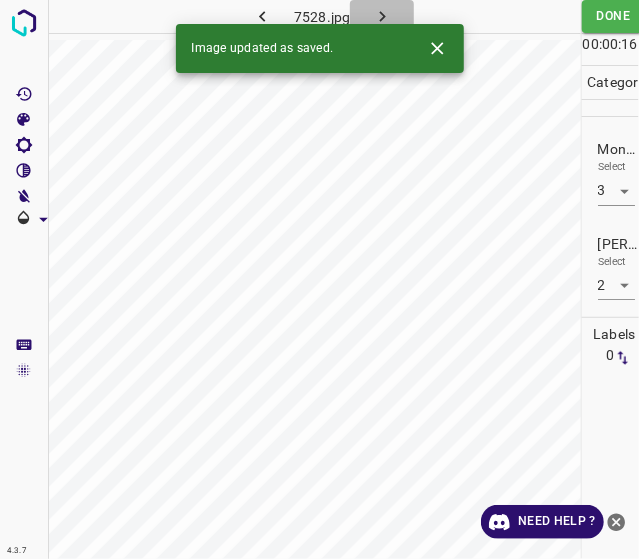 click at bounding box center (382, 16) 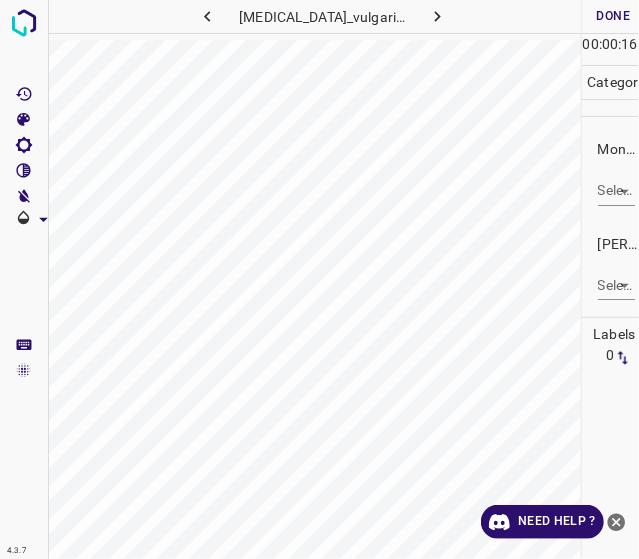 click on "4.3.7 [MEDICAL_DATA]_vulgaris40.jpg Done Skip 0 00   : 00   : 16   Categories Monk *  Select ​  [PERSON_NAME] *  Select ​ Labels   0 Categories 1 Monk 2  [PERSON_NAME] Tools Space Change between modes (Draw & Edit) I Auto labeling R Restore zoom M Zoom in N Zoom out Delete Delete selecte label Filters Z Restore filters X Saturation filter C Brightness filter V Contrast filter B Gray scale filter General O Download Need Help ? - Text - Hide - Delete" at bounding box center (319, 279) 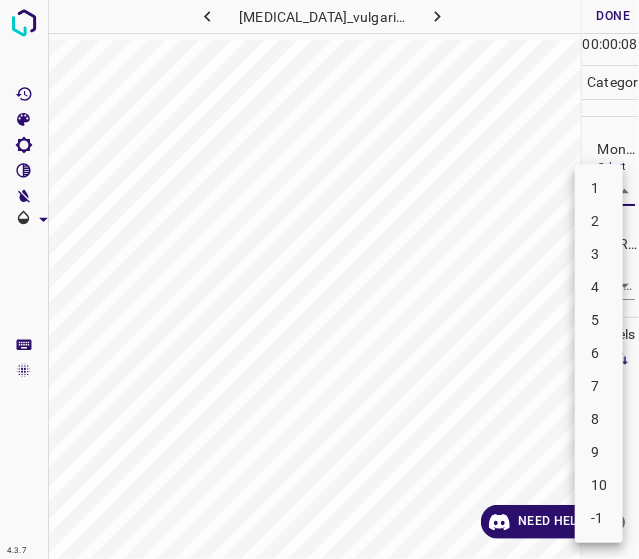 click on "4" at bounding box center [599, 287] 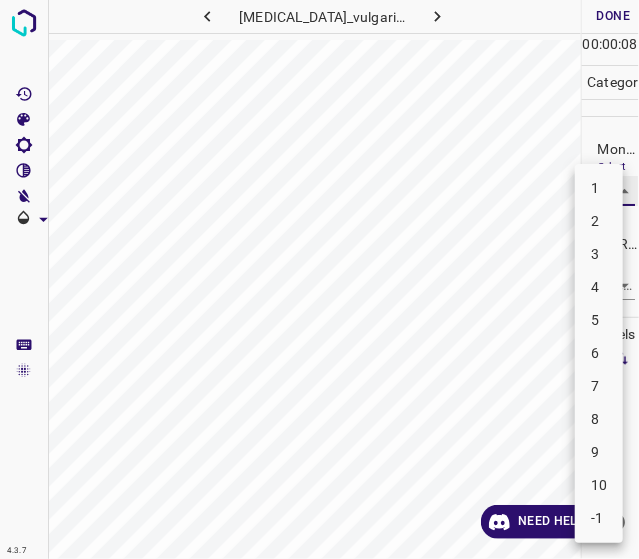 type on "4" 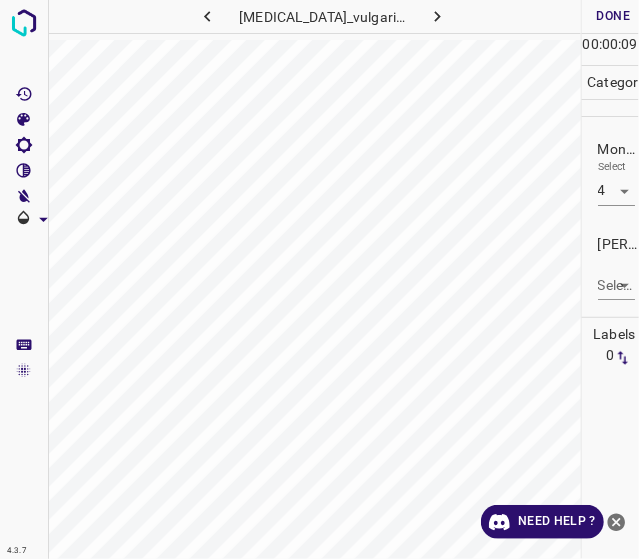 click on "[PERSON_NAME] *  Select ​" at bounding box center [611, 267] 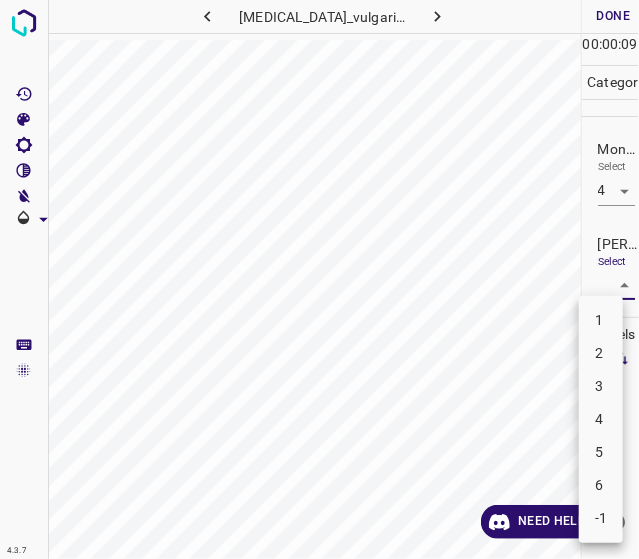 click on "4.3.7 [MEDICAL_DATA]_vulgaris40.jpg Done Skip 0 00   : 00   : 09   Categories Monk *  Select 4 4  [PERSON_NAME] *  Select ​ Labels   0 Categories 1 Monk 2  [PERSON_NAME] Tools Space Change between modes (Draw & Edit) I Auto labeling R Restore zoom M Zoom in N Zoom out Delete Delete selecte label Filters Z Restore filters X Saturation filter C Brightness filter V Contrast filter B Gray scale filter General O Download Need Help ? - Text - Hide - Delete 1 2 3 4 5 6 -1" at bounding box center [319, 279] 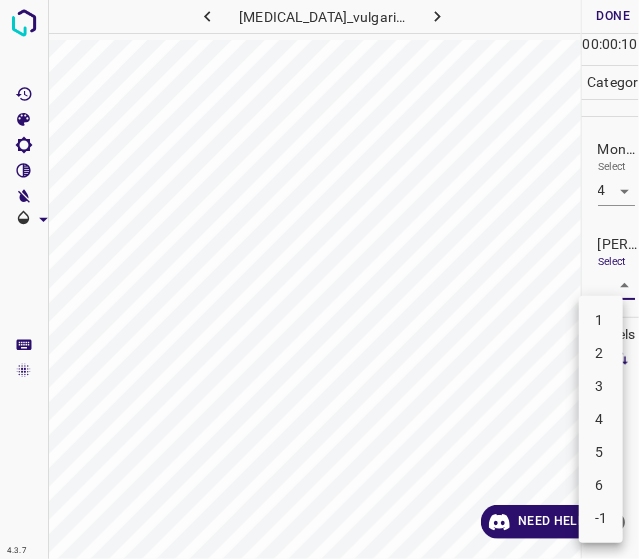 click on "2" at bounding box center [601, 353] 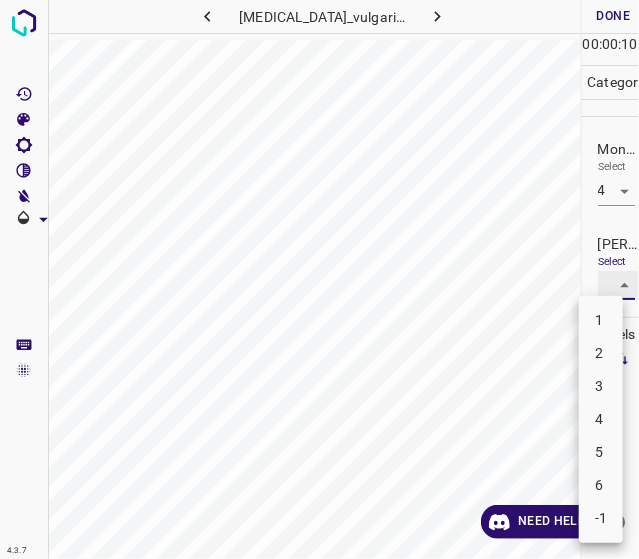 type on "2" 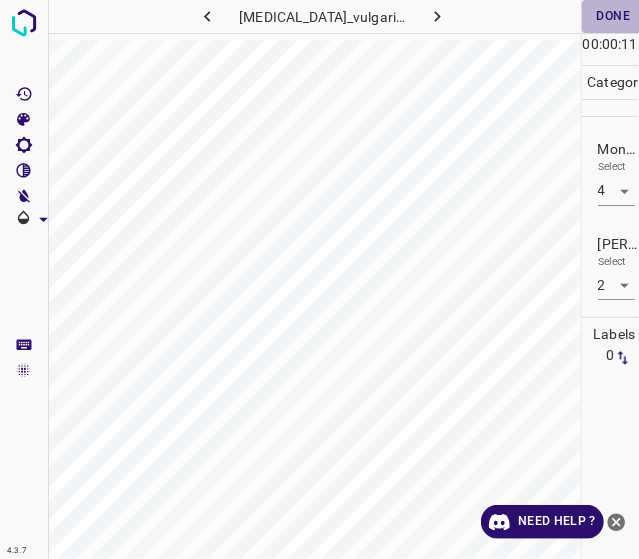 click on "Done" at bounding box center (614, 16) 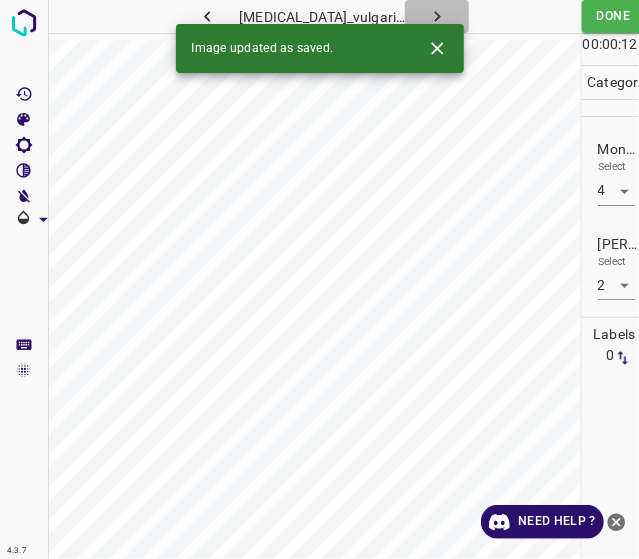 click 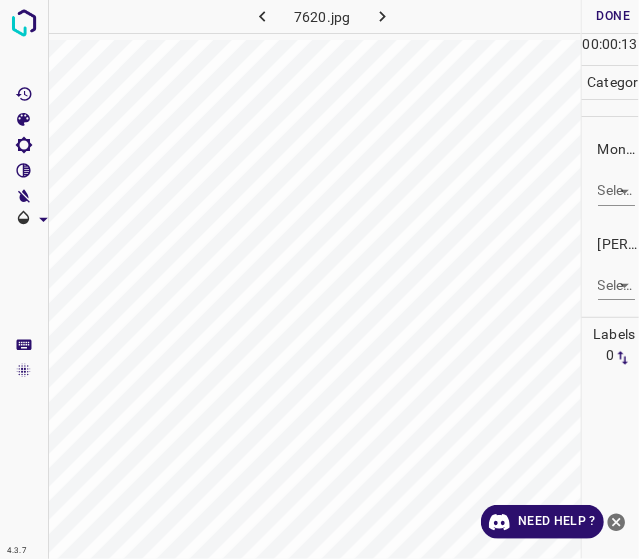 click on "4.3.7 7620.jpg Done Skip 0 00   : 00   : 13   Categories Monk *  Select ​  [PERSON_NAME] *  Select ​ Labels   0 Categories 1 Monk 2  [PERSON_NAME] Tools Space Change between modes (Draw & Edit) I Auto labeling R Restore zoom M Zoom in N Zoom out Delete Delete selecte label Filters Z Restore filters X Saturation filter C Brightness filter V Contrast filter B Gray scale filter General O Download Need Help ? - Text - Hide - Delete" at bounding box center (319, 279) 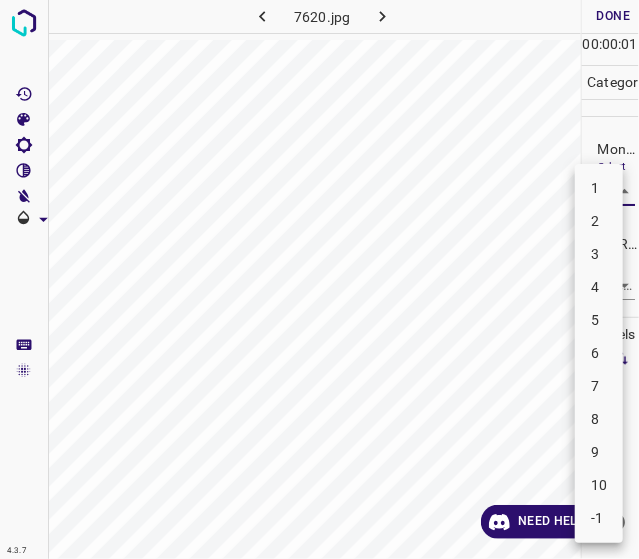 click on "5" at bounding box center (599, 320) 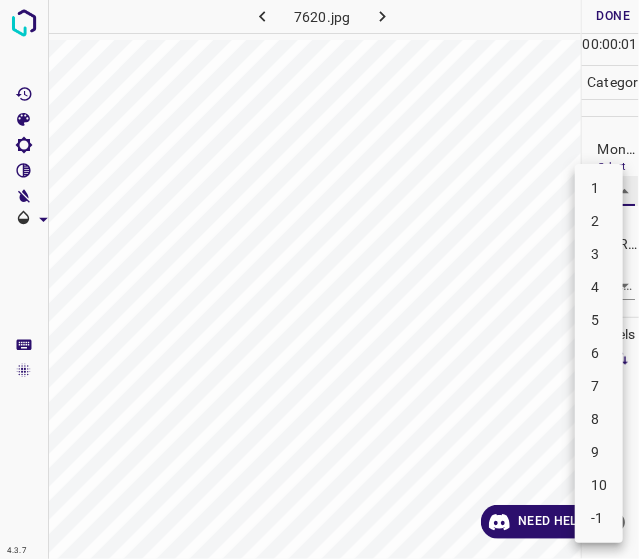 type on "5" 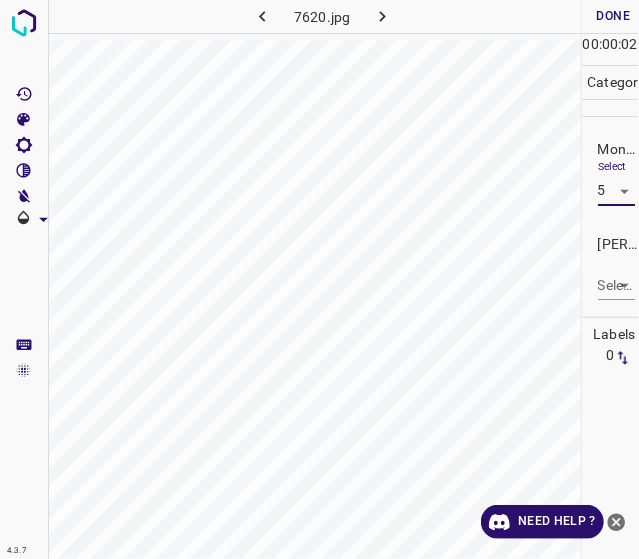 click on "4.3.7 7620.jpg Done Skip 0 00   : 00   : 02   Categories Monk *  Select 5 5  [PERSON_NAME] *  Select ​ Labels   0 Categories 1 Monk 2  [PERSON_NAME] Tools Space Change between modes (Draw & Edit) I Auto labeling R Restore zoom M Zoom in N Zoom out Delete Delete selecte label Filters Z Restore filters X Saturation filter C Brightness filter V Contrast filter B Gray scale filter General O Download Need Help ? - Text - Hide - Delete" at bounding box center (319, 279) 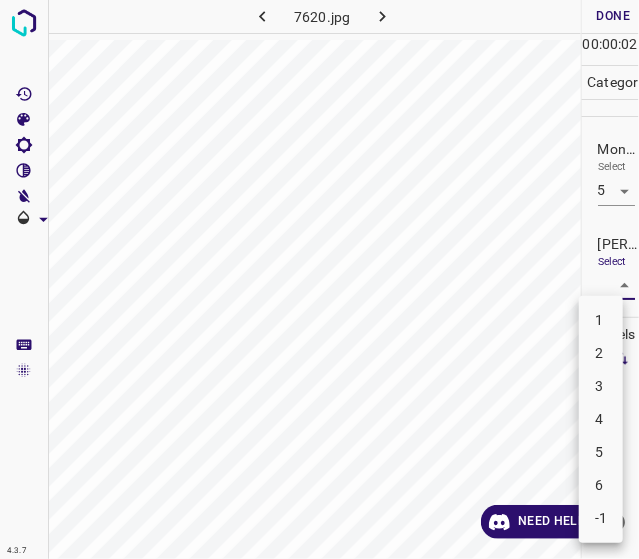 click on "3" at bounding box center (601, 386) 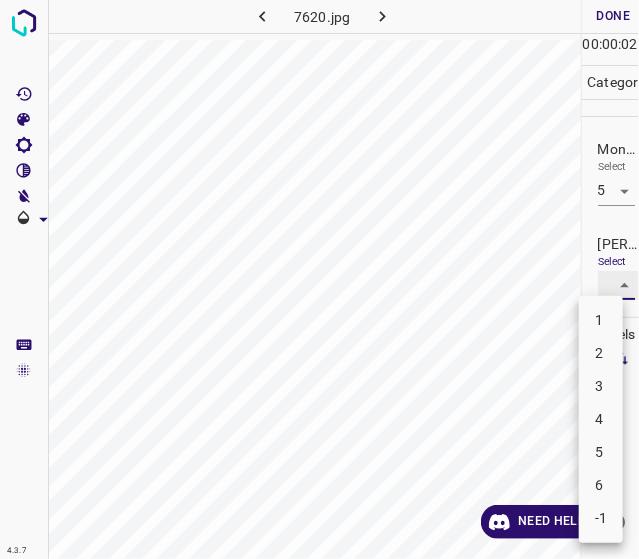 type on "3" 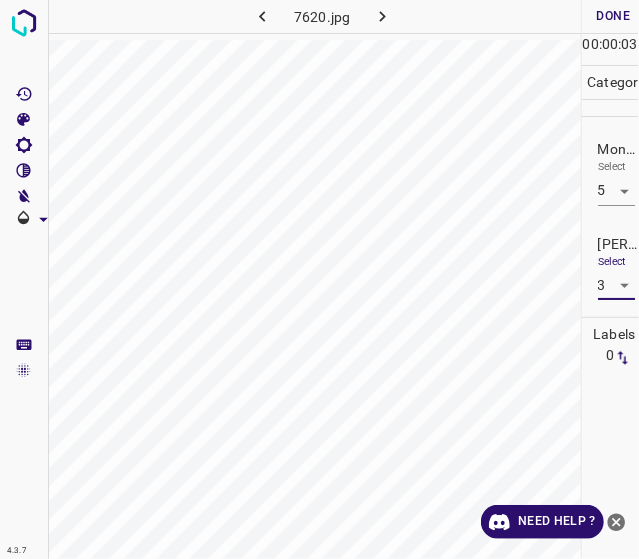 click on "Done" at bounding box center [614, 16] 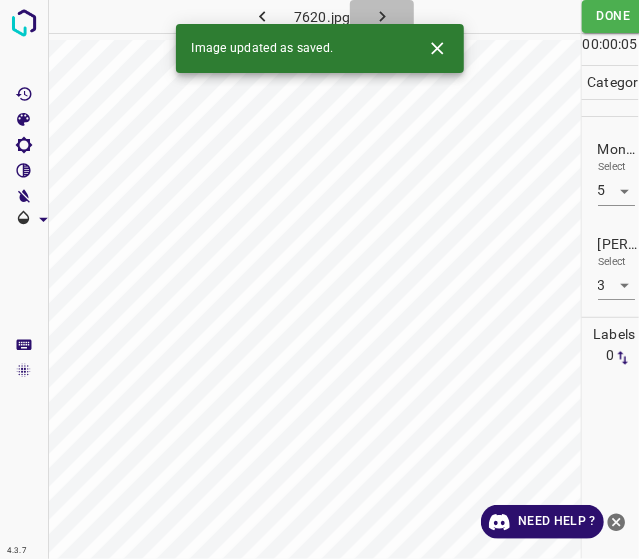 click at bounding box center (382, 16) 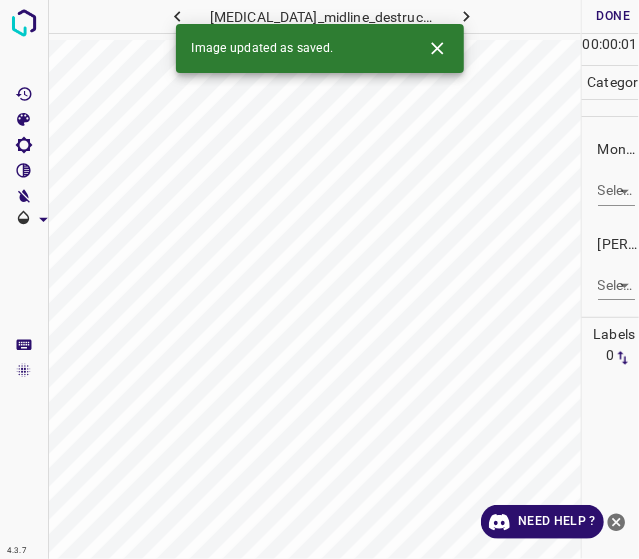 click on "Monk *  Select ​" at bounding box center (611, 172) 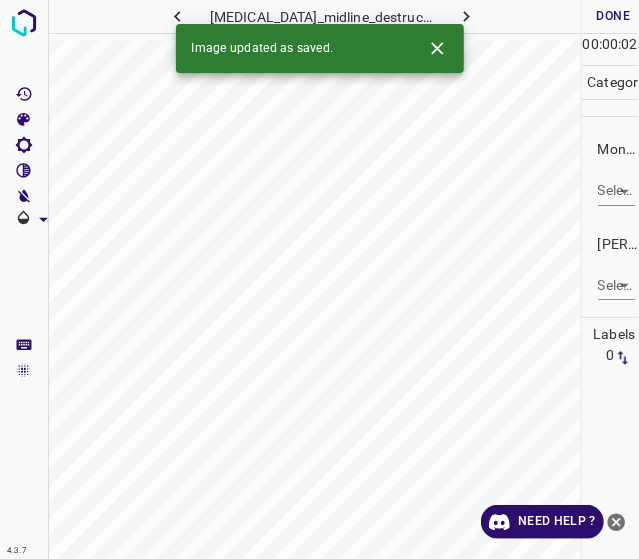 click on "4.3.7 [MEDICAL_DATA]_midline_destructive_disease2.jpg Done Skip 0 00   : 00   : 02   Categories Monk *  Select ​  [PERSON_NAME] *  Select ​ Labels   0 Categories 1 Monk 2  [PERSON_NAME] Tools Space Change between modes (Draw & Edit) I Auto labeling R Restore zoom M Zoom in N Zoom out Delete Delete selecte label Filters Z Restore filters X Saturation filter C Brightness filter V Contrast filter B Gray scale filter General O Download Image updated as saved. Need Help ? - Text - Hide - Delete" at bounding box center [319, 279] 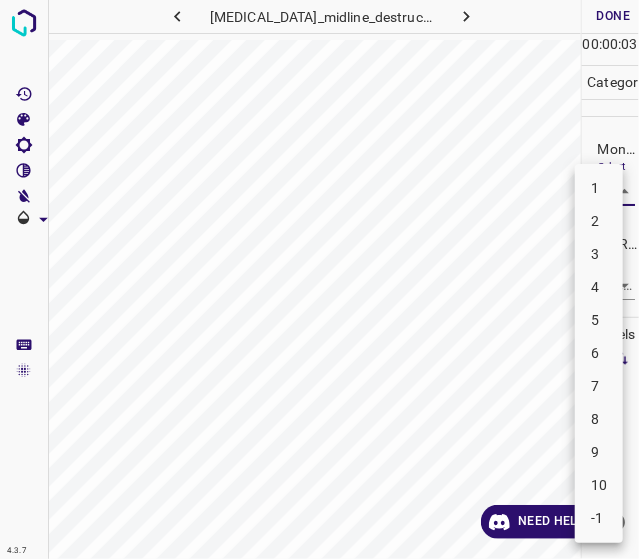 click on "-1" at bounding box center [599, 518] 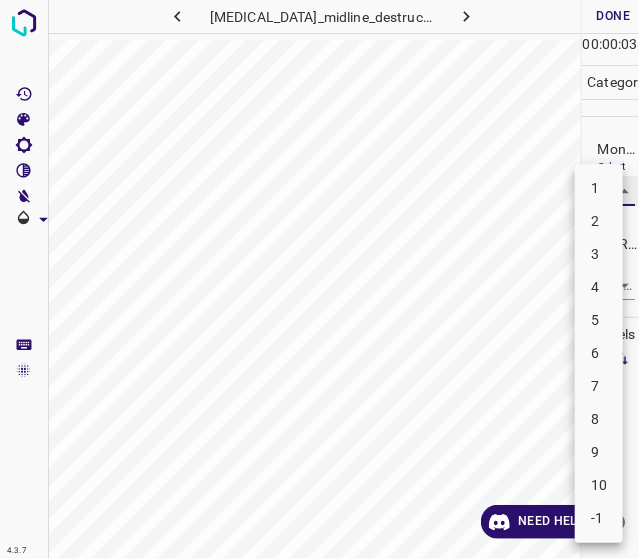 type on "-1" 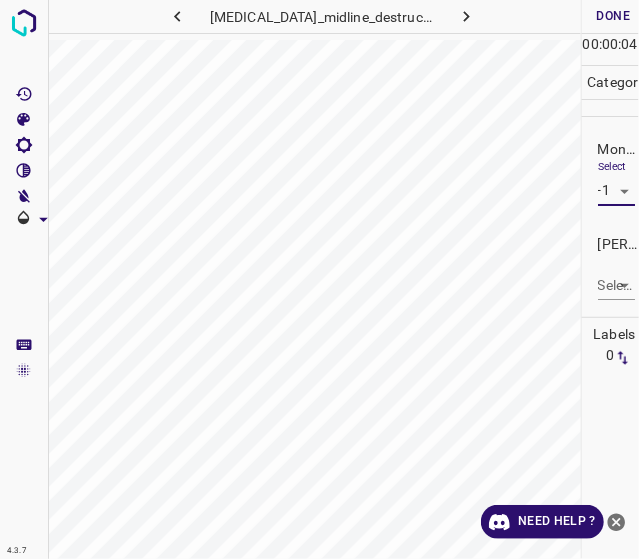 click on "4.3.7 [MEDICAL_DATA]_midline_destructive_disease2.jpg Done Skip 0 00   : 00   : 04   Categories Monk *  Select -1 -1  [PERSON_NAME] *  Select ​ Labels   0 Categories 1 Monk 2  [PERSON_NAME] Tools Space Change between modes (Draw & Edit) I Auto labeling R Restore zoom M Zoom in N Zoom out Delete Delete selecte label Filters Z Restore filters X Saturation filter C Brightness filter V Contrast filter B Gray scale filter General O Download Need Help ? - Text - Hide - Delete" at bounding box center [319, 279] 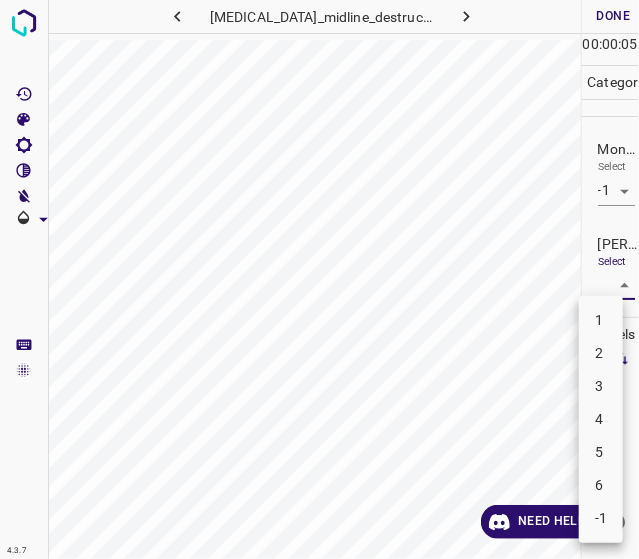 click on "-1" at bounding box center (601, 518) 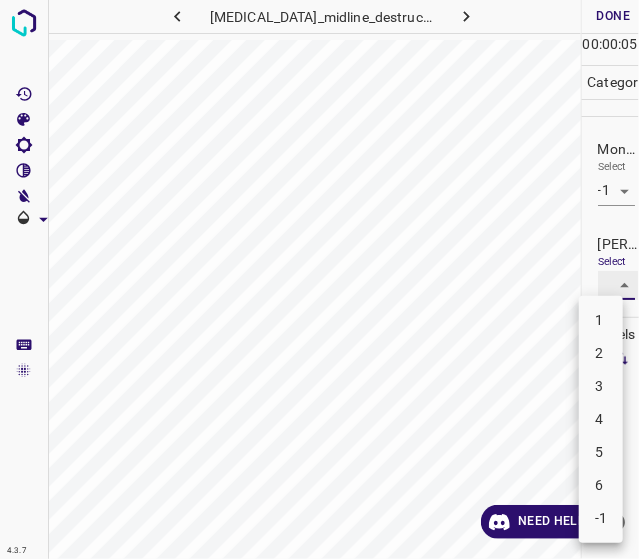 type on "-1" 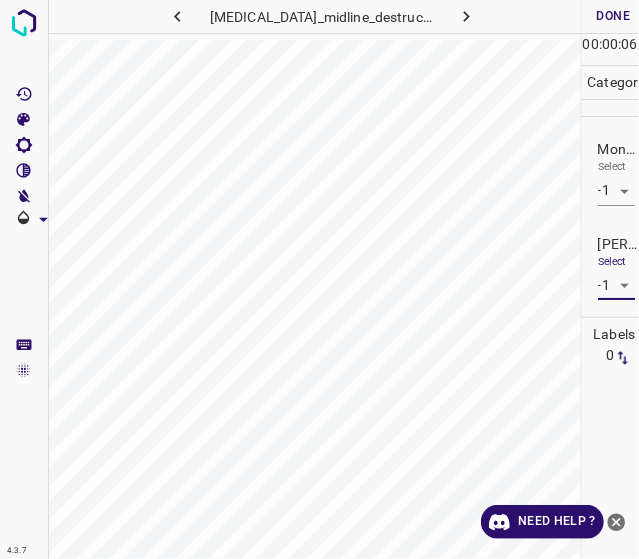 click on "Done" at bounding box center (614, 16) 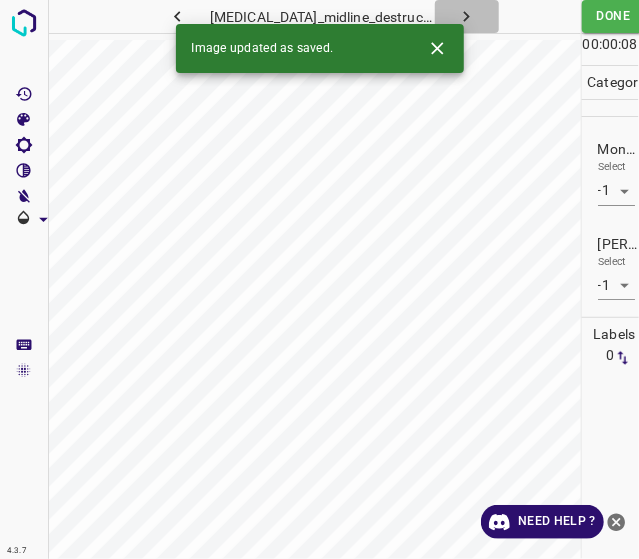 click 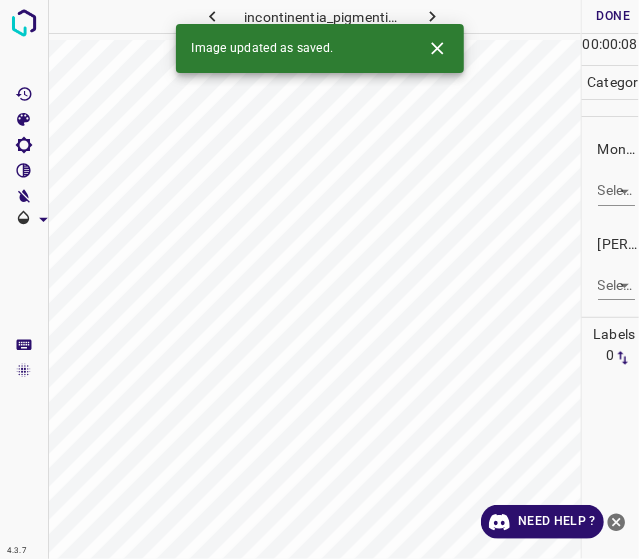 click on "4.3.7 incontinentia_pigmenti62.jpg Done Skip 0 00   : 00   : 08   Categories Monk *  Select ​  [PERSON_NAME] *  Select ​ Labels   0 Categories 1 Monk 2  [PERSON_NAME] Tools Space Change between modes (Draw & Edit) I Auto labeling R Restore zoom M Zoom in N Zoom out Delete Delete selecte label Filters Z Restore filters X Saturation filter C Brightness filter V Contrast filter B Gray scale filter General O Download Image updated as saved. Need Help ? - Text - Hide - Delete" at bounding box center [319, 279] 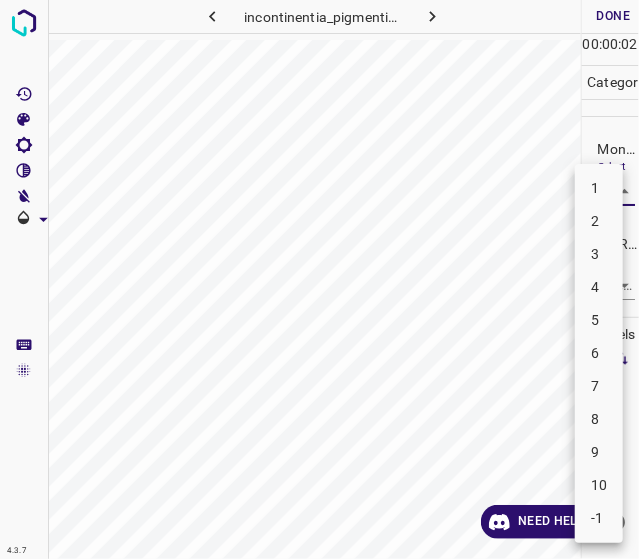 click on "3" at bounding box center [599, 254] 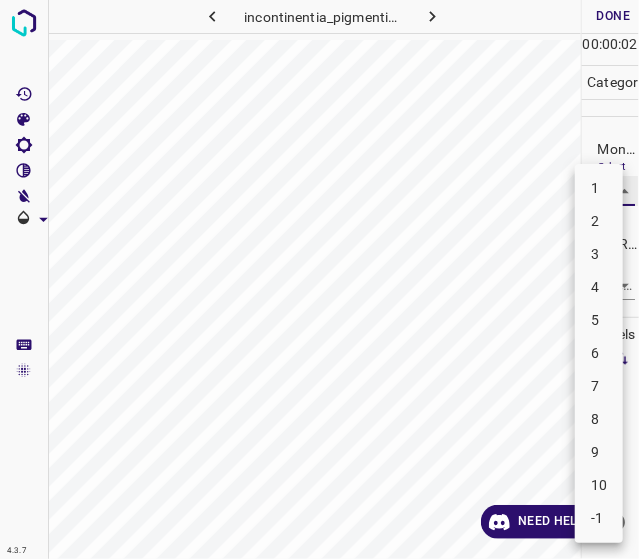 type on "3" 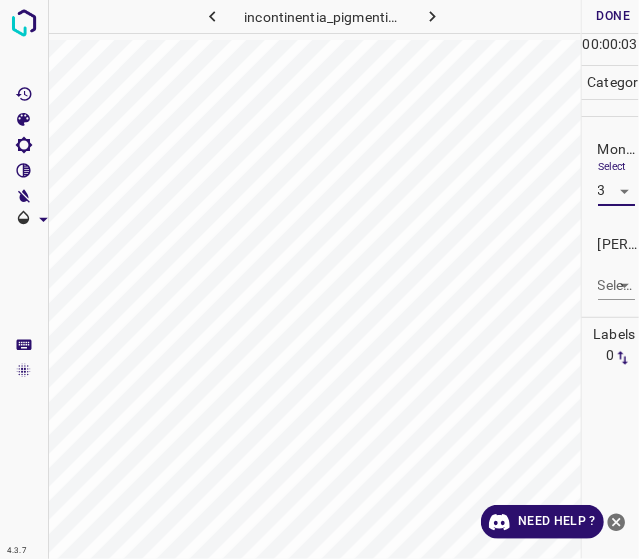 click on "4.3.7 incontinentia_pigmenti62.jpg Done Skip 0 00   : 00   : 03   Categories Monk *  Select 3 3  [PERSON_NAME] *  Select ​ Labels   0 Categories 1 Monk 2  [PERSON_NAME] Tools Space Change between modes (Draw & Edit) I Auto labeling R Restore zoom M Zoom in N Zoom out Delete Delete selecte label Filters Z Restore filters X Saturation filter C Brightness filter V Contrast filter B Gray scale filter General O Download Need Help ? - Text - Hide - Delete" at bounding box center (319, 279) 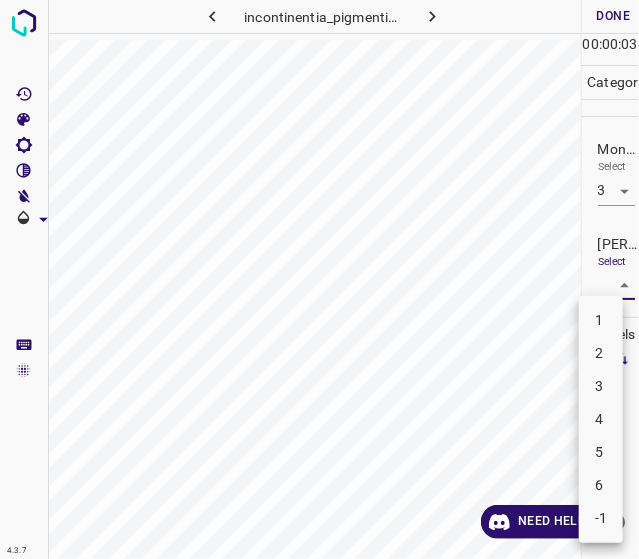 click on "2" at bounding box center [601, 353] 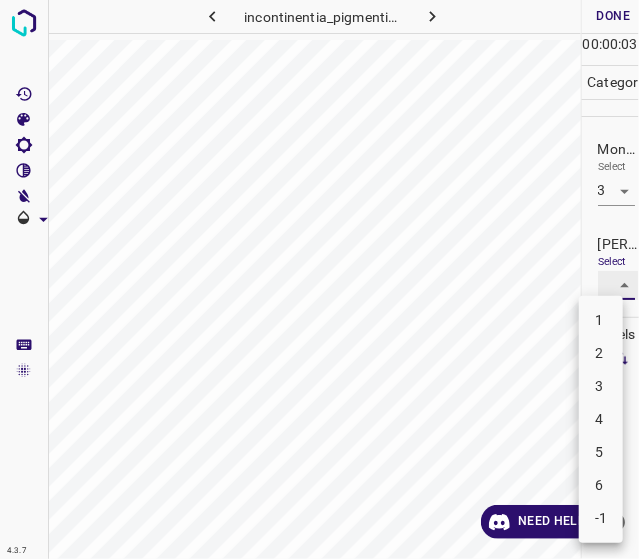 type on "2" 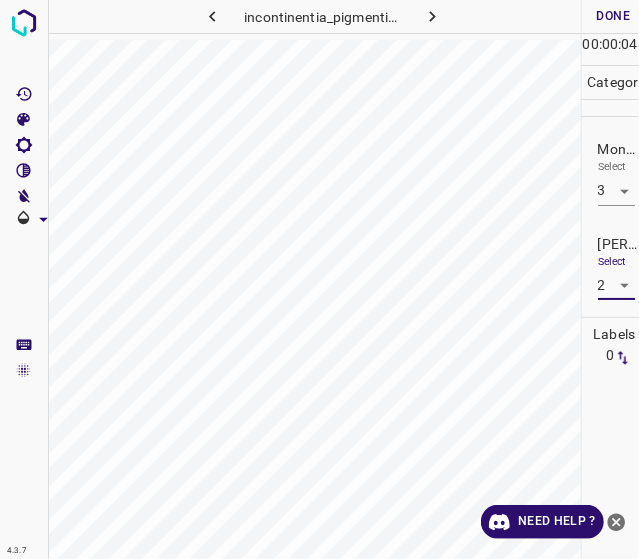 click on "Done" at bounding box center (614, 16) 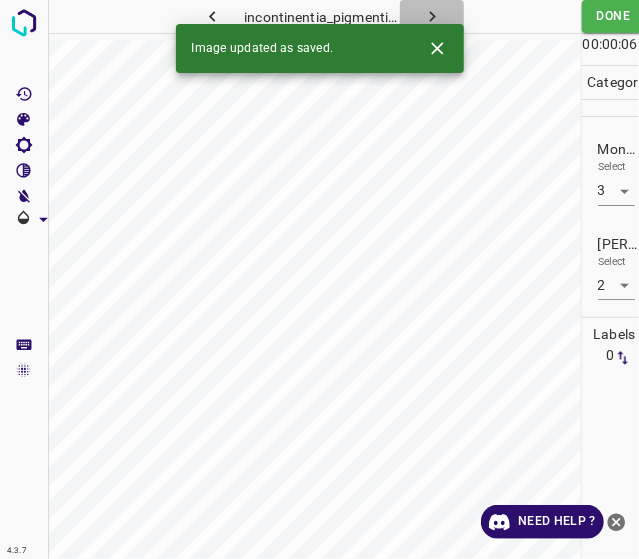 click 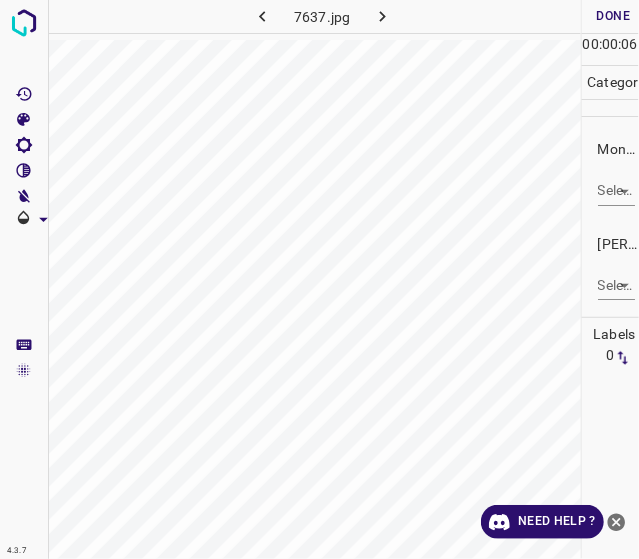 click on "Monk *  Select ​" at bounding box center [611, 172] 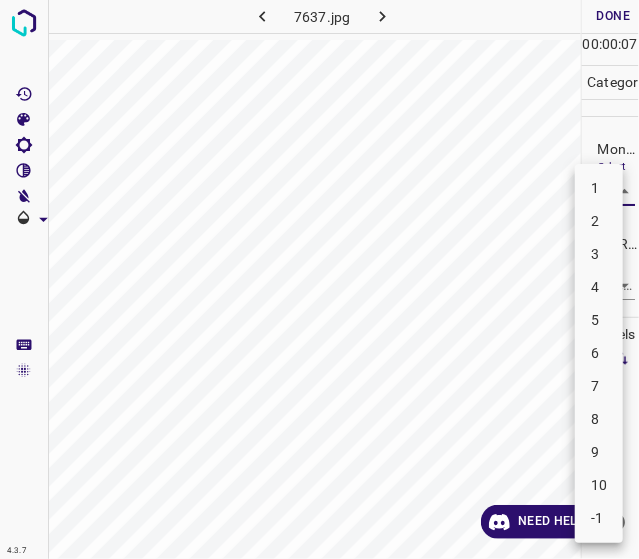 click on "4" at bounding box center [599, 287] 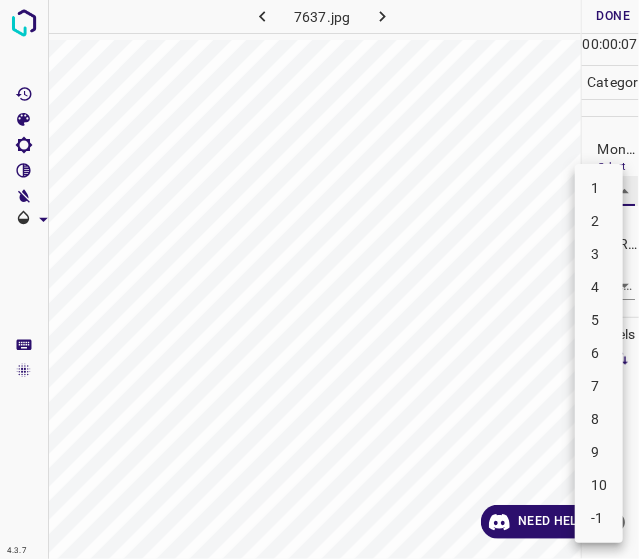 type on "4" 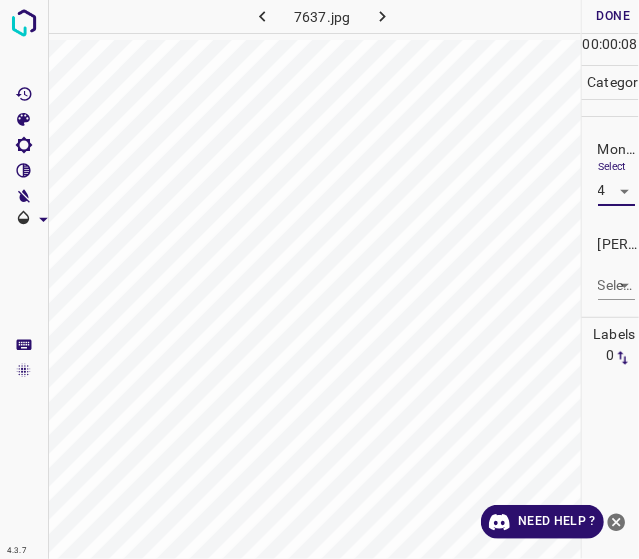 click on "4.3.7 7637.jpg Done Skip 0 00   : 00   : 08   Categories Monk *  Select 4 4  [PERSON_NAME] *  Select ​ Labels   0 Categories 1 Monk 2  [PERSON_NAME] Tools Space Change between modes (Draw & Edit) I Auto labeling R Restore zoom M Zoom in N Zoom out Delete Delete selecte label Filters Z Restore filters X Saturation filter C Brightness filter V Contrast filter B Gray scale filter General O Download Need Help ? - Text - Hide - Delete" at bounding box center [319, 279] 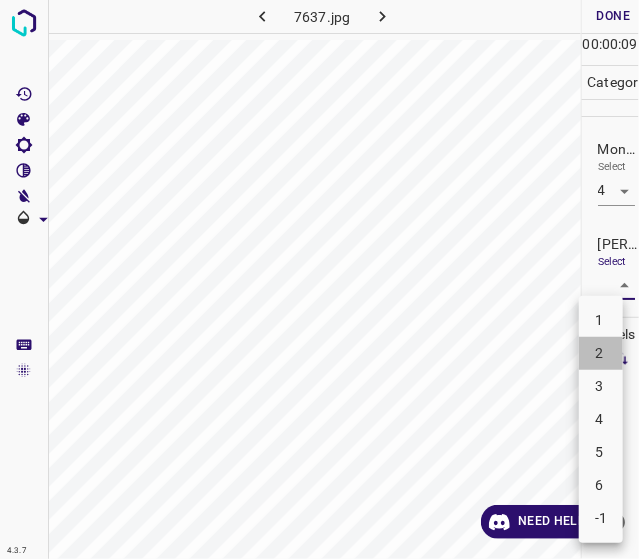 click on "2" at bounding box center [601, 353] 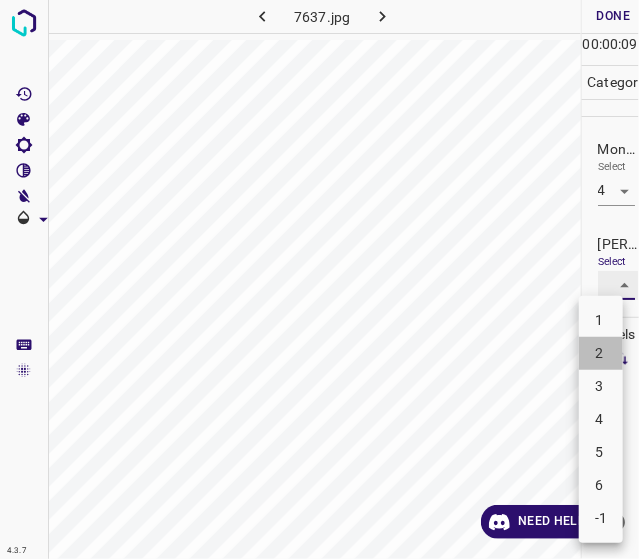 type on "2" 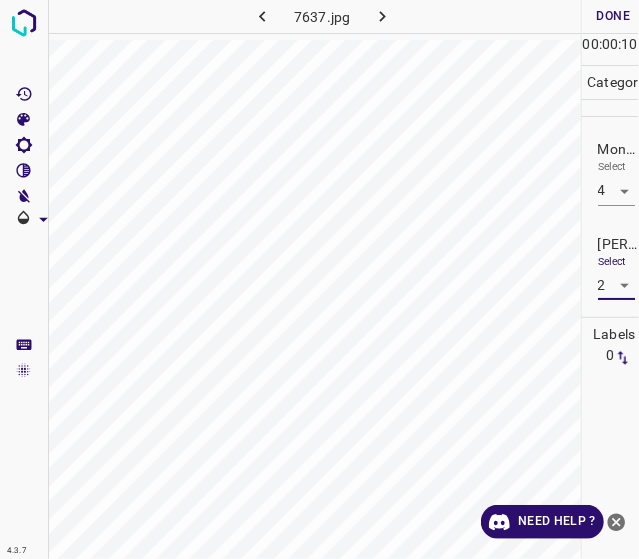 click on "Done" at bounding box center (614, 16) 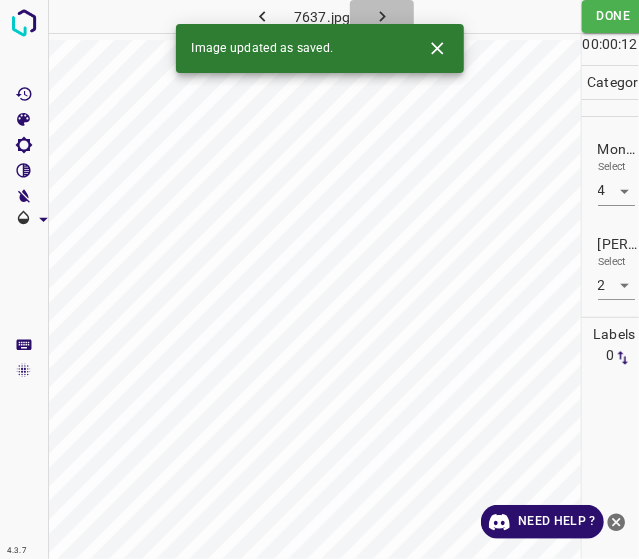 click at bounding box center (382, 16) 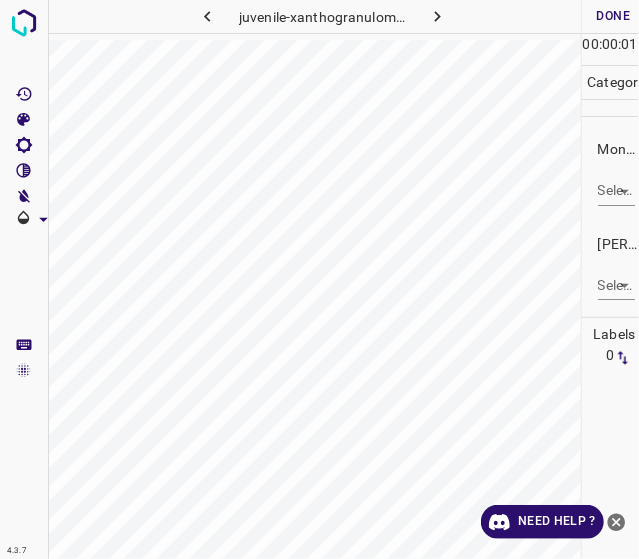click on "4.3.7 juvenile-xanthogranuloma68.jpg Done Skip 0 00   : 00   : 01   Categories Monk *  Select ​  [PERSON_NAME] *  Select ​ Labels   0 Categories 1 Monk 2  [PERSON_NAME] Tools Space Change between modes (Draw & Edit) I Auto labeling R Restore zoom M Zoom in N Zoom out Delete Delete selecte label Filters Z Restore filters X Saturation filter C Brightness filter V Contrast filter B Gray scale filter General O Download Need Help ? - Text - Hide - Delete" at bounding box center [319, 279] 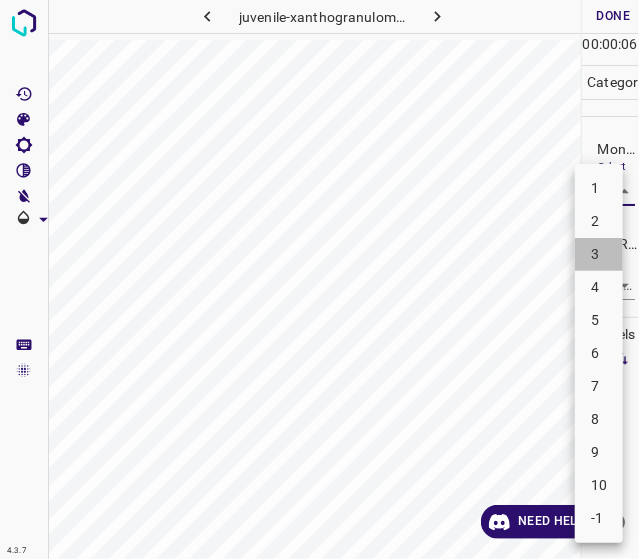 click on "3" at bounding box center (599, 254) 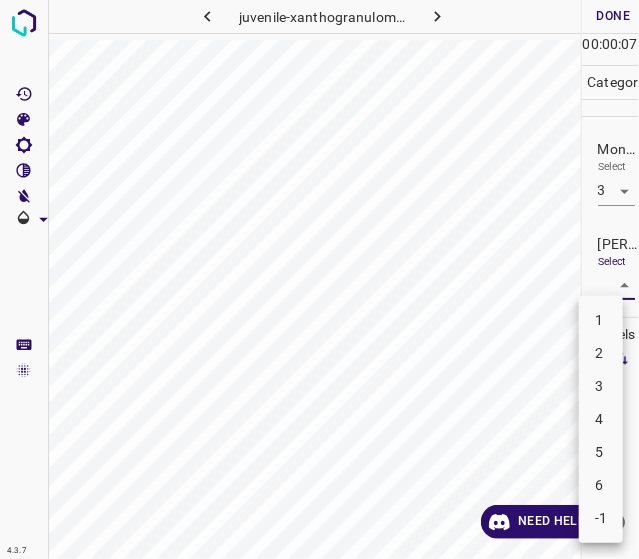 click on "4.3.7 juvenile-xanthogranuloma68.jpg Done Skip 0 00   : 00   : 07   Categories Monk *  Select 3 3  [PERSON_NAME] *  Select ​ Labels   0 Categories 1 Monk 2  [PERSON_NAME] Tools Space Change between modes (Draw & Edit) I Auto labeling R Restore zoom M Zoom in N Zoom out Delete Delete selecte label Filters Z Restore filters X Saturation filter C Brightness filter V Contrast filter B Gray scale filter General O Download Need Help ? - Text - Hide - Delete 1 2 3 4 5 6 -1" at bounding box center [319, 279] 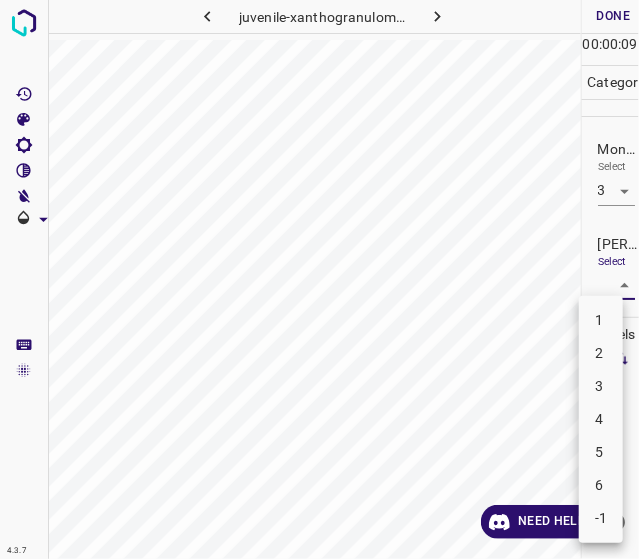 click at bounding box center [319, 279] 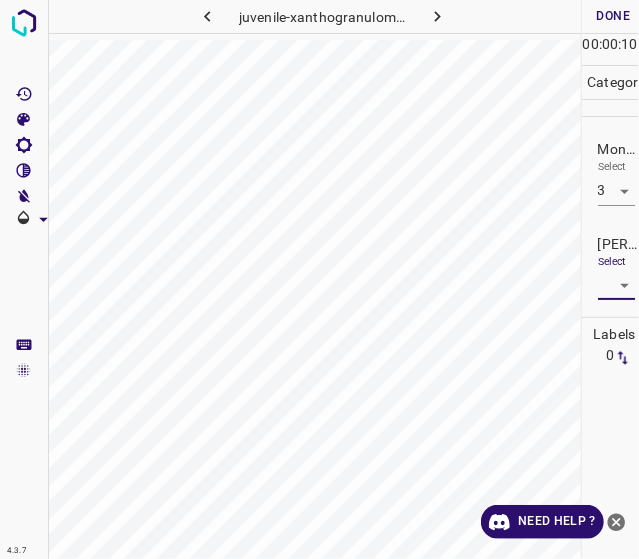 click on "1 2 3 4 5 6 -1" at bounding box center [319, 279] 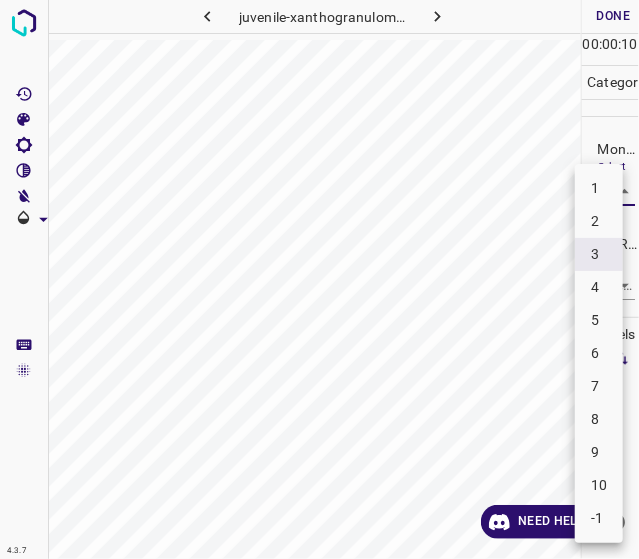 click on "4.3.7 juvenile-xanthogranuloma68.jpg Done Skip 0 00   : 00   : 10   Categories Monk *  Select 3 3  [PERSON_NAME] *  Select ​ Labels   0 Categories 1 Monk 2  [PERSON_NAME] Tools Space Change between modes (Draw & Edit) I Auto labeling R Restore zoom M Zoom in N Zoom out Delete Delete selecte label Filters Z Restore filters X Saturation filter C Brightness filter V Contrast filter B Gray scale filter General O Download Need Help ? - Text - Hide - Delete 1 2 3 4 5 6 7 8 9 10 -1" at bounding box center (319, 279) 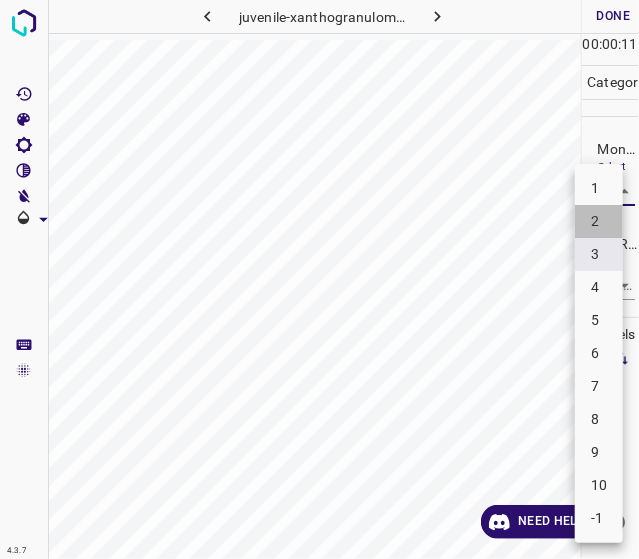 click on "2" at bounding box center (599, 221) 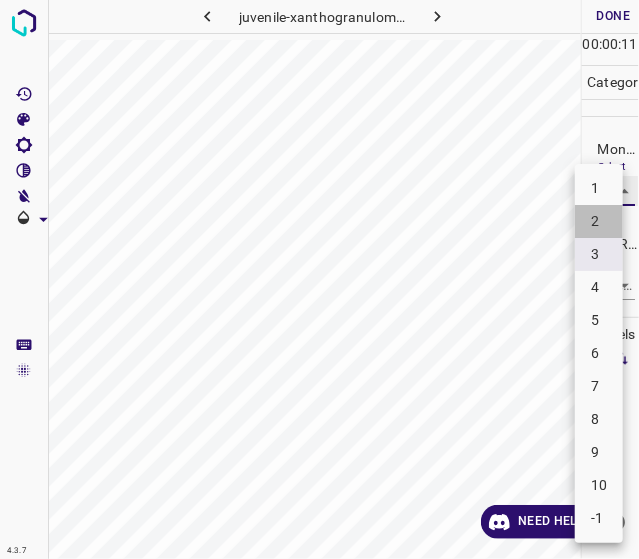 type on "2" 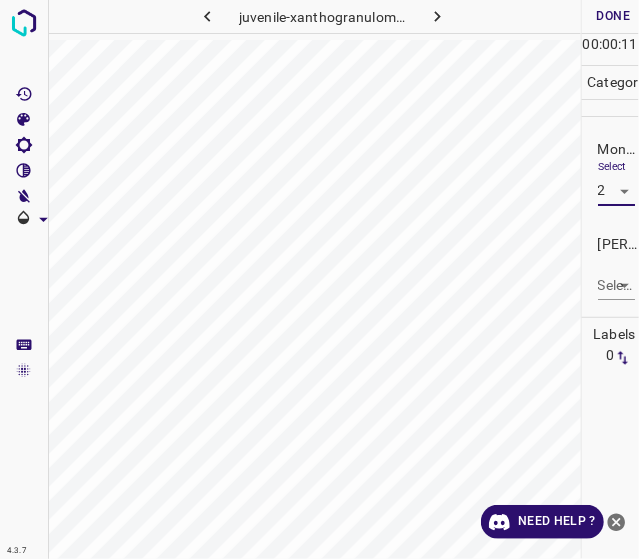 click on "4.3.7 juvenile-xanthogranuloma68.jpg Done Skip 0 00   : 00   : 11   Categories Monk *  Select 2 2  [PERSON_NAME] *  Select ​ Labels   0 Categories 1 Monk 2  [PERSON_NAME] Tools Space Change between modes (Draw & Edit) I Auto labeling R Restore zoom M Zoom in N Zoom out Delete Delete selecte label Filters Z Restore filters X Saturation filter C Brightness filter V Contrast filter B Gray scale filter General O Download Need Help ? - Text - Hide - Delete" at bounding box center (319, 279) 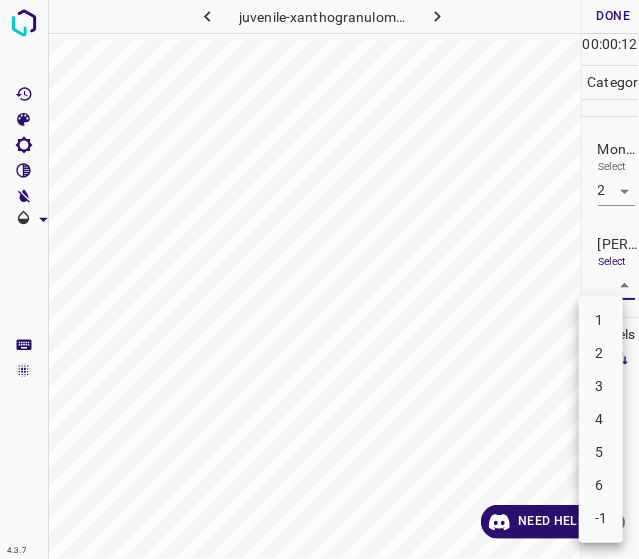 click on "1" at bounding box center (601, 320) 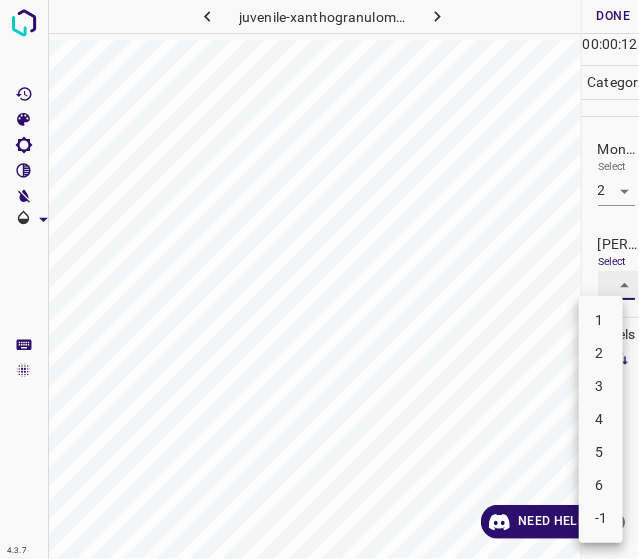 type on "1" 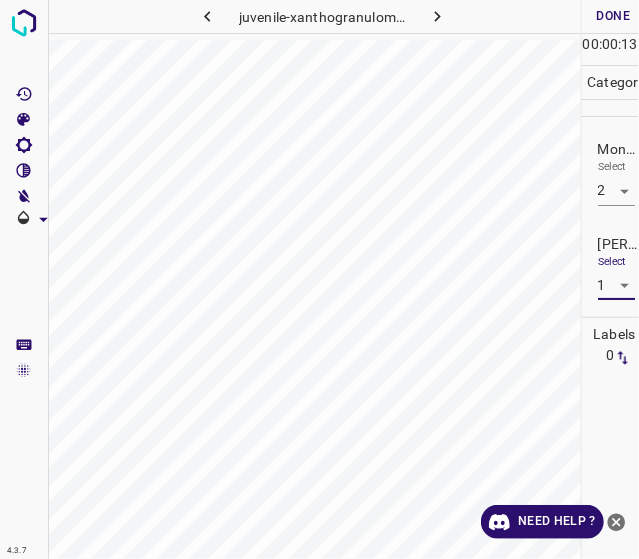 click on "Done" at bounding box center [614, 16] 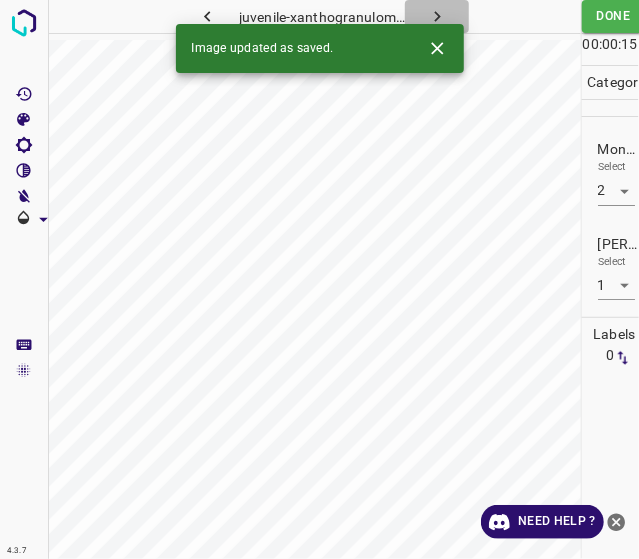 click 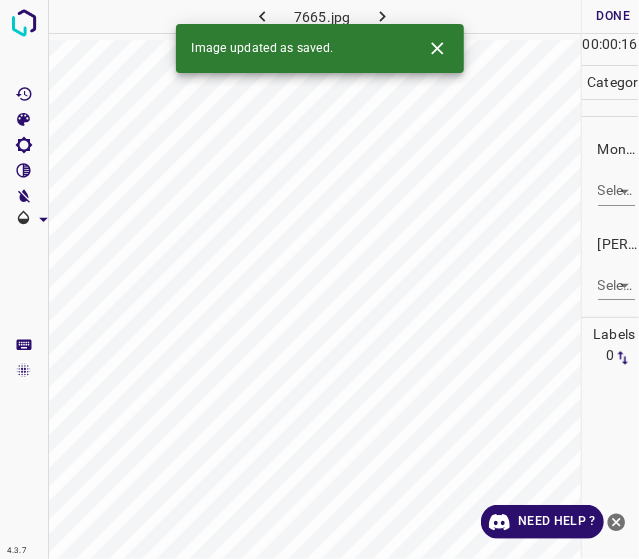 click on "4.3.7 7665.jpg Done Skip 0 00   : 00   : 16   Categories Monk *  Select ​  [PERSON_NAME] *  Select ​ Labels   0 Categories 1 Monk 2  [PERSON_NAME] Tools Space Change between modes (Draw & Edit) I Auto labeling R Restore zoom M Zoom in N Zoom out Delete Delete selecte label Filters Z Restore filters X Saturation filter C Brightness filter V Contrast filter B Gray scale filter General O Download Image updated as saved. Need Help ? - Text - Hide - Delete" at bounding box center [319, 279] 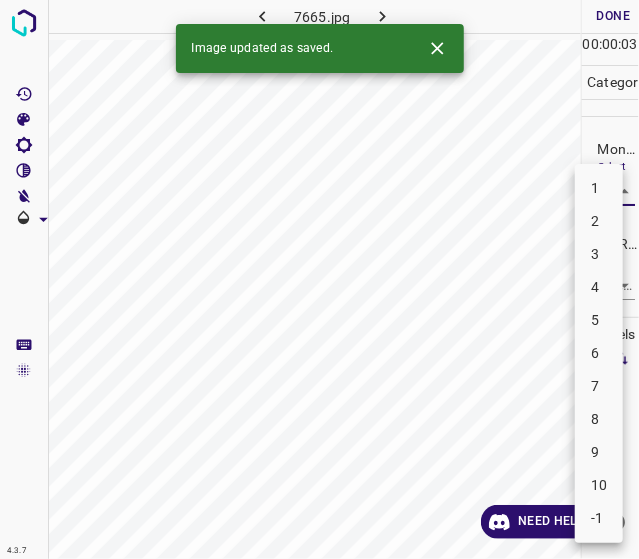click on "3" at bounding box center (599, 254) 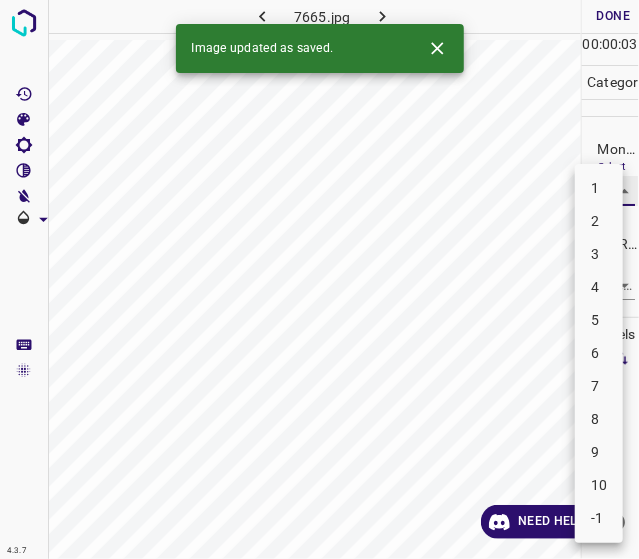 type on "3" 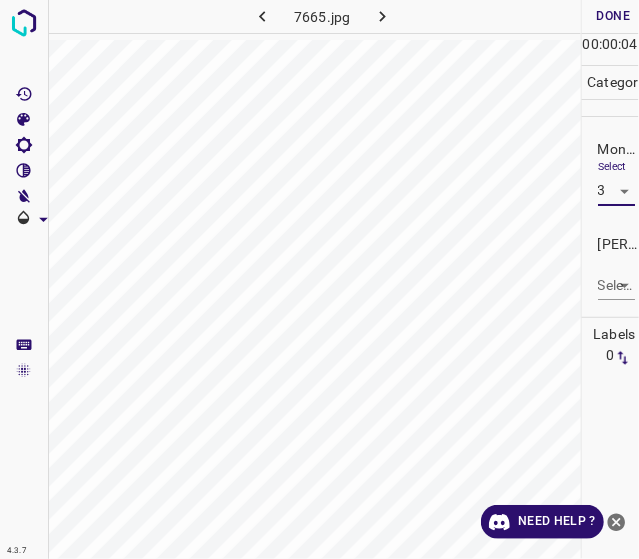 click on "4.3.7 7665.jpg Done Skip 0 00   : 00   : 04   Categories Monk *  Select 3 3  [PERSON_NAME] *  Select ​ Labels   0 Categories 1 Monk 2  [PERSON_NAME] Tools Space Change between modes (Draw & Edit) I Auto labeling R Restore zoom M Zoom in N Zoom out Delete Delete selecte label Filters Z Restore filters X Saturation filter C Brightness filter V Contrast filter B Gray scale filter General O Download Need Help ? - Text - Hide - Delete" at bounding box center (319, 279) 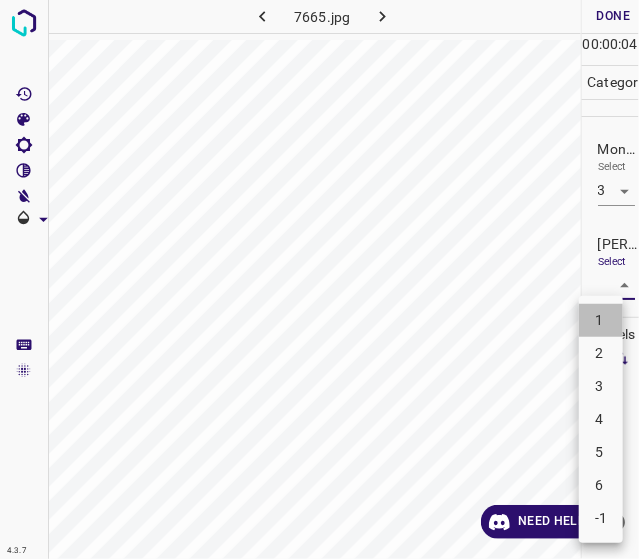 drag, startPoint x: 607, startPoint y: 332, endPoint x: 609, endPoint y: 343, distance: 11.18034 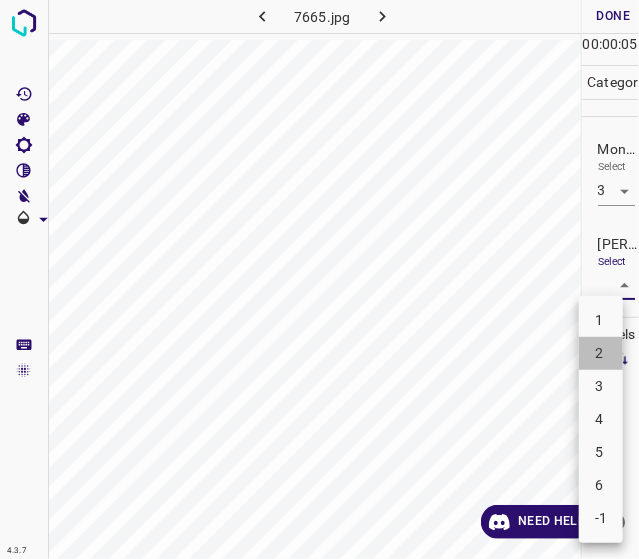 click on "2" at bounding box center [601, 353] 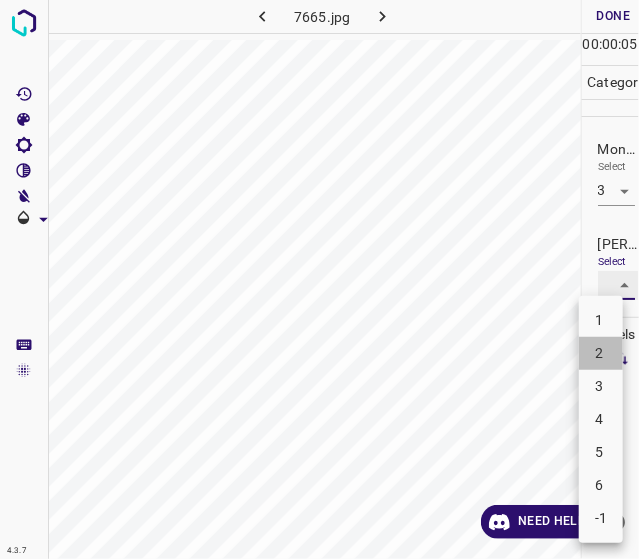 type on "2" 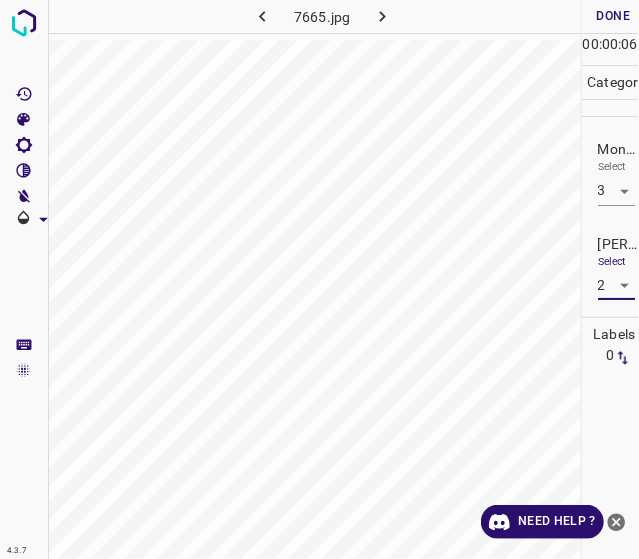 click on "Done" at bounding box center (614, 16) 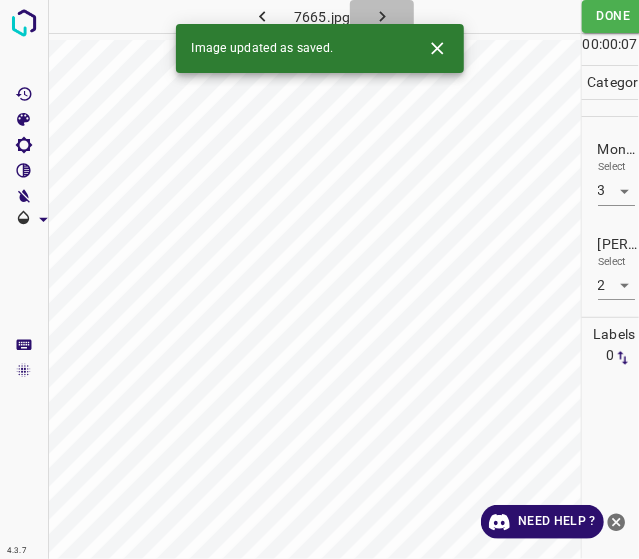 click at bounding box center (382, 16) 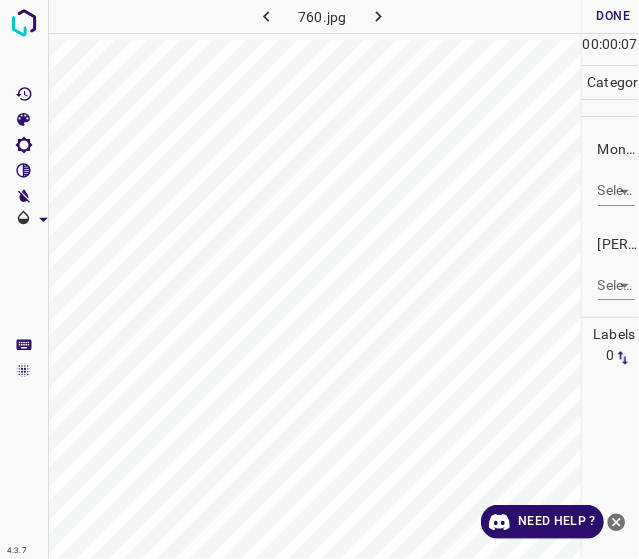 click on "4.3.7 760.jpg Done Skip 0 00   : 00   : 07   Categories Monk *  Select ​  [PERSON_NAME] *  Select ​ Labels   0 Categories 1 Monk 2  [PERSON_NAME] Tools Space Change between modes (Draw & Edit) I Auto labeling R Restore zoom M Zoom in N Zoom out Delete Delete selecte label Filters Z Restore filters X Saturation filter C Brightness filter V Contrast filter B Gray scale filter General O Download Need Help ? - Text - Hide - Delete" at bounding box center [319, 279] 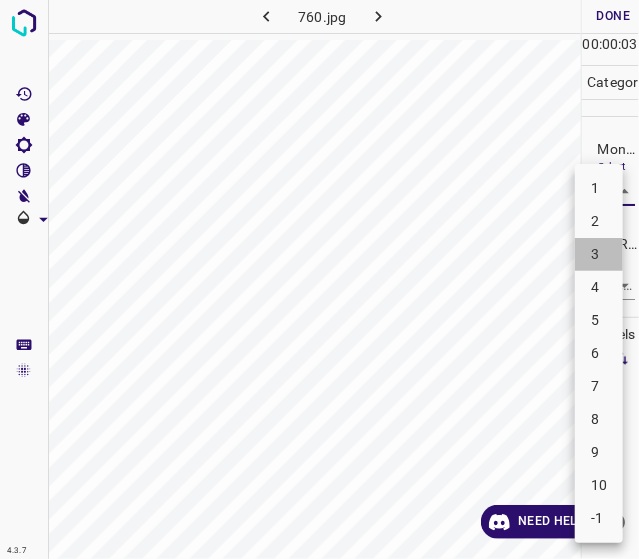 click on "3" at bounding box center (599, 254) 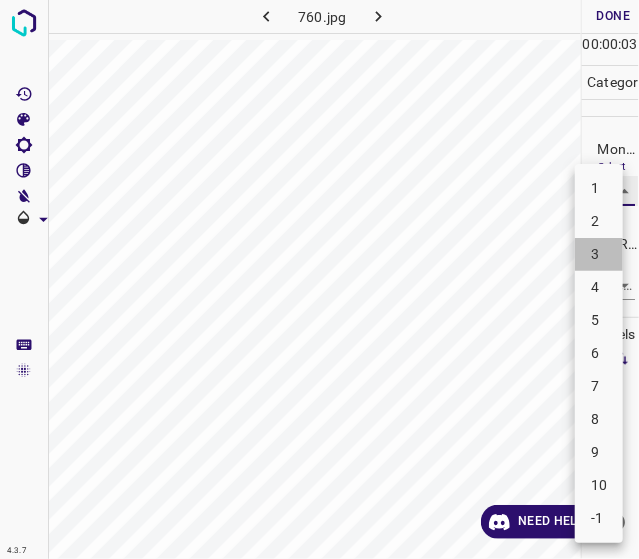 type on "3" 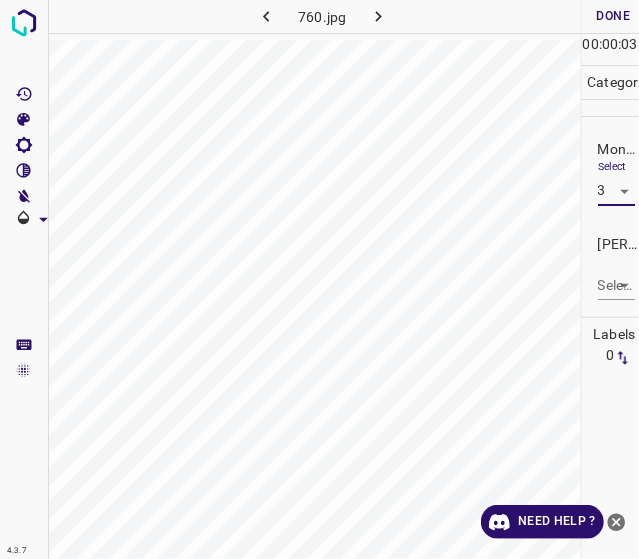 click on "4.3.7 760.jpg Done Skip 0 00   : 00   : 03   Categories Monk *  Select 3 3  [PERSON_NAME] *  Select ​ Labels   0 Categories 1 Monk 2  [PERSON_NAME] Tools Space Change between modes (Draw & Edit) I Auto labeling R Restore zoom M Zoom in N Zoom out Delete Delete selecte label Filters Z Restore filters X Saturation filter C Brightness filter V Contrast filter B Gray scale filter General O Download Need Help ? - Text - Hide - Delete" at bounding box center [319, 279] 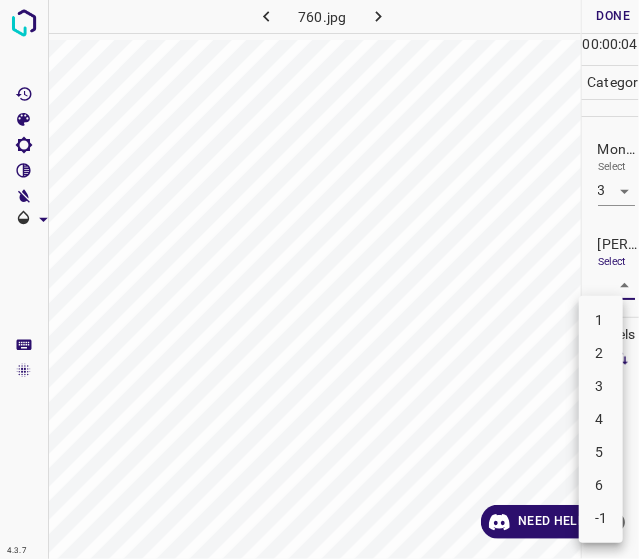click on "2" at bounding box center [601, 353] 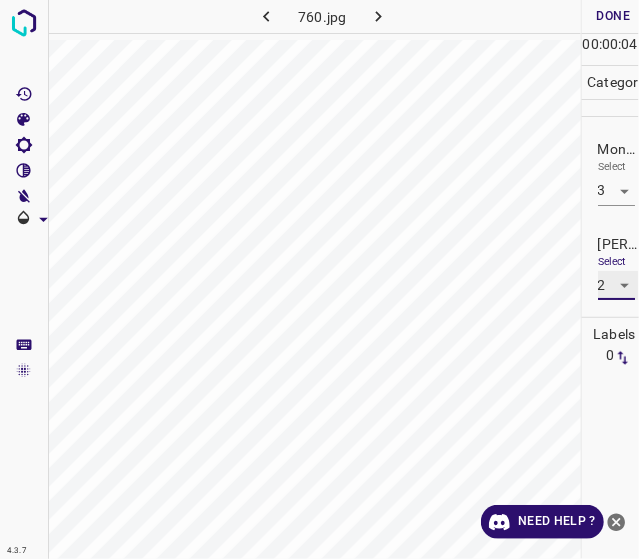 type on "2" 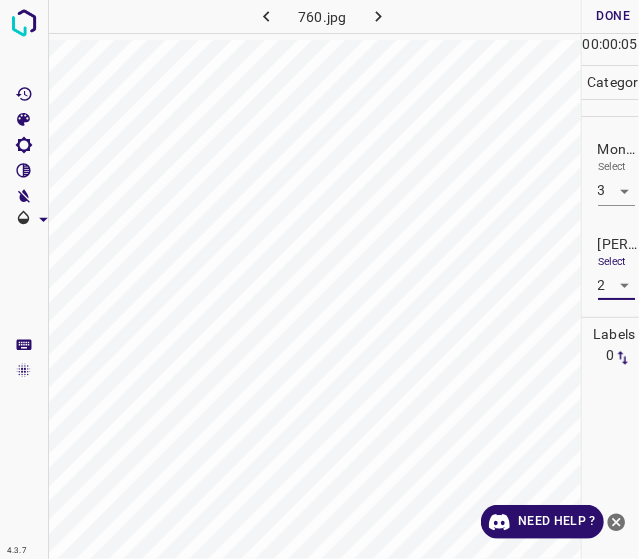 click on "Done" at bounding box center (614, 16) 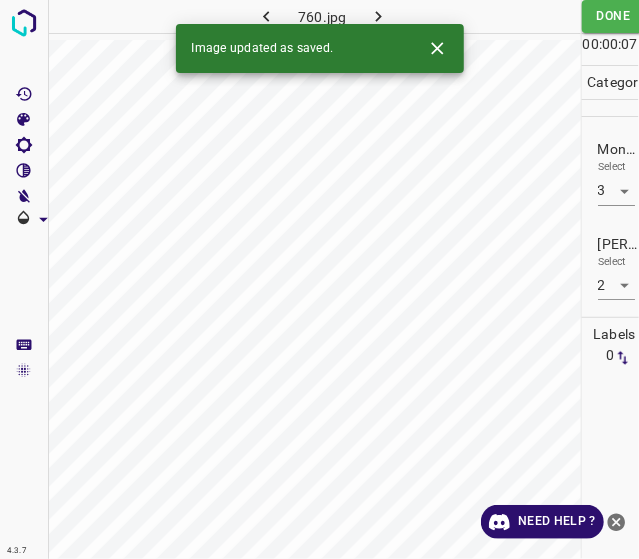 click at bounding box center [378, 16] 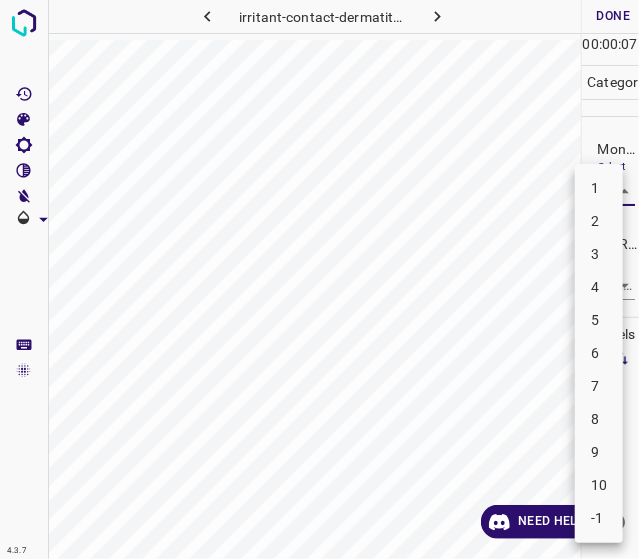 click on "4.3.7 irritant-contact-dermatitis19.jpg Done Skip 0 00   : 00   : 07   Categories Monk *  Select ​  [PERSON_NAME] *  Select ​ Labels   0 Categories 1 Monk 2  [PERSON_NAME] Tools Space Change between modes (Draw & Edit) I Auto labeling R Restore zoom M Zoom in N Zoom out Delete Delete selecte label Filters Z Restore filters X Saturation filter C Brightness filter V Contrast filter B Gray scale filter General O Download Need Help ? - Text - Hide - Delete 1 2 3 4 5 6 7 8 9 10 -1" at bounding box center (319, 279) 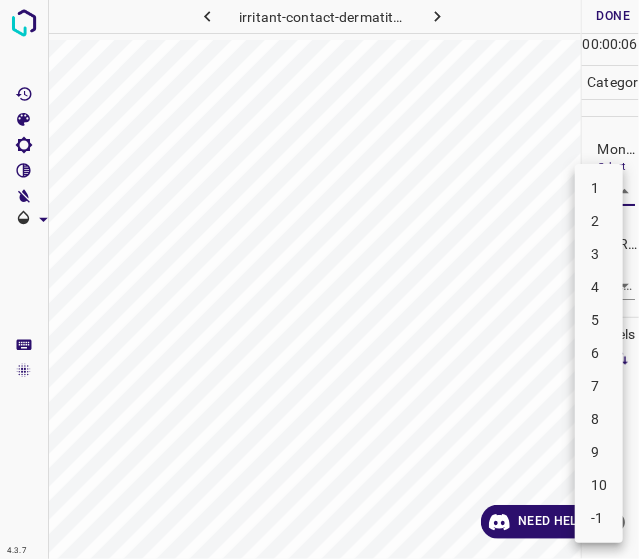 click on "2" at bounding box center [599, 221] 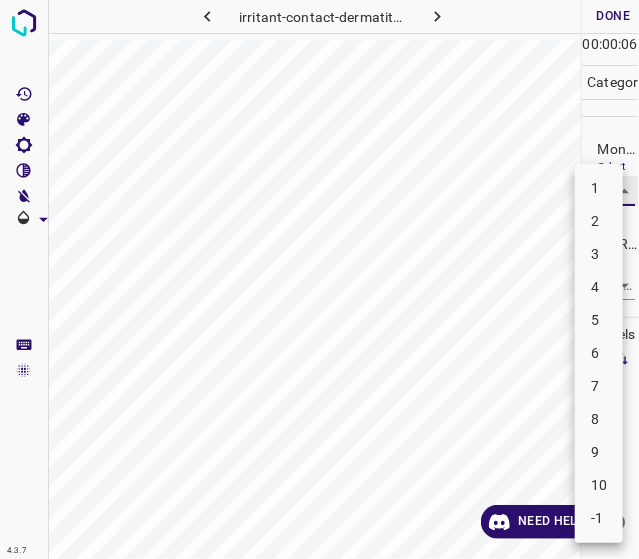 type on "2" 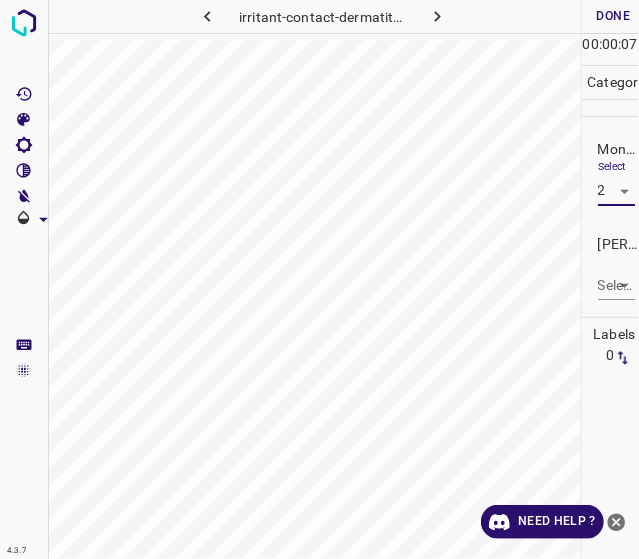 click on "4.3.7 irritant-contact-dermatitis19.jpg Done Skip 0 00   : 00   : 07   Categories Monk *  Select 2 2  [PERSON_NAME] *  Select ​ Labels   0 Categories 1 Monk 2  [PERSON_NAME] Tools Space Change between modes (Draw & Edit) I Auto labeling R Restore zoom M Zoom in N Zoom out Delete Delete selecte label Filters Z Restore filters X Saturation filter C Brightness filter V Contrast filter B Gray scale filter General O Download Need Help ? - Text - Hide - Delete" at bounding box center (319, 279) 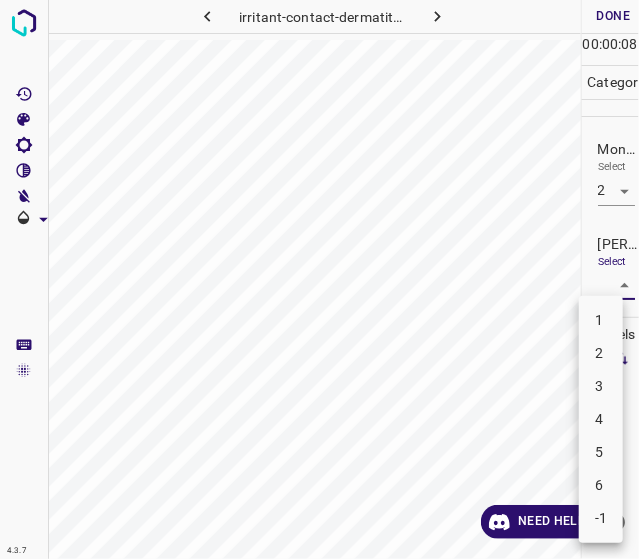 click on "1" at bounding box center [601, 320] 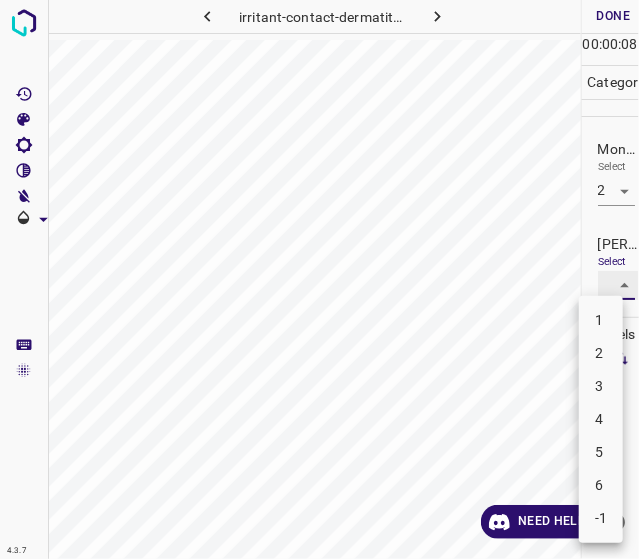 type on "1" 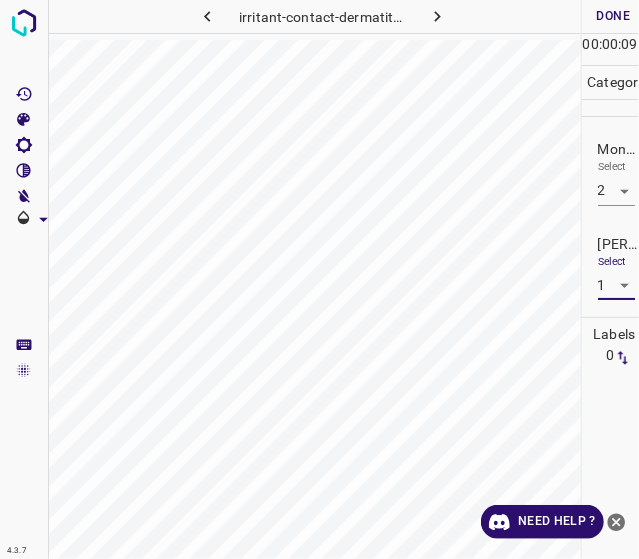click on "Done" at bounding box center [614, 16] 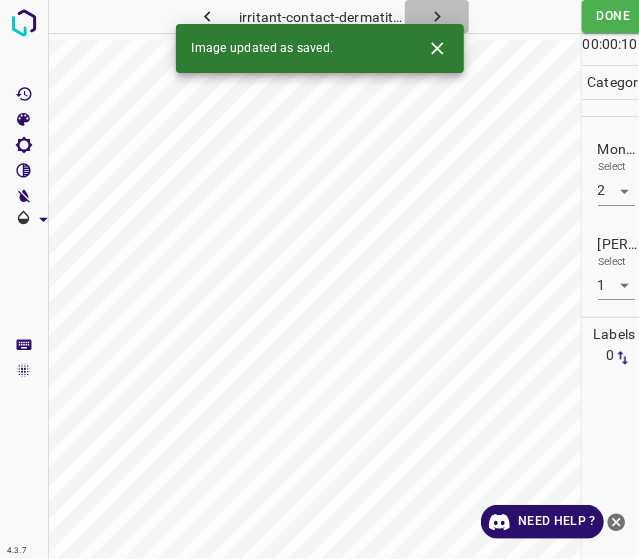 click 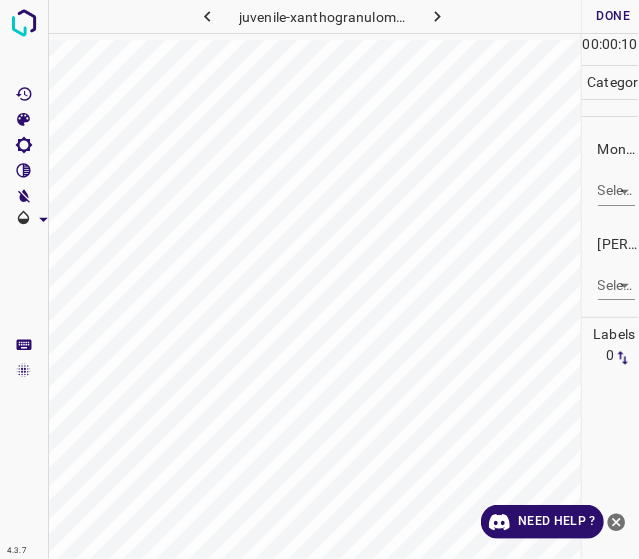 click on "4.3.7 juvenile-xanthogranuloma15.jpg Done Skip 0 00   : 00   : 10   Categories Monk *  Select ​  [PERSON_NAME] *  Select ​ Labels   0 Categories 1 Monk 2  [PERSON_NAME] Tools Space Change between modes (Draw & Edit) I Auto labeling R Restore zoom M Zoom in N Zoom out Delete Delete selecte label Filters Z Restore filters X Saturation filter C Brightness filter V Contrast filter B Gray scale filter General O Download Need Help ? - Text - Hide - Delete" at bounding box center [319, 279] 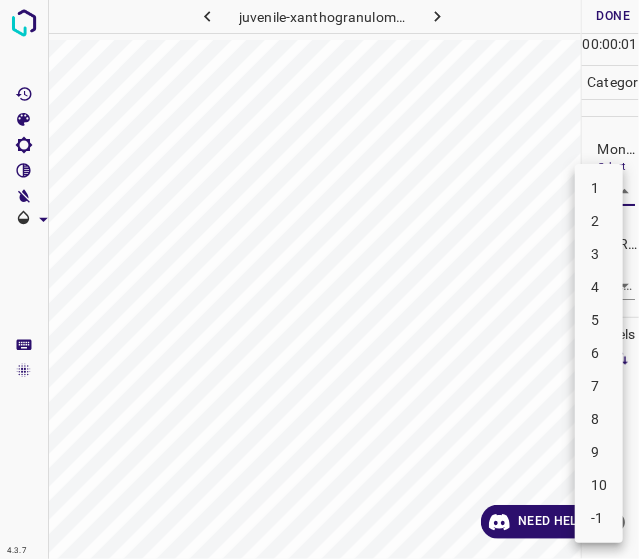click on "4" at bounding box center [599, 287] 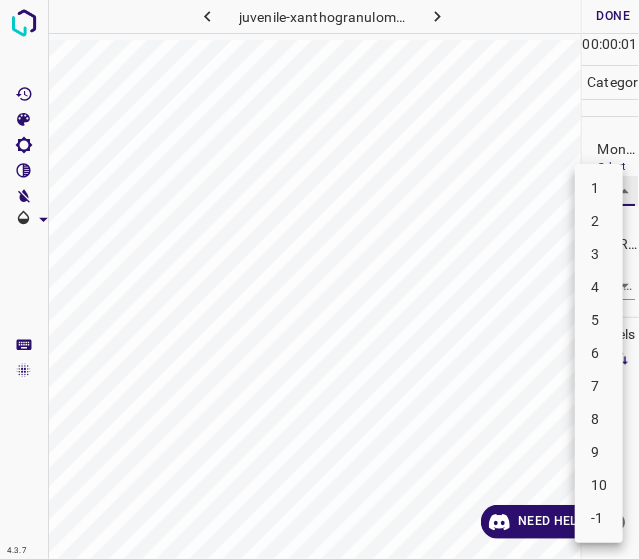 type on "4" 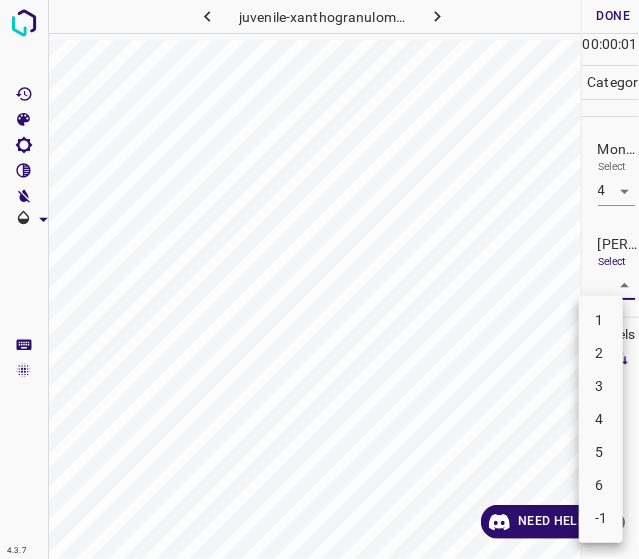 click on "4.3.7 juvenile-xanthogranuloma15.jpg Done Skip 0 00   : 00   : 01   Categories Monk *  Select 4 4  [PERSON_NAME] *  Select ​ Labels   0 Categories 1 Monk 2  [PERSON_NAME] Tools Space Change between modes (Draw & Edit) I Auto labeling R Restore zoom M Zoom in N Zoom out Delete Delete selecte label Filters Z Restore filters X Saturation filter C Brightness filter V Contrast filter B Gray scale filter General O Download Need Help ? - Text - Hide - Delete 1 2 3 4 5 6 -1" at bounding box center [319, 279] 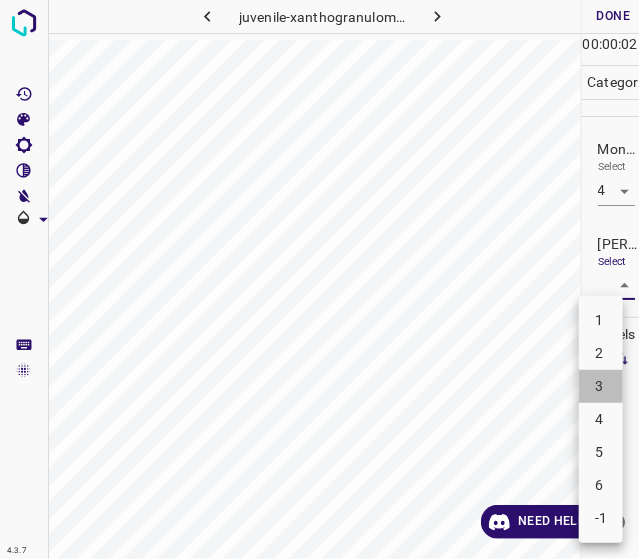 click on "3" at bounding box center (601, 386) 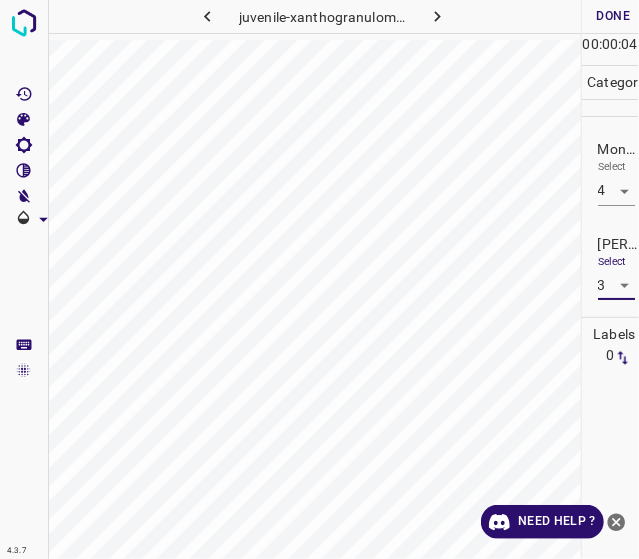 click on "4.3.7 juvenile-xanthogranuloma15.jpg Done Skip 0 00   : 00   : 04   Categories Monk *  Select 4 4  [PERSON_NAME] *  Select 3 3 Labels   0 Categories 1 Monk 2  [PERSON_NAME] Tools Space Change between modes (Draw & Edit) I Auto labeling R Restore zoom M Zoom in N Zoom out Delete Delete selecte label Filters Z Restore filters X Saturation filter C Brightness filter V Contrast filter B Gray scale filter General O Download Need Help ? - Text - Hide - Delete" at bounding box center [319, 279] 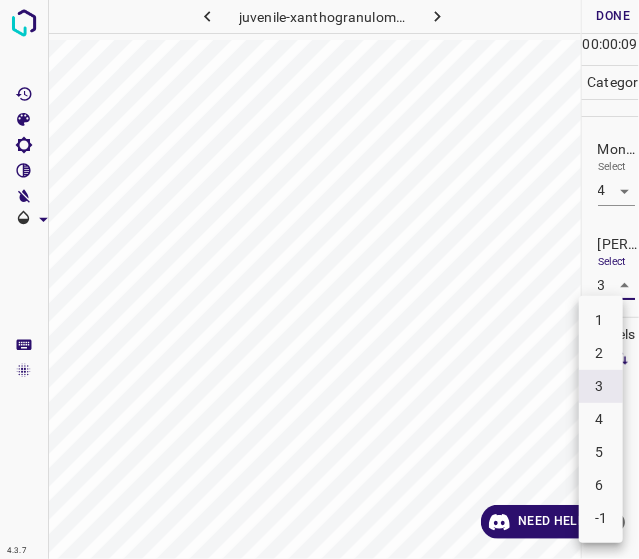 click on "2" at bounding box center (601, 353) 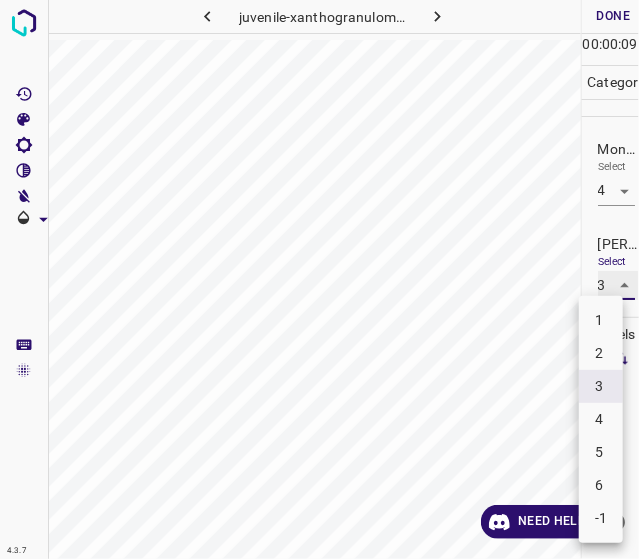 type on "2" 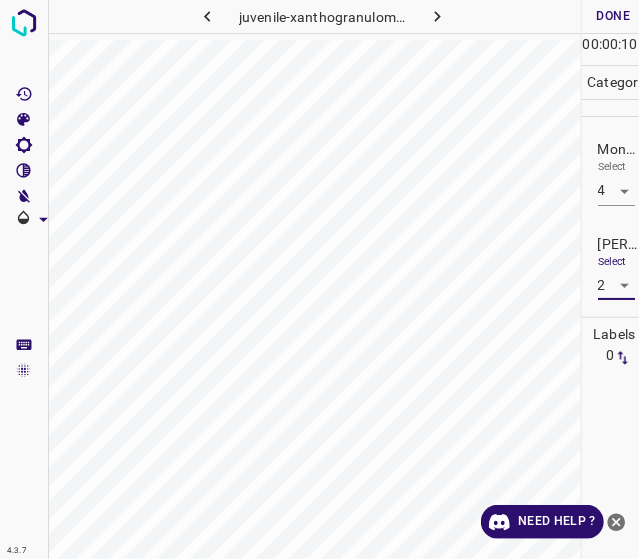 click on "Done" at bounding box center [614, 16] 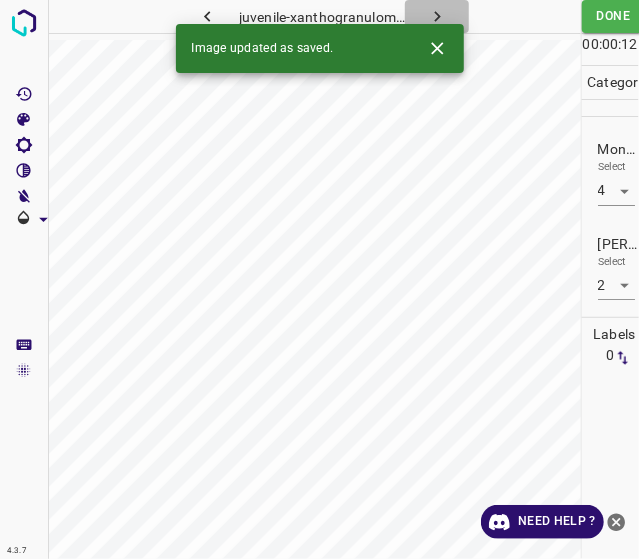 click at bounding box center [437, 16] 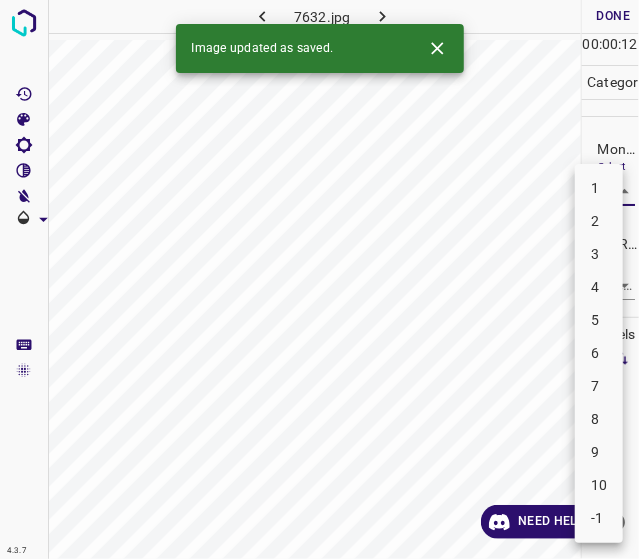 click on "4.3.7 7632.jpg Done Skip 0 00   : 00   : 12   Categories Monk *  Select ​  [PERSON_NAME] *  Select ​ Labels   0 Categories 1 Monk 2  [PERSON_NAME] Tools Space Change between modes (Draw & Edit) I Auto labeling R Restore zoom M Zoom in N Zoom out Delete Delete selecte label Filters Z Restore filters X Saturation filter C Brightness filter V Contrast filter B Gray scale filter General O Download Image updated as saved. Need Help ? - Text - Hide - Delete 1 2 3 4 5 6 7 8 9 10 -1" at bounding box center [319, 279] 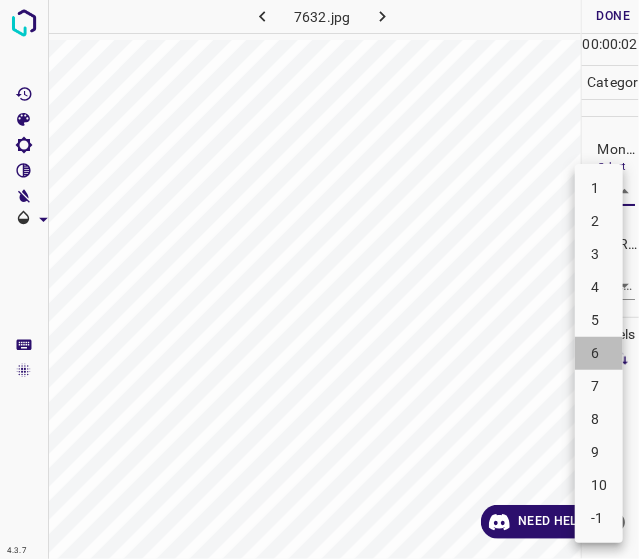 click on "6" at bounding box center (599, 353) 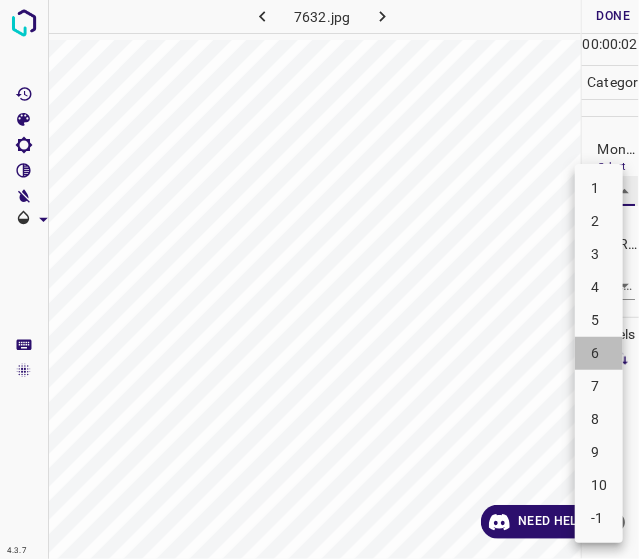type on "6" 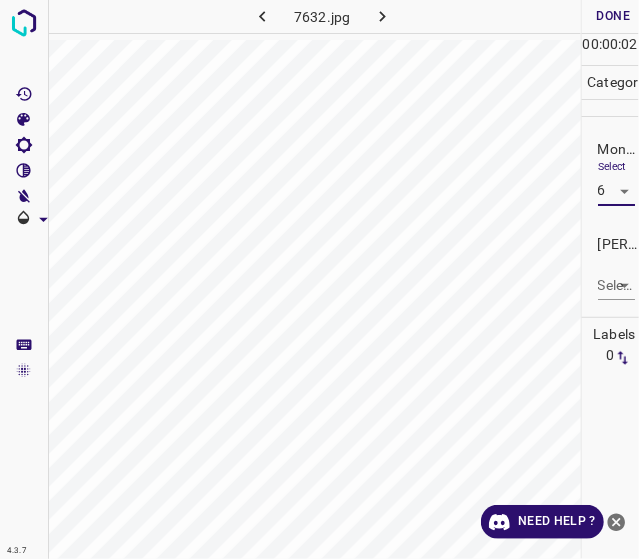 click on "4.3.7 7632.jpg Done Skip 0 00   : 00   : 02   Categories Monk *  Select 6 6  [PERSON_NAME] *  Select ​ Labels   0 Categories 1 Monk 2  [PERSON_NAME] Tools Space Change between modes (Draw & Edit) I Auto labeling R Restore zoom M Zoom in N Zoom out Delete Delete selecte label Filters Z Restore filters X Saturation filter C Brightness filter V Contrast filter B Gray scale filter General O Download Need Help ? - Text - Hide - Delete" at bounding box center (319, 279) 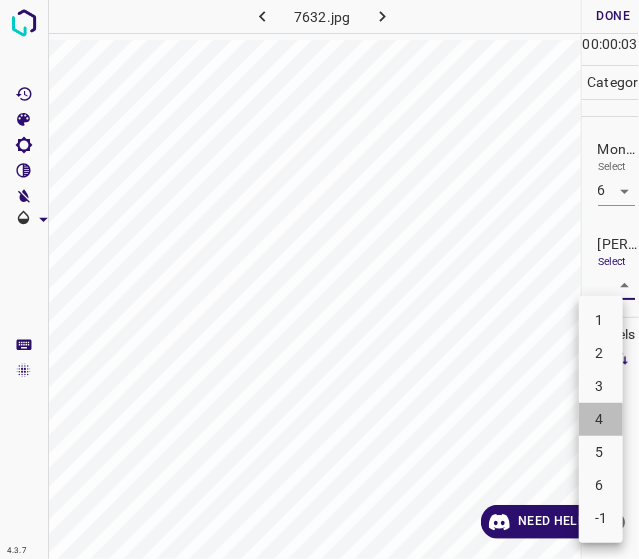 click on "4" at bounding box center [601, 419] 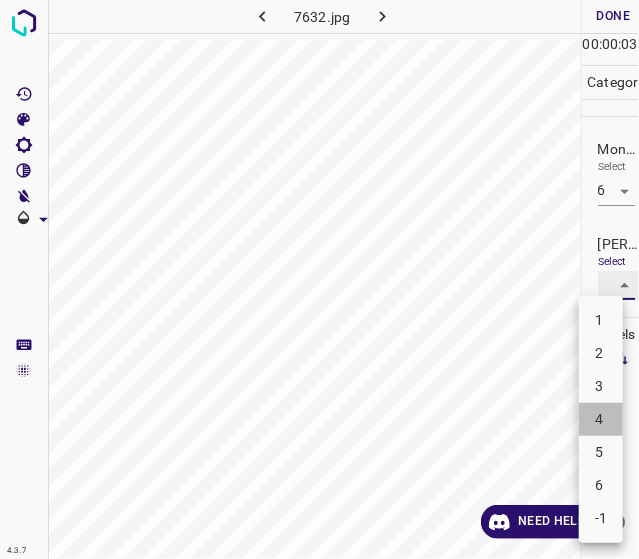 type on "4" 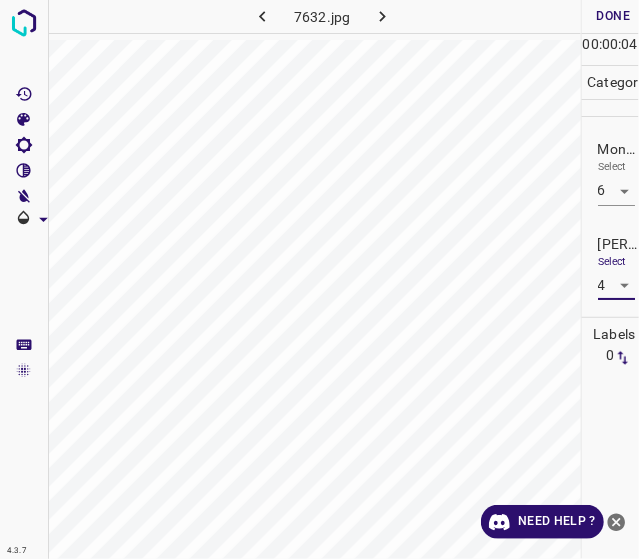 click on "Done" at bounding box center (614, 16) 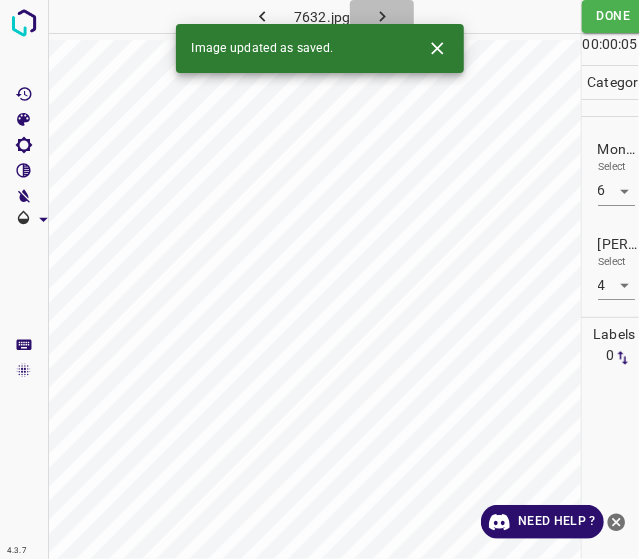 click at bounding box center [382, 16] 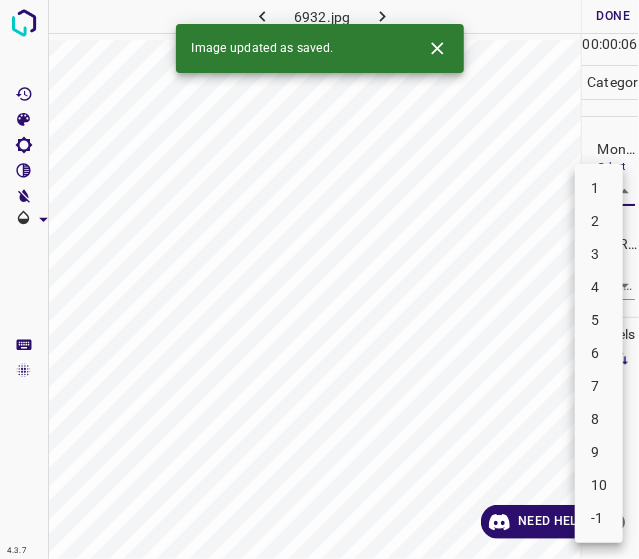 click on "4.3.7 6932.jpg Done Skip 0 00   : 00   : 06   Categories Monk *  Select ​  [PERSON_NAME] *  Select ​ Labels   0 Categories 1 Monk 2  [PERSON_NAME] Tools Space Change between modes (Draw & Edit) I Auto labeling R Restore zoom M Zoom in N Zoom out Delete Delete selecte label Filters Z Restore filters X Saturation filter C Brightness filter V Contrast filter B Gray scale filter General O Download Image updated as saved. Need Help ? - Text - Hide - Delete 1 2 3 4 5 6 7 8 9 10 -1" at bounding box center (319, 279) 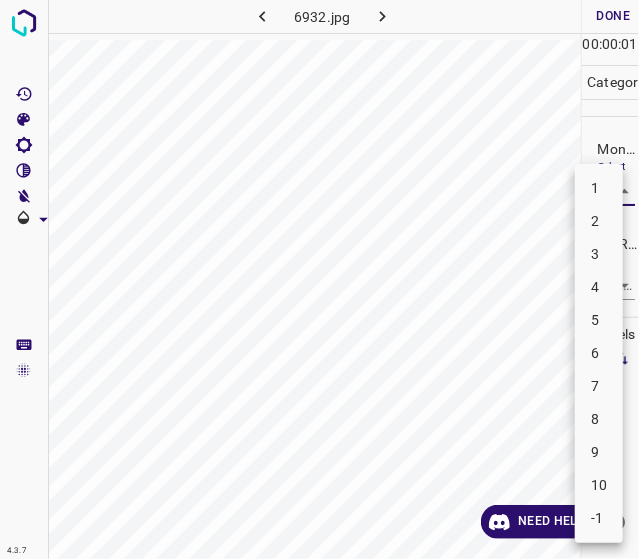 click on "-1" at bounding box center [599, 518] 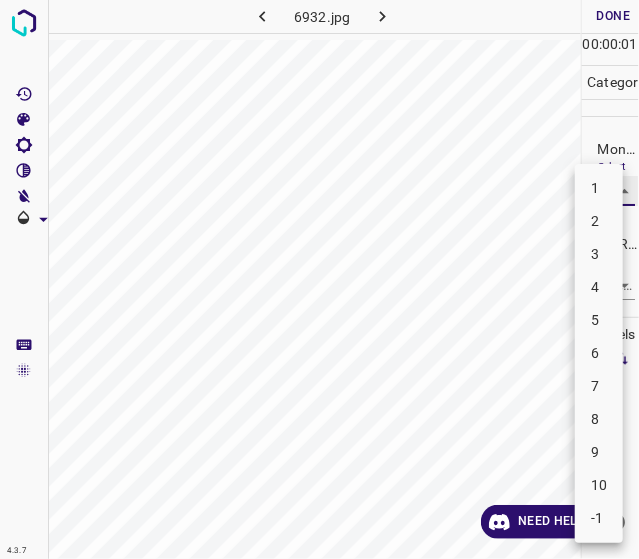 type on "-1" 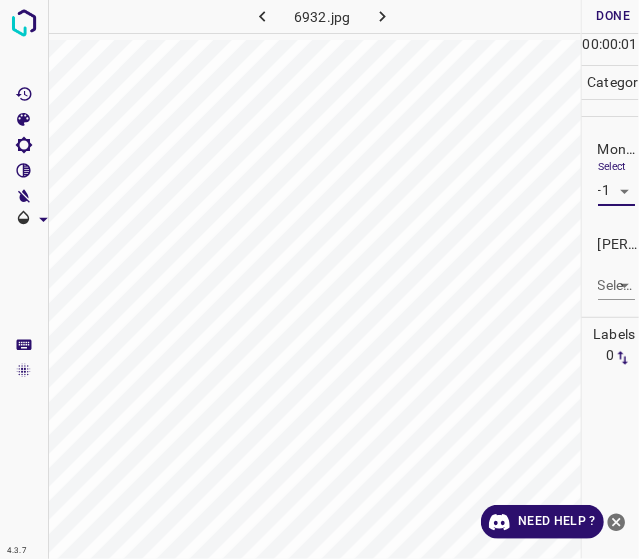 click on "4.3.7 6932.jpg Done Skip 0 00   : 00   : 01   Categories Monk *  Select -1 -1  [PERSON_NAME] *  Select ​ Labels   0 Categories 1 Monk 2  [PERSON_NAME] Tools Space Change between modes (Draw & Edit) I Auto labeling R Restore zoom M Zoom in N Zoom out Delete Delete selecte label Filters Z Restore filters X Saturation filter C Brightness filter V Contrast filter B Gray scale filter General O Download Need Help ? - Text - Hide - Delete" at bounding box center [319, 279] 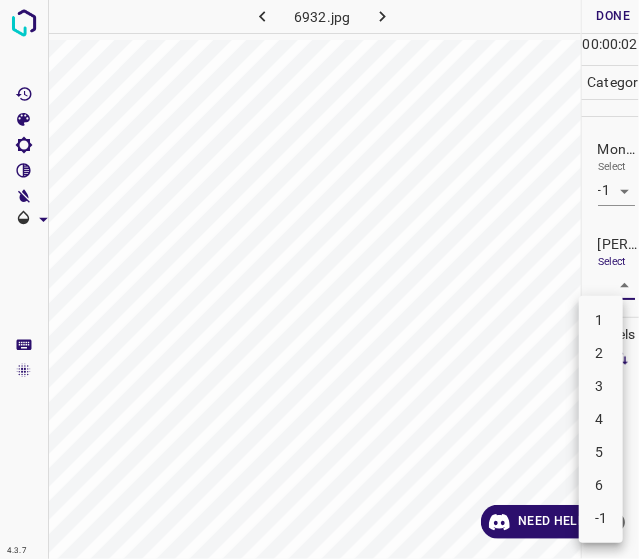 click on "-1" at bounding box center [601, 518] 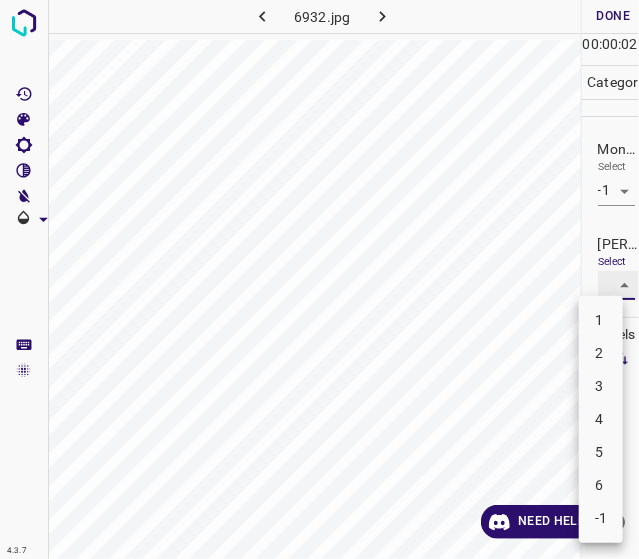 type on "-1" 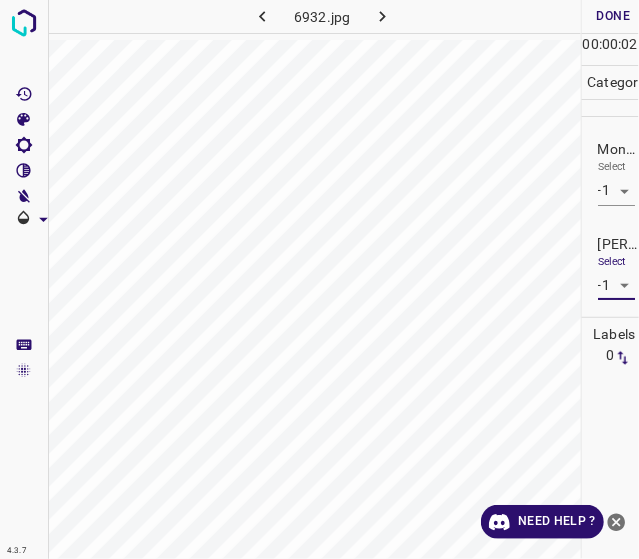 click on "1 2 3 4 5 6 -1" at bounding box center [319, 279] 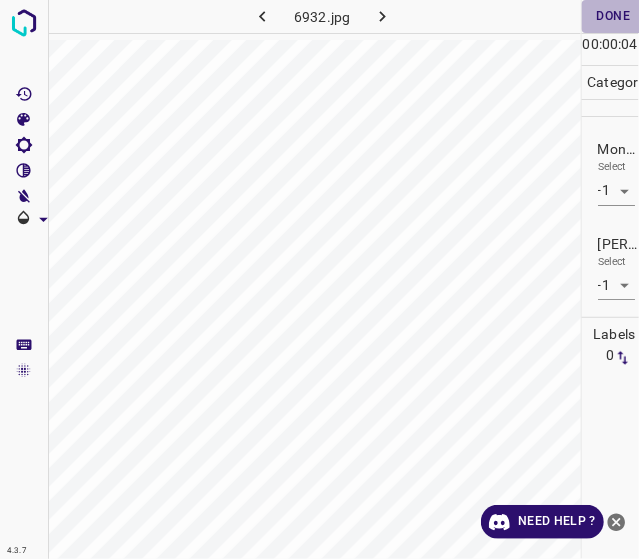 click on "Done" at bounding box center (614, 16) 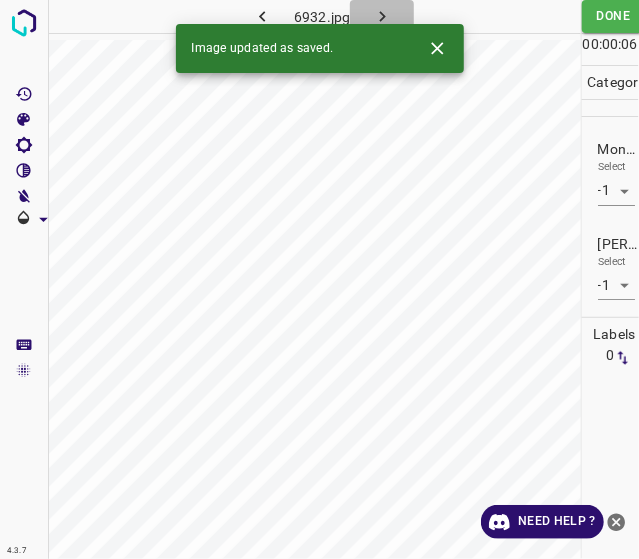 click at bounding box center [382, 16] 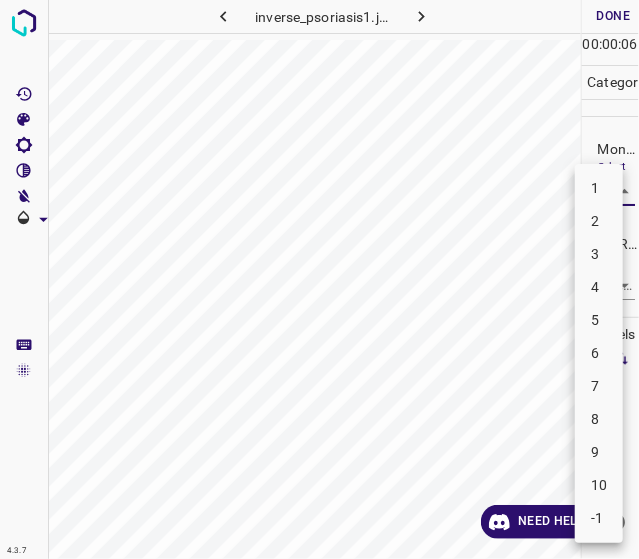 click on "4.3.7 inverse_psoriasis1.jpg Done Skip 0 00   : 00   : 06   Categories Monk *  Select ​  [PERSON_NAME] *  Select ​ Labels   0 Categories 1 Monk 2  [PERSON_NAME] Tools Space Change between modes (Draw & Edit) I Auto labeling R Restore zoom M Zoom in N Zoom out Delete Delete selecte label Filters Z Restore filters X Saturation filter C Brightness filter V Contrast filter B Gray scale filter General O Download Need Help ? - Text - Hide - Delete 1 2 3 4 5 6 7 8 9 10 -1" at bounding box center [319, 279] 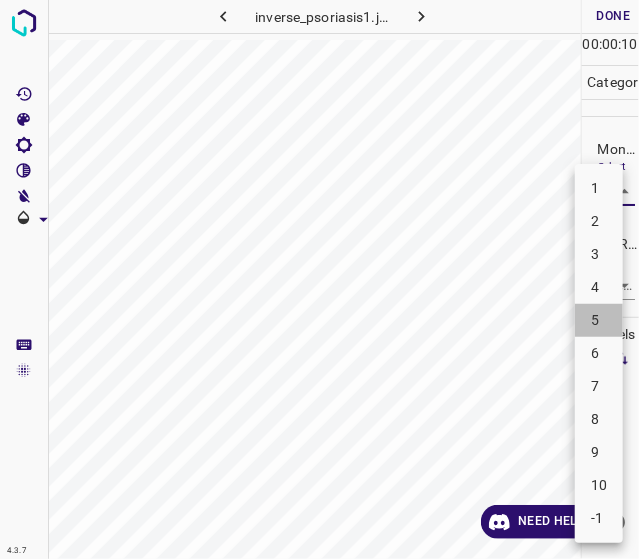 click on "5" at bounding box center [599, 320] 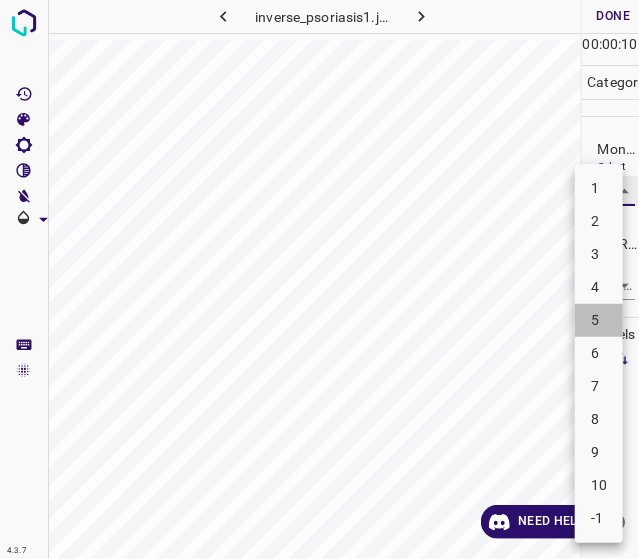 type on "5" 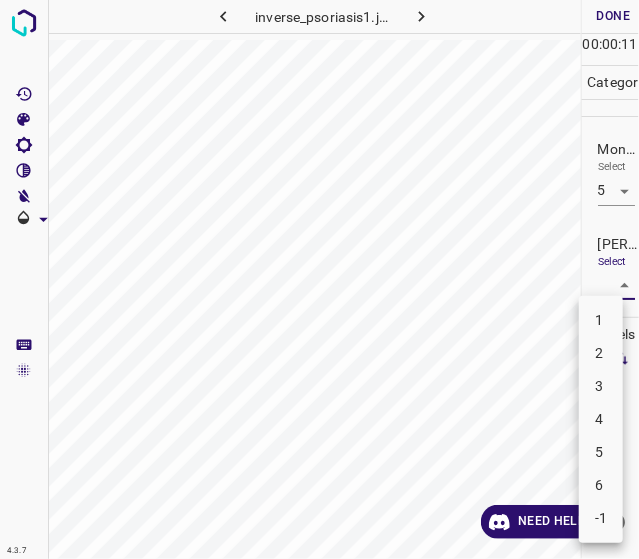 click on "4.3.7 inverse_psoriasis1.jpg Done Skip 0 00   : 00   : 11   Categories Monk *  Select 5 5  [PERSON_NAME] *  Select ​ Labels   0 Categories 1 Monk 2  [PERSON_NAME] Tools Space Change between modes (Draw & Edit) I Auto labeling R Restore zoom M Zoom in N Zoom out Delete Delete selecte label Filters Z Restore filters X Saturation filter C Brightness filter V Contrast filter B Gray scale filter General O Download Need Help ? - Text - Hide - Delete 1 2 3 4 5 6 -1" at bounding box center [319, 279] 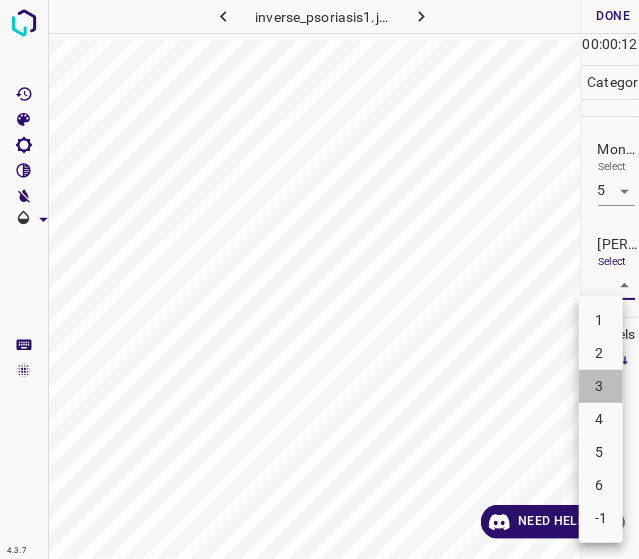 click on "3" at bounding box center [601, 386] 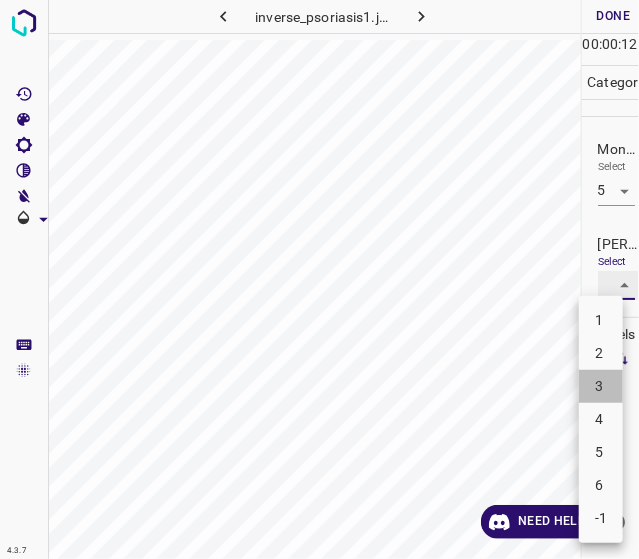 type on "3" 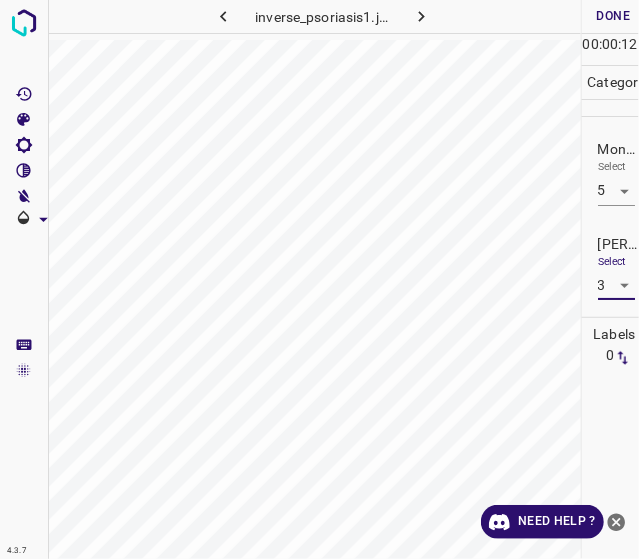click on "Done" at bounding box center [614, 16] 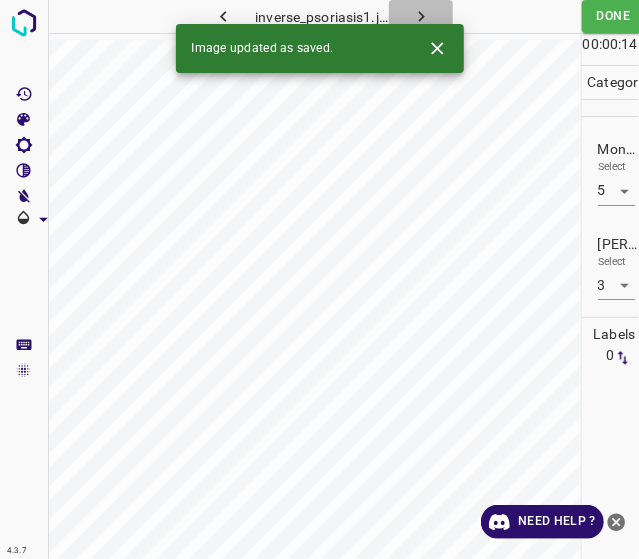 click 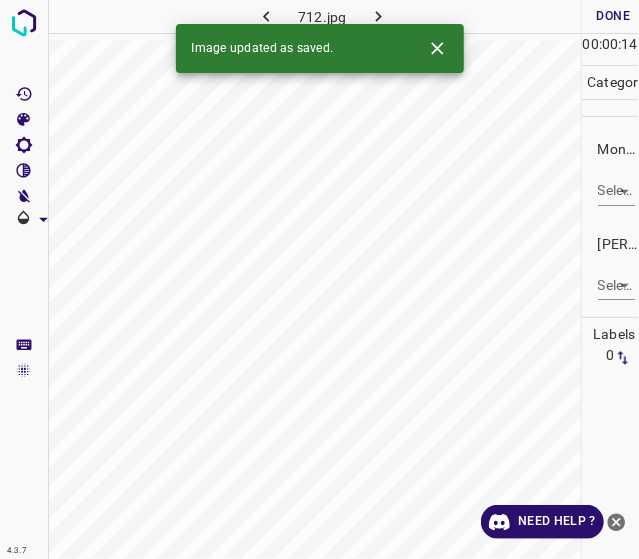 click on "4.3.7 712.jpg Done Skip 0 00   : 00   : 14   Categories Monk *  Select ​  [PERSON_NAME] *  Select ​ Labels   0 Categories 1 Monk 2  [PERSON_NAME] Tools Space Change between modes (Draw & Edit) I Auto labeling R Restore zoom M Zoom in N Zoom out Delete Delete selecte label Filters Z Restore filters X Saturation filter C Brightness filter V Contrast filter B Gray scale filter General O Download Image updated as saved. Need Help ? - Text - Hide - Delete" at bounding box center (319, 279) 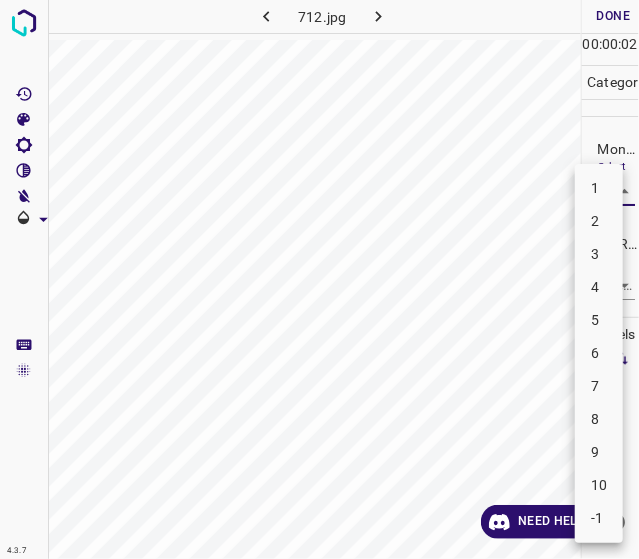 click on "4" at bounding box center [599, 287] 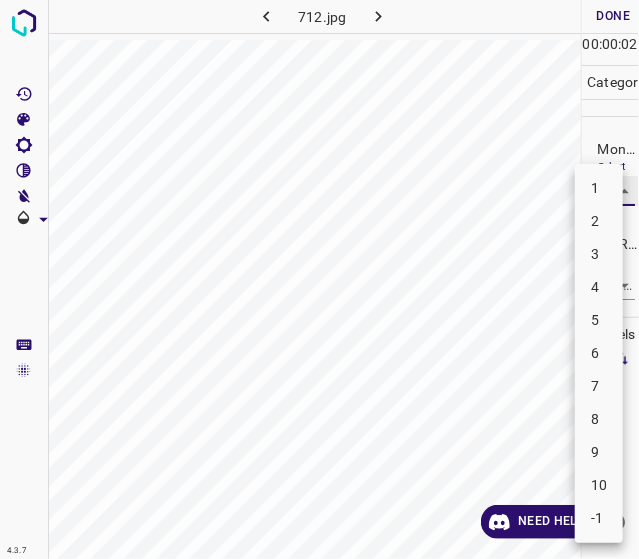 type on "4" 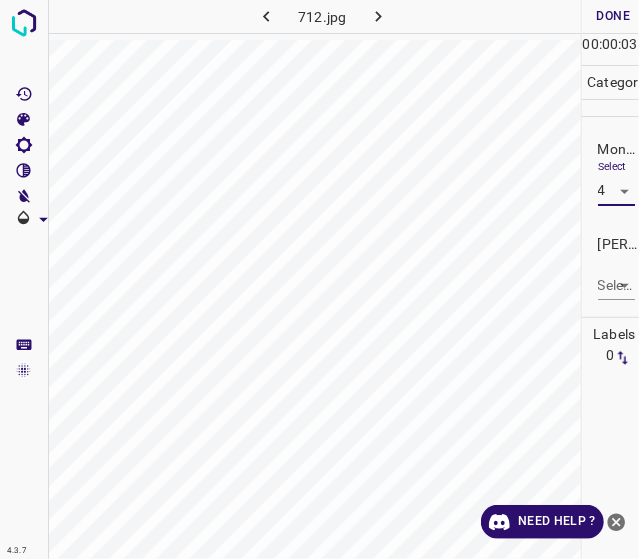 click on "4.3.7 712.jpg Done Skip 0 00   : 00   : 03   Categories Monk *  Select 4 4  [PERSON_NAME] *  Select ​ Labels   0 Categories 1 Monk 2  [PERSON_NAME] Tools Space Change between modes (Draw & Edit) I Auto labeling R Restore zoom M Zoom in N Zoom out Delete Delete selecte label Filters Z Restore filters X Saturation filter C Brightness filter V Contrast filter B Gray scale filter General O Download Need Help ? - Text - Hide - Delete" at bounding box center [319, 279] 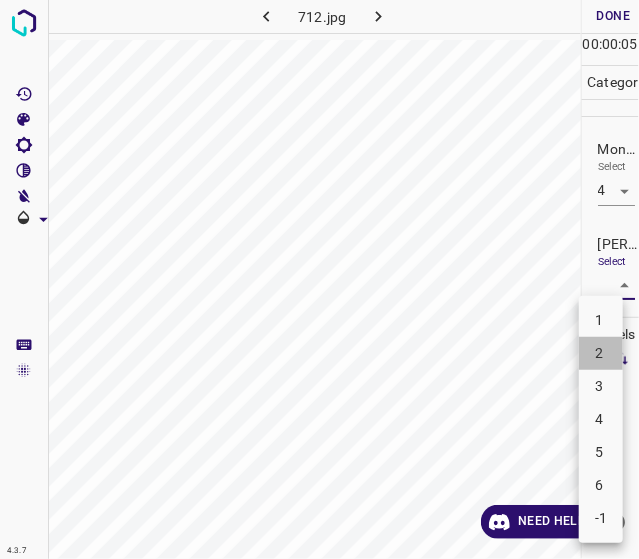 click on "2" at bounding box center [601, 353] 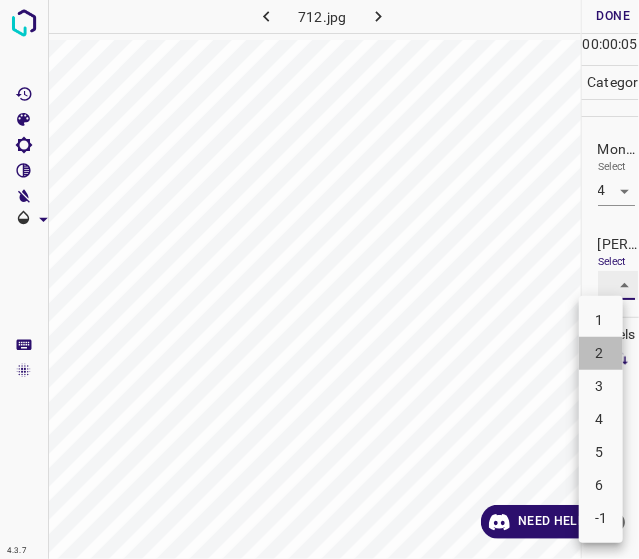 type on "2" 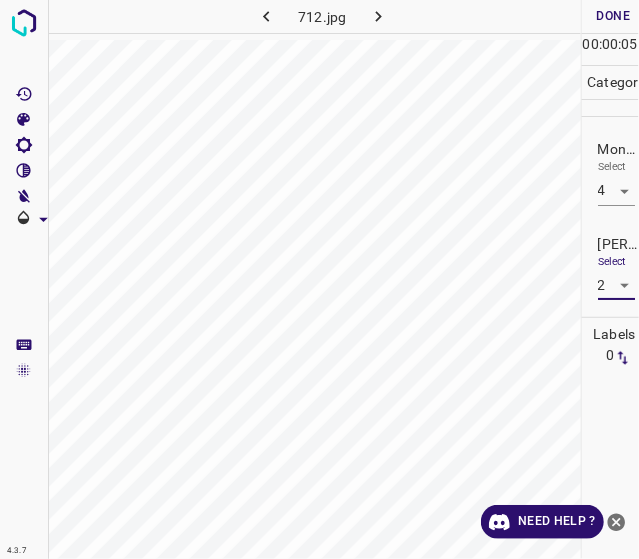 click on "Done" at bounding box center [614, 16] 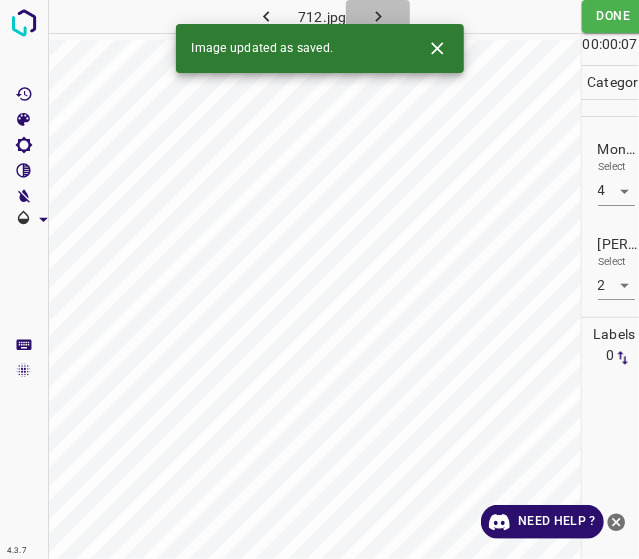 click 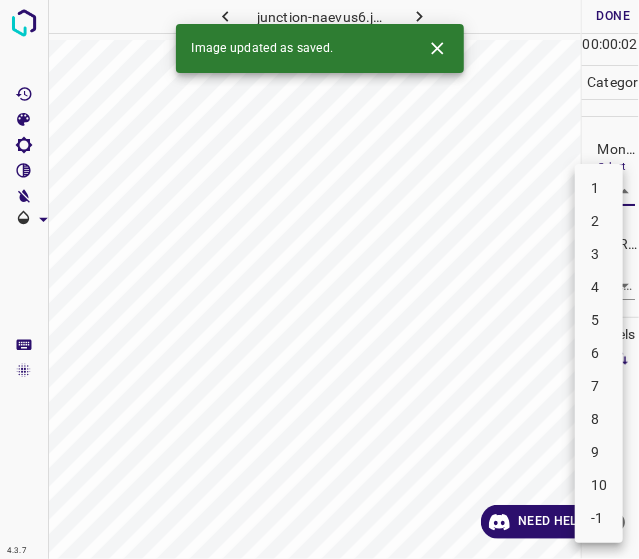 click on "4.3.7 junction-naevus6.jpg Done Skip 0 00   : 00   : 02   Categories Monk *  Select ​  [PERSON_NAME] *  Select ​ Labels   0 Categories 1 Monk 2  [PERSON_NAME] Tools Space Change between modes (Draw & Edit) I Auto labeling R Restore zoom M Zoom in N Zoom out Delete Delete selecte label Filters Z Restore filters X Saturation filter C Brightness filter V Contrast filter B Gray scale filter General O Download Image updated as saved. Need Help ? - Text - Hide - Delete 1 2 3 4 5 6 7 8 9 10 -1" at bounding box center (319, 279) 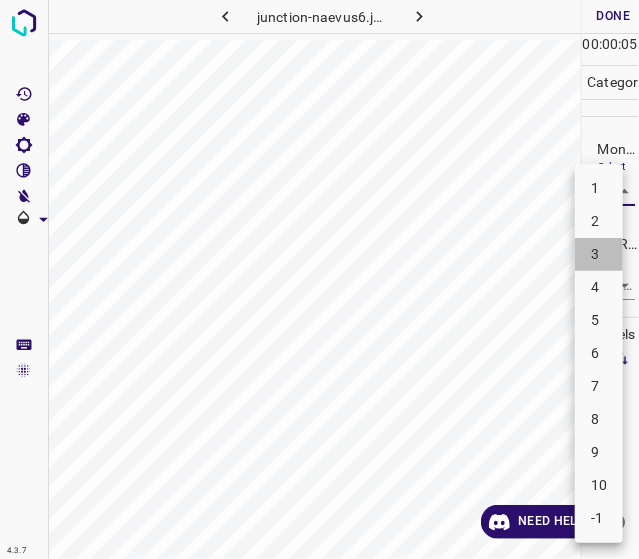 click on "3" at bounding box center (599, 254) 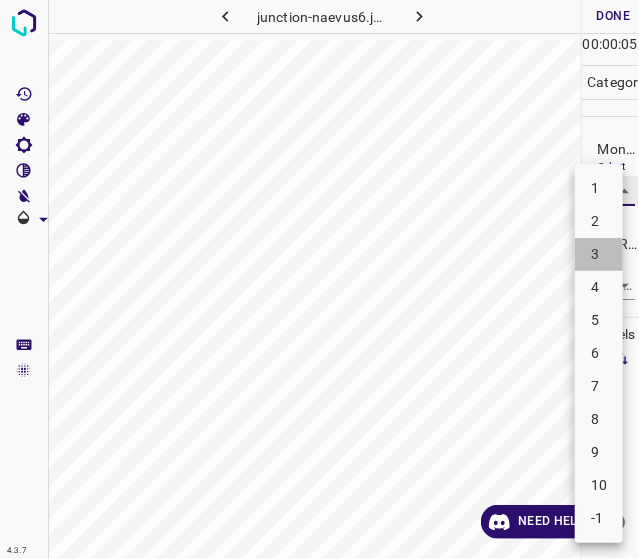 type on "3" 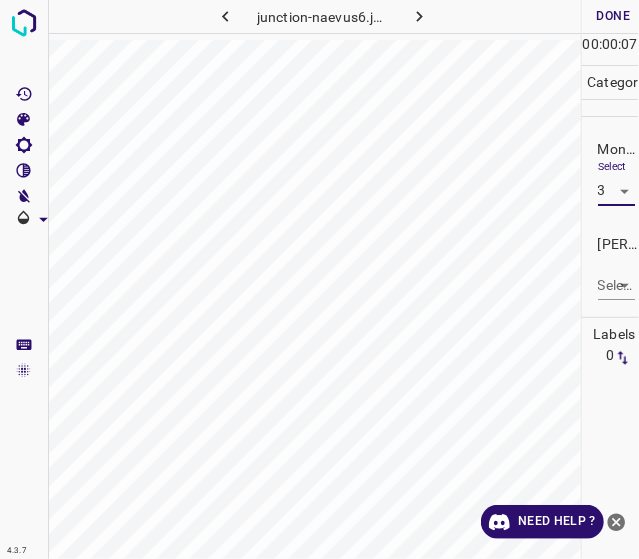 click on "4.3.7 junction-naevus6.jpg Done Skip 0 00   : 00   : 07   Categories Monk *  Select 3 3  [PERSON_NAME] *  Select ​ Labels   0 Categories 1 Monk 2  [PERSON_NAME] Tools Space Change between modes (Draw & Edit) I Auto labeling R Restore zoom M Zoom in N Zoom out Delete Delete selecte label Filters Z Restore filters X Saturation filter C Brightness filter V Contrast filter B Gray scale filter General O Download Need Help ? - Text - Hide - Delete" at bounding box center (319, 279) 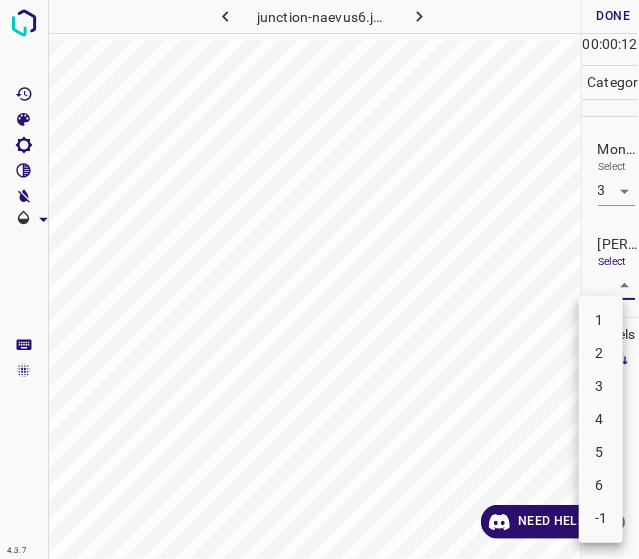 click on "2" at bounding box center (601, 353) 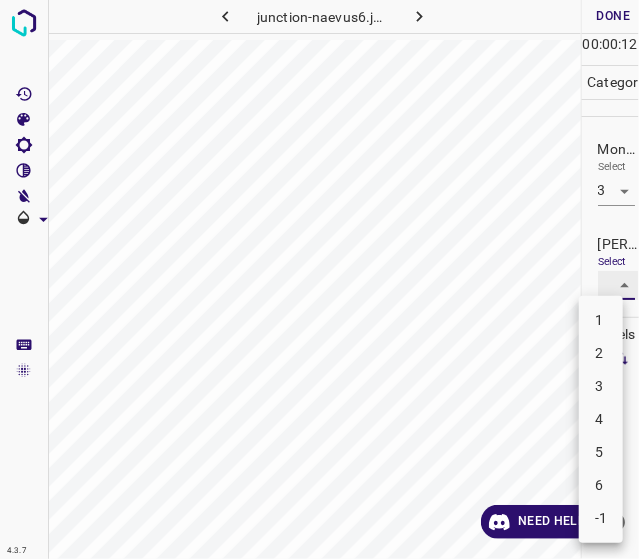 type on "2" 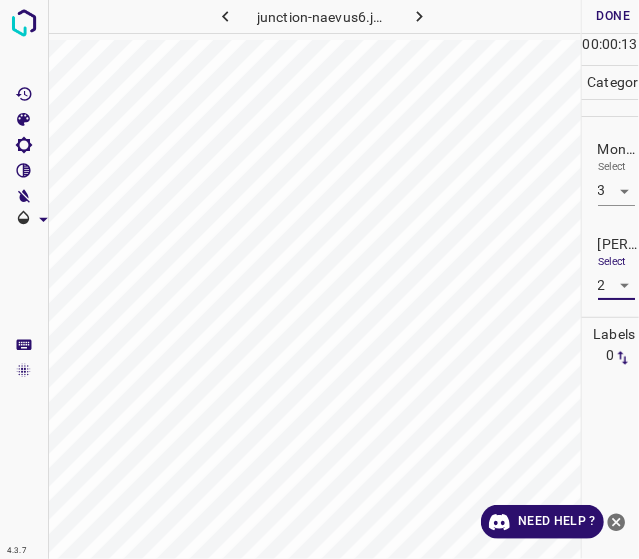 click on "Done" at bounding box center (614, 16) 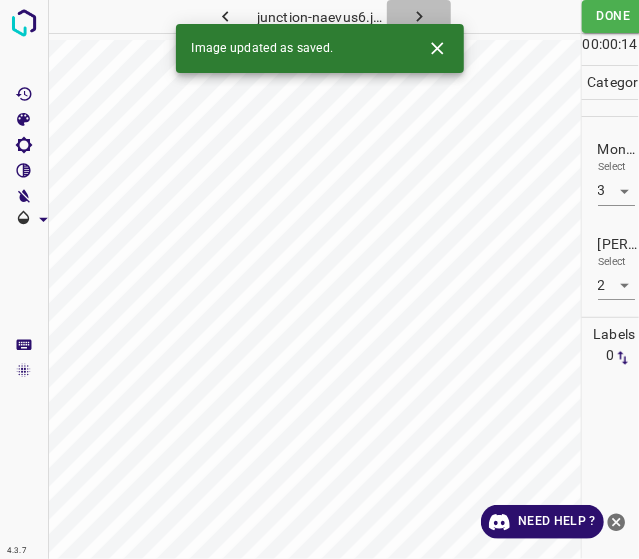 click 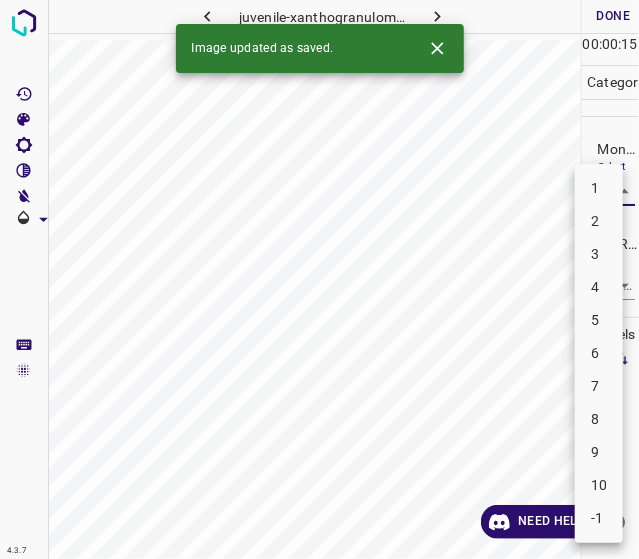 click on "4.3.7 juvenile-xanthogranuloma13.jpg Done Skip 0 00   : 00   : 15   Categories Monk *  Select ​  [PERSON_NAME] *  Select ​ Labels   0 Categories 1 Monk 2  [PERSON_NAME] Tools Space Change between modes (Draw & Edit) I Auto labeling R Restore zoom M Zoom in N Zoom out Delete Delete selecte label Filters Z Restore filters X Saturation filter C Brightness filter V Contrast filter B Gray scale filter General O Download Image updated as saved. Need Help ? - Text - Hide - Delete 1 2 3 4 5 6 7 8 9 10 -1" at bounding box center [319, 279] 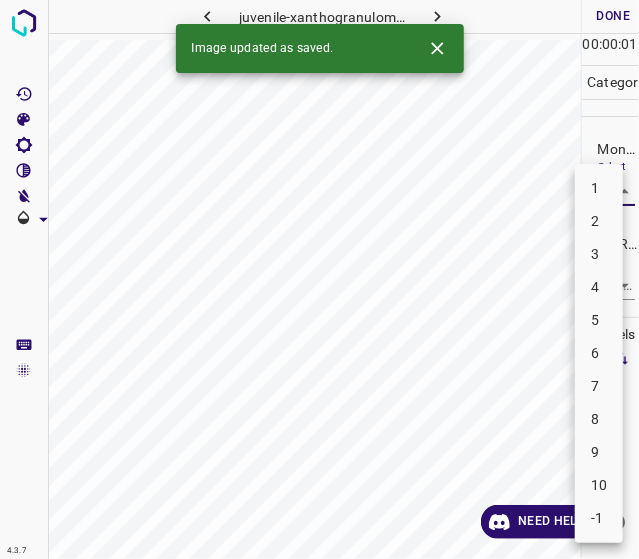 click on "2" at bounding box center (599, 221) 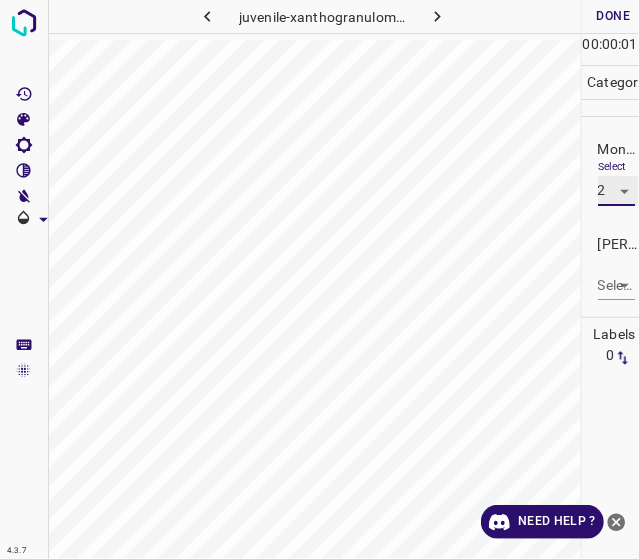type on "2" 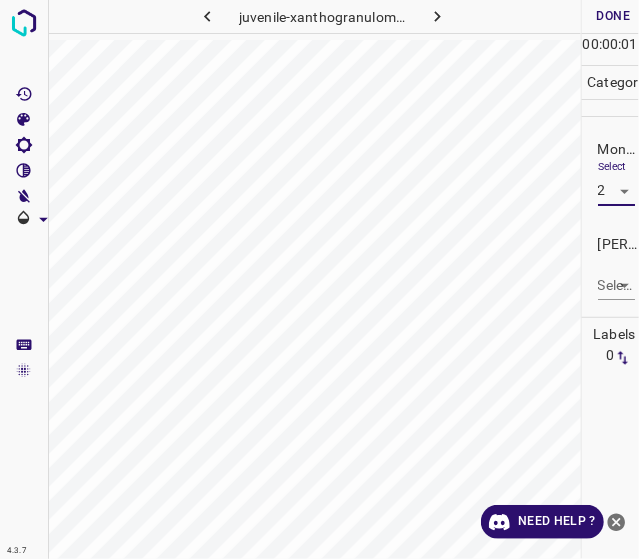 click on "4.3.7 juvenile-xanthogranuloma13.jpg Done Skip 0 00   : 00   : 01   Categories Monk *  Select 2 2  [PERSON_NAME] *  Select ​ Labels   0 Categories 1 Monk 2  [PERSON_NAME] Tools Space Change between modes (Draw & Edit) I Auto labeling R Restore zoom M Zoom in N Zoom out Delete Delete selecte label Filters Z Restore filters X Saturation filter C Brightness filter V Contrast filter B Gray scale filter General O Download Need Help ? - Text - Hide - Delete" at bounding box center [319, 279] 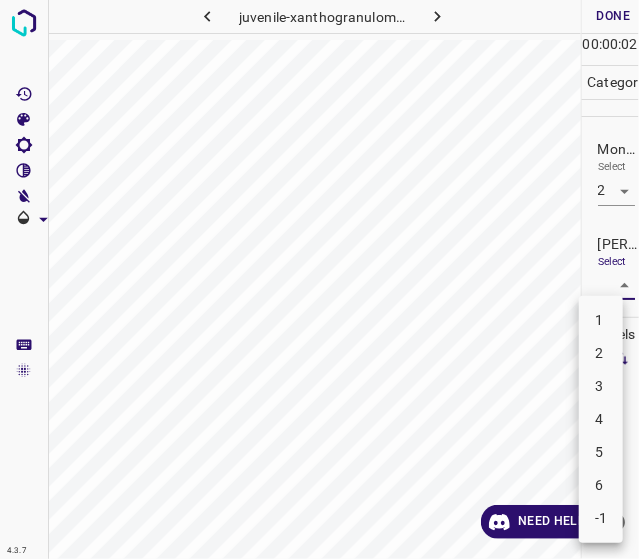 click on "1" at bounding box center [601, 320] 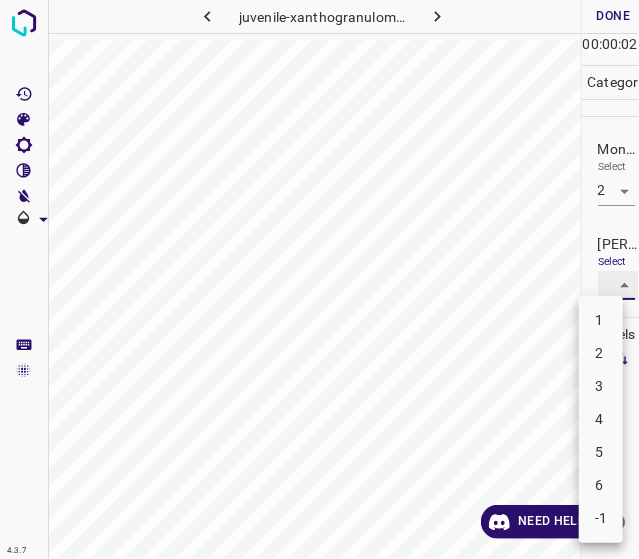 type on "1" 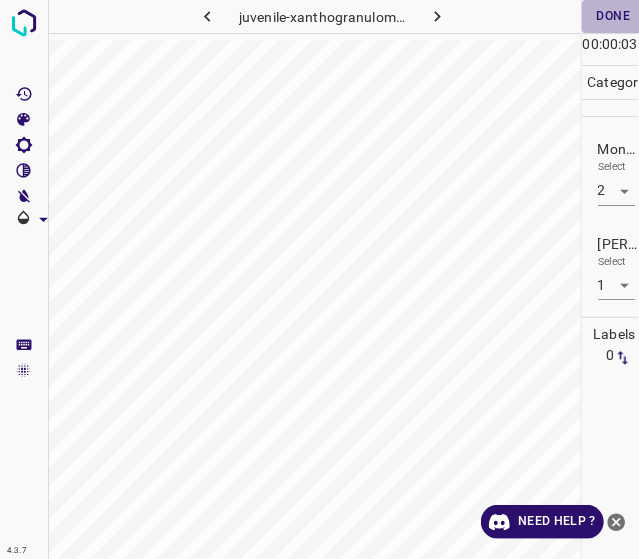 click on "Done" at bounding box center (614, 16) 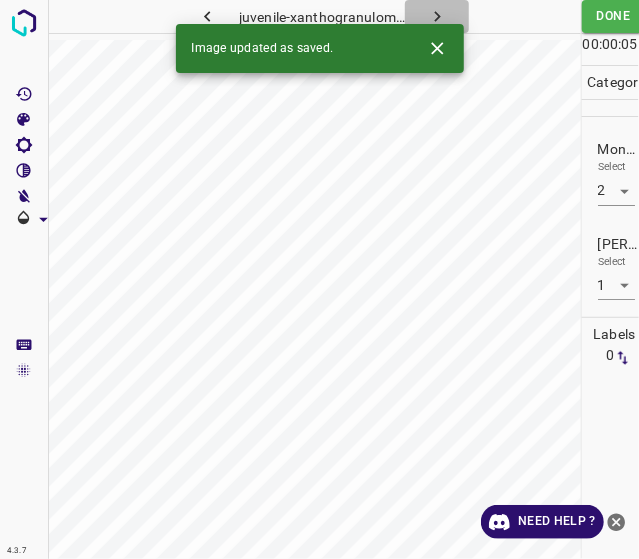 click at bounding box center [437, 16] 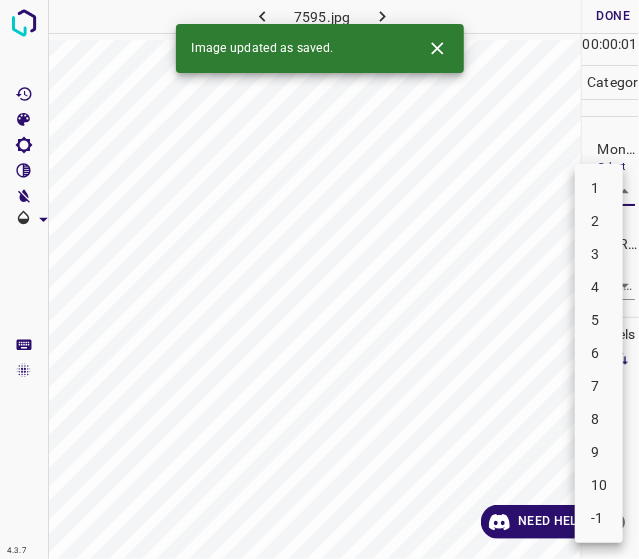 click on "4.3.7 7595.jpg Done Skip 0 00   : 00   : 01   Categories Monk *  Select ​  [PERSON_NAME] *  Select ​ Labels   0 Categories 1 Monk 2  [PERSON_NAME] Tools Space Change between modes (Draw & Edit) I Auto labeling R Restore zoom M Zoom in N Zoom out Delete Delete selecte label Filters Z Restore filters X Saturation filter C Brightness filter V Contrast filter B Gray scale filter General O Download Image updated as saved. Need Help ? - Text - Hide - Delete 1 2 3 4 5 6 7 8 9 10 -1" at bounding box center [319, 279] 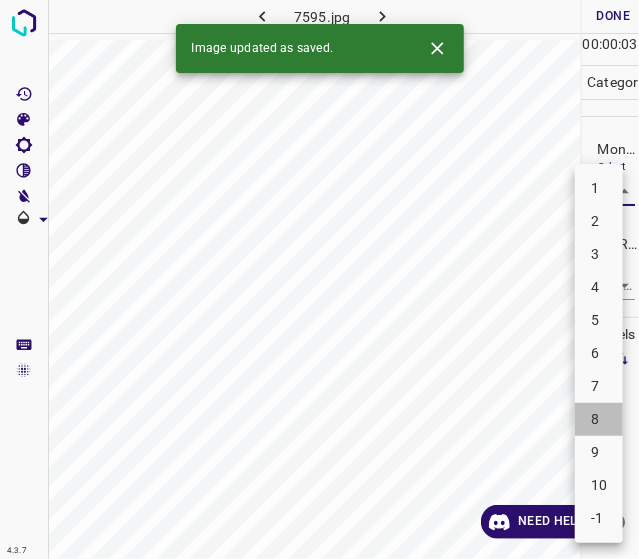 click on "8" at bounding box center [599, 419] 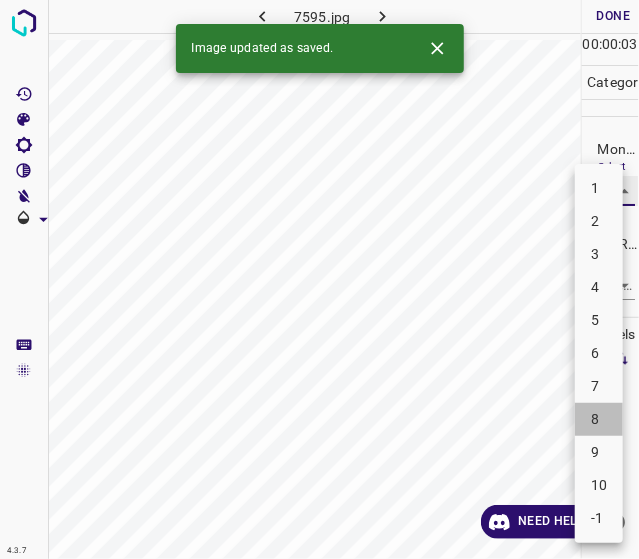type on "8" 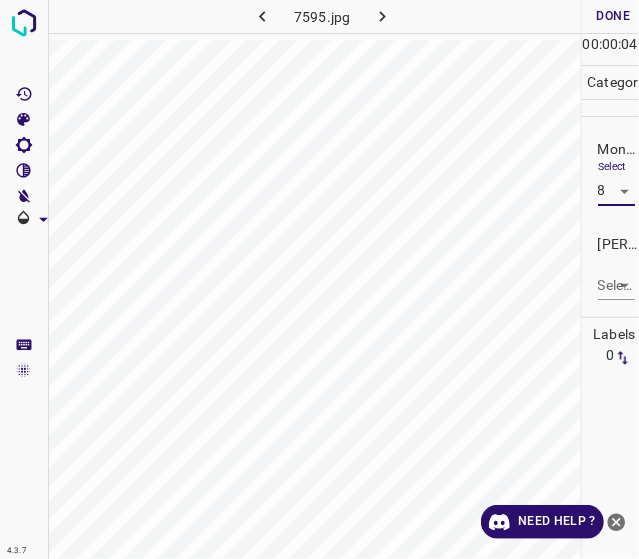 click on "Select ​" at bounding box center (616, 277) 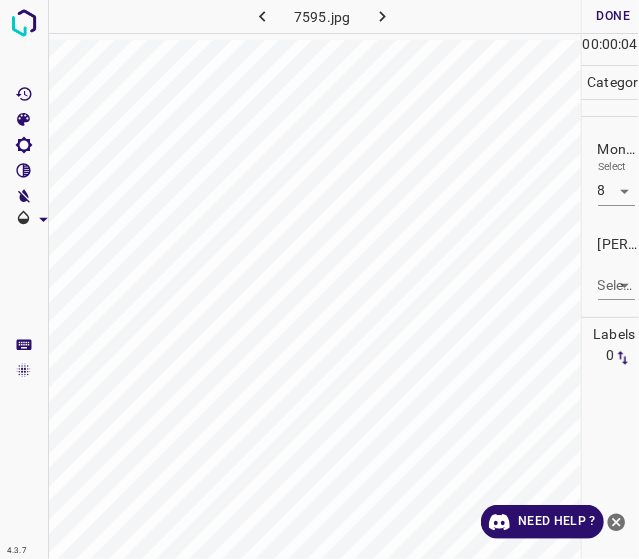 click on "4.3.7 7595.jpg Done Skip 0 00   : 00   : 04   Categories Monk *  Select 8 8  [PERSON_NAME] *  Select ​ Labels   0 Categories 1 Monk 2  [PERSON_NAME] Tools Space Change between modes (Draw & Edit) I Auto labeling R Restore zoom M Zoom in N Zoom out Delete Delete selecte label Filters Z Restore filters X Saturation filter C Brightness filter V Contrast filter B Gray scale filter General O Download Need Help ? - Text - Hide - Delete" at bounding box center [319, 279] 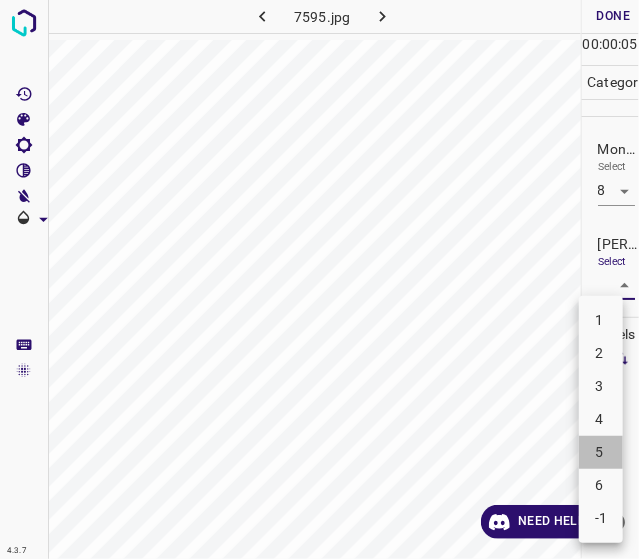 click on "5" at bounding box center (601, 452) 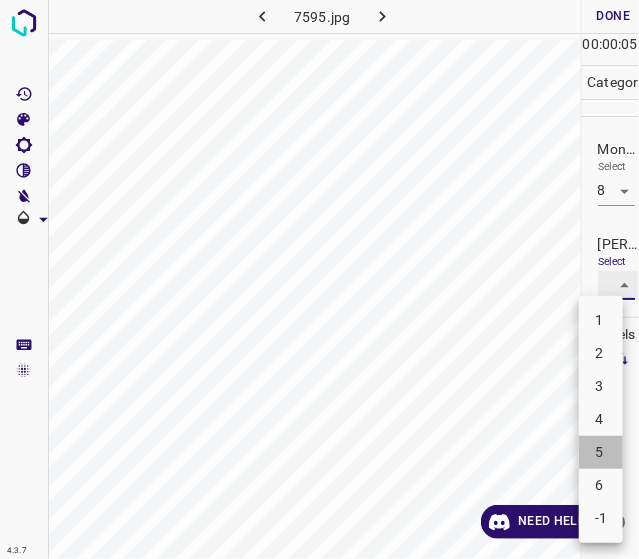 type on "5" 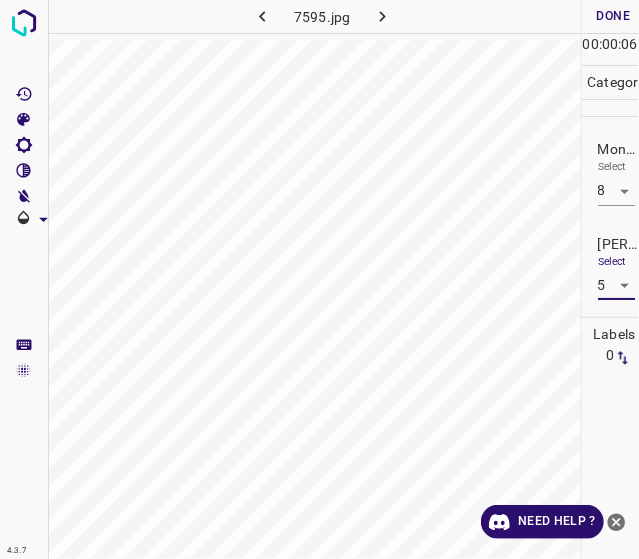 click on "Done" at bounding box center (614, 16) 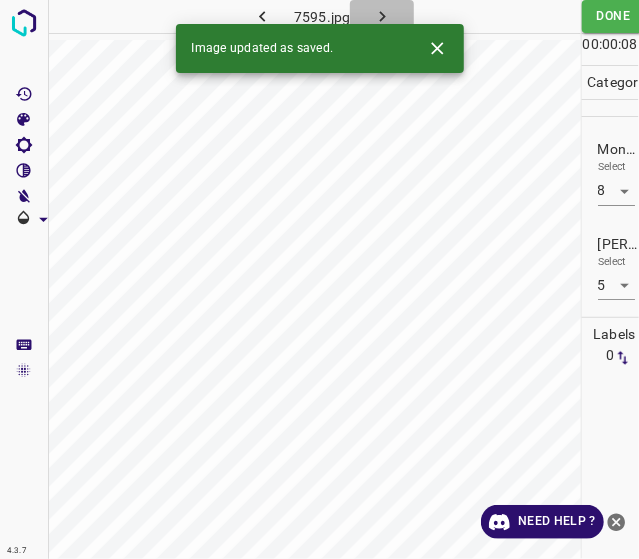 click 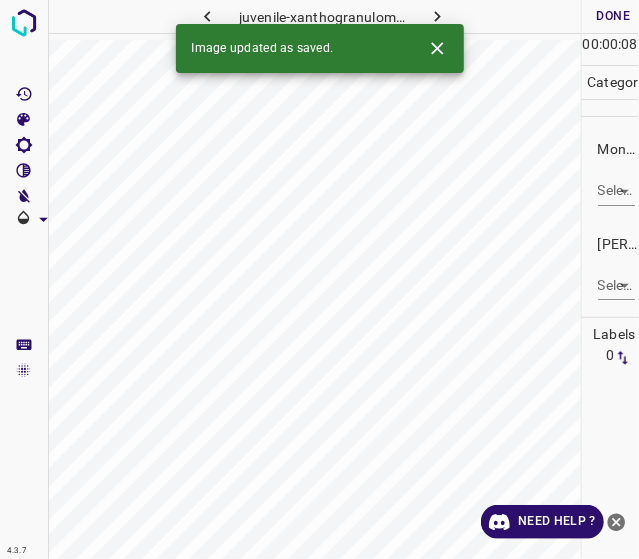 click on "4.3.7 juvenile-xanthogranuloma71.jpg Done Skip 0 00   : 00   : 08   Categories Monk *  Select ​  [PERSON_NAME] *  Select ​ Labels   0 Categories 1 Monk 2  [PERSON_NAME] Tools Space Change between modes (Draw & Edit) I Auto labeling R Restore zoom M Zoom in N Zoom out Delete Delete selecte label Filters Z Restore filters X Saturation filter C Brightness filter V Contrast filter B Gray scale filter General O Download Image updated as saved. Need Help ? - Text - Hide - Delete" at bounding box center [319, 279] 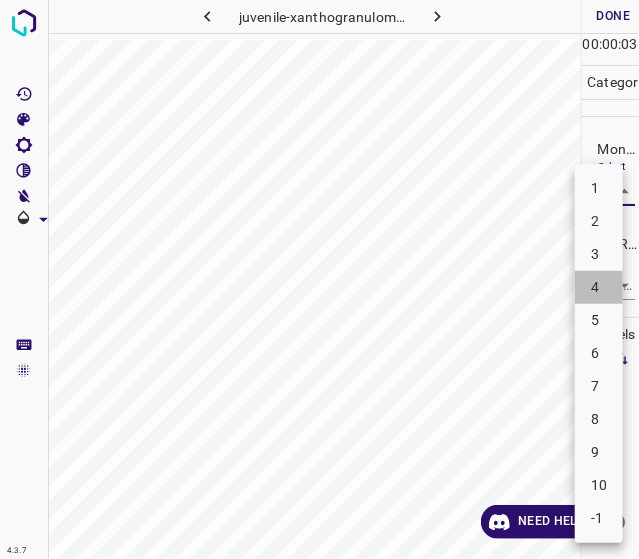 click on "4" at bounding box center [599, 287] 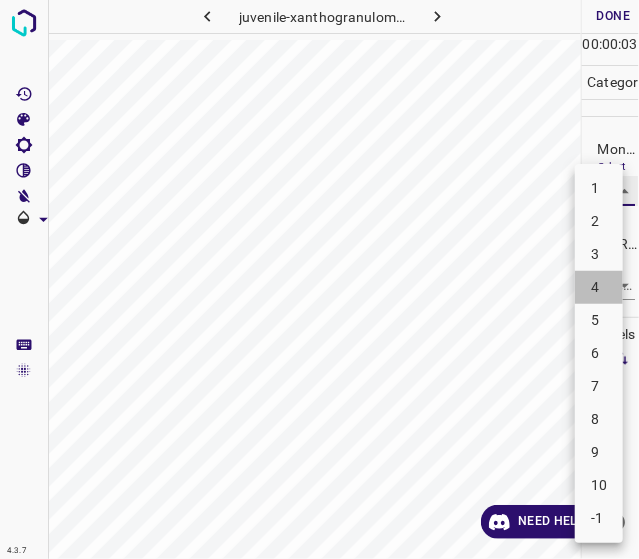 type on "4" 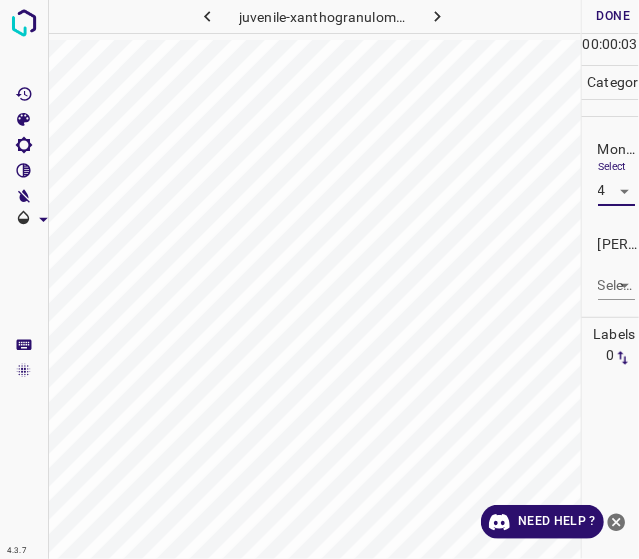 click on "4.3.7 juvenile-xanthogranuloma71.jpg Done Skip 0 00   : 00   : 03   Categories Monk *  Select 4 4  [PERSON_NAME] *  Select ​ Labels   0 Categories 1 Monk 2  [PERSON_NAME] Tools Space Change between modes (Draw & Edit) I Auto labeling R Restore zoom M Zoom in N Zoom out Delete Delete selecte label Filters Z Restore filters X Saturation filter C Brightness filter V Contrast filter B Gray scale filter General O Download Need Help ? - Text - Hide - Delete" at bounding box center (319, 279) 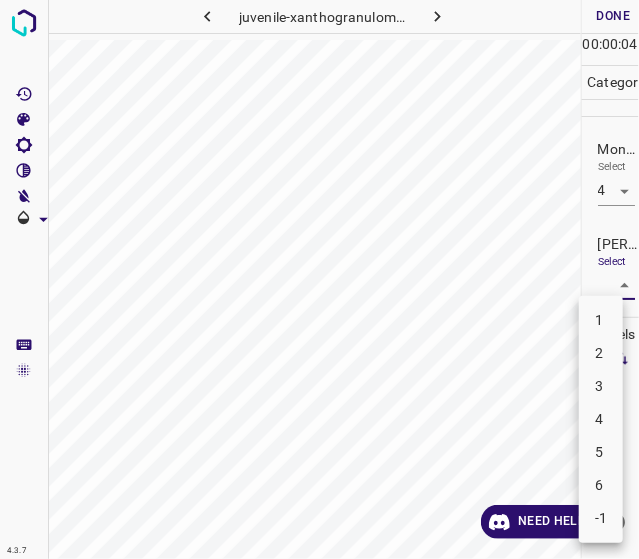 click on "2" at bounding box center [601, 353] 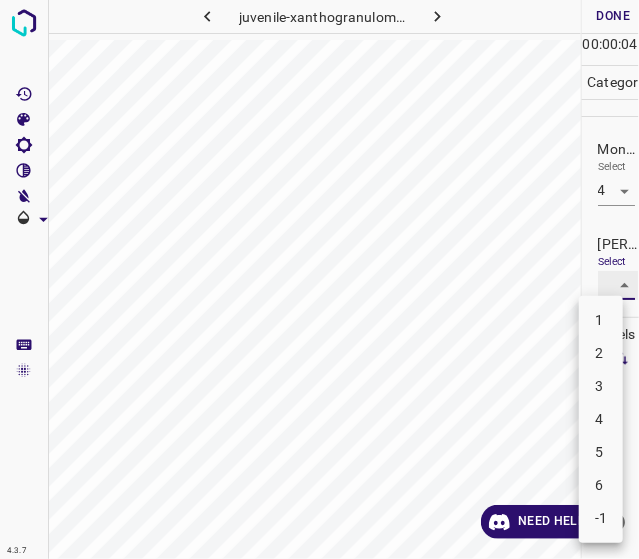 type on "2" 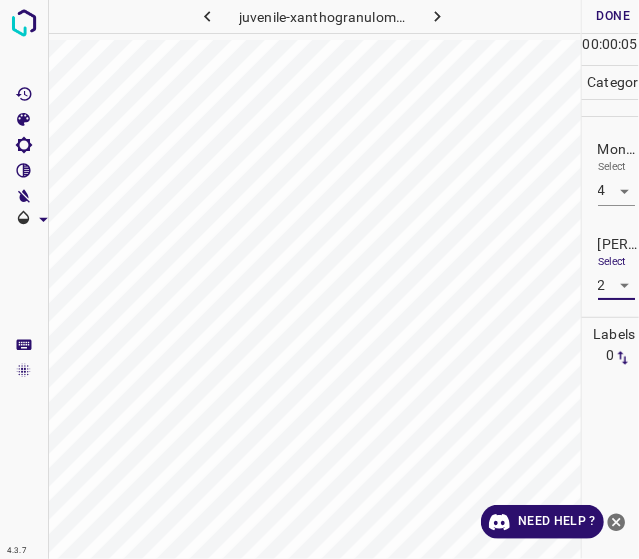 click on "Done" at bounding box center (614, 16) 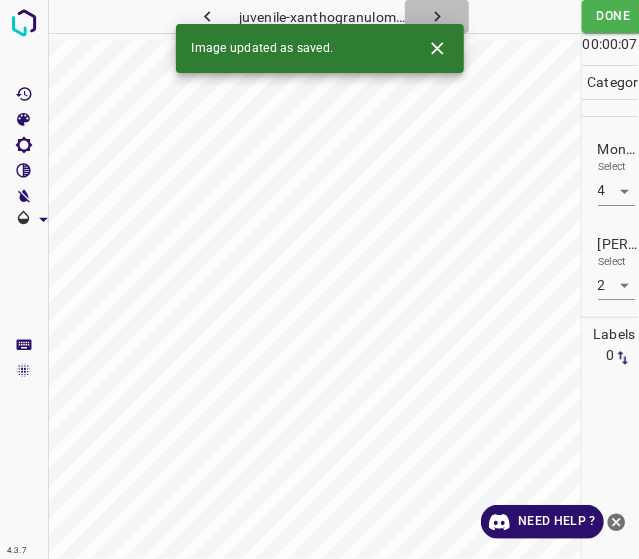 click at bounding box center (437, 16) 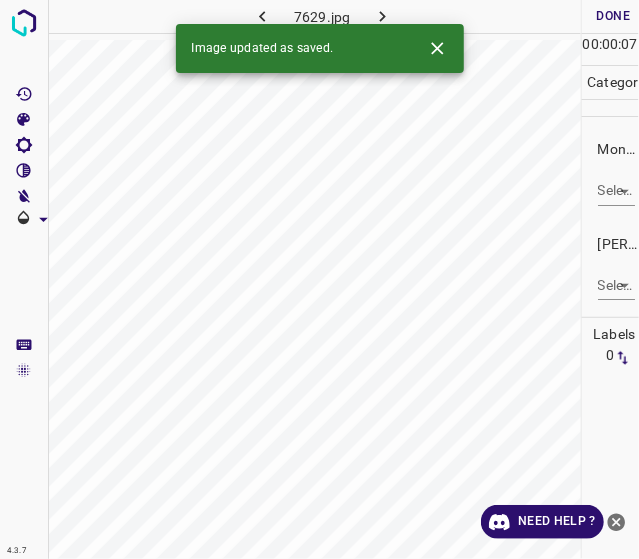 click on "4.3.7 7629.jpg Done Skip 0 00   : 00   : 07   Categories Monk *  Select ​  [PERSON_NAME] *  Select ​ Labels   0 Categories 1 Monk 2  [PERSON_NAME] Tools Space Change between modes (Draw & Edit) I Auto labeling R Restore zoom M Zoom in N Zoom out Delete Delete selecte label Filters Z Restore filters X Saturation filter C Brightness filter V Contrast filter B Gray scale filter General O Download Image updated as saved. Need Help ? - Text - Hide - Delete" at bounding box center [319, 279] 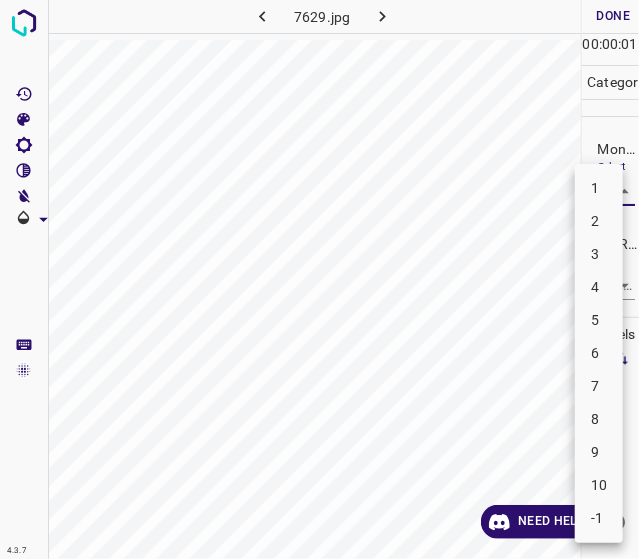 click on "6" at bounding box center [599, 353] 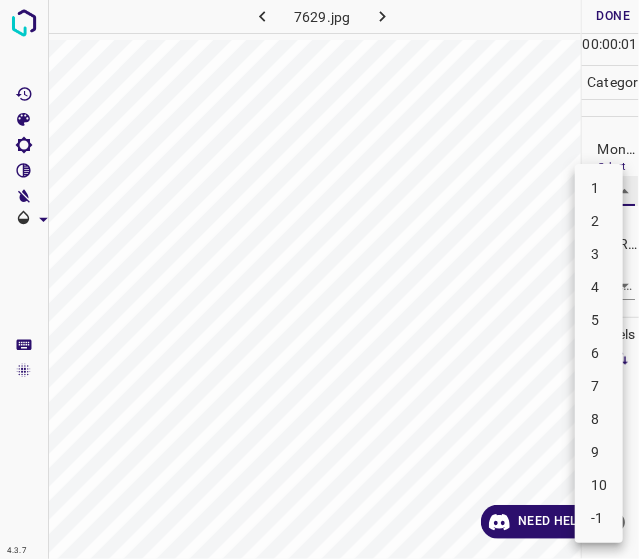 type on "6" 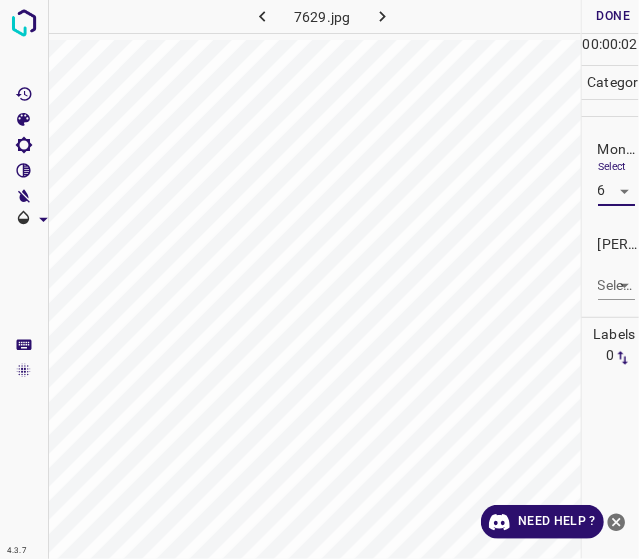 click on "[PERSON_NAME] *  Select ​" at bounding box center (611, 267) 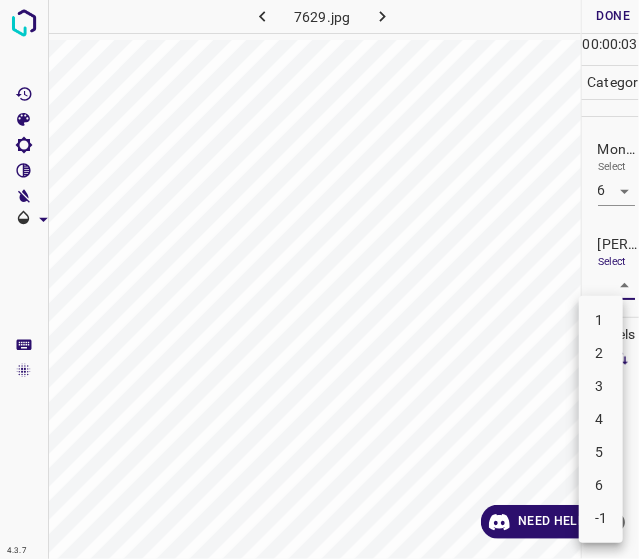 click on "4.3.7 7629.jpg Done Skip 0 00   : 00   : 03   Categories Monk *  Select 6 6  [PERSON_NAME] *  Select ​ Labels   0 Categories 1 Monk 2  [PERSON_NAME] Tools Space Change between modes (Draw & Edit) I Auto labeling R Restore zoom M Zoom in N Zoom out Delete Delete selecte label Filters Z Restore filters X Saturation filter C Brightness filter V Contrast filter B Gray scale filter General O Download Need Help ? - Text - Hide - Delete 1 2 3 4 5 6 -1" at bounding box center (319, 279) 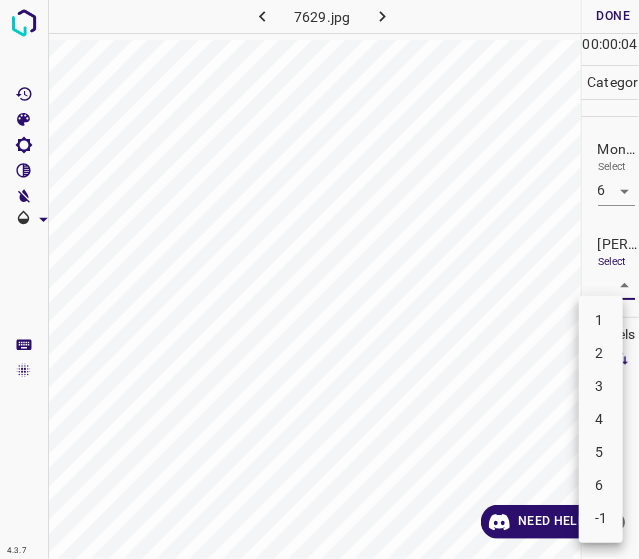click on "4" at bounding box center [601, 419] 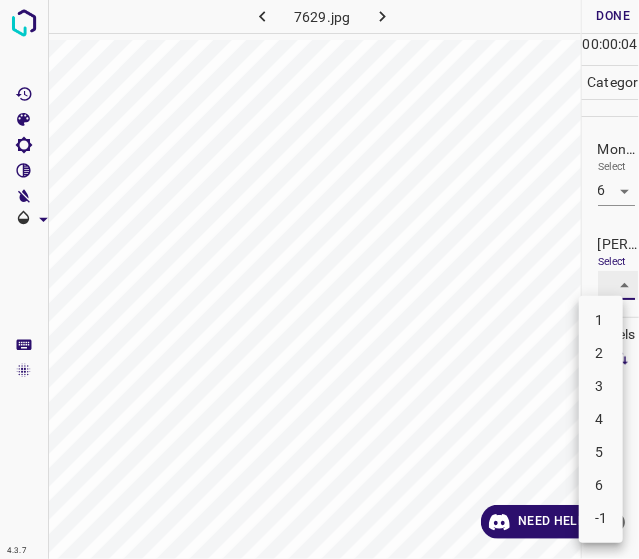 type on "4" 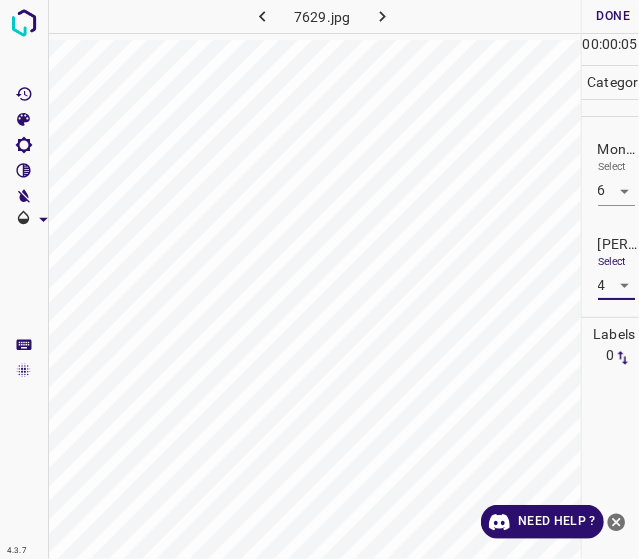 click on "00" at bounding box center (591, 44) 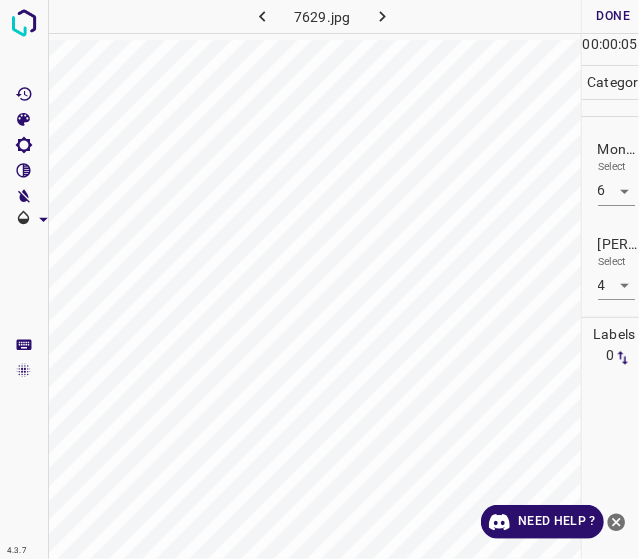 click on "Done" at bounding box center [614, 16] 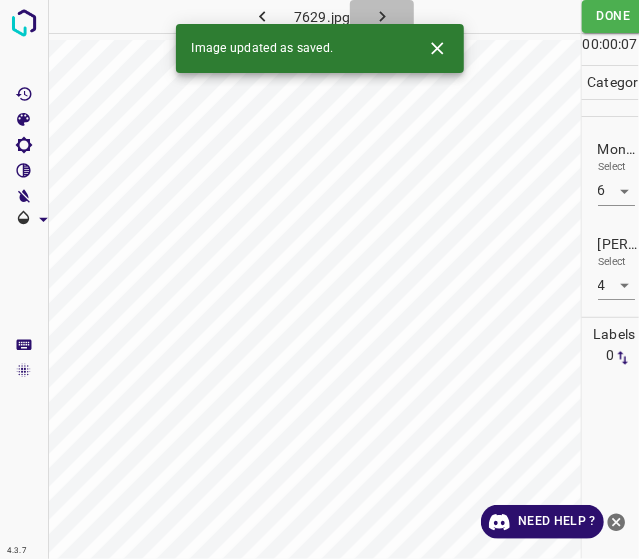 click at bounding box center [382, 16] 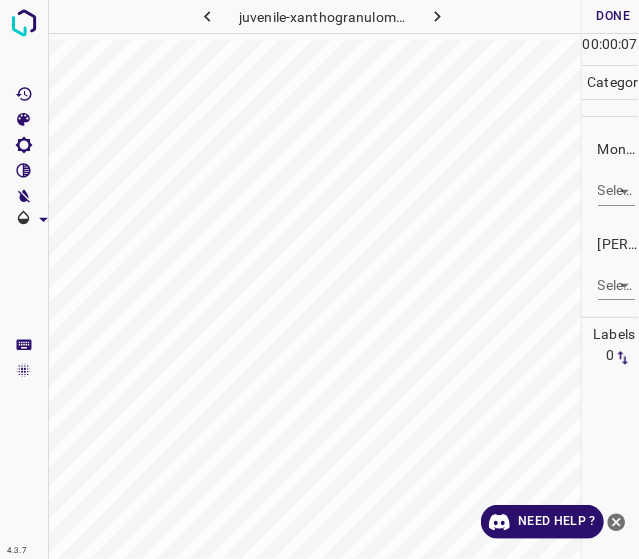 click on "4.3.7 juvenile-xanthogranuloma89.jpg Done Skip 0 00   : 00   : 07   Categories Monk *  Select ​  [PERSON_NAME] *  Select ​ Labels   0 Categories 1 Monk 2  [PERSON_NAME] Tools Space Change between modes (Draw & Edit) I Auto labeling R Restore zoom M Zoom in N Zoom out Delete Delete selecte label Filters Z Restore filters X Saturation filter C Brightness filter V Contrast filter B Gray scale filter General O Download Need Help ? - Text - Hide - Delete" at bounding box center (319, 279) 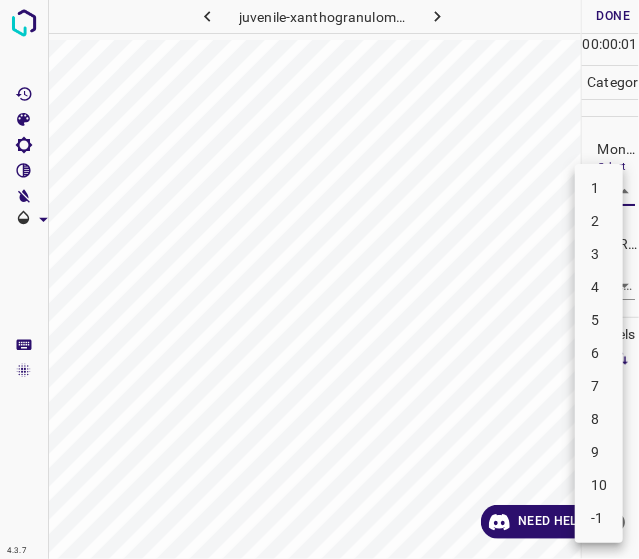 click on "2" at bounding box center (599, 221) 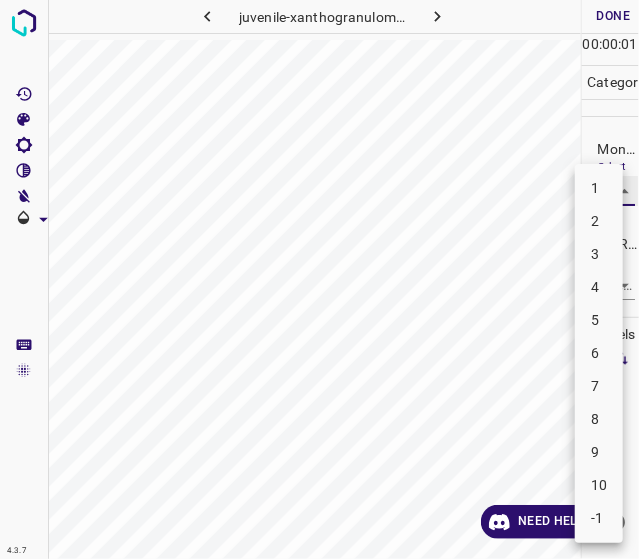 type on "2" 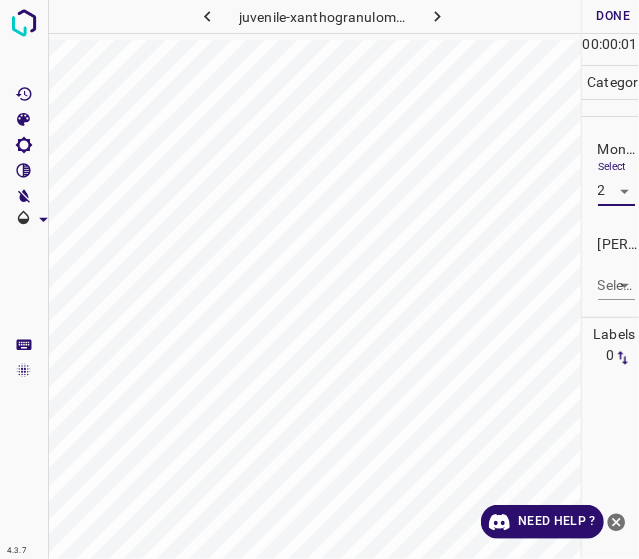 click on "4.3.7 juvenile-xanthogranuloma89.jpg Done Skip 0 00   : 00   : 01   Categories Monk *  Select 2 2  [PERSON_NAME] *  Select ​ Labels   0 Categories 1 Monk 2  [PERSON_NAME] Tools Space Change between modes (Draw & Edit) I Auto labeling R Restore zoom M Zoom in N Zoom out Delete Delete selecte label Filters Z Restore filters X Saturation filter C Brightness filter V Contrast filter B Gray scale filter General O Download Need Help ? - Text - Hide - Delete" at bounding box center [319, 279] 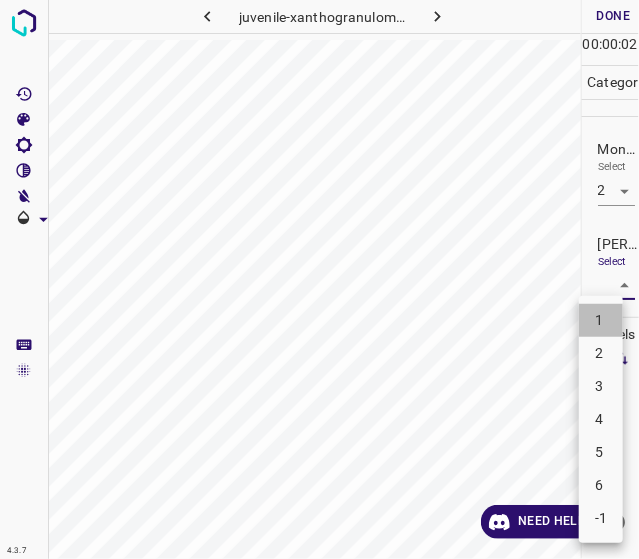 click on "1" at bounding box center [601, 320] 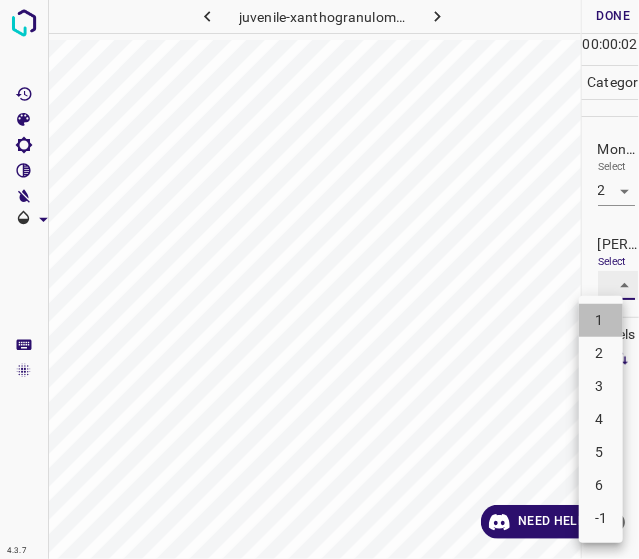type on "1" 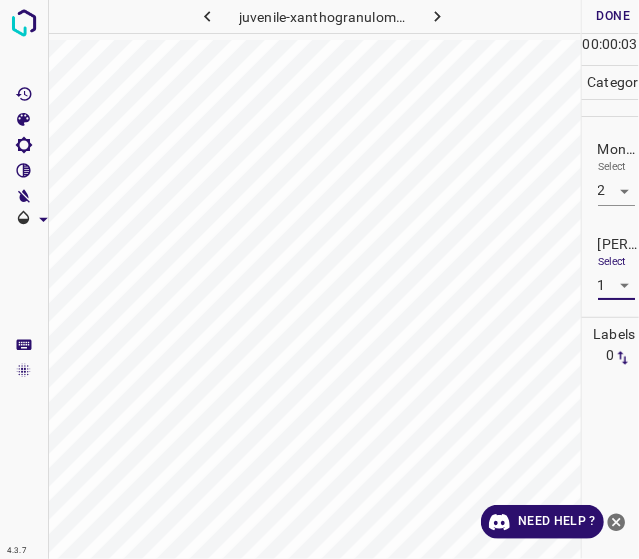 click on "Done" at bounding box center [614, 16] 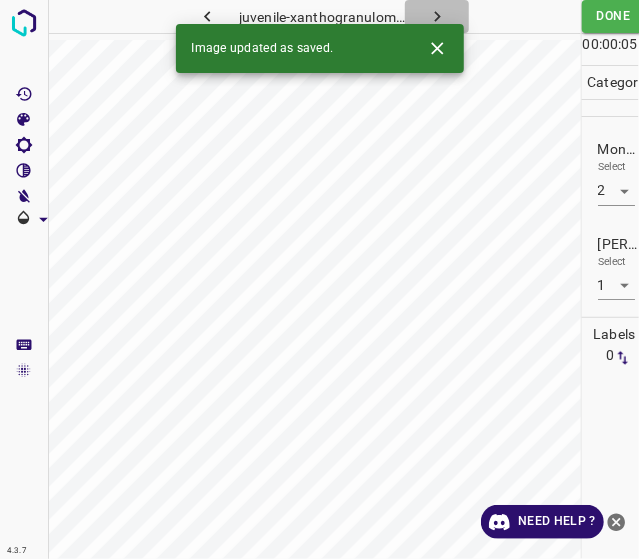click 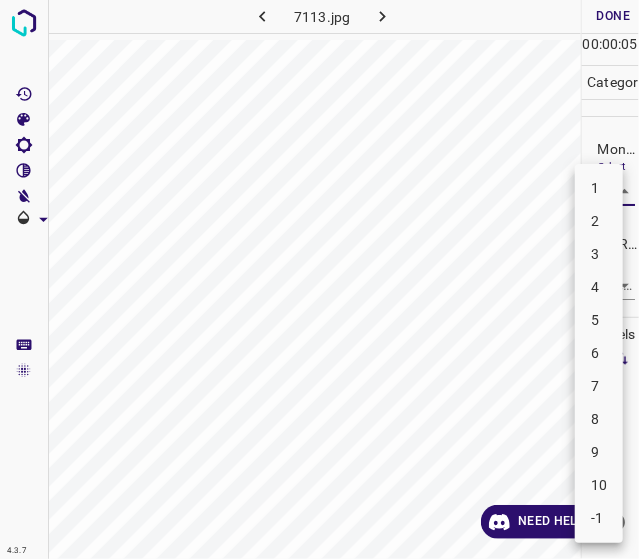 click on "4.3.7 7113.jpg Done Skip 0 00   : 00   : 05   Categories Monk *  Select ​  [PERSON_NAME] *  Select ​ Labels   0 Categories 1 Monk 2  [PERSON_NAME] Tools Space Change between modes (Draw & Edit) I Auto labeling R Restore zoom M Zoom in N Zoom out Delete Delete selecte label Filters Z Restore filters X Saturation filter C Brightness filter V Contrast filter B Gray scale filter General O Download Need Help ? - Text - Hide - Delete 1 2 3 4 5 6 7 8 9 10 -1" at bounding box center (319, 279) 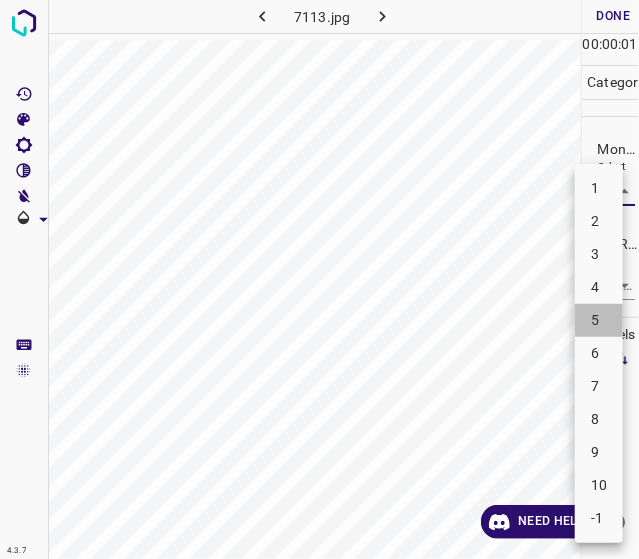 click on "5" at bounding box center (599, 320) 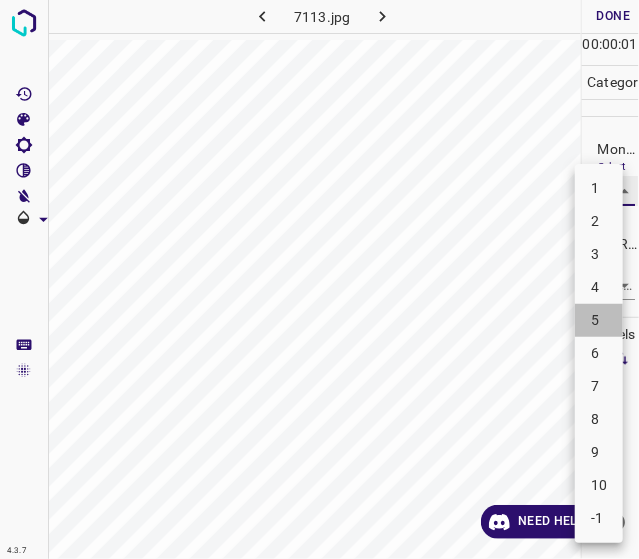 type on "5" 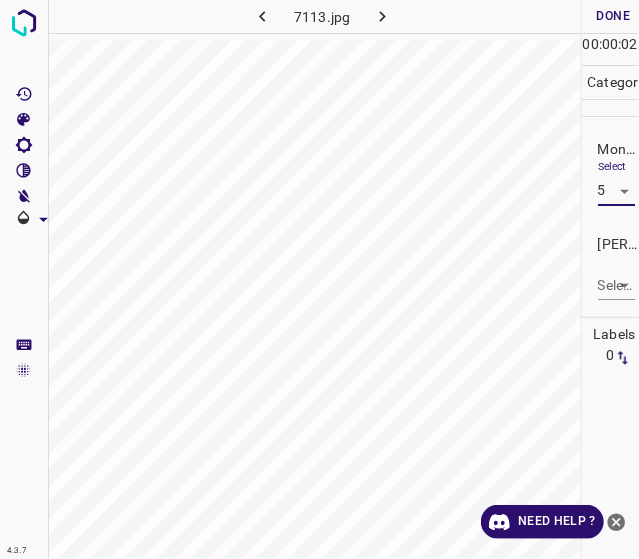 click on "4.3.7 7113.jpg Done Skip 0 00   : 00   : 02   Categories Monk *  Select 5 5  [PERSON_NAME] *  Select ​ Labels   0 Categories 1 Monk 2  [PERSON_NAME] Tools Space Change between modes (Draw & Edit) I Auto labeling R Restore zoom M Zoom in N Zoom out Delete Delete selecte label Filters Z Restore filters X Saturation filter C Brightness filter V Contrast filter B Gray scale filter General O Download Need Help ? - Text - Hide - Delete" at bounding box center [319, 279] 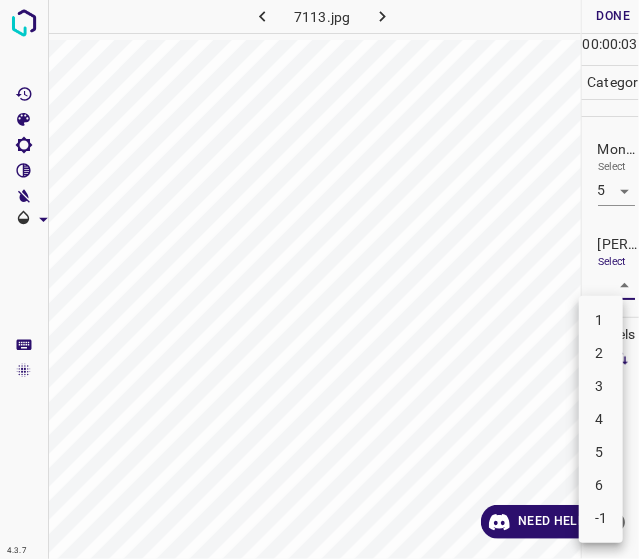 click on "3" at bounding box center [601, 386] 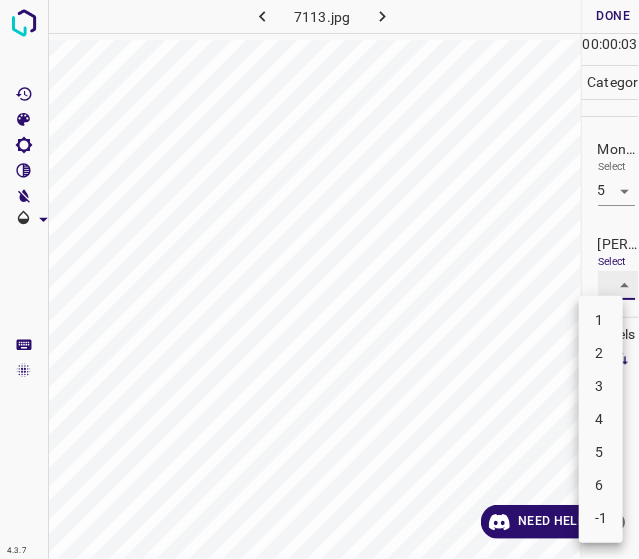 type on "3" 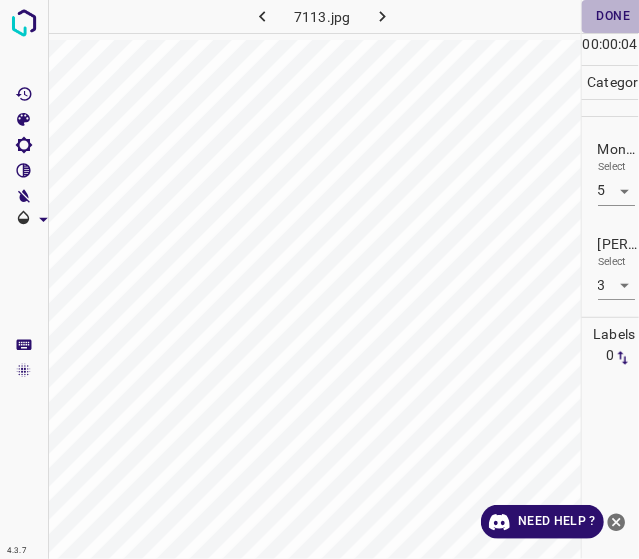 click on "Done" at bounding box center (614, 16) 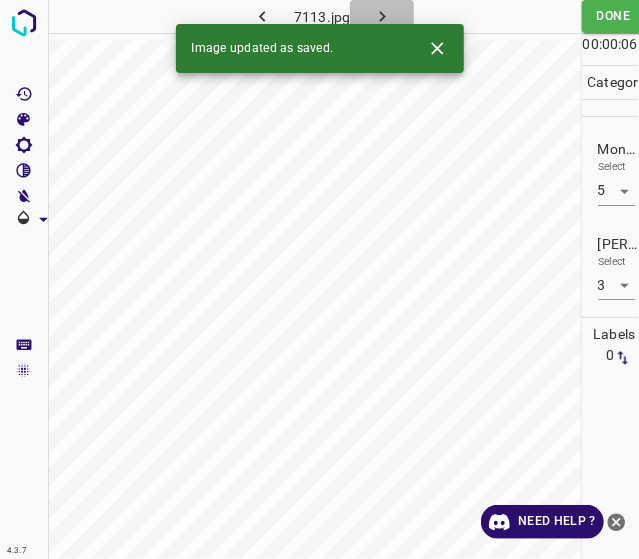 click at bounding box center [382, 16] 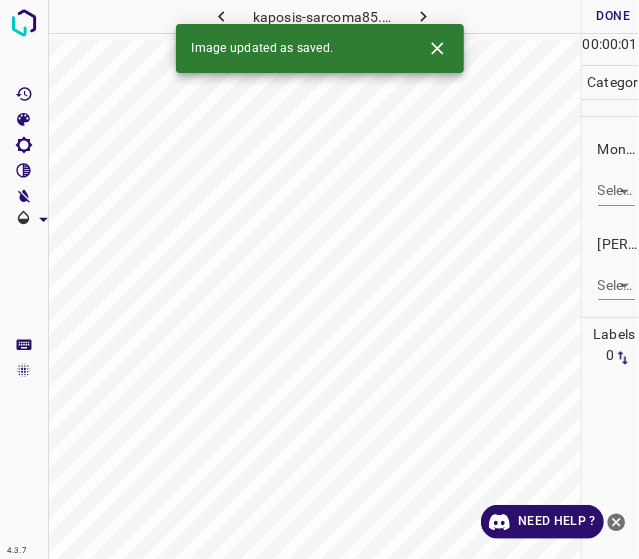 click on "Monk *  Select ​" at bounding box center (611, 172) 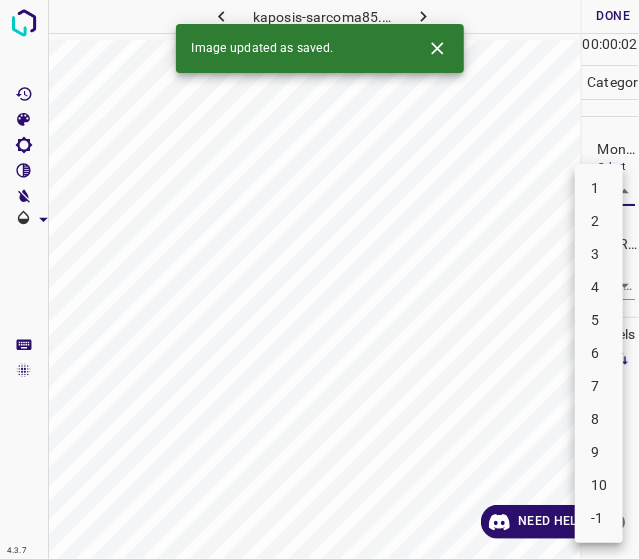 click on "3" at bounding box center [599, 254] 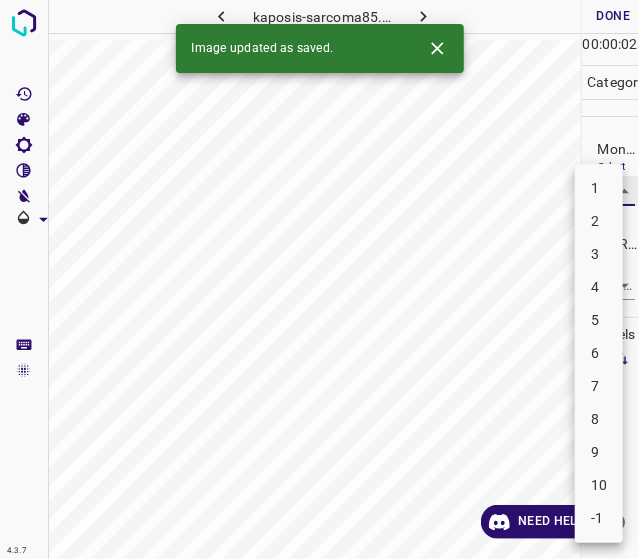 type on "3" 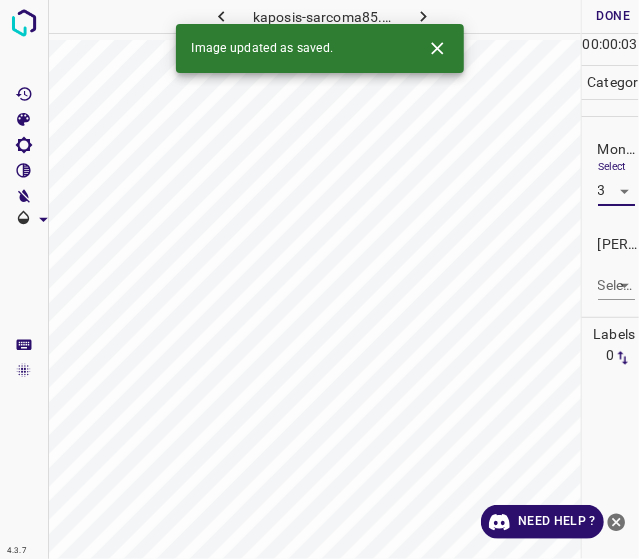 click on "4.3.7 kaposis-sarcoma85.jpg Done Skip 0 00   : 00   : 03   Categories Monk *  Select 3 3  [PERSON_NAME] *  Select ​ Labels   0 Categories 1 Monk 2  [PERSON_NAME] Tools Space Change between modes (Draw & Edit) I Auto labeling R Restore zoom M Zoom in N Zoom out Delete Delete selecte label Filters Z Restore filters X Saturation filter C Brightness filter V Contrast filter B Gray scale filter General O Download Image updated as saved. Need Help ? - Text - Hide - Delete" at bounding box center [319, 279] 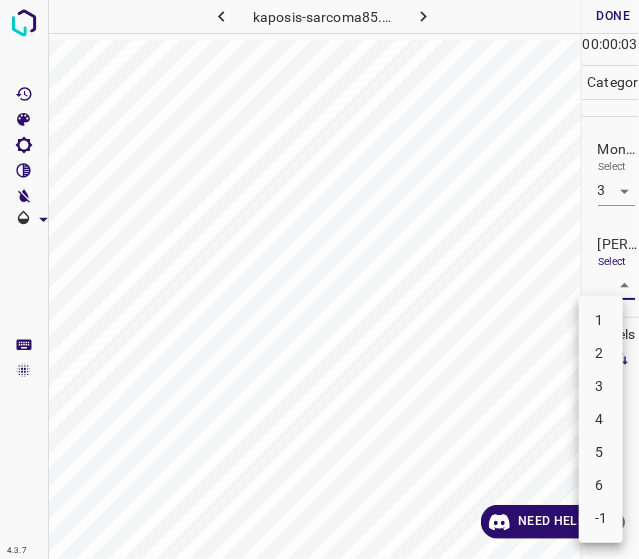 click on "2" at bounding box center [601, 353] 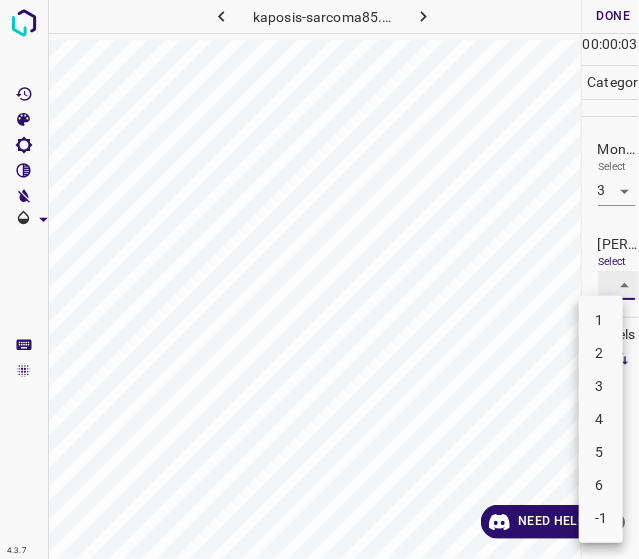 type on "2" 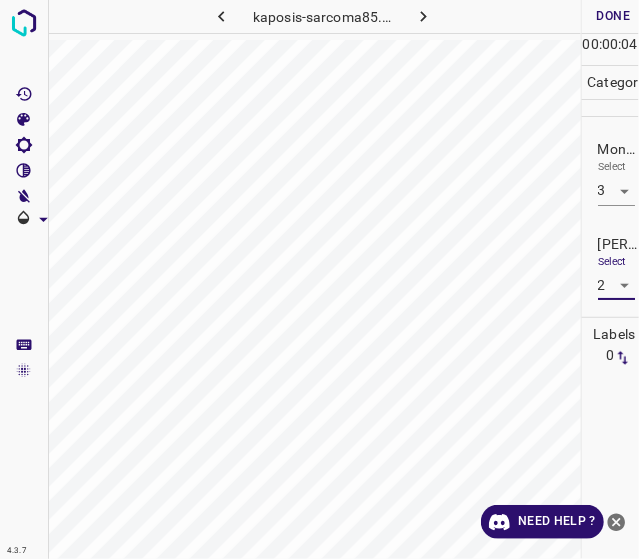 click on "Done" at bounding box center (614, 16) 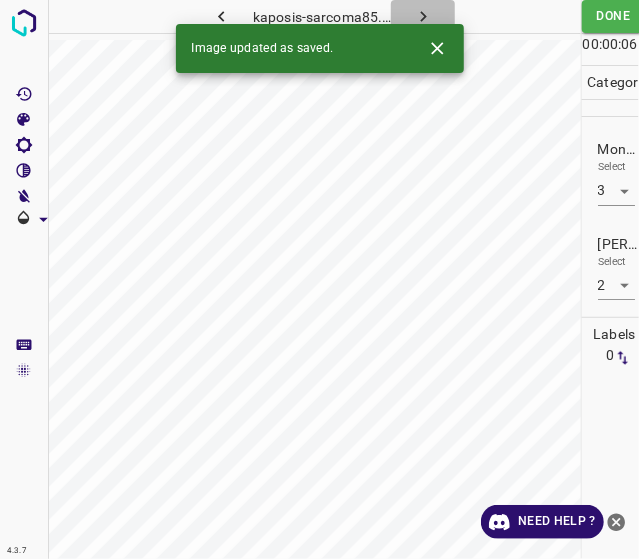 click at bounding box center [423, 16] 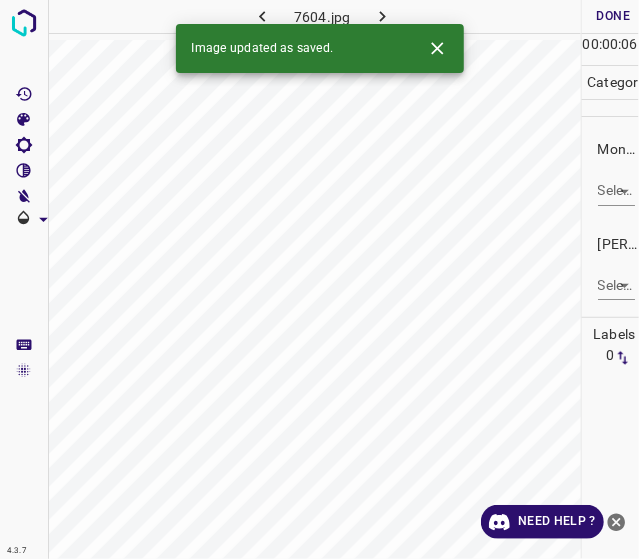 click on "Monk *  Select ​" at bounding box center (611, 172) 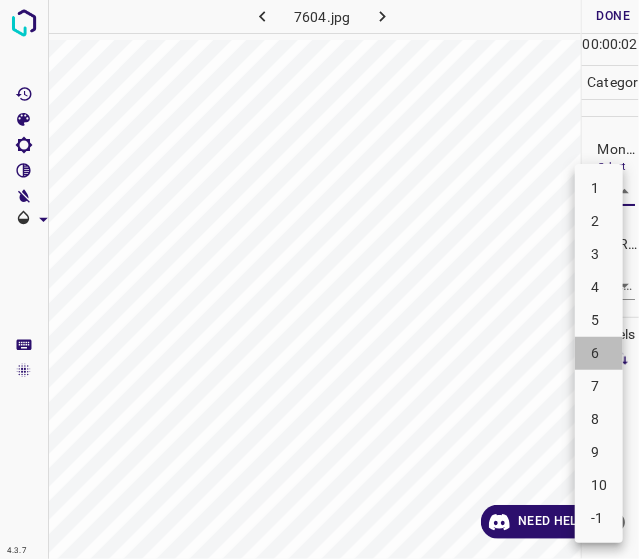 click on "6" at bounding box center [599, 353] 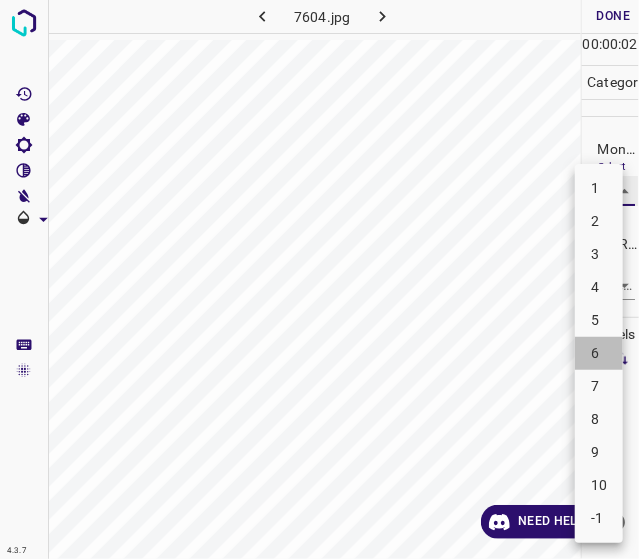 type on "6" 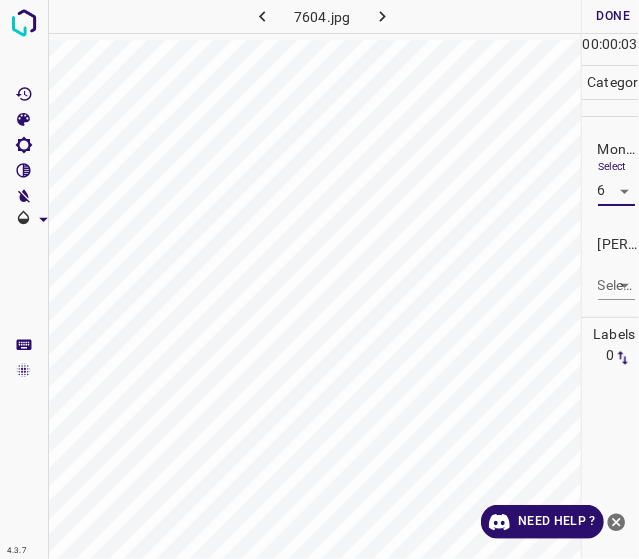 click on "[PERSON_NAME] *  Select ​" at bounding box center (611, 267) 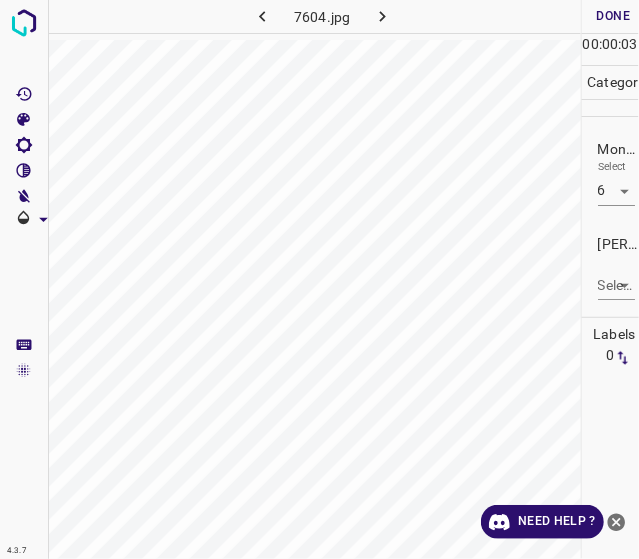 click on "4.3.7 7604.jpg Done Skip 0 00   : 00   : 03   Categories Monk *  Select 6 6  [PERSON_NAME] *  Select ​ Labels   0 Categories 1 Monk 2  [PERSON_NAME] Tools Space Change between modes (Draw & Edit) I Auto labeling R Restore zoom M Zoom in N Zoom out Delete Delete selecte label Filters Z Restore filters X Saturation filter C Brightness filter V Contrast filter B Gray scale filter General O Download Need Help ? - Text - Hide - Delete" at bounding box center [319, 279] 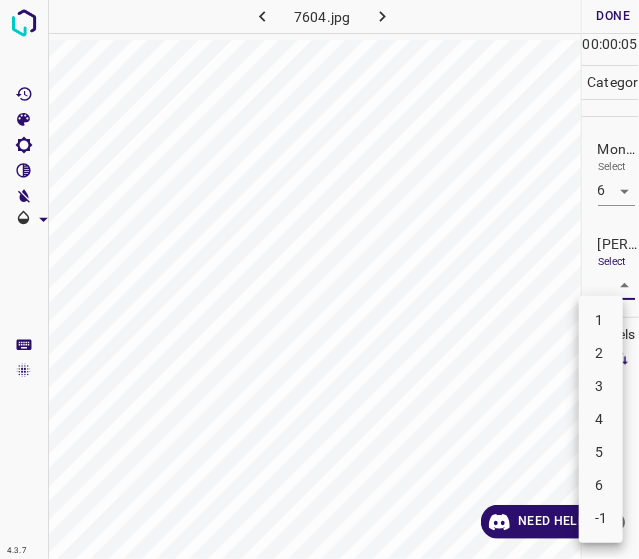 click on "4" at bounding box center [601, 419] 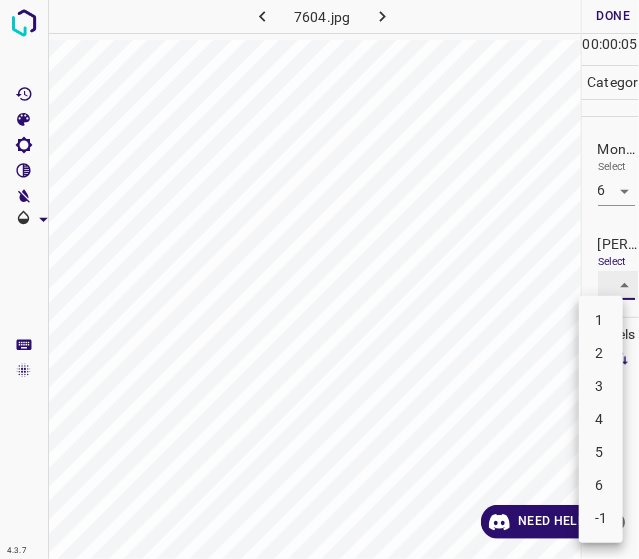 type on "4" 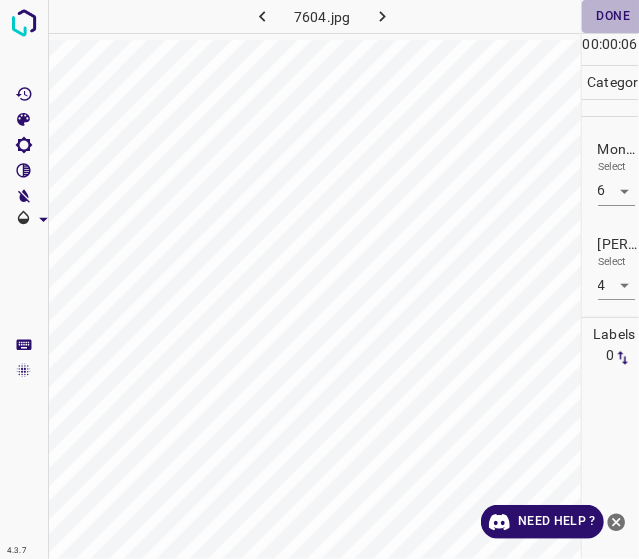 click on "Done" at bounding box center (614, 16) 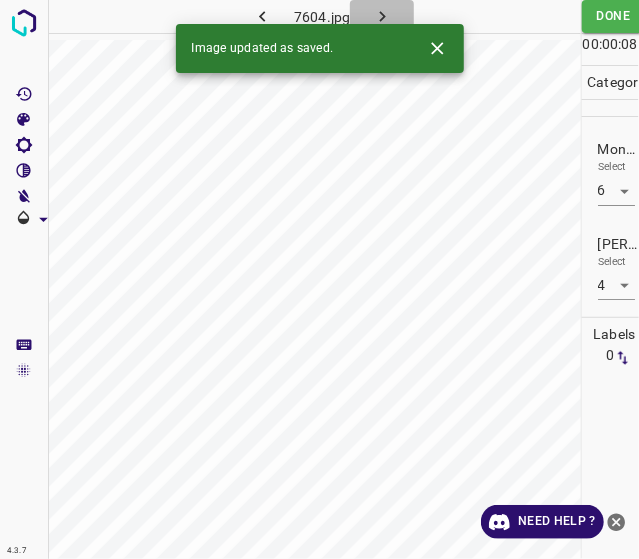 click 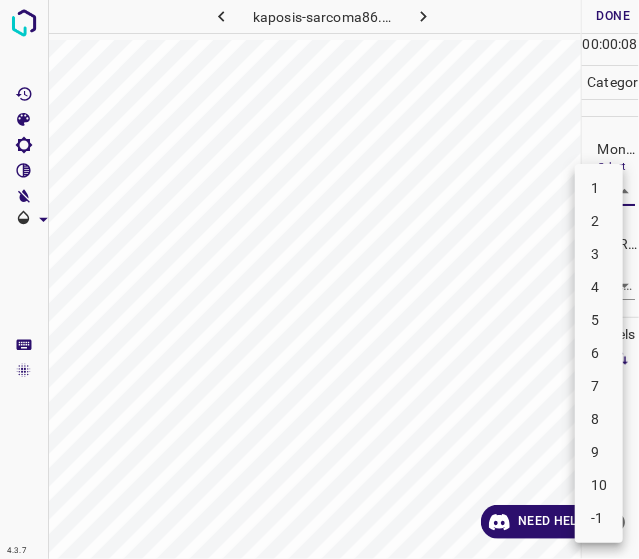 click on "4.3.7 kaposis-sarcoma86.jpg Done Skip 0 00   : 00   : 08   Categories Monk *  Select ​  [PERSON_NAME] *  Select ​ Labels   0 Categories 1 Monk 2  [PERSON_NAME] Tools Space Change between modes (Draw & Edit) I Auto labeling R Restore zoom M Zoom in N Zoom out Delete Delete selecte label Filters Z Restore filters X Saturation filter C Brightness filter V Contrast filter B Gray scale filter General O Download Need Help ? - Text - Hide - Delete 1 2 3 4 5 6 7 8 9 10 -1" at bounding box center [319, 279] 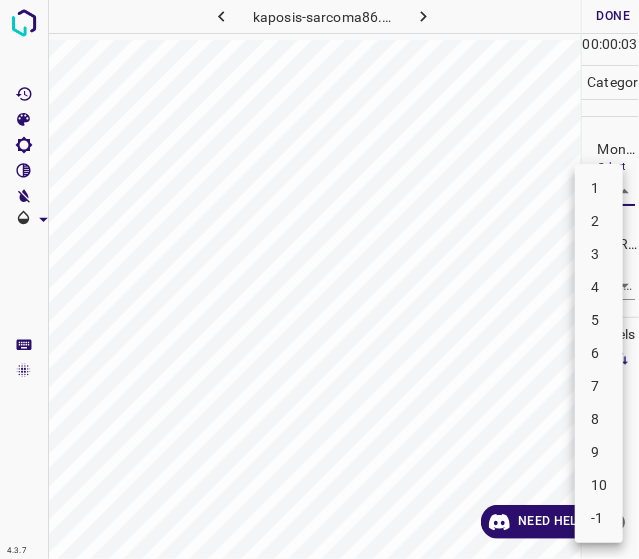 click on "-1" at bounding box center [599, 518] 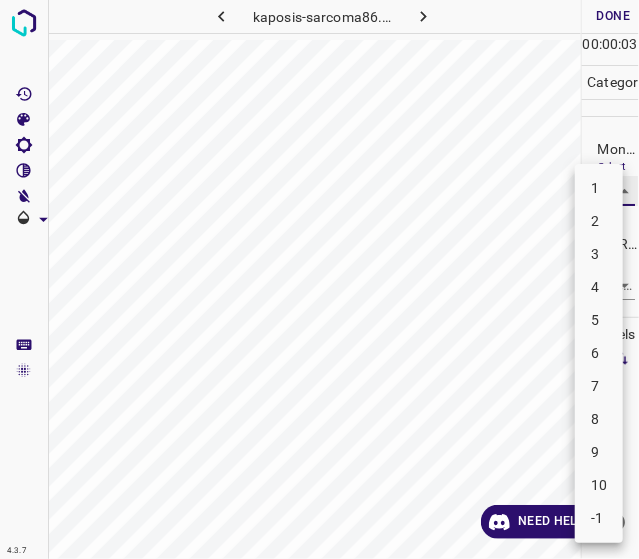 type on "-1" 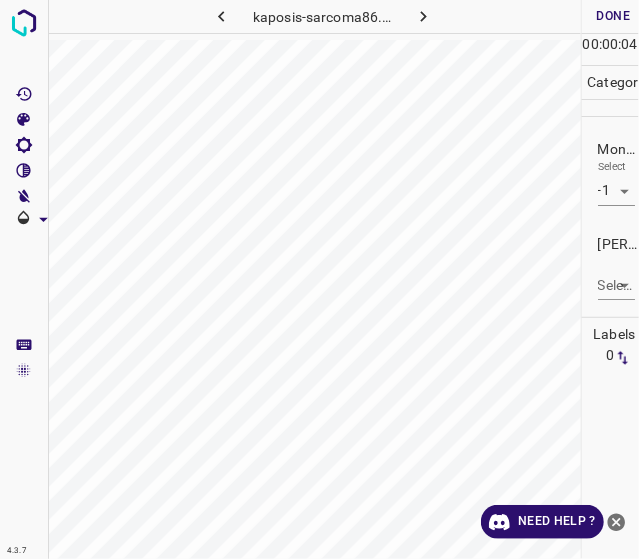 click on "Select ​" at bounding box center [616, 277] 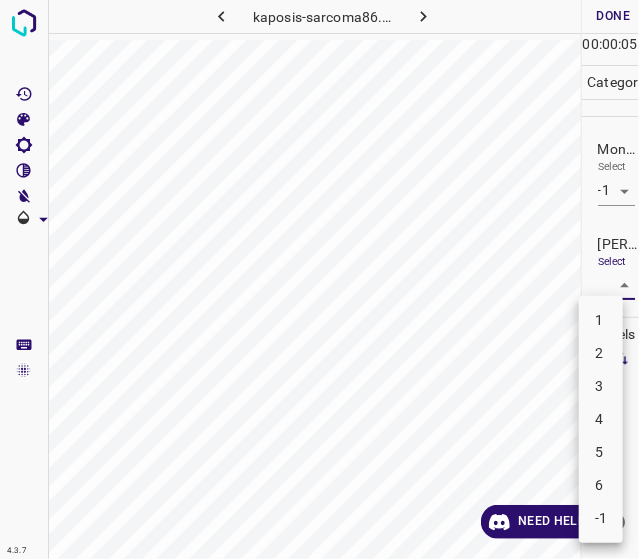 click on "-1" at bounding box center [601, 518] 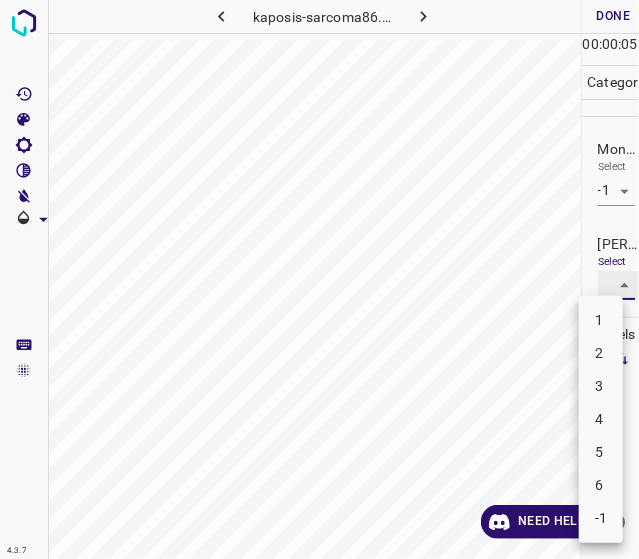 type on "-1" 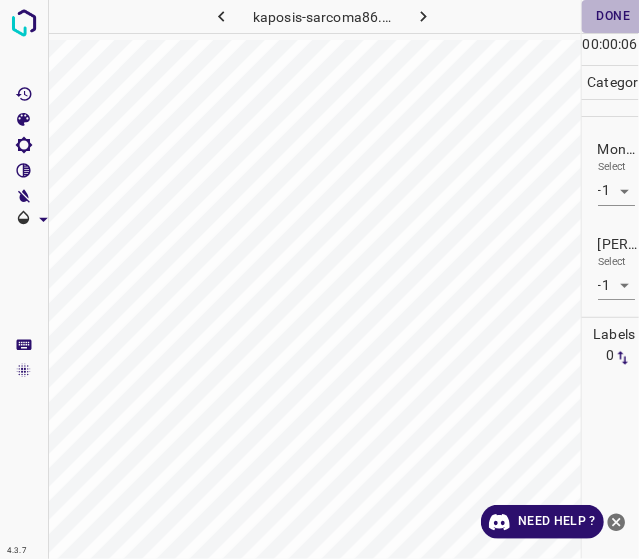 click on "Done" at bounding box center [614, 16] 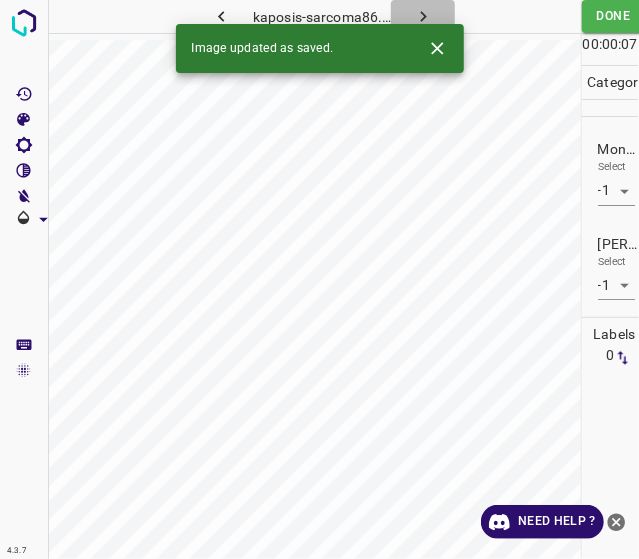 drag, startPoint x: 442, startPoint y: 26, endPoint x: 433, endPoint y: 19, distance: 11.401754 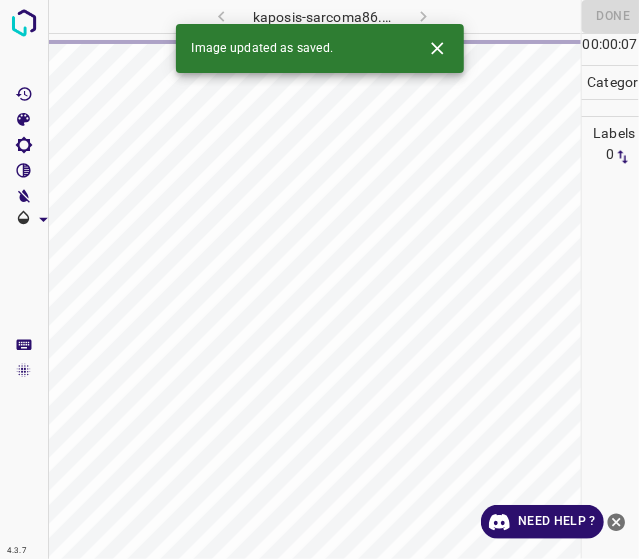click on "kaposis-sarcoma86.jpg" at bounding box center [322, 16] 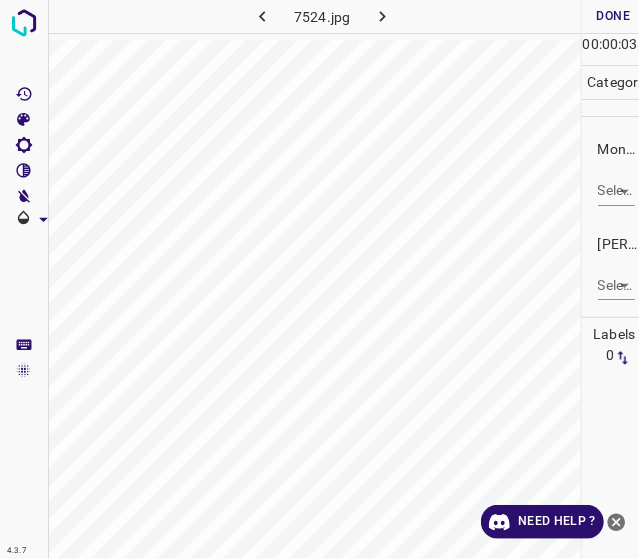 click on "4.3.7 7524.jpg Done Skip 0 00   : 00   : 03   Categories Monk *  Select ​  [PERSON_NAME] *  Select ​ Labels   0 Categories 1 Monk 2  [PERSON_NAME] Tools Space Change between modes (Draw & Edit) I Auto labeling R Restore zoom M Zoom in N Zoom out Delete Delete selecte label Filters Z Restore filters X Saturation filter C Brightness filter V Contrast filter B Gray scale filter General O Download Need Help ? - Text - Hide - Delete" at bounding box center [319, 279] 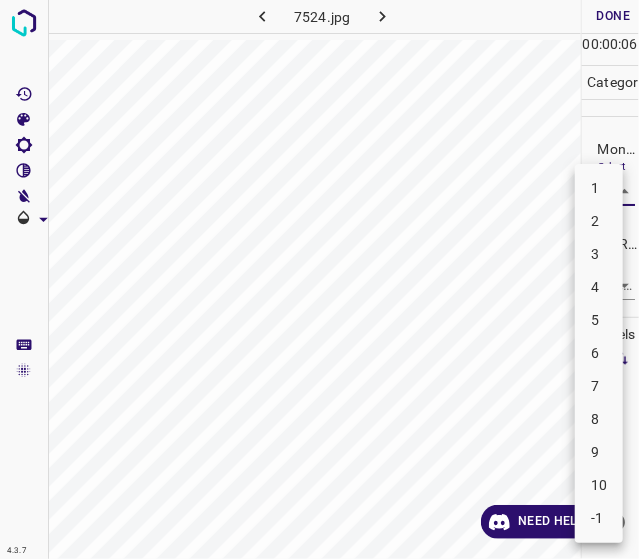 click on "4" at bounding box center [599, 287] 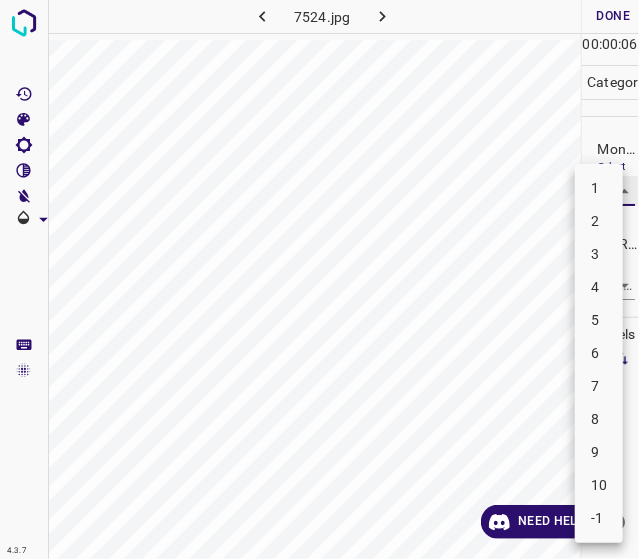 type on "4" 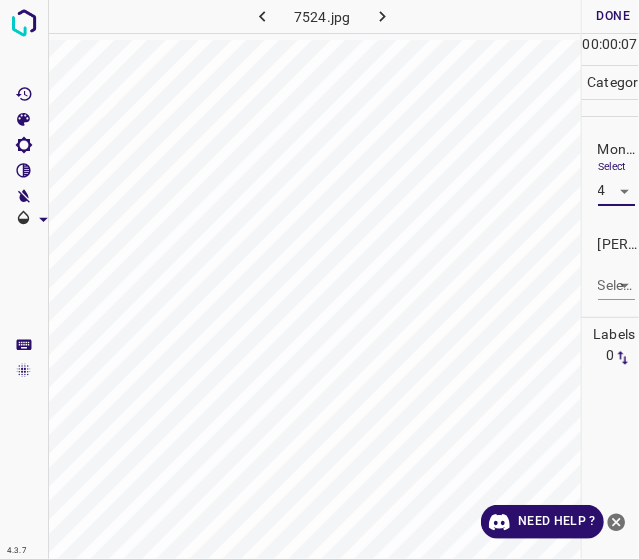 click on "4.3.7 7524.jpg Done Skip 0 00   : 00   : 07   Categories Monk *  Select 4 4  [PERSON_NAME] *  Select ​ Labels   0 Categories 1 Monk 2  [PERSON_NAME] Tools Space Change between modes (Draw & Edit) I Auto labeling R Restore zoom M Zoom in N Zoom out Delete Delete selecte label Filters Z Restore filters X Saturation filter C Brightness filter V Contrast filter B Gray scale filter General O Download Need Help ? - Text - Hide - Delete" at bounding box center [319, 279] 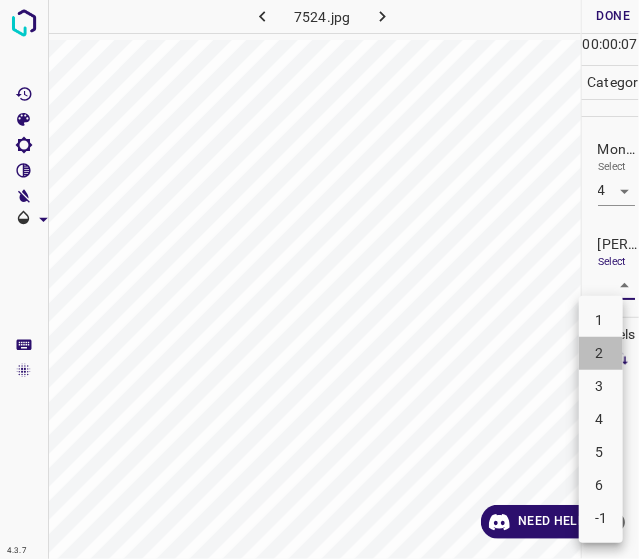 click on "2" at bounding box center (601, 353) 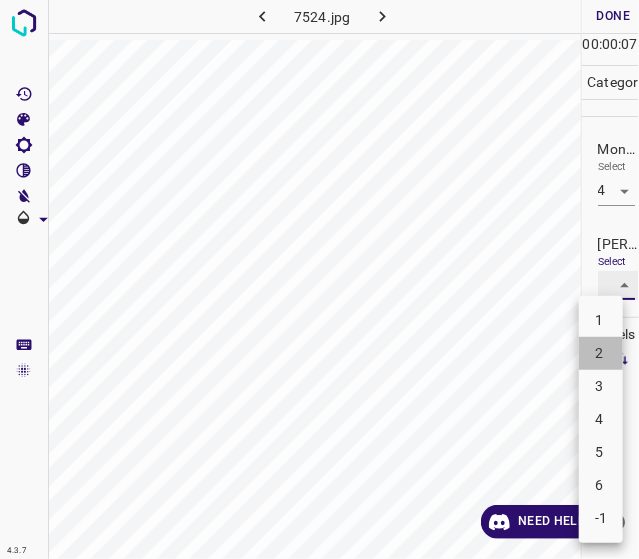 type on "2" 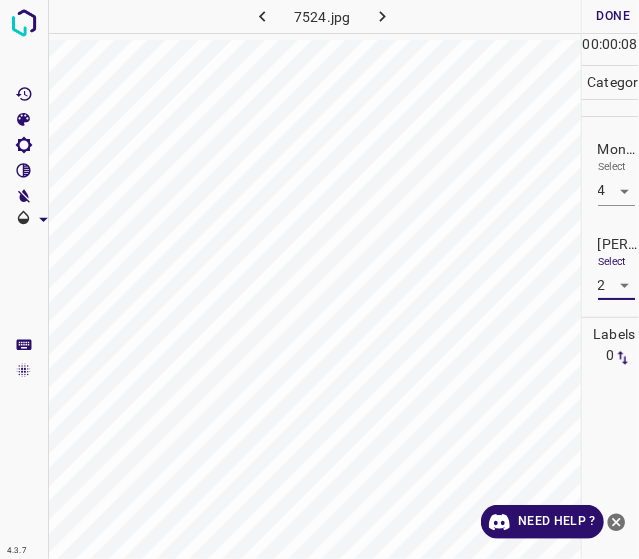 click on "Done" at bounding box center (614, 16) 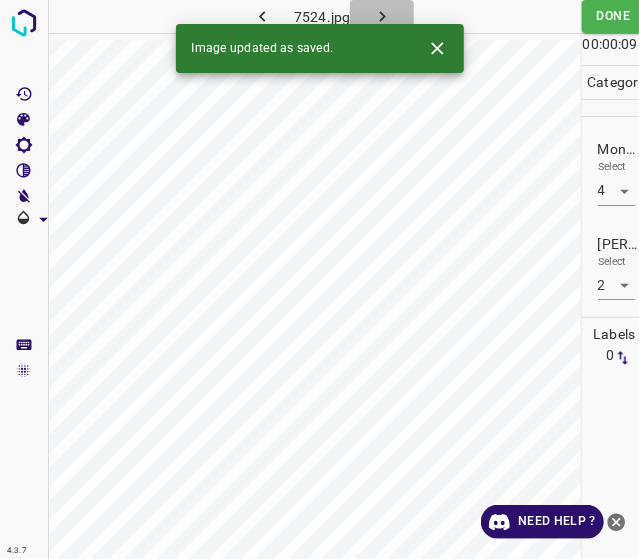 click 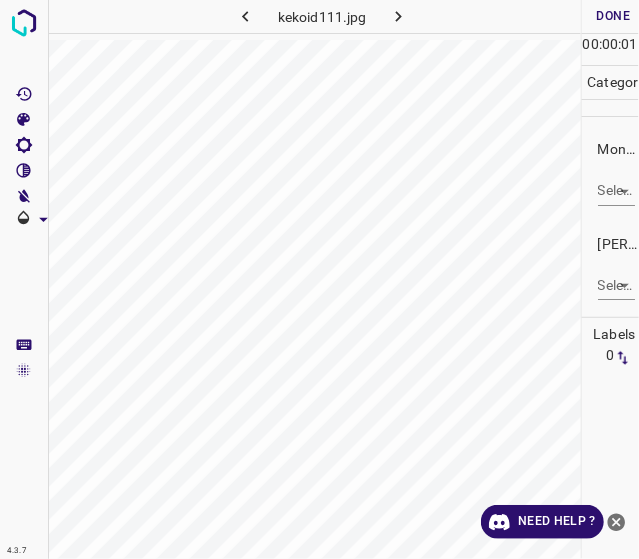 click on "4.3.7 kekoid111.jpg Done Skip 0 00   : 00   : 01   Categories Monk *  Select ​  [PERSON_NAME] *  Select ​ Labels   0 Categories 1 Monk 2  [PERSON_NAME] Tools Space Change between modes (Draw & Edit) I Auto labeling R Restore zoom M Zoom in N Zoom out Delete Delete selecte label Filters Z Restore filters X Saturation filter C Brightness filter V Contrast filter B Gray scale filter General O Download Need Help ? - Text - Hide - Delete" at bounding box center [319, 279] 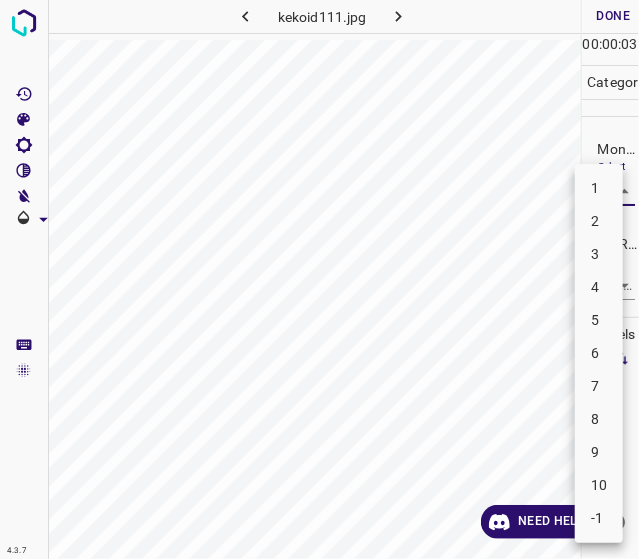 click on "8" at bounding box center (599, 419) 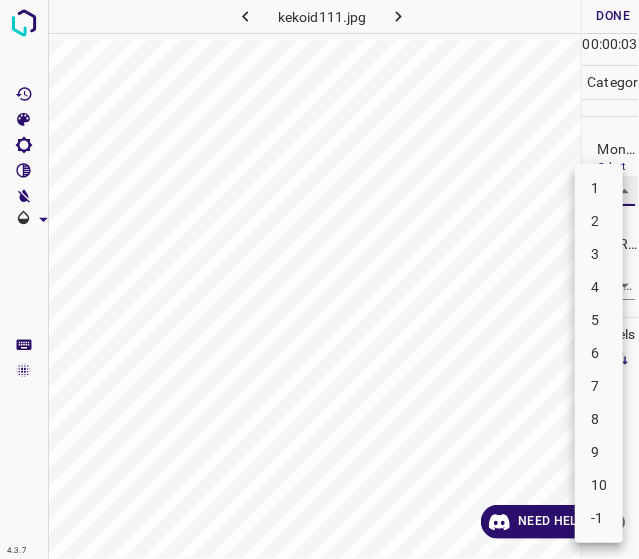 type on "8" 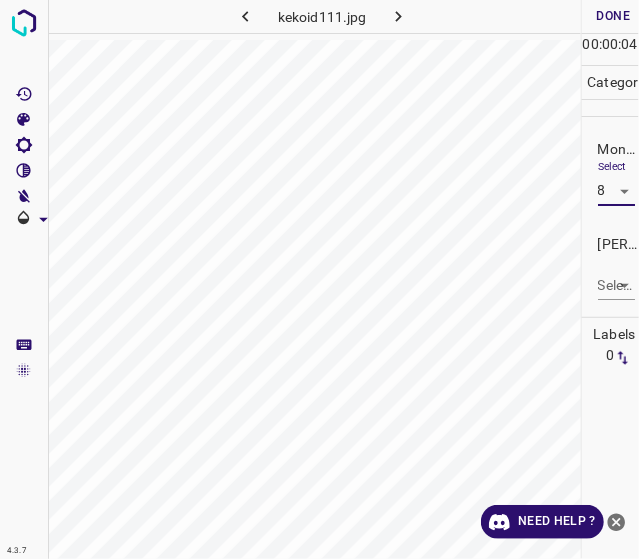 click on "4.3.7 kekoid111.jpg Done Skip 0 00   : 00   : 04   Categories Monk *  Select 8 8  [PERSON_NAME] *  Select ​ Labels   0 Categories 1 Monk 2  [PERSON_NAME] Tools Space Change between modes (Draw & Edit) I Auto labeling R Restore zoom M Zoom in N Zoom out Delete Delete selecte label Filters Z Restore filters X Saturation filter C Brightness filter V Contrast filter B Gray scale filter General O Download Need Help ? - Text - Hide - Delete" at bounding box center [319, 279] 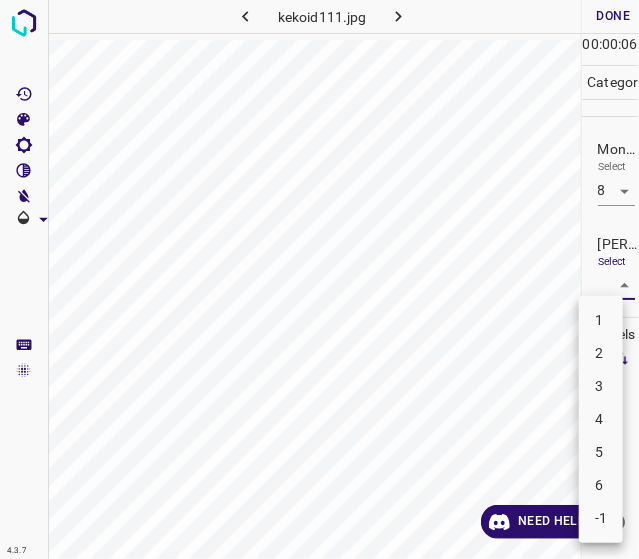click on "5" at bounding box center (601, 452) 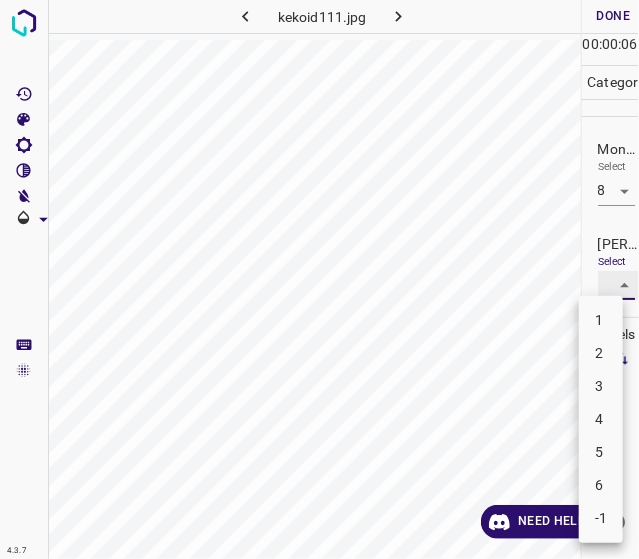 type on "5" 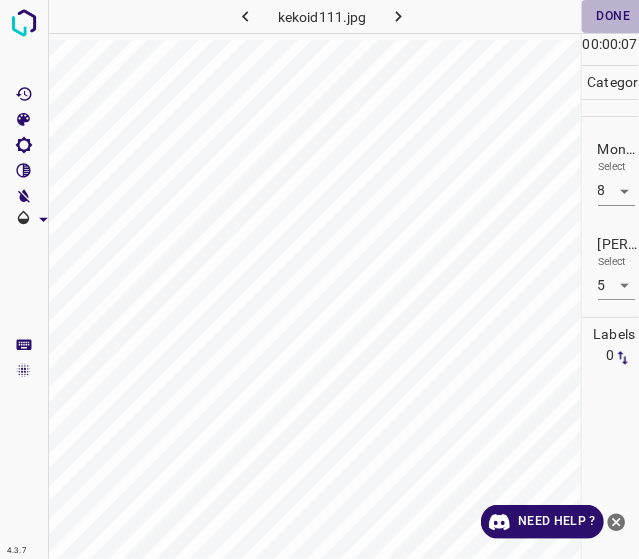click on "Done" at bounding box center [614, 16] 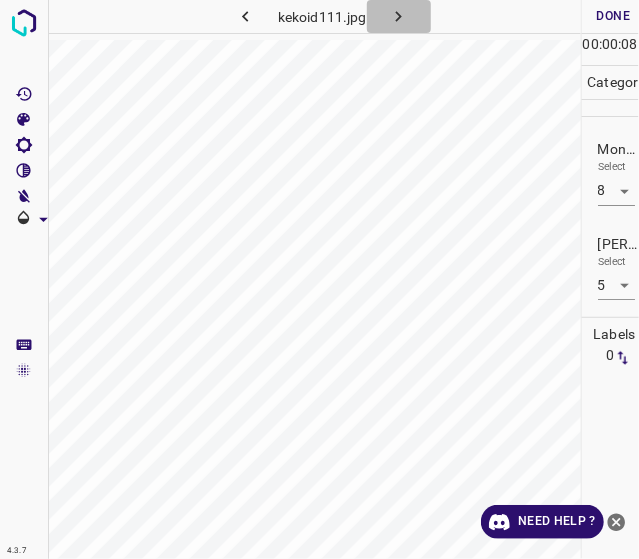 click 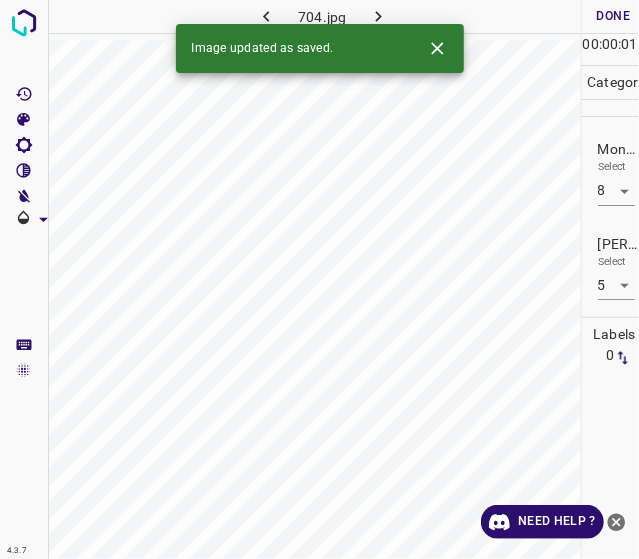 click on "Done" at bounding box center (614, 16) 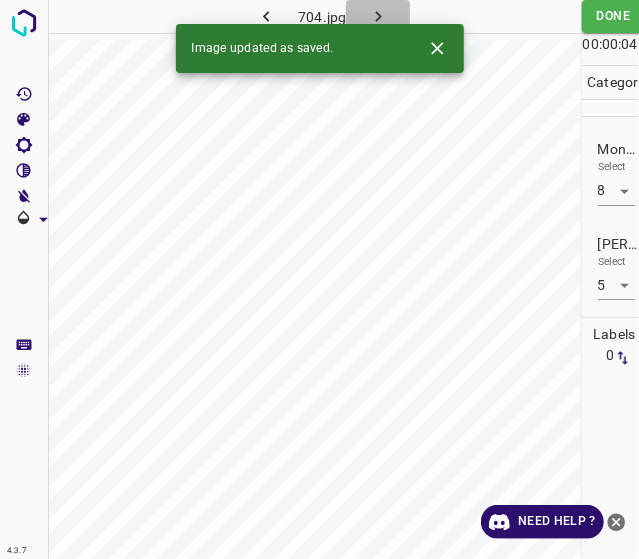 click 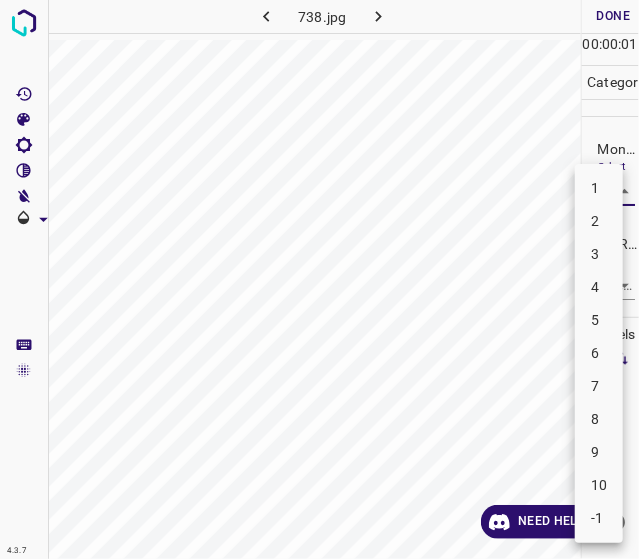 click on "4.3.7 738.jpg Done Skip 0 00   : 00   : 01   Categories Monk *  Select ​  [PERSON_NAME] *  Select ​ Labels   0 Categories 1 Monk 2  [PERSON_NAME] Tools Space Change between modes (Draw & Edit) I Auto labeling R Restore zoom M Zoom in N Zoom out Delete Delete selecte label Filters Z Restore filters X Saturation filter C Brightness filter V Contrast filter B Gray scale filter General O Download Need Help ? - Text - Hide - Delete 1 2 3 4 5 6 7 8 9 10 -1" at bounding box center (319, 279) 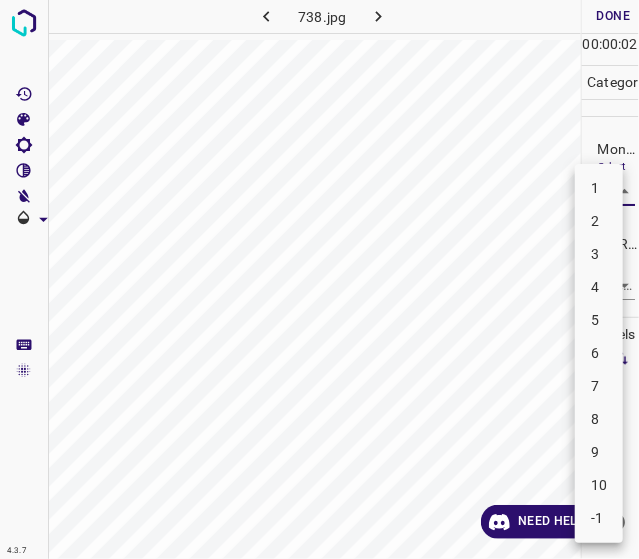 click on "5" at bounding box center [599, 320] 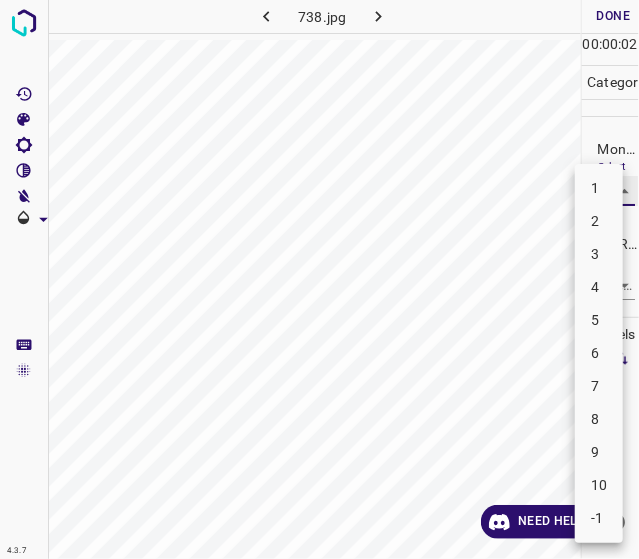 type on "5" 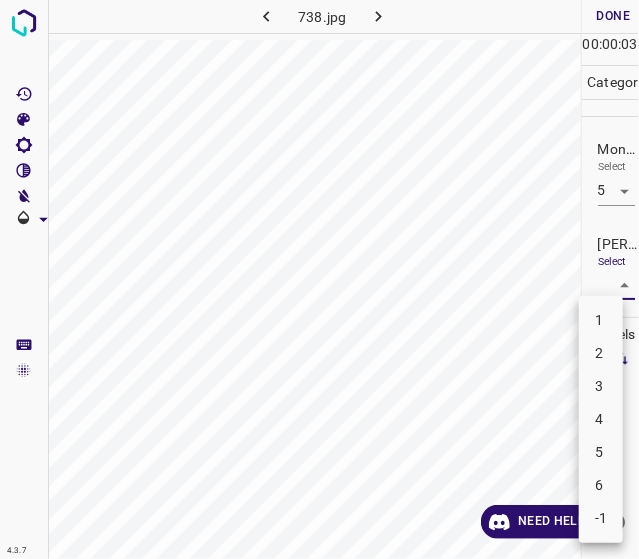 click on "4.3.7 738.jpg Done Skip 0 00   : 00   : 03   Categories Monk *  Select 5 5  [PERSON_NAME] *  Select ​ Labels   0 Categories 1 Monk 2  [PERSON_NAME] Tools Space Change between modes (Draw & Edit) I Auto labeling R Restore zoom M Zoom in N Zoom out Delete Delete selecte label Filters Z Restore filters X Saturation filter C Brightness filter V Contrast filter B Gray scale filter General O Download Need Help ? - Text - Hide - Delete 1 2 3 4 5 6 -1" at bounding box center (319, 279) 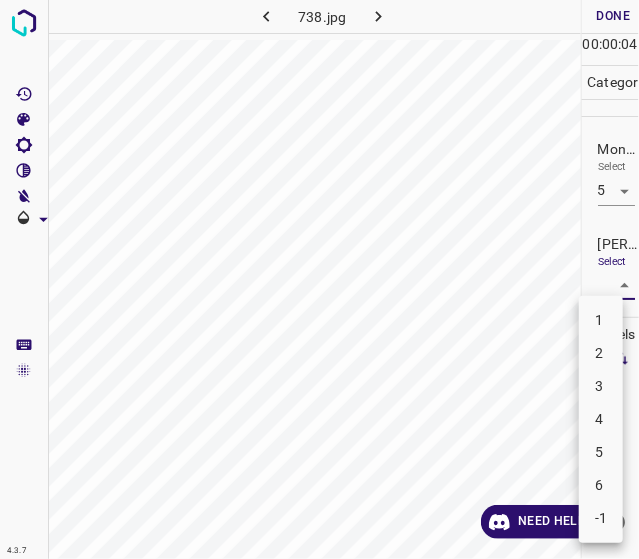 click on "3" at bounding box center (601, 386) 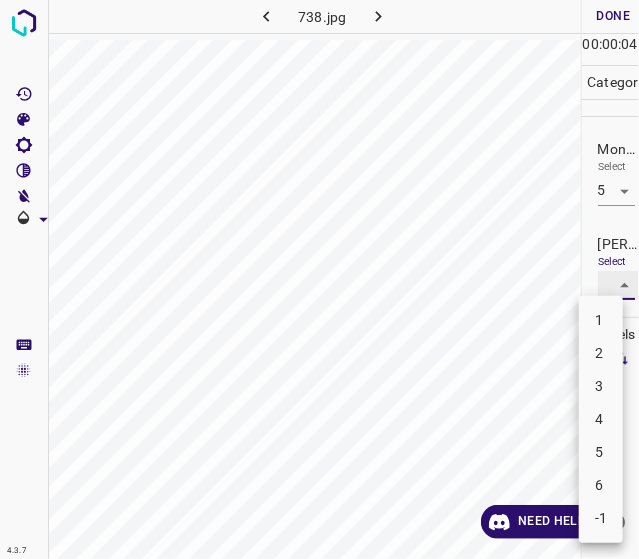 type on "3" 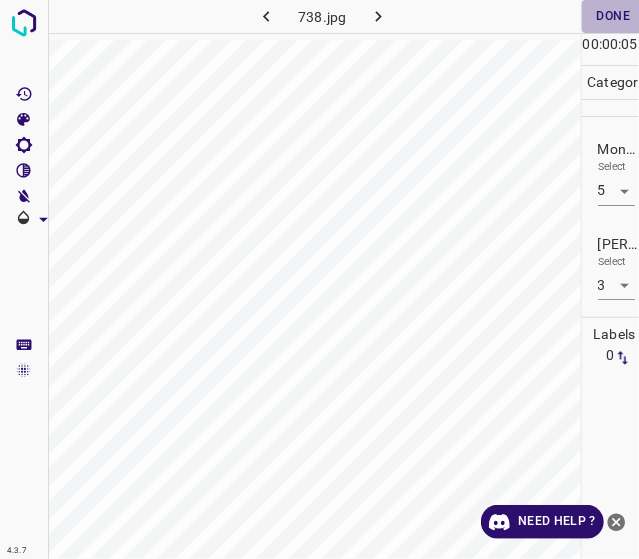 click on "Done" at bounding box center [614, 16] 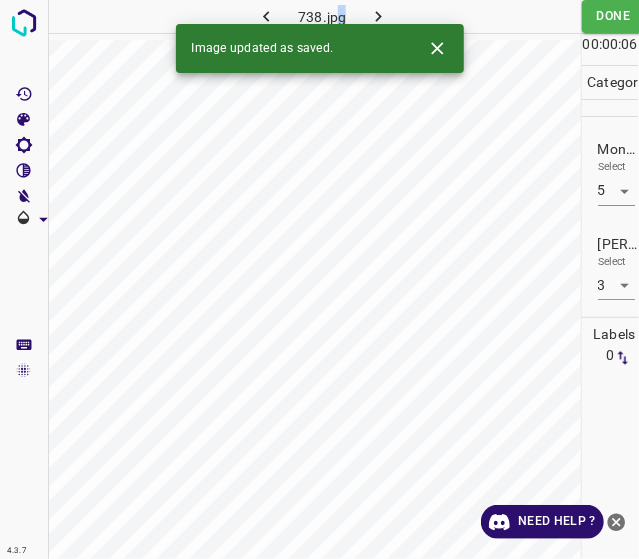 click on "738.jpg" at bounding box center (322, 19) 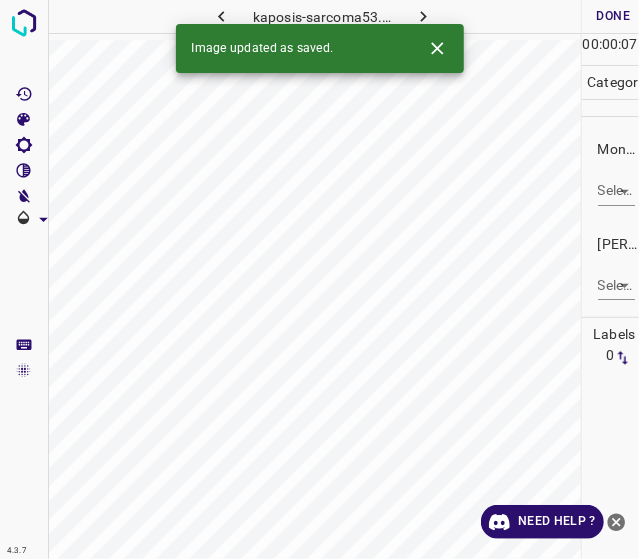 click on "kaposis-sarcoma53.jpg" at bounding box center (322, 19) 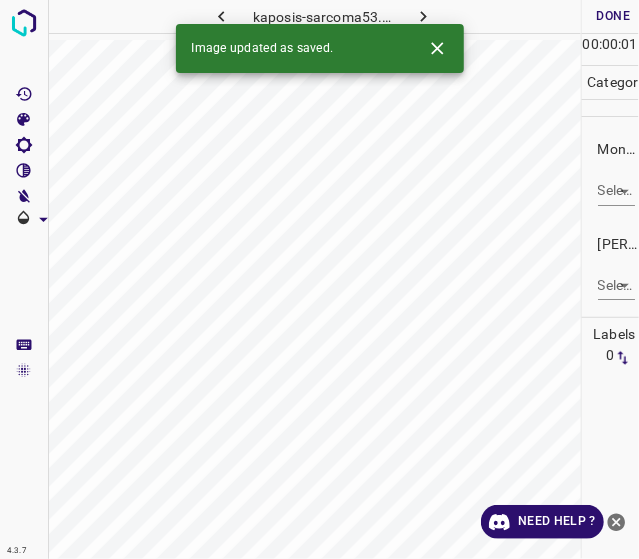 click on "4.3.7 kaposis-sarcoma53.jpg Done Skip 0 00   : 00   : 01   Categories Monk *  Select ​  [PERSON_NAME] *  Select ​ Labels   0 Categories 1 Monk 2  [PERSON_NAME] Tools Space Change between modes (Draw & Edit) I Auto labeling R Restore zoom M Zoom in N Zoom out Delete Delete selecte label Filters Z Restore filters X Saturation filter C Brightness filter V Contrast filter B Gray scale filter General O Download Image updated as saved. Need Help ? - Text - Hide - Delete" at bounding box center (319, 279) 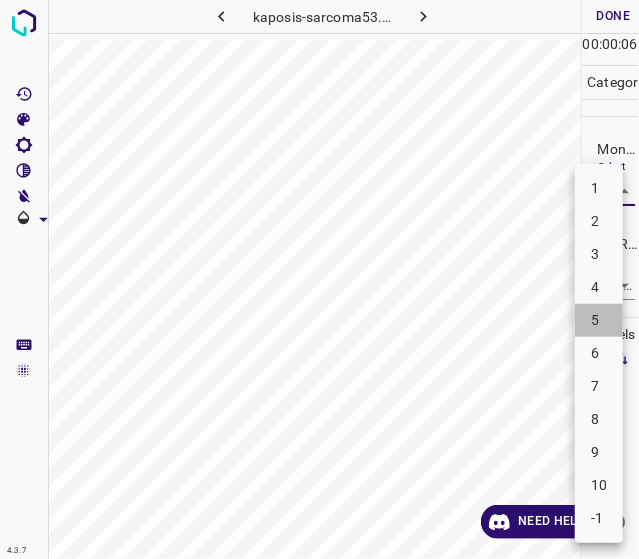 click on "5" at bounding box center [599, 320] 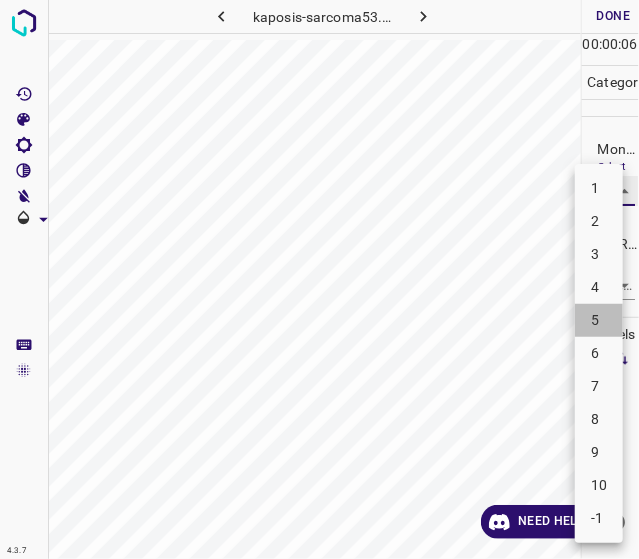 type on "5" 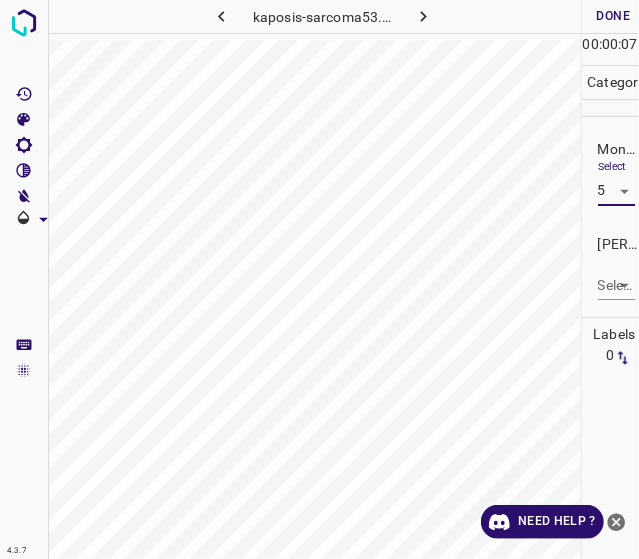 click on "4.3.7 kaposis-sarcoma53.jpg Done Skip 0 00   : 00   : 07   Categories Monk *  Select 5 5  [PERSON_NAME] *  Select ​ Labels   0 Categories 1 Monk 2  [PERSON_NAME] Tools Space Change between modes (Draw & Edit) I Auto labeling R Restore zoom M Zoom in N Zoom out Delete Delete selecte label Filters Z Restore filters X Saturation filter C Brightness filter V Contrast filter B Gray scale filter General O Download Need Help ? - Text - Hide - Delete" at bounding box center [319, 279] 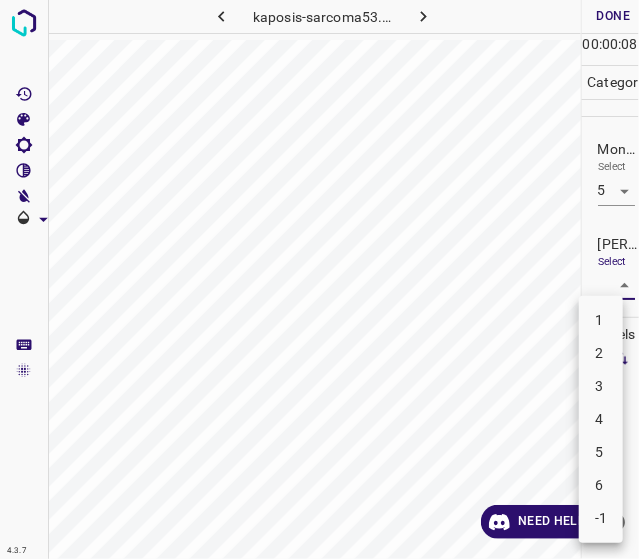 click on "3" at bounding box center (601, 386) 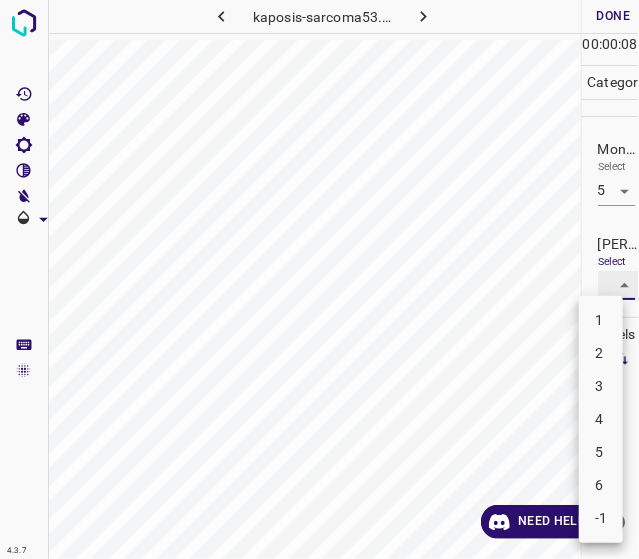 type on "3" 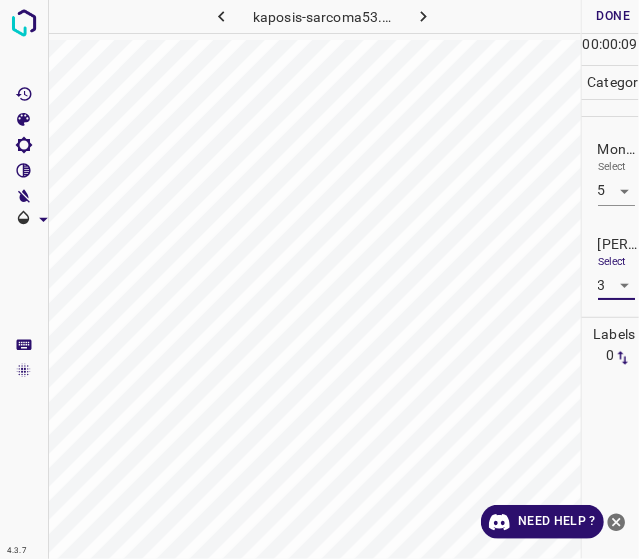 click on "Done" at bounding box center [614, 16] 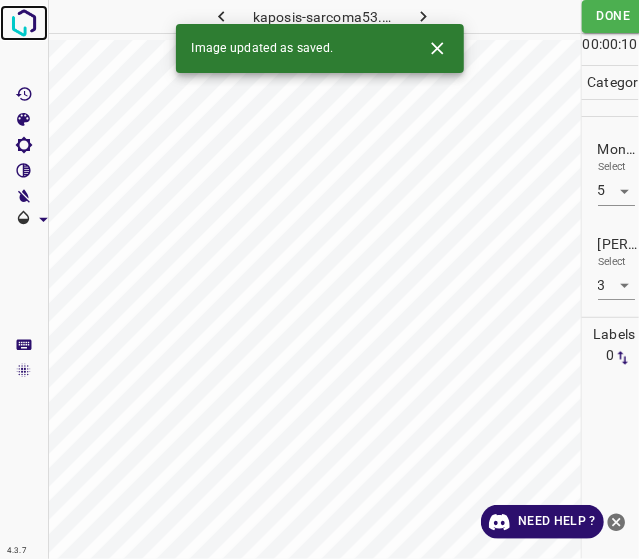 click at bounding box center (24, 23) 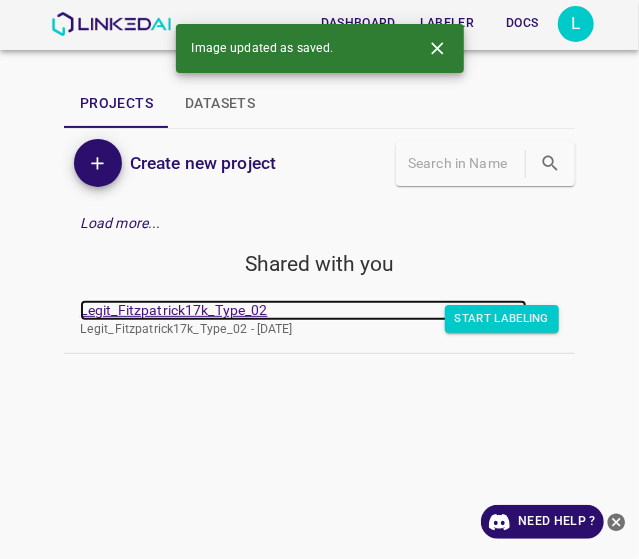 click on "Legit_Fitzpatrick17k_Type_02" at bounding box center [303, 310] 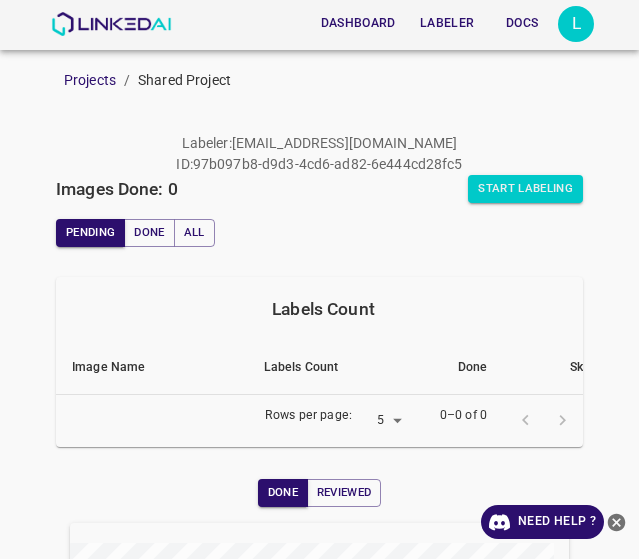 scroll, scrollTop: 0, scrollLeft: 0, axis: both 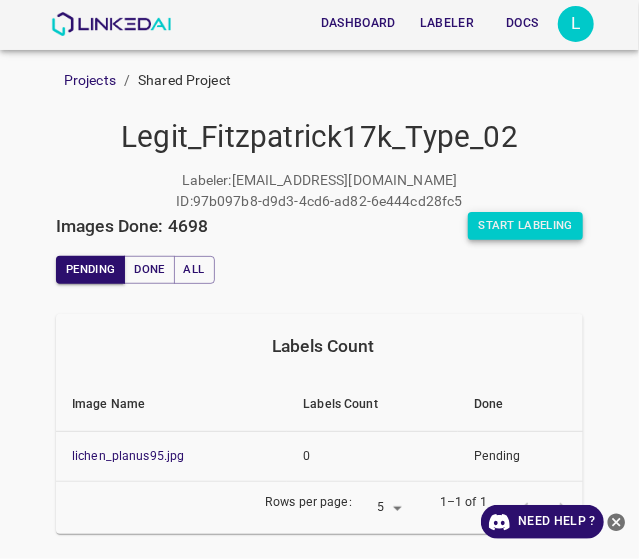 click on "Start Labeling" at bounding box center [525, 226] 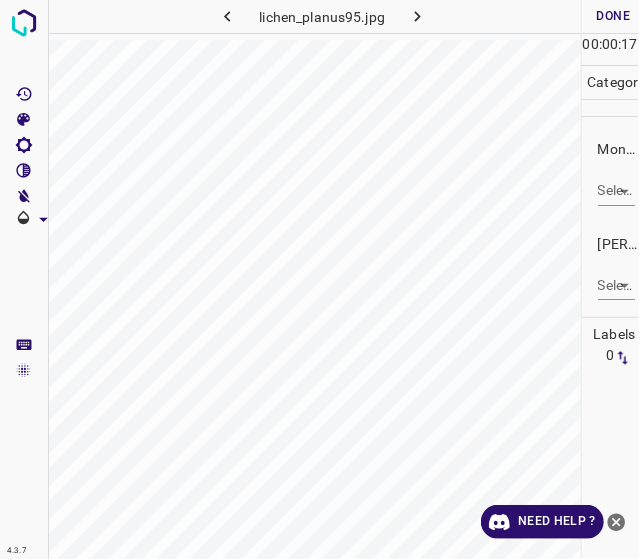click on "Monk *  Select ​" at bounding box center (611, 172) 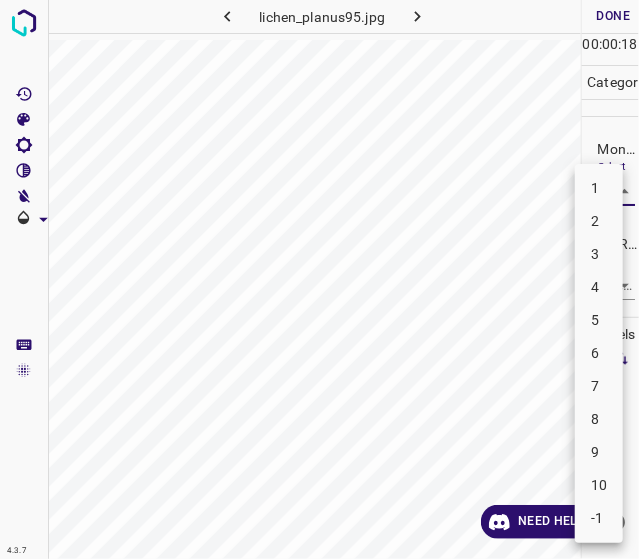 click on "3" at bounding box center (599, 254) 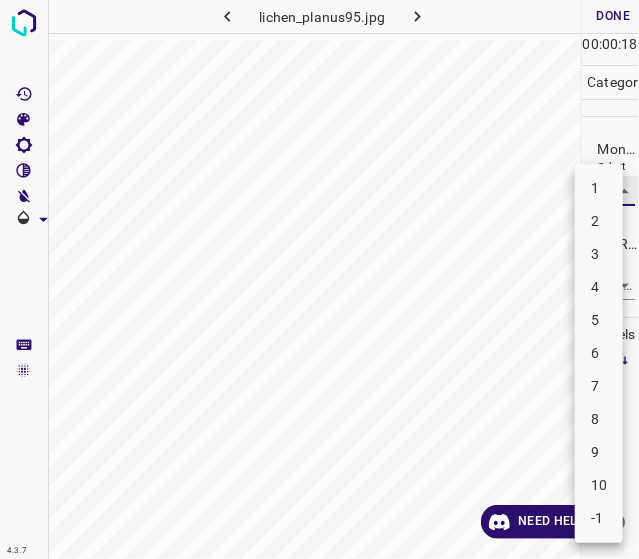type on "3" 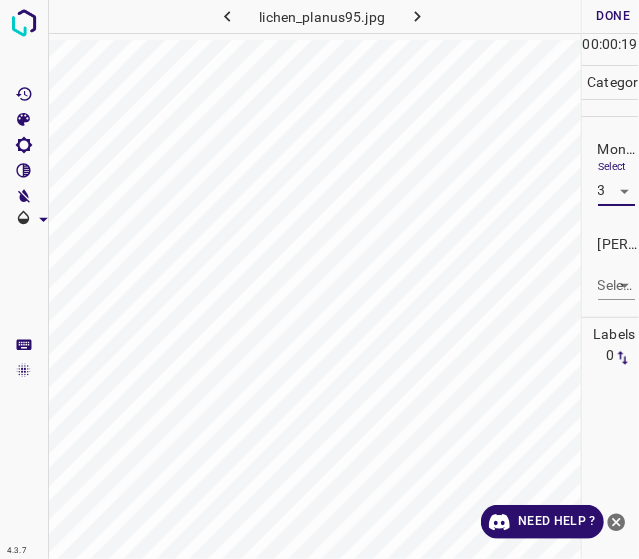 click on "4.3.7 lichen_planus95.jpg Done Skip 0 00   : 00   : 19   Categories Monk *  Select 3 3  Fitzpatrick *  Select ​ Labels   0 Categories 1 Monk 2  Fitzpatrick Tools Space Change between modes (Draw & Edit) I Auto labeling R Restore zoom M Zoom in N Zoom out Delete Delete selecte label Filters Z Restore filters X Saturation filter C Brightness filter V Contrast filter B Gray scale filter General O Download Need Help ? - Text - Hide - Delete" at bounding box center (319, 279) 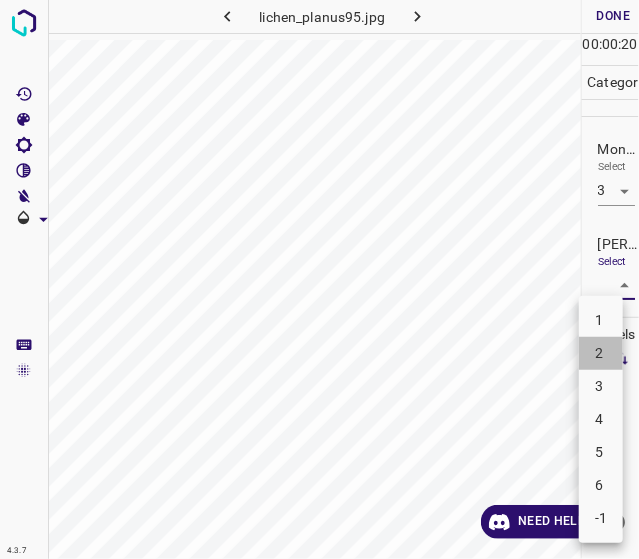 click on "2" at bounding box center [601, 353] 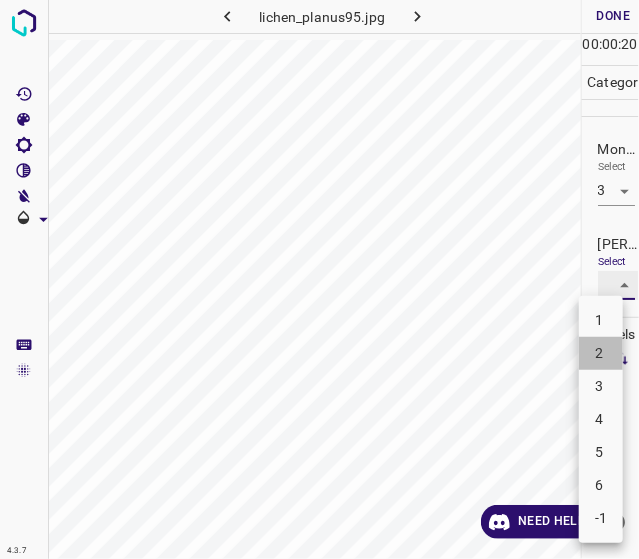 type on "2" 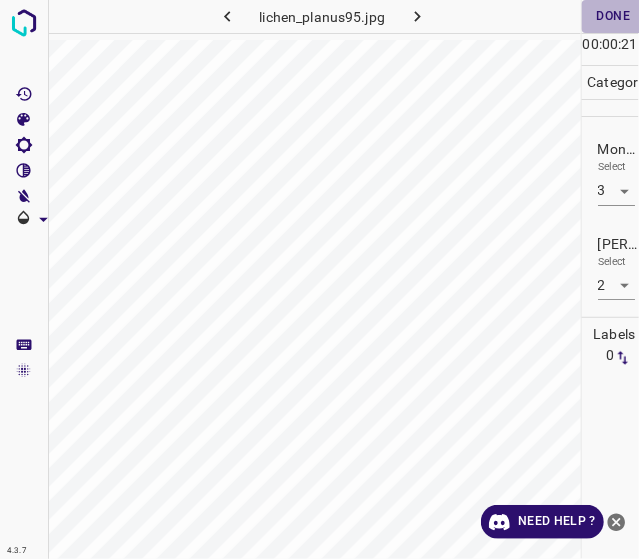 click on "Done" at bounding box center [614, 16] 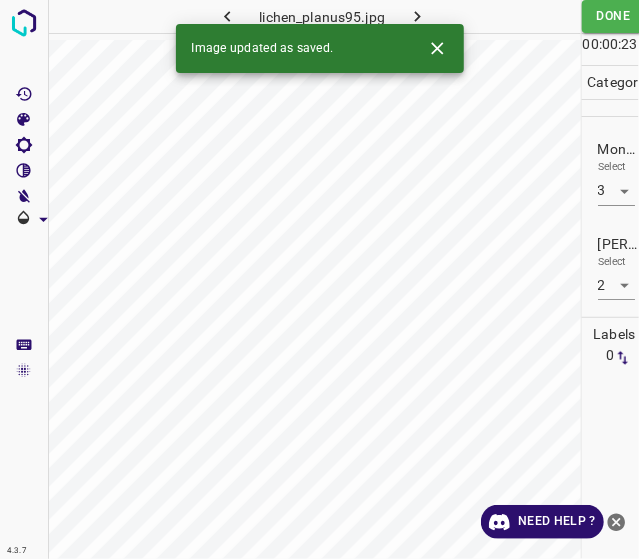 click on "4.3.7 lichen_planus95.jpg Done Skip 0 00   : 00   : 23   Categories Monk *  Select 3 3  Fitzpatrick *  Select 2 2 Labels   0 Categories 1 Monk 2  Fitzpatrick Tools Space Change between modes (Draw & Edit) I Auto labeling R Restore zoom M Zoom in N Zoom out Delete Delete selecte label Filters Z Restore filters X Saturation filter C Brightness filter V Contrast filter B Gray scale filter General O Download Image updated as saved. Need Help ?" at bounding box center [319, 279] 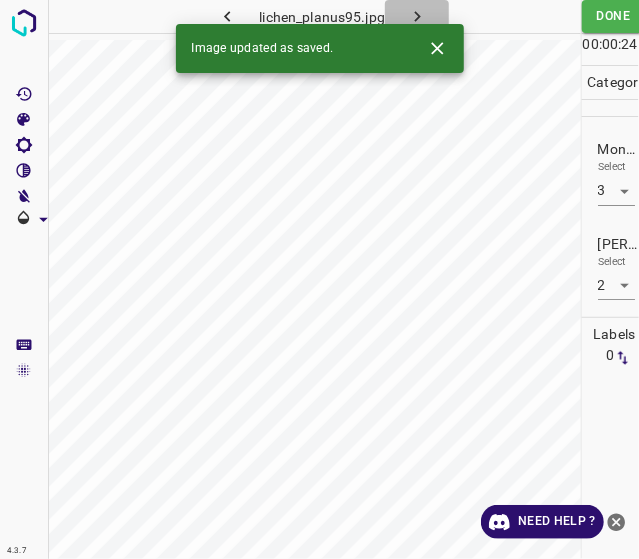 click 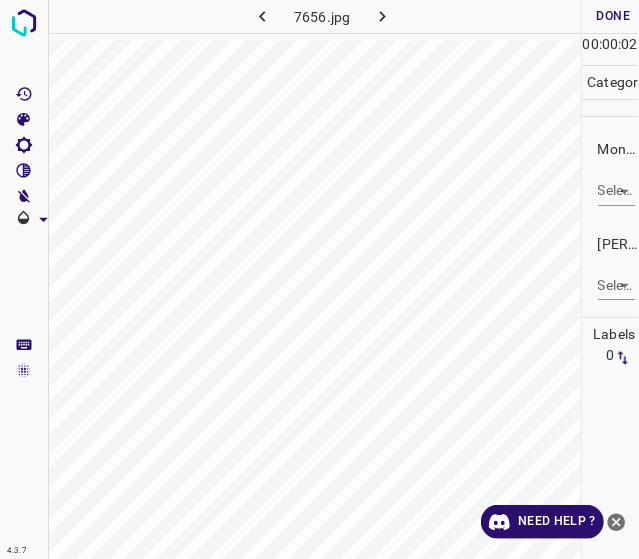 click on "Monk *  Select ​" at bounding box center [611, 172] 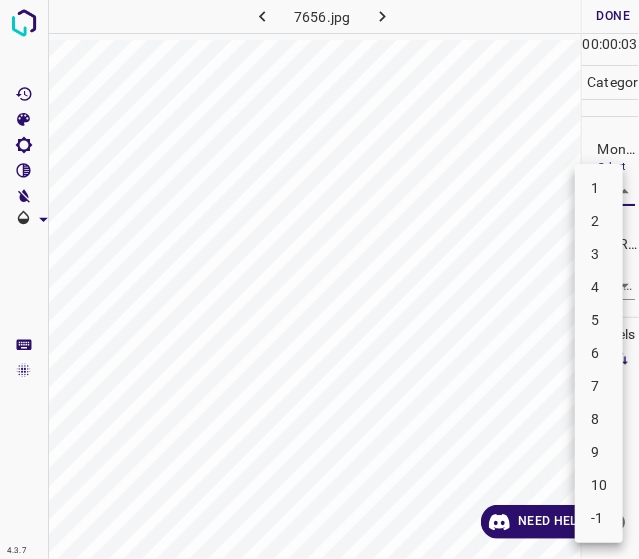 click on "4.3.7 7656.jpg Done Skip 0 00   : 00   : 03   Categories Monk *  Select ​  Fitzpatrick *  Select ​ Labels   0 Categories 1 Monk 2  Fitzpatrick Tools Space Change between modes (Draw & Edit) I Auto labeling R Restore zoom M Zoom in N Zoom out Delete Delete selecte label Filters Z Restore filters X Saturation filter C Brightness filter V Contrast filter B Gray scale filter General O Download Need Help ? - Text - Hide - Delete 1 2 3 4 5 6 7 8 9 10 -1" at bounding box center (319, 279) 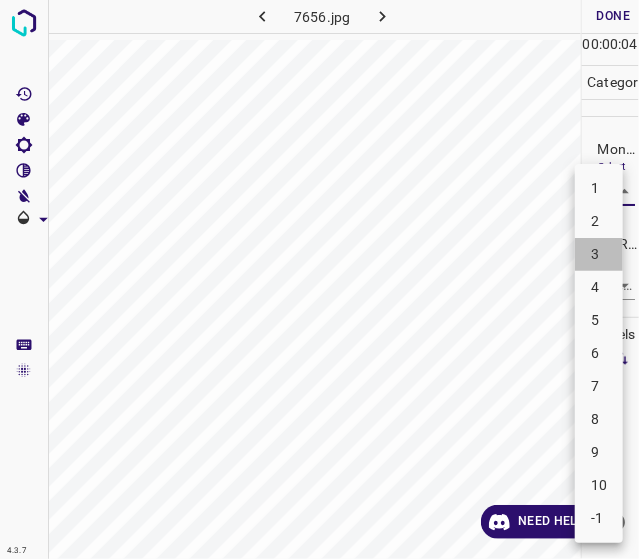 click on "3" at bounding box center [599, 254] 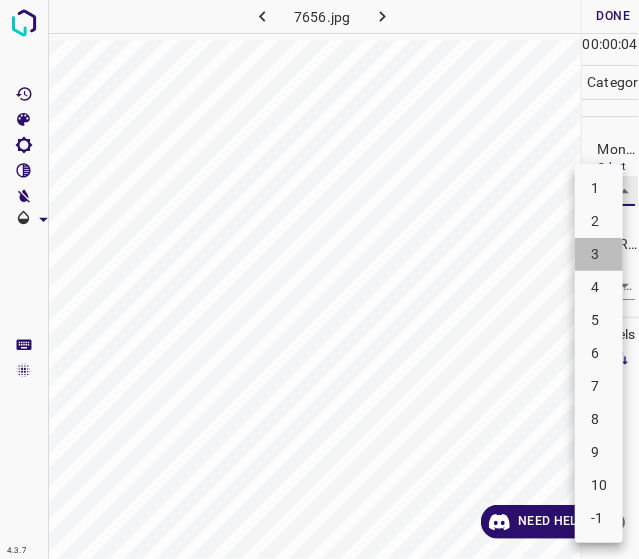 type on "3" 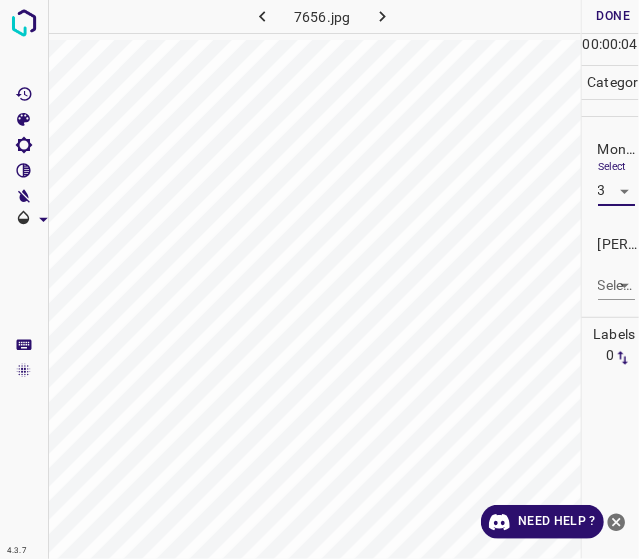 click on "4.3.7 7656.jpg Done Skip 0 00   : 00   : 04   Categories Monk *  Select 3 3  Fitzpatrick *  Select ​ Labels   0 Categories 1 Monk 2  Fitzpatrick Tools Space Change between modes (Draw & Edit) I Auto labeling R Restore zoom M Zoom in N Zoom out Delete Delete selecte label Filters Z Restore filters X Saturation filter C Brightness filter V Contrast filter B Gray scale filter General O Download Need Help ? - Text - Hide - Delete" at bounding box center [319, 279] 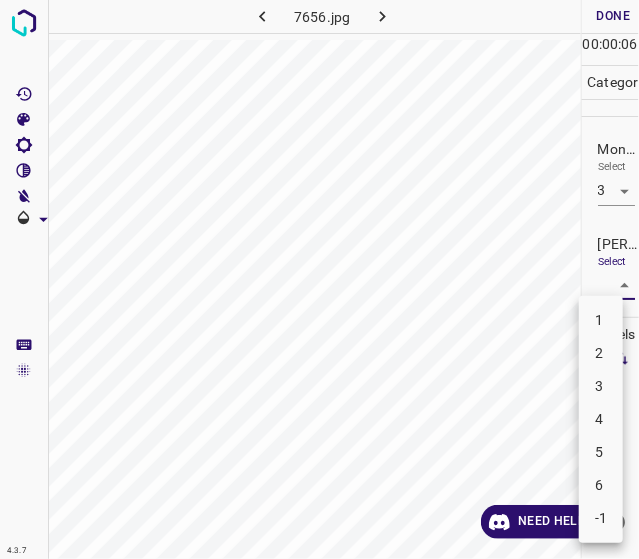 click on "2" at bounding box center [601, 353] 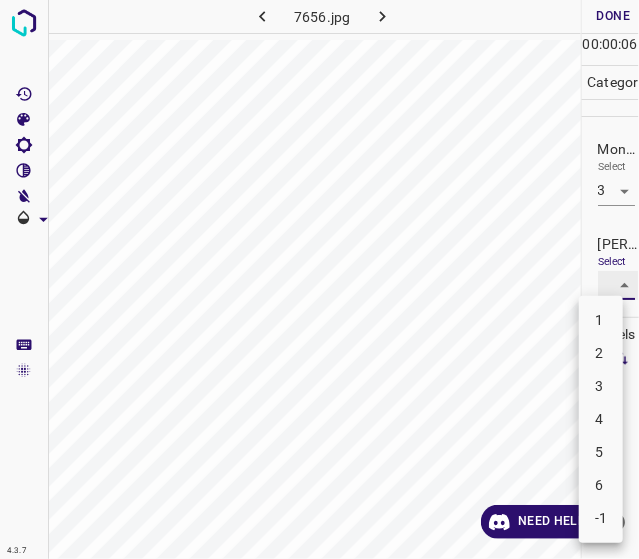 type on "2" 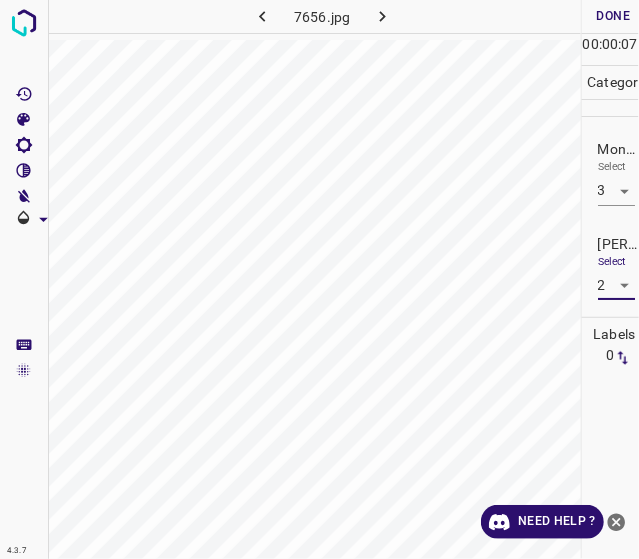 click on "Done" at bounding box center [614, 16] 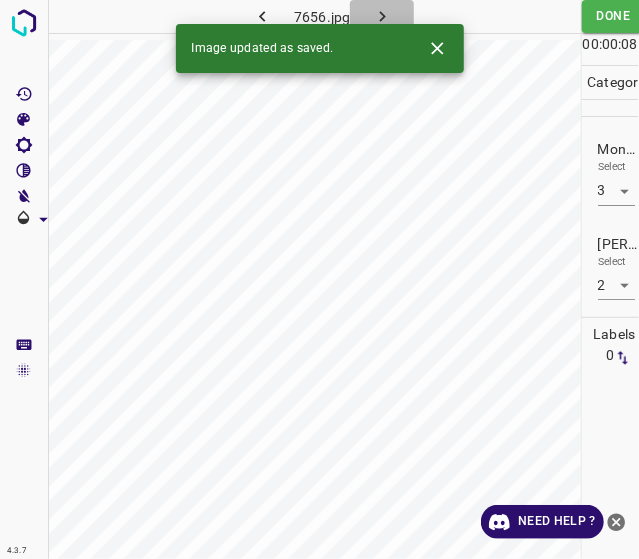 click at bounding box center (382, 16) 